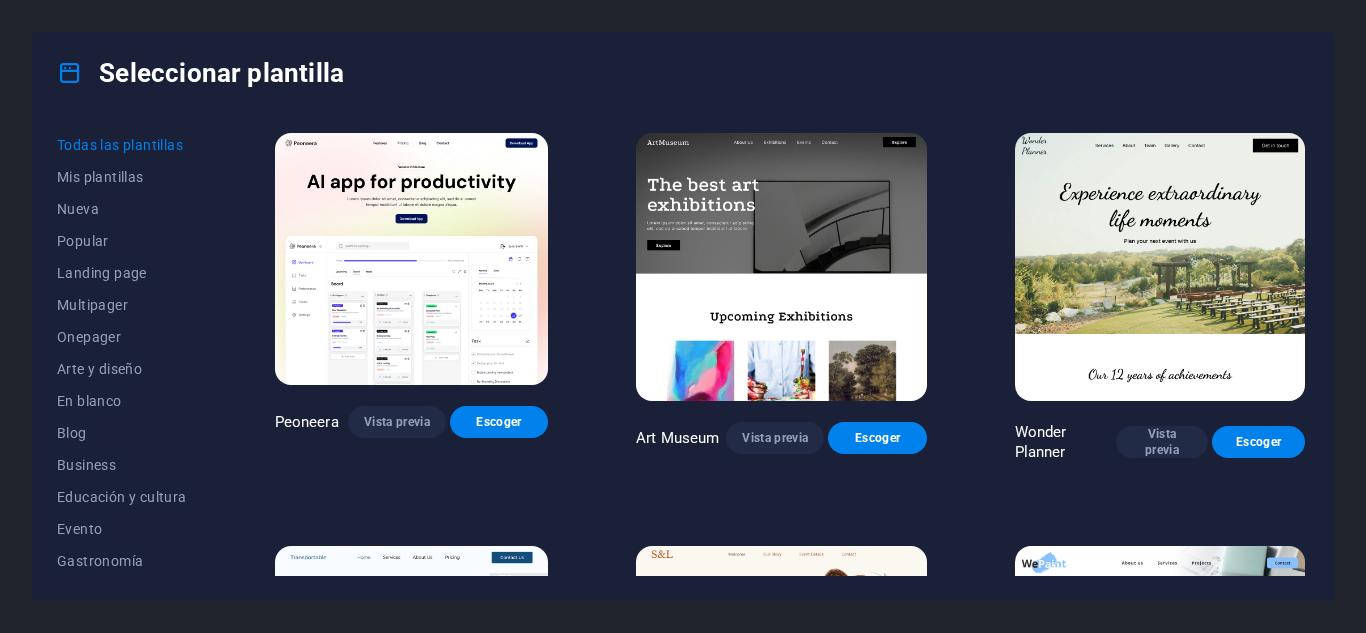 scroll, scrollTop: 0, scrollLeft: 0, axis: both 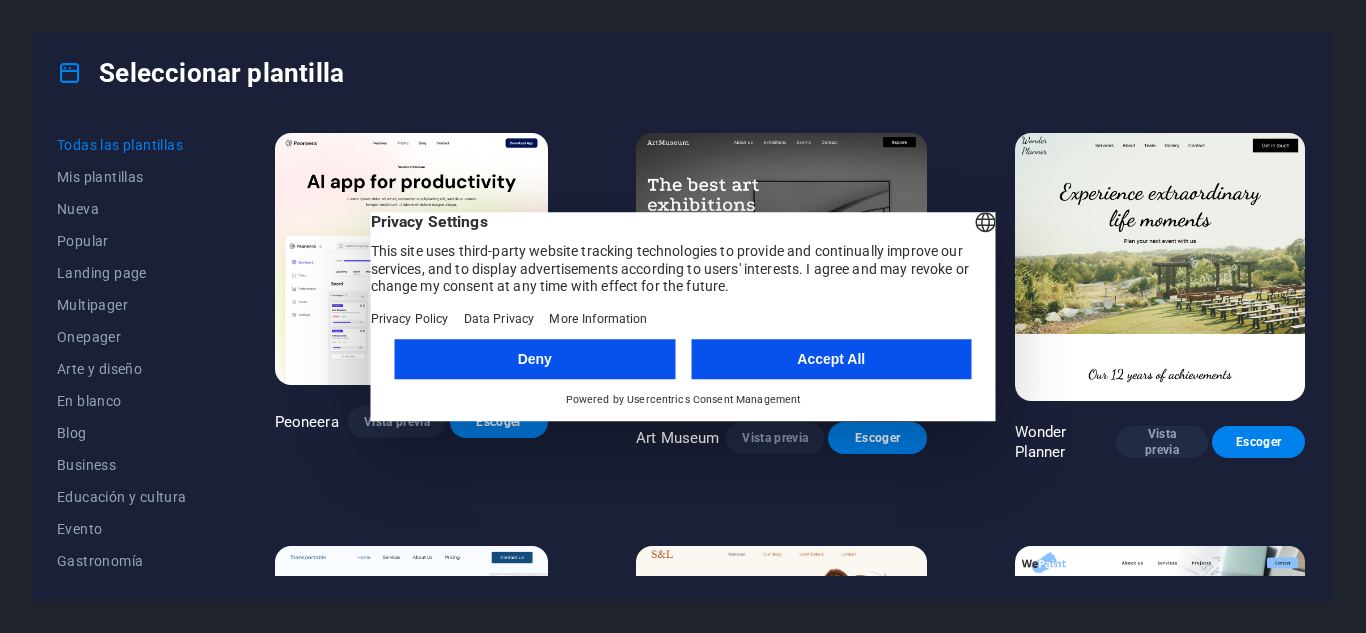 click on "Accept All" at bounding box center [831, 359] 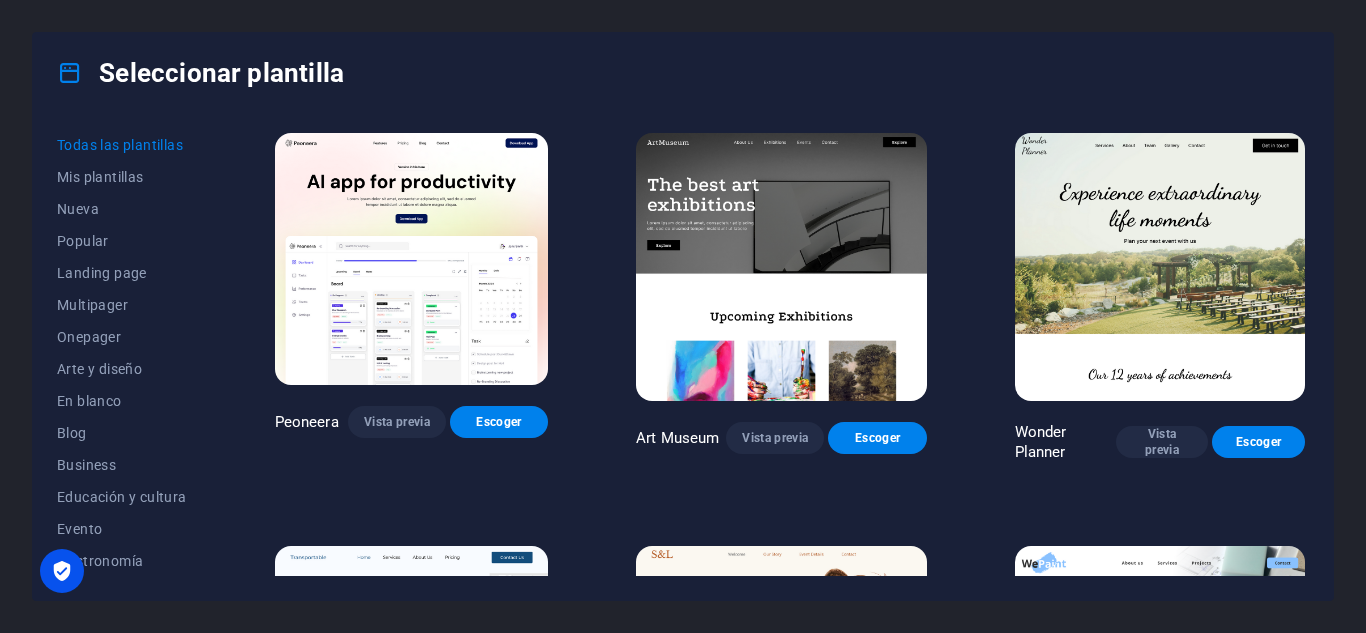 click on "Peoneera Vista previa Escoger Art Museum Vista previa Escoger Wonder Planner Vista previa Escoger Transportable Vista previa Escoger S&L Vista previa Escoger WePaint Vista previa Escoger Eco-Con Vista previa Escoger MeetUp Vista previa Escoger Help & Care Vista previa Escoger [GEOGRAPHIC_DATA] previa Escoger Academix Vista previa Escoger BIG [PERSON_NAME] Shop Vista previa Escoger Health & Food Vista previa Escoger UrbanNest Interiors Vista previa Escoger [PERSON_NAME] Change Vista previa Escoger The Beauty Temple Vista previa Escoger WeTrain Vista previa Escoger Cleaner Vista previa Escoger [PERSON_NAME] Vista previa Escoger Delicioso Vista previa Escoger Dream Garden Vista previa Escoger LumeDeAqua Vista previa Escoger Pets Care Vista previa Escoger SafeSpace Vista previa Escoger Midnight Rain Bar Vista previa Escoger Drive Vista previa Escoger Estator Vista previa Escoger Health Group Vista previa Escoger MakeIt Agency Vista previa Escoger Wanderlust Vista previa Escoger WeSpa Vista previa Escoger BERLIN Vista previa Yoga" at bounding box center (790, 352) 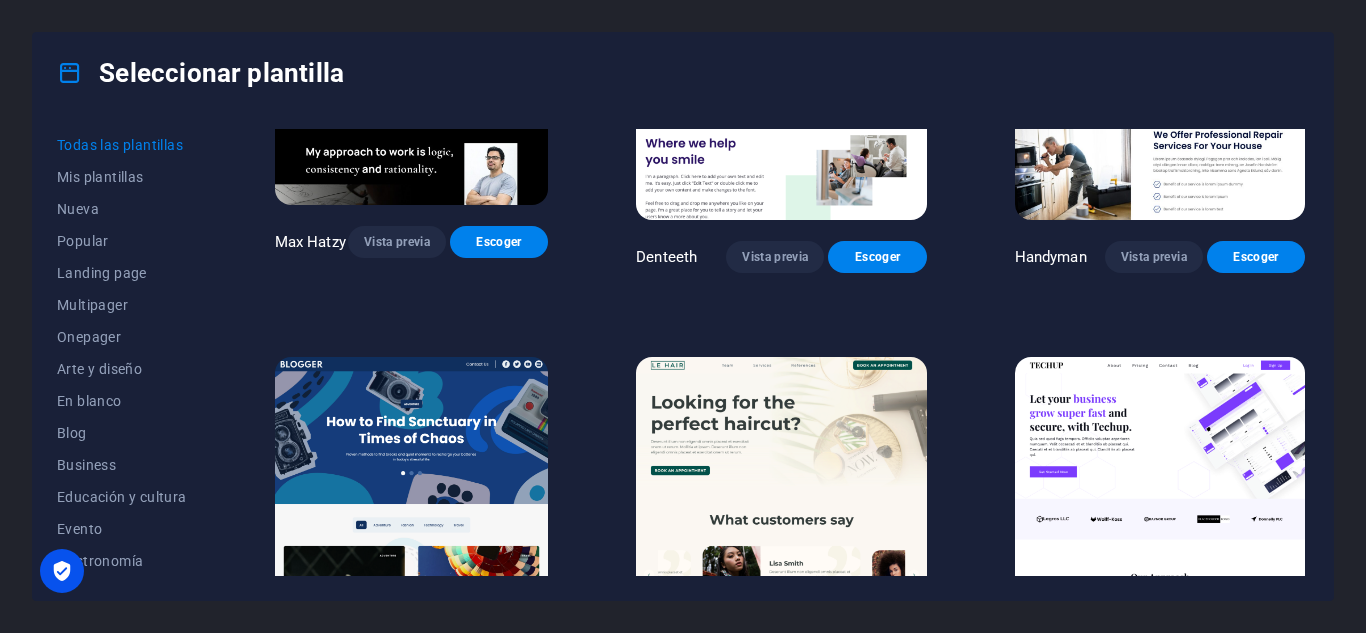 scroll, scrollTop: 5180, scrollLeft: 0, axis: vertical 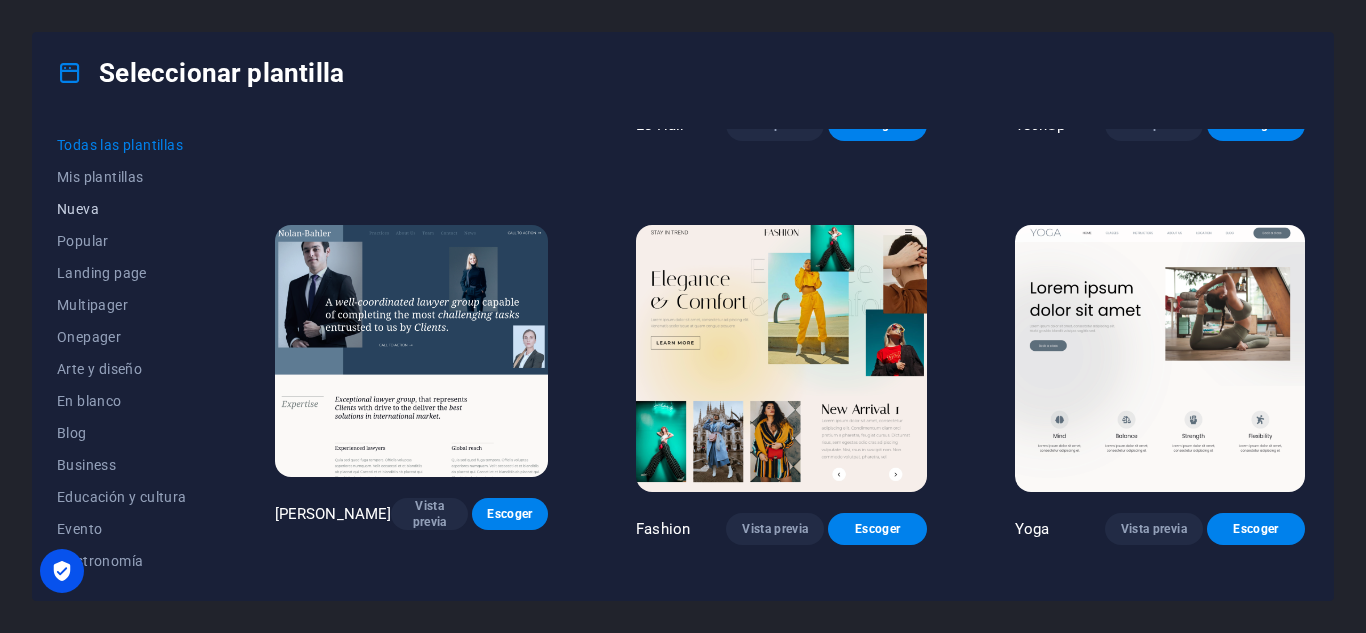 click on "Nueva" at bounding box center (122, 209) 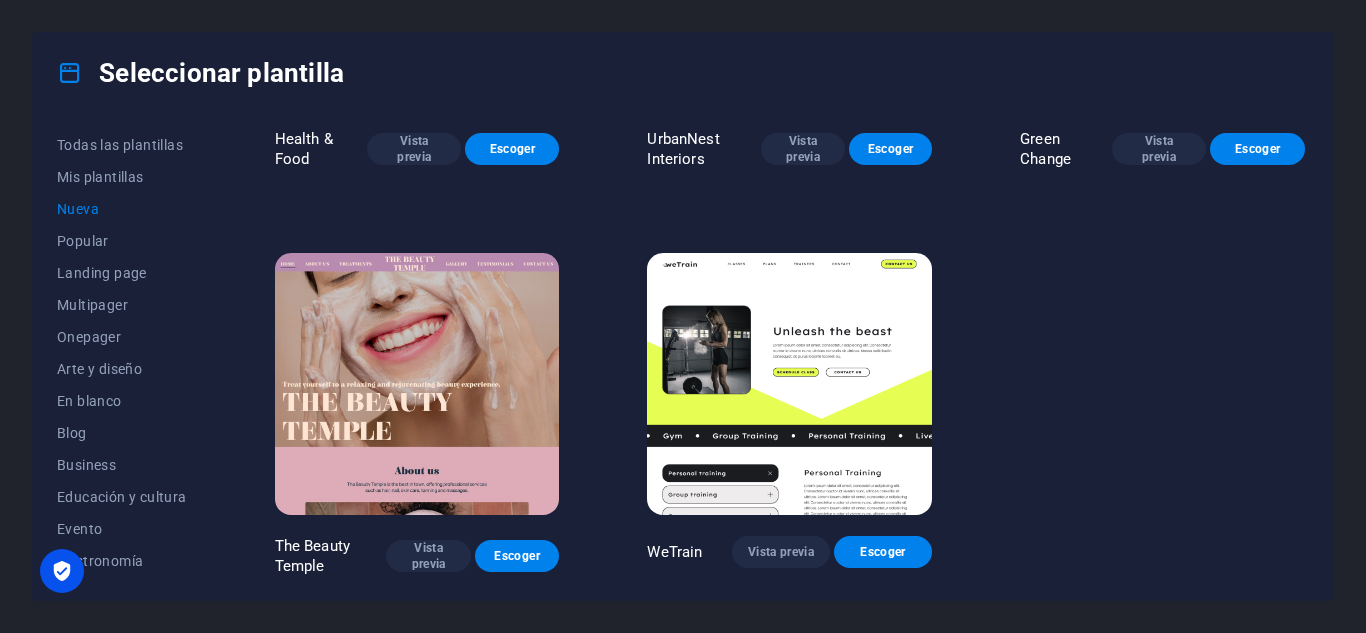 scroll, scrollTop: 1896, scrollLeft: 0, axis: vertical 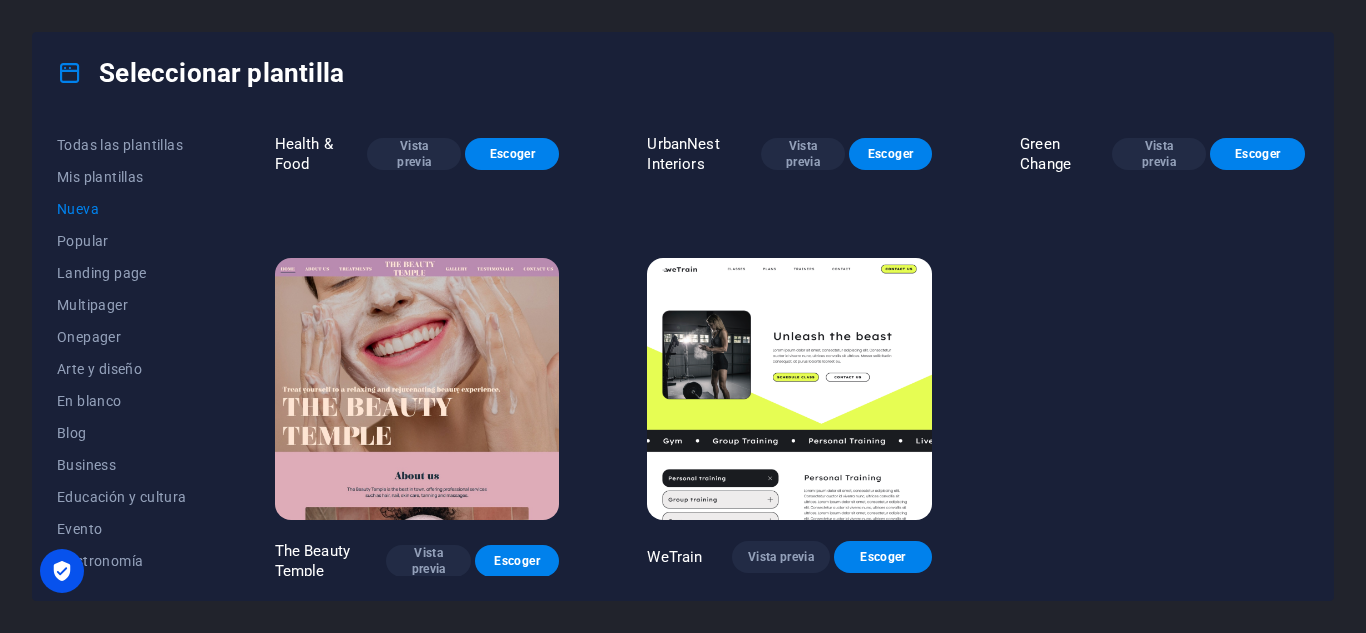 drag, startPoint x: 207, startPoint y: 223, endPoint x: 209, endPoint y: 310, distance: 87.02299 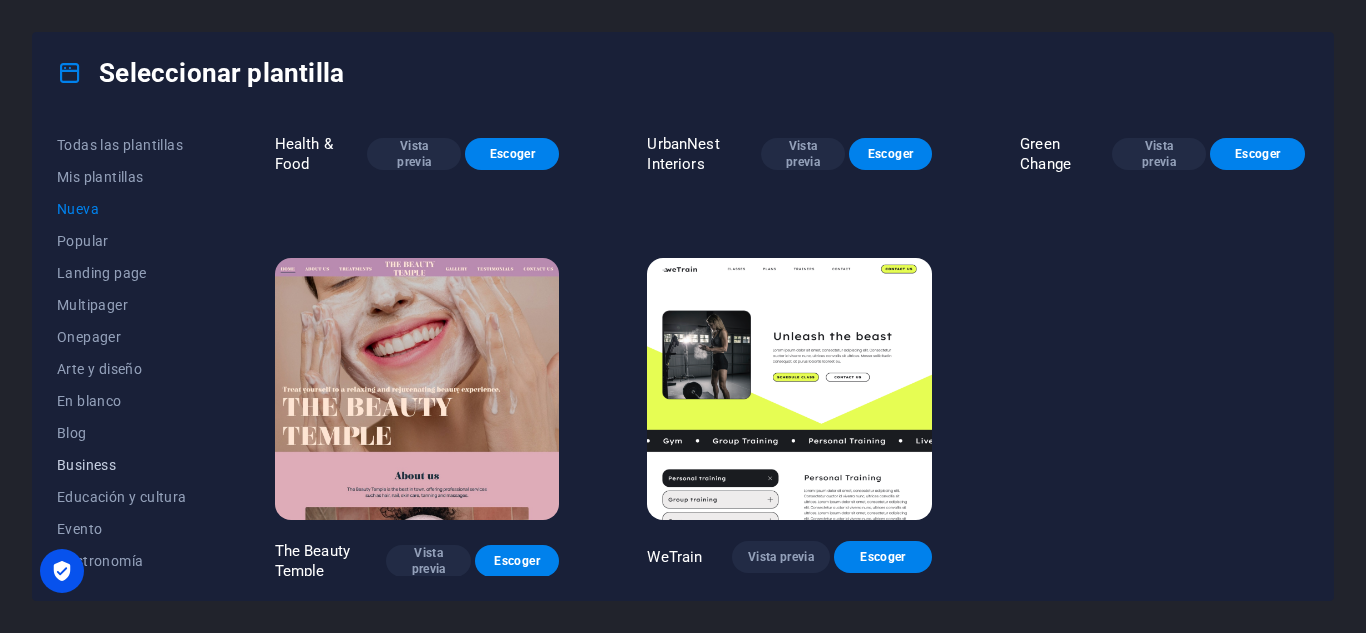 drag, startPoint x: 209, startPoint y: 310, endPoint x: 90, endPoint y: 461, distance: 192.25504 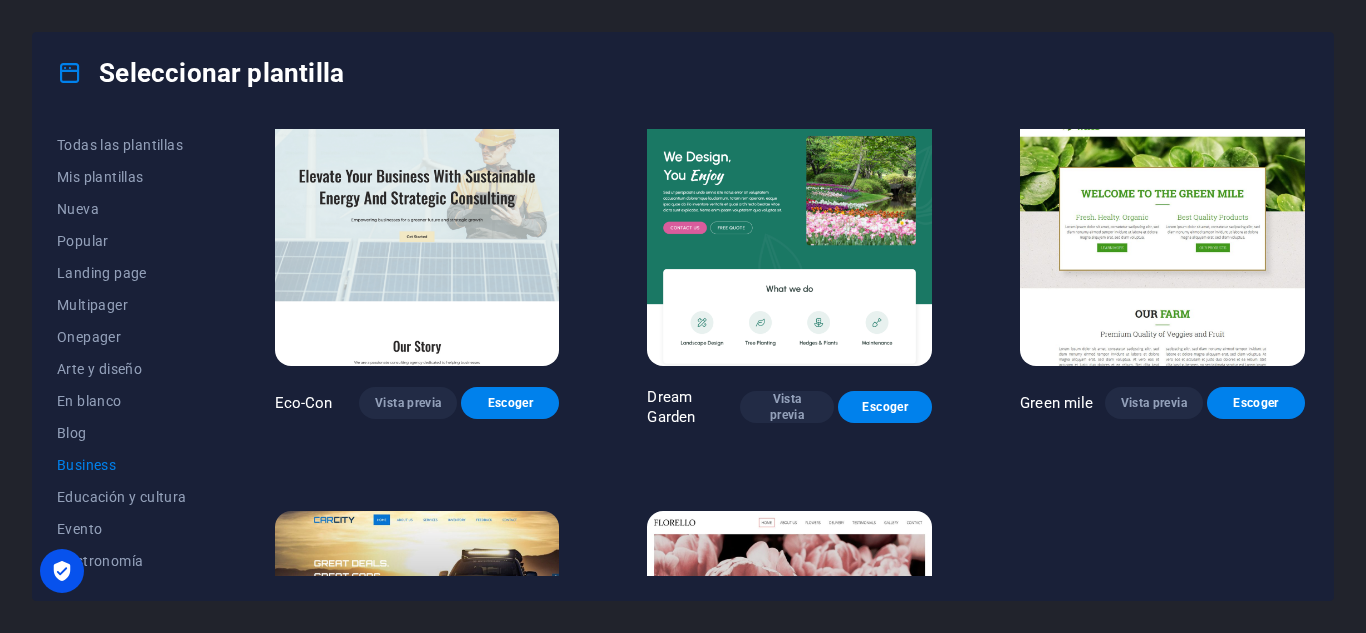 scroll, scrollTop: 275, scrollLeft: 0, axis: vertical 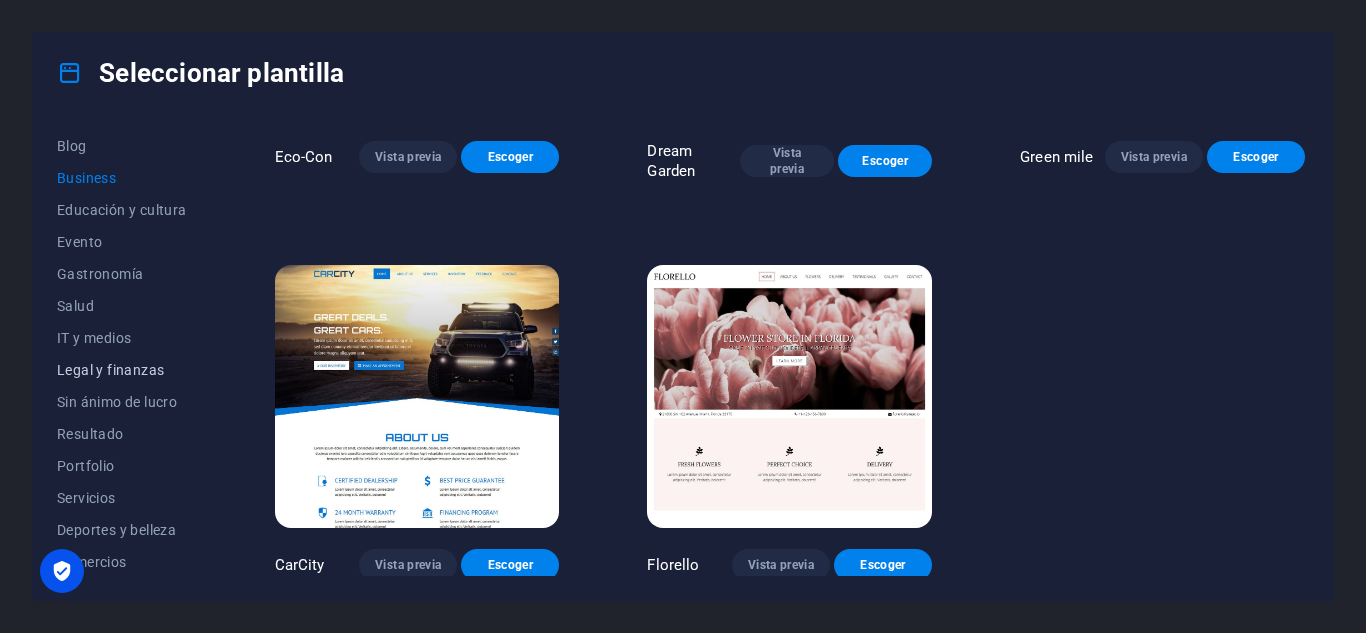click on "Legal y finanzas" at bounding box center [122, 370] 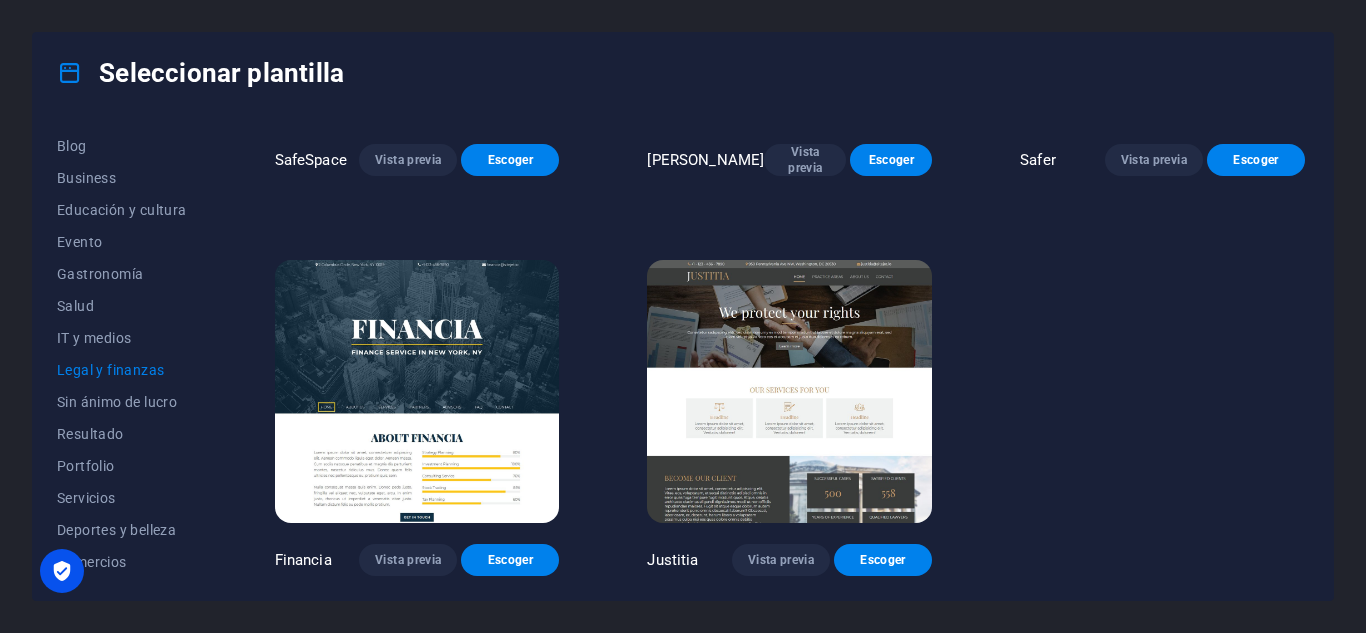 scroll, scrollTop: 0, scrollLeft: 0, axis: both 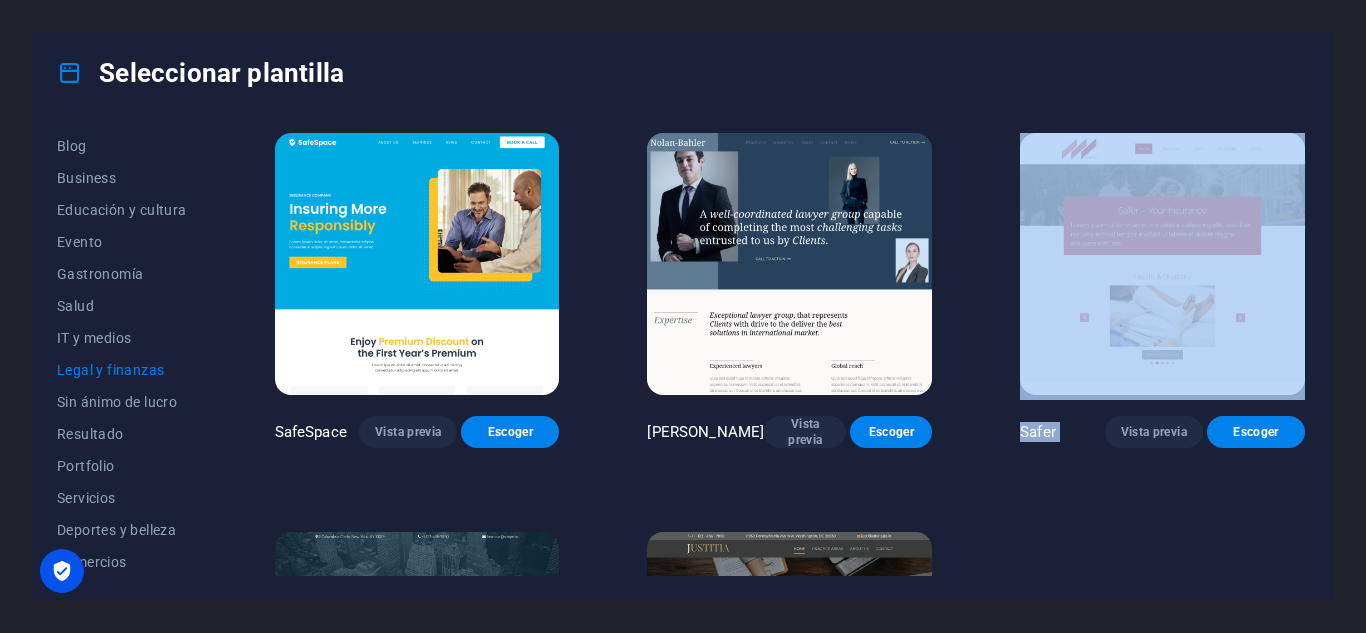 drag, startPoint x: 1304, startPoint y: 385, endPoint x: 1303, endPoint y: 434, distance: 49.010204 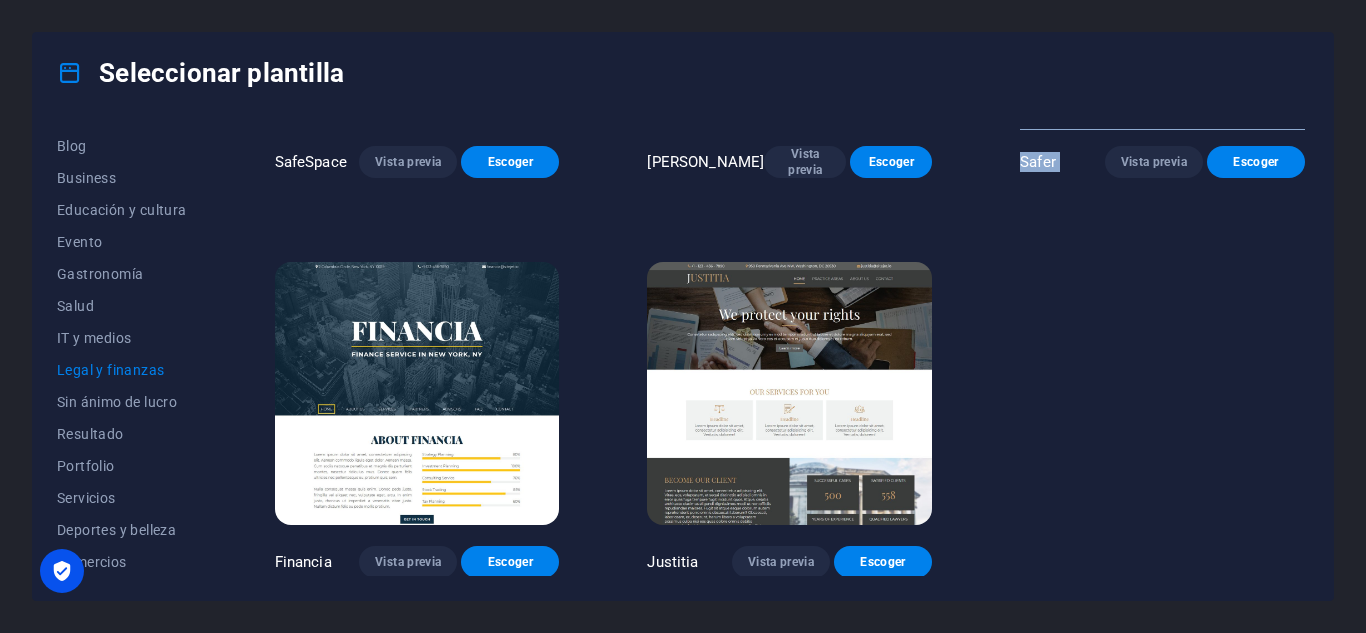 scroll, scrollTop: 275, scrollLeft: 0, axis: vertical 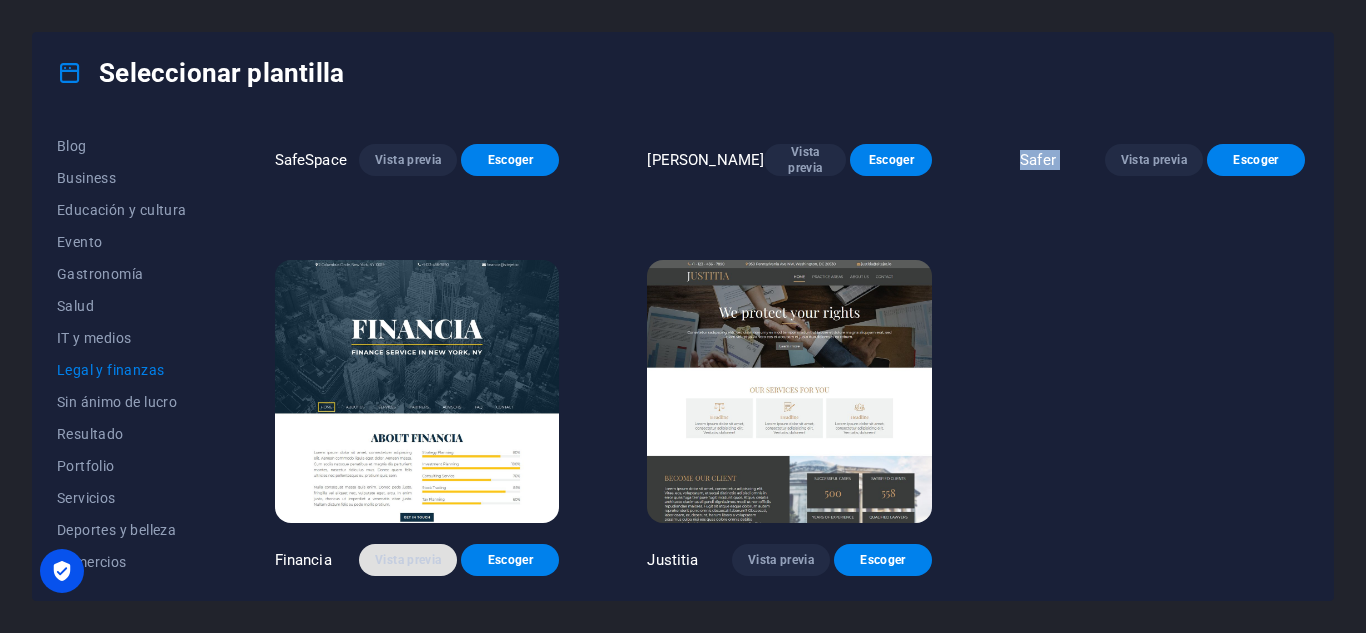 click on "Vista previa" at bounding box center (408, 560) 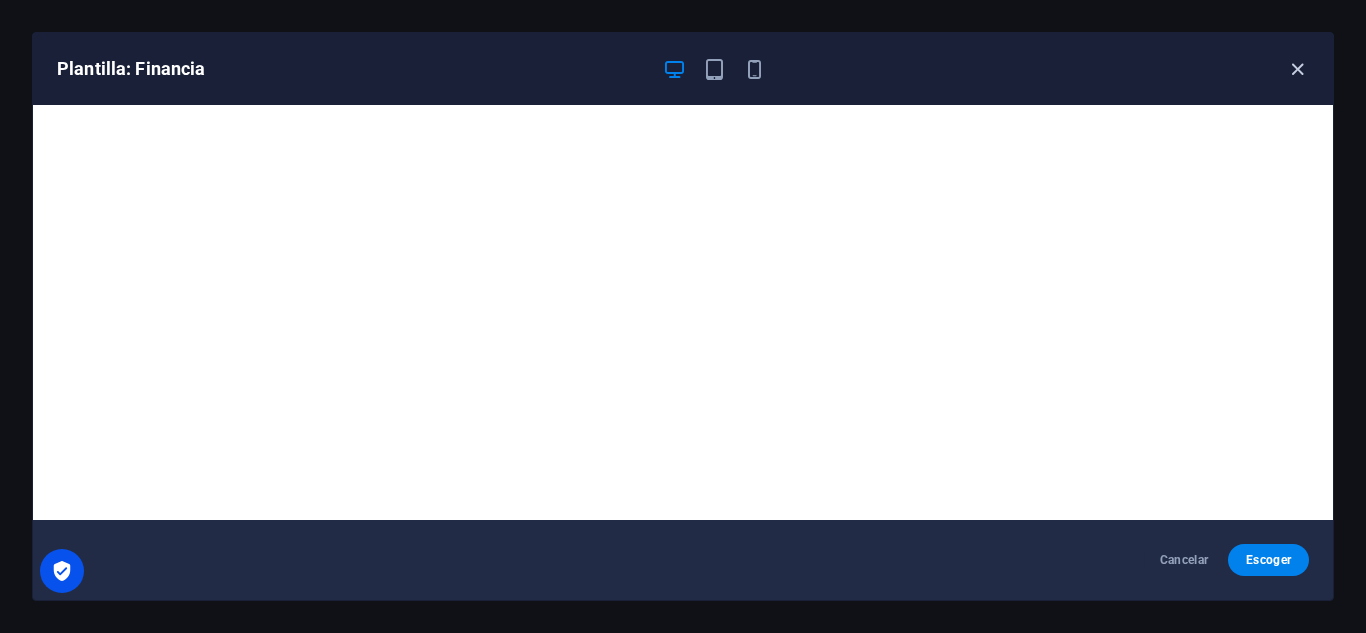 click at bounding box center [1297, 69] 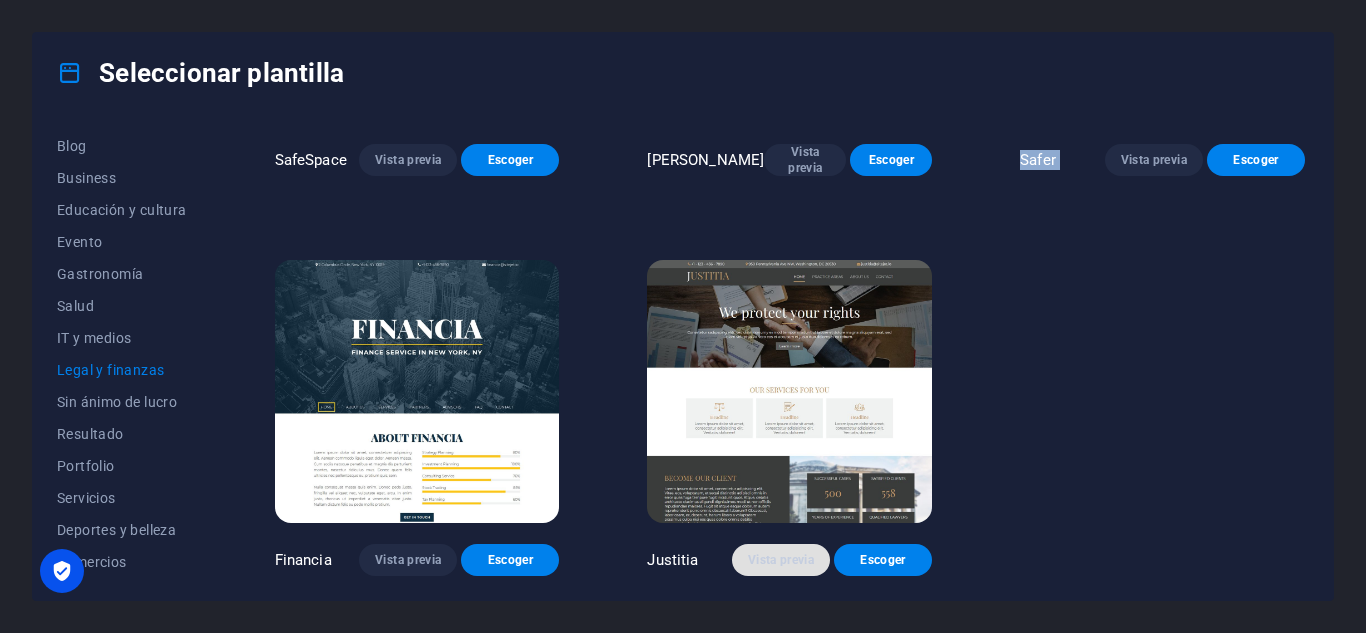 click on "Vista previa" at bounding box center [781, 560] 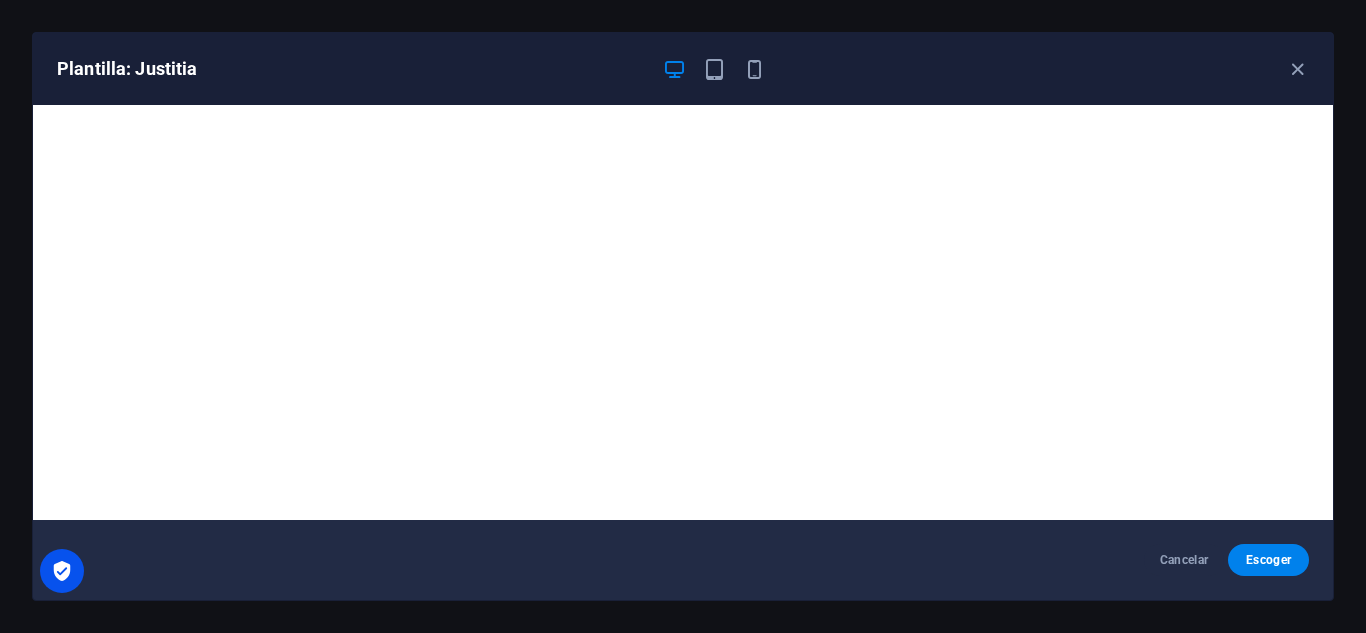 scroll, scrollTop: 5, scrollLeft: 0, axis: vertical 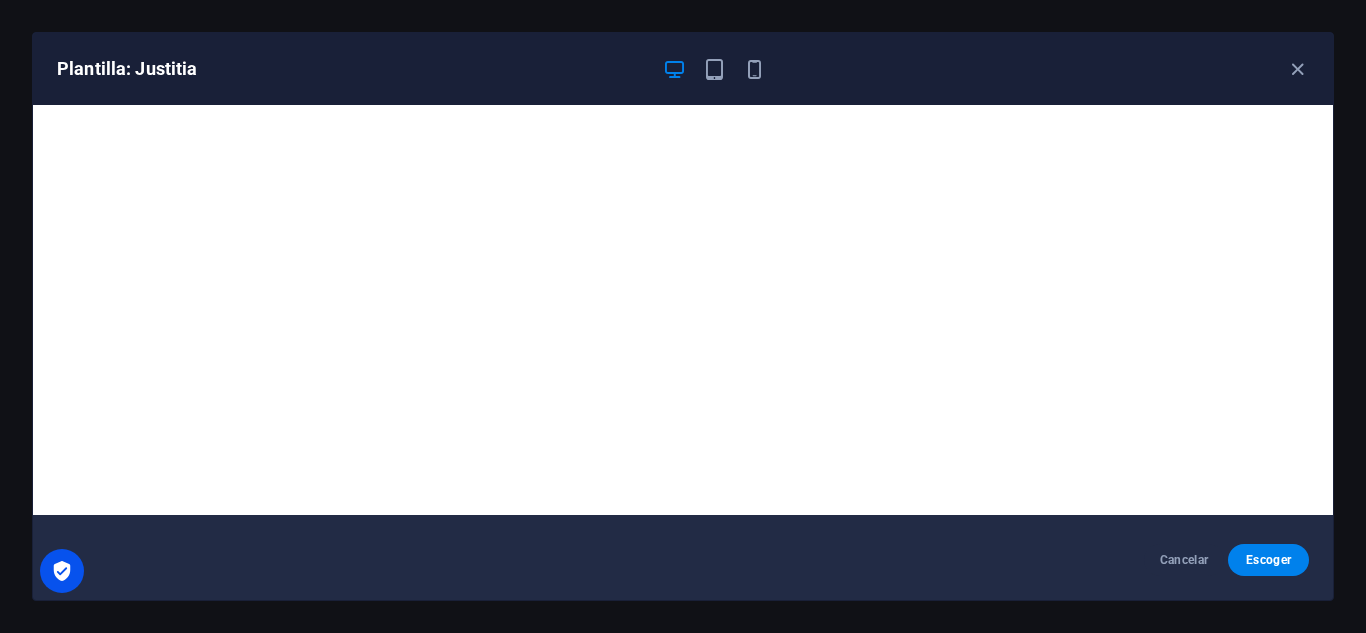 drag, startPoint x: 1331, startPoint y: 587, endPoint x: 1322, endPoint y: 543, distance: 44.911022 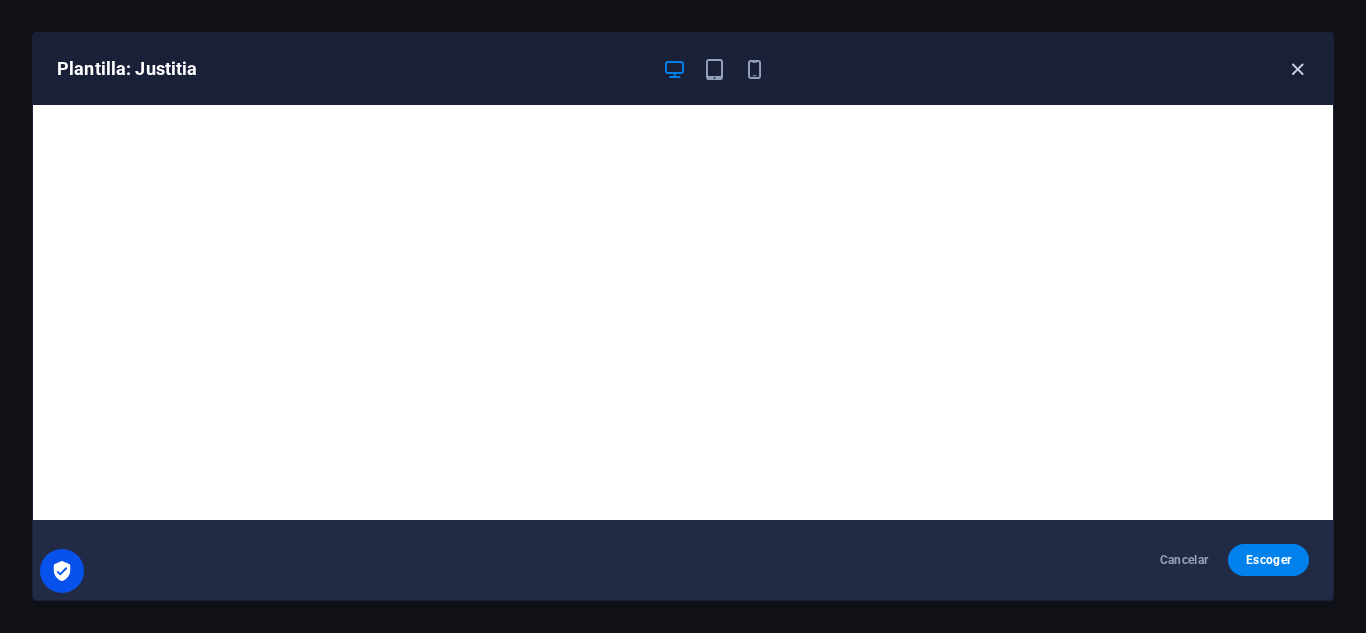 click at bounding box center (1297, 69) 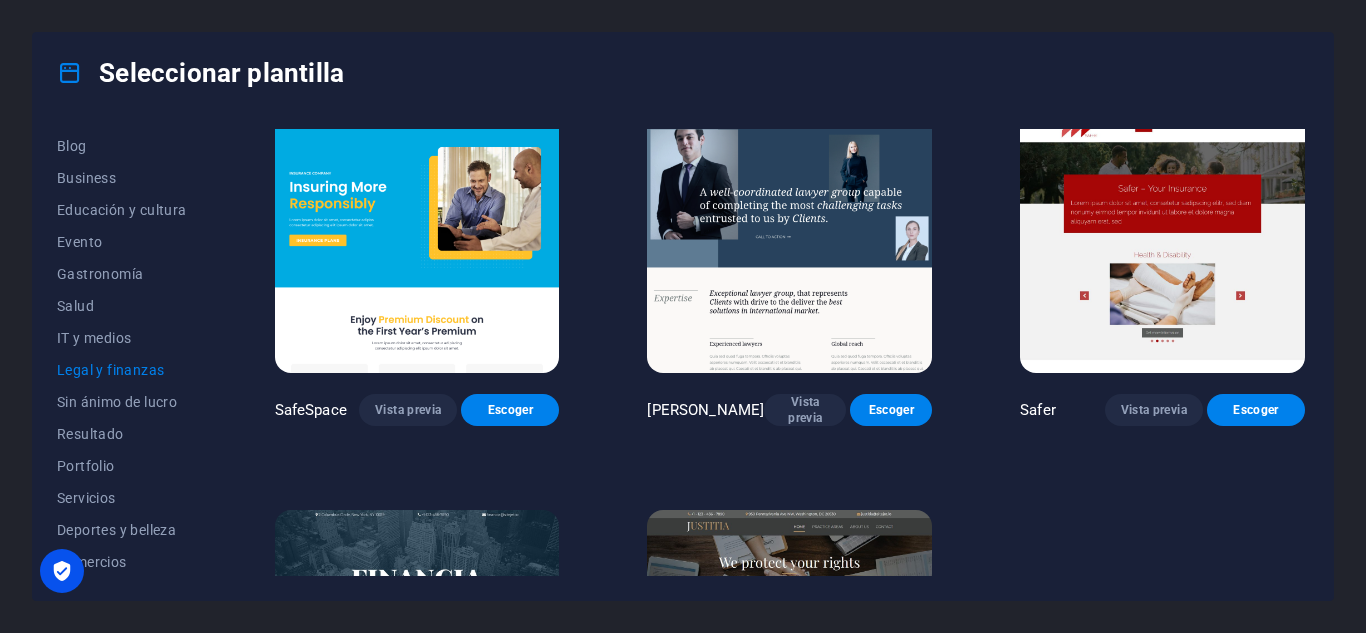 scroll, scrollTop: 0, scrollLeft: 0, axis: both 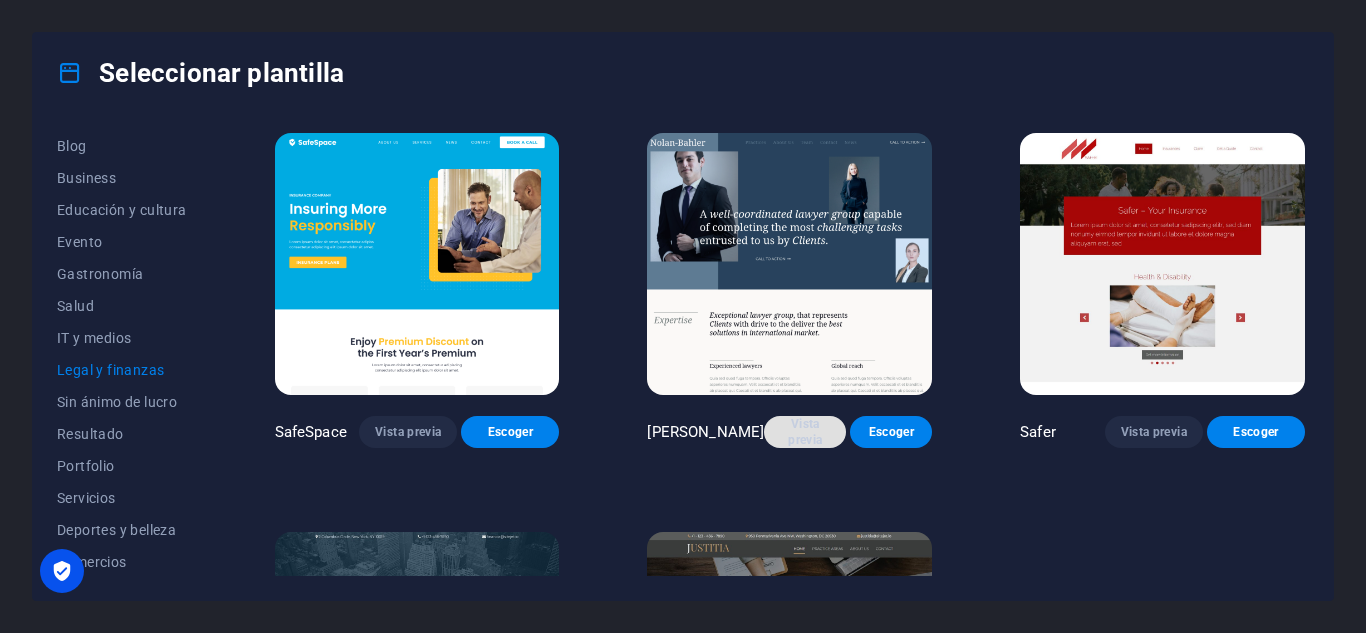 click on "Vista previa" at bounding box center [805, 432] 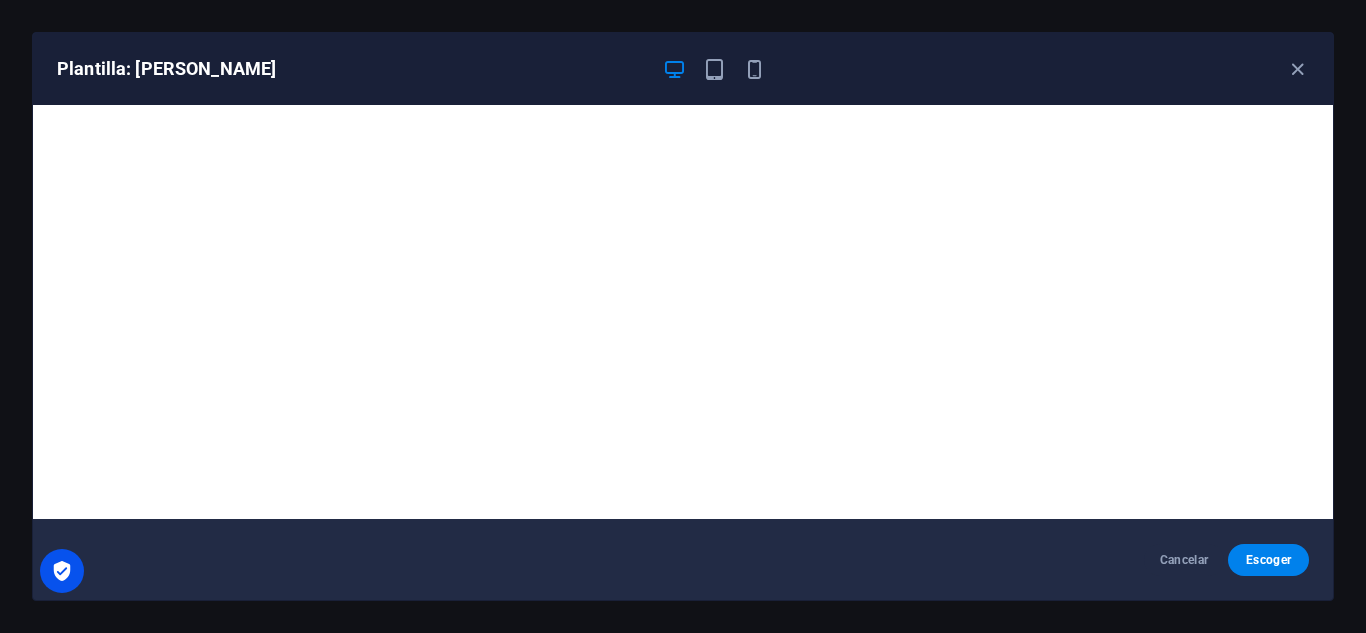 scroll, scrollTop: 0, scrollLeft: 0, axis: both 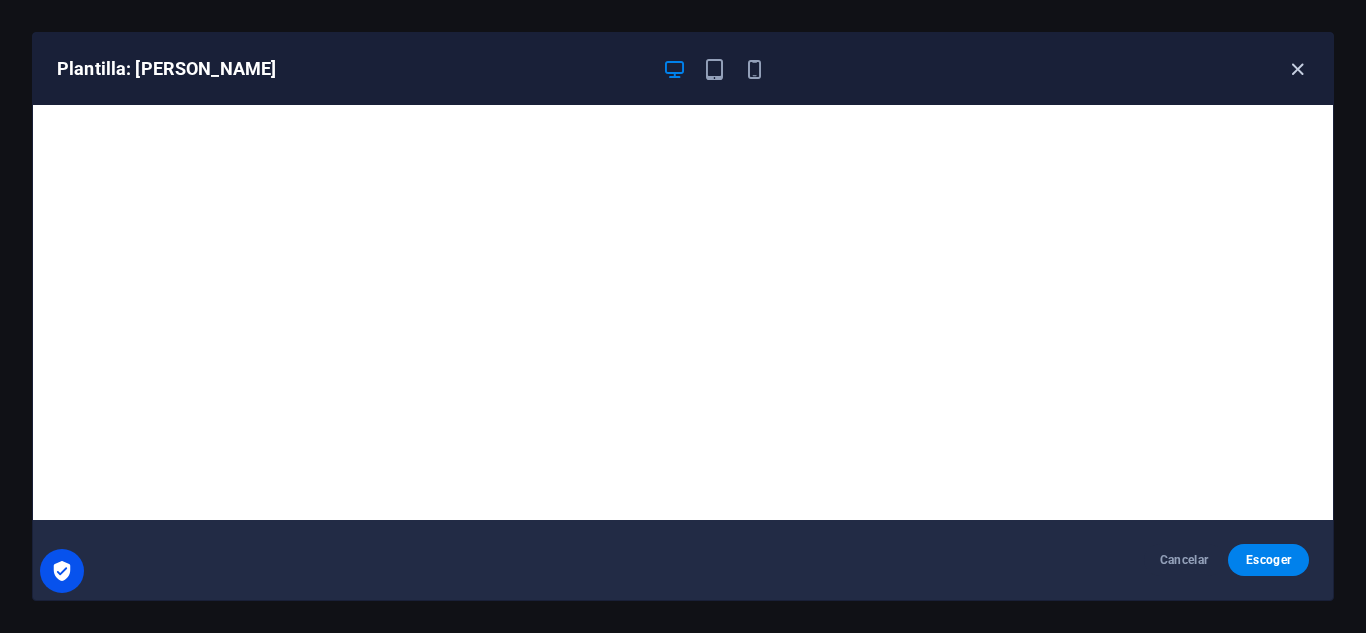 click at bounding box center [1297, 69] 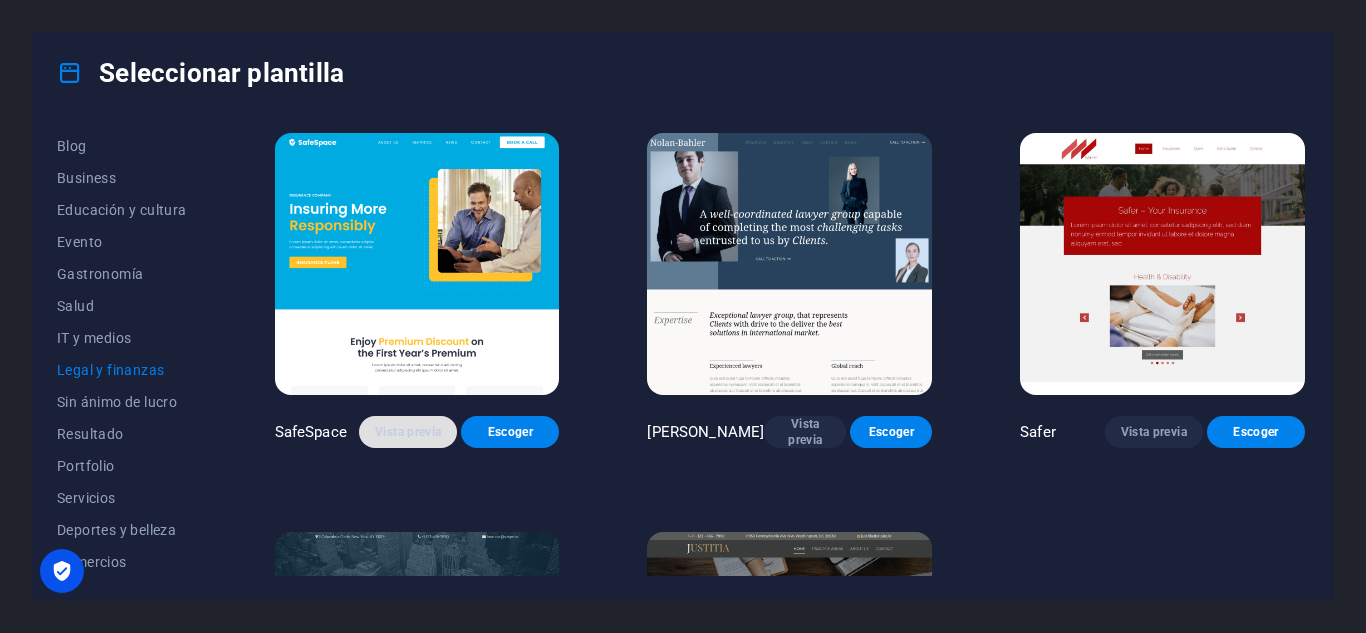 click on "Vista previa" at bounding box center [408, 432] 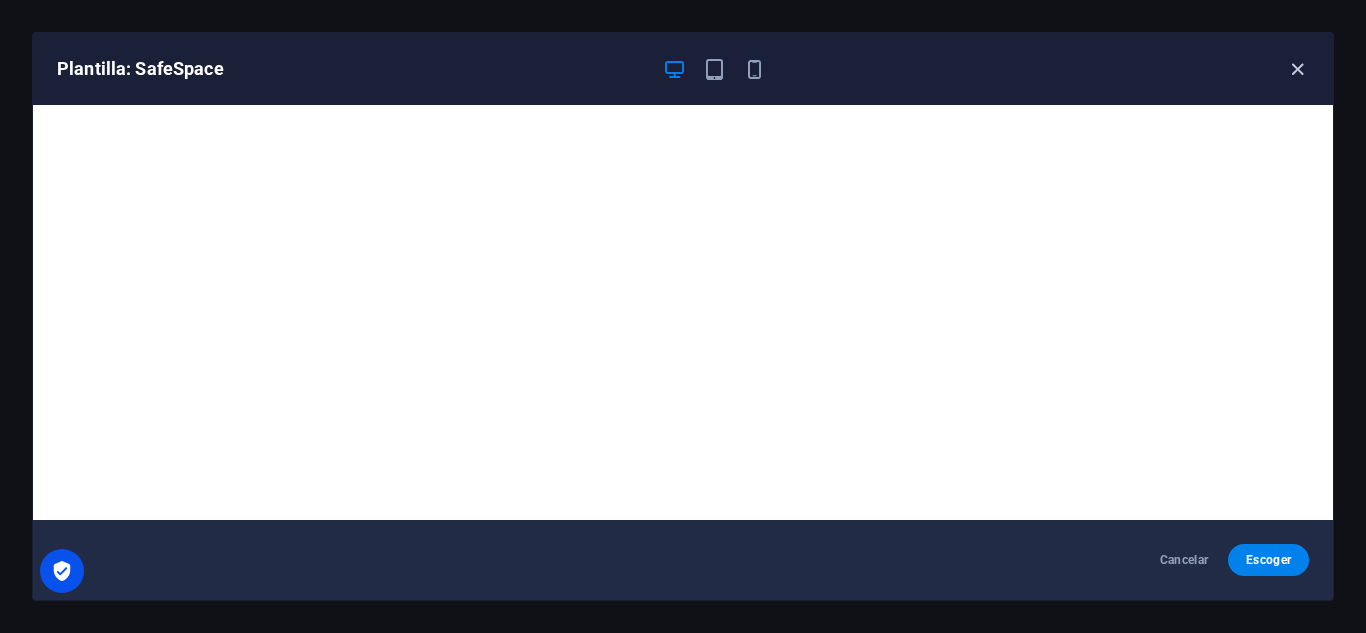 click at bounding box center [1297, 69] 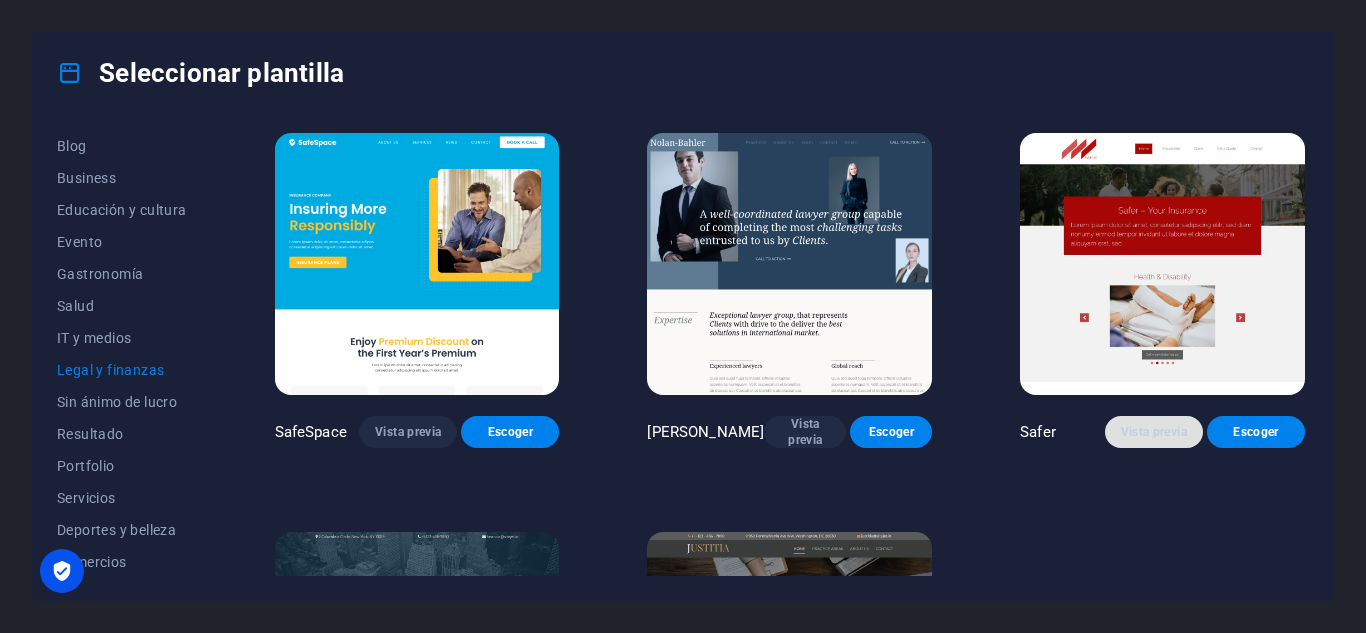 click on "Vista previa" at bounding box center (1154, 432) 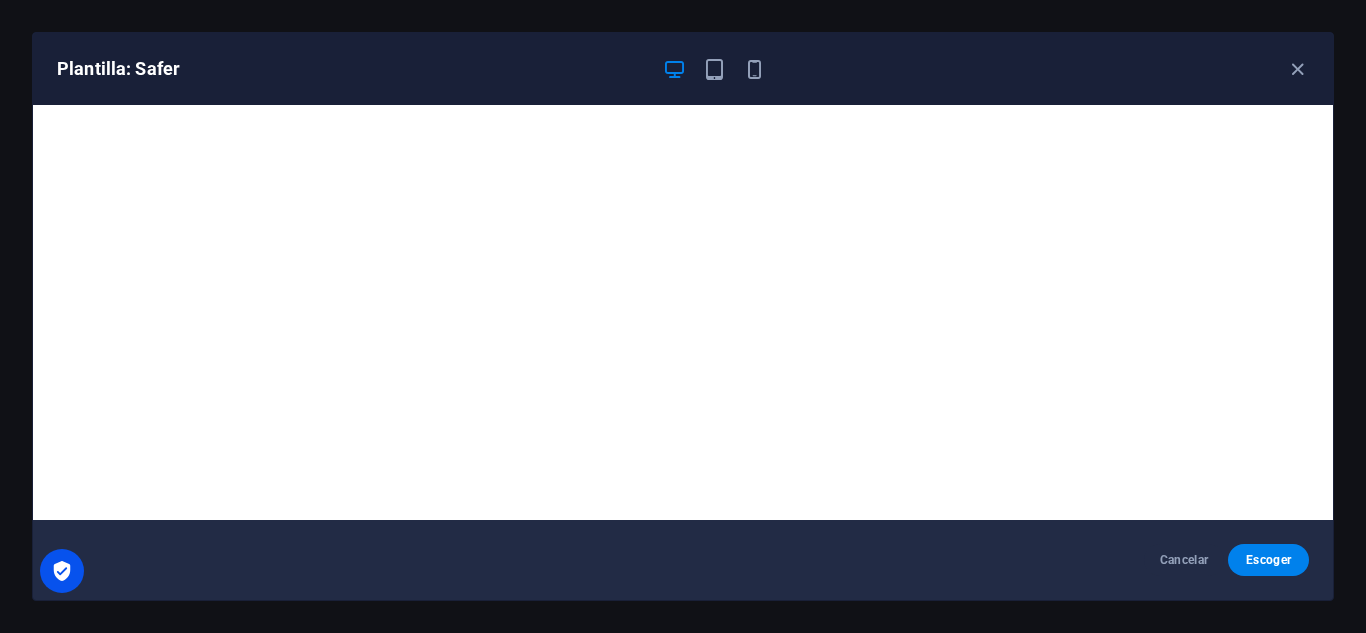 scroll, scrollTop: 5, scrollLeft: 0, axis: vertical 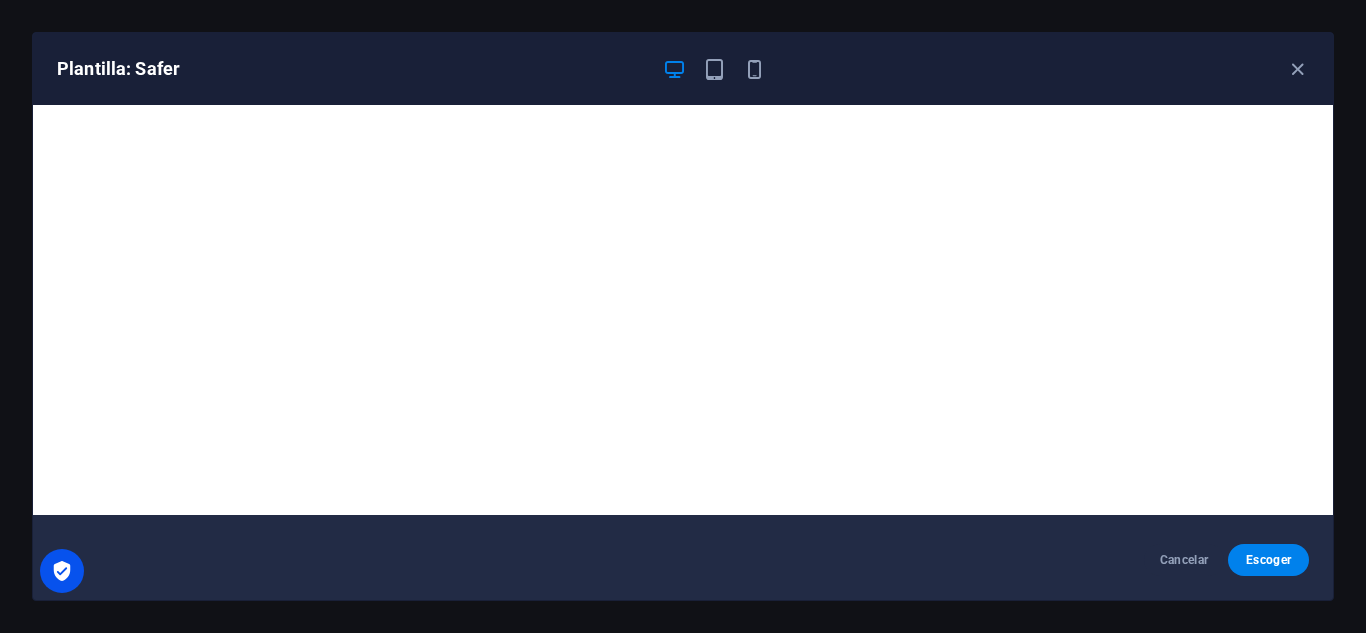 click on "Plantilla: Safer" at bounding box center [683, 69] 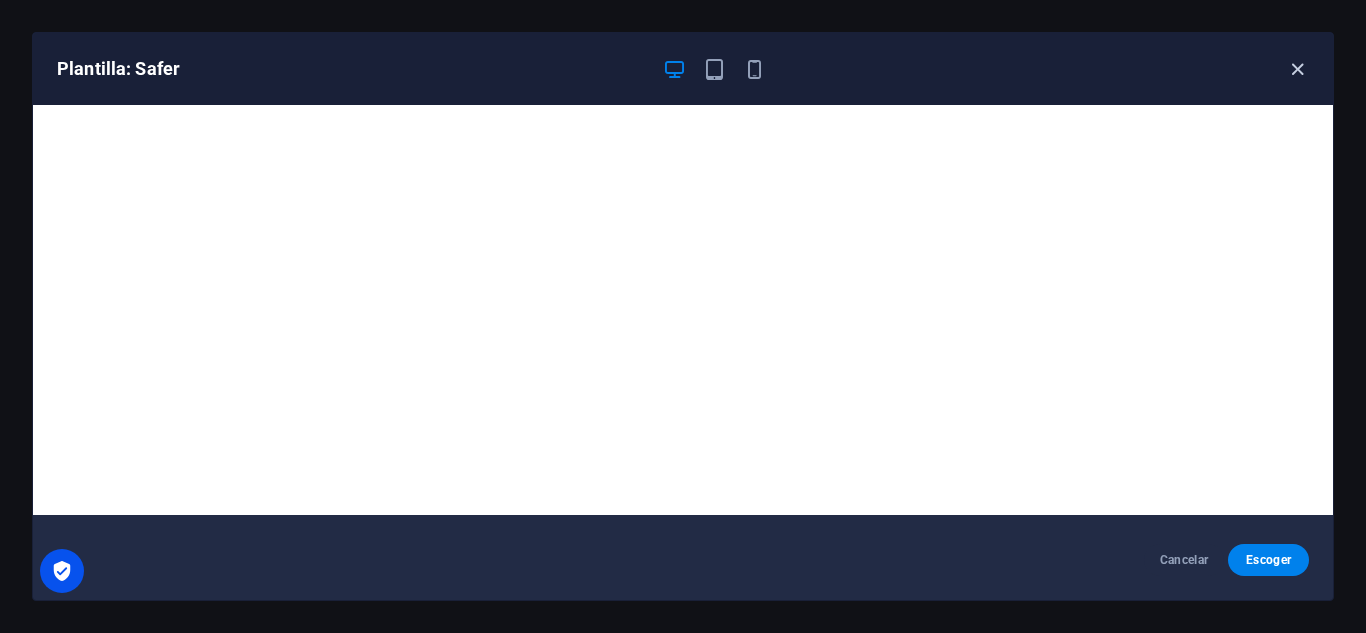click at bounding box center [1297, 69] 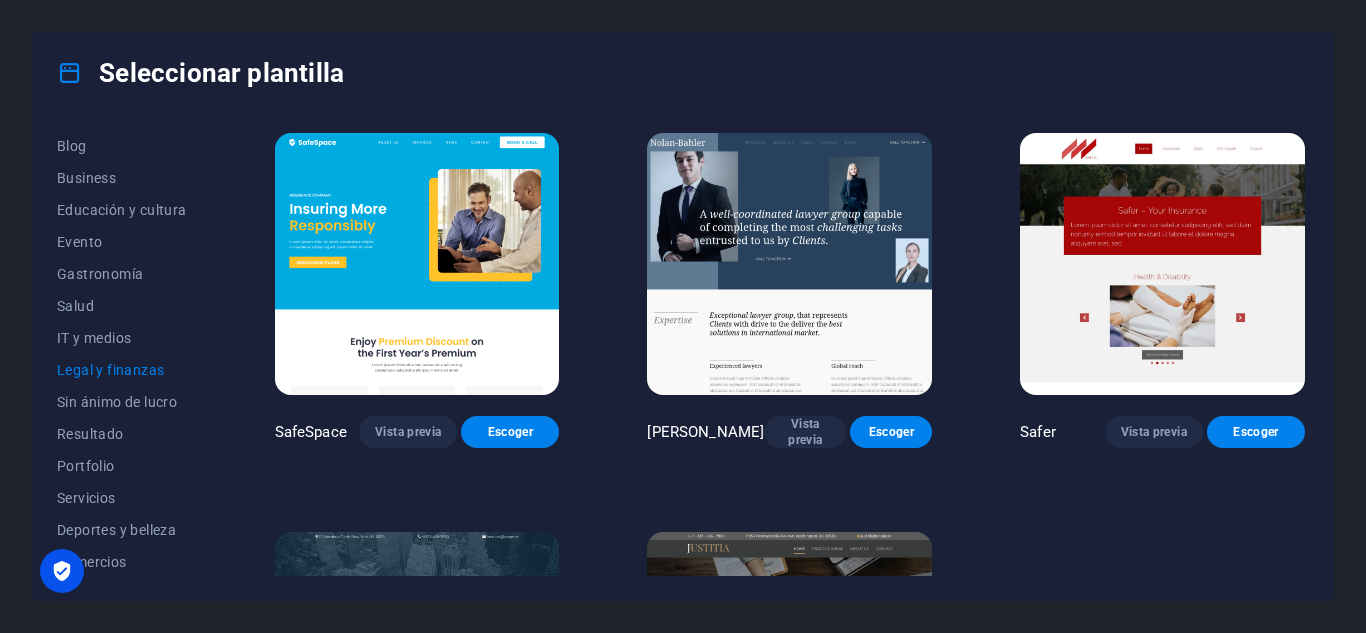 scroll, scrollTop: 353, scrollLeft: 0, axis: vertical 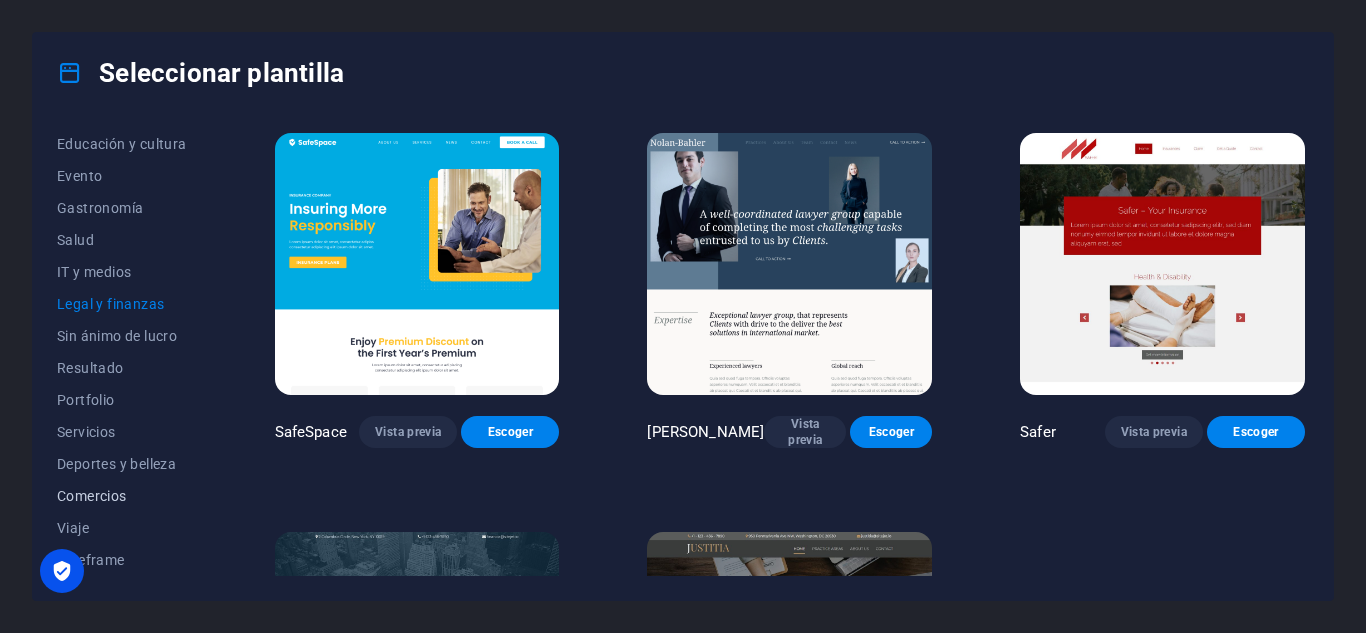 click on "Comercios" at bounding box center (122, 496) 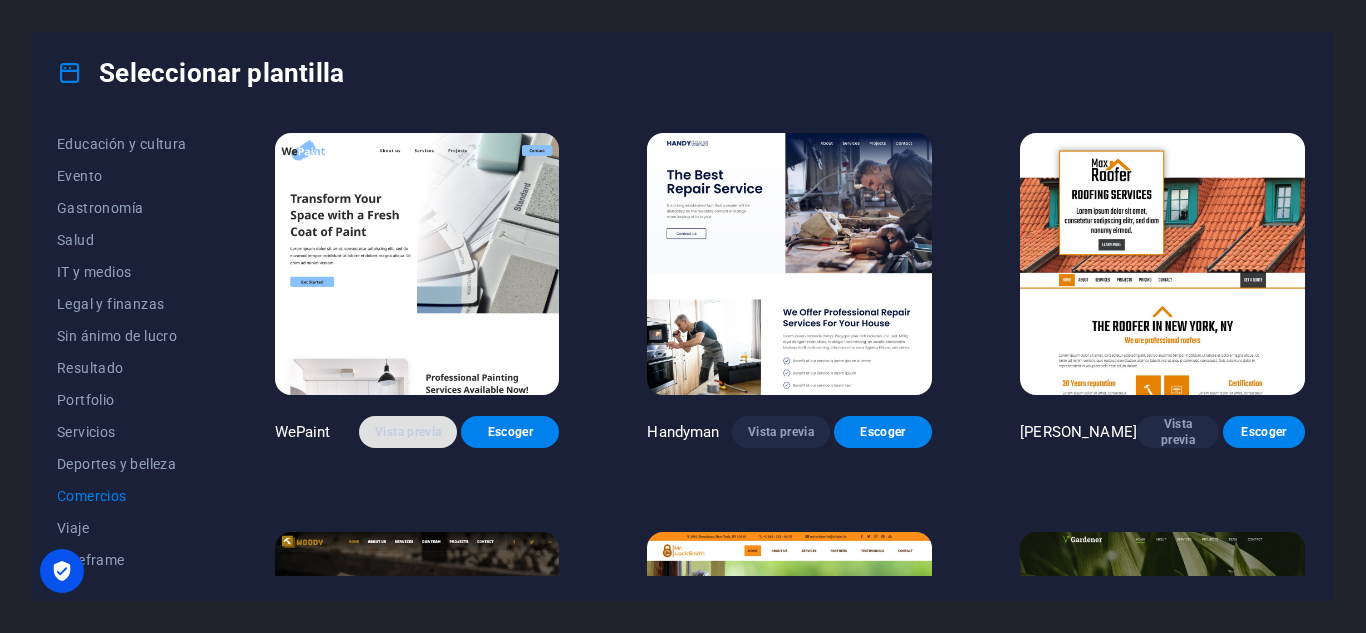 click on "Vista previa" at bounding box center [408, 432] 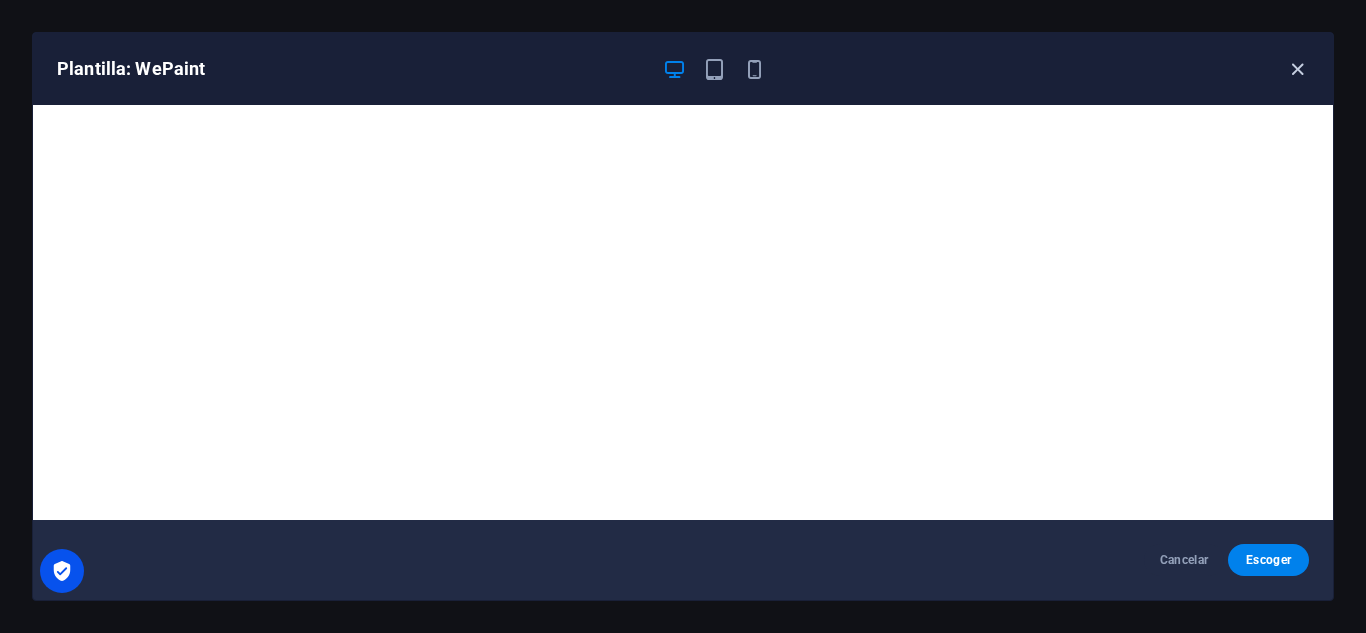 click at bounding box center [1297, 69] 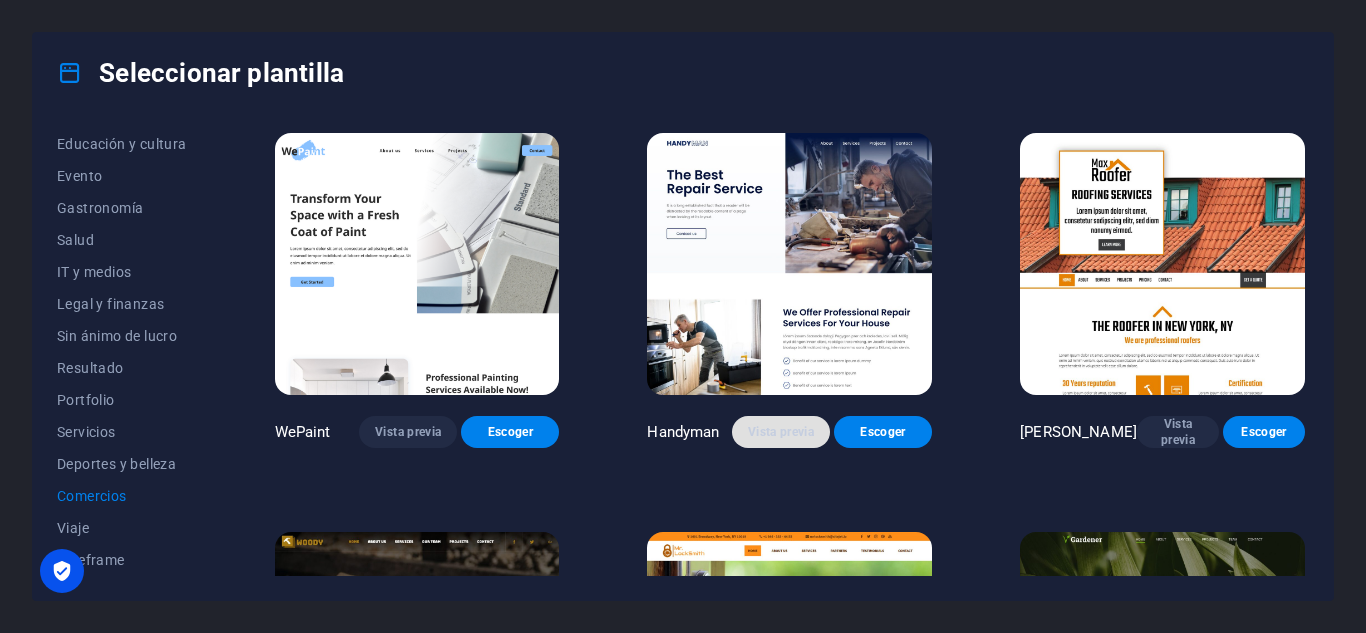 click on "Vista previa" at bounding box center [781, 432] 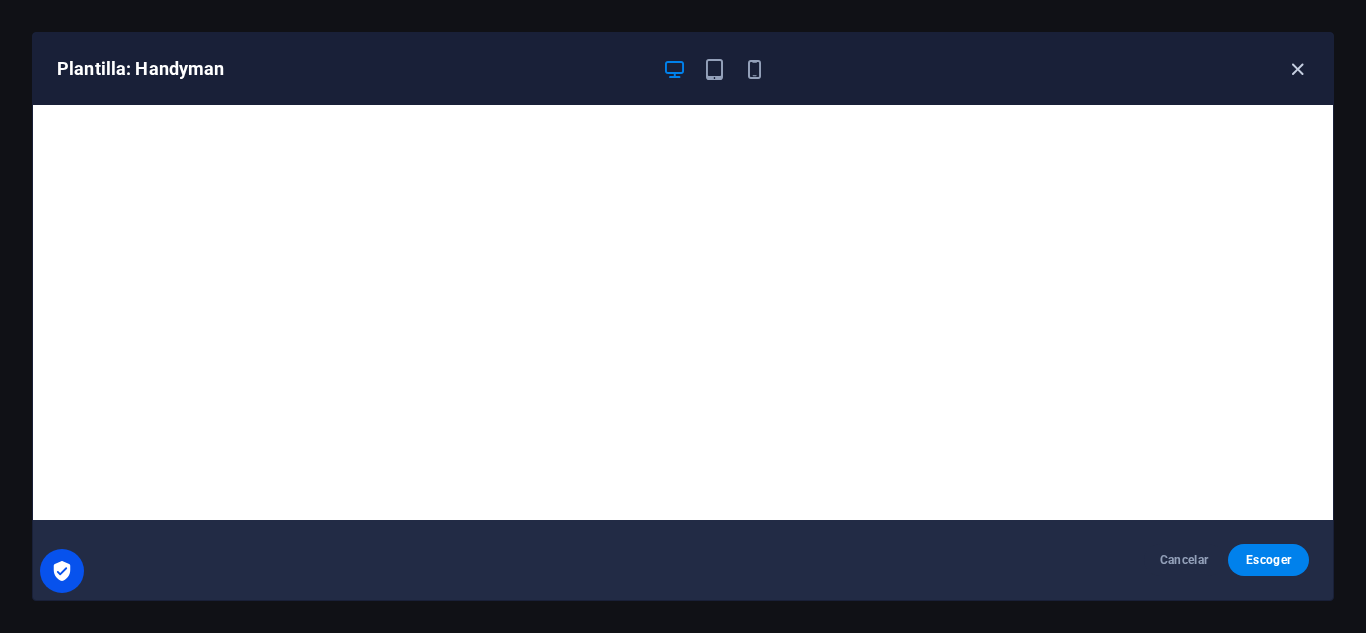click at bounding box center [1297, 69] 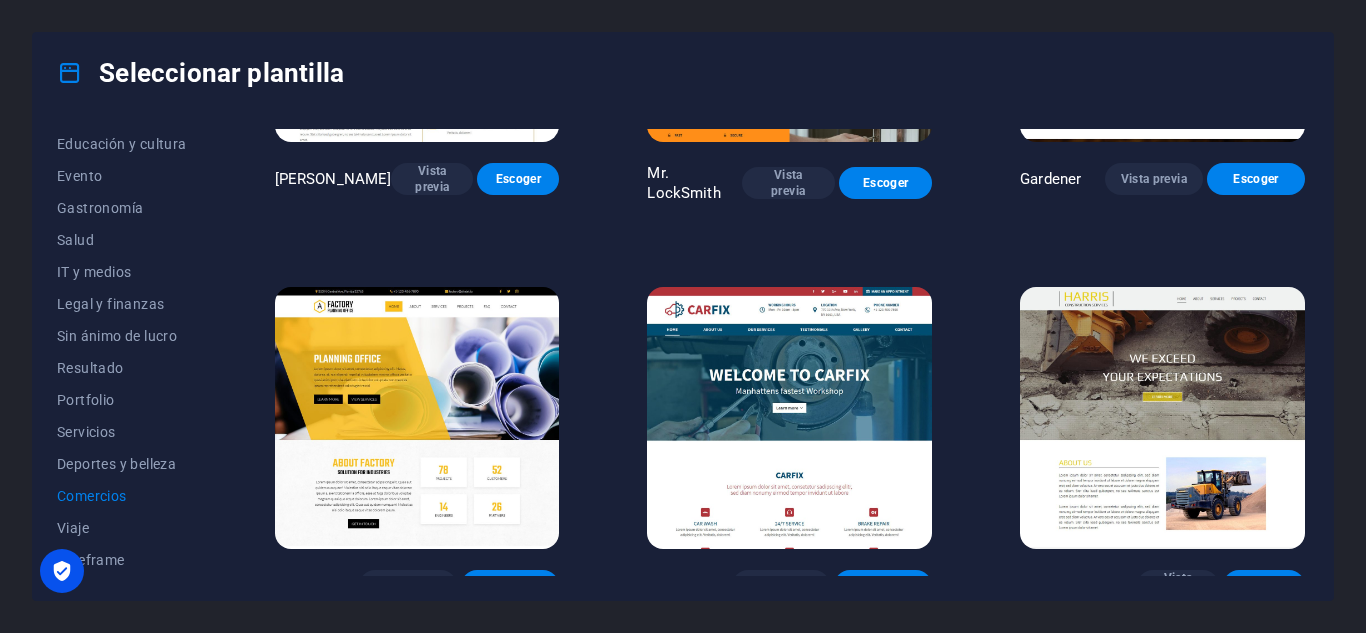 scroll, scrollTop: 673, scrollLeft: 0, axis: vertical 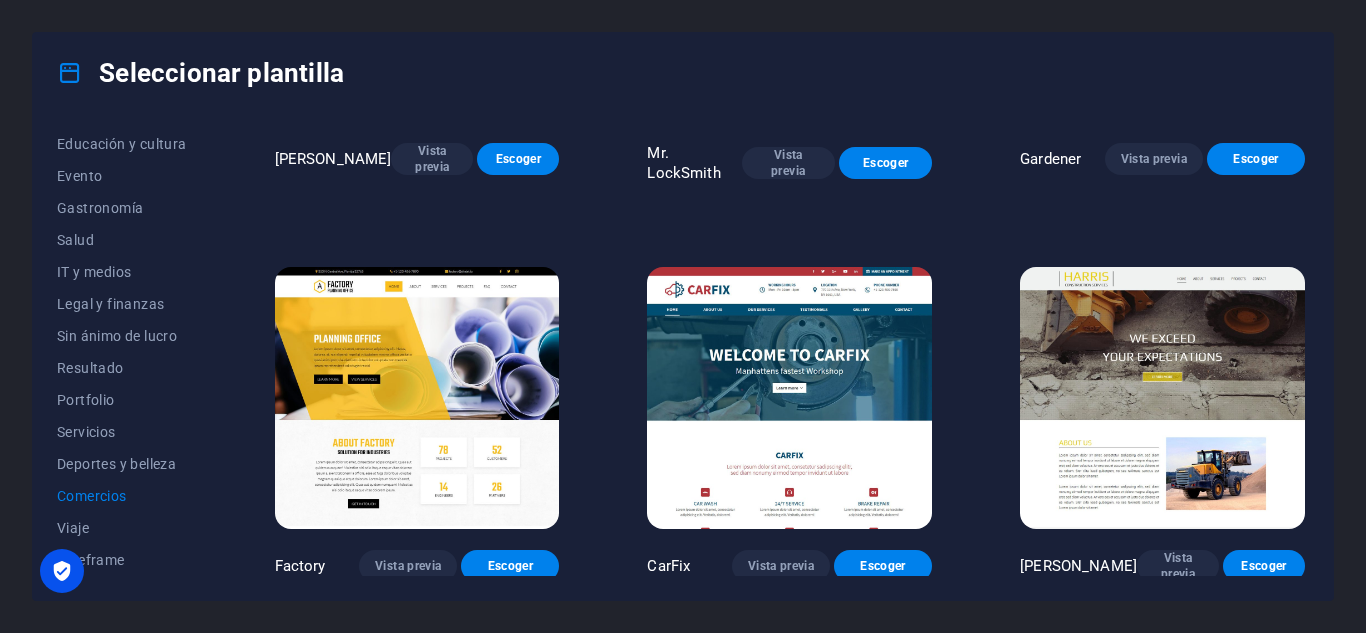 drag, startPoint x: 206, startPoint y: 488, endPoint x: 221, endPoint y: 395, distance: 94.20191 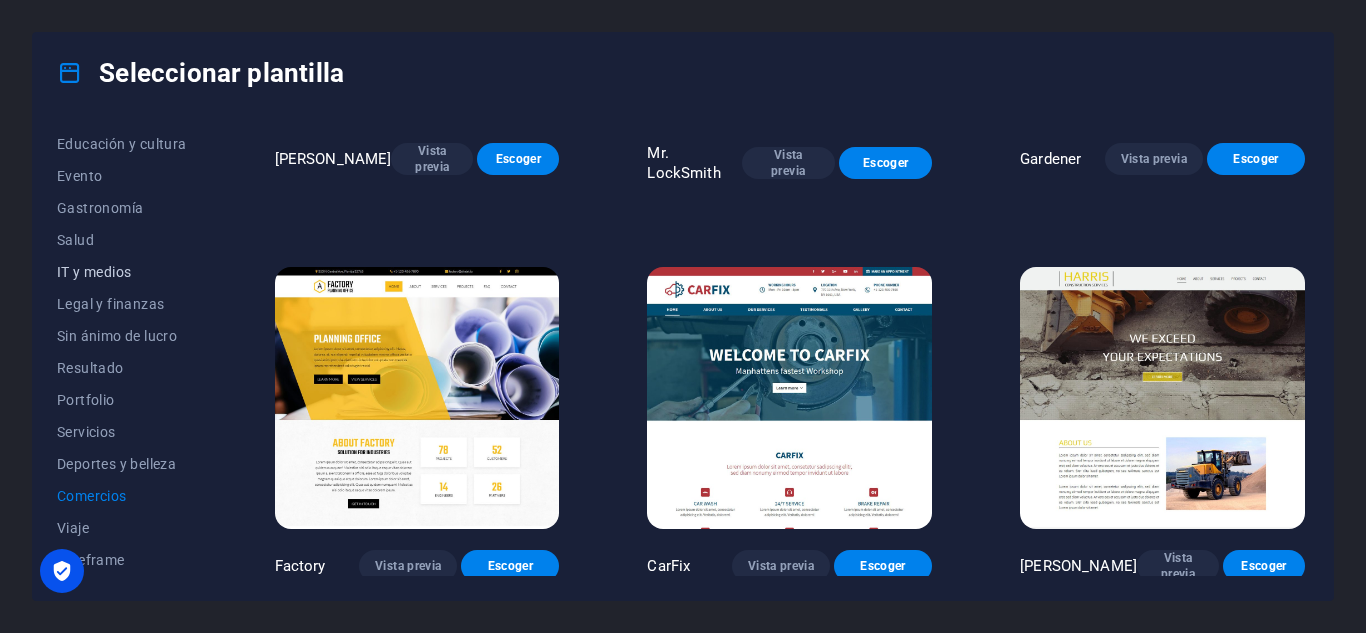 click on "IT y medios" at bounding box center [122, 272] 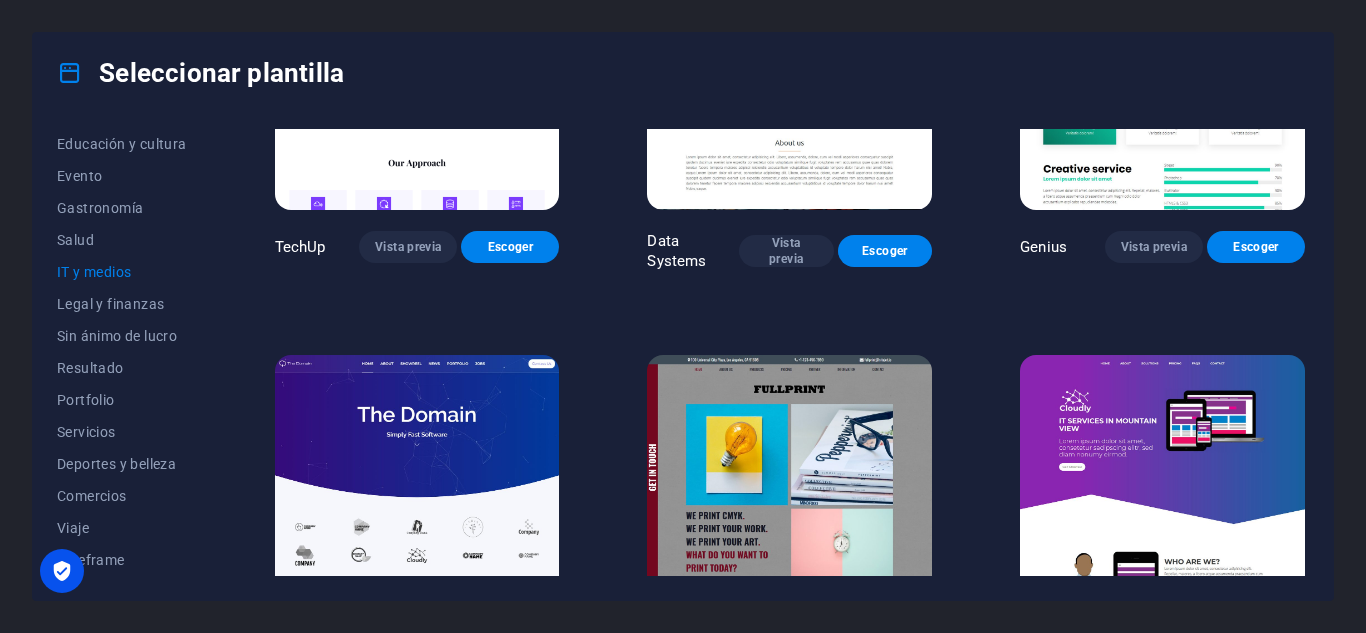 scroll, scrollTop: 673, scrollLeft: 0, axis: vertical 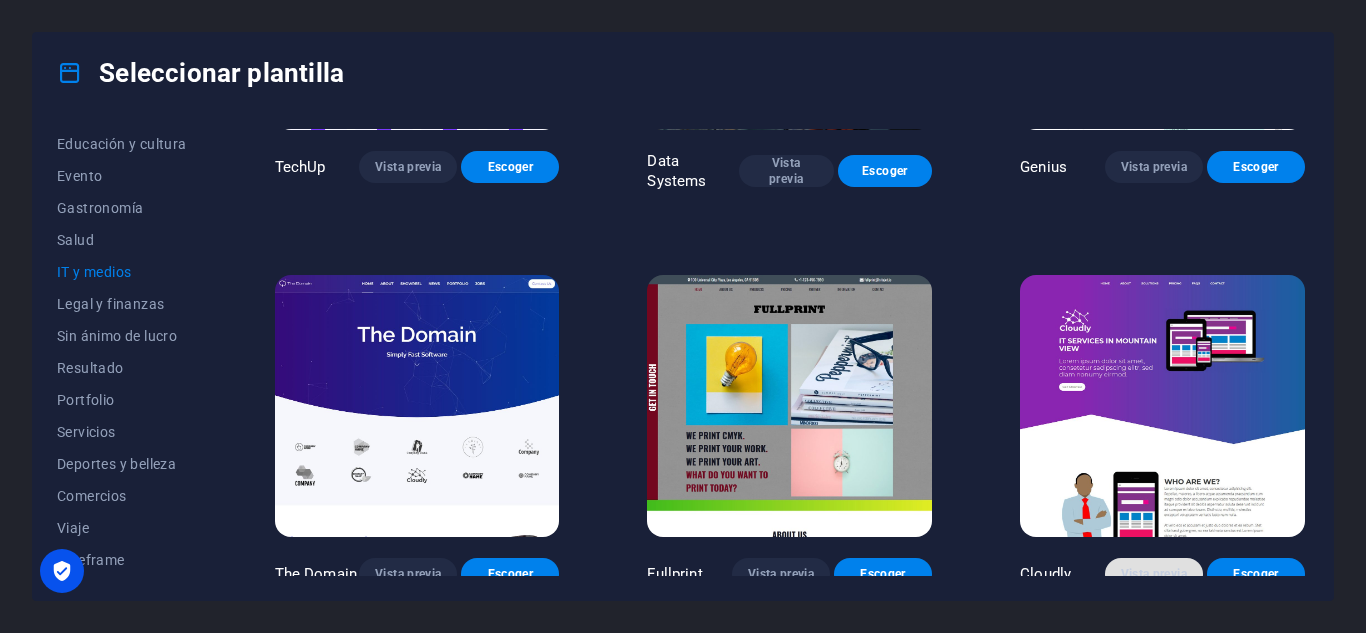 click on "Vista previa" at bounding box center [1154, 574] 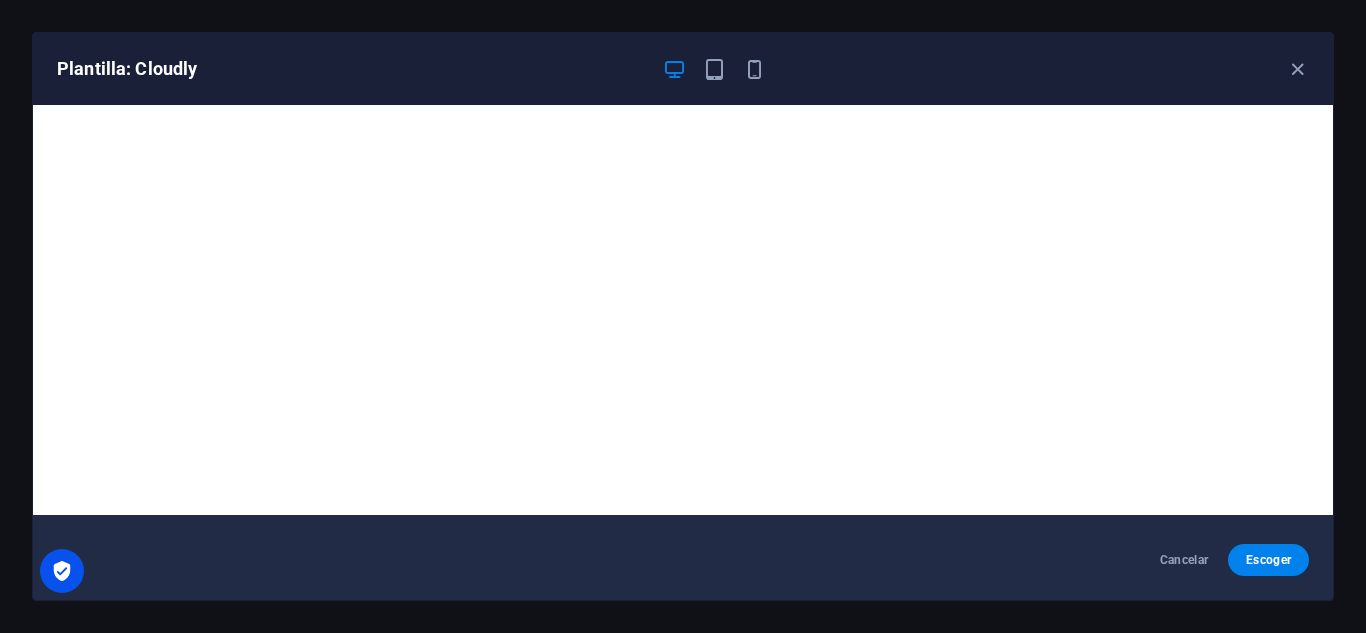 scroll, scrollTop: 0, scrollLeft: 0, axis: both 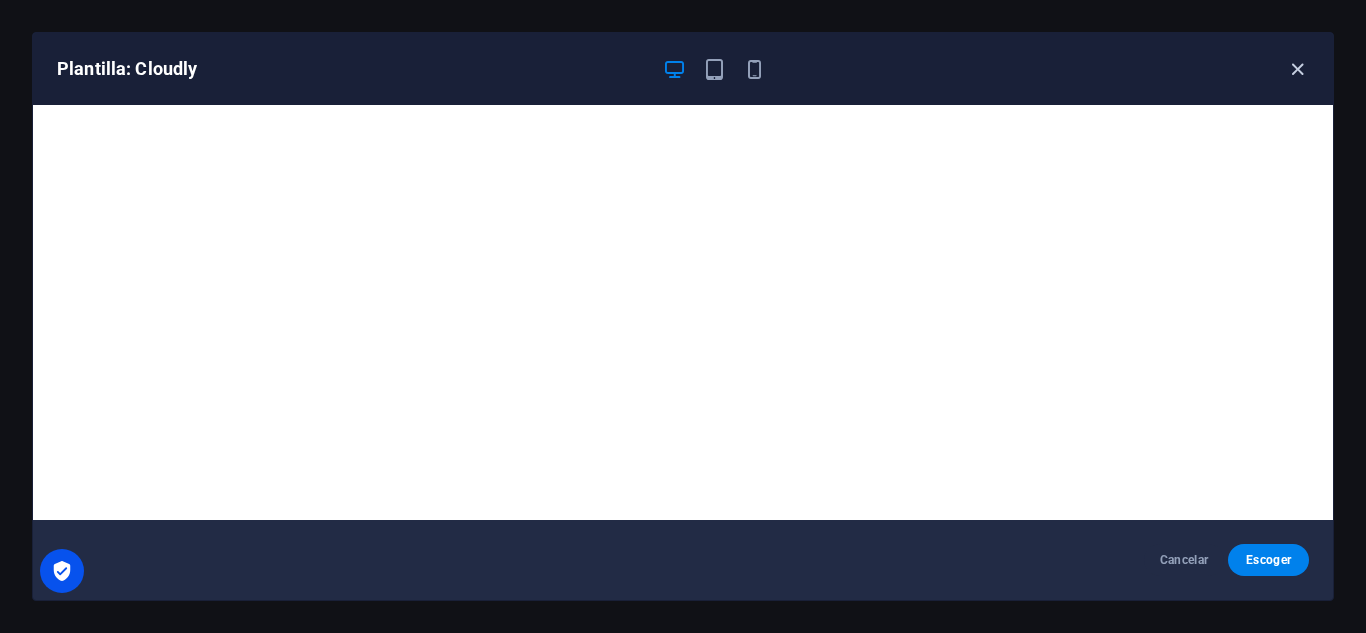 click at bounding box center [1297, 69] 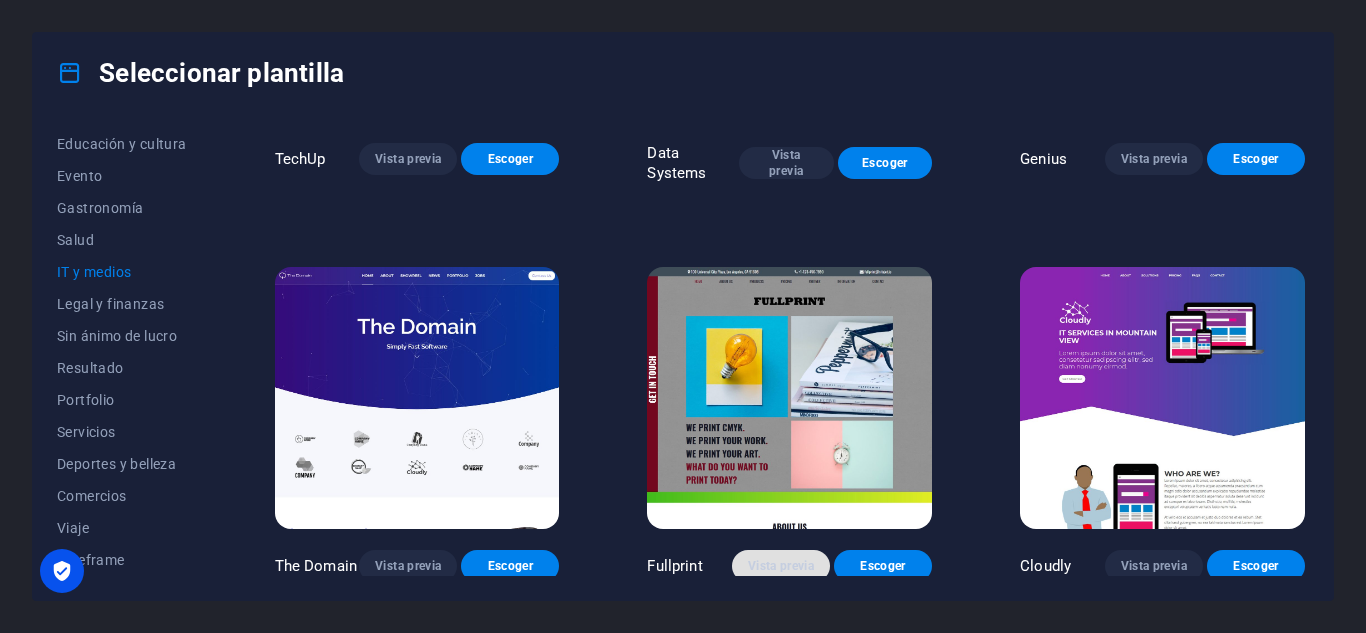 click on "Vista previa" at bounding box center (781, 566) 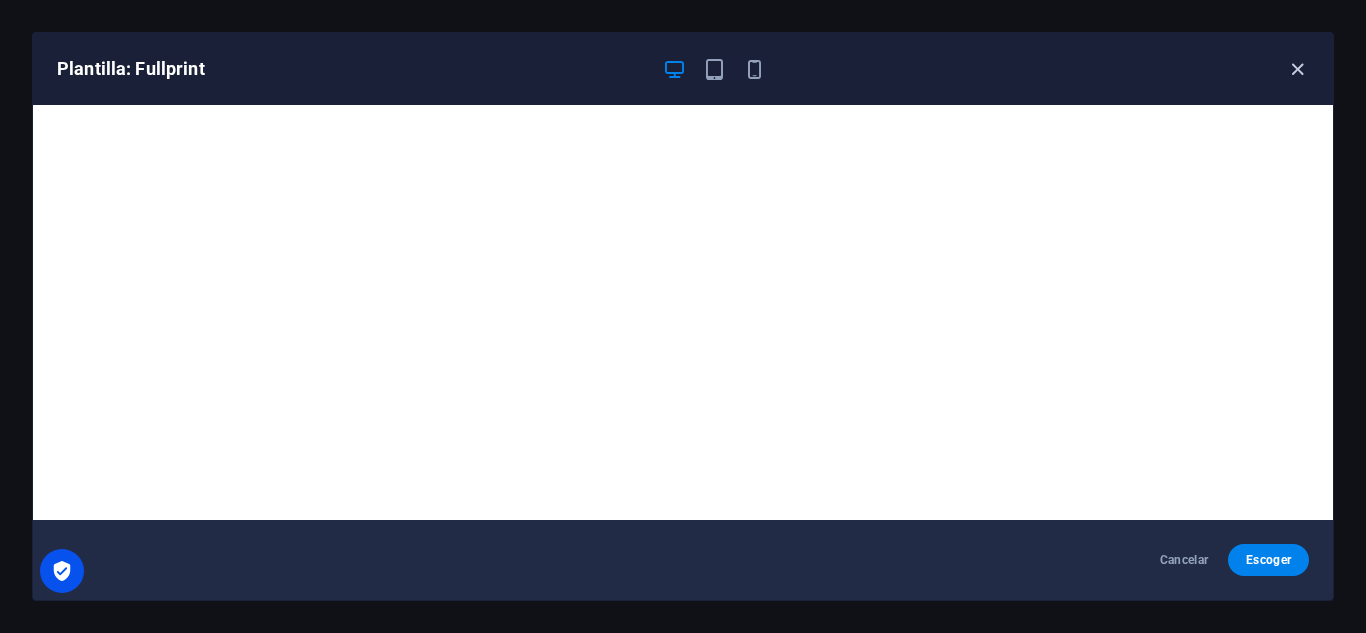 click at bounding box center [1297, 69] 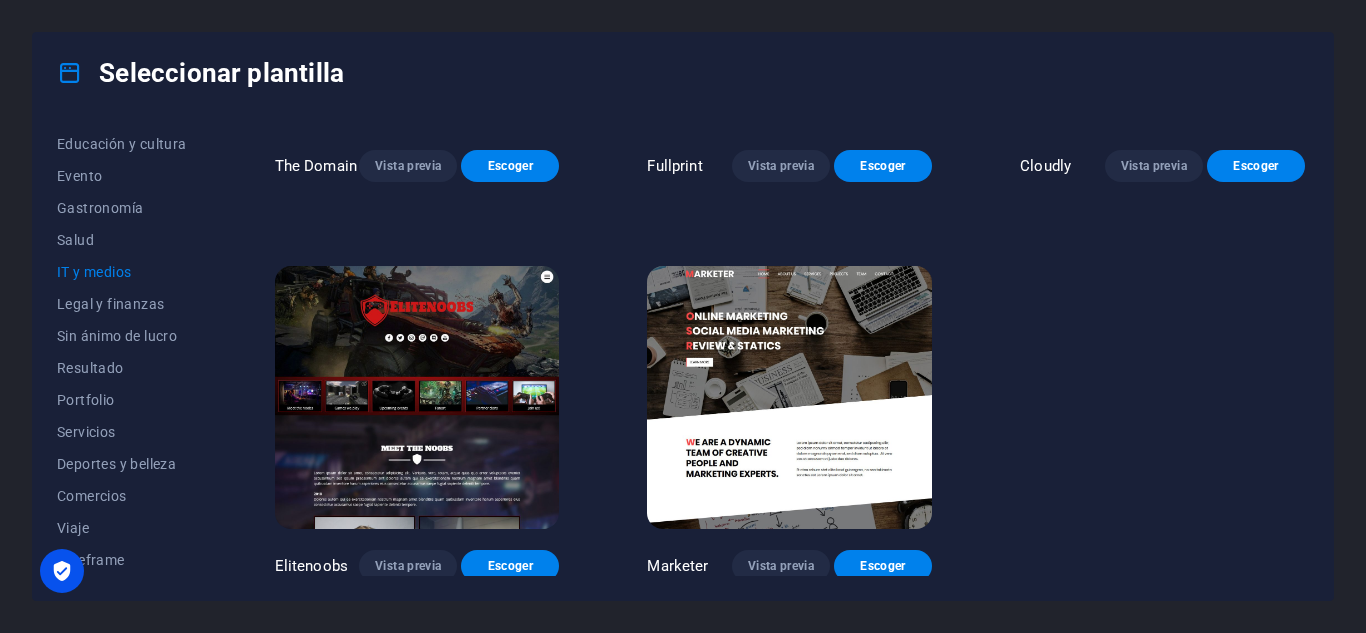 scroll, scrollTop: 1086, scrollLeft: 0, axis: vertical 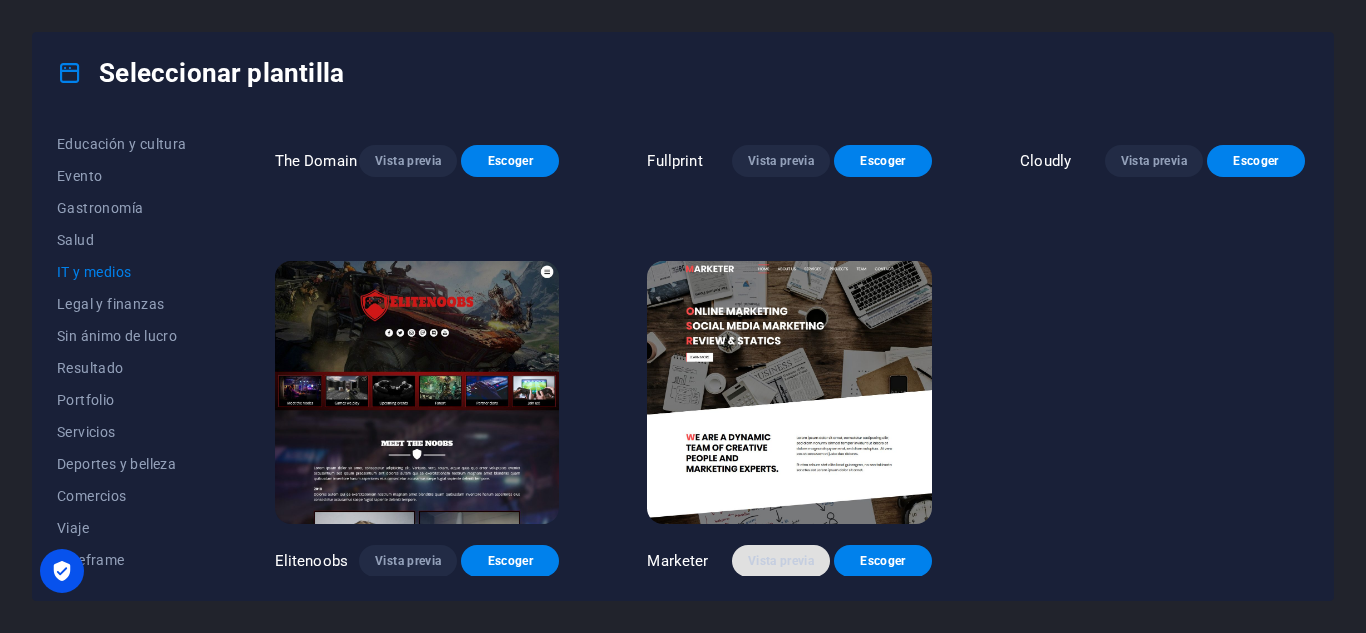 click on "Vista previa" at bounding box center [781, 561] 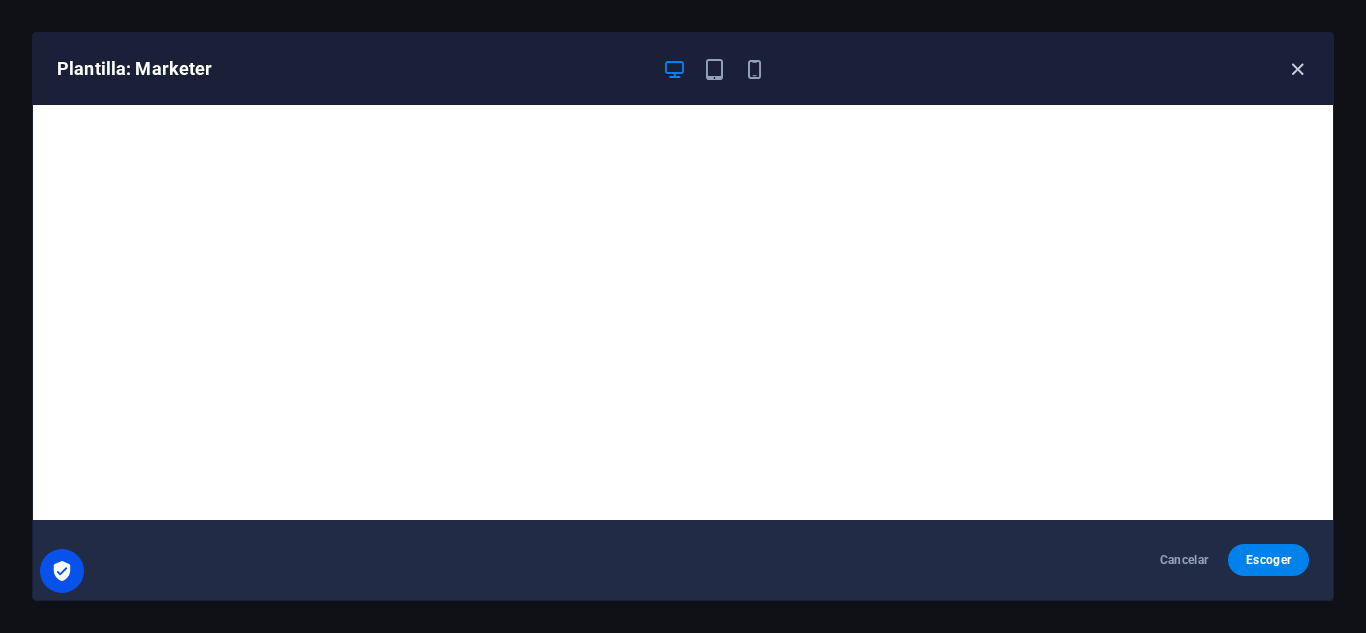 click at bounding box center (1297, 69) 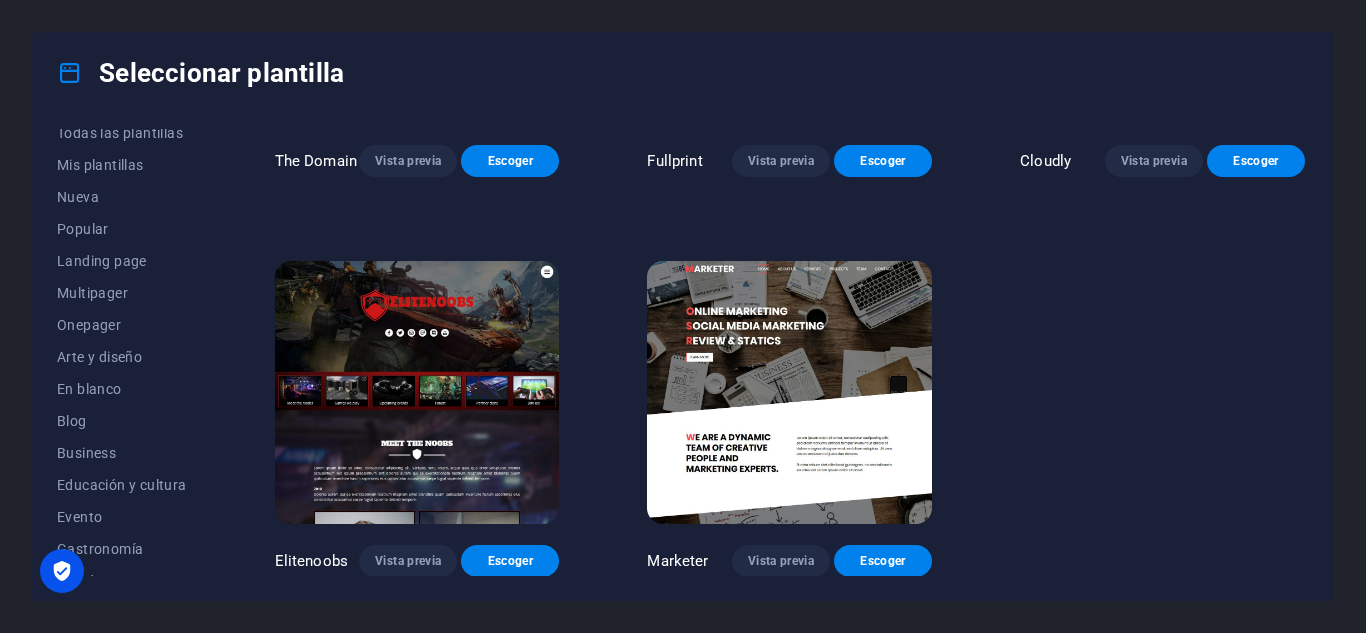 scroll, scrollTop: 0, scrollLeft: 0, axis: both 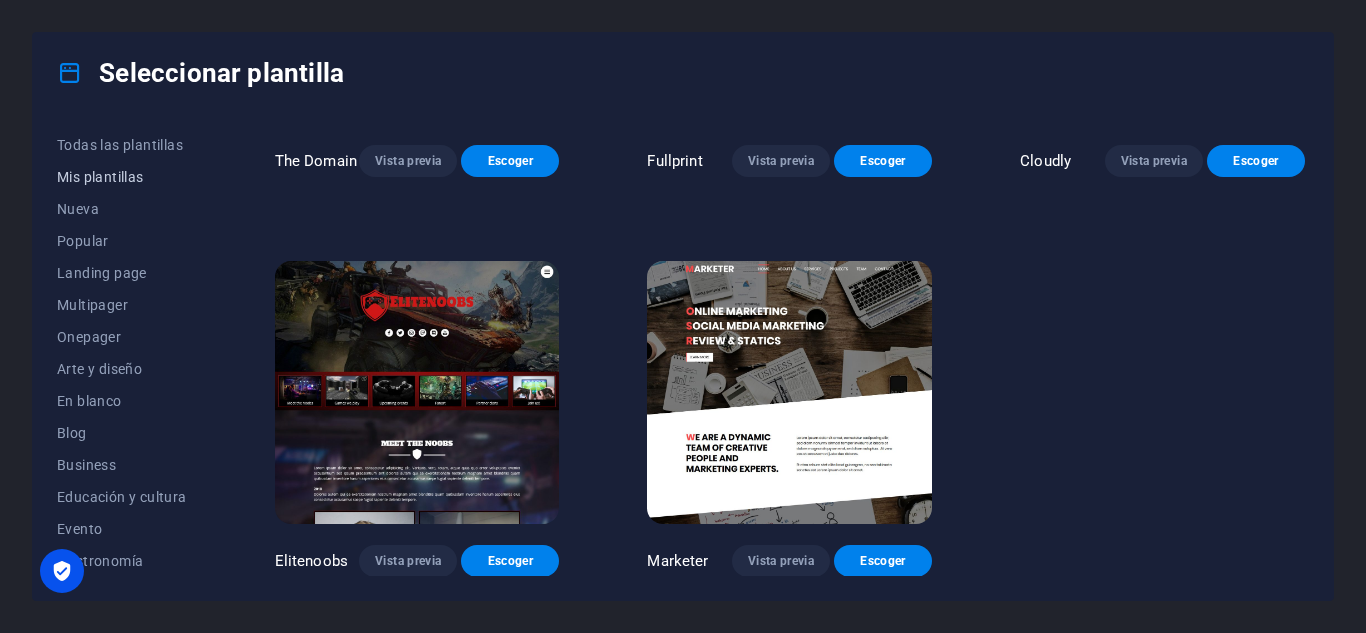 click on "Mis plantillas" at bounding box center [122, 177] 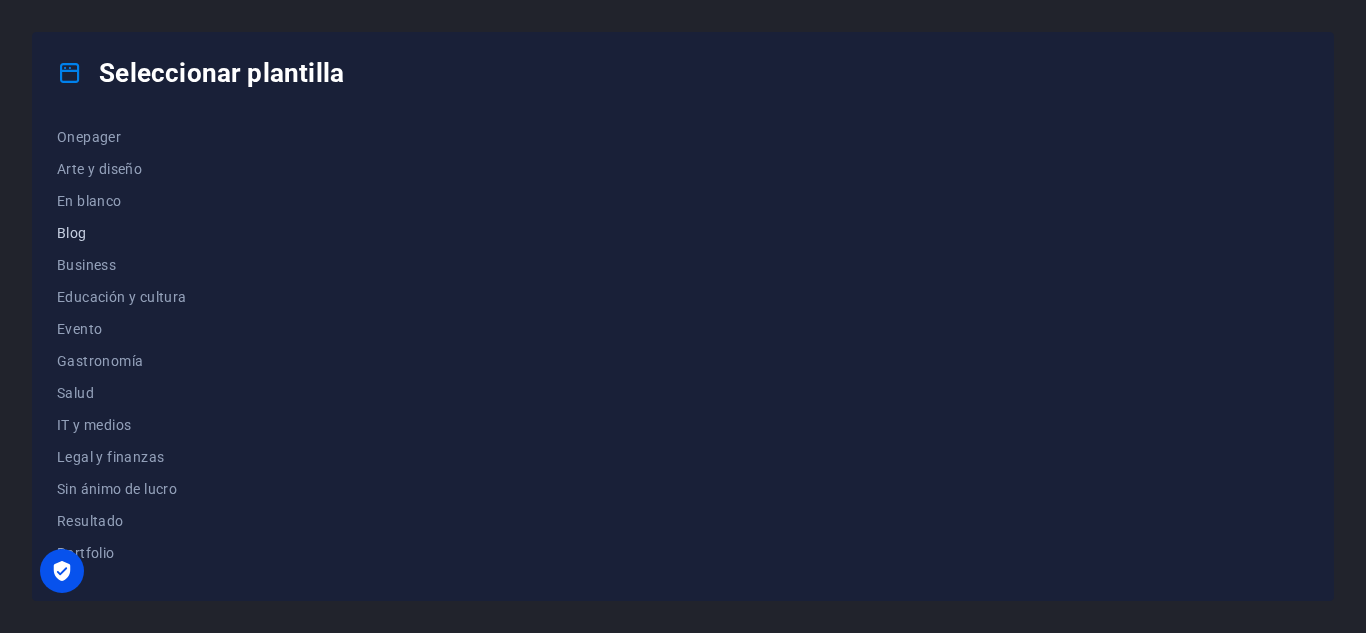 scroll, scrollTop: 0, scrollLeft: 0, axis: both 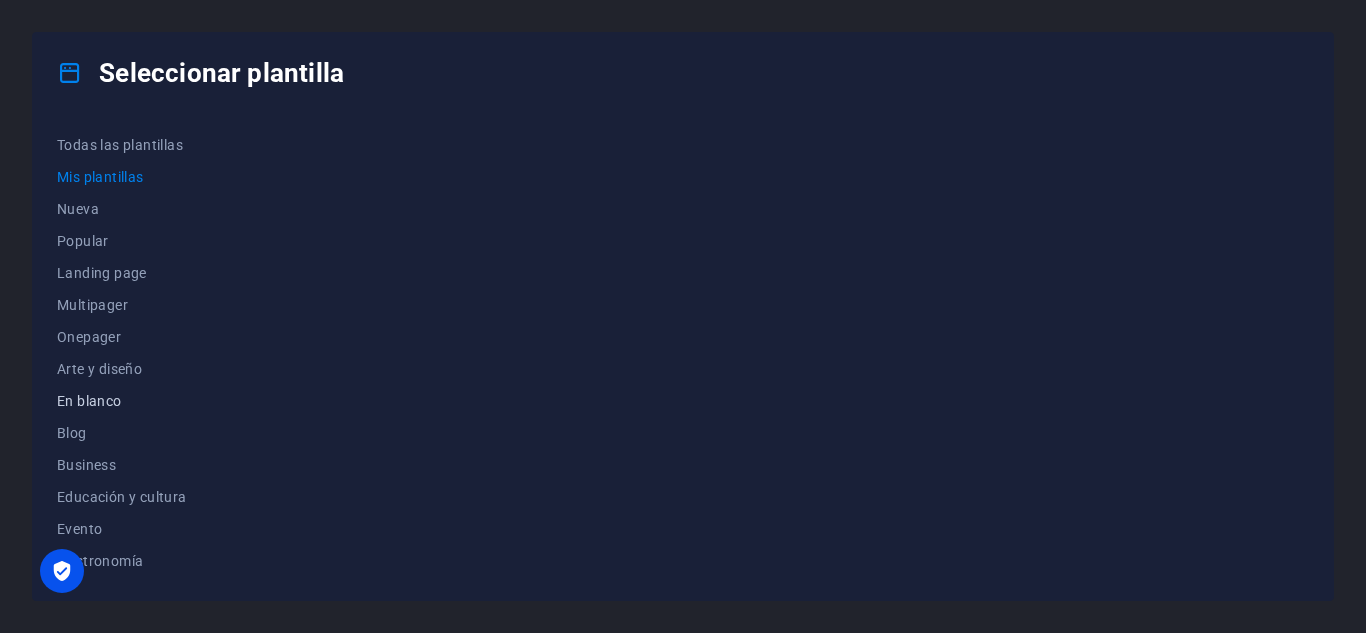 click on "En blanco" at bounding box center [122, 401] 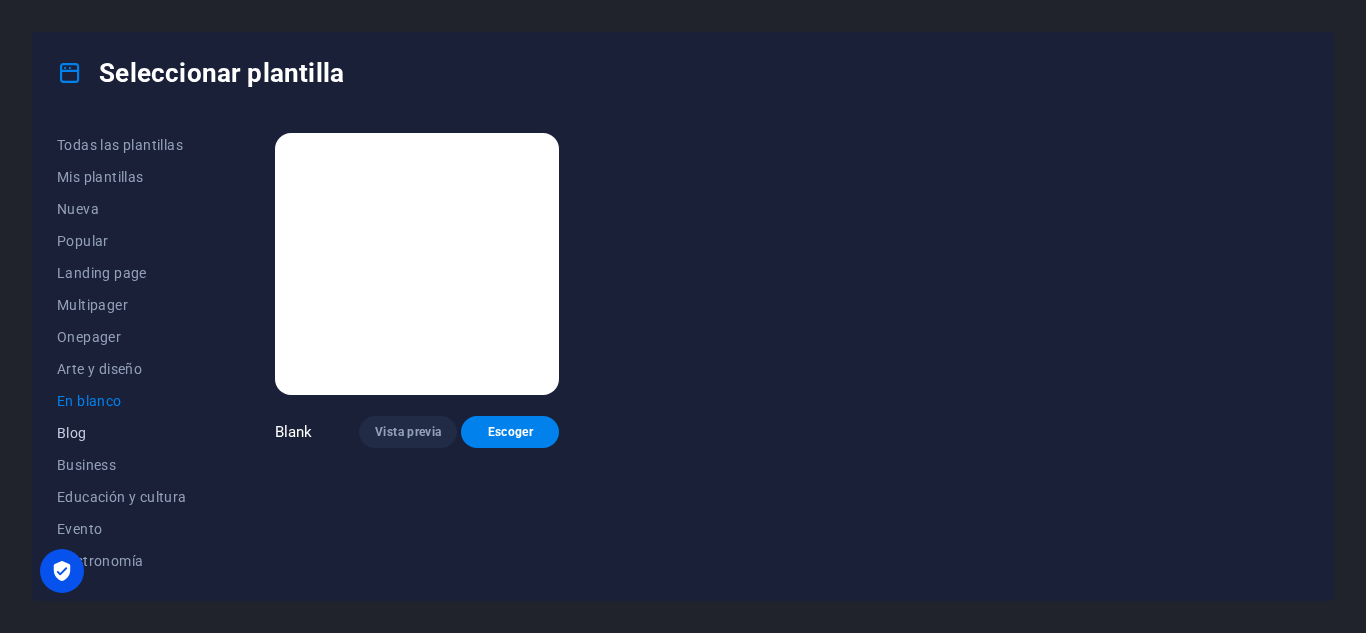 click on "Blog" at bounding box center [122, 433] 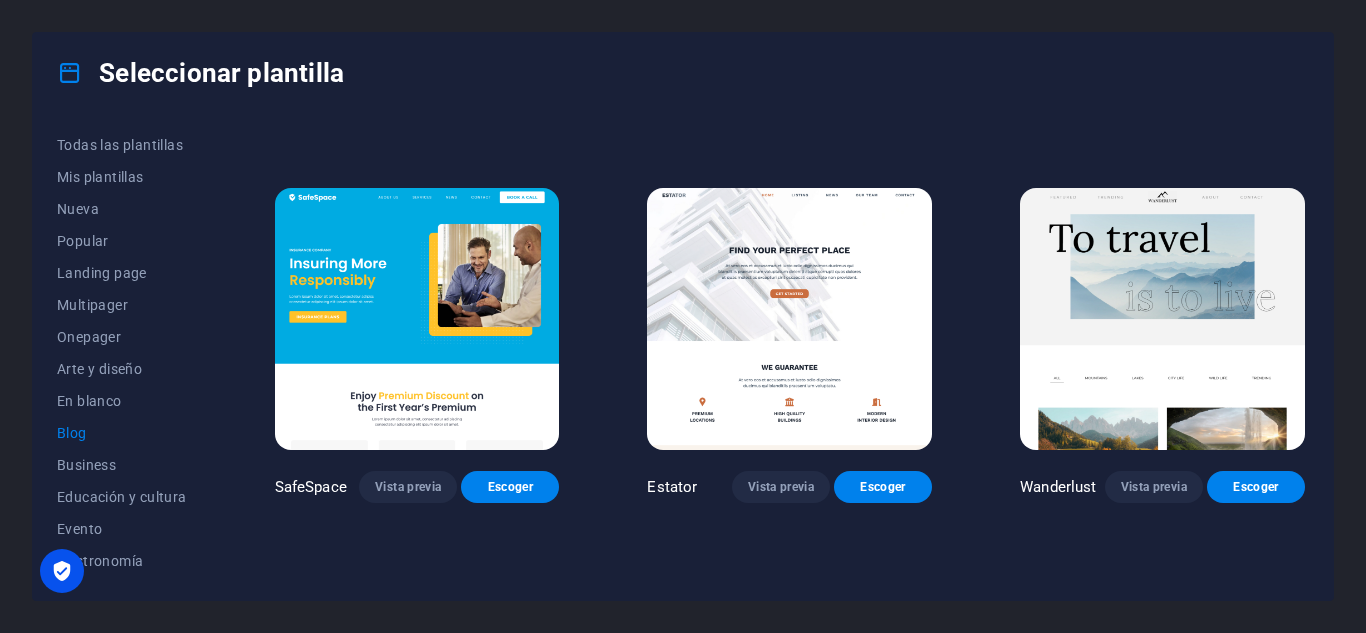 scroll, scrollTop: 900, scrollLeft: 0, axis: vertical 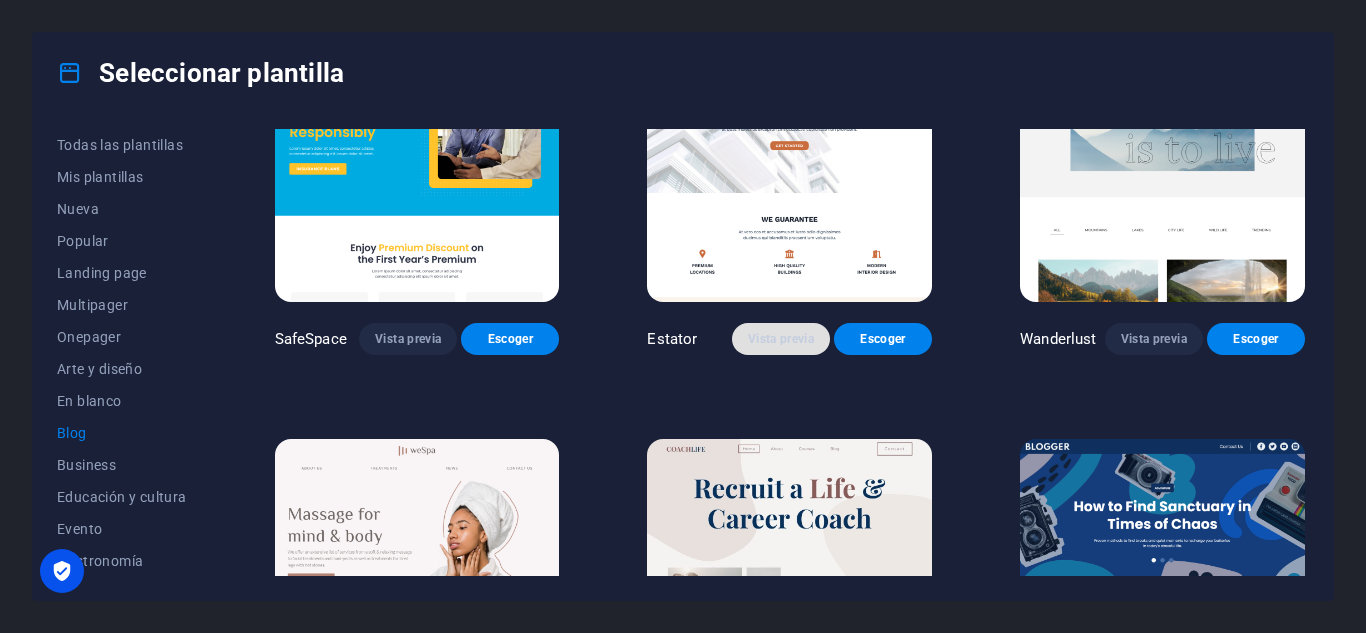 click on "Vista previa" at bounding box center [781, 339] 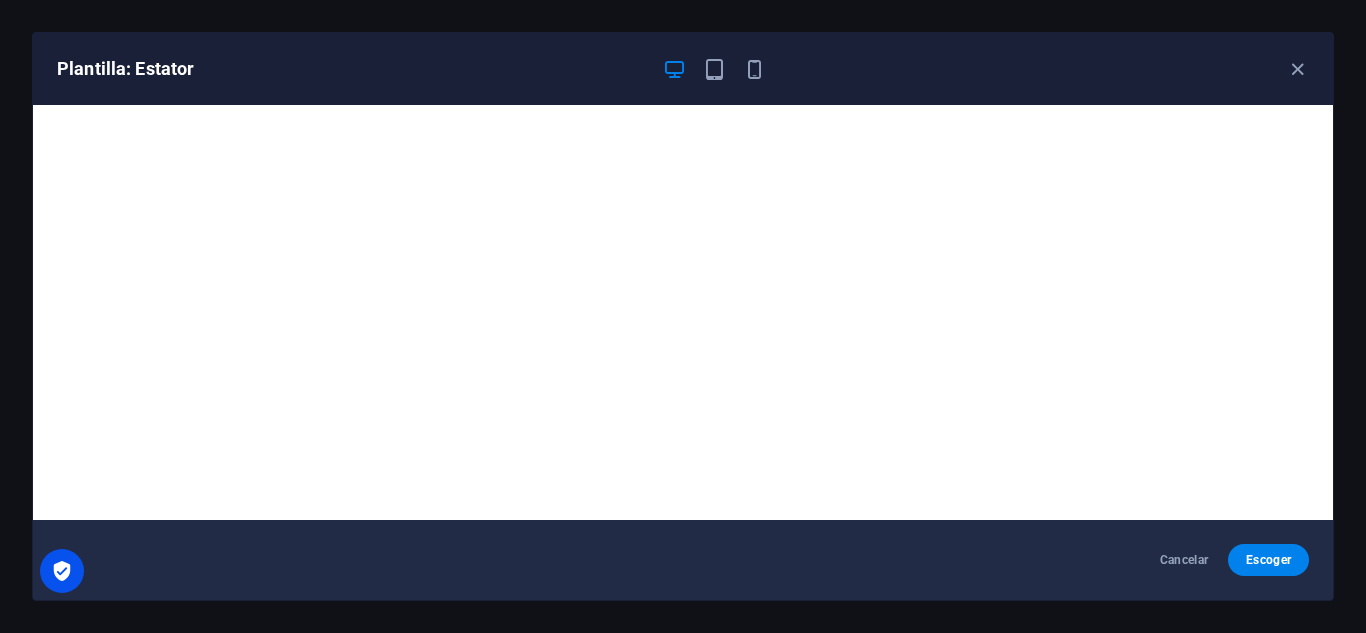 scroll, scrollTop: 5, scrollLeft: 0, axis: vertical 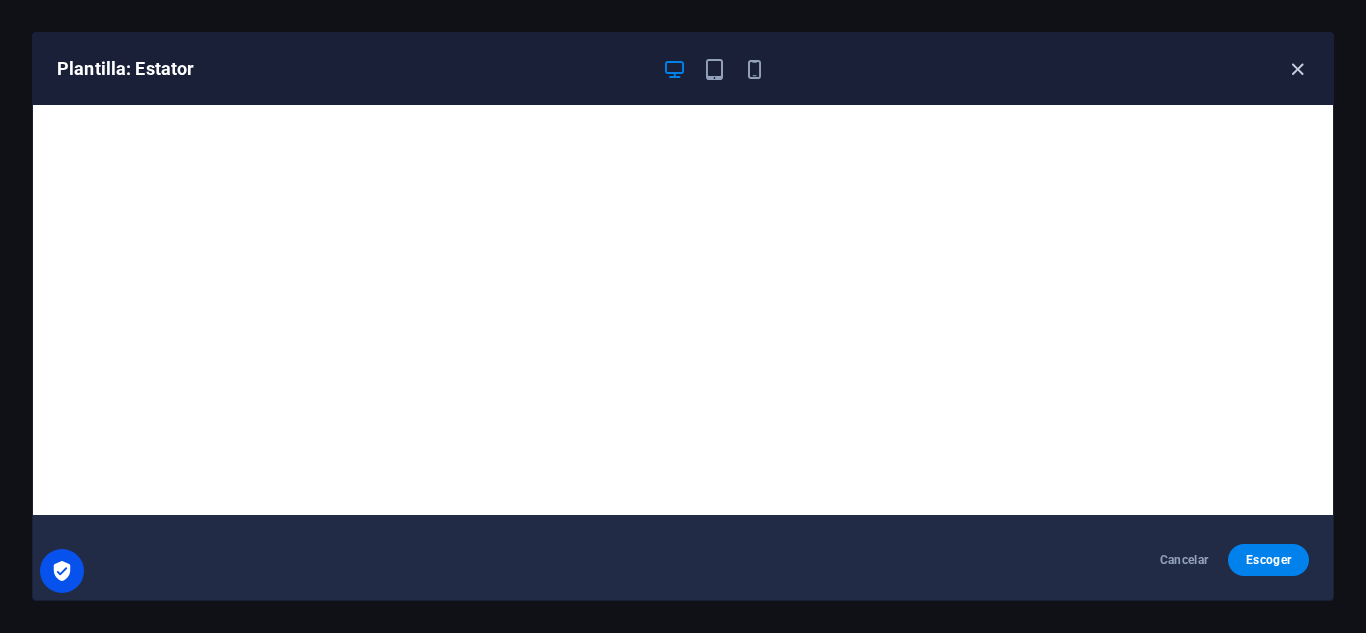 click at bounding box center [1297, 69] 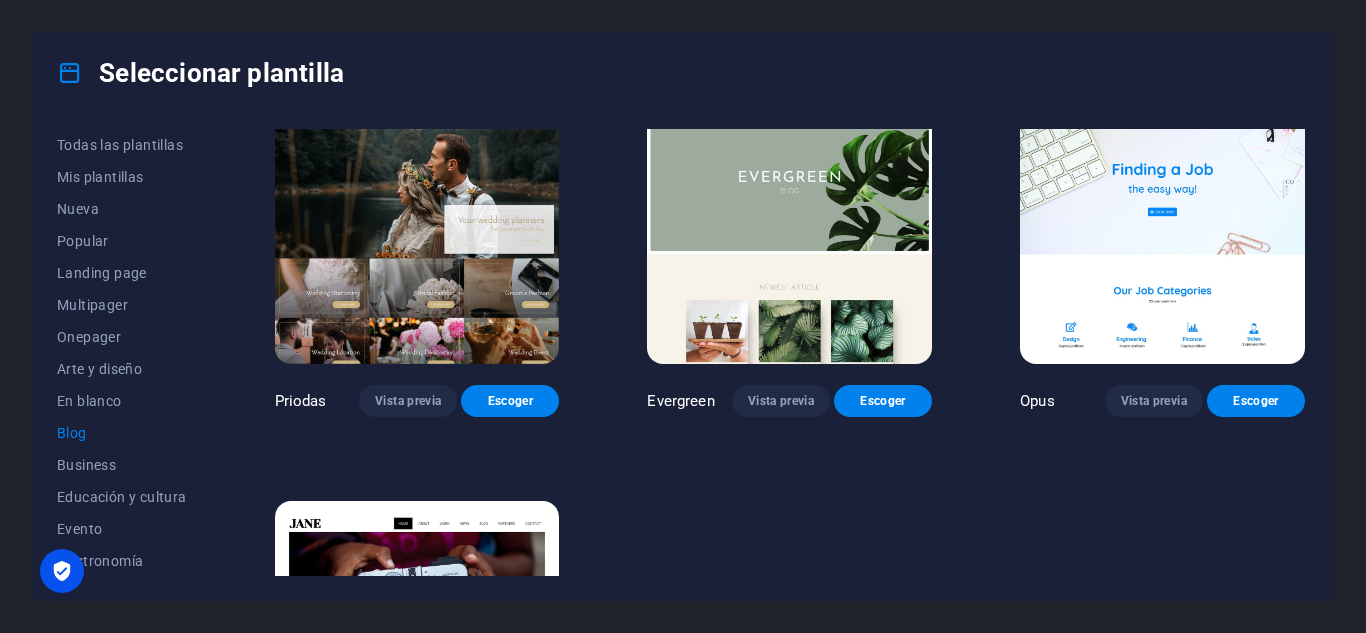 scroll, scrollTop: 2400, scrollLeft: 0, axis: vertical 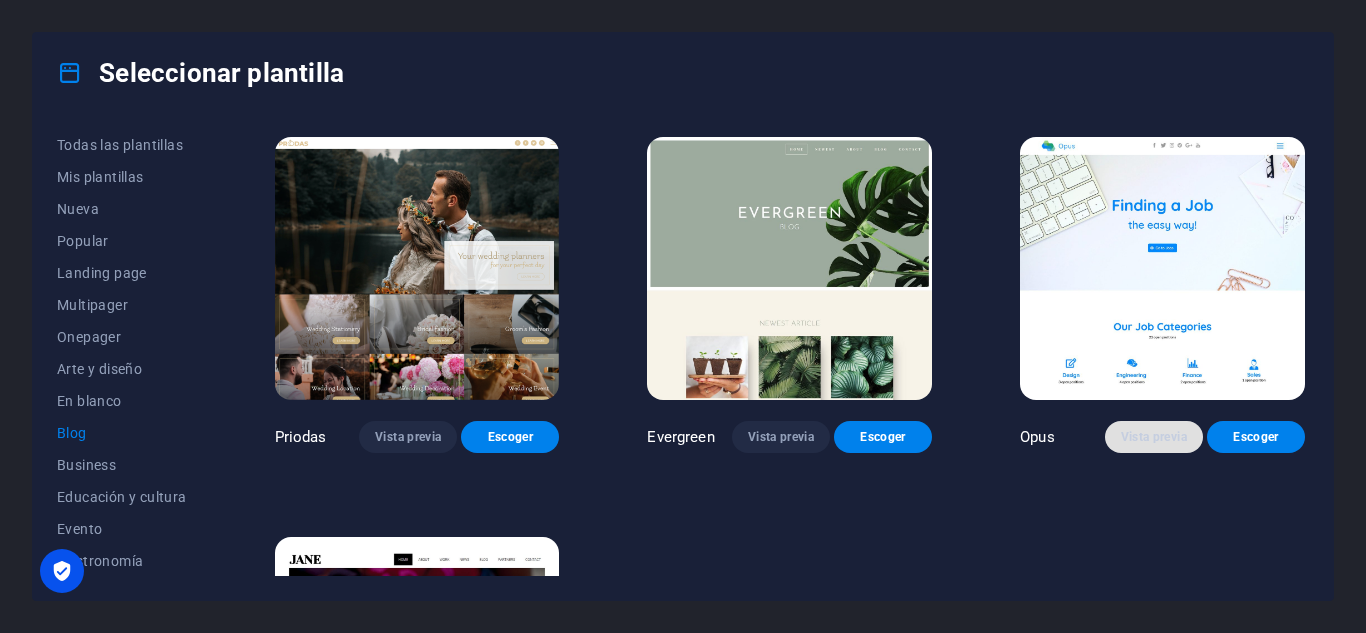 click on "Vista previa" at bounding box center [1154, 437] 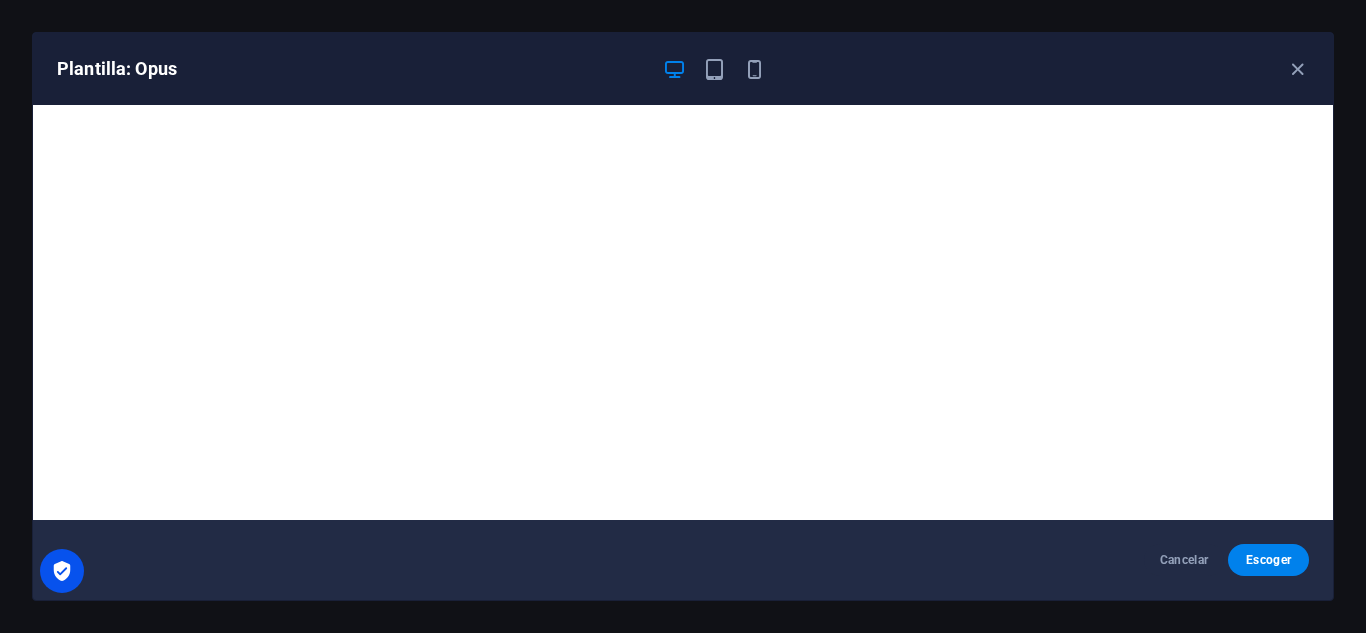 scroll, scrollTop: 5, scrollLeft: 0, axis: vertical 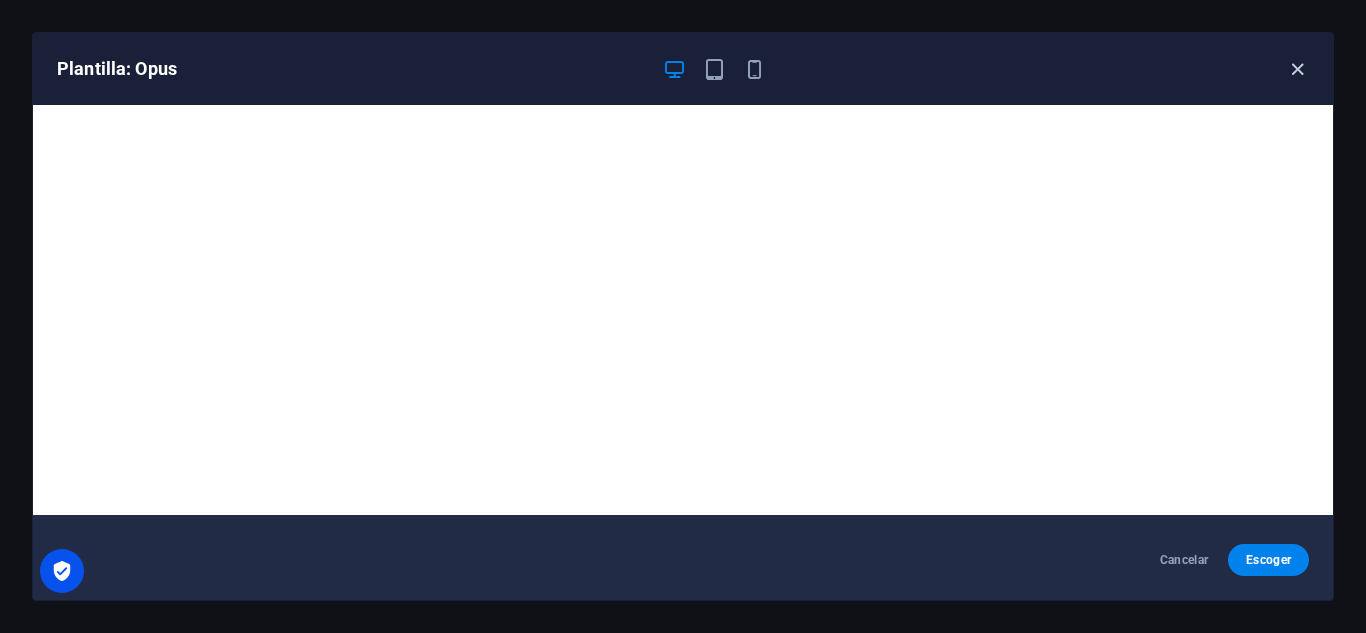 click at bounding box center (1297, 69) 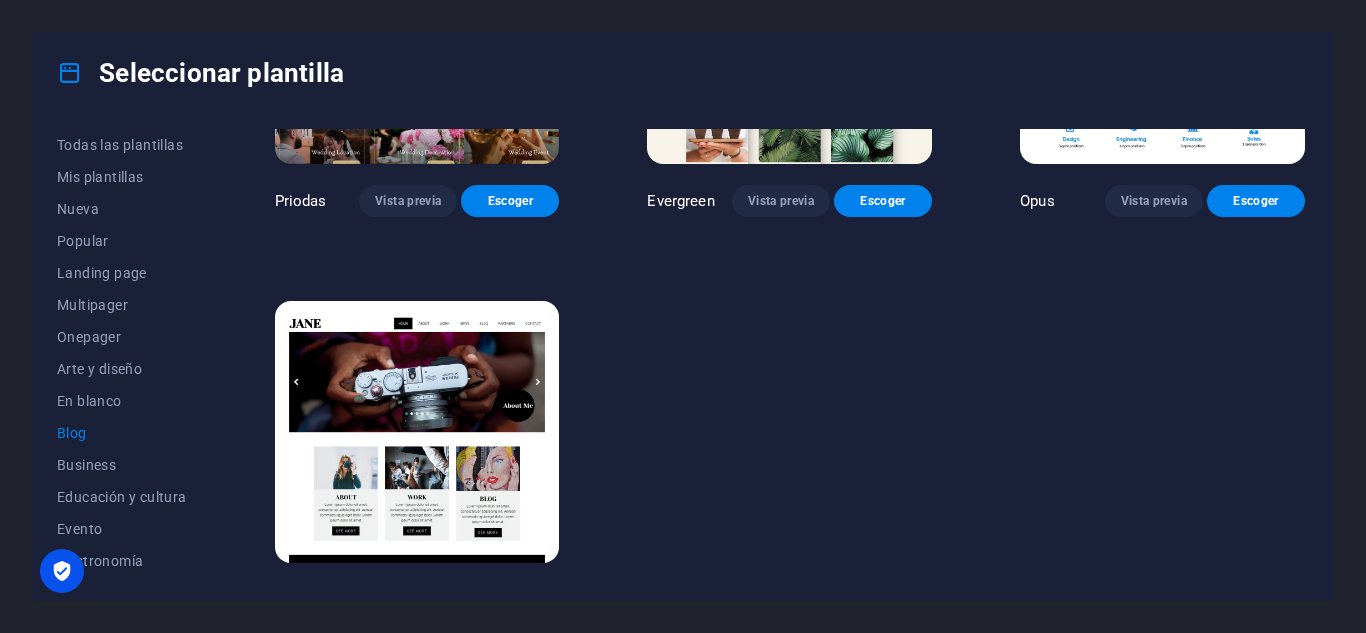 scroll, scrollTop: 2674, scrollLeft: 0, axis: vertical 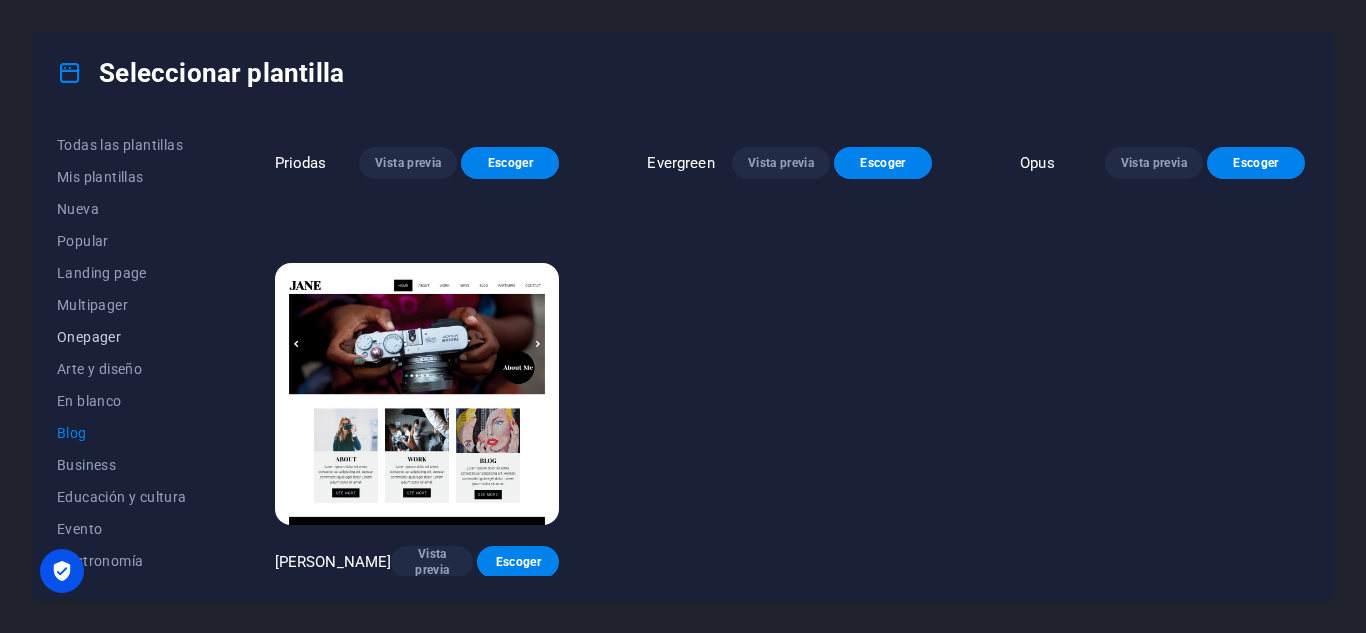 click on "Onepager" at bounding box center [122, 337] 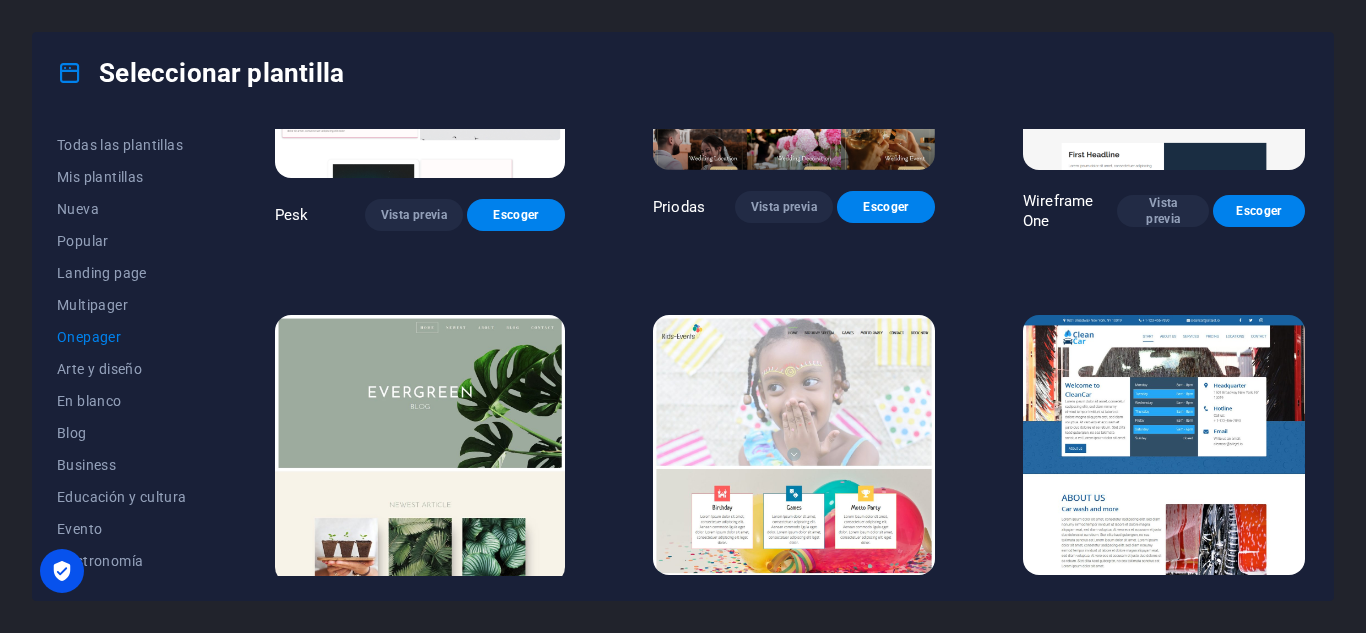 scroll, scrollTop: 2666, scrollLeft: 0, axis: vertical 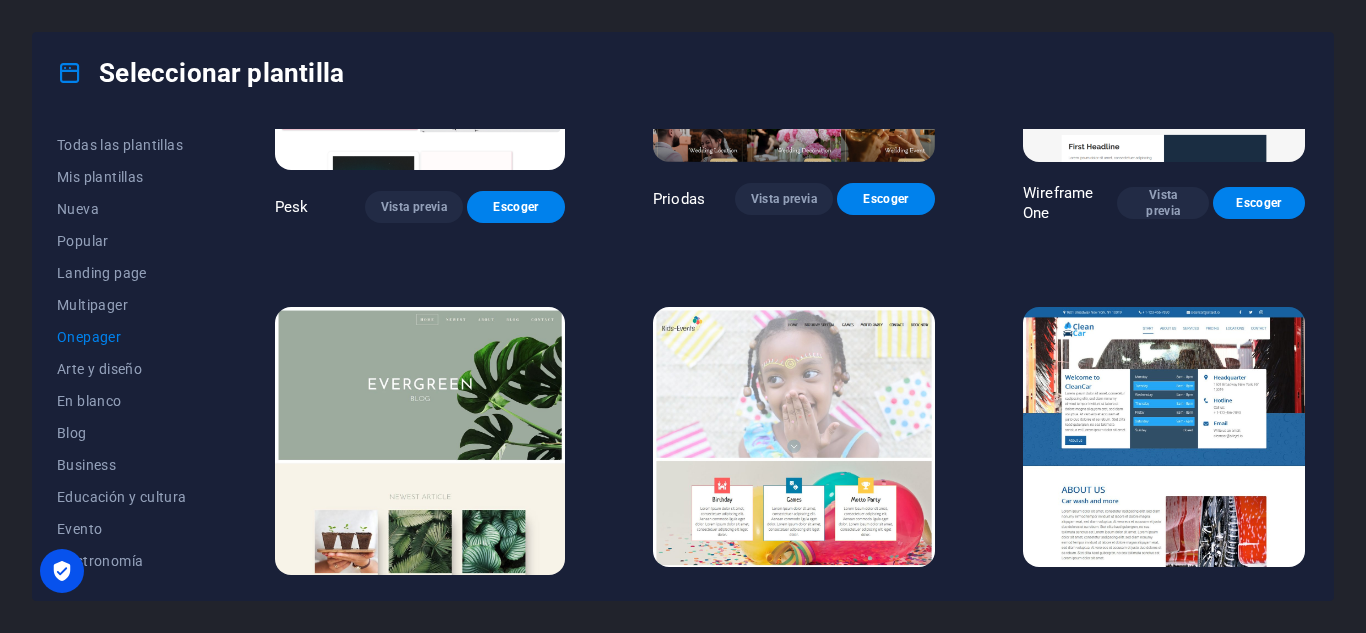 click on "Vista previa" at bounding box center (784, 604) 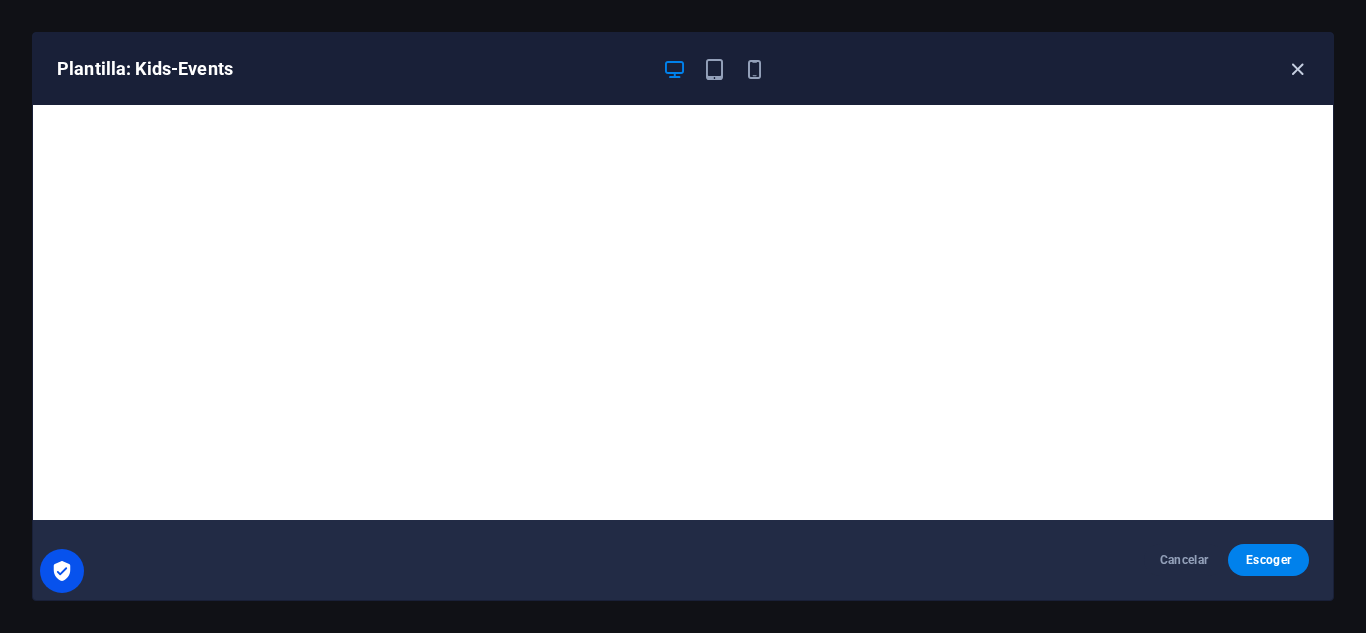 click at bounding box center [1297, 69] 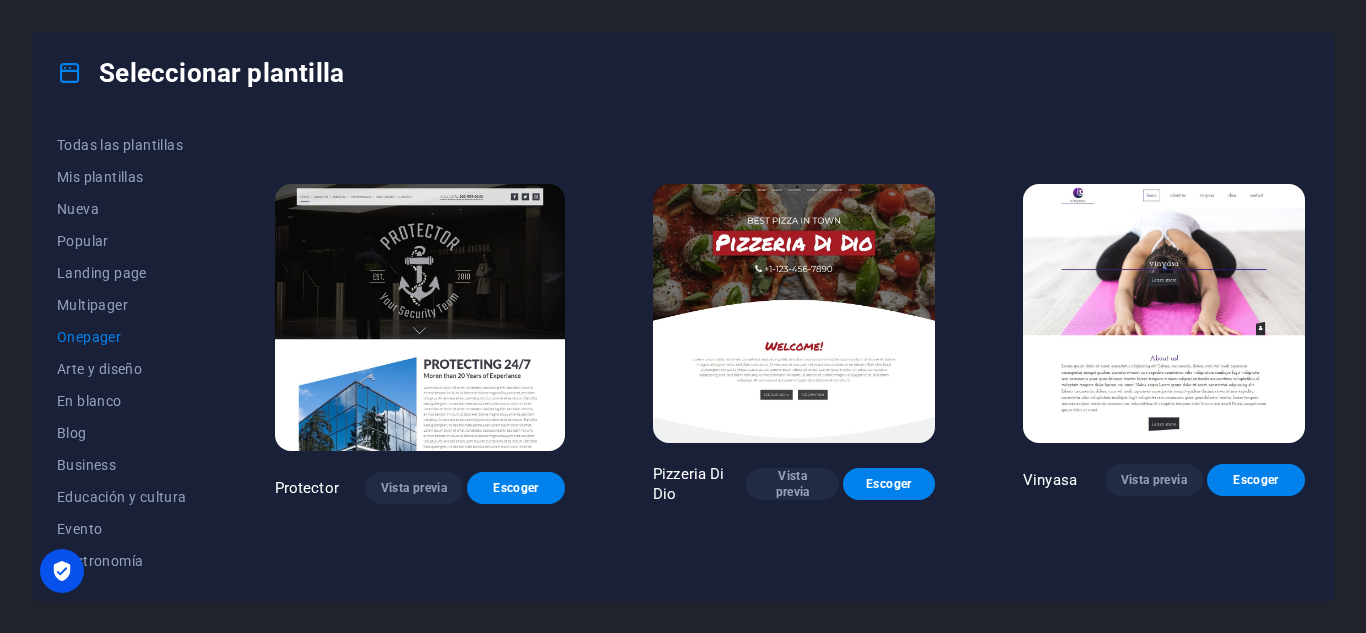 scroll, scrollTop: 3178, scrollLeft: 0, axis: vertical 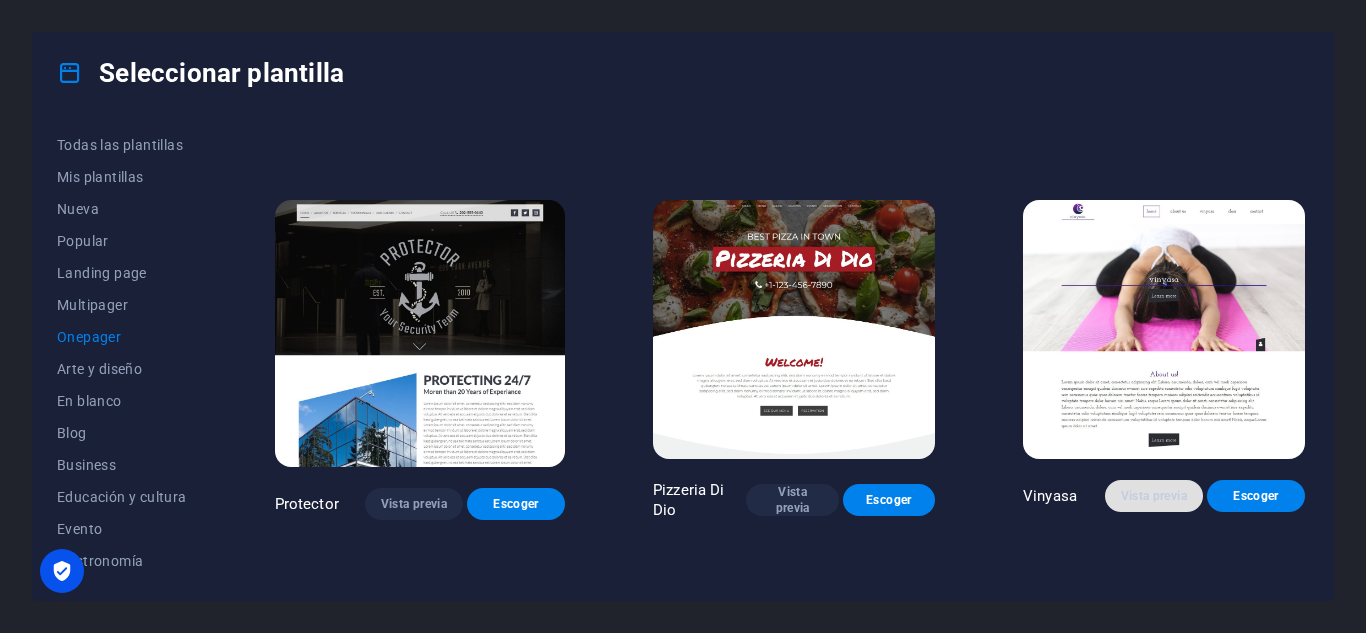 click on "Vista previa" at bounding box center [1154, 496] 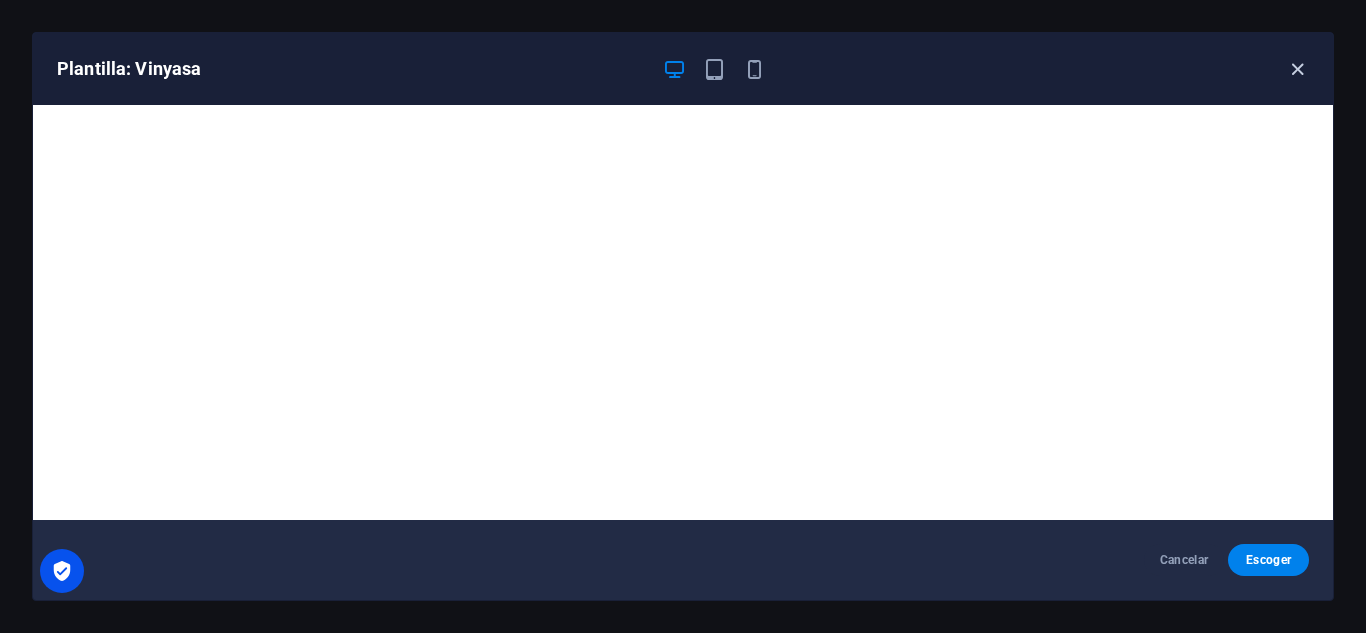 click at bounding box center (1297, 69) 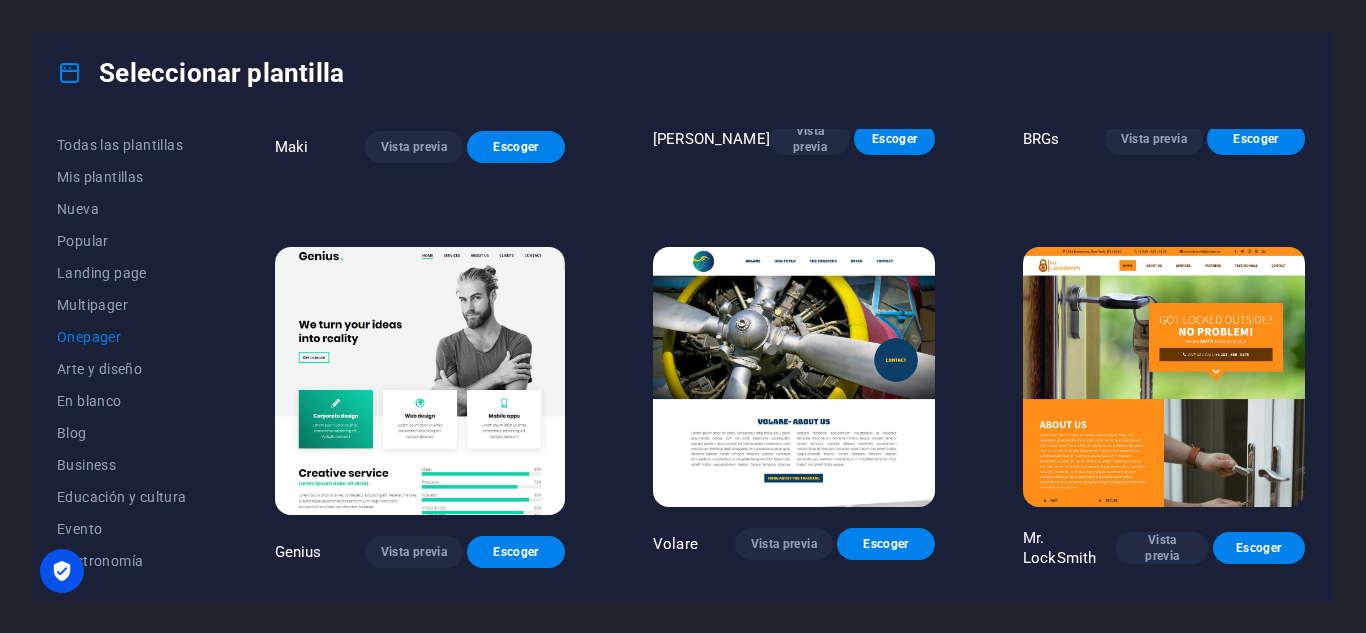 scroll, scrollTop: 3978, scrollLeft: 0, axis: vertical 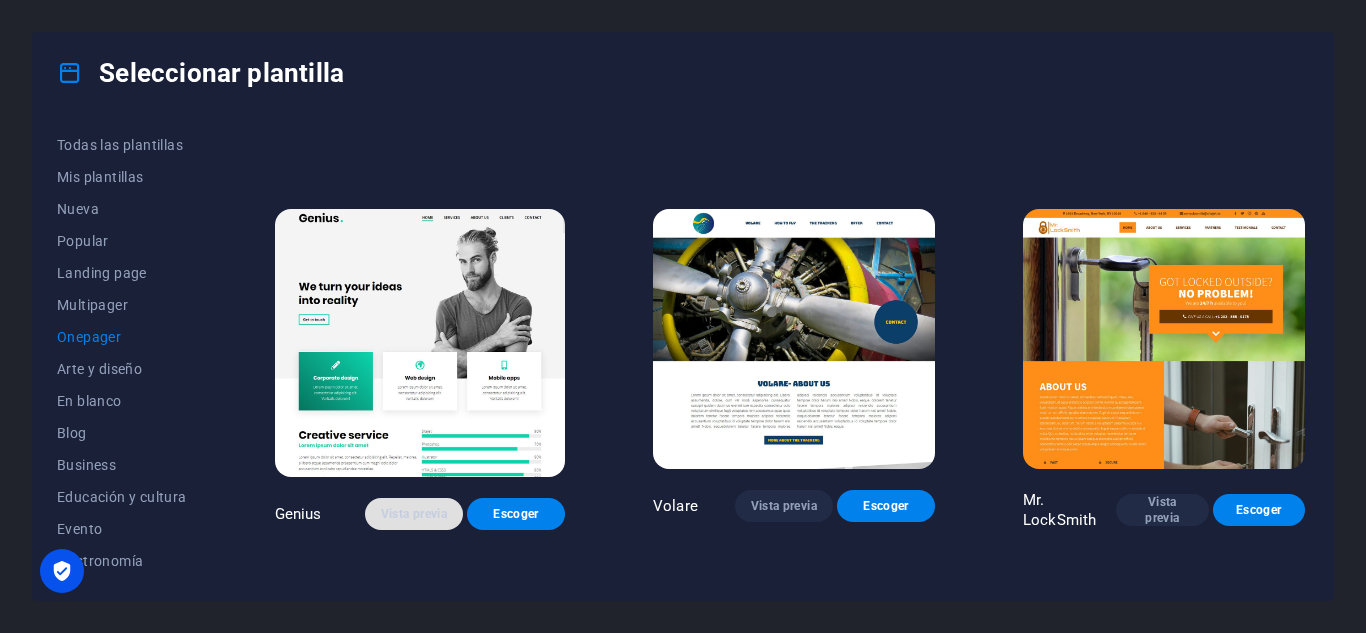 click on "Vista previa" at bounding box center (414, 514) 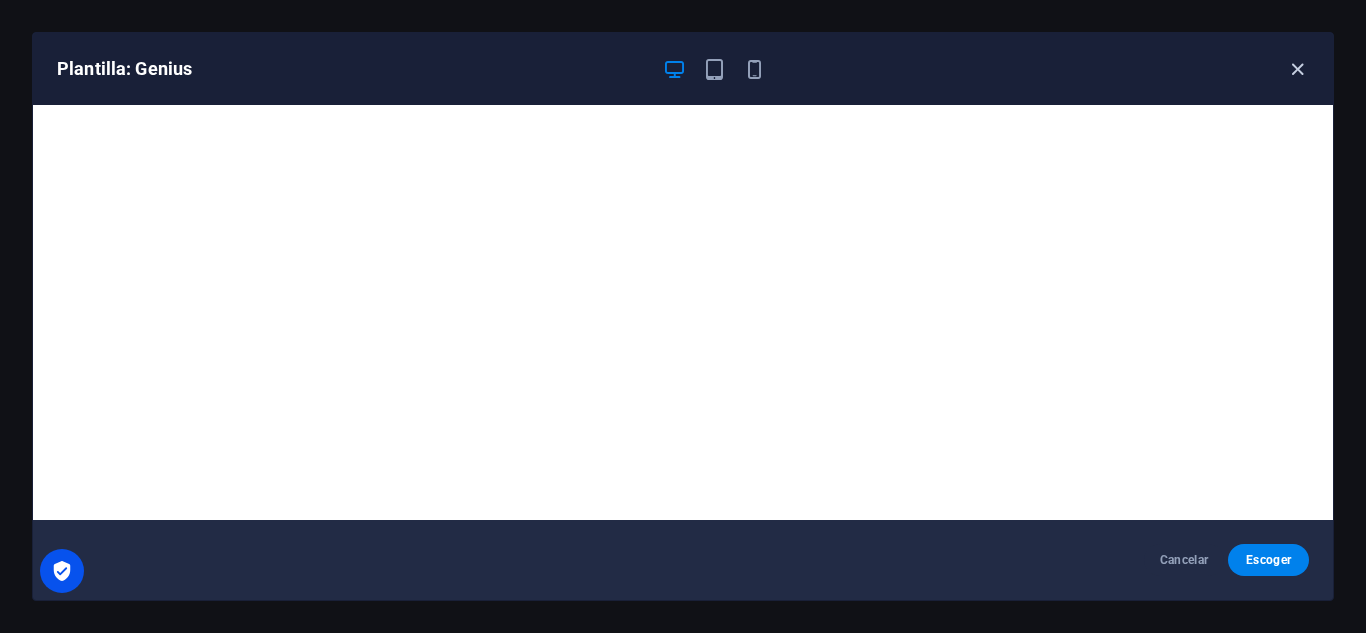 click at bounding box center [1297, 69] 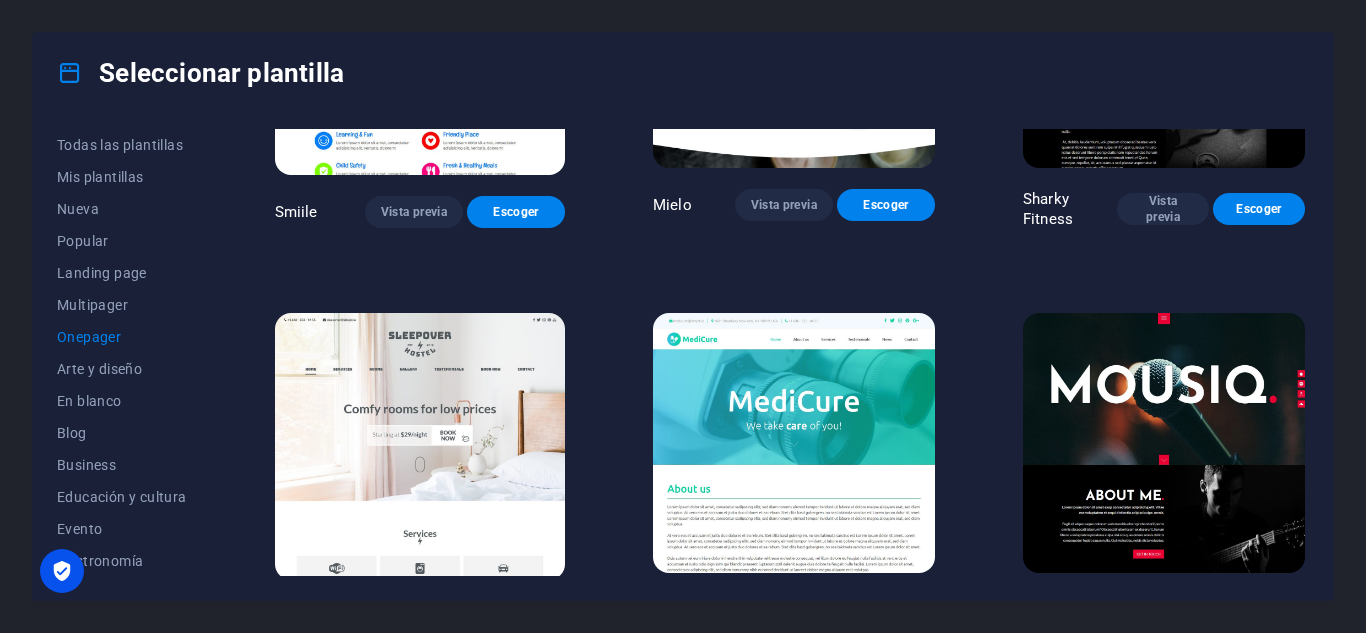 scroll, scrollTop: 5578, scrollLeft: 0, axis: vertical 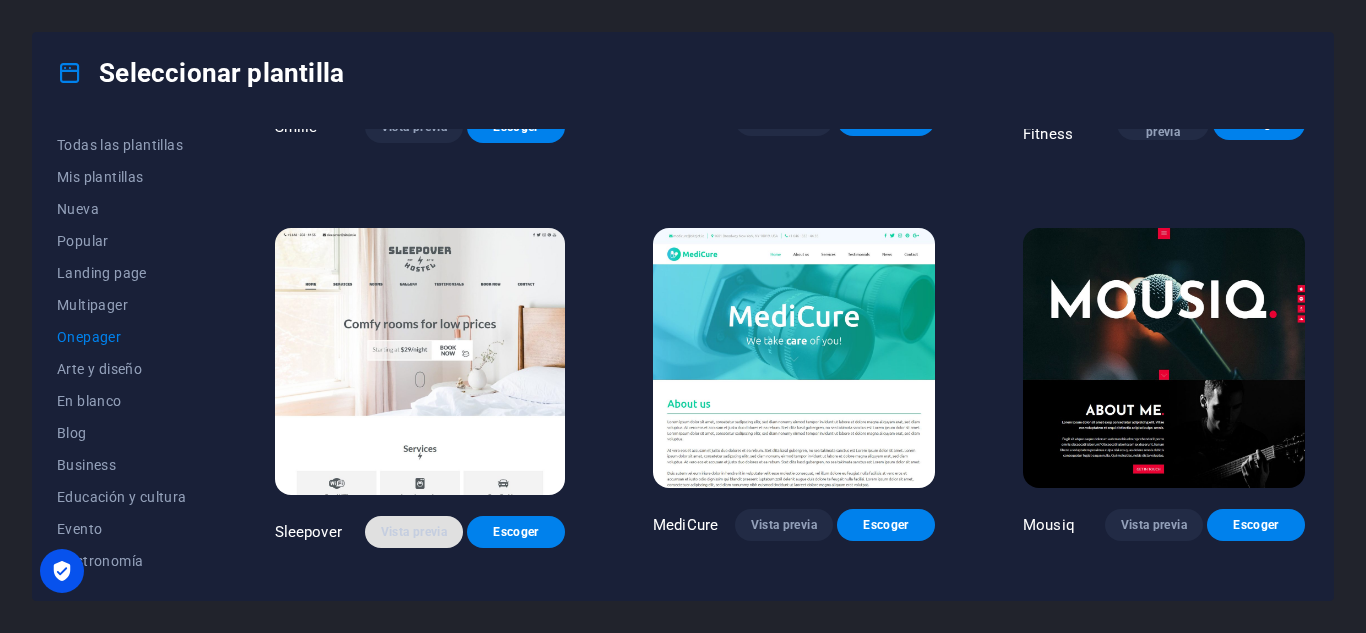 click on "Vista previa" at bounding box center (414, 532) 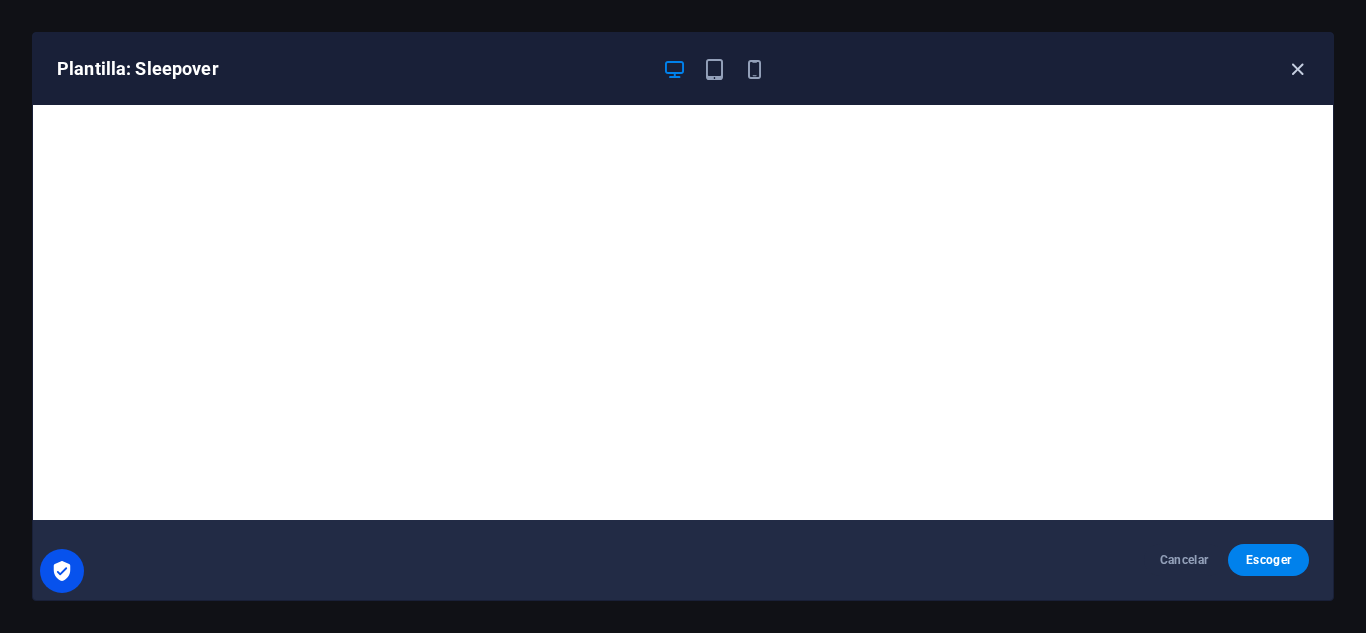 click at bounding box center (1297, 69) 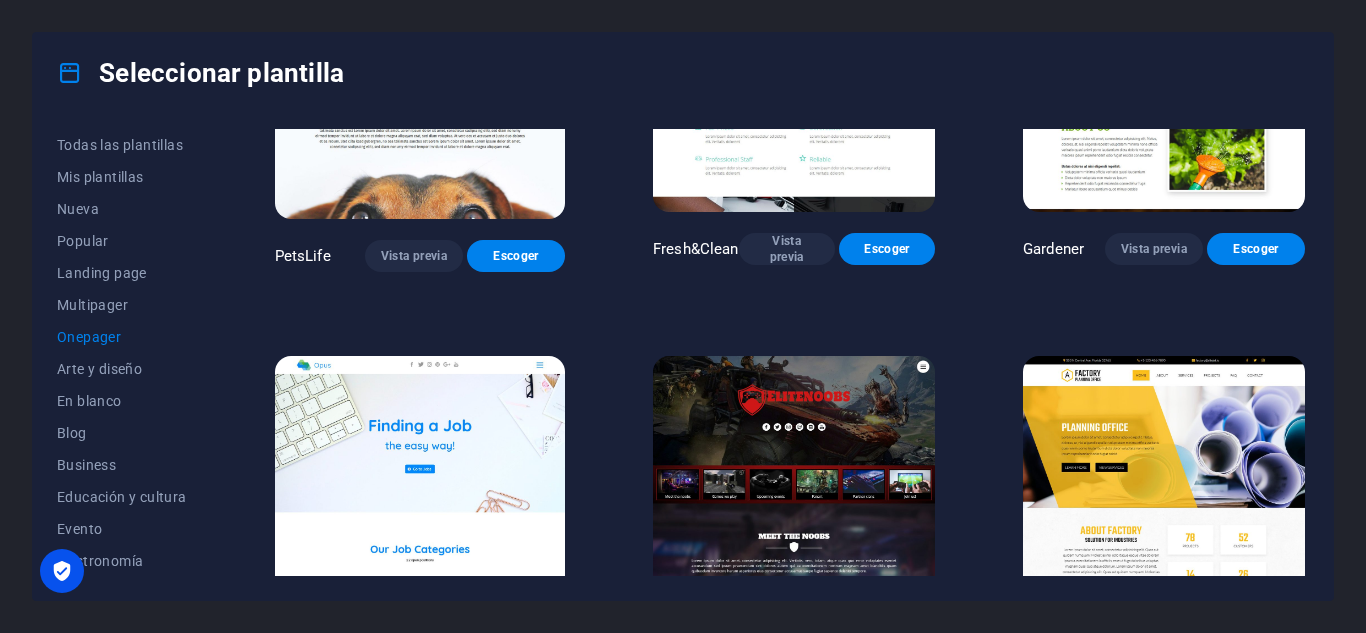 scroll, scrollTop: 6678, scrollLeft: 0, axis: vertical 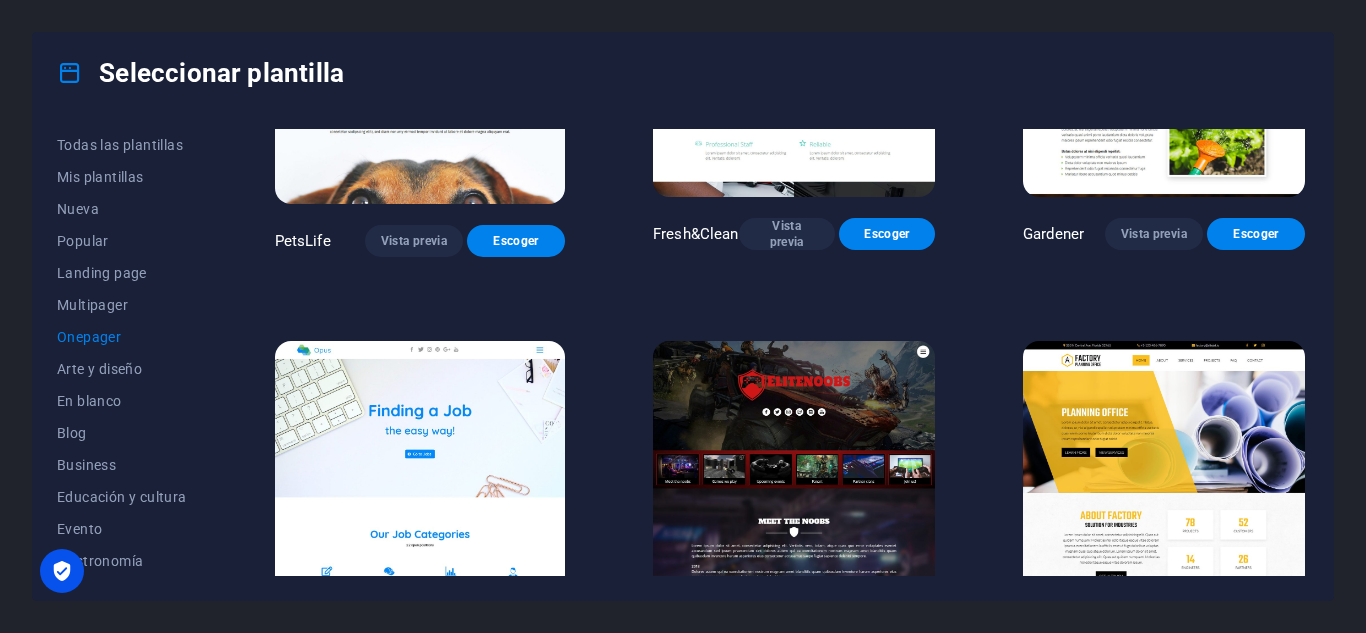 click on "Vista previa" at bounding box center [1154, 638] 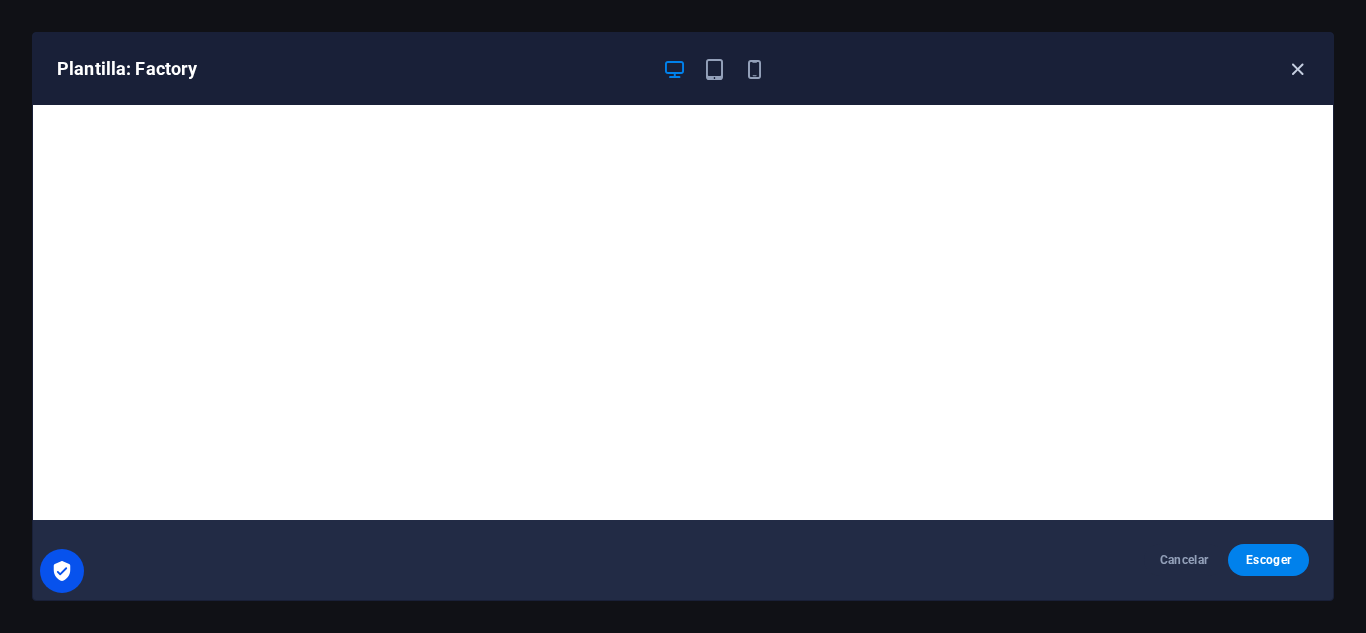 click at bounding box center [1297, 69] 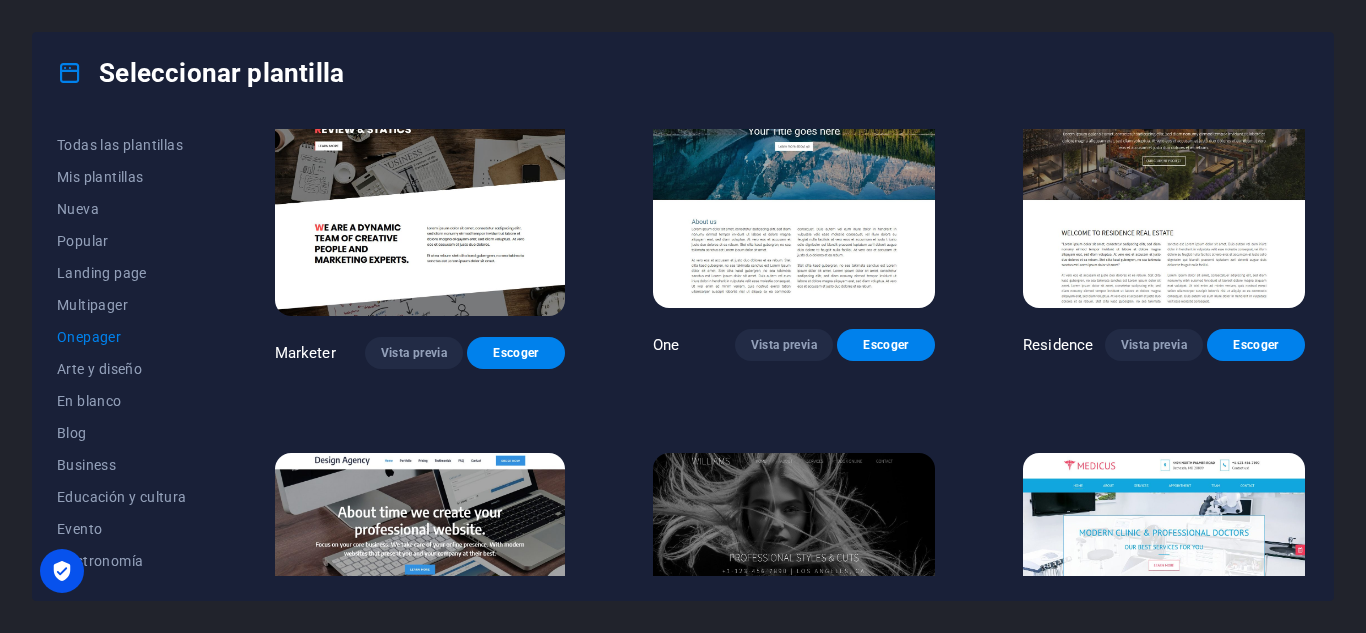 scroll, scrollTop: 8278, scrollLeft: 0, axis: vertical 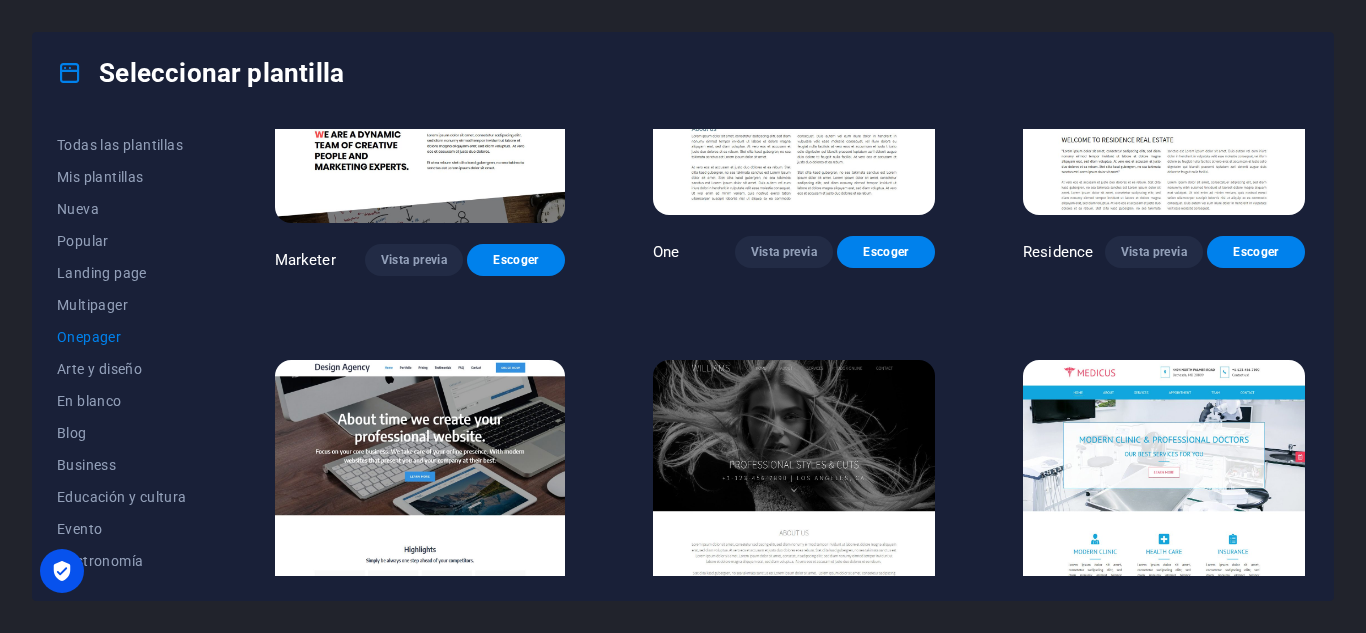 click on "Vista previa" at bounding box center [419, 668] 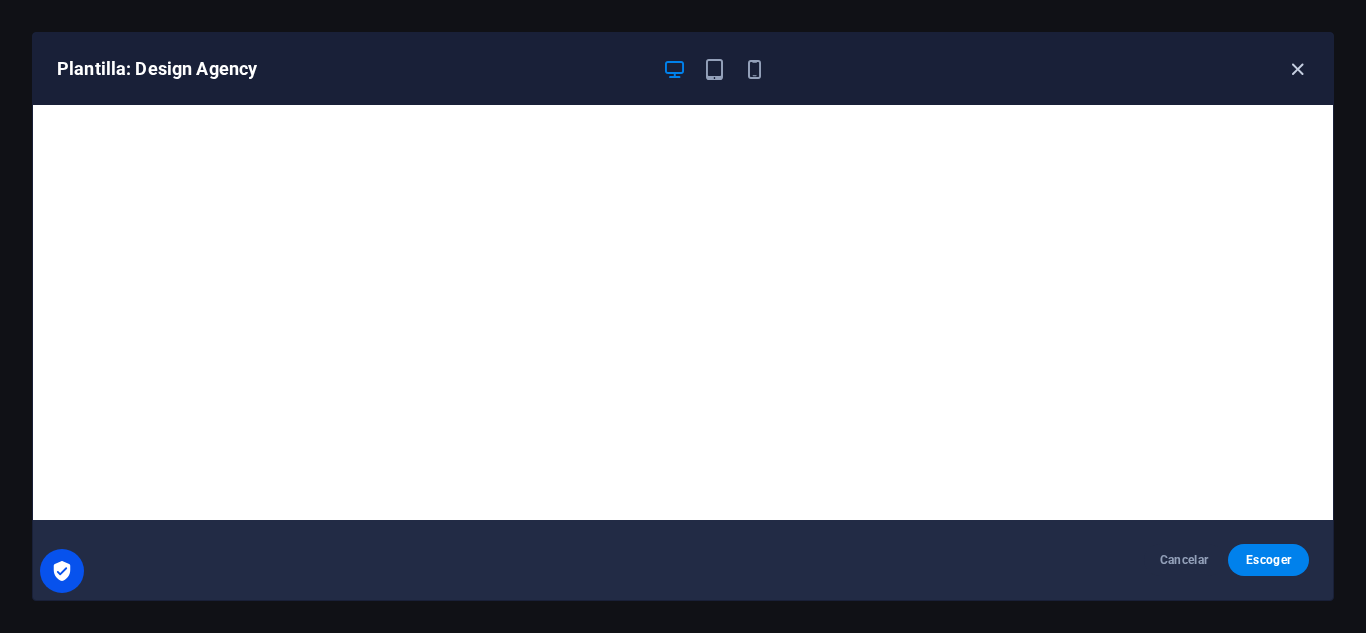 click at bounding box center (1297, 69) 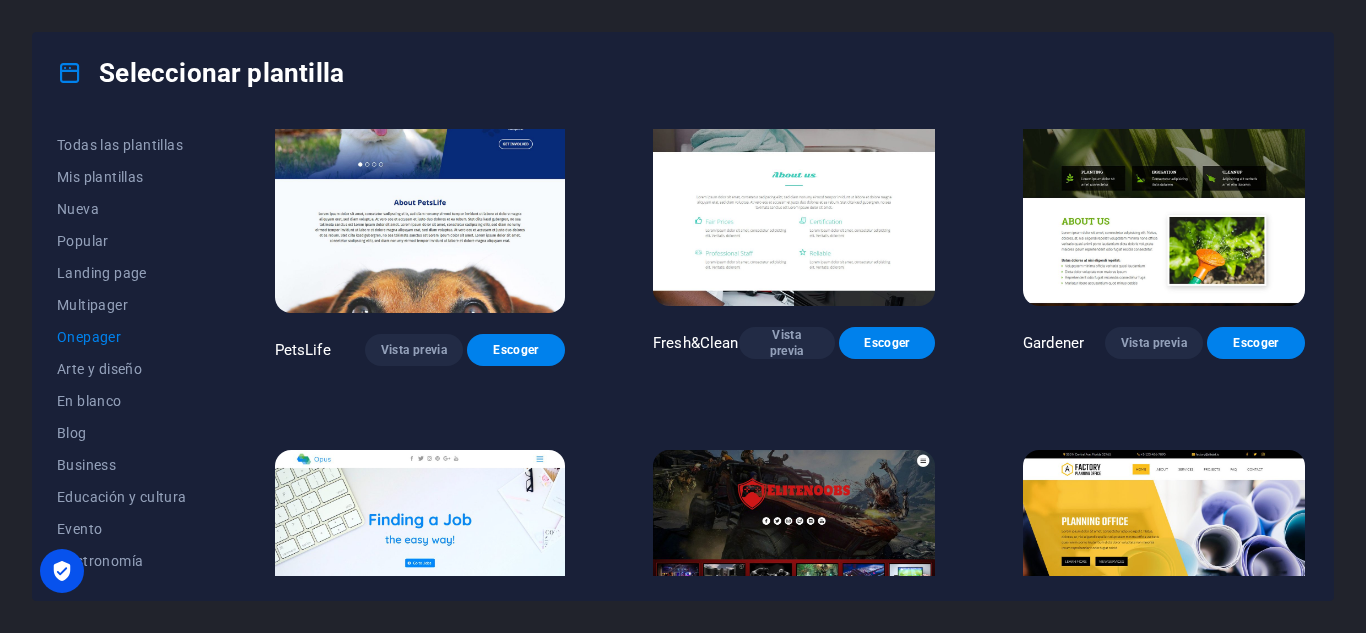 scroll, scrollTop: 6669, scrollLeft: 0, axis: vertical 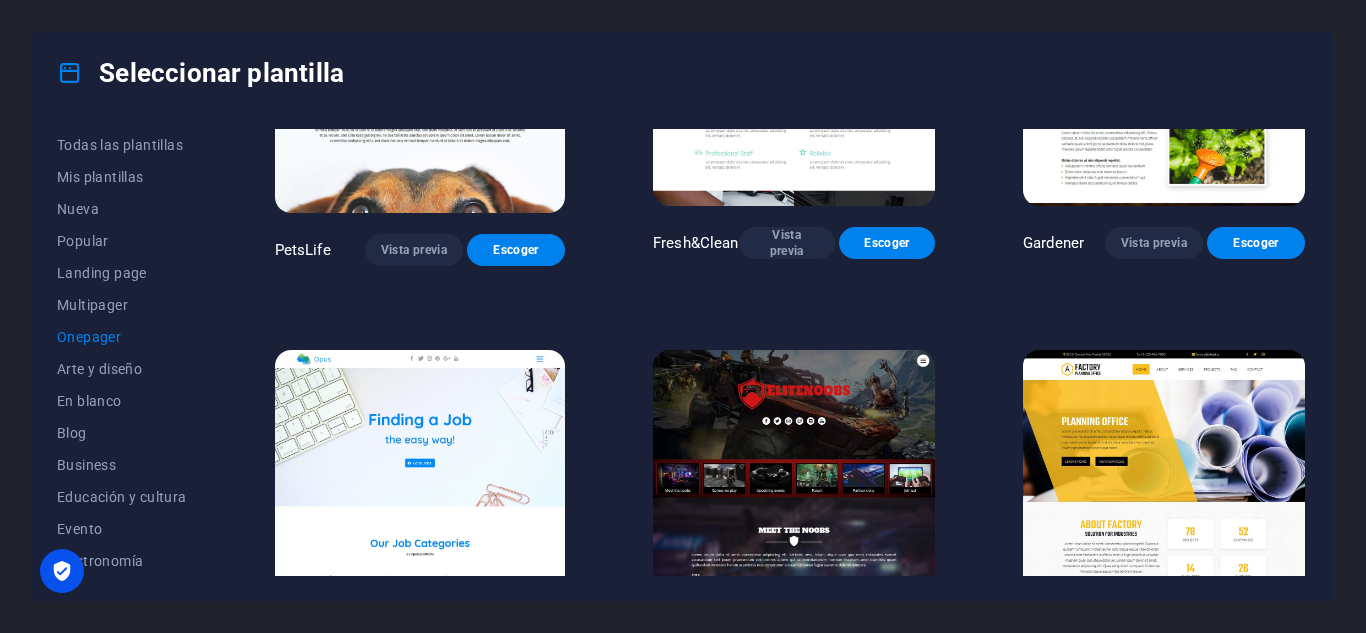 click on "Vista previa" at bounding box center (414, 655) 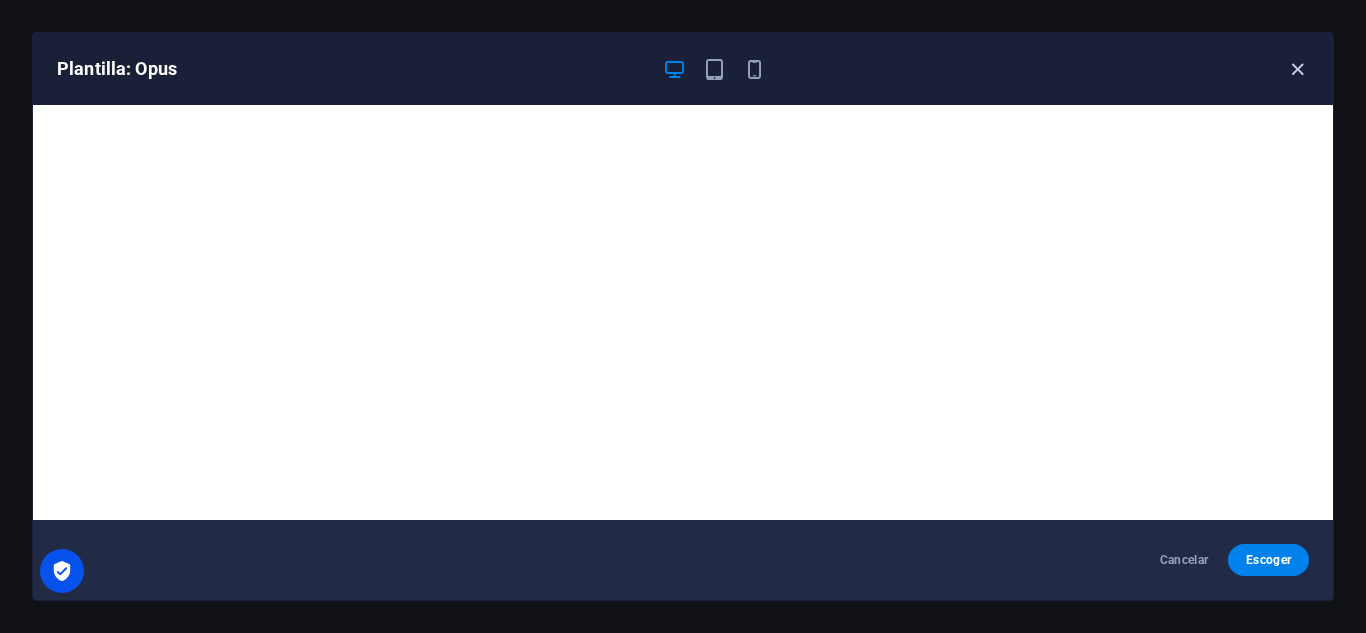 click at bounding box center [1297, 69] 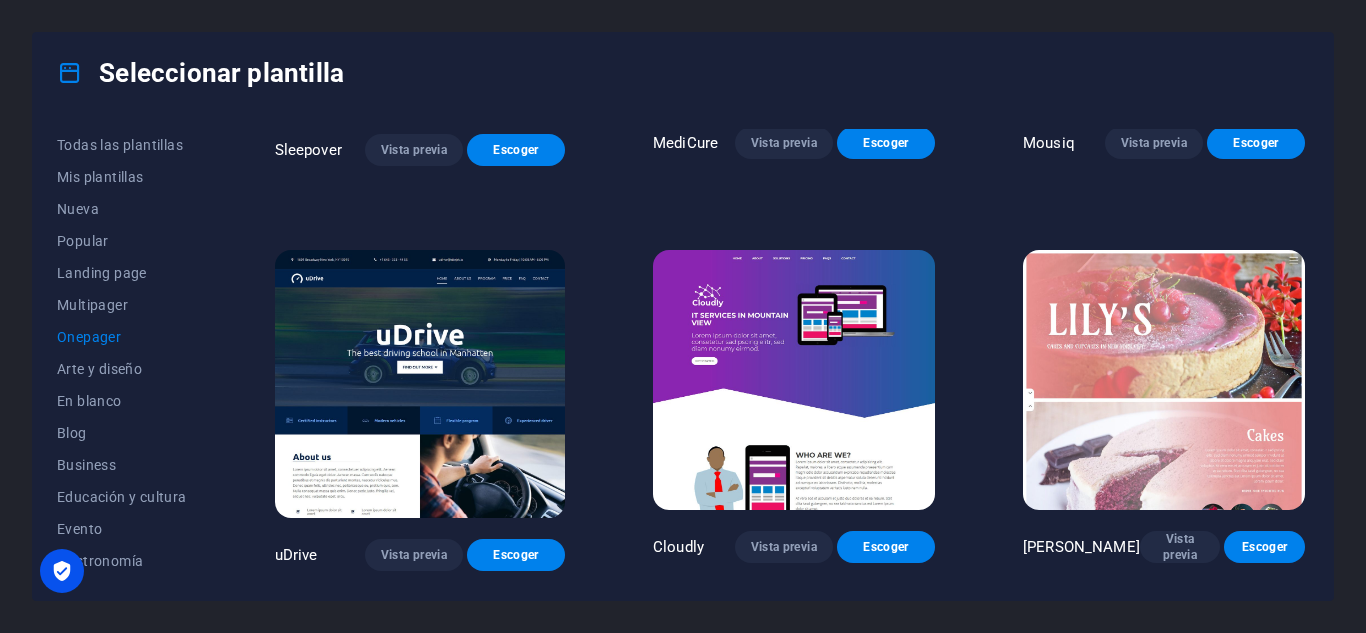 scroll, scrollTop: 5878, scrollLeft: 0, axis: vertical 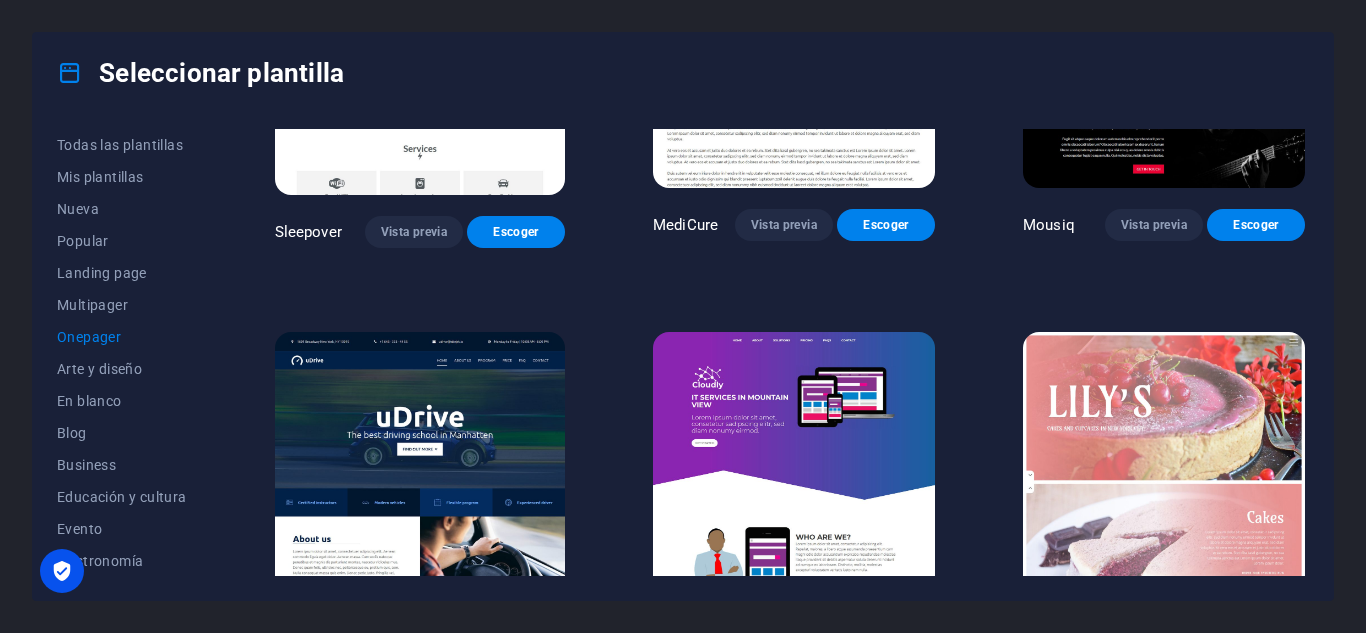 click on "Vista previa" at bounding box center [784, 629] 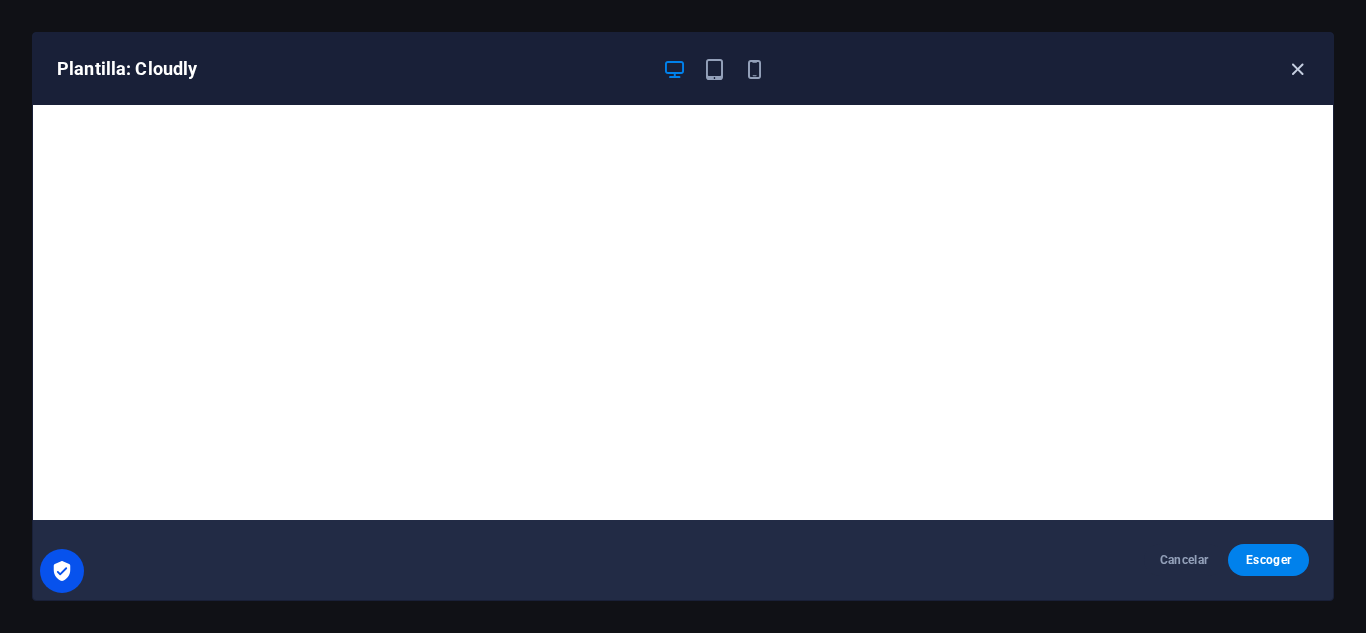 click at bounding box center (1297, 69) 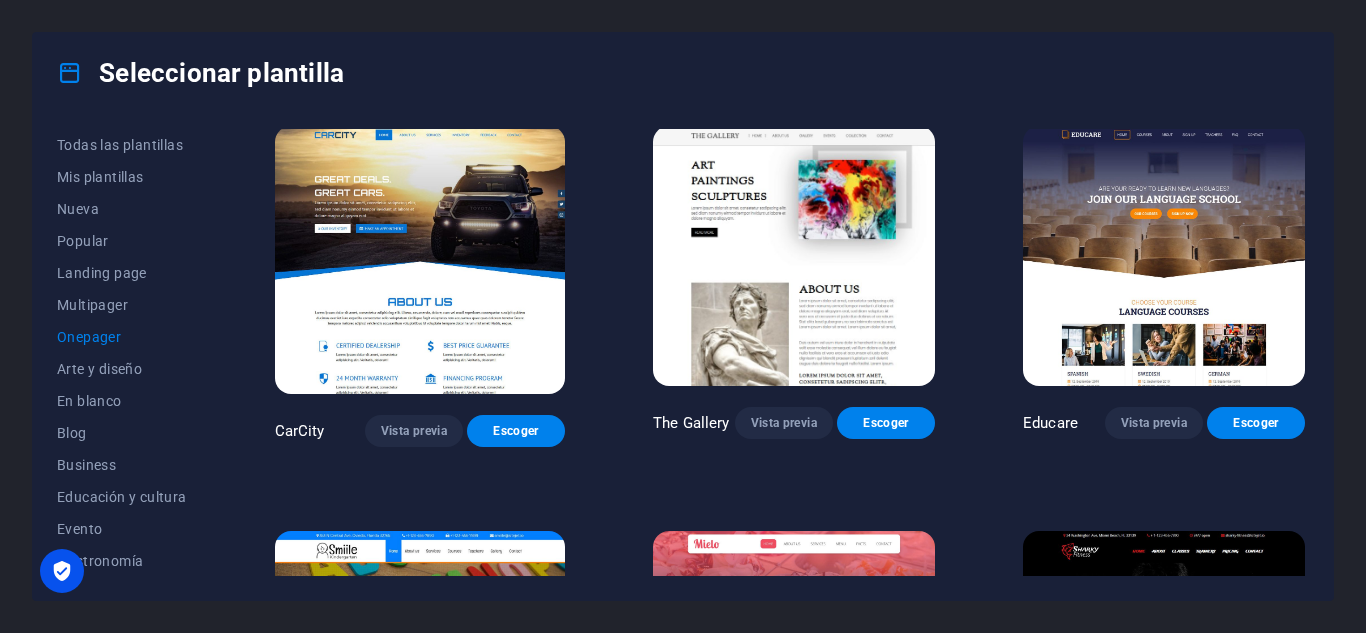 scroll, scrollTop: 4784, scrollLeft: 0, axis: vertical 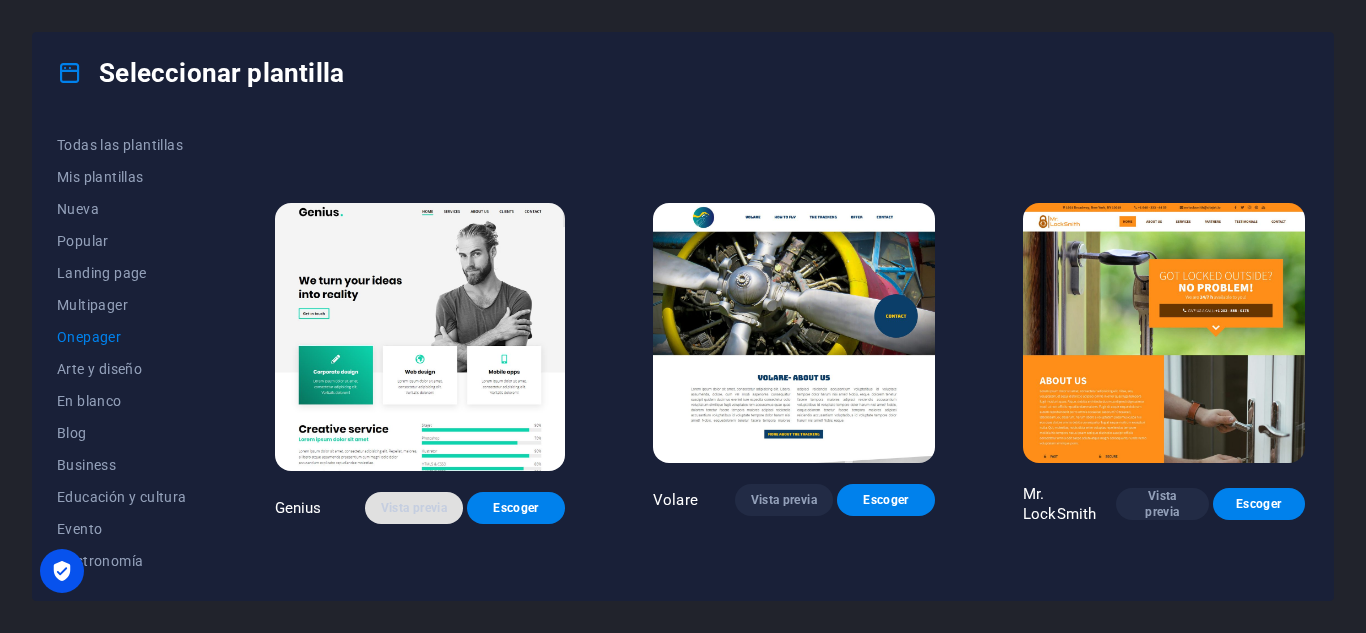 click on "Vista previa" at bounding box center [414, 508] 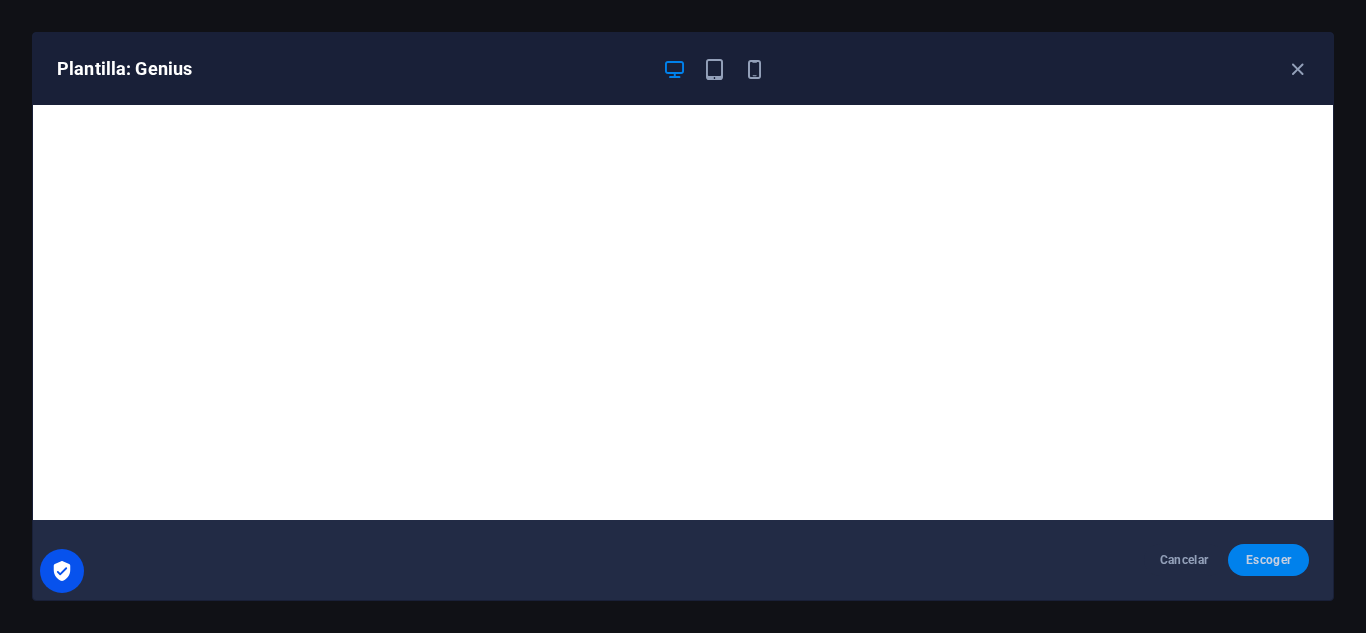 click on "Escoger" at bounding box center (1268, 560) 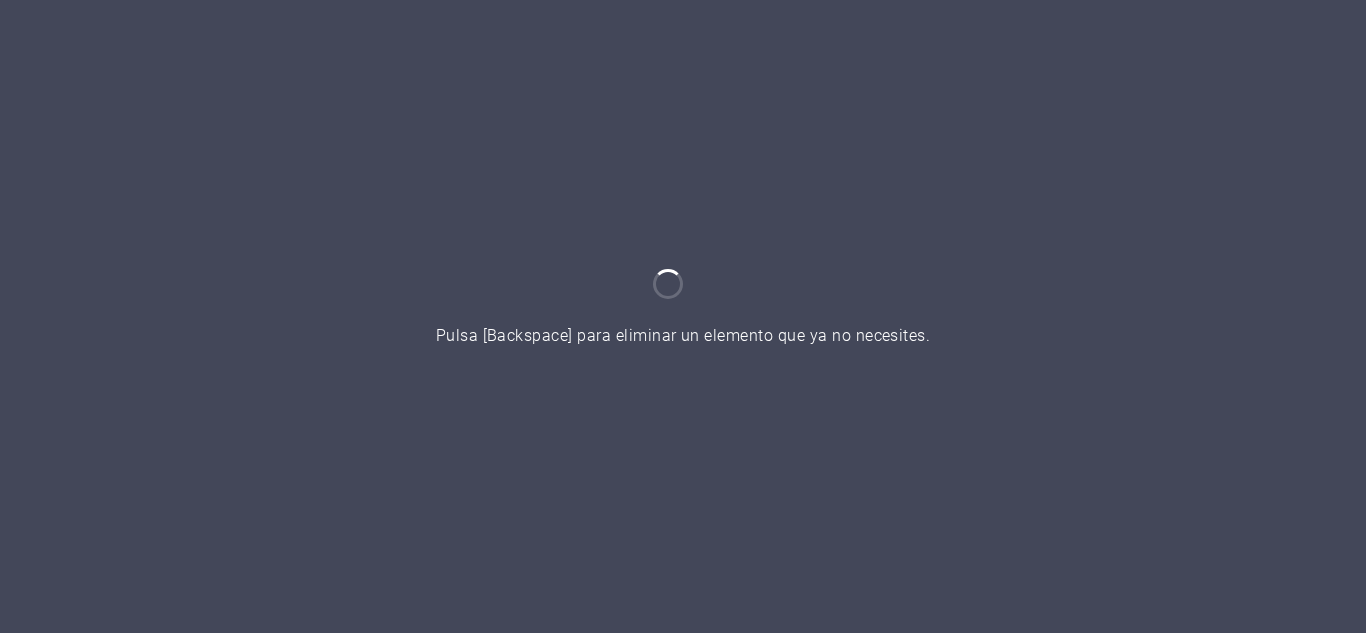scroll, scrollTop: 0, scrollLeft: 0, axis: both 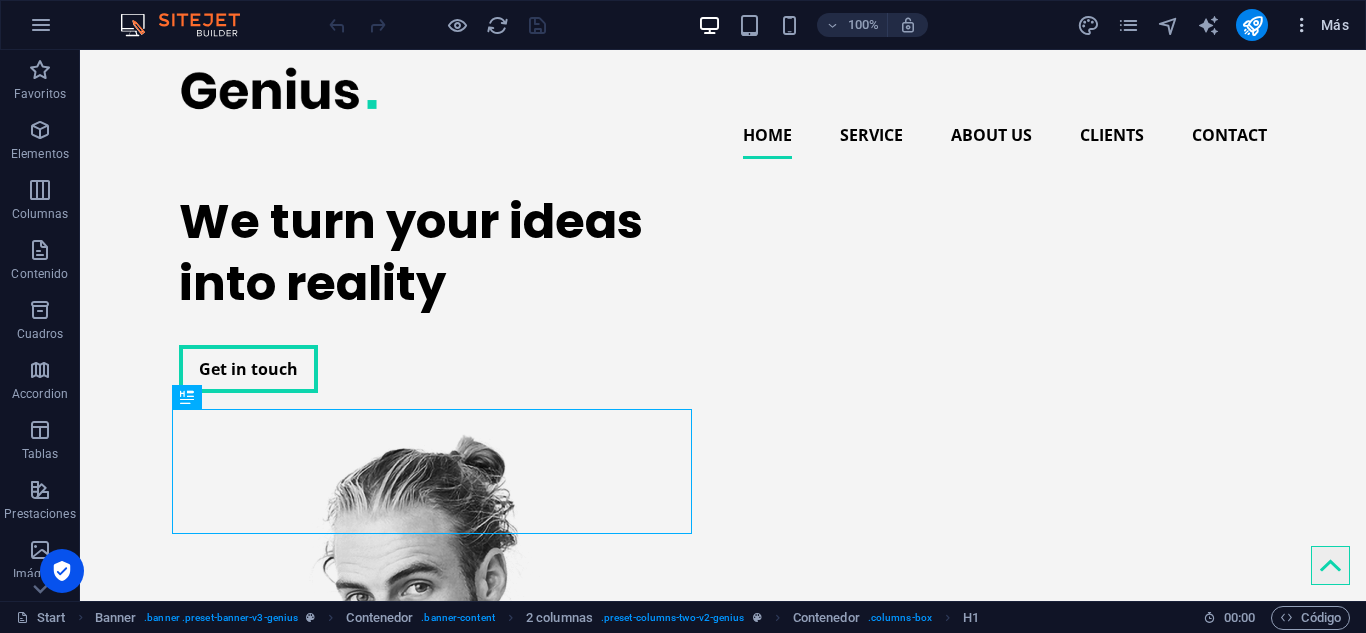 click at bounding box center (1302, 25) 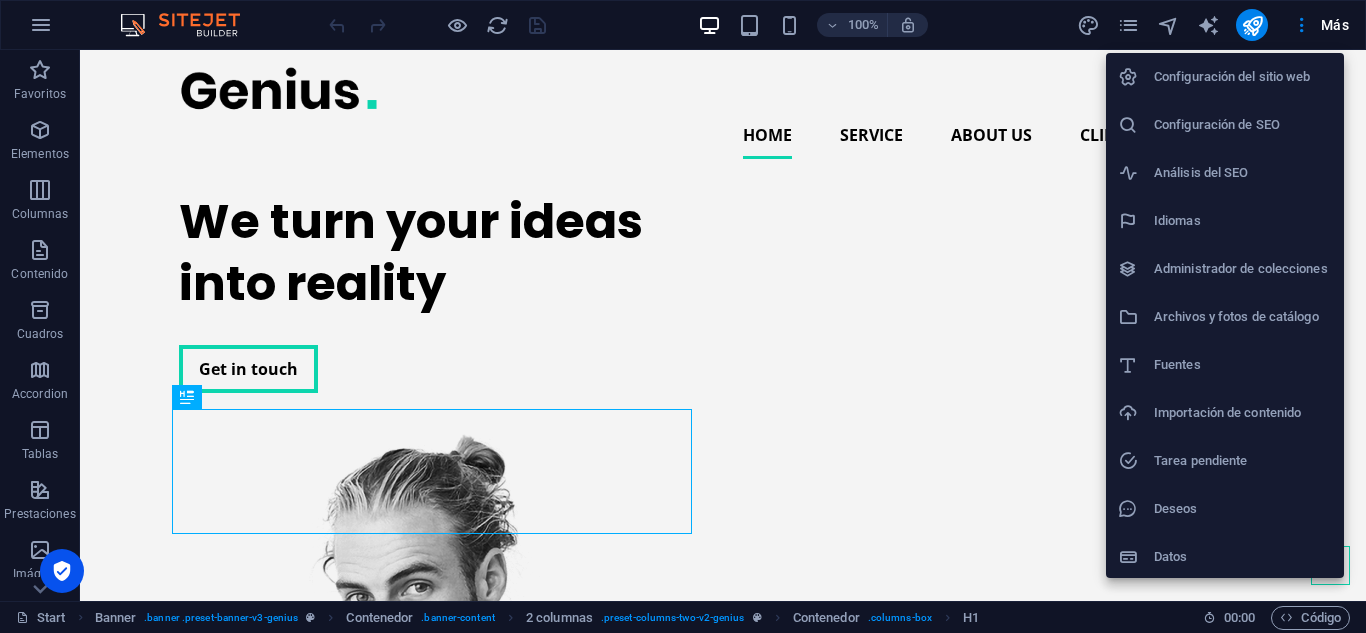 click on "Datos" at bounding box center (1243, 557) 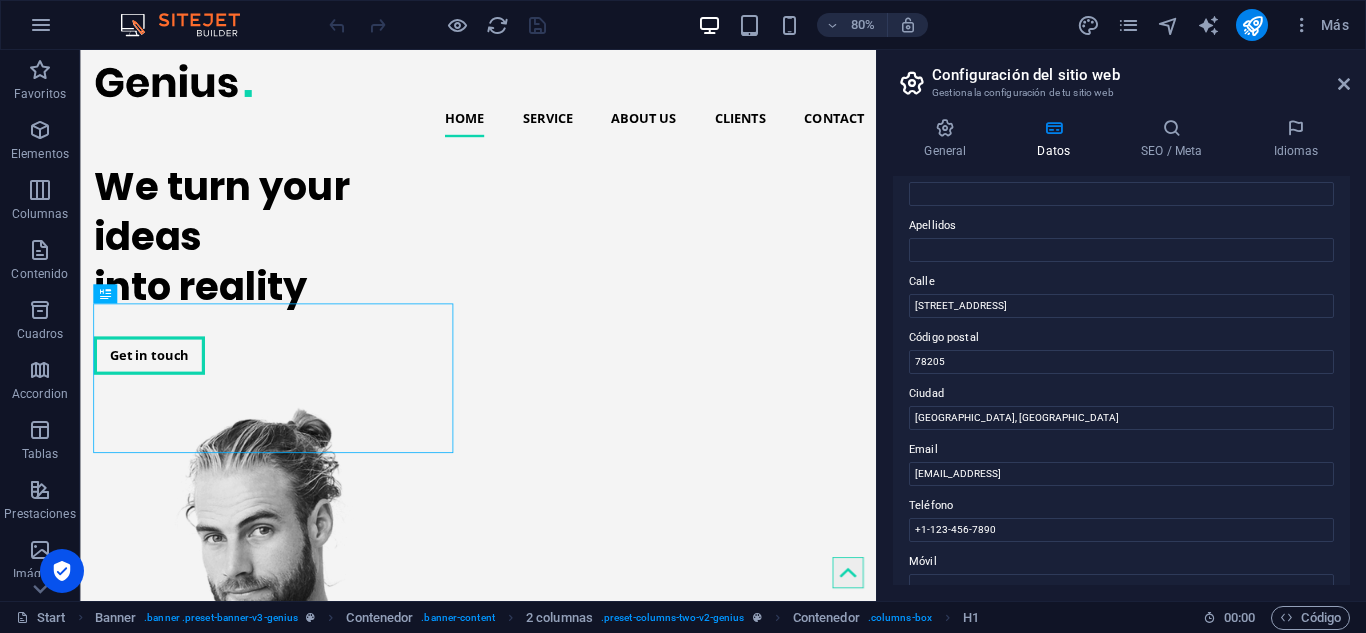 scroll, scrollTop: 100, scrollLeft: 0, axis: vertical 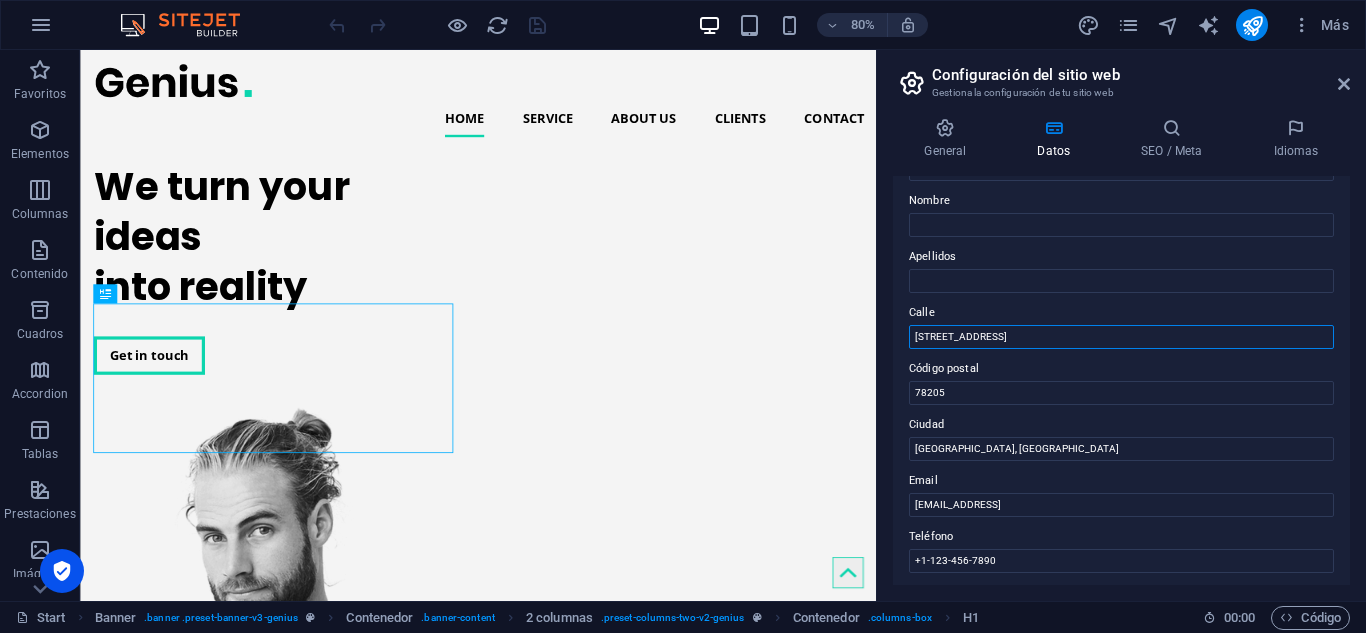click on "[STREET_ADDRESS]" at bounding box center (1121, 337) 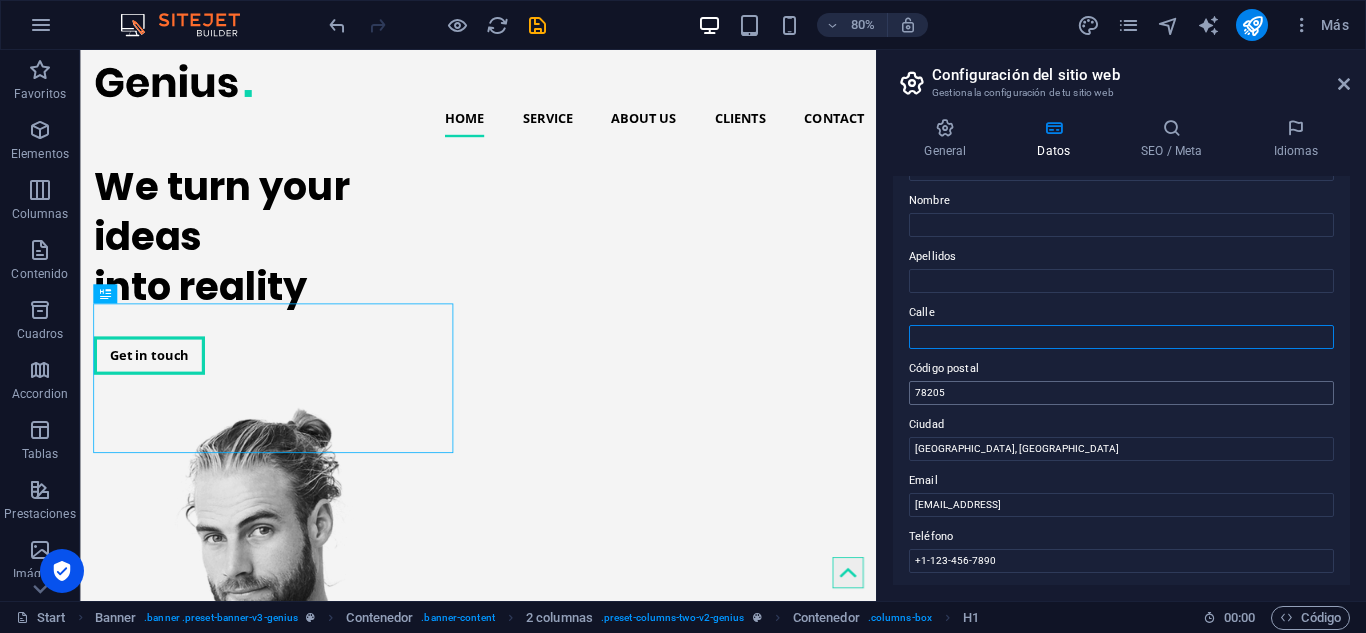 type 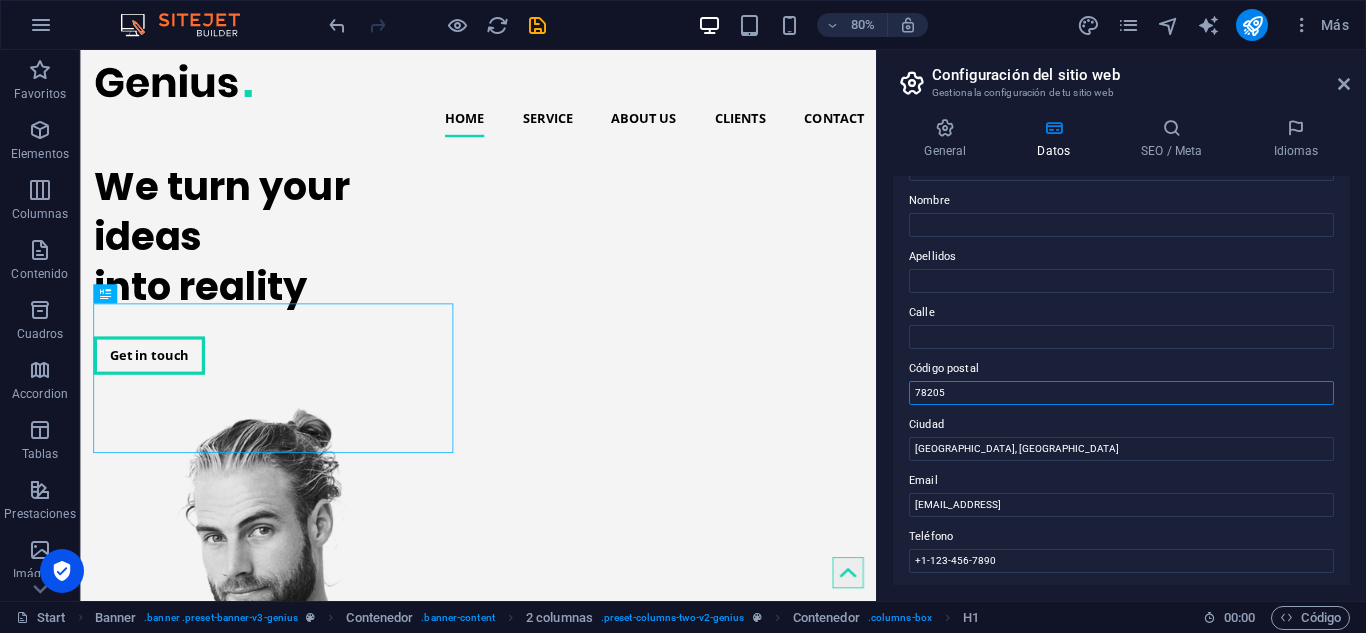 drag, startPoint x: 1058, startPoint y: 436, endPoint x: 1067, endPoint y: 491, distance: 55.7315 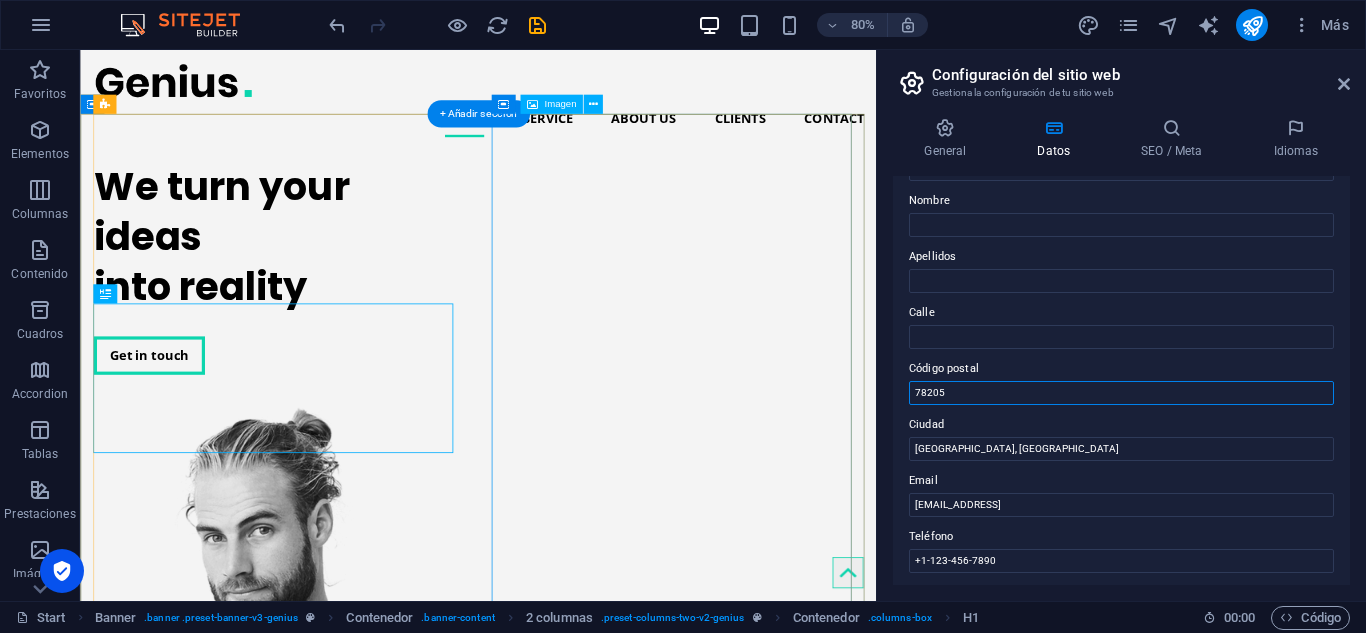 drag, startPoint x: 1064, startPoint y: 445, endPoint x: 798, endPoint y: 540, distance: 282.4553 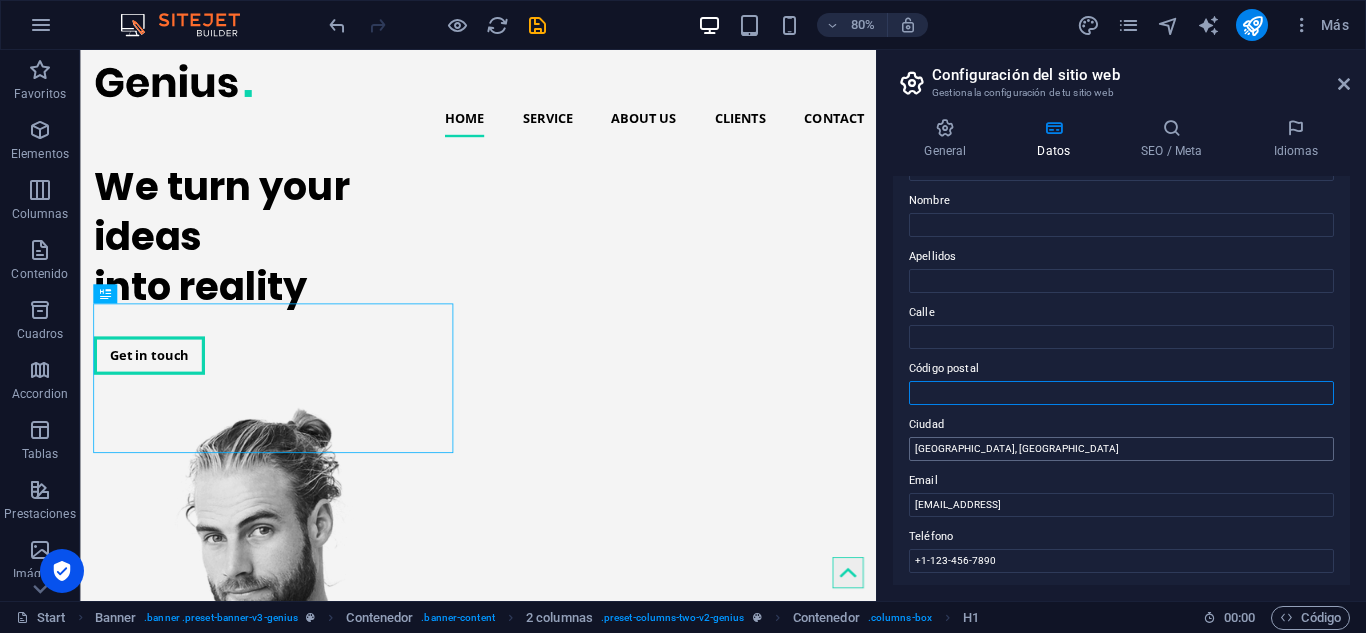 type 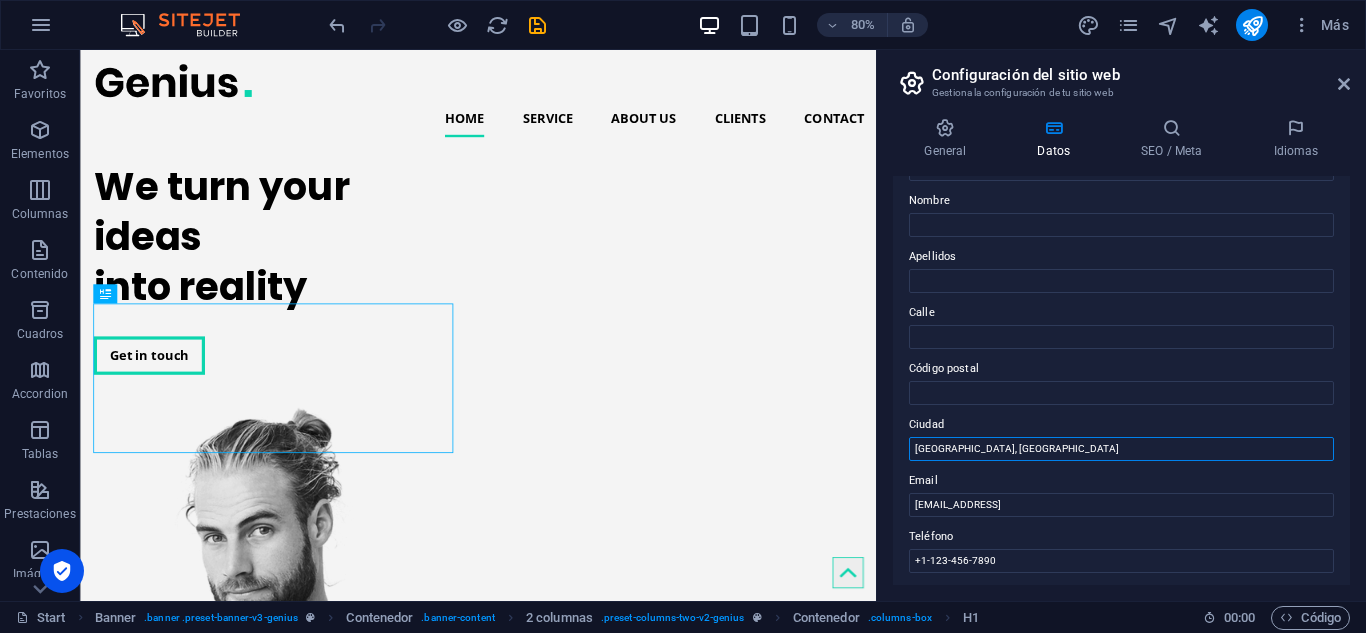 drag, startPoint x: 990, startPoint y: 450, endPoint x: 914, endPoint y: 449, distance: 76.00658 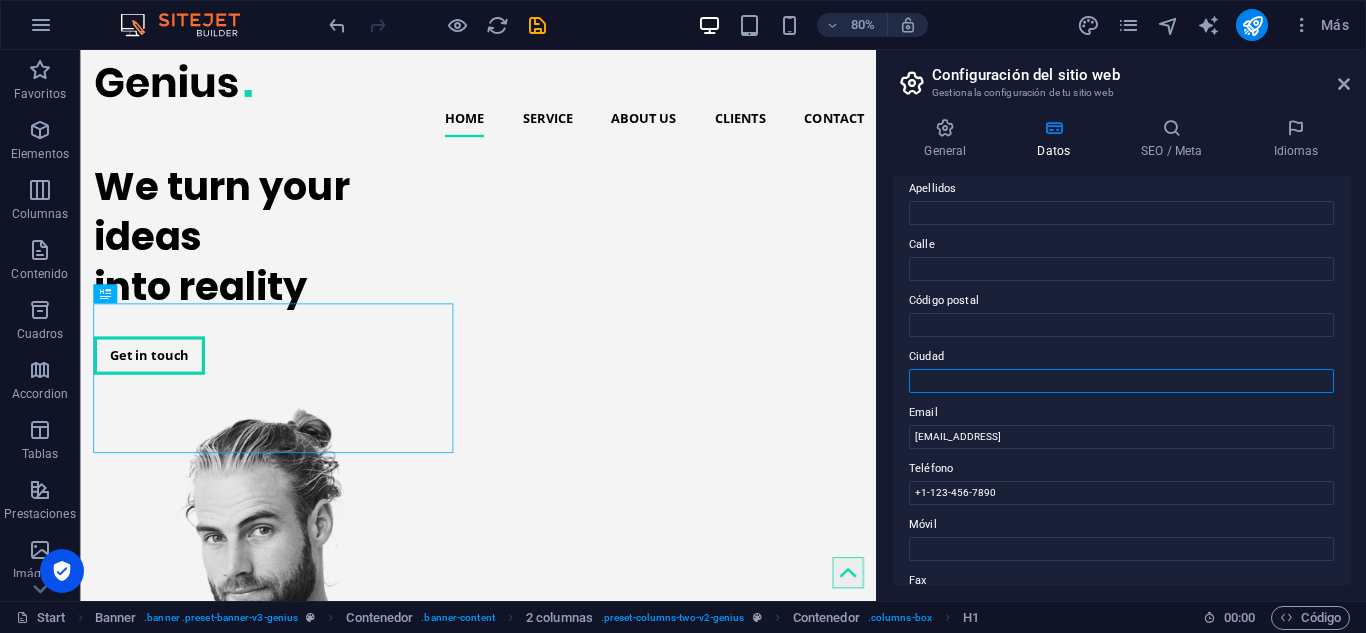 scroll, scrollTop: 200, scrollLeft: 0, axis: vertical 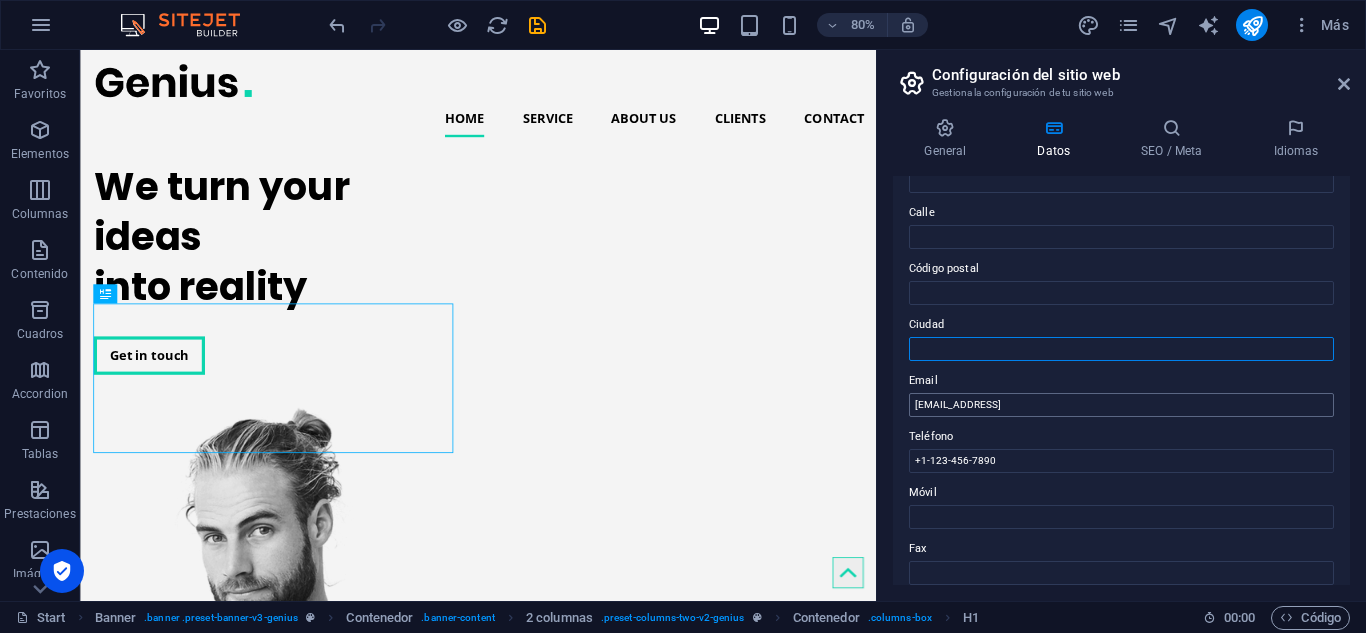 type 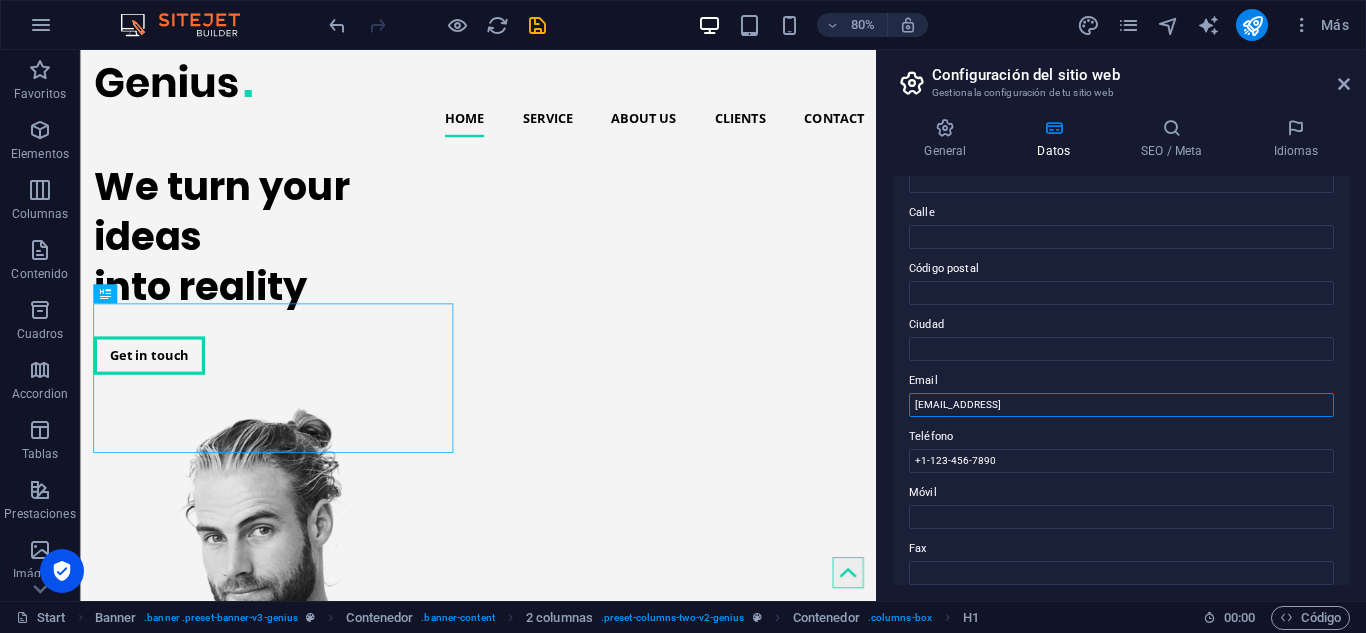 click on "8e81b26520e7a2cf64c6e0d275dac5@cpanel.local" at bounding box center (1121, 405) 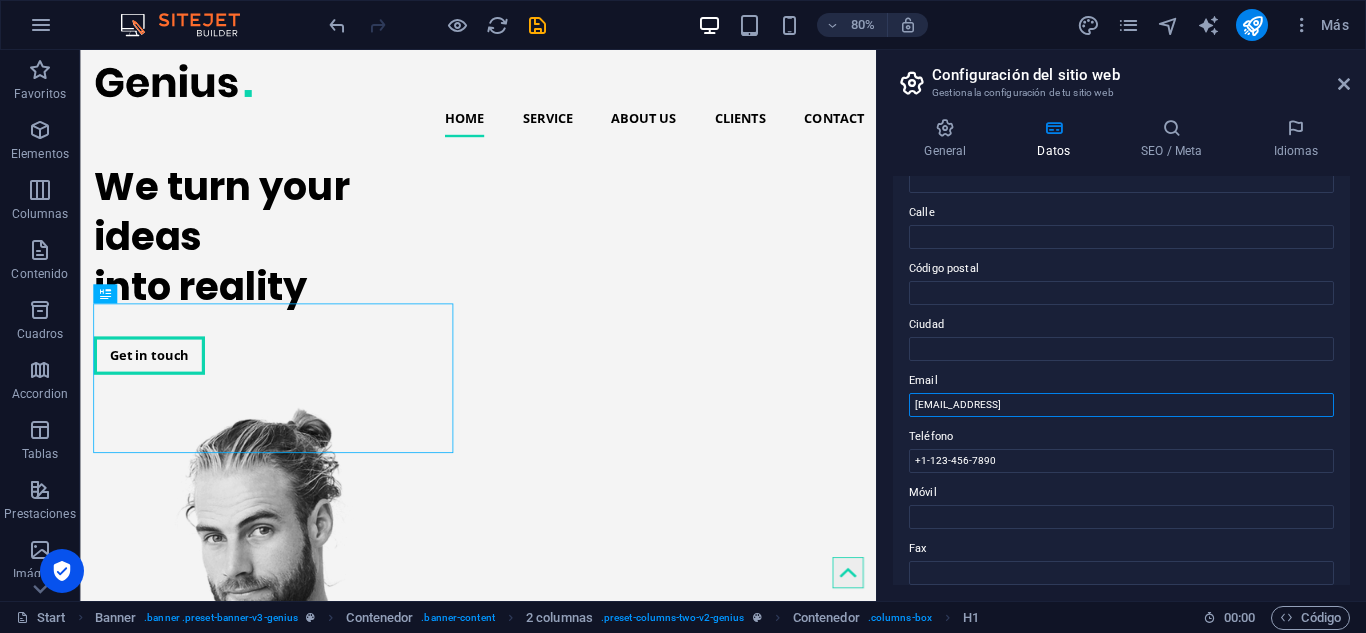 drag, startPoint x: 1184, startPoint y: 397, endPoint x: 909, endPoint y: 410, distance: 275.3071 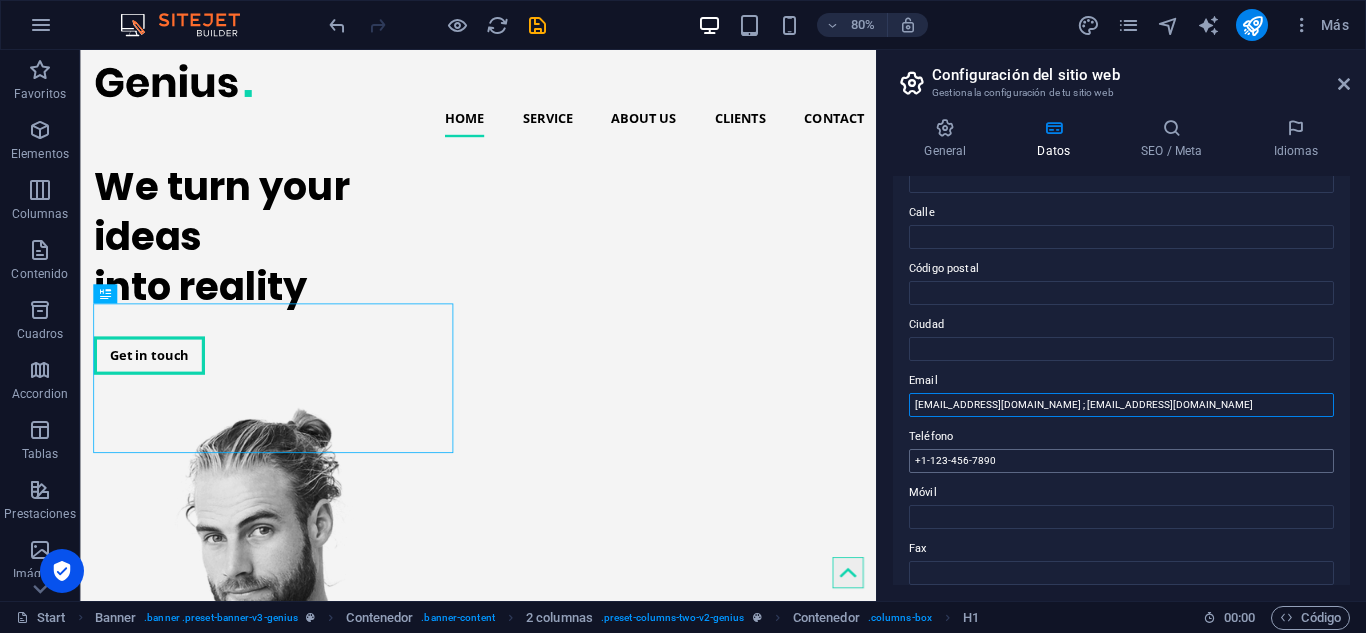 type on "[EMAIL_ADDRESS][DOMAIN_NAME] ; [EMAIL_ADDRESS][DOMAIN_NAME]" 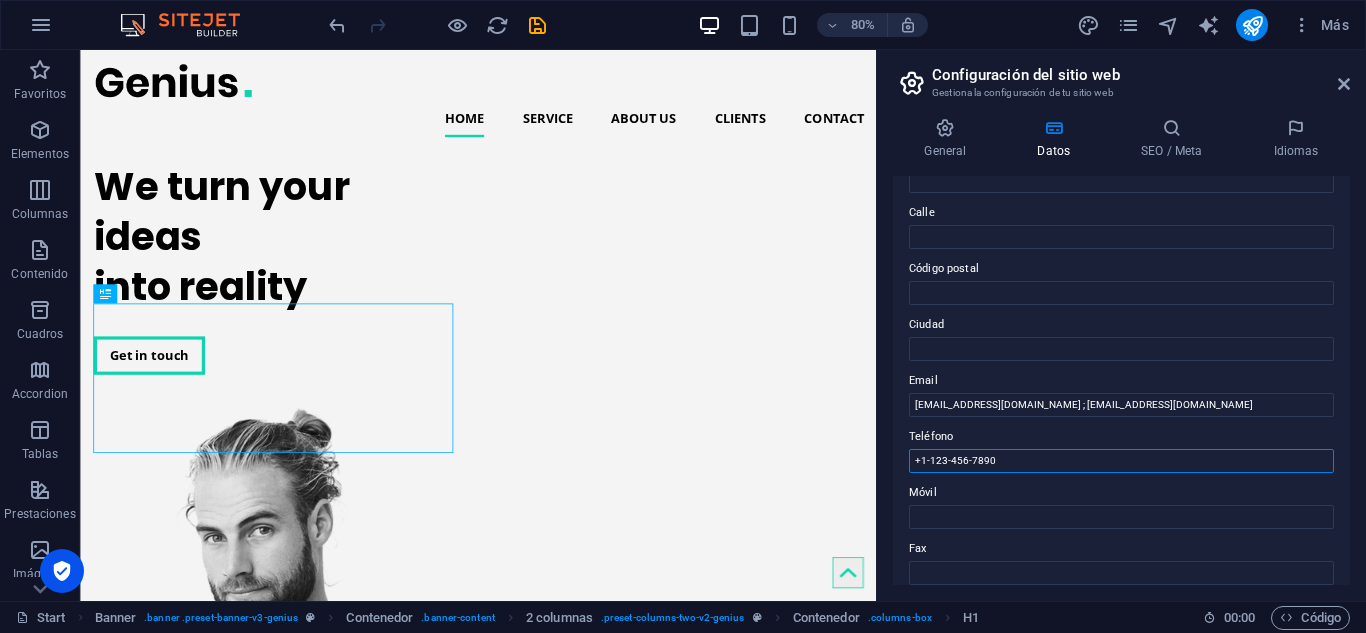click on "+1-123-456-7890" at bounding box center (1121, 461) 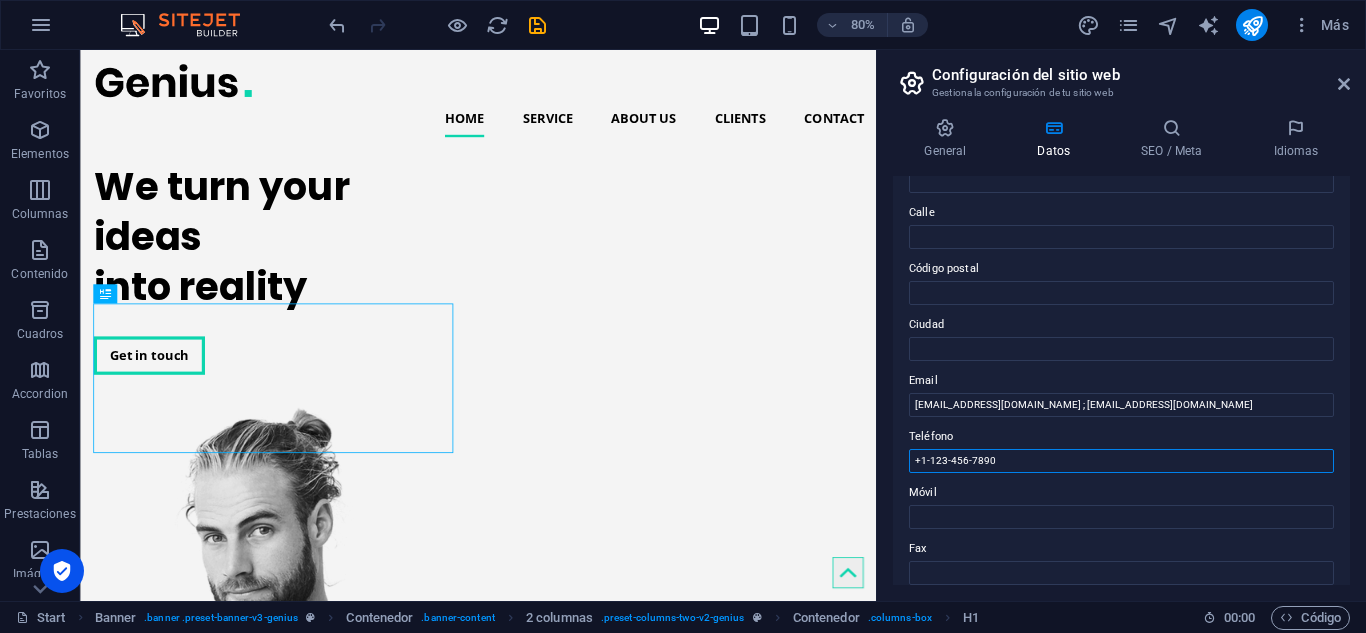 drag, startPoint x: 1020, startPoint y: 465, endPoint x: 904, endPoint y: 471, distance: 116.15507 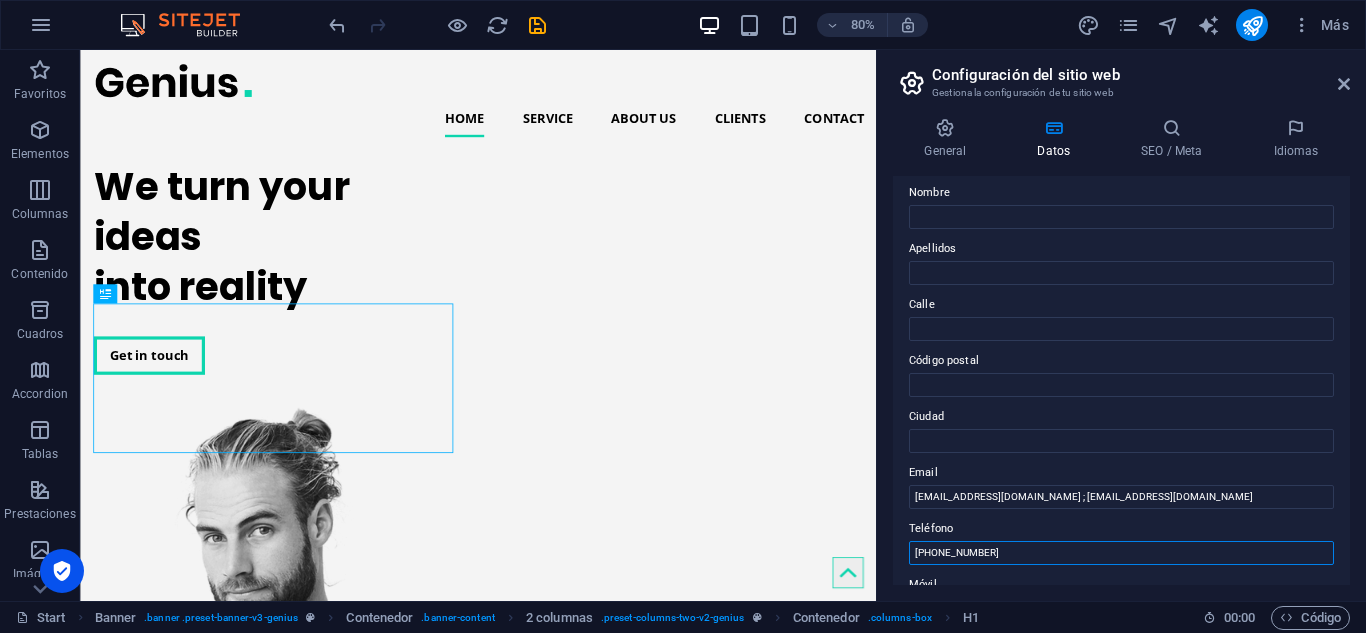 scroll, scrollTop: 0, scrollLeft: 0, axis: both 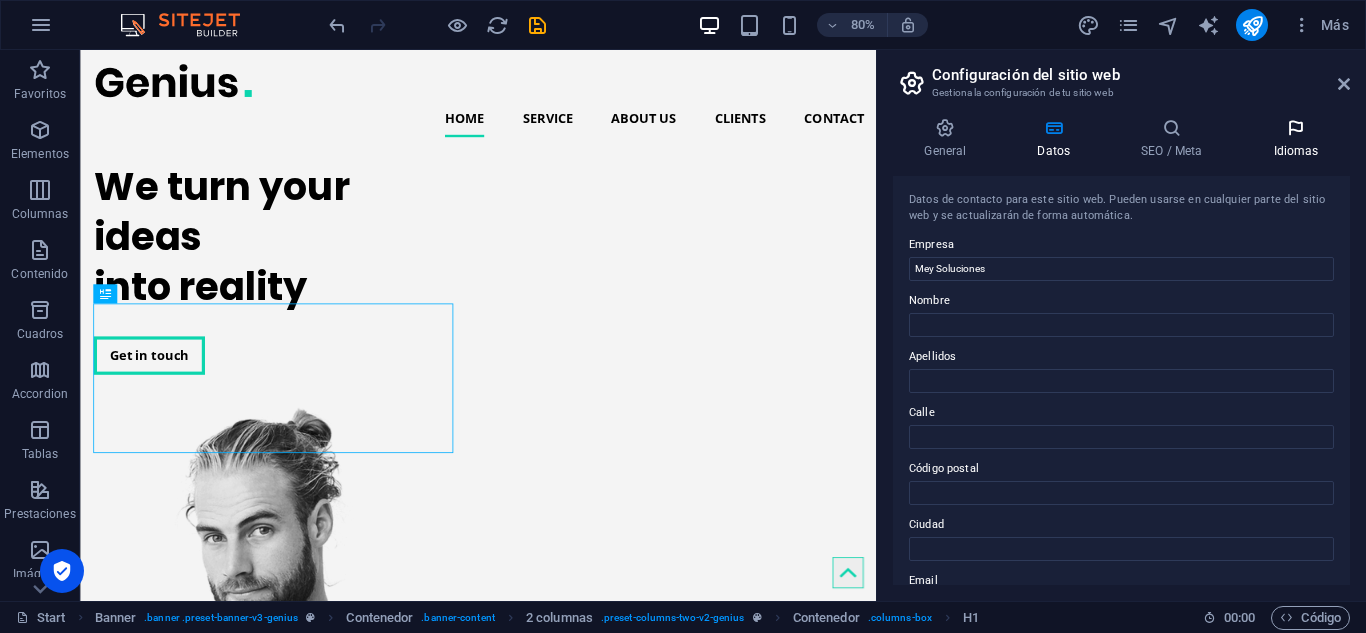 type on "[PHONE_NUMBER]" 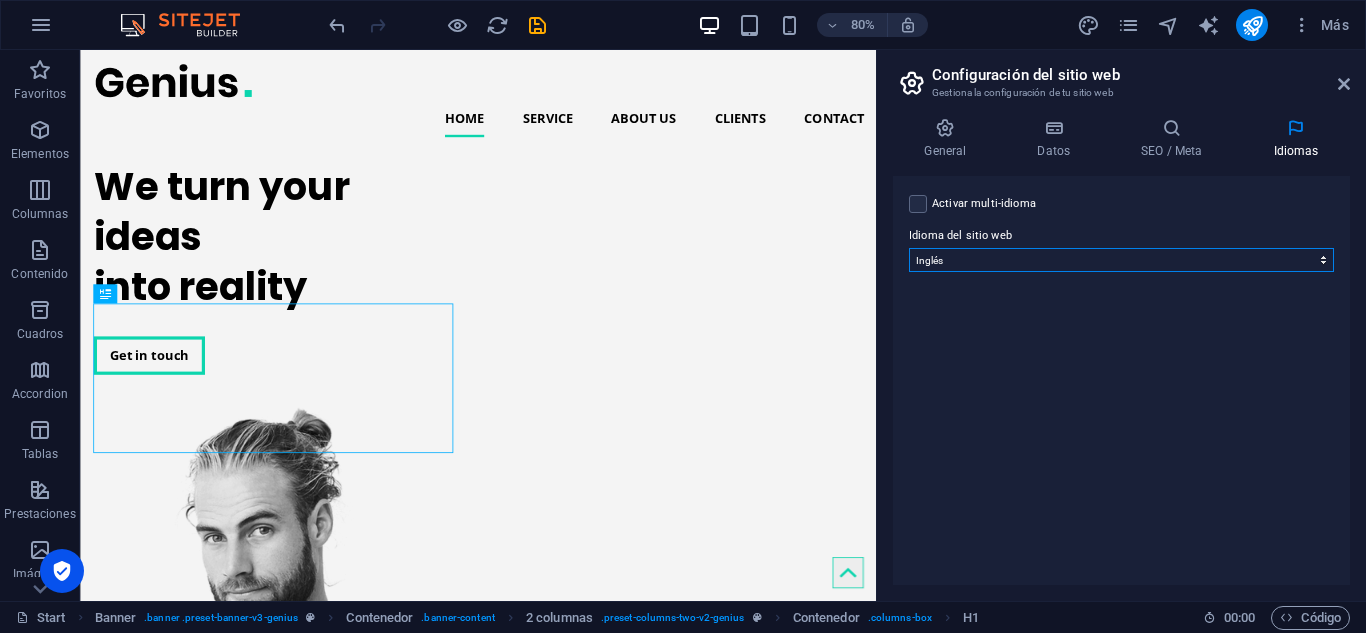 click on "Abkhazian Afar Afrikaans Akan Albanés Alemán Amharic Árabe Aragonese Armenian Assamese Avaric Avestan Aymara Azerbaijani Bambara Bashkir Basque Belarusian Bengalí Bihari languages Bislama Bokmål Bosnian Breton [GEOGRAPHIC_DATA] Burmese Catalán Central Khmer [PERSON_NAME] Chechen Checo Chino Church Slavic Chuvash Coreano [PERSON_NAME] Corsican Cree Croata Danés Dzongkha Eslovaco Esloveno Español Esperanto Estonian Ewe Faroese Farsi ([GEOGRAPHIC_DATA]) Fijian Finlandés Francés Fulah Gaelic Galician Ganda Georgian Greenlandic Griego Guaraní Gujarati Haitian Creole Hausa Hebreo Herero Hindi Hiri Motu Holandés Húngaro Ido Igbo Indonesio Inglés Interlingua Interlingue Inuktitut Inupiaq Irish Islandés Italiano Japonés Javanese Kannada Kanuri Kashmiri Kazakh Kikuyu Kinyarwanda Komi Kongo Kurdish Kwanyama Kyrgyz Lao Latín Letón Limburgish Lingala [GEOGRAPHIC_DATA] [PERSON_NAME]-[GEOGRAPHIC_DATA] [GEOGRAPHIC_DATA] [GEOGRAPHIC_DATA] Malagasy Malay Malayalam Maldivian Maltés Manx Maori Marathi Marshallese Mongolian [GEOGRAPHIC_DATA] [GEOGRAPHIC_DATA] [GEOGRAPHIC_DATA] [GEOGRAPHIC_DATA] [GEOGRAPHIC_DATA] Northern [PERSON_NAME]" at bounding box center [1121, 260] 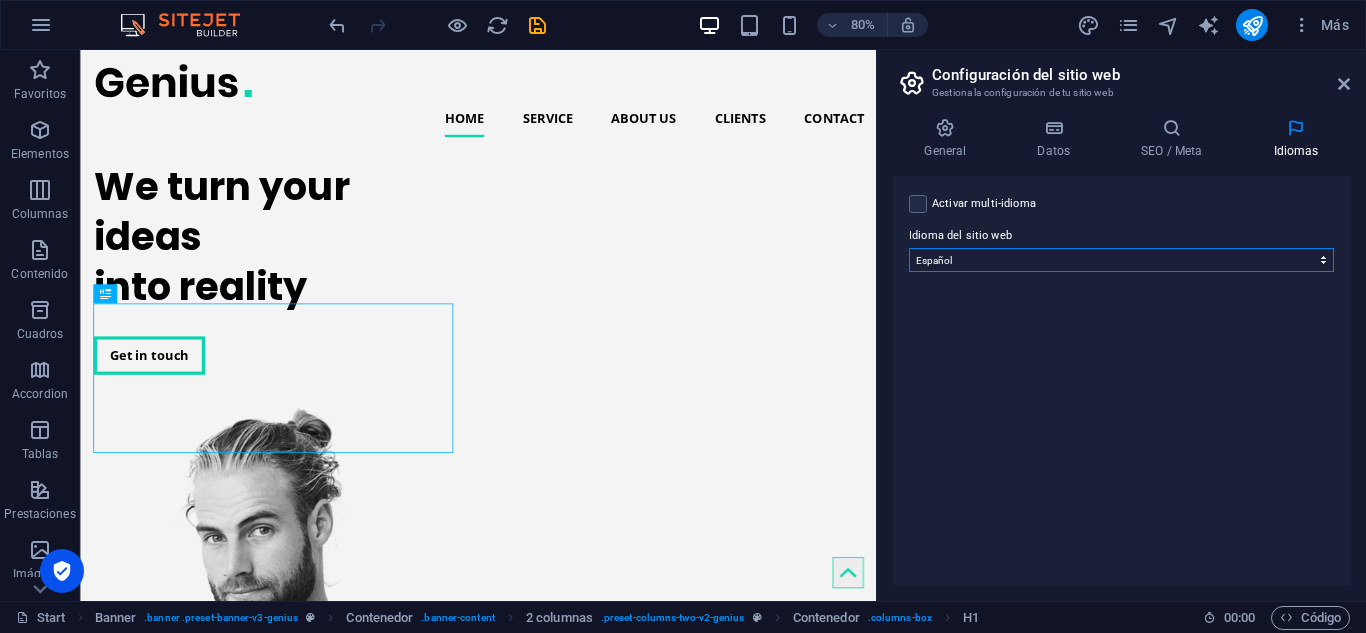 click on "Abkhazian Afar Afrikaans Akan Albanés Alemán Amharic Árabe Aragonese Armenian Assamese Avaric Avestan Aymara Azerbaijani Bambara Bashkir Basque Belarusian Bengalí Bihari languages Bislama Bokmål Bosnian Breton [GEOGRAPHIC_DATA] Burmese Catalán Central Khmer [PERSON_NAME] Chechen Checo Chino Church Slavic Chuvash Coreano [PERSON_NAME] Corsican Cree Croata Danés Dzongkha Eslovaco Esloveno Español Esperanto Estonian Ewe Faroese Farsi ([GEOGRAPHIC_DATA]) Fijian Finlandés Francés Fulah Gaelic Galician Ganda Georgian Greenlandic Griego Guaraní Gujarati Haitian Creole Hausa Hebreo Herero Hindi Hiri Motu Holandés Húngaro Ido Igbo Indonesio Inglés Interlingua Interlingue Inuktitut Inupiaq Irish Islandés Italiano Japonés Javanese Kannada Kanuri Kashmiri Kazakh Kikuyu Kinyarwanda Komi Kongo Kurdish Kwanyama Kyrgyz Lao Latín Letón Limburgish Lingala [GEOGRAPHIC_DATA] [PERSON_NAME]-[GEOGRAPHIC_DATA] [GEOGRAPHIC_DATA] [GEOGRAPHIC_DATA] Malagasy Malay Malayalam Maldivian Maltés Manx Maori Marathi Marshallese Mongolian [GEOGRAPHIC_DATA] [GEOGRAPHIC_DATA] [GEOGRAPHIC_DATA] [GEOGRAPHIC_DATA] [GEOGRAPHIC_DATA] Northern [PERSON_NAME]" at bounding box center [1121, 260] 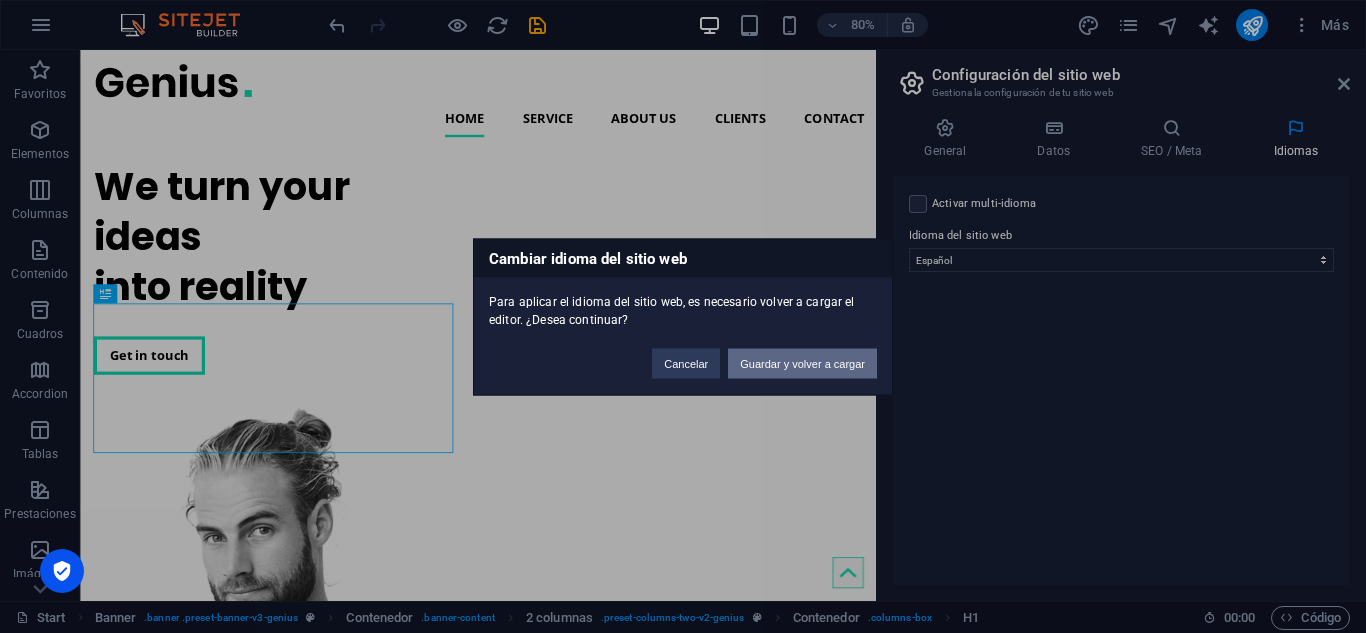 click on "Guardar y volver a cargar" at bounding box center (802, 363) 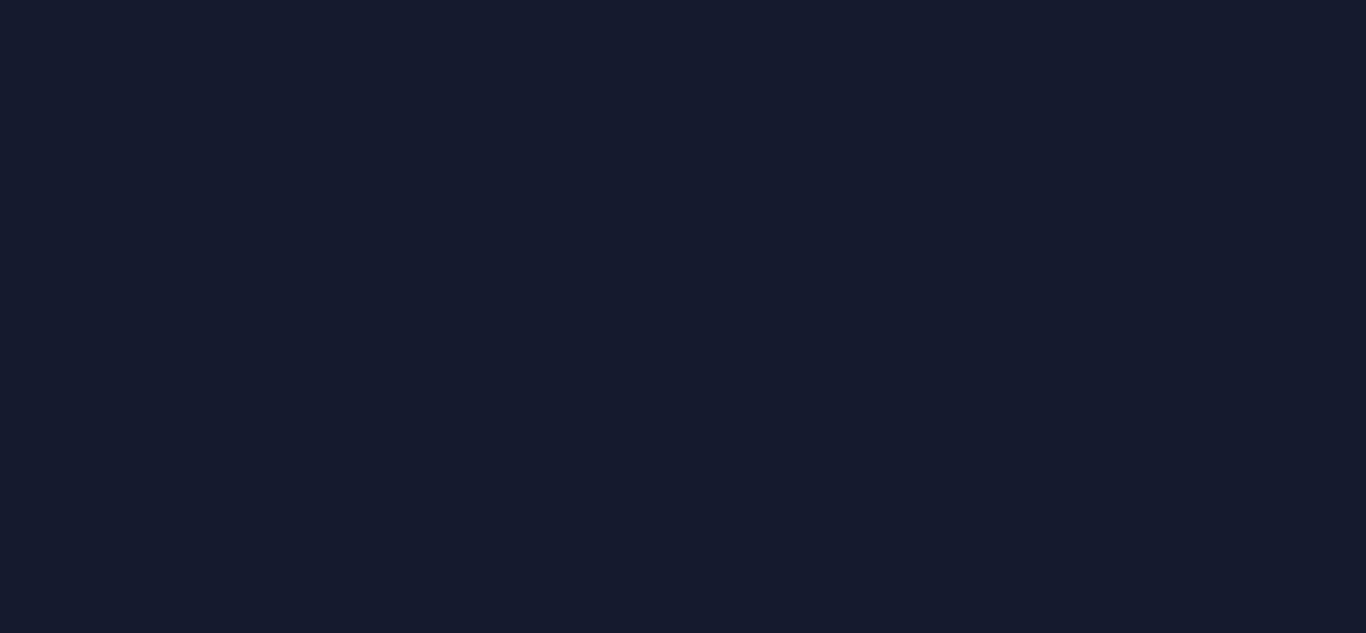 scroll, scrollTop: 0, scrollLeft: 0, axis: both 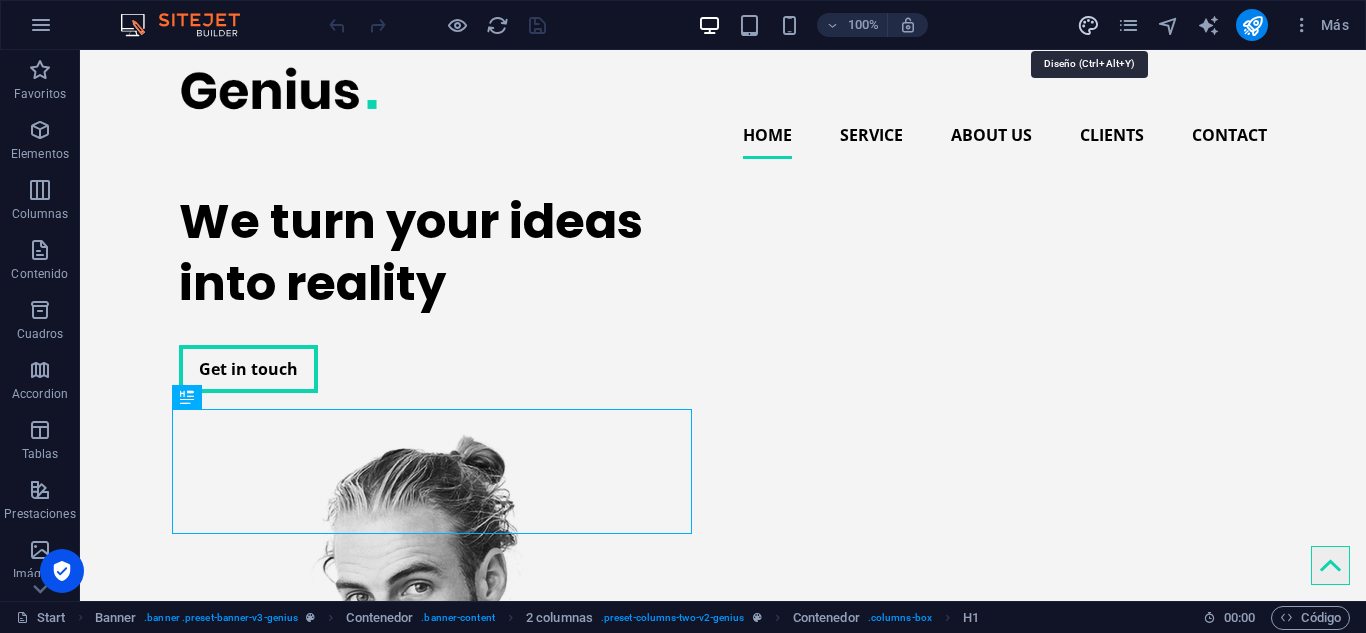 click at bounding box center (1088, 25) 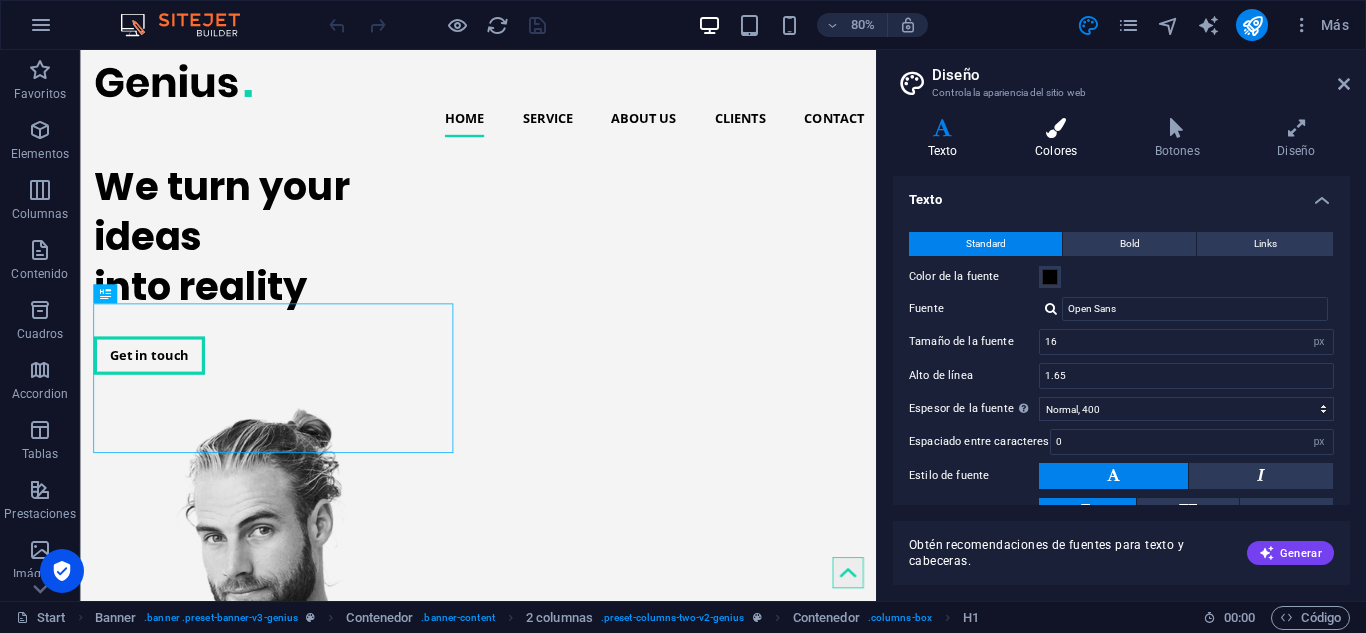 click on "Colores" at bounding box center (1060, 139) 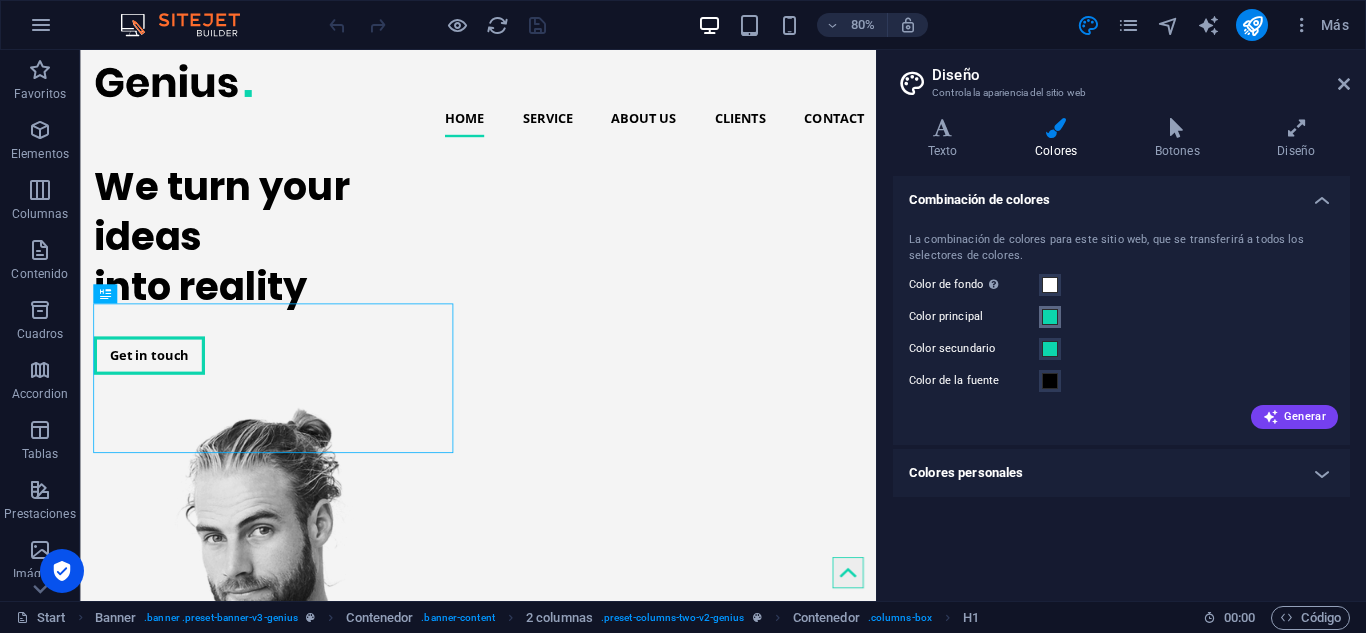 click at bounding box center (1050, 317) 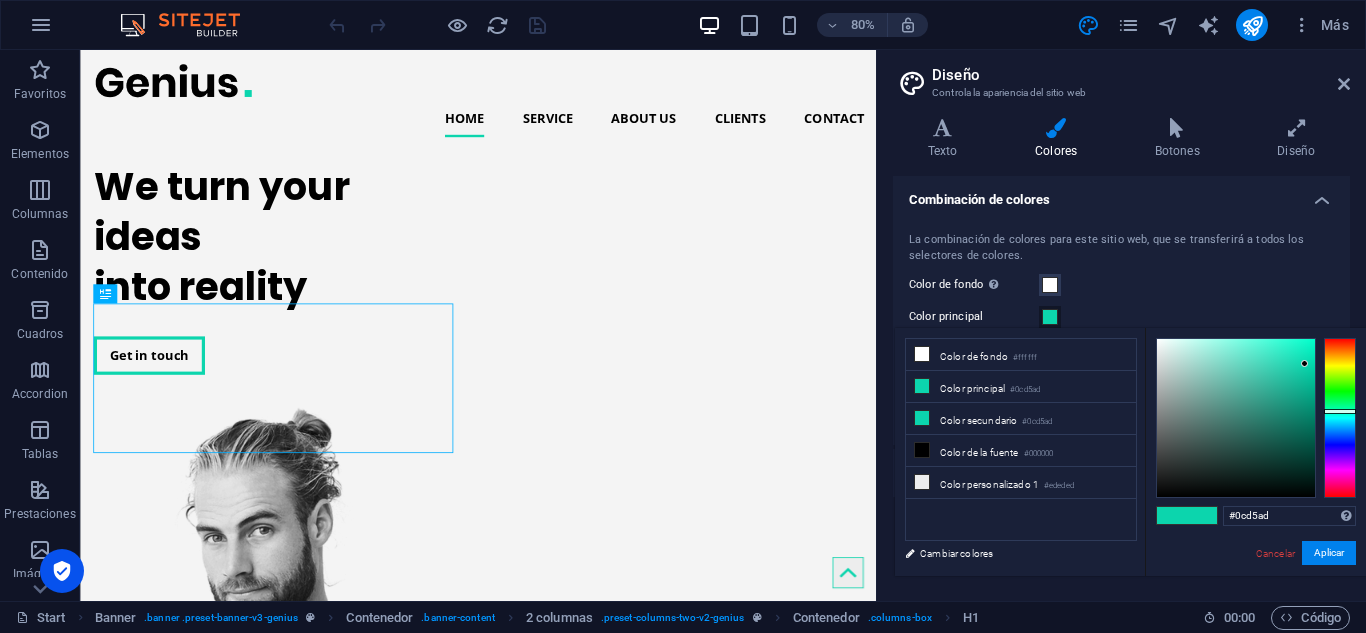 type on "#d50cc0" 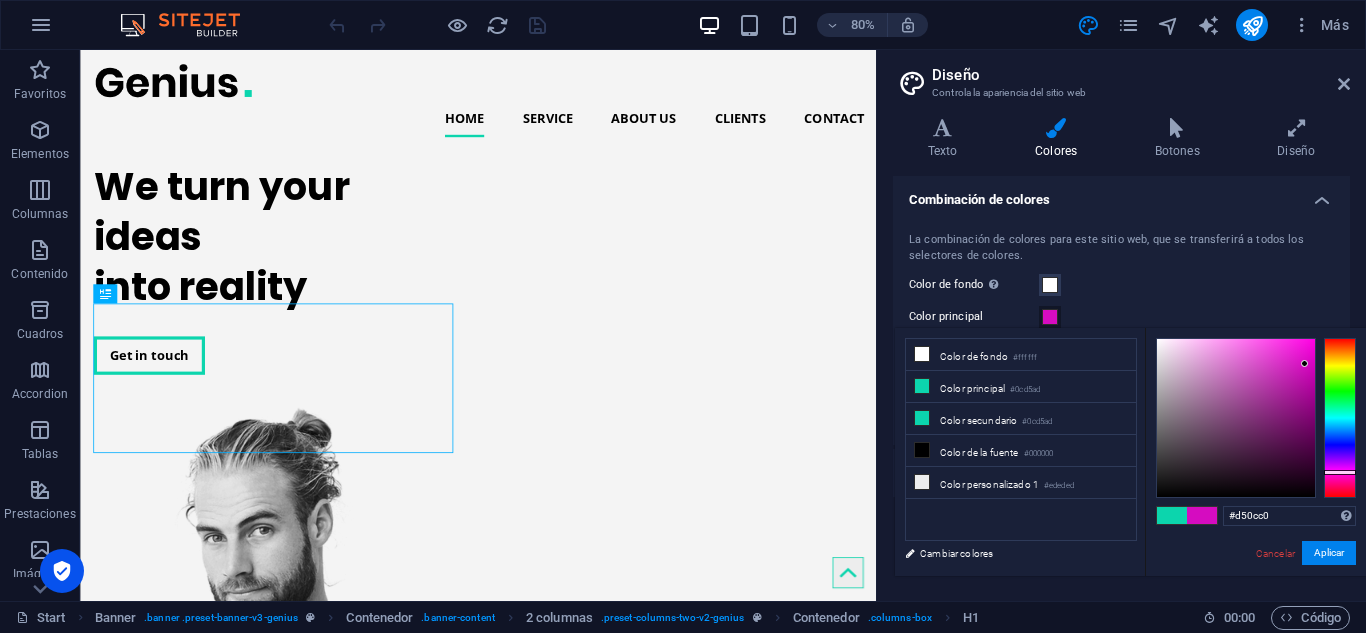 click at bounding box center (1340, 418) 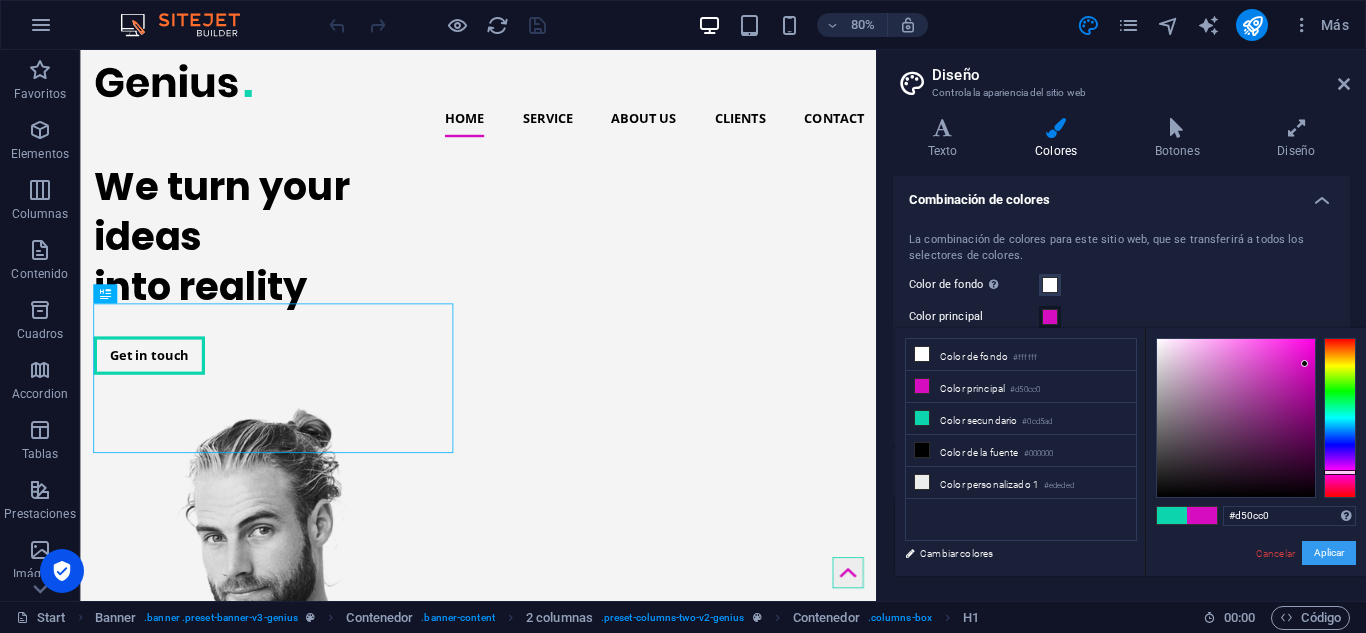 click on "Aplicar" at bounding box center (1329, 553) 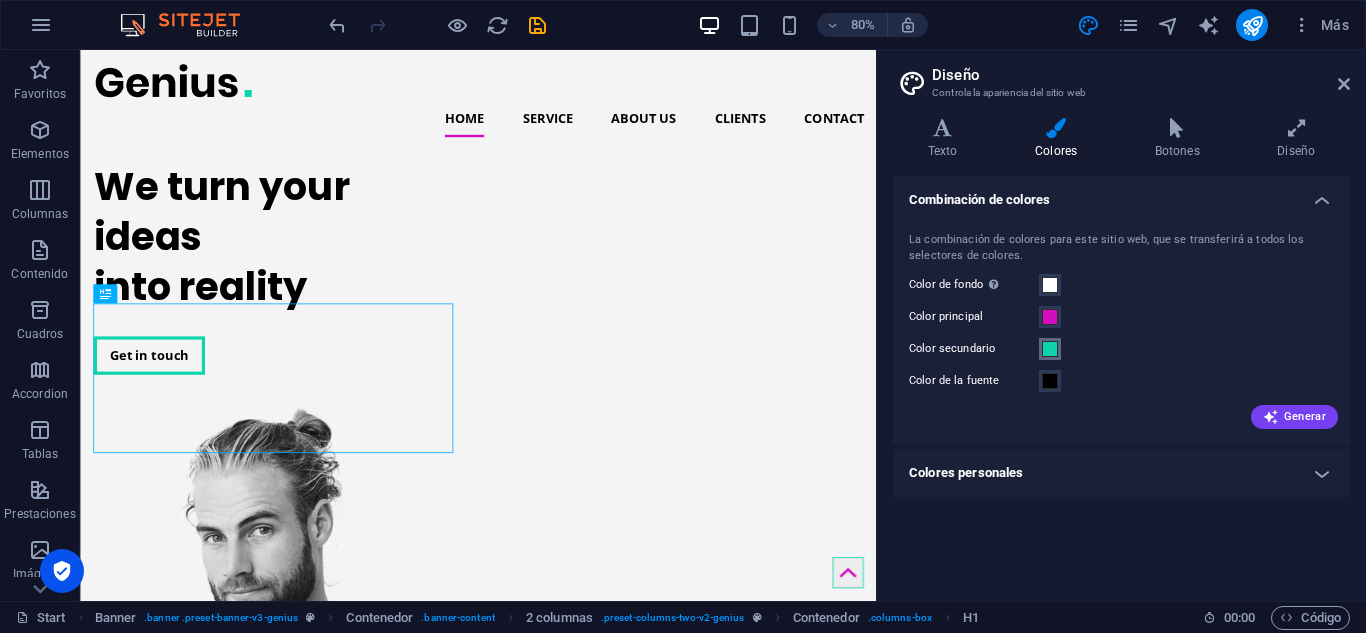 click at bounding box center [1050, 349] 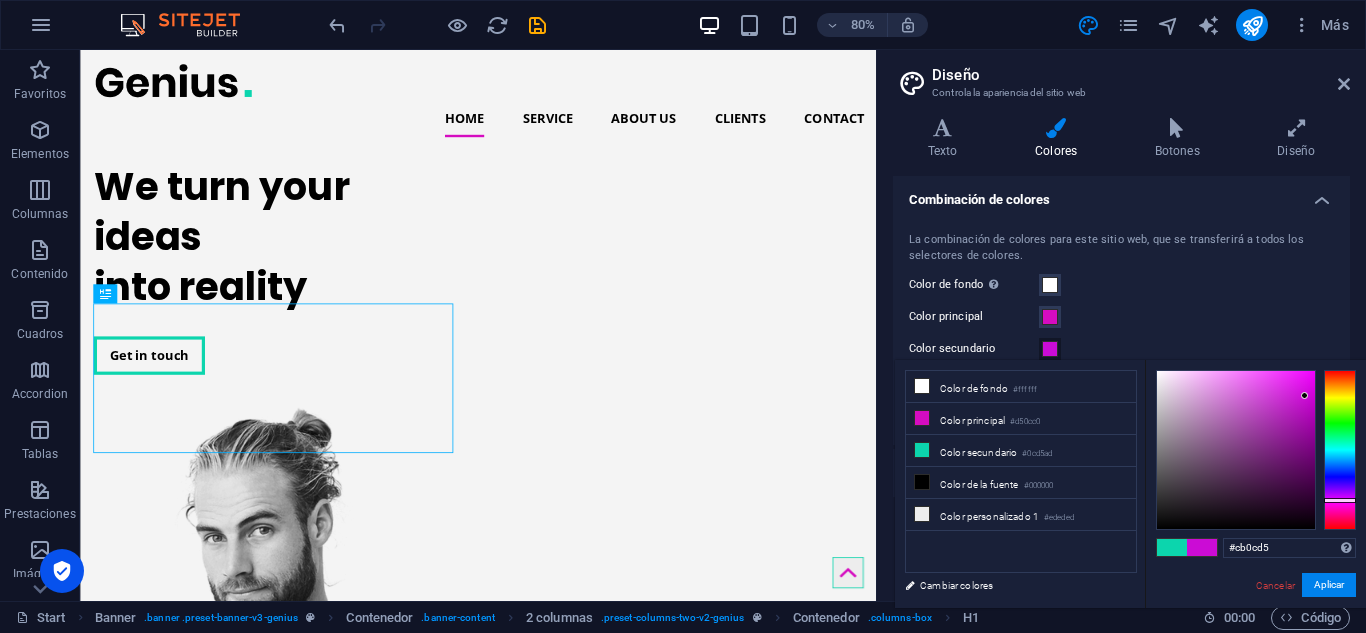 click at bounding box center [1340, 450] 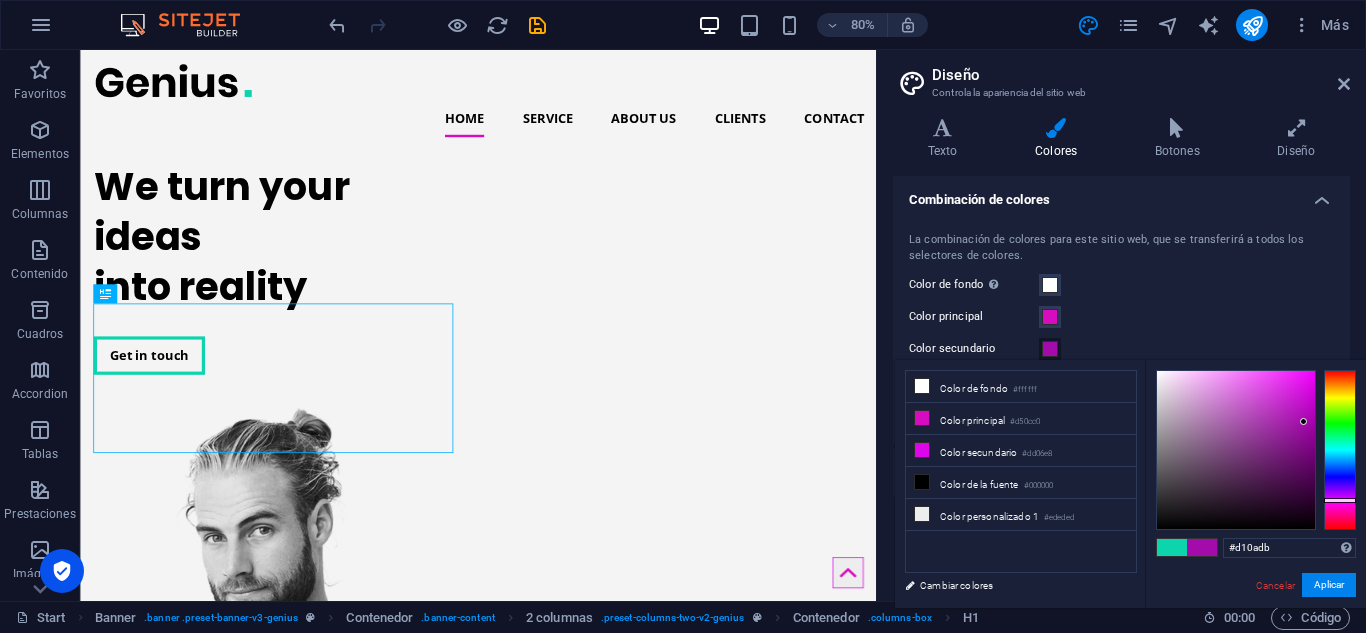 type on "#a30baa" 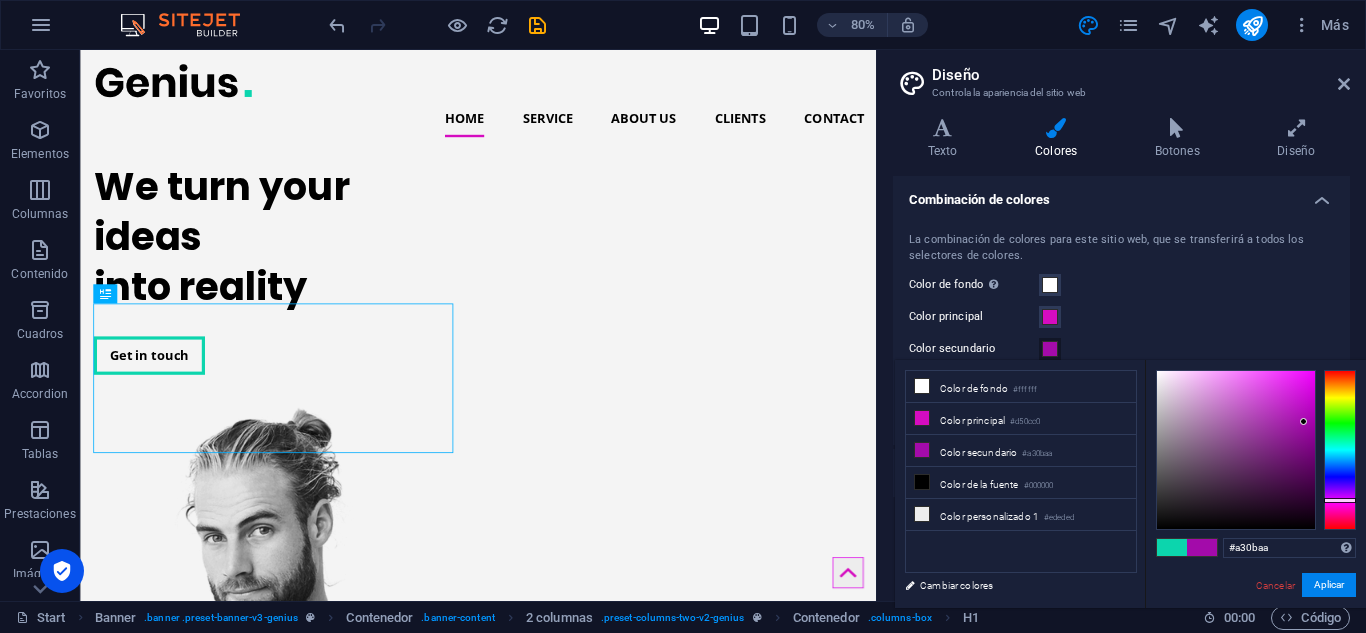 drag, startPoint x: 1303, startPoint y: 393, endPoint x: 1304, endPoint y: 422, distance: 29.017237 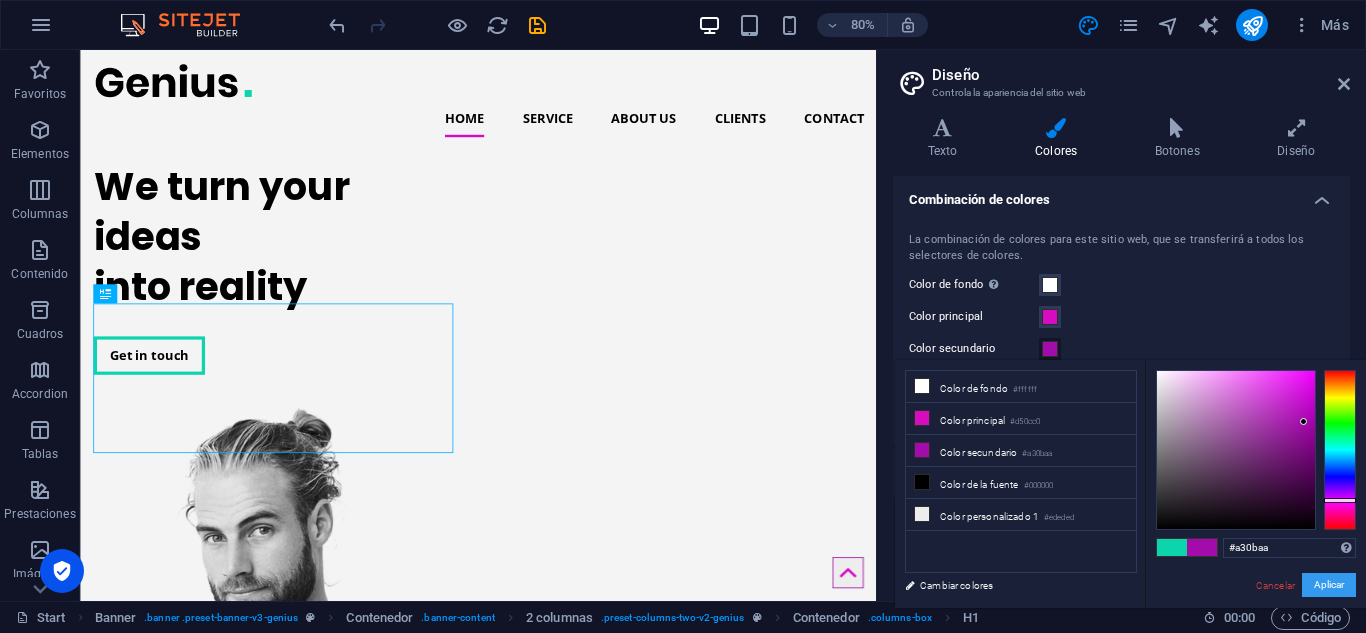 click on "Aplicar" at bounding box center [1329, 585] 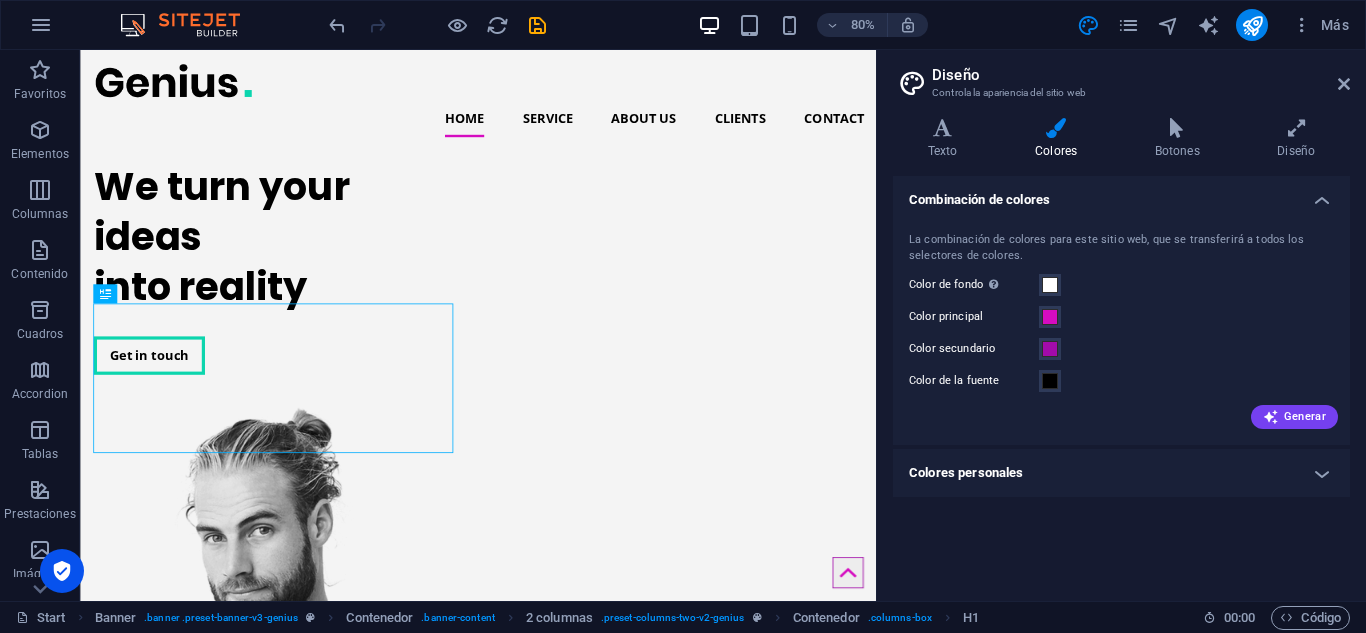 click on "Colores personales" at bounding box center [1121, 473] 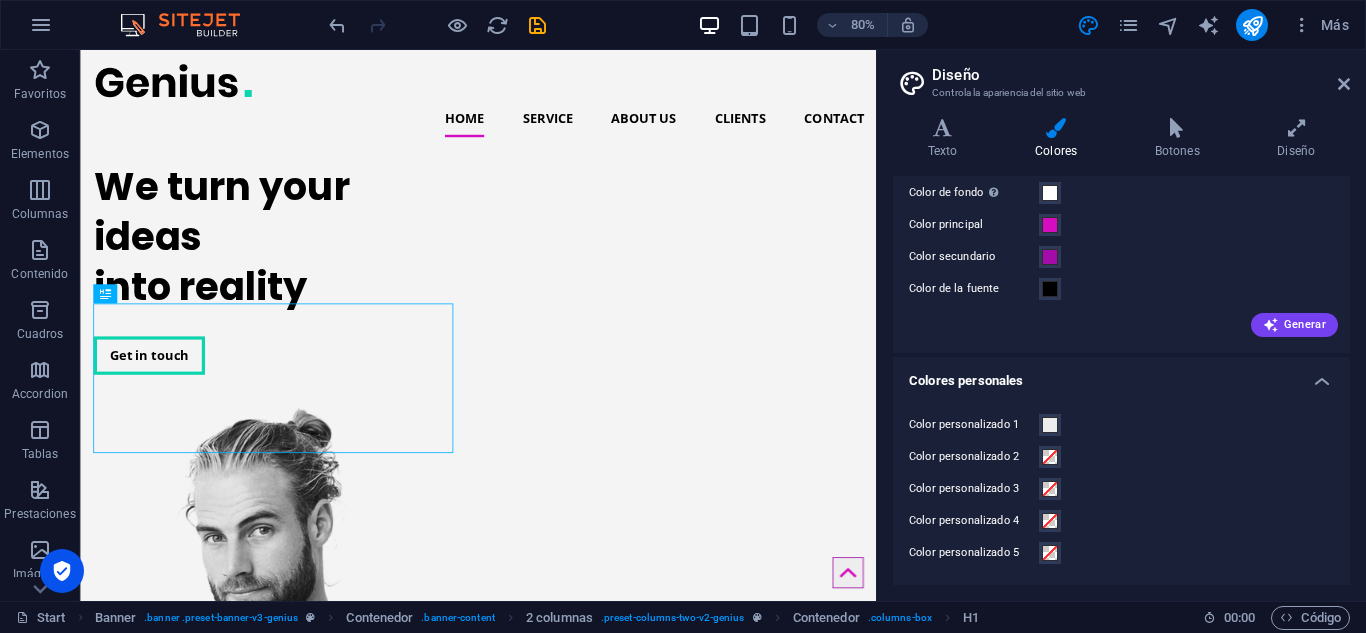 scroll, scrollTop: 0, scrollLeft: 0, axis: both 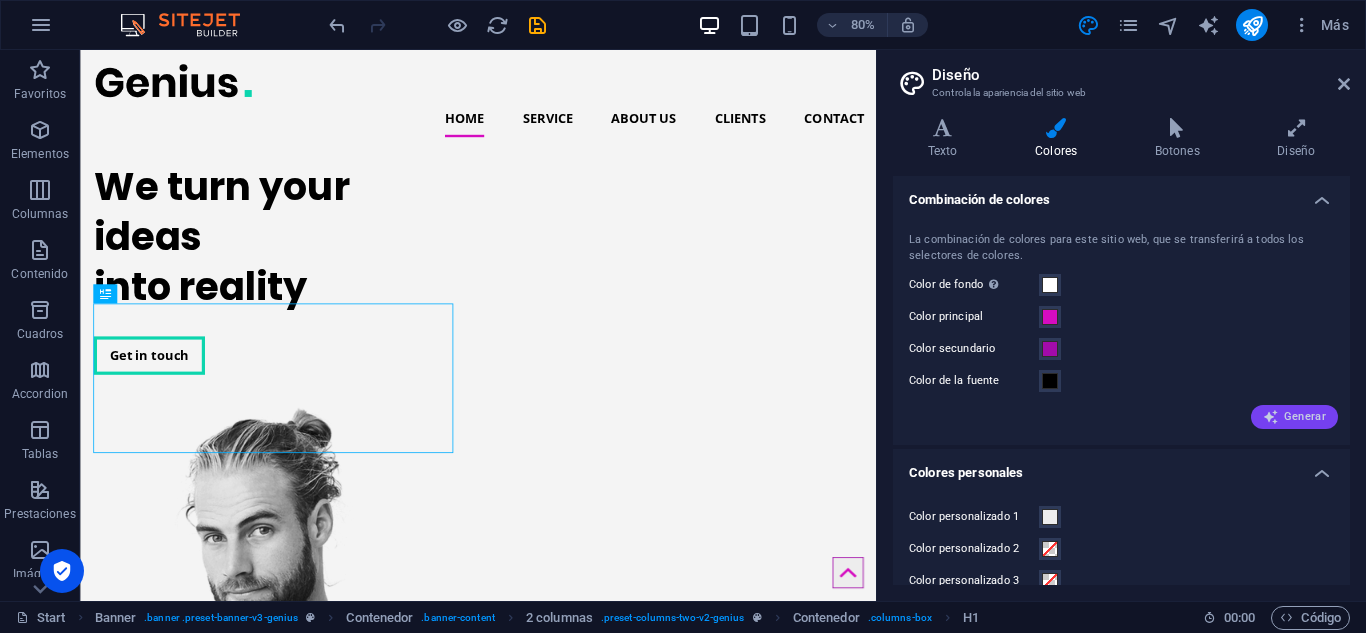 click on "Generar" at bounding box center (1294, 417) 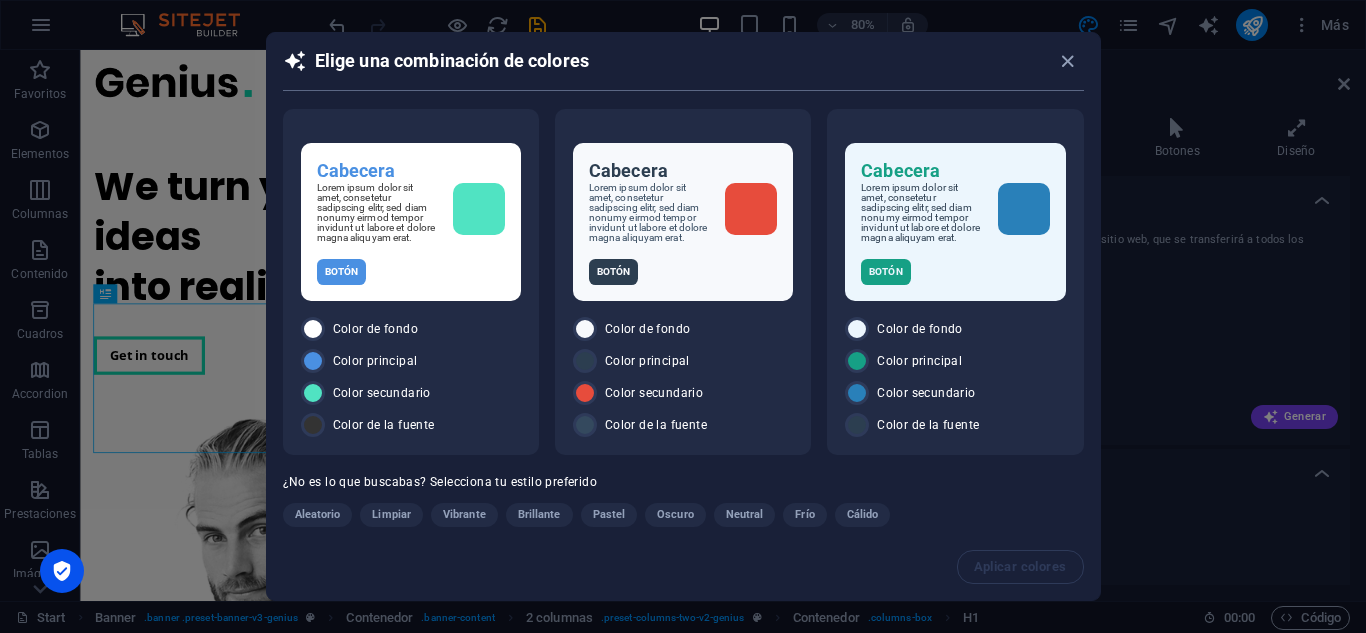 scroll, scrollTop: 29, scrollLeft: 0, axis: vertical 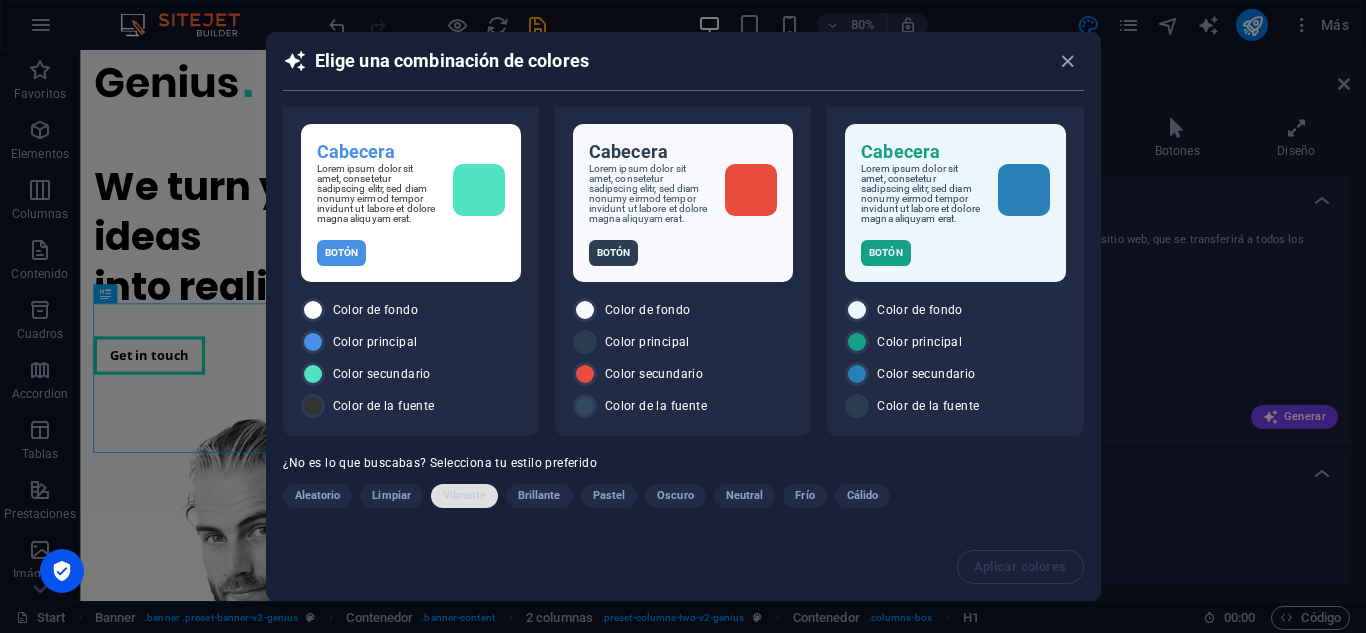 click on "Vibrante" at bounding box center (464, 496) 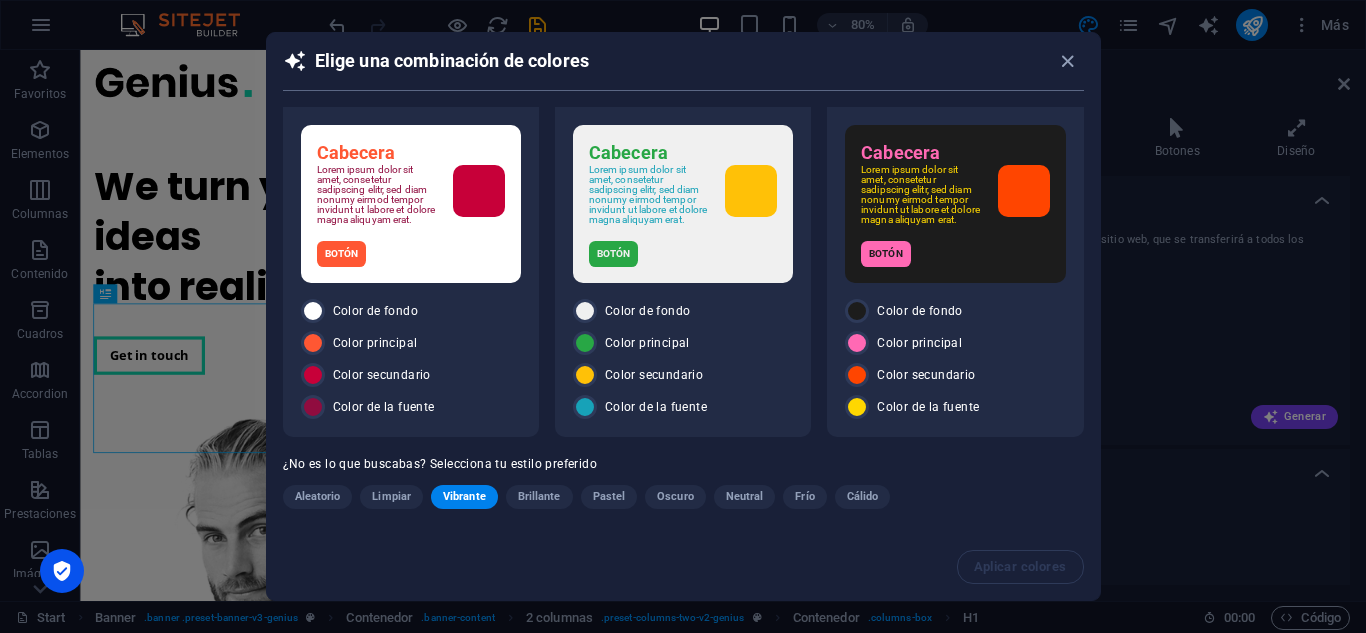 scroll, scrollTop: 29, scrollLeft: 0, axis: vertical 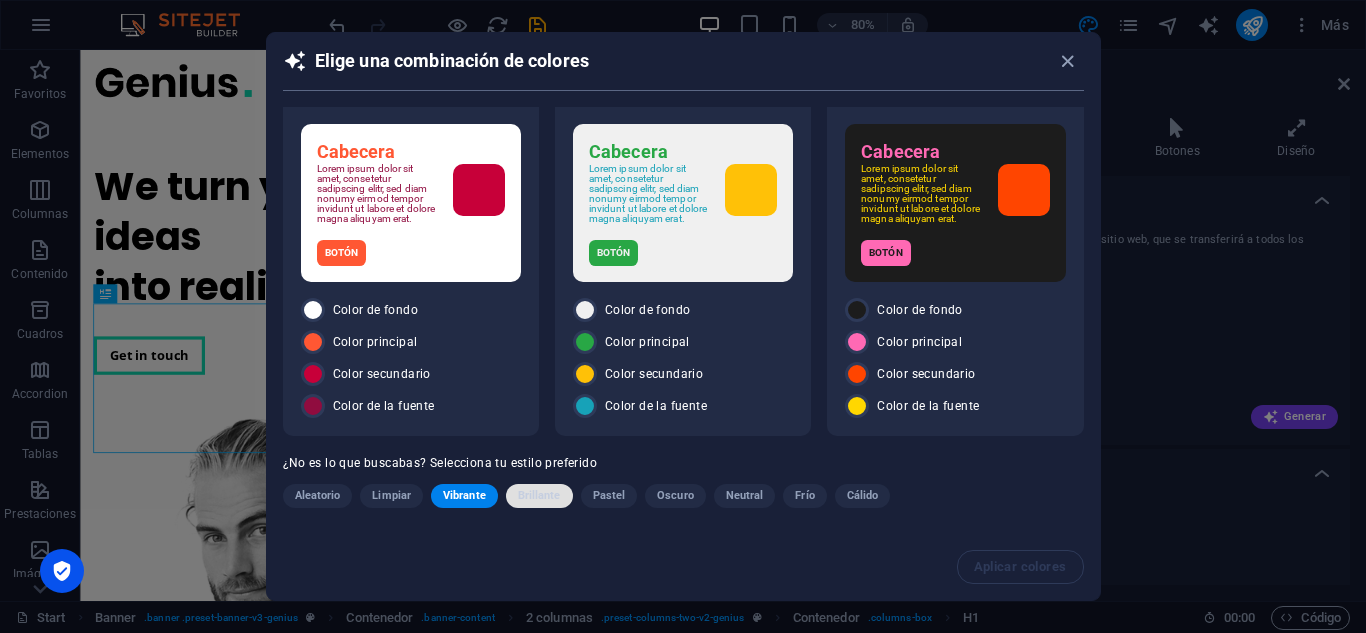 click on "Brillante" at bounding box center [539, 496] 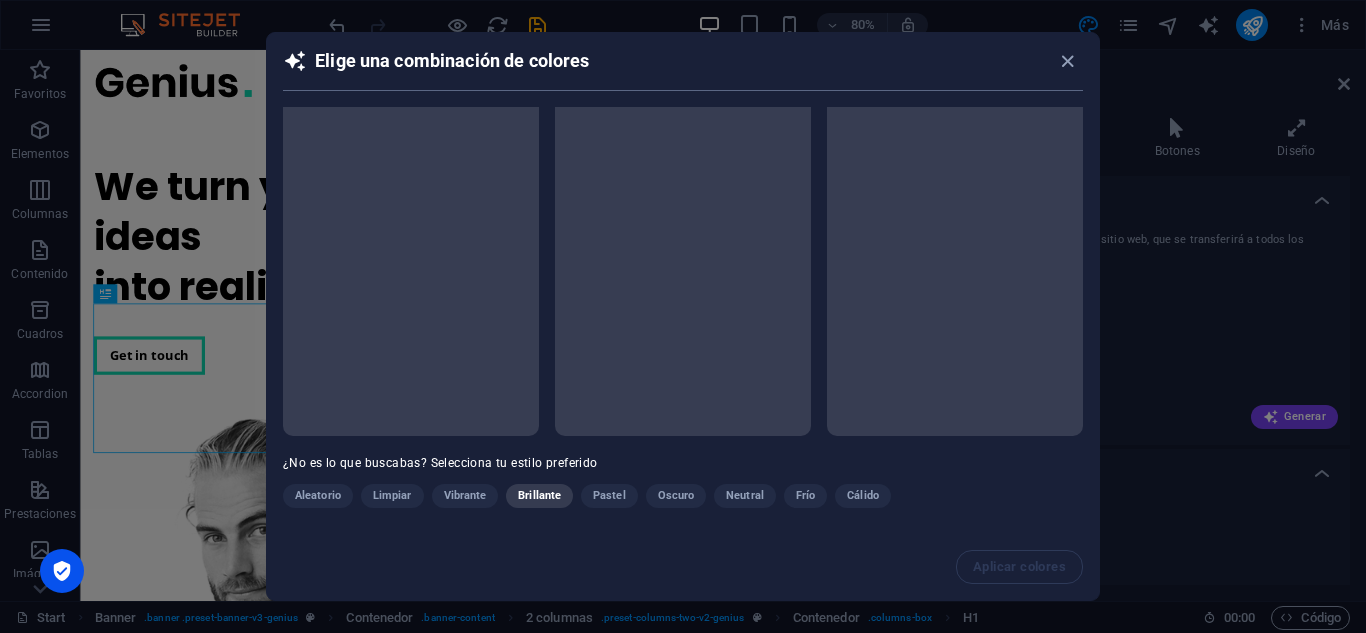 scroll, scrollTop: 29, scrollLeft: 0, axis: vertical 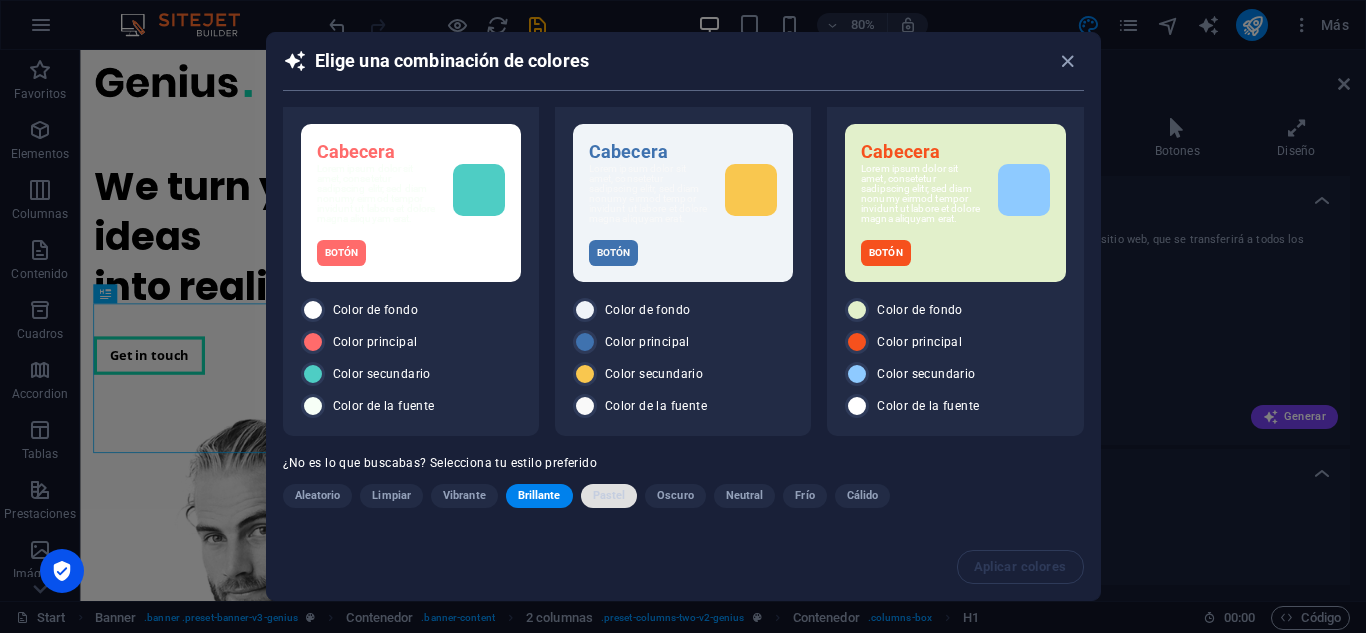 click on "Pastel" at bounding box center [609, 496] 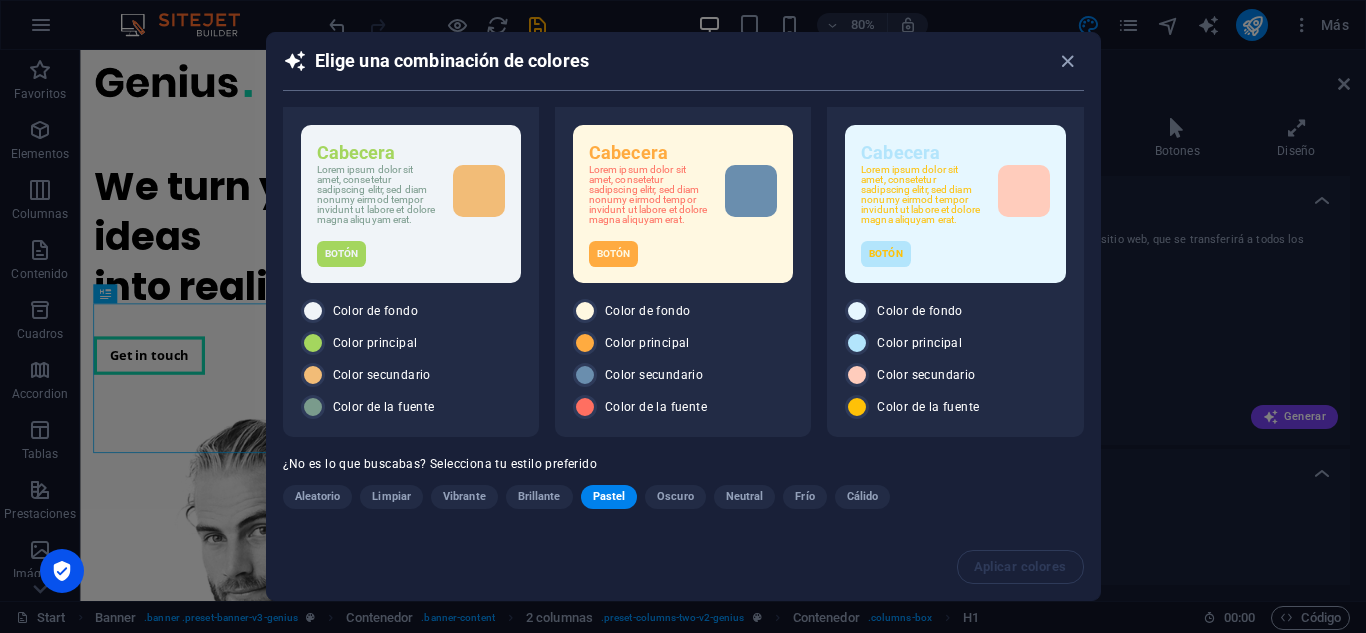 scroll, scrollTop: 29, scrollLeft: 0, axis: vertical 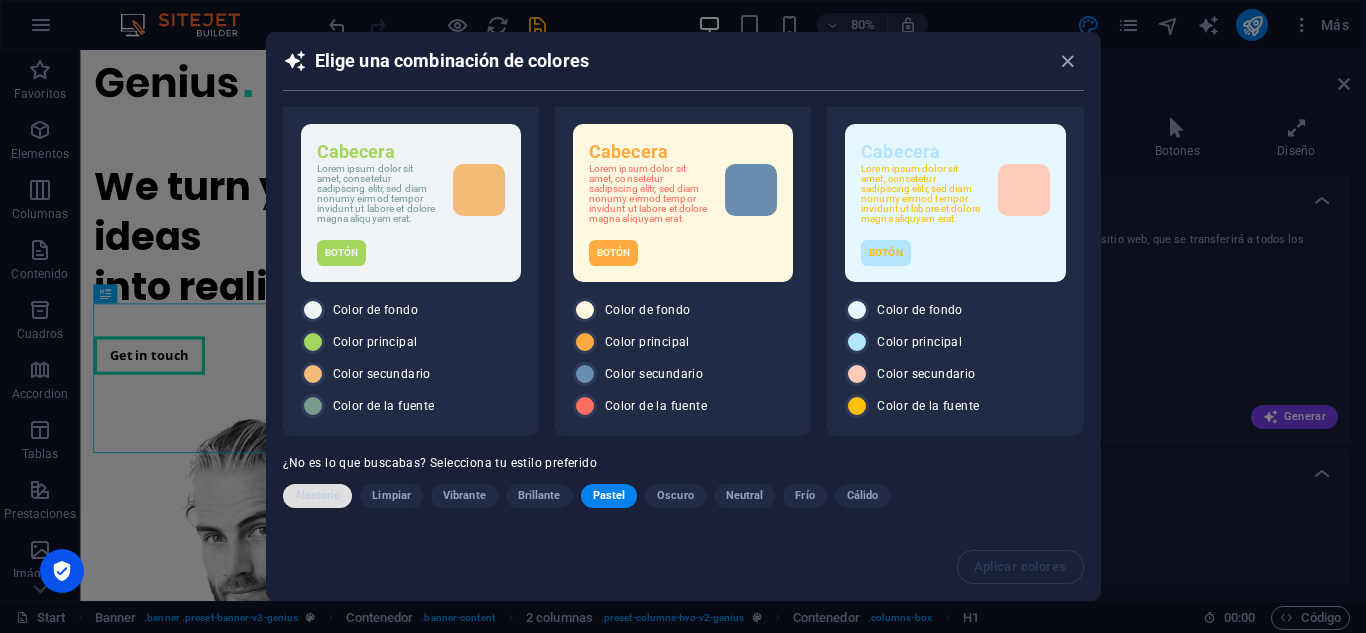 click on "Aleatorio" at bounding box center [318, 496] 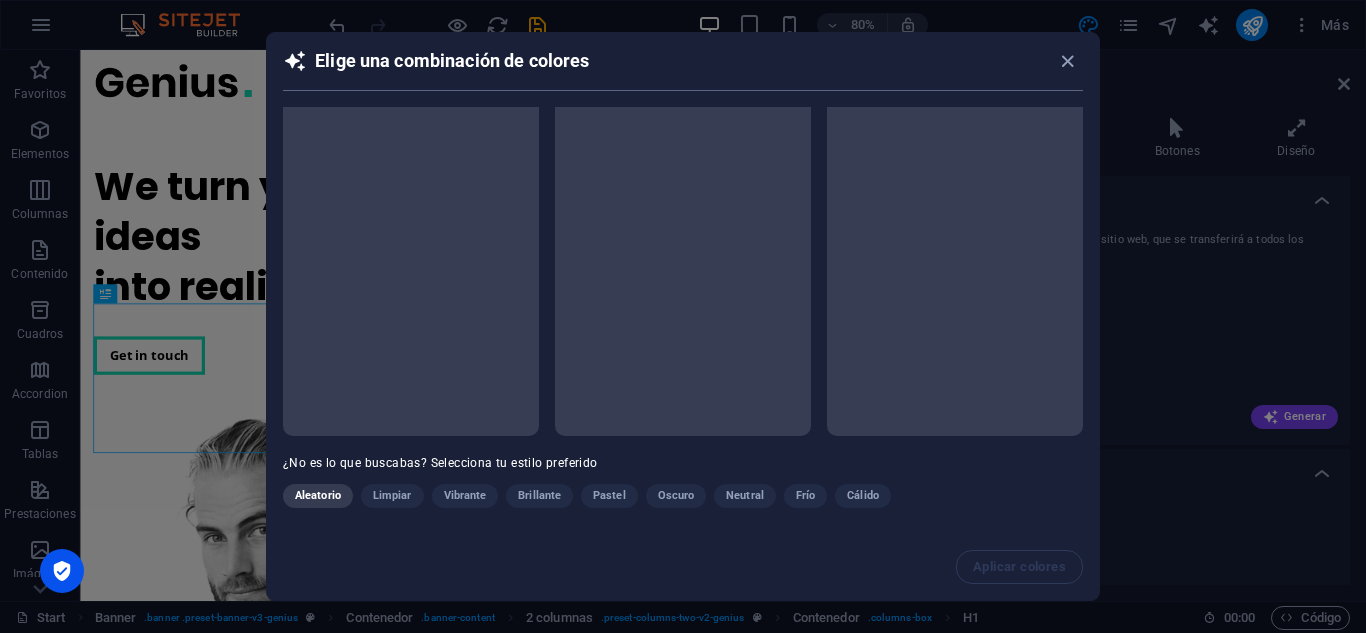 scroll, scrollTop: 18, scrollLeft: 0, axis: vertical 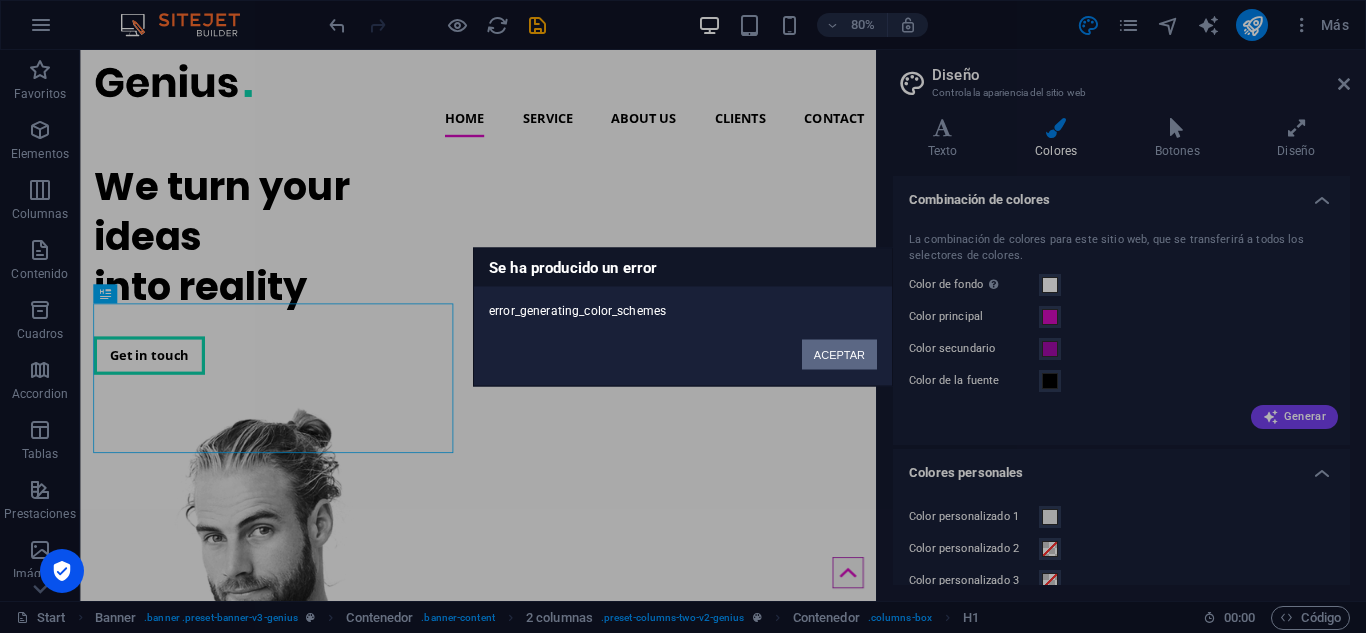 click on "ACEPTAR" at bounding box center (839, 354) 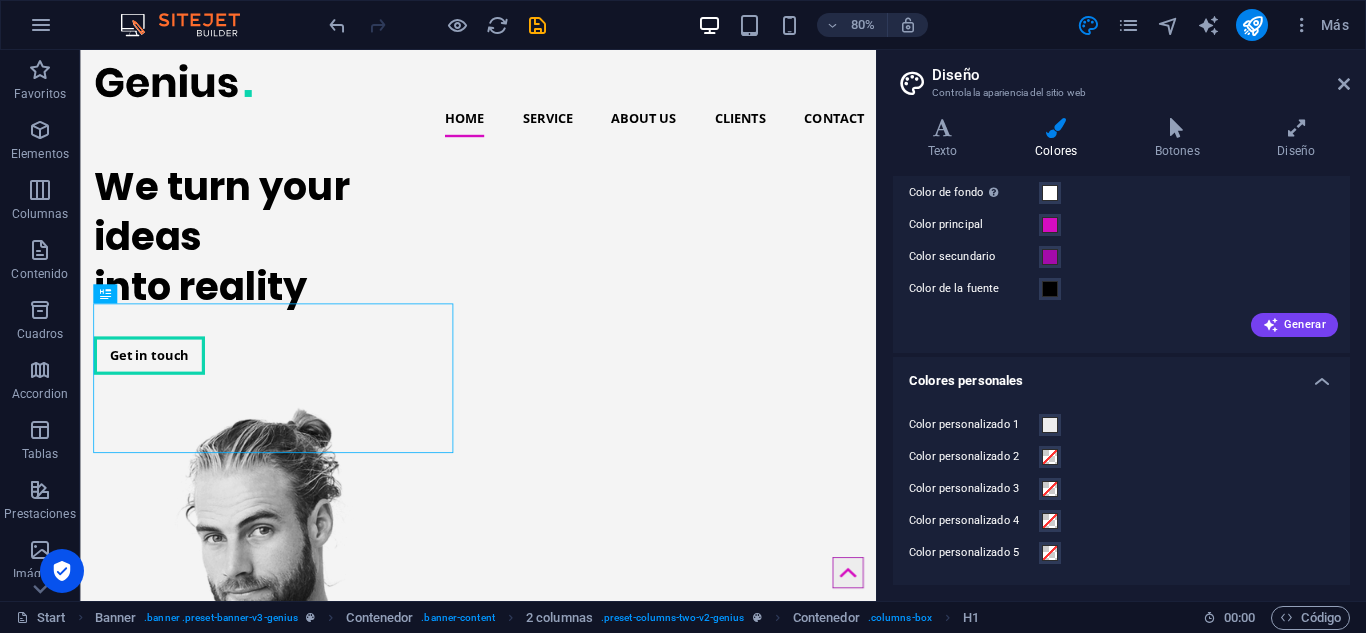 scroll, scrollTop: 0, scrollLeft: 0, axis: both 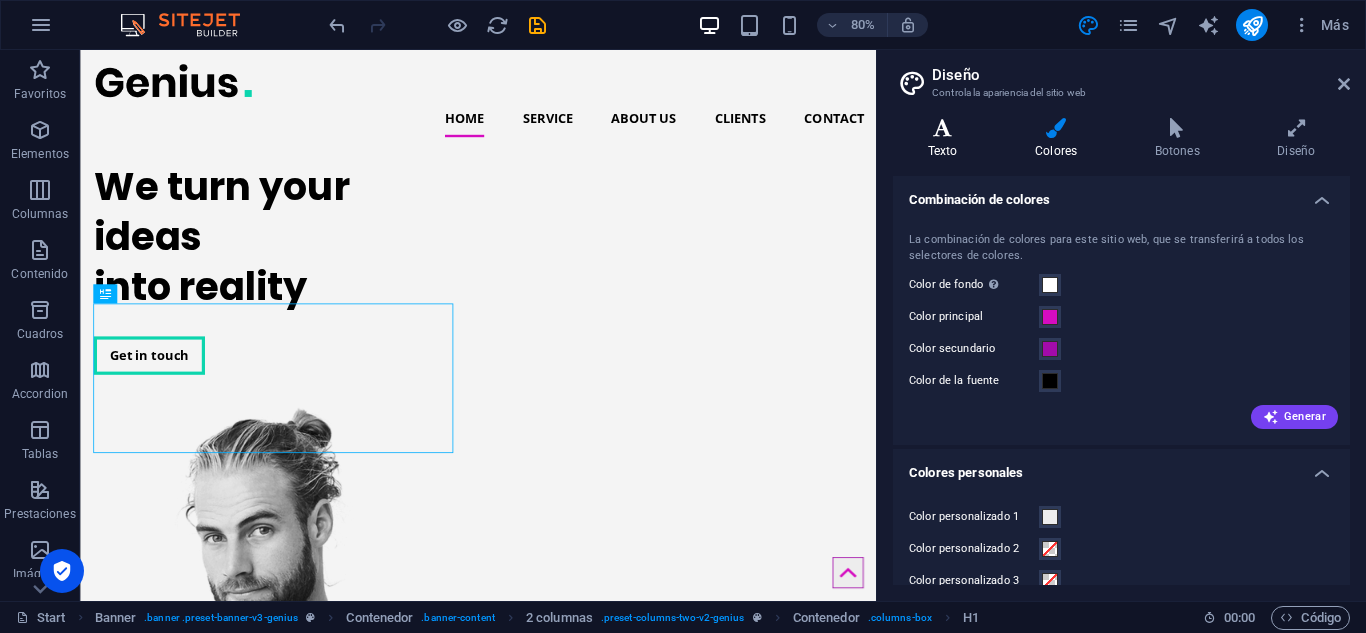 click on "Texto" at bounding box center (946, 139) 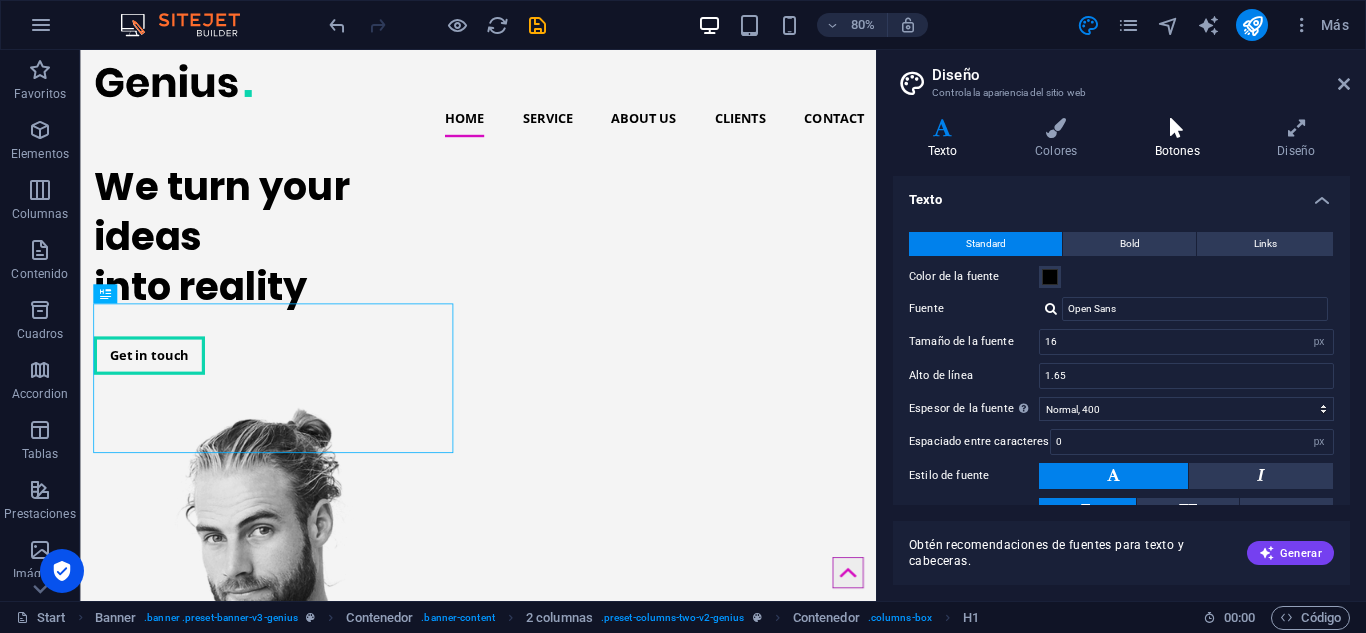 click on "Botones" at bounding box center (1181, 139) 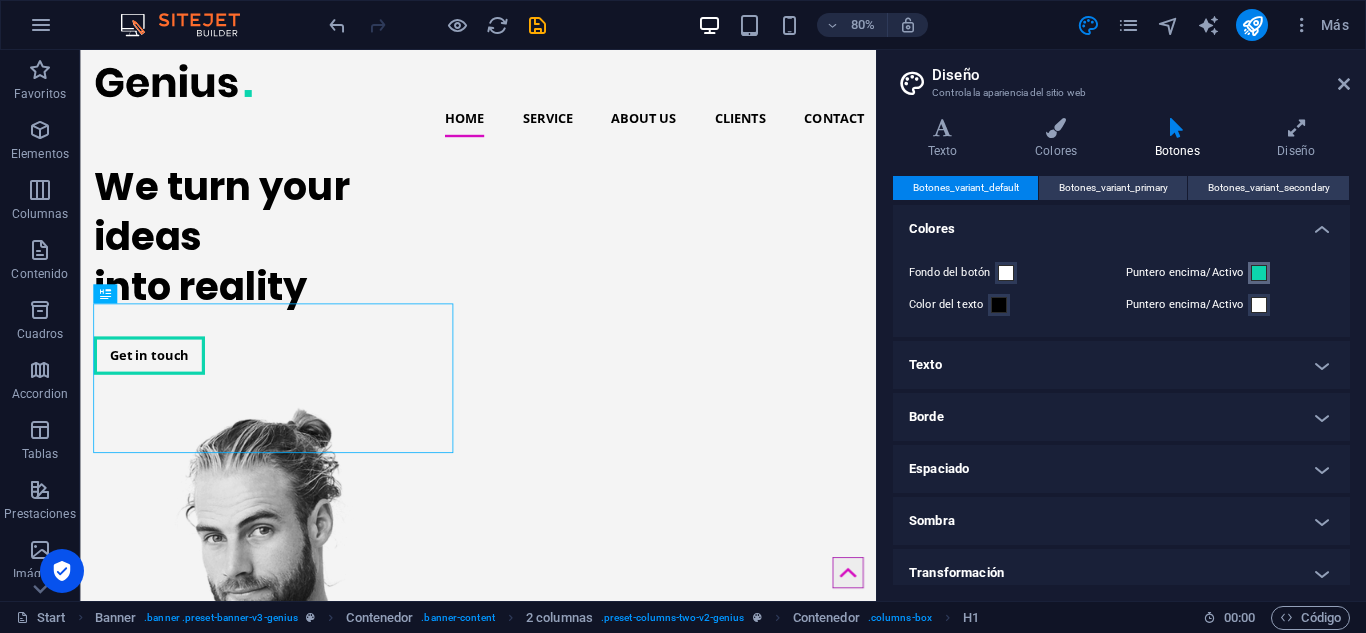 click at bounding box center (1259, 273) 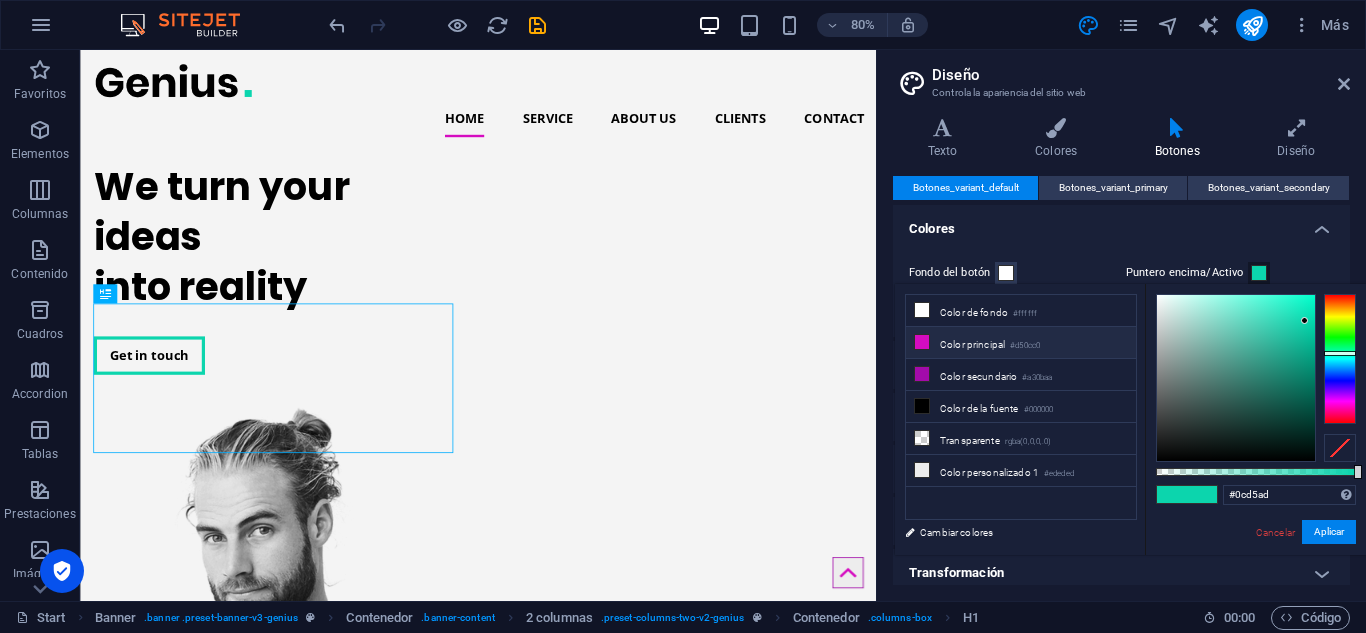 click on "Color principal
#d50cc0" at bounding box center (1021, 343) 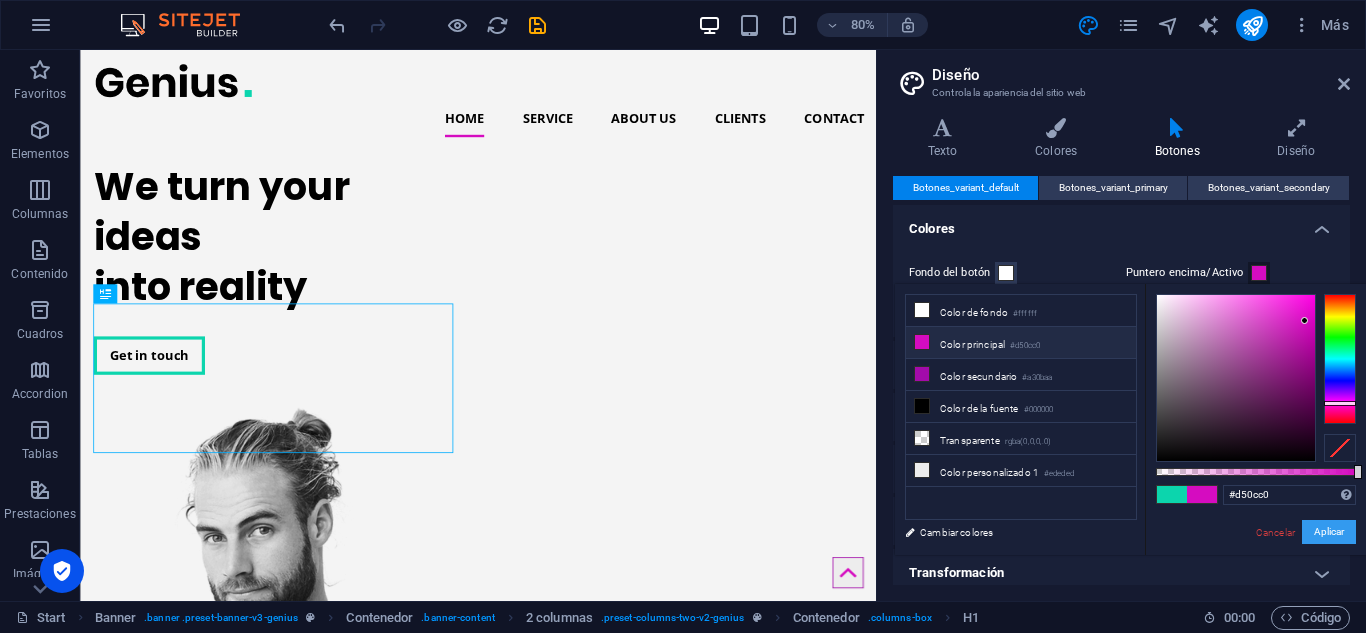 click on "Aplicar" at bounding box center [1329, 532] 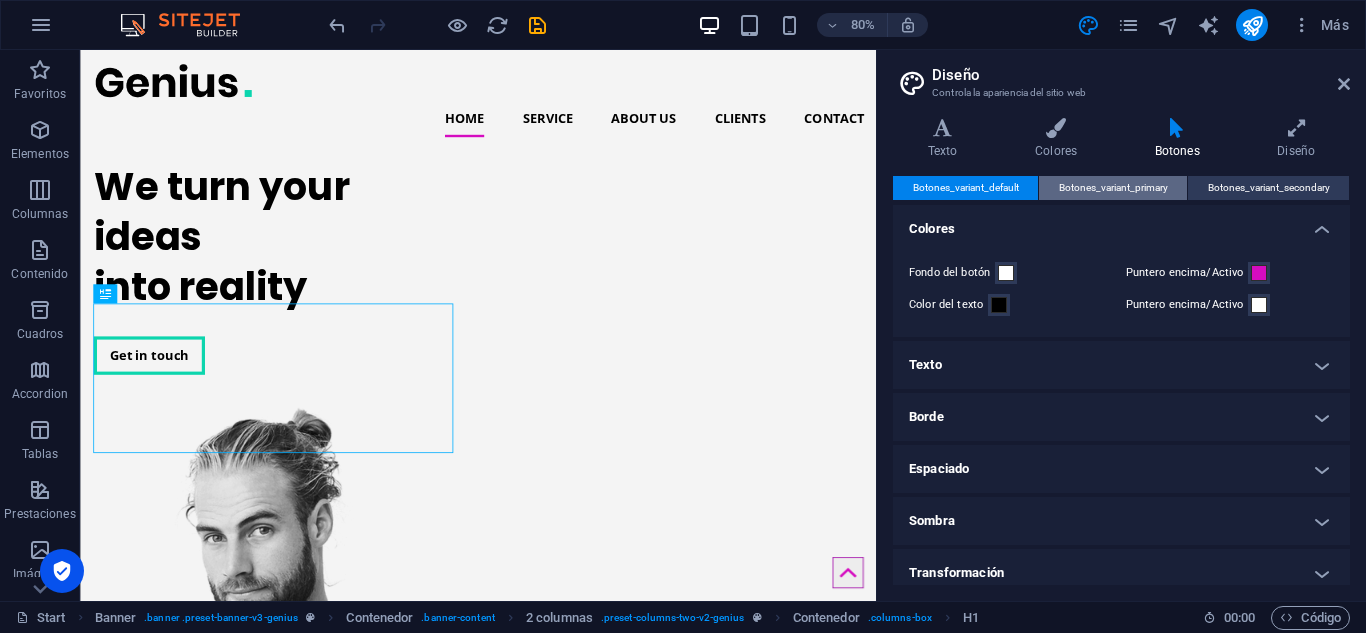 click on "Botones_variant_primary" at bounding box center (1113, 188) 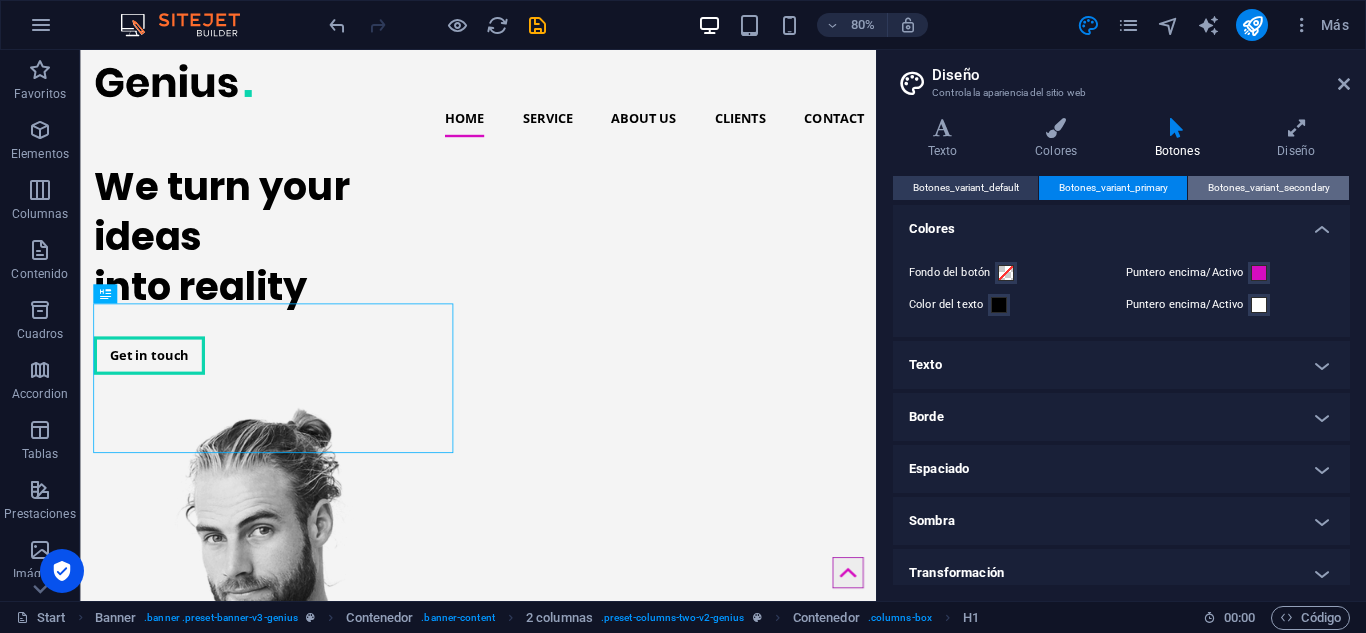 click on "Botones_variant_secondary" at bounding box center [1269, 188] 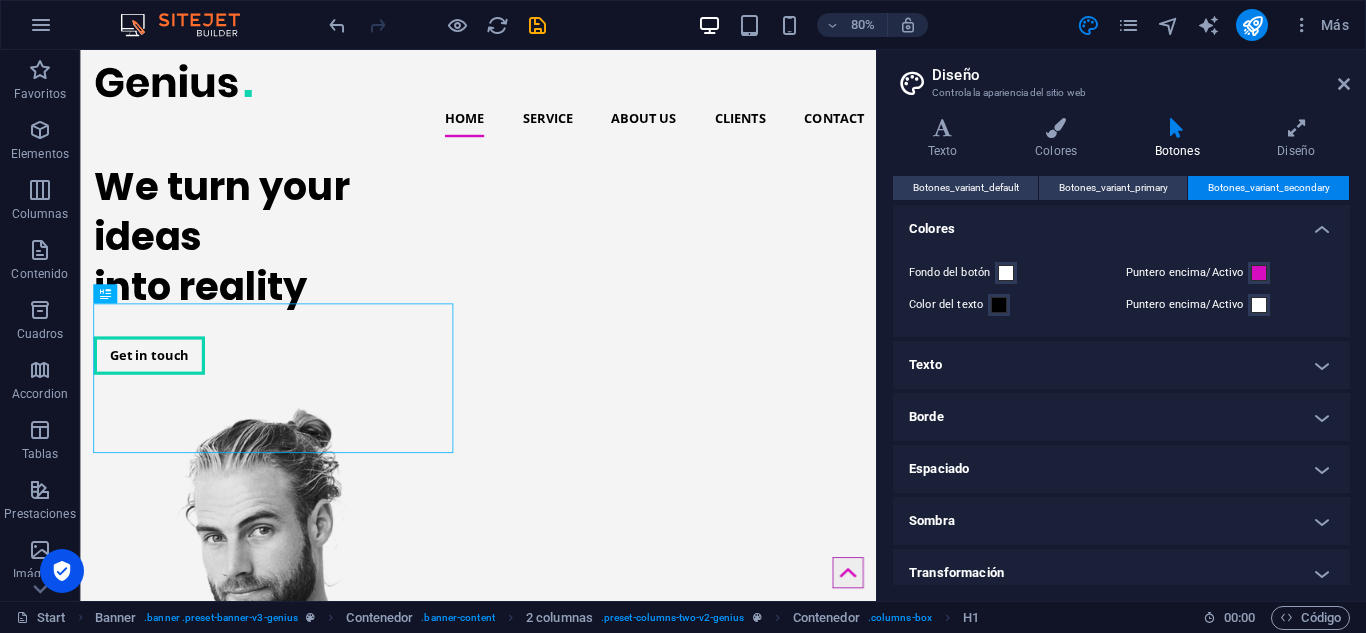 click on "Borde" at bounding box center [1121, 417] 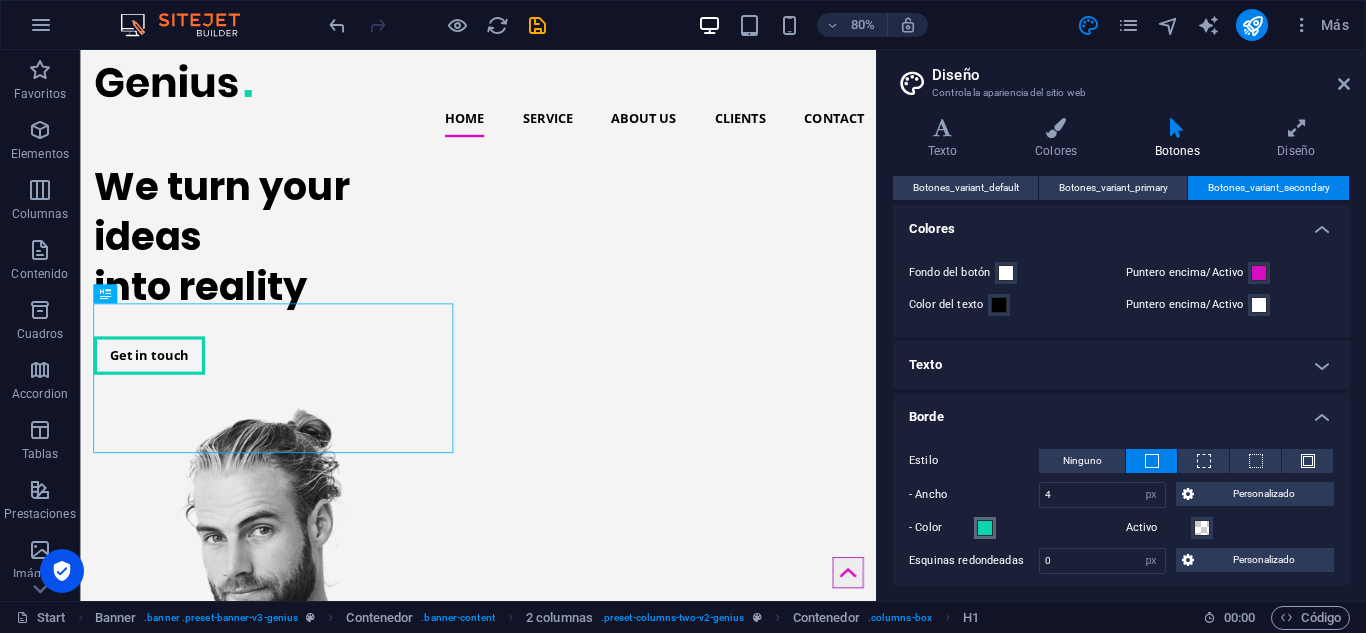 click at bounding box center [985, 528] 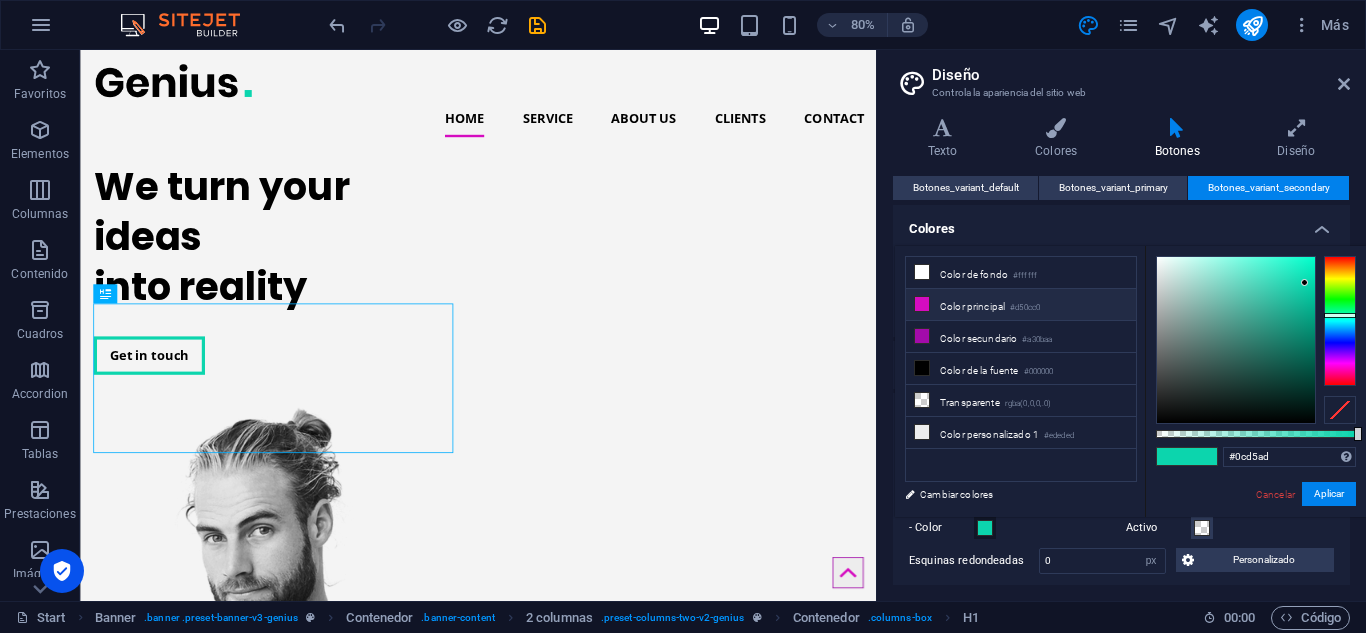 click on "Color principal
#d50cc0" at bounding box center (1021, 305) 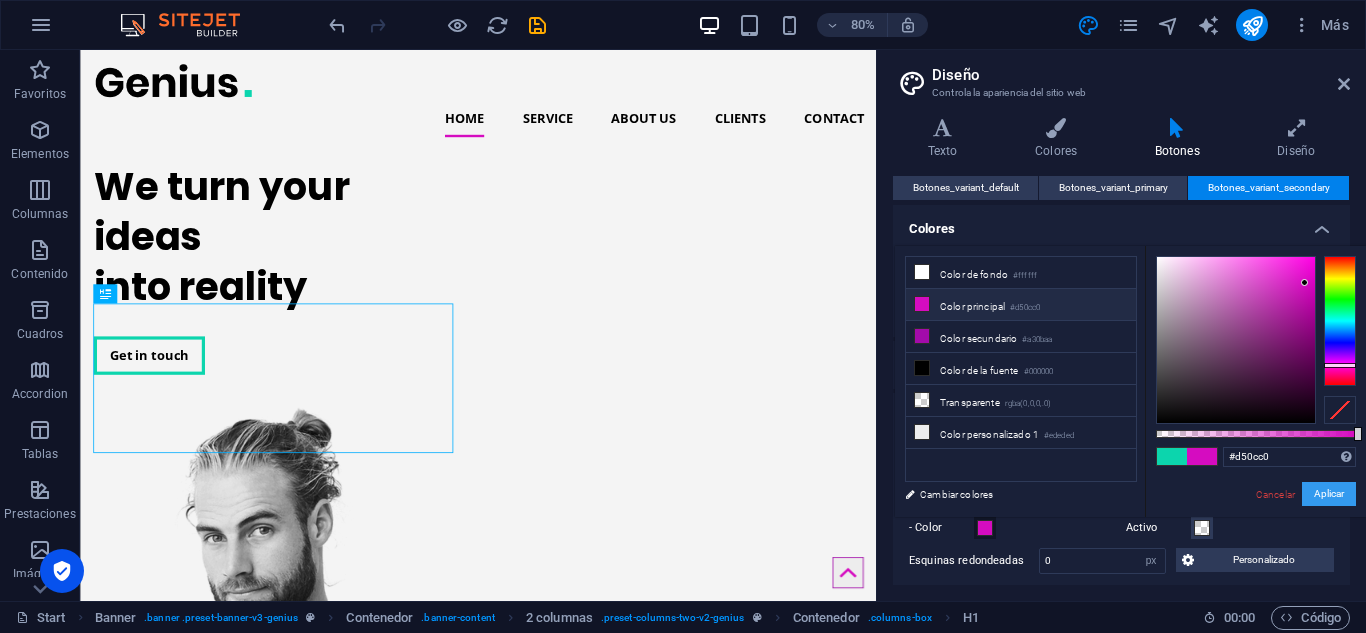 click on "Aplicar" at bounding box center (1329, 494) 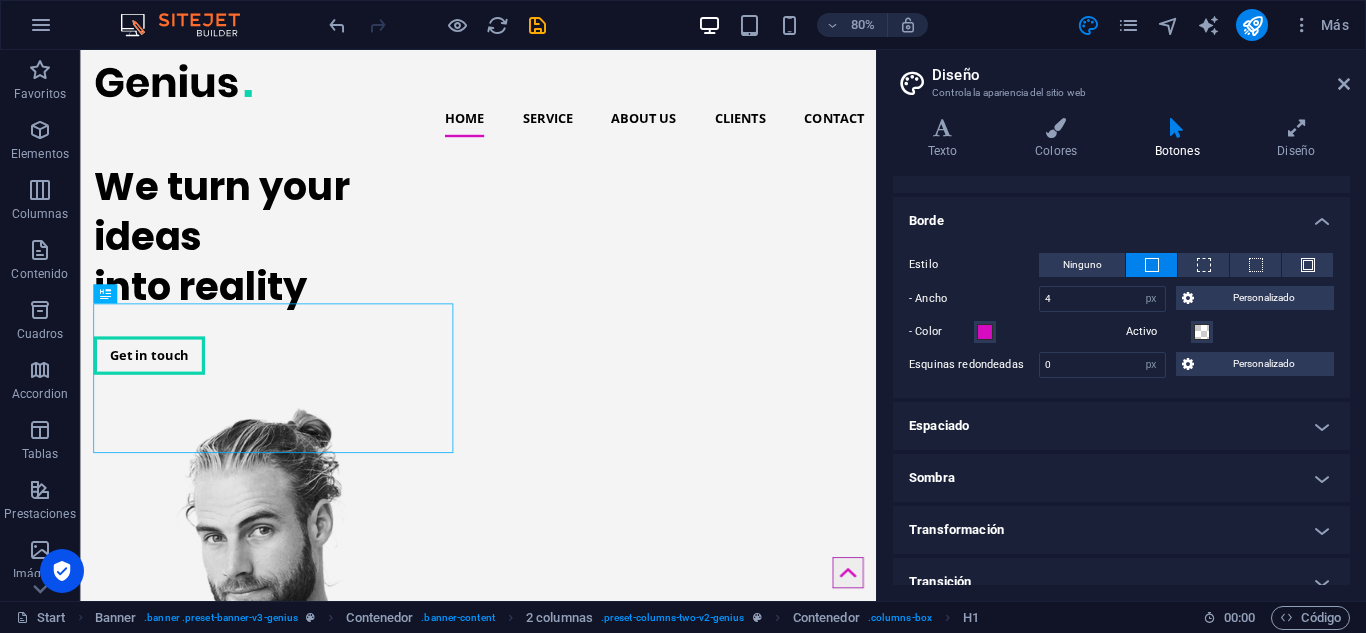 scroll, scrollTop: 217, scrollLeft: 0, axis: vertical 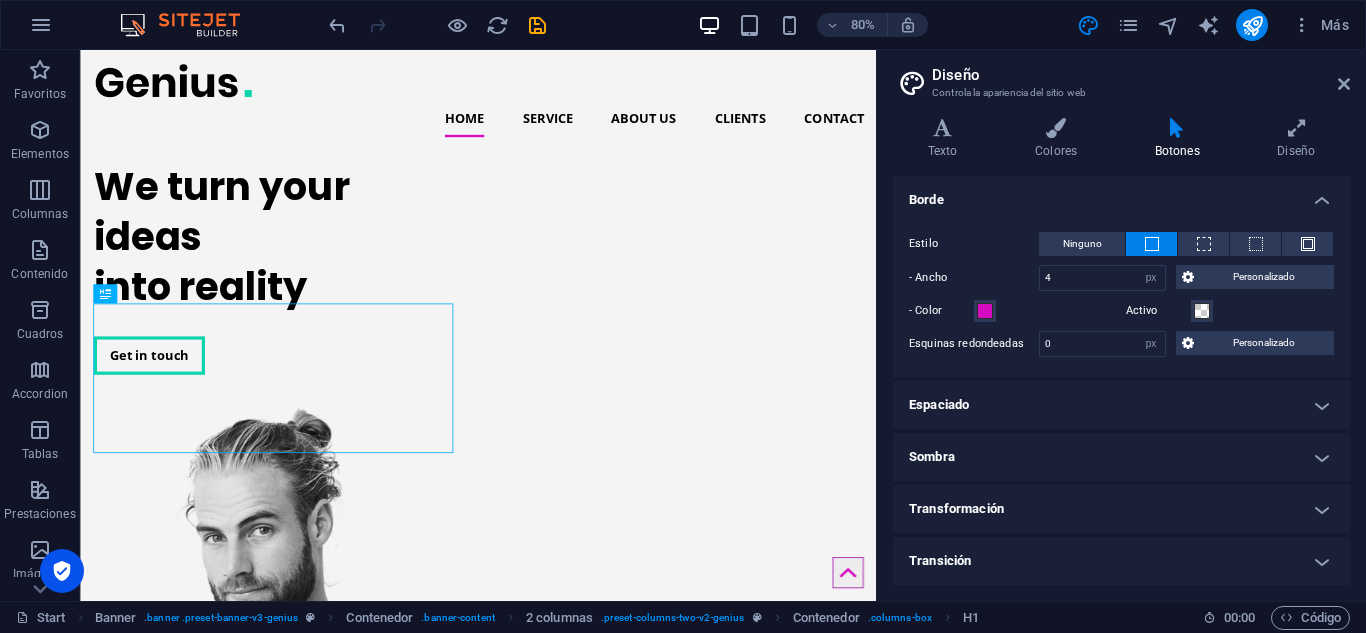 drag, startPoint x: 1351, startPoint y: 474, endPoint x: 1352, endPoint y: 274, distance: 200.0025 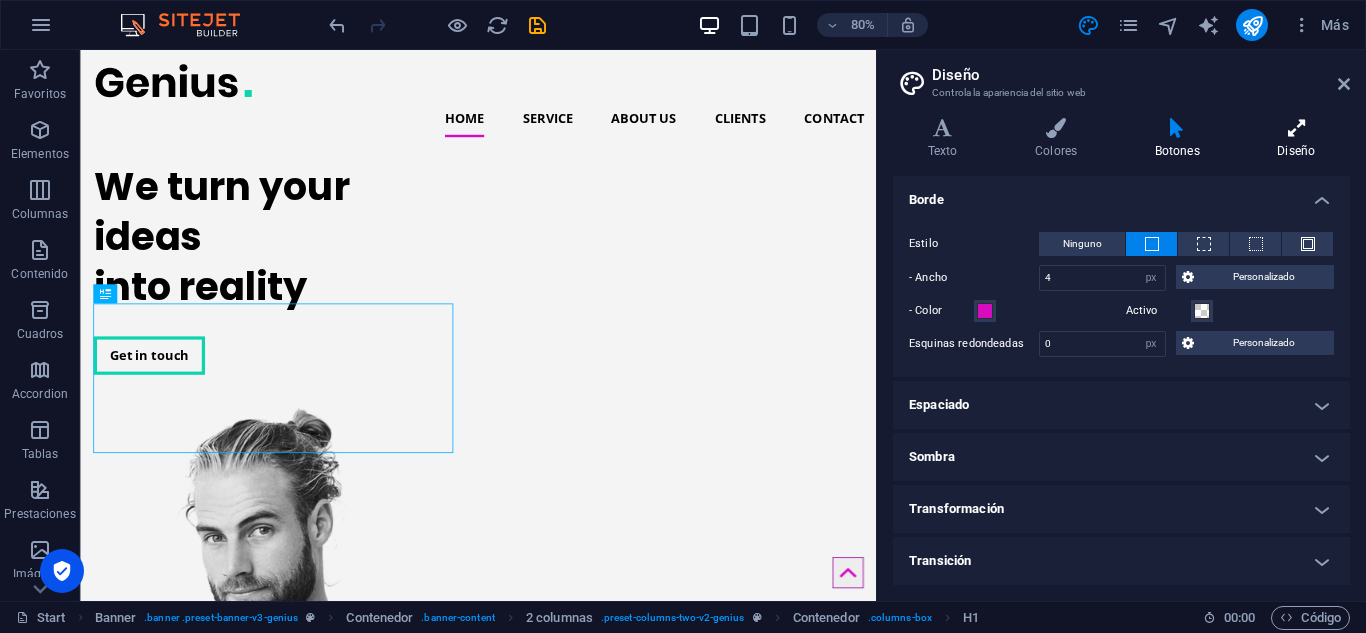 click at bounding box center [1296, 128] 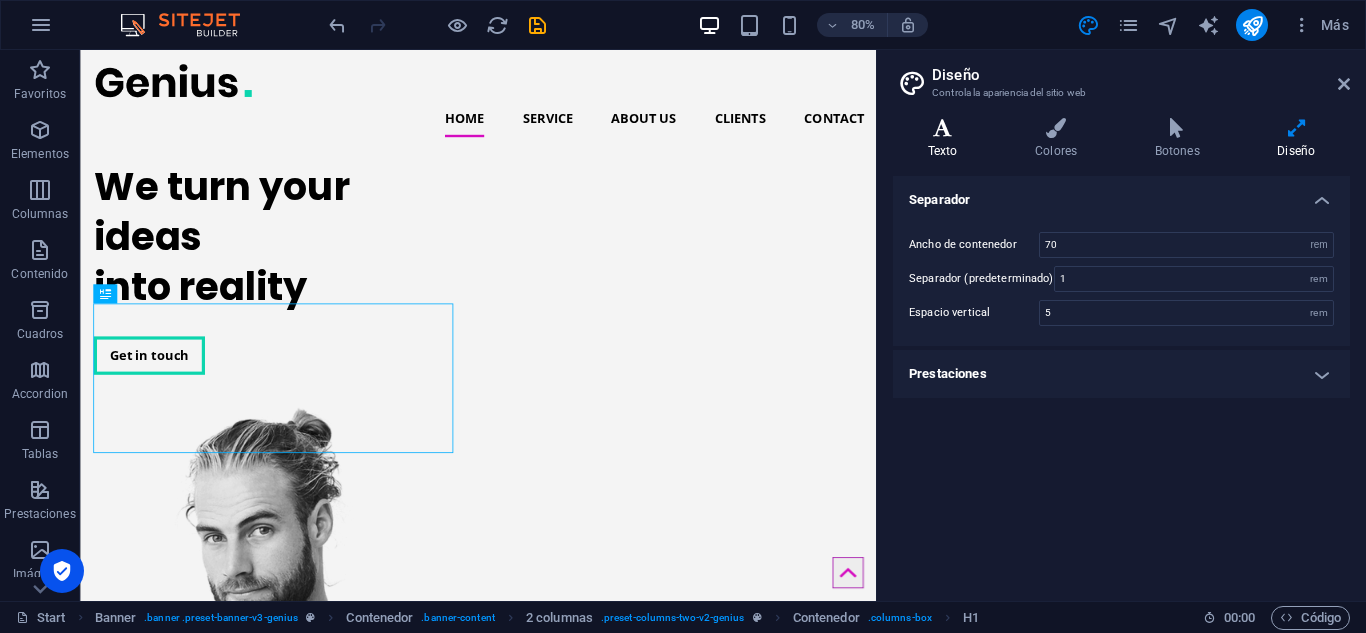 click on "Texto" at bounding box center [946, 139] 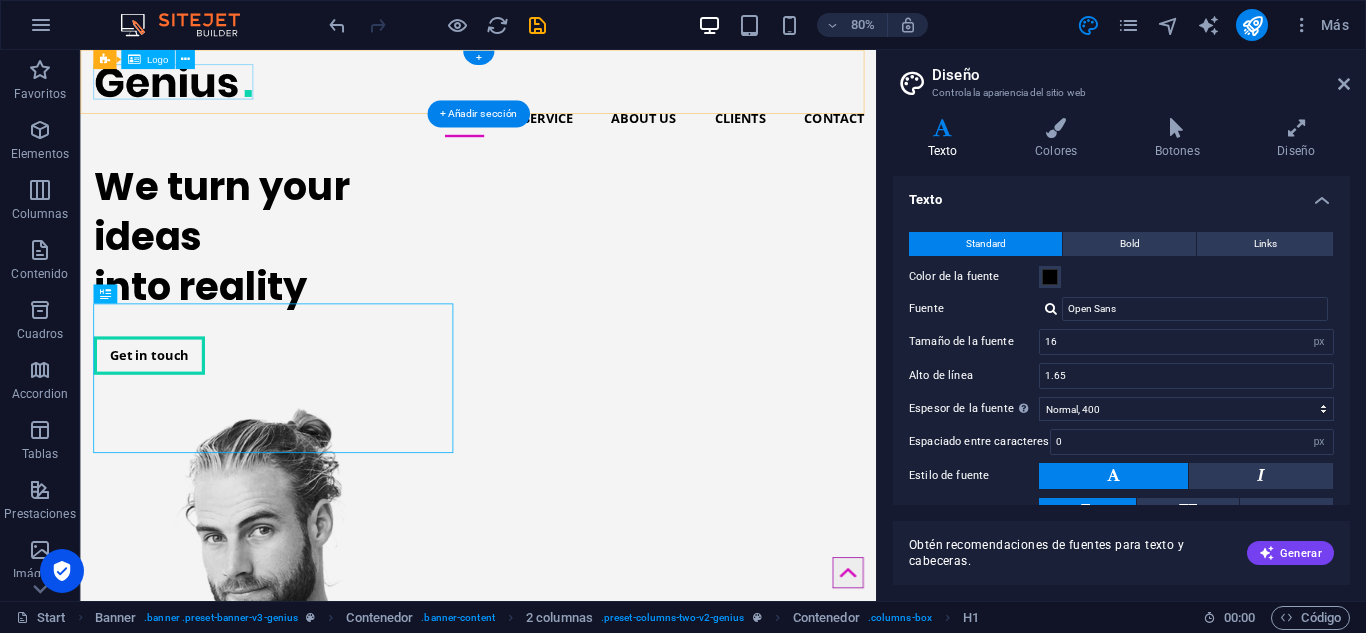 click at bounding box center [577, 88] 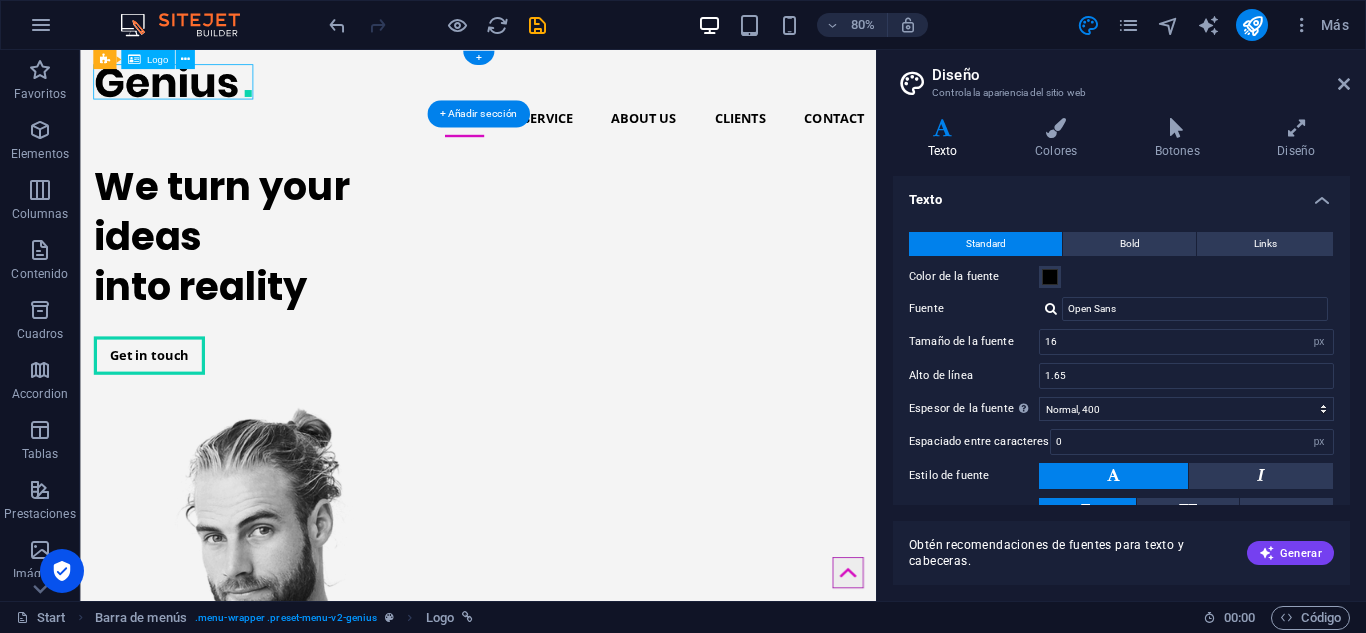 click at bounding box center (577, 88) 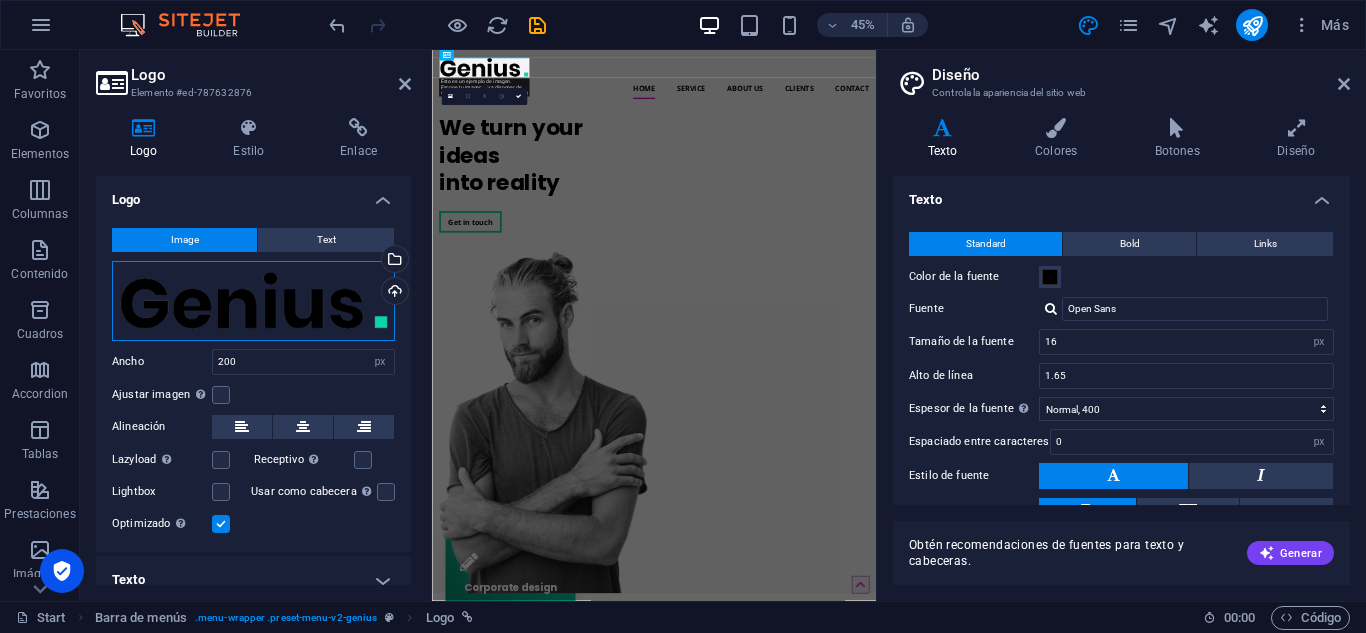 click on "Arrastra archivos aquí, haz clic para escoger archivos o  selecciona archivos de Archivos o de nuestra galería gratuita de fotos y vídeos" at bounding box center [253, 301] 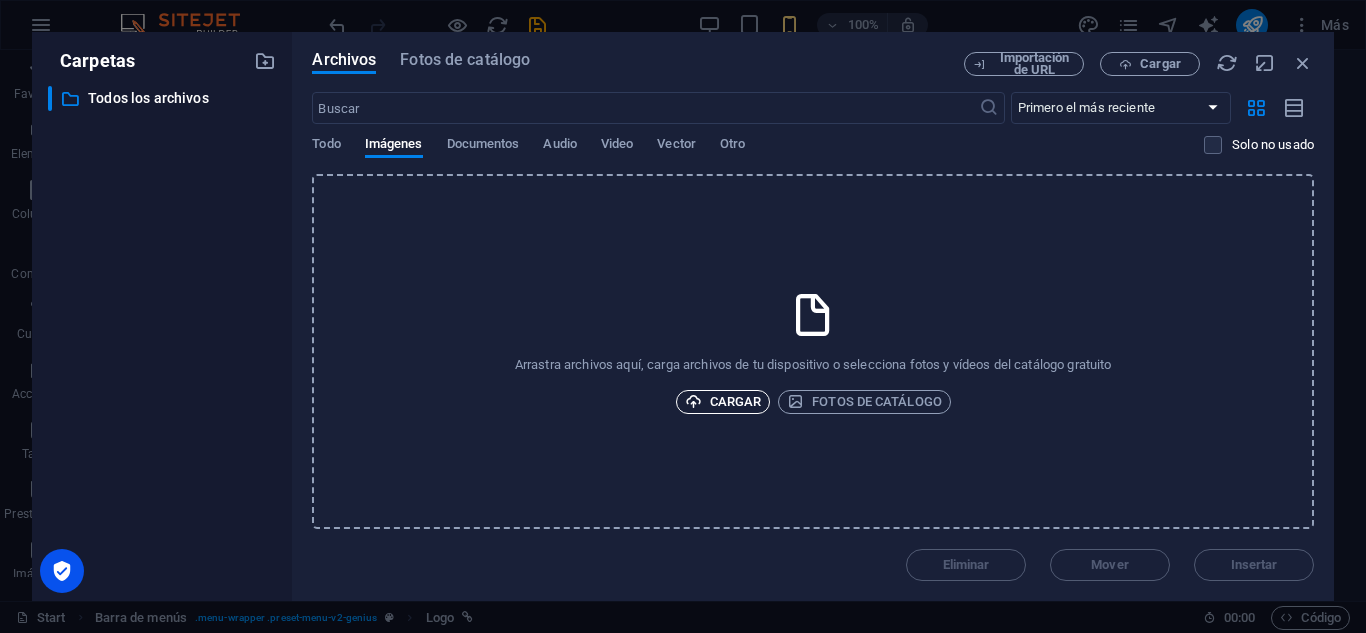 click on "Cargar" at bounding box center [723, 402] 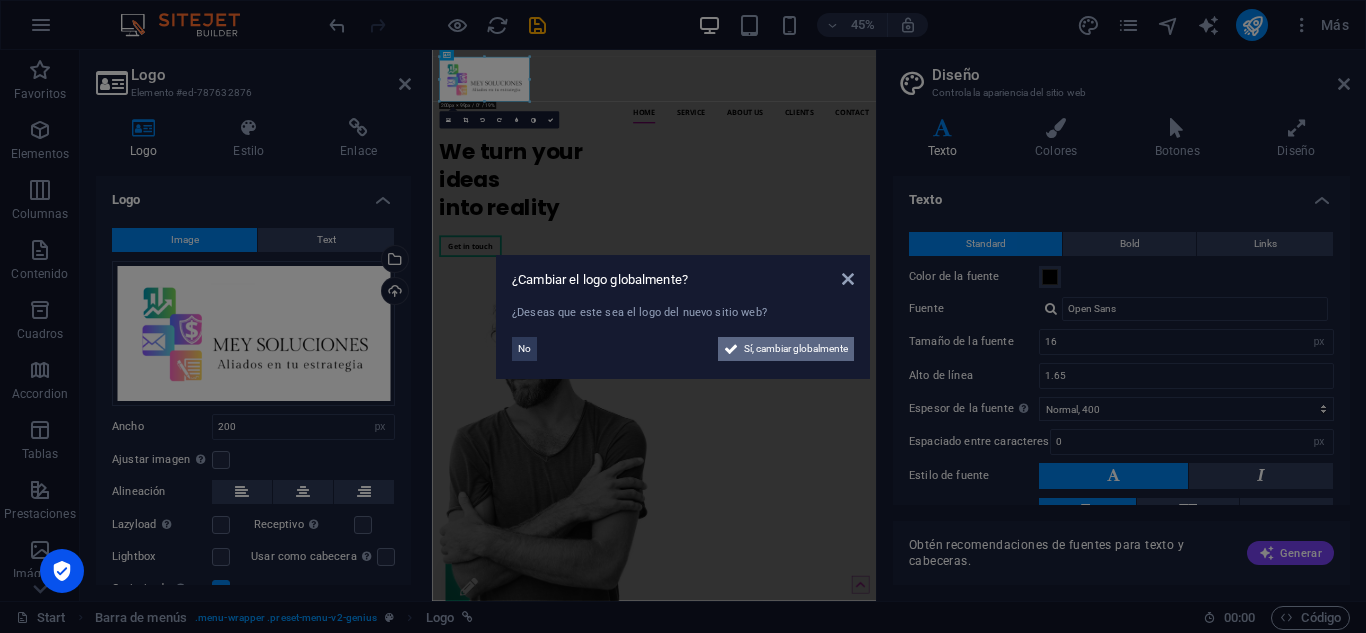 click on "Sí, cambiar globalmente" at bounding box center (796, 349) 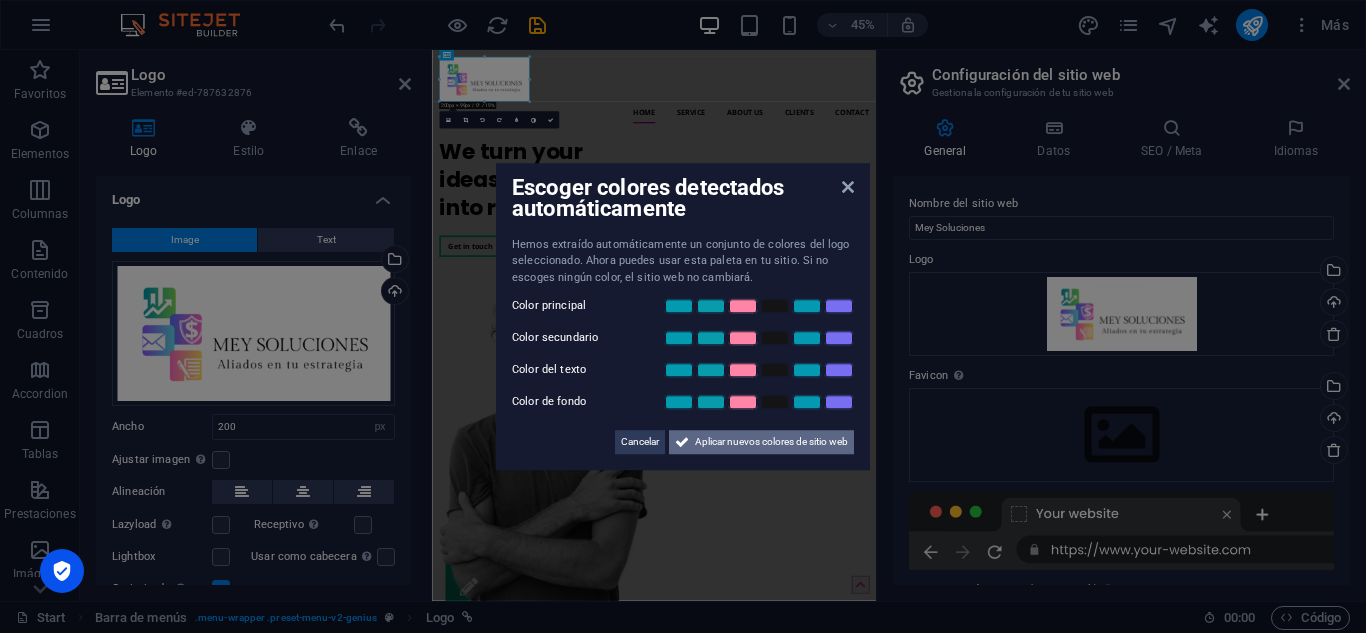 click on "Aplicar nuevos colores de sitio web" at bounding box center (771, 442) 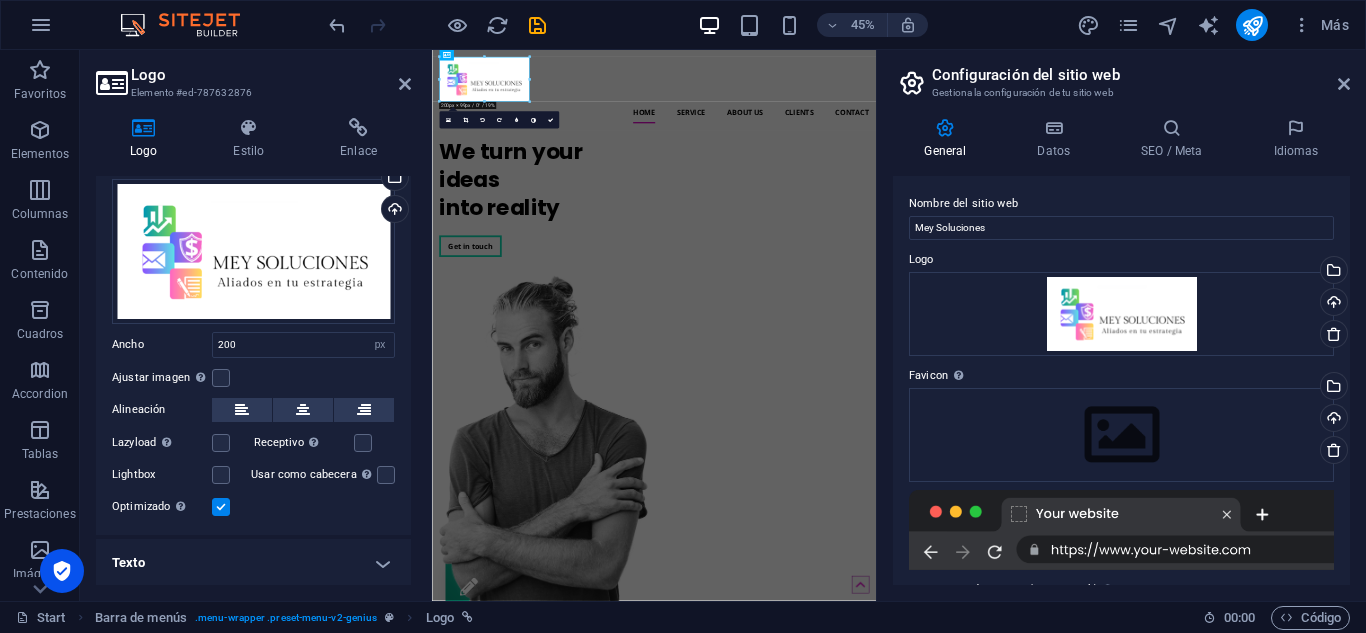scroll, scrollTop: 72, scrollLeft: 0, axis: vertical 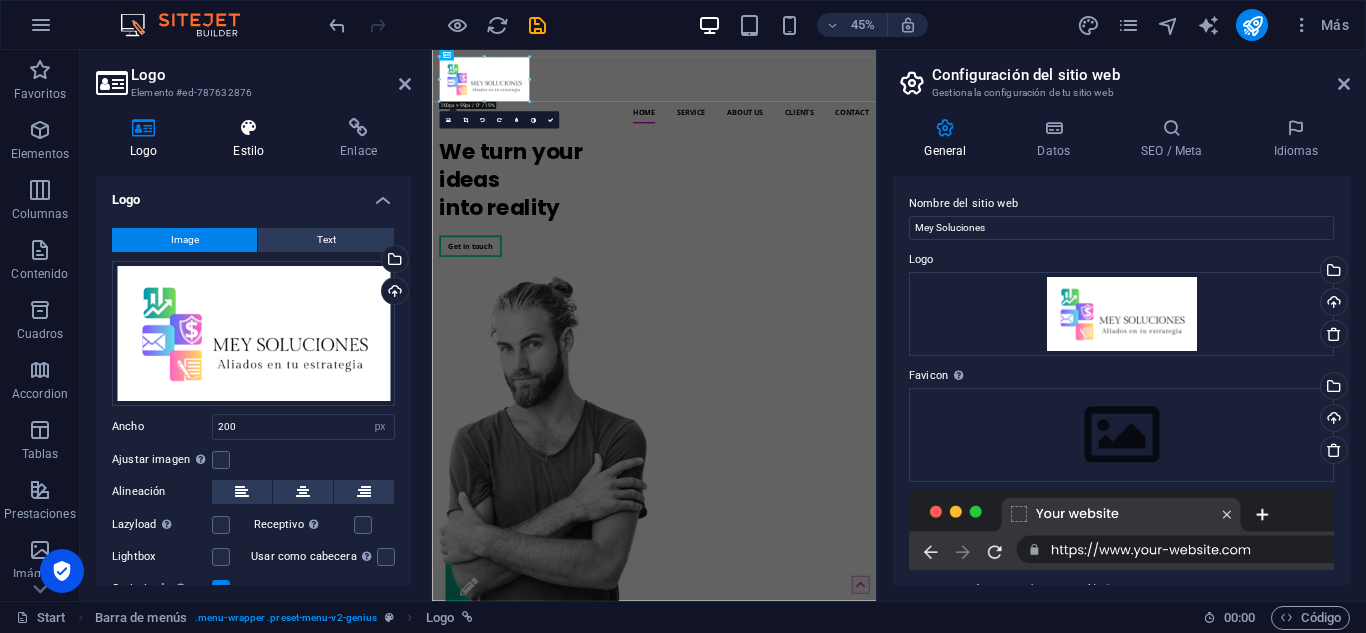 click on "Estilo" at bounding box center [252, 139] 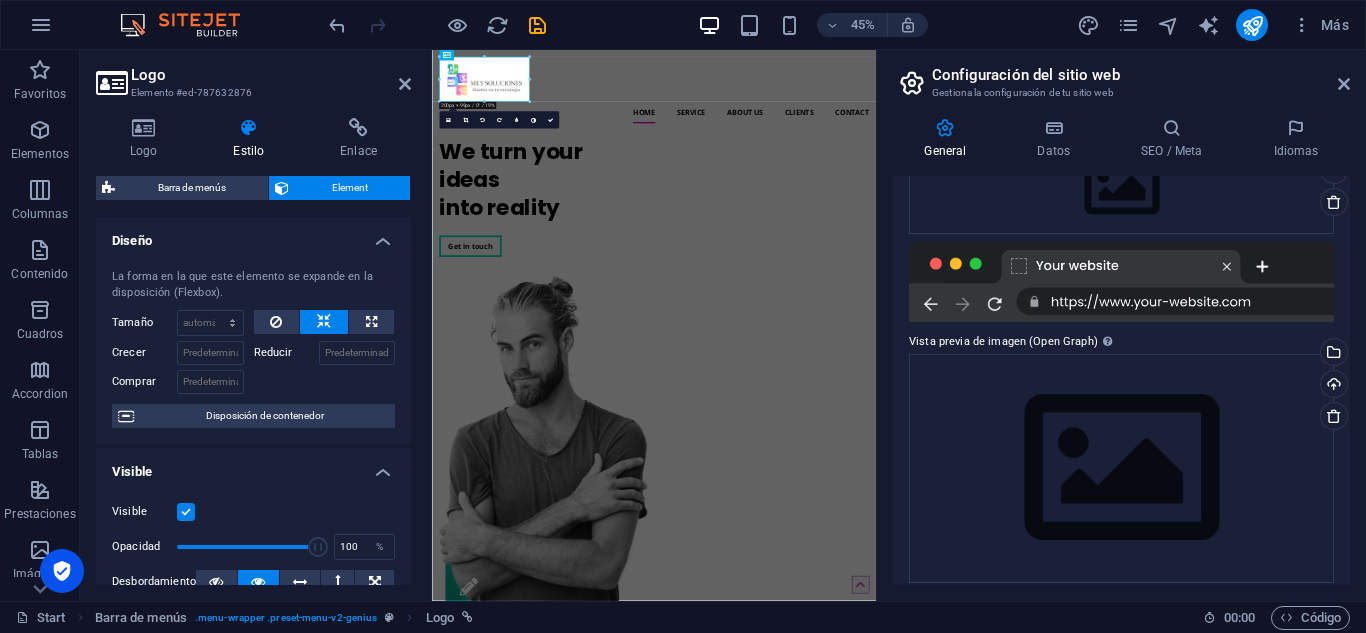 scroll, scrollTop: 262, scrollLeft: 0, axis: vertical 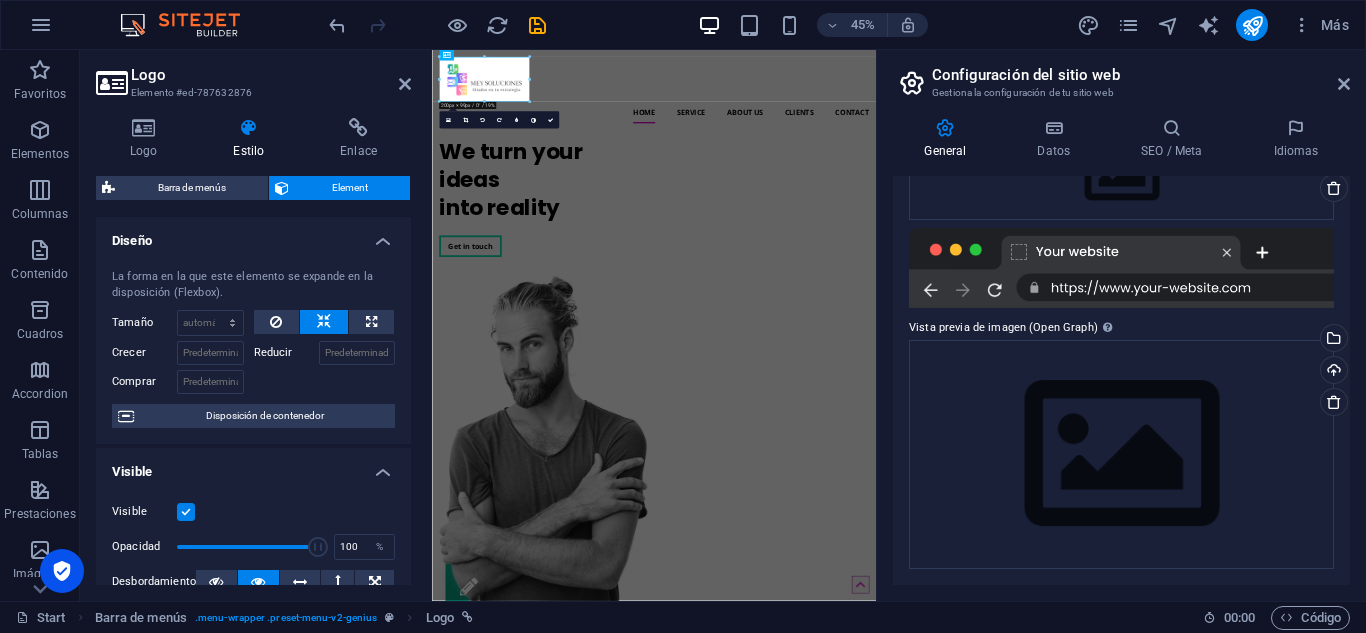 click at bounding box center [1121, 268] 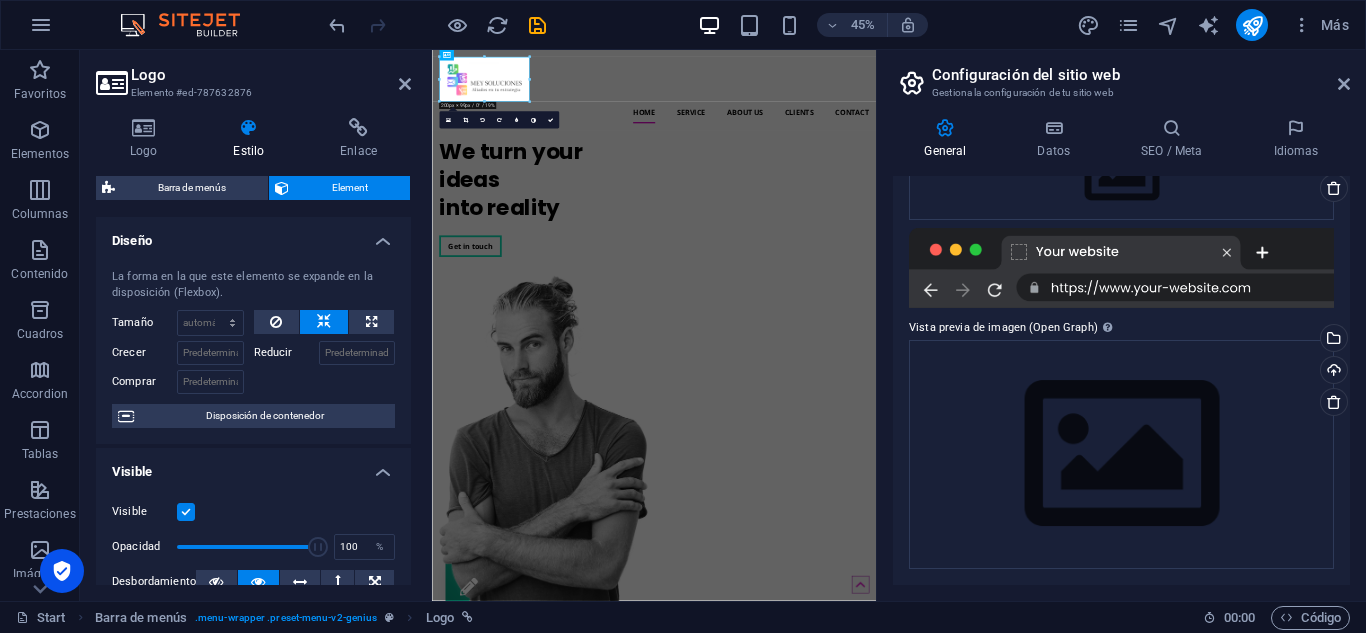 drag, startPoint x: 1350, startPoint y: 450, endPoint x: 1350, endPoint y: 371, distance: 79 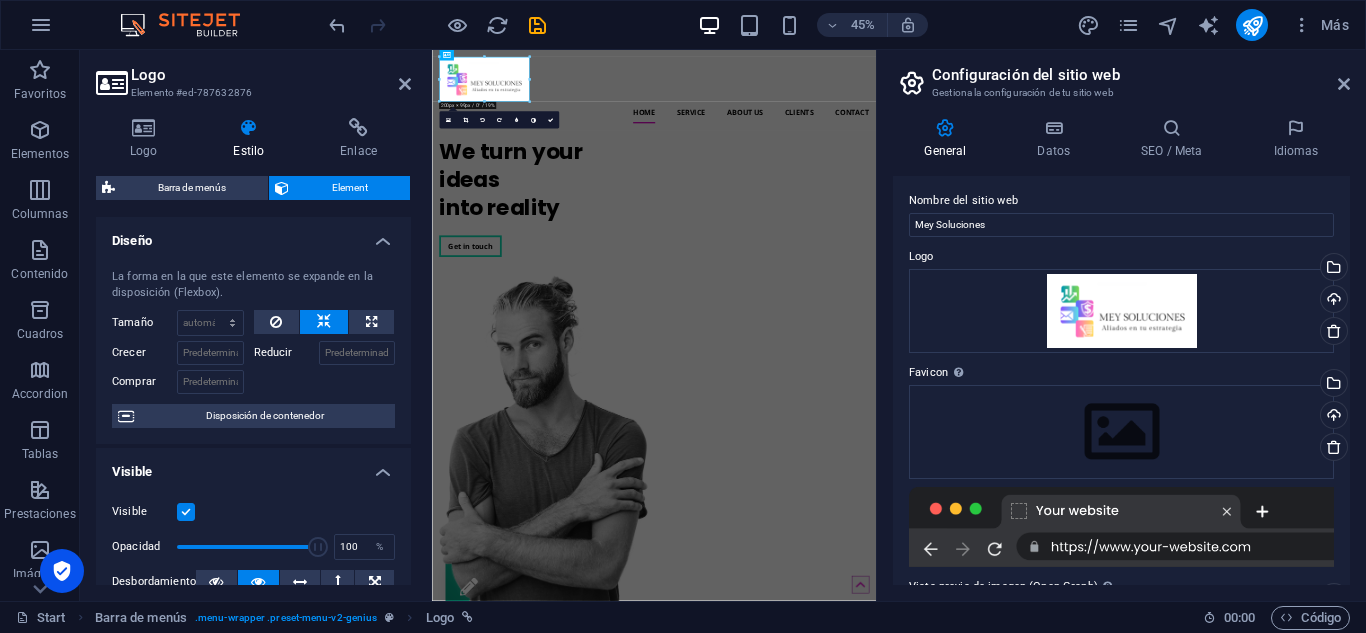 scroll, scrollTop: 0, scrollLeft: 0, axis: both 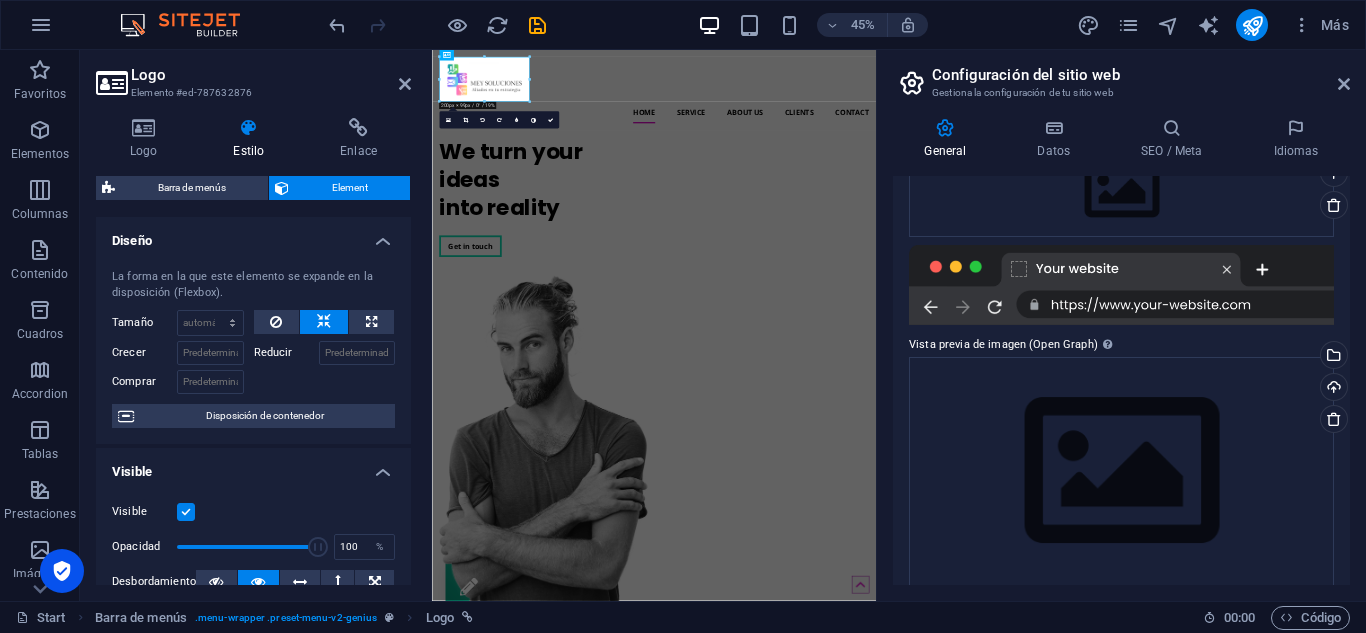 click at bounding box center (1121, 285) 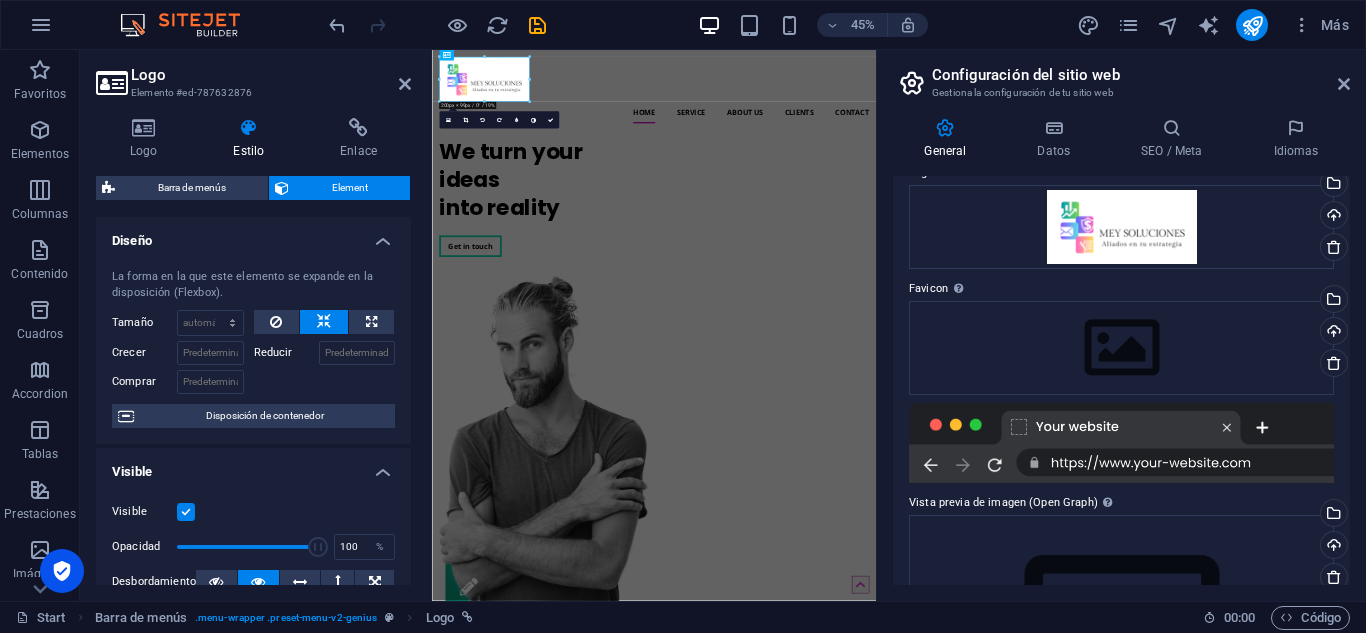 scroll, scrollTop: 0, scrollLeft: 0, axis: both 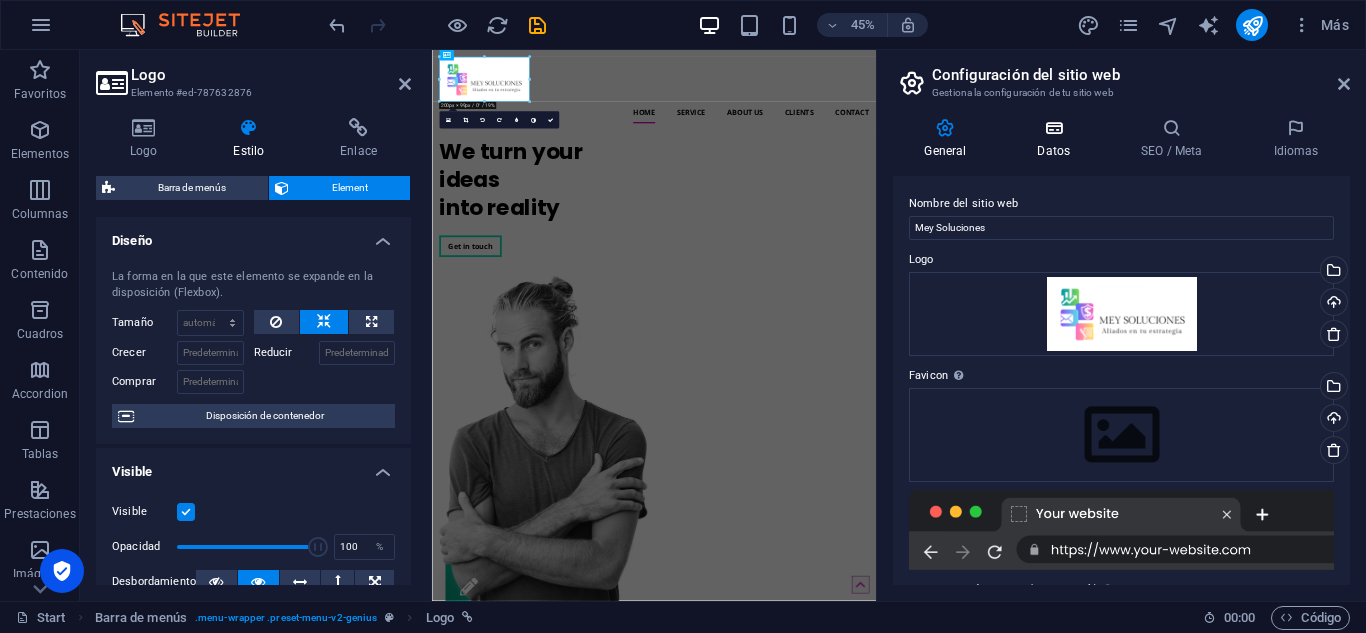 click on "Datos" at bounding box center (1058, 139) 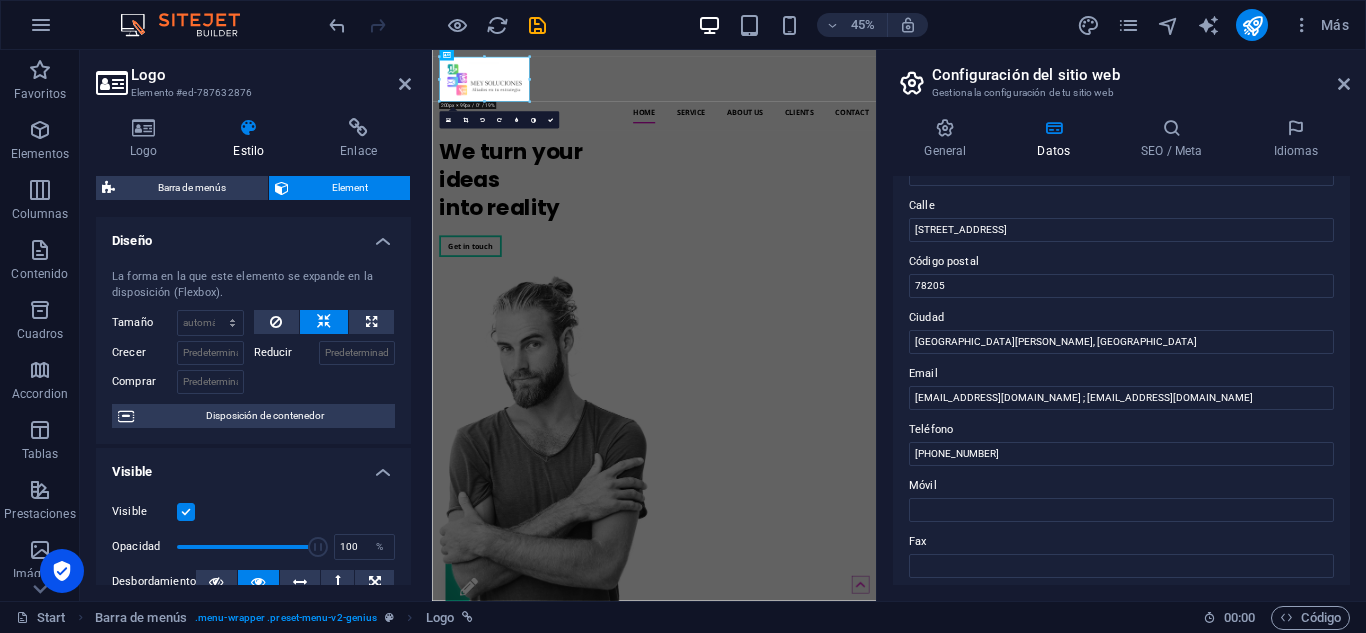 scroll, scrollTop: 185, scrollLeft: 0, axis: vertical 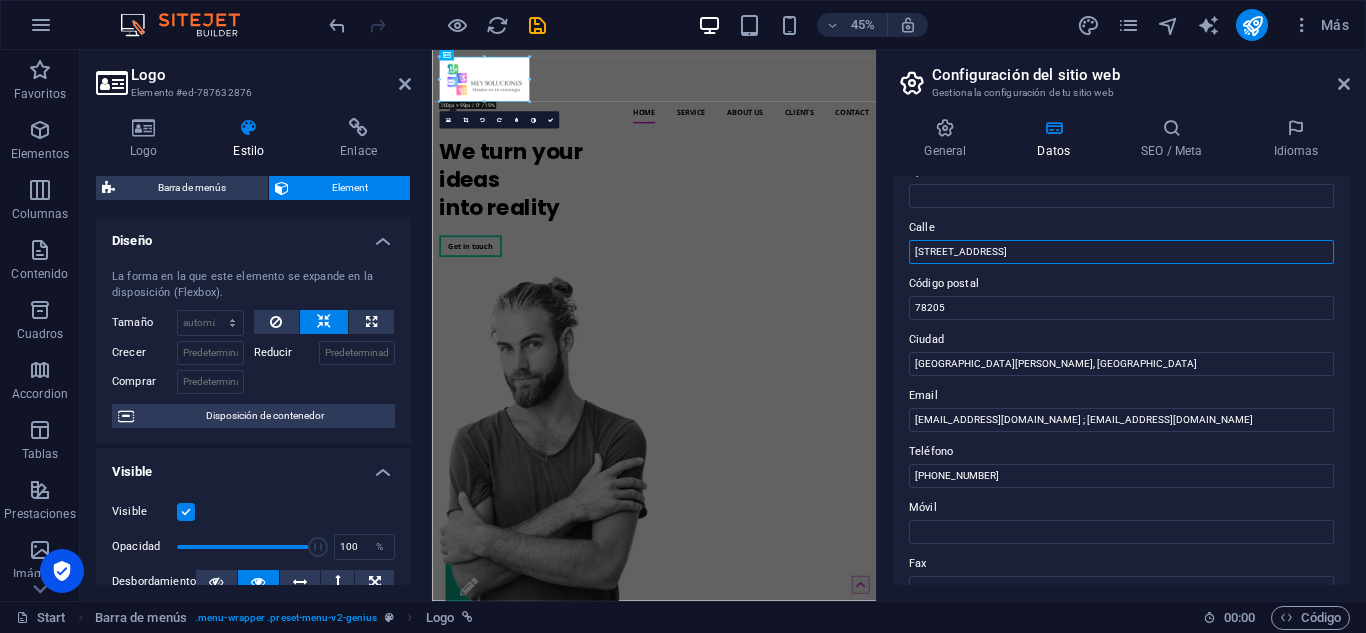 click on "300 Alamo Plaza" at bounding box center [1121, 252] 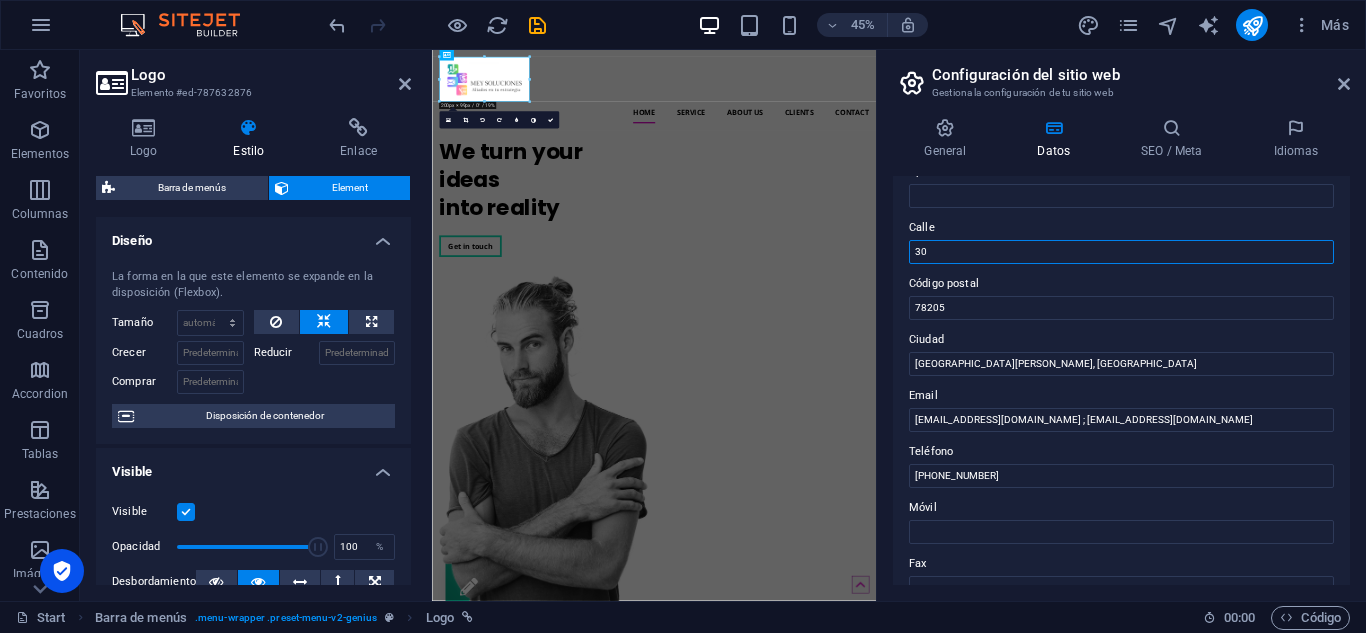 type on "3" 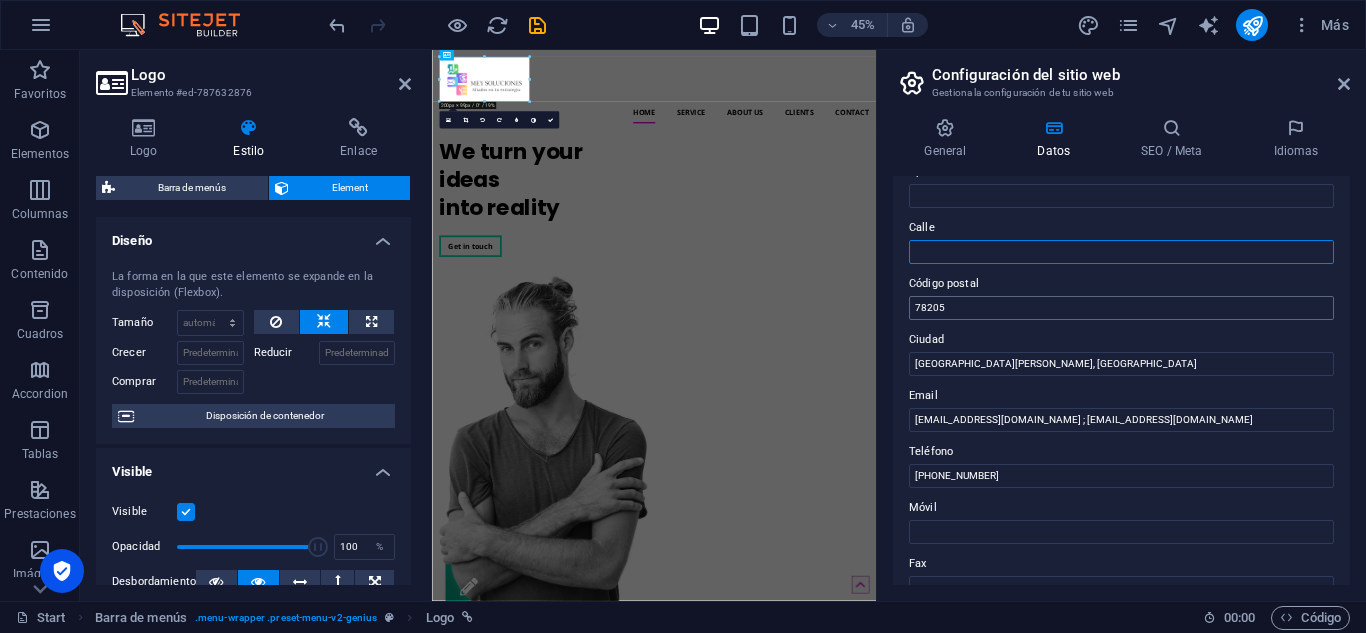 type 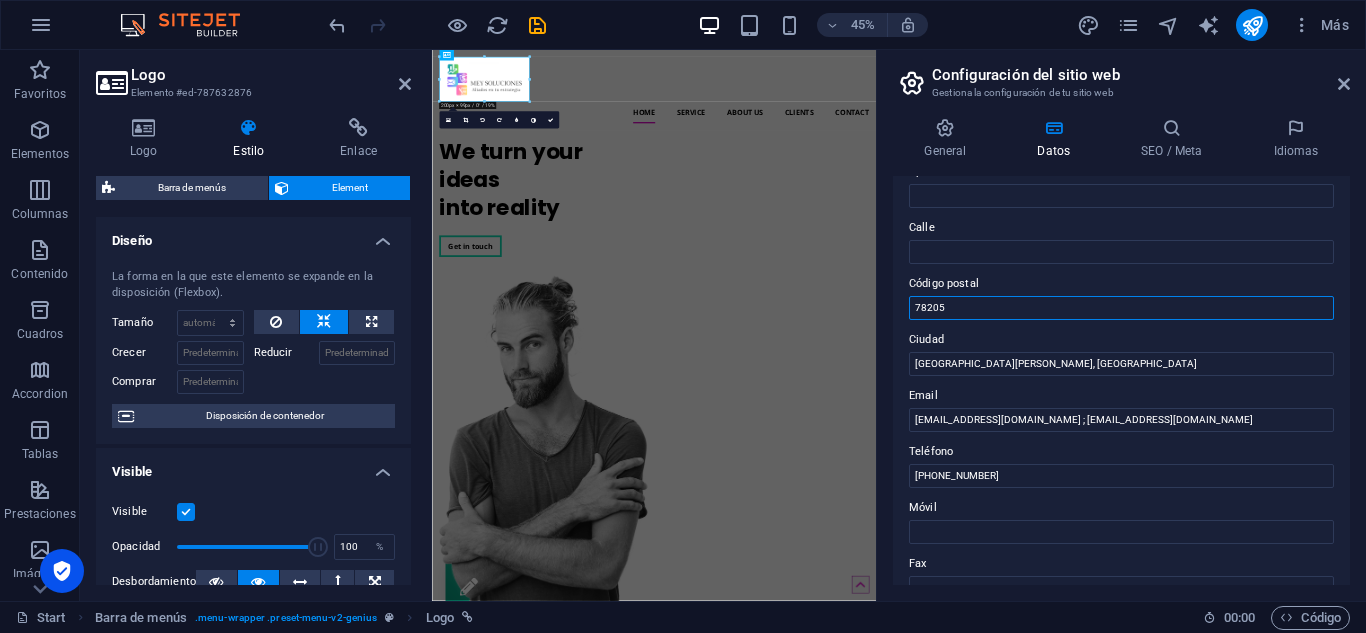 click on "78205" at bounding box center (1121, 308) 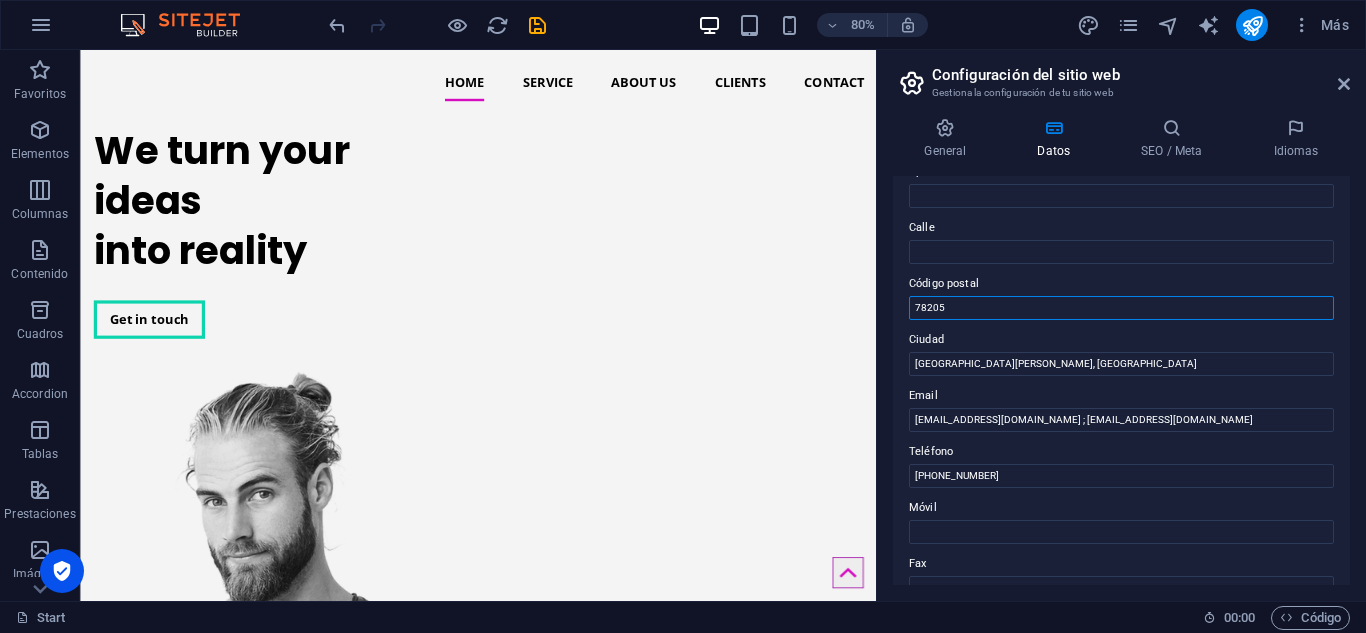 click on "78205" at bounding box center [1121, 308] 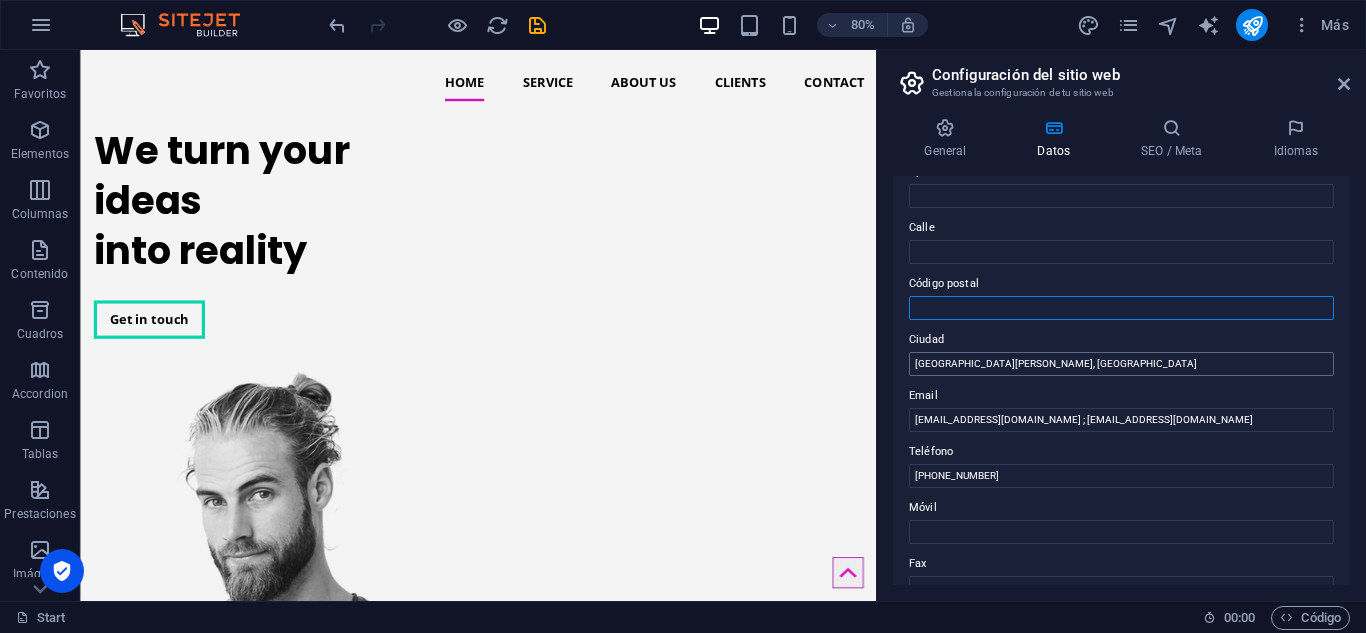 type 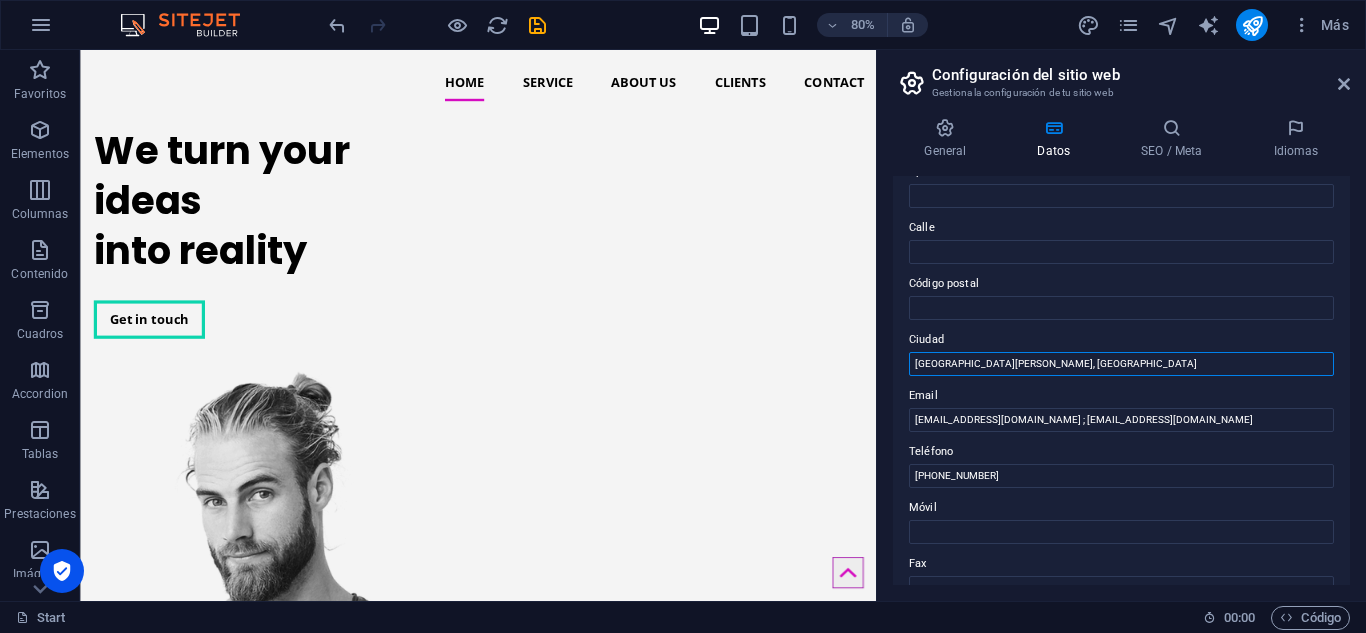 click on "San Antonio, TX" at bounding box center [1121, 364] 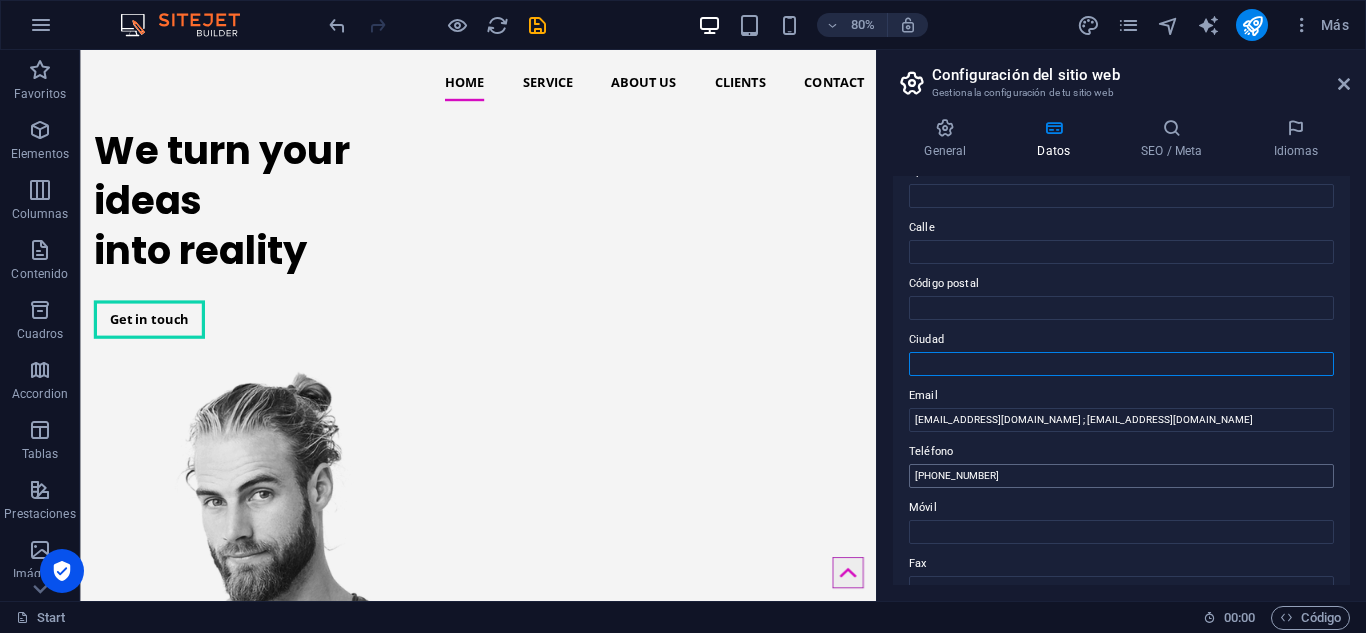 type on "San Antonio, TX" 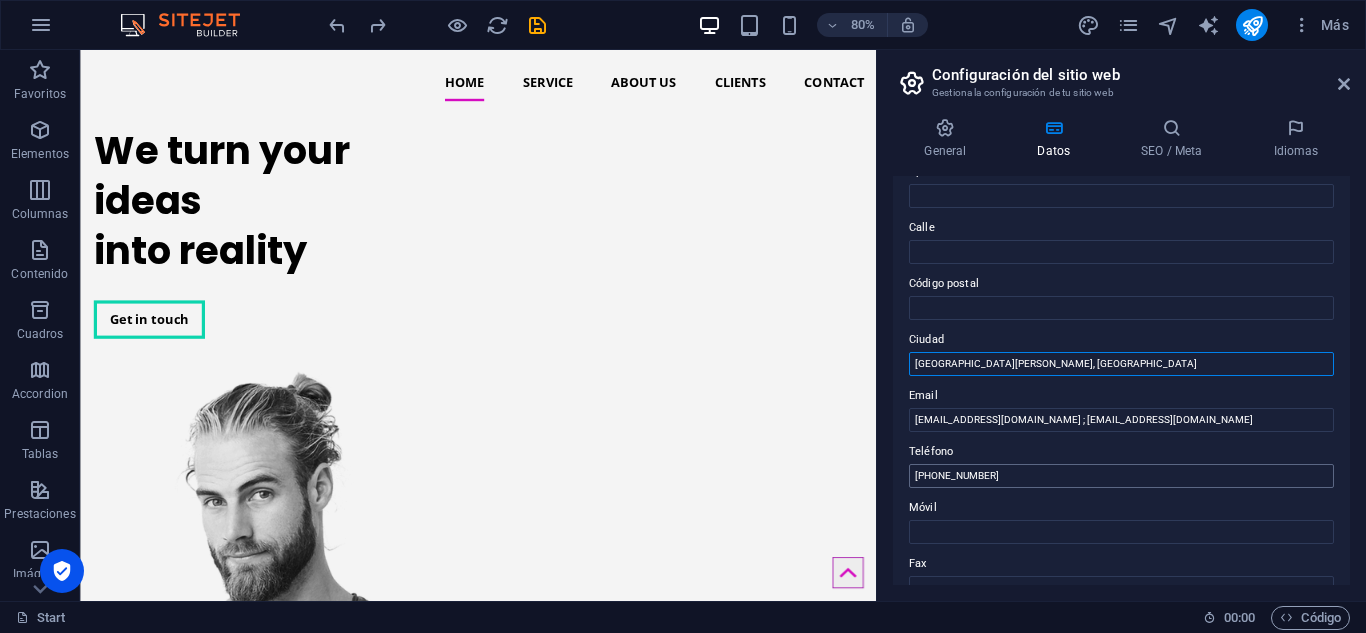 type on "78205" 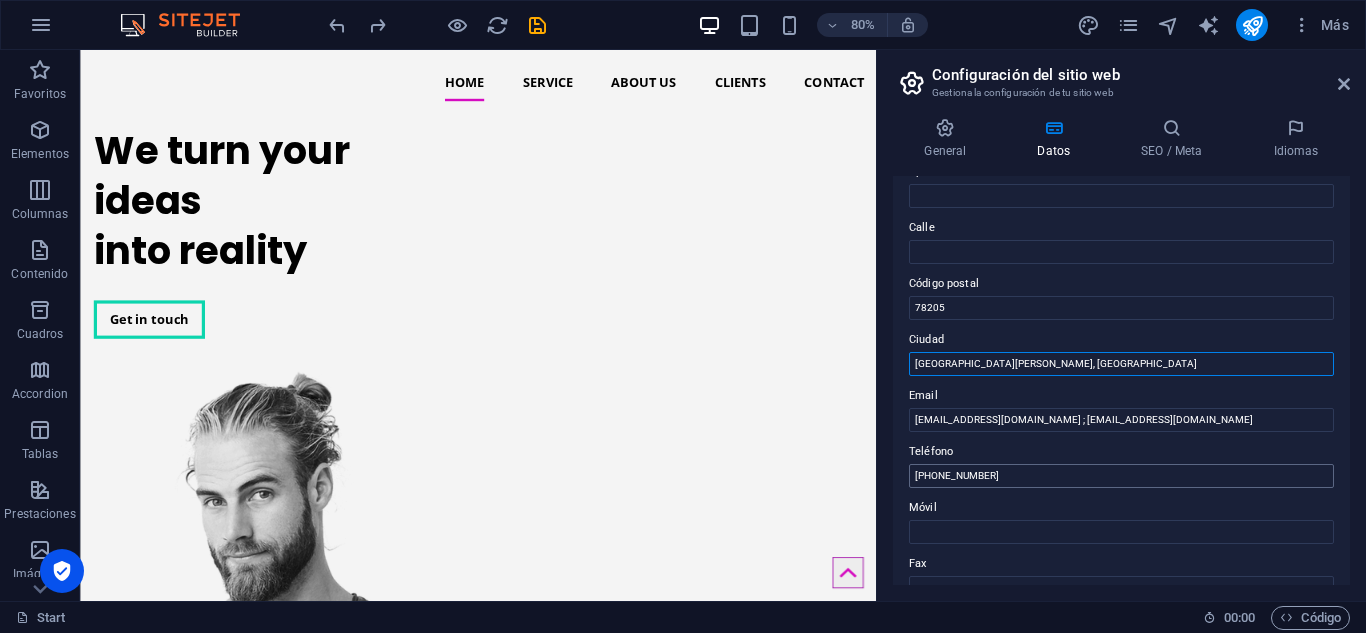 type on "300 Alamo Plaza" 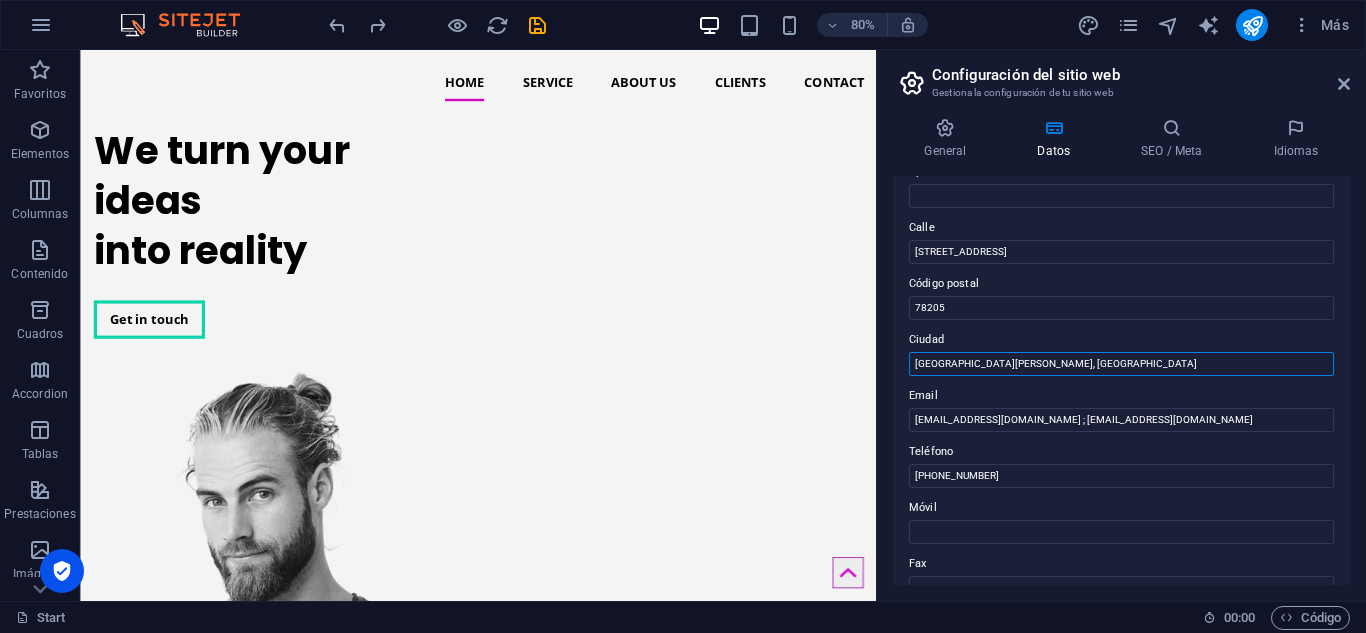 drag, startPoint x: 1015, startPoint y: 361, endPoint x: 900, endPoint y: 357, distance: 115.06954 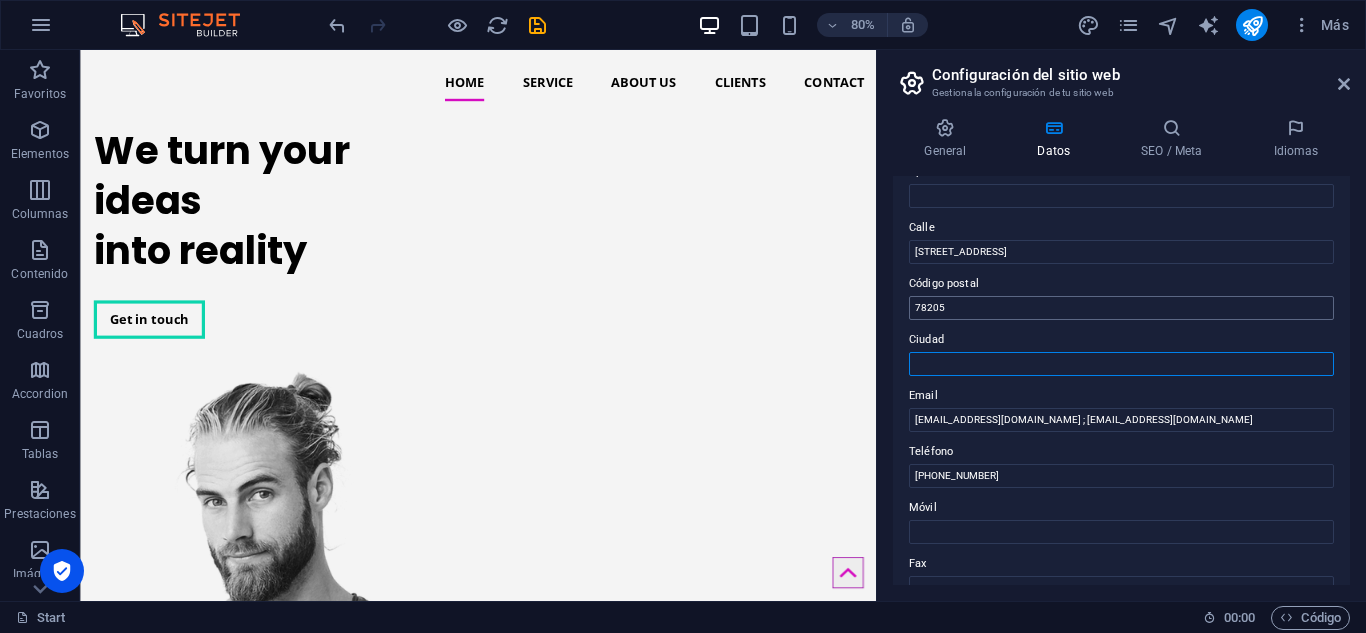 type 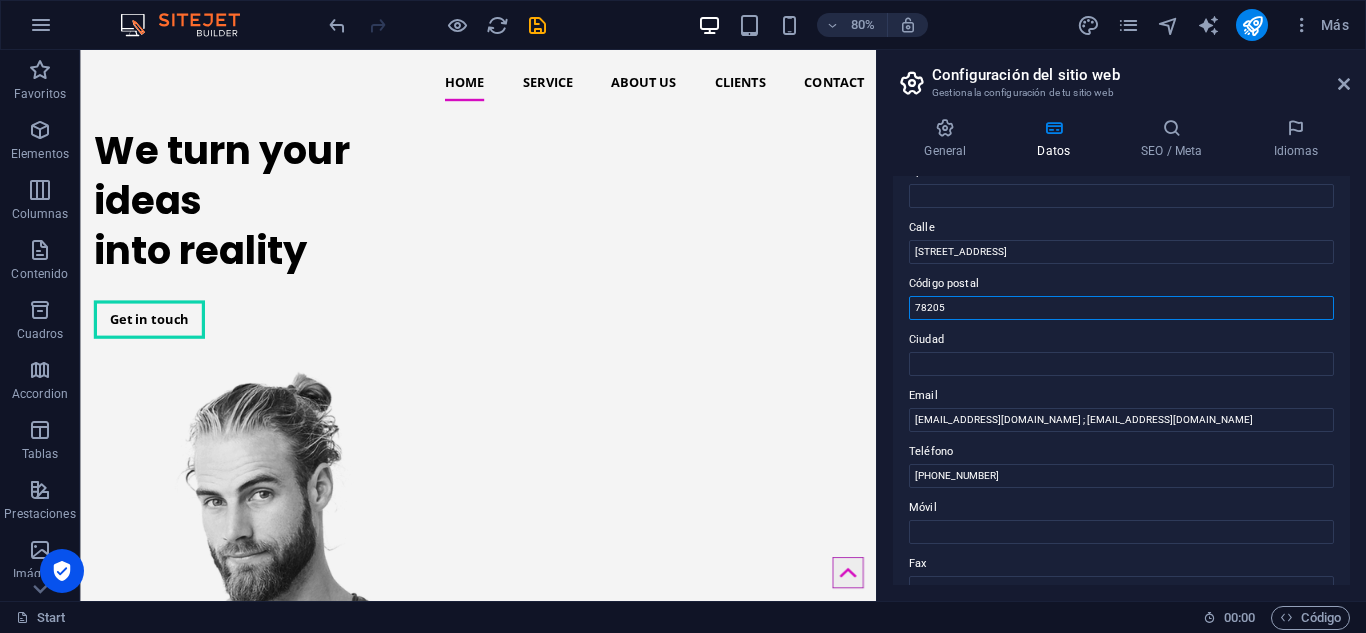 drag, startPoint x: 975, startPoint y: 313, endPoint x: 885, endPoint y: 313, distance: 90 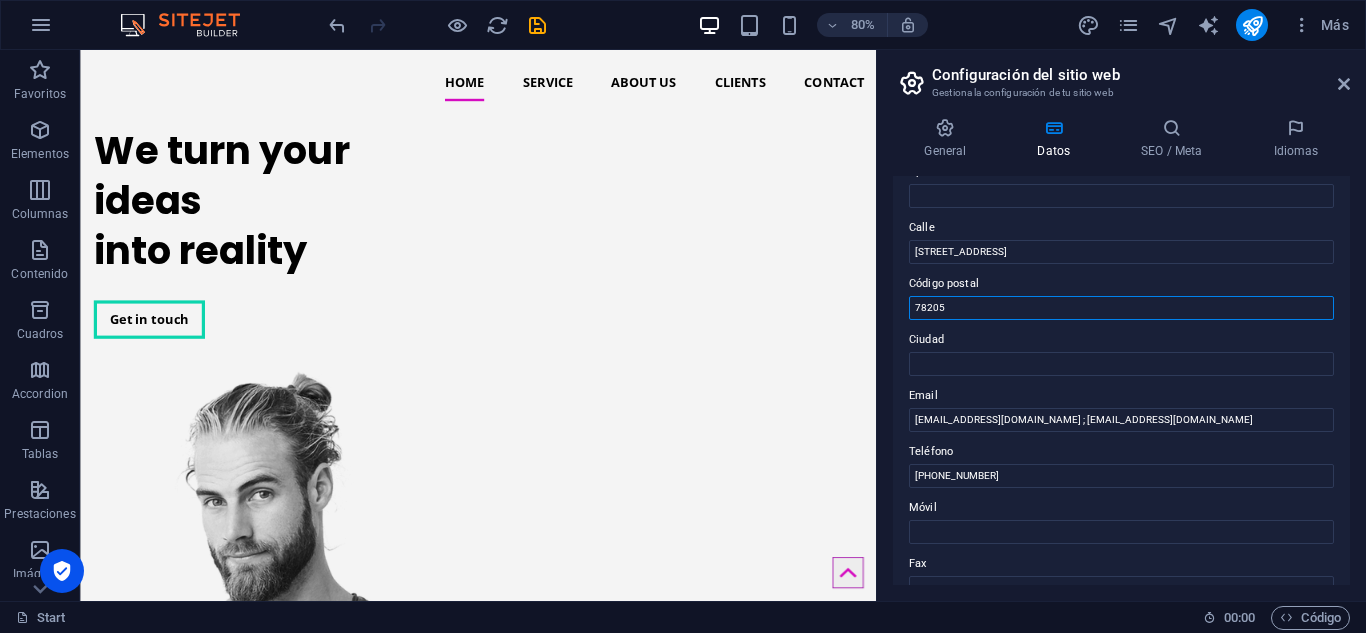 click on "General  Datos  SEO / Meta  Idiomas Nombre del sitio web Mey Soluciones Logo Arrastra archivos aquí, haz clic para escoger archivos o  selecciona archivos de Archivos o de nuestra galería gratuita de fotos y vídeos Selecciona archivos del administrador de archivos, de la galería de fotos o carga archivo(s) Cargar Favicon Define aquí el favicon de tu sitio web. Un favicon es un pequeño icono que se muestra en la pestaña del navegador al lado del título de tu sitio web. Este ayuda a los visitantes a identificar tu sitio web. Arrastra archivos aquí, haz clic para escoger archivos o  selecciona archivos de Archivos o de nuestra galería gratuita de fotos y vídeos Selecciona archivos del administrador de archivos, de la galería de fotos o carga archivo(s) Cargar Vista previa de imagen (Open Graph) Esta imagen se mostrará cuando el sitio web se comparta en redes sociales Arrastra archivos aquí, haz clic para escoger archivos o  Cargar Empresa Mey Soluciones Nombre Apellidos Calle 300 Alamo Plaza 78205" at bounding box center (1121, 351) 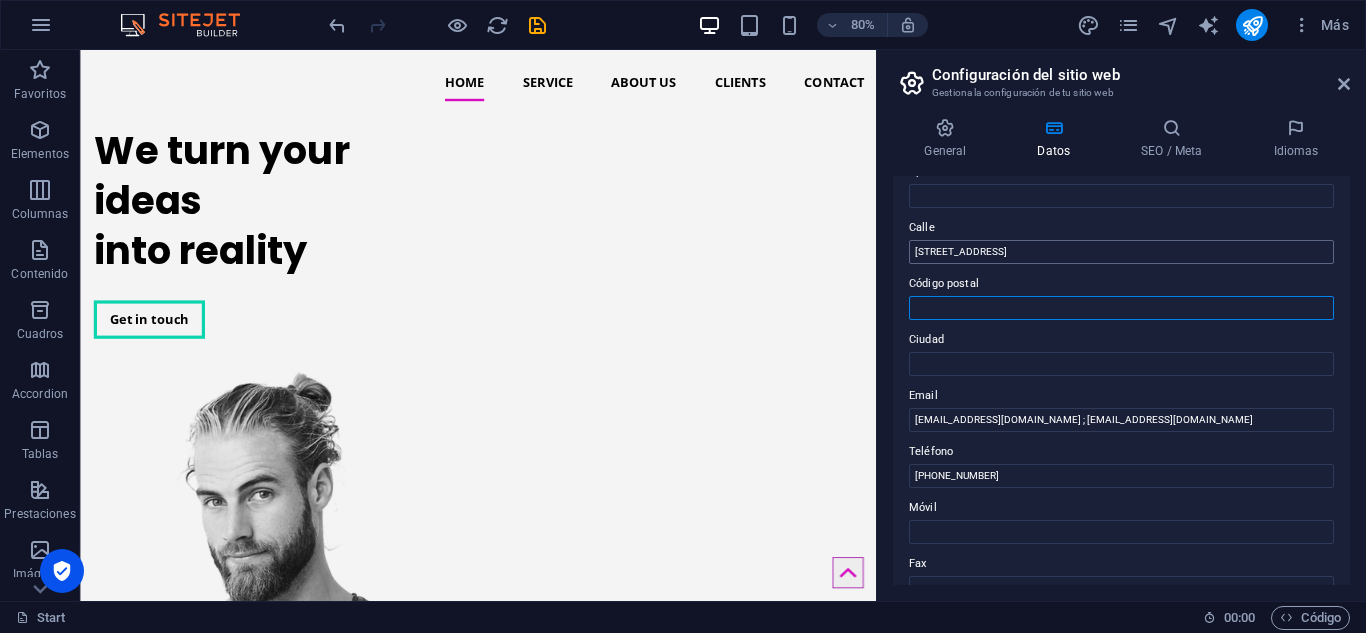 type 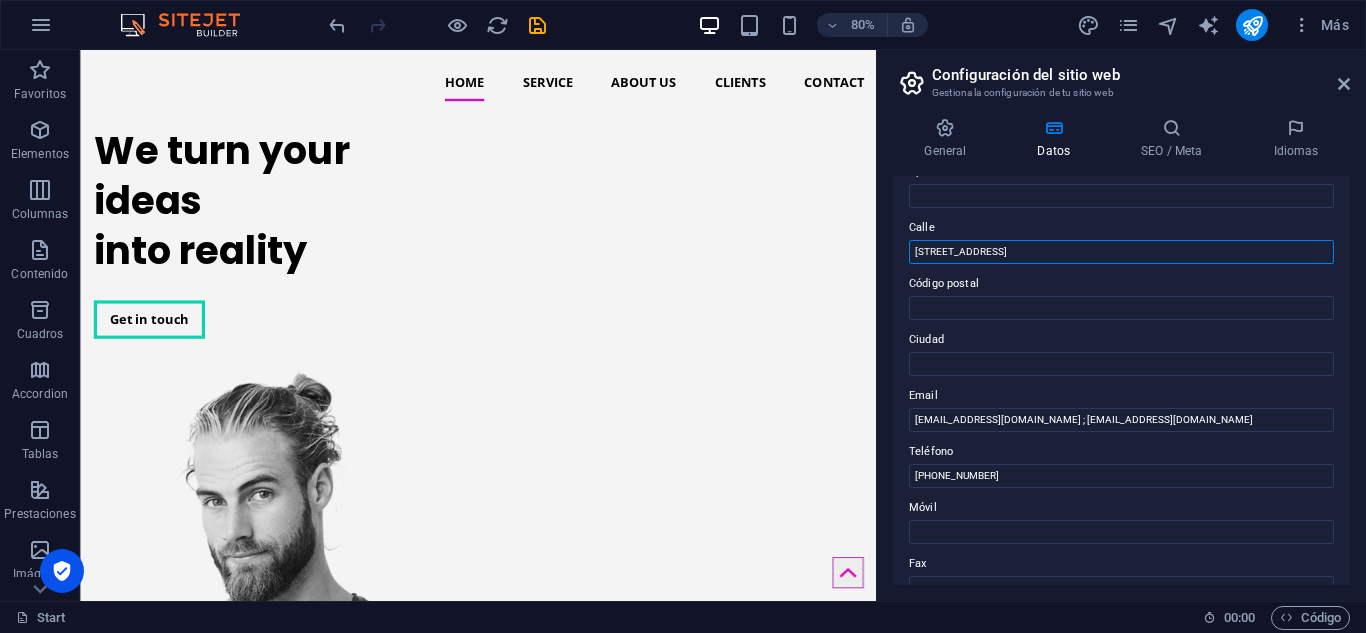 drag, startPoint x: 1012, startPoint y: 261, endPoint x: 878, endPoint y: 261, distance: 134 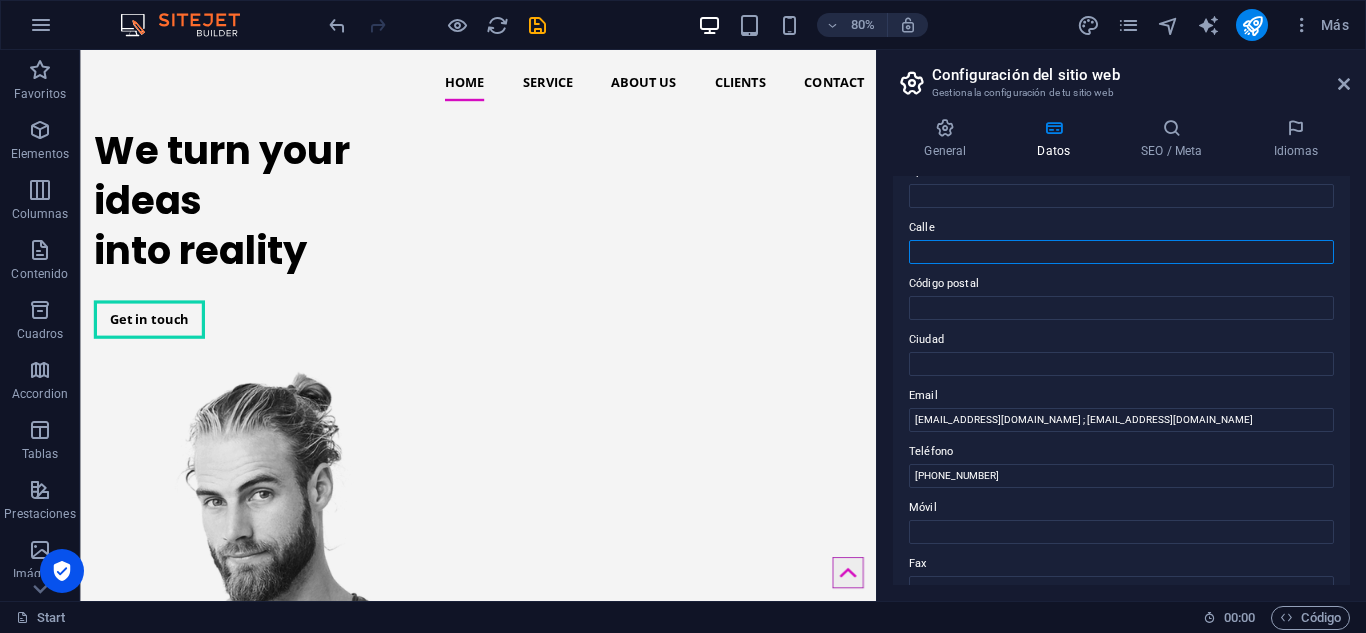 type 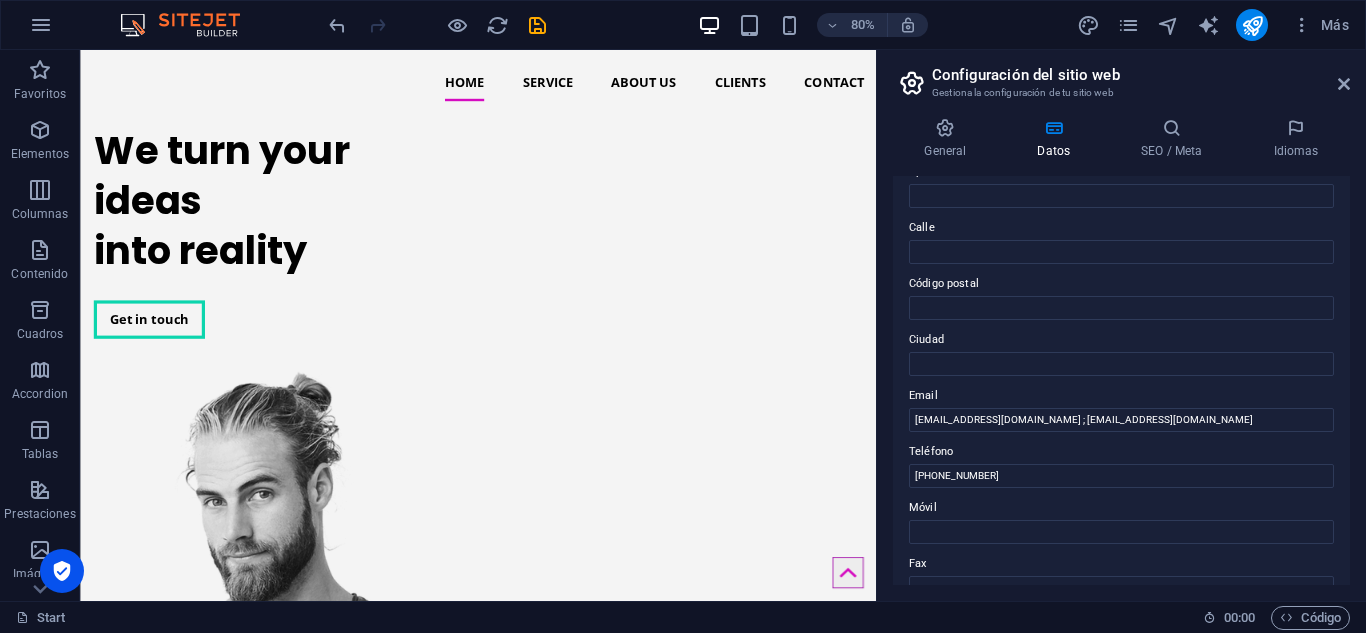 drag, startPoint x: 1344, startPoint y: 406, endPoint x: 1347, endPoint y: 330, distance: 76.05919 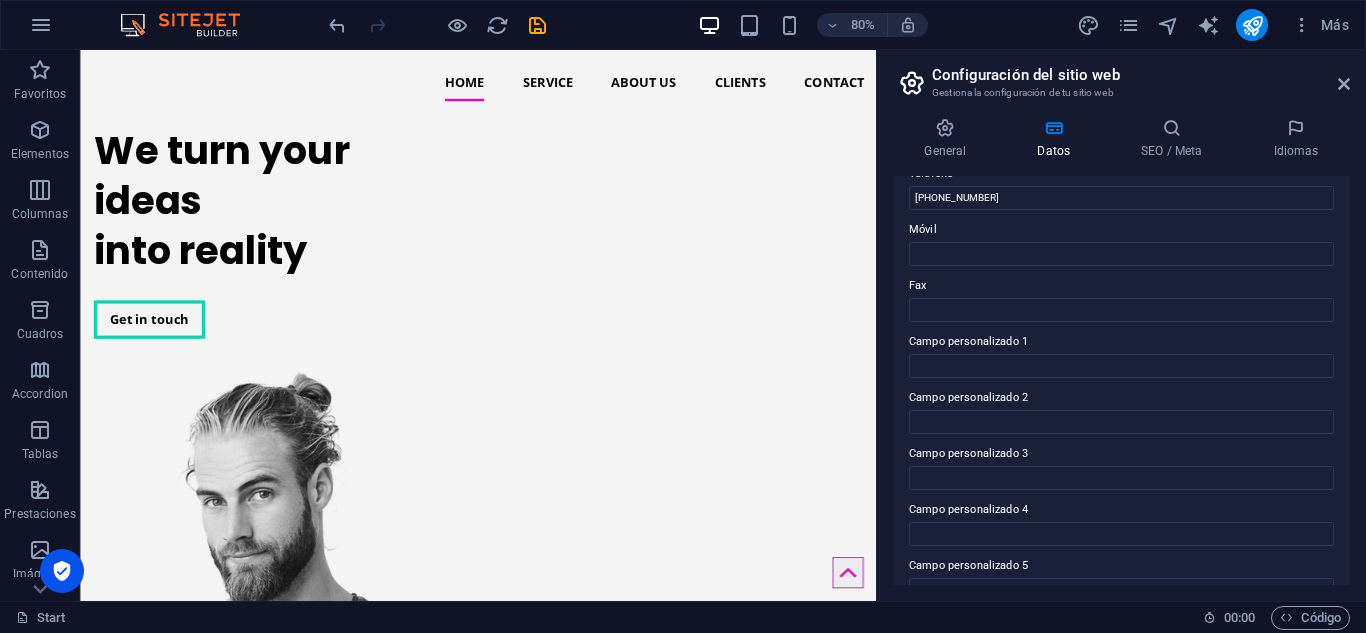 scroll, scrollTop: 552, scrollLeft: 0, axis: vertical 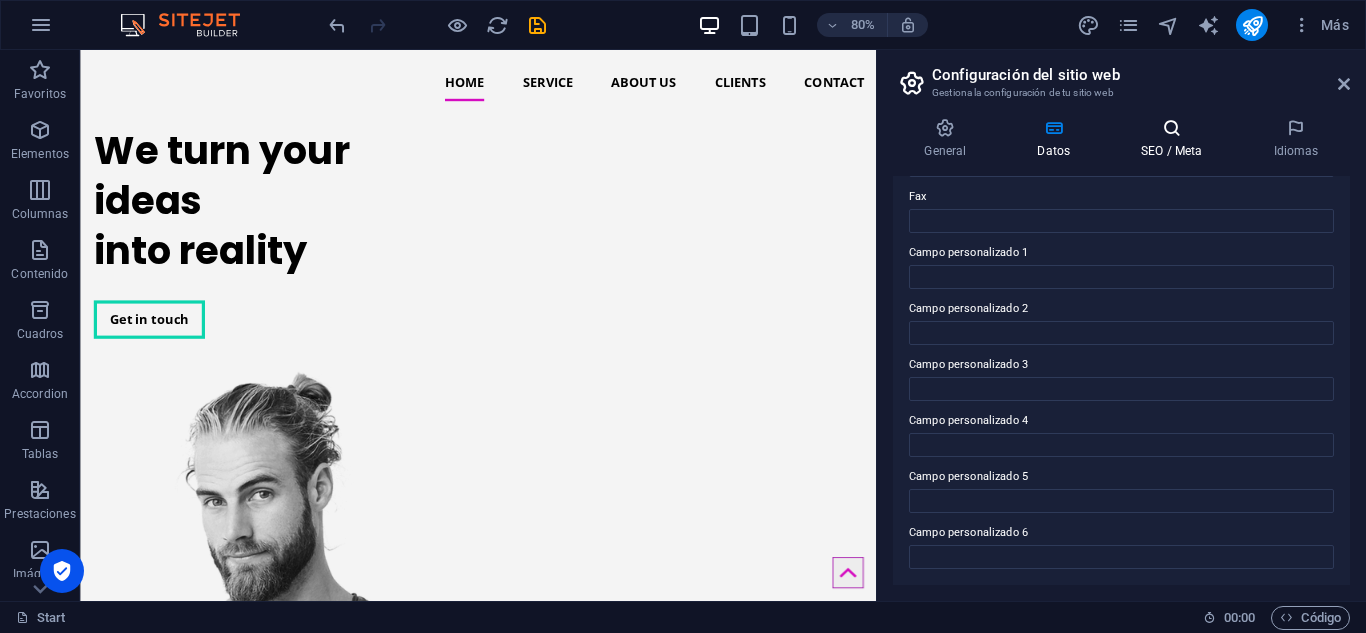 click at bounding box center [1172, 128] 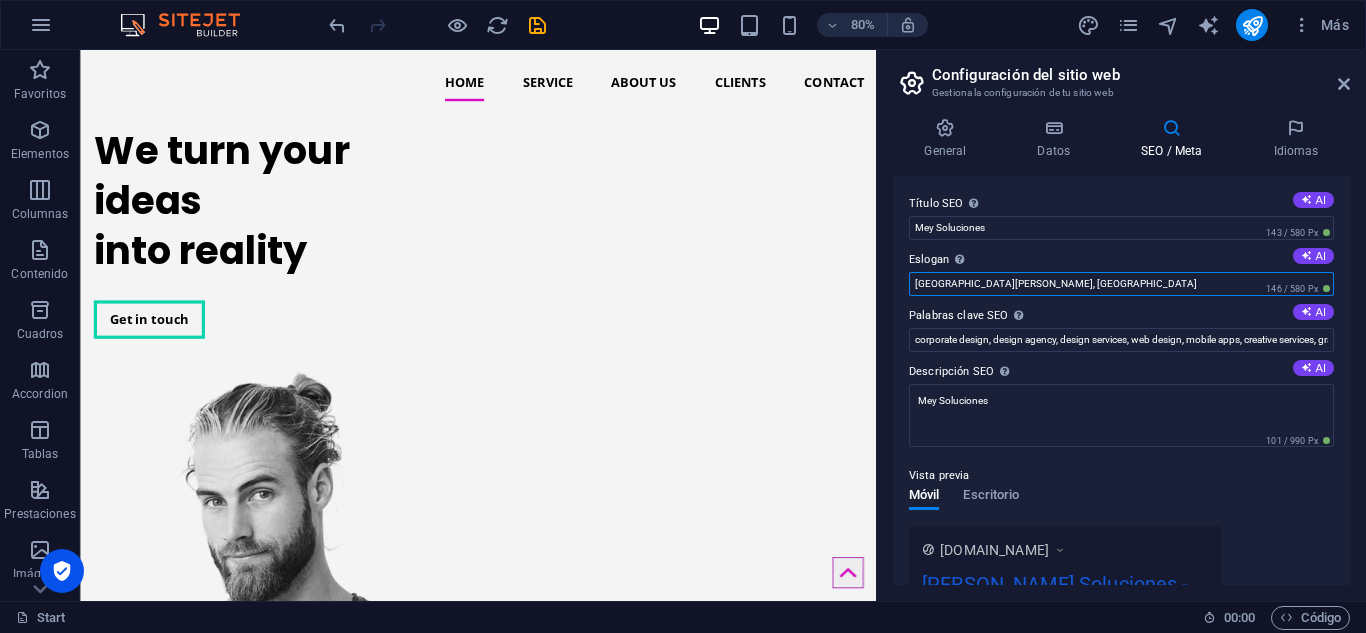 click on "San Antonio, TX" at bounding box center (1121, 284) 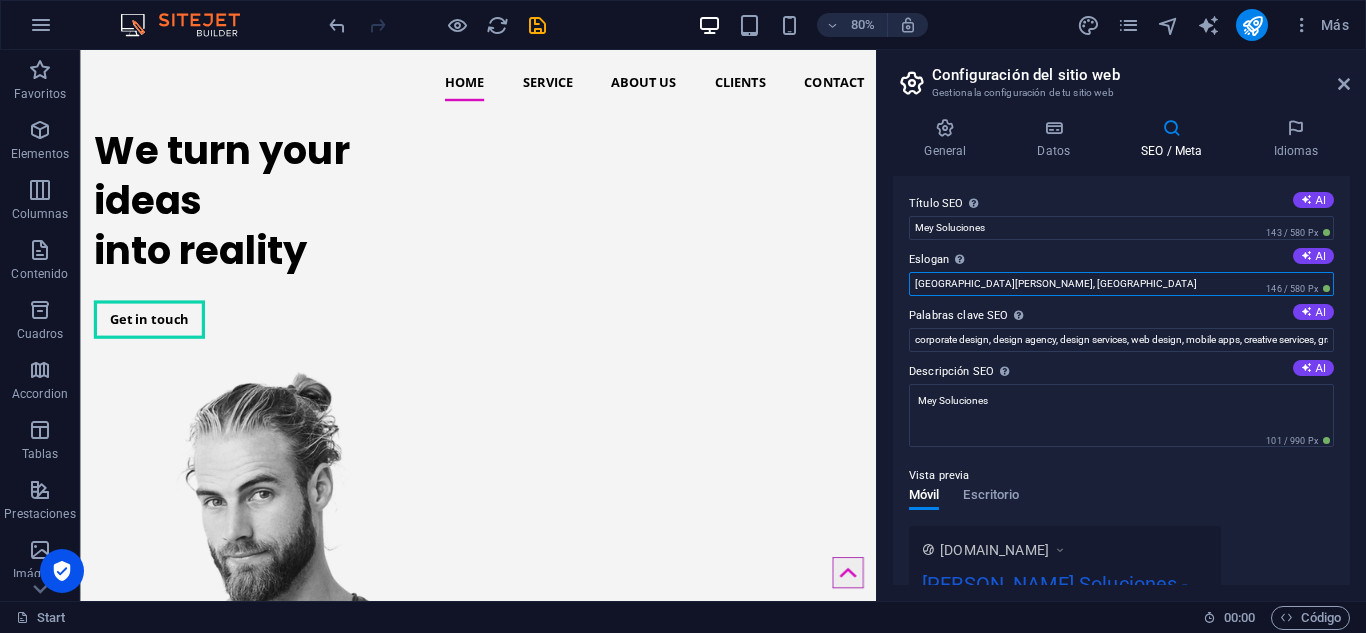 drag, startPoint x: 1086, startPoint y: 337, endPoint x: 1060, endPoint y: 355, distance: 31.622776 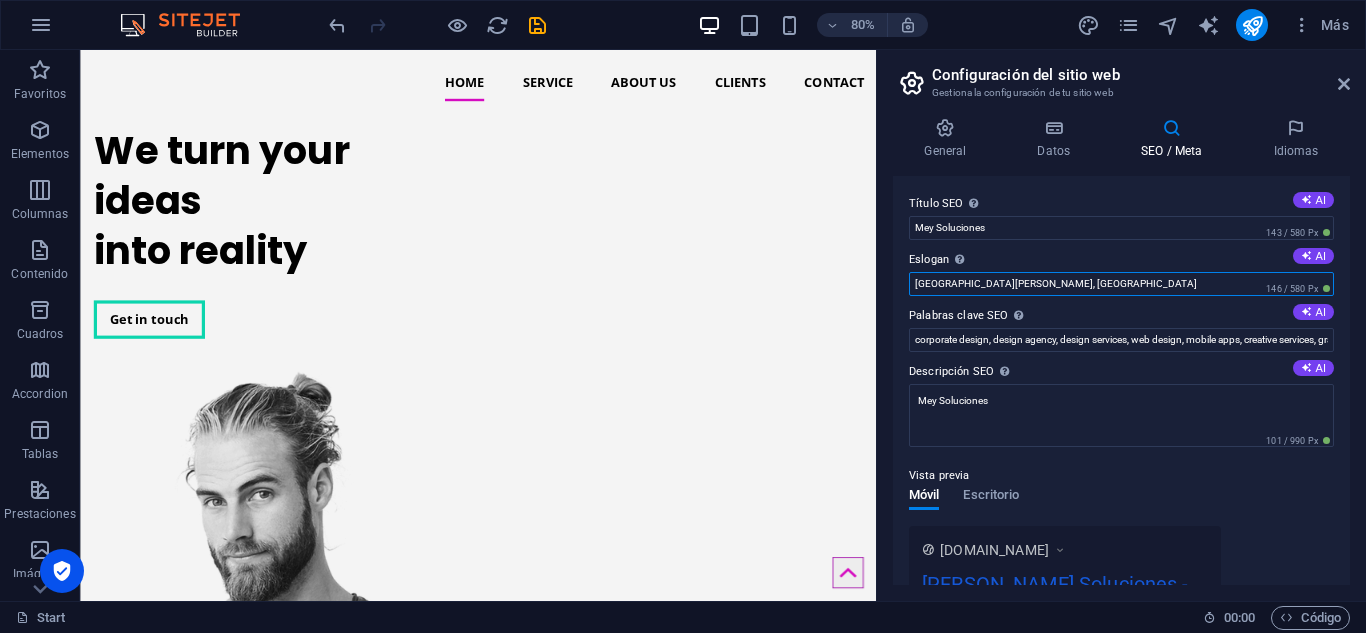 click on "San Antonio, TX" at bounding box center [1121, 284] 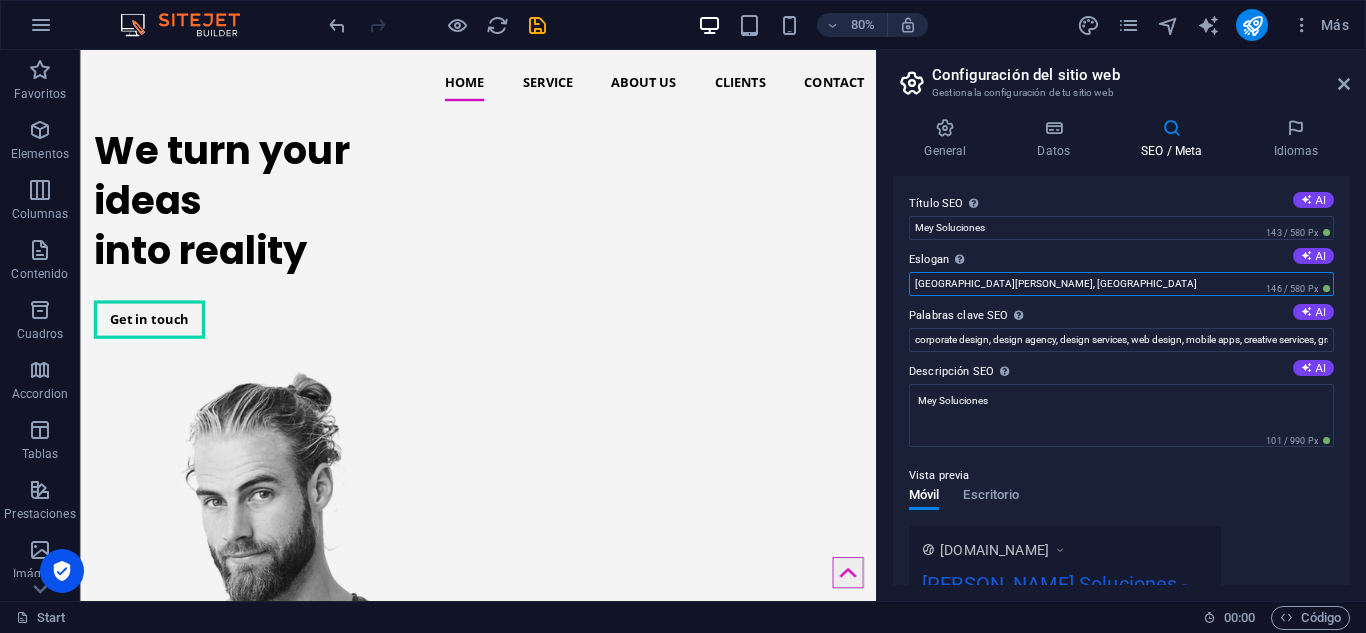 click on "San Antonio, TX" at bounding box center [1121, 284] 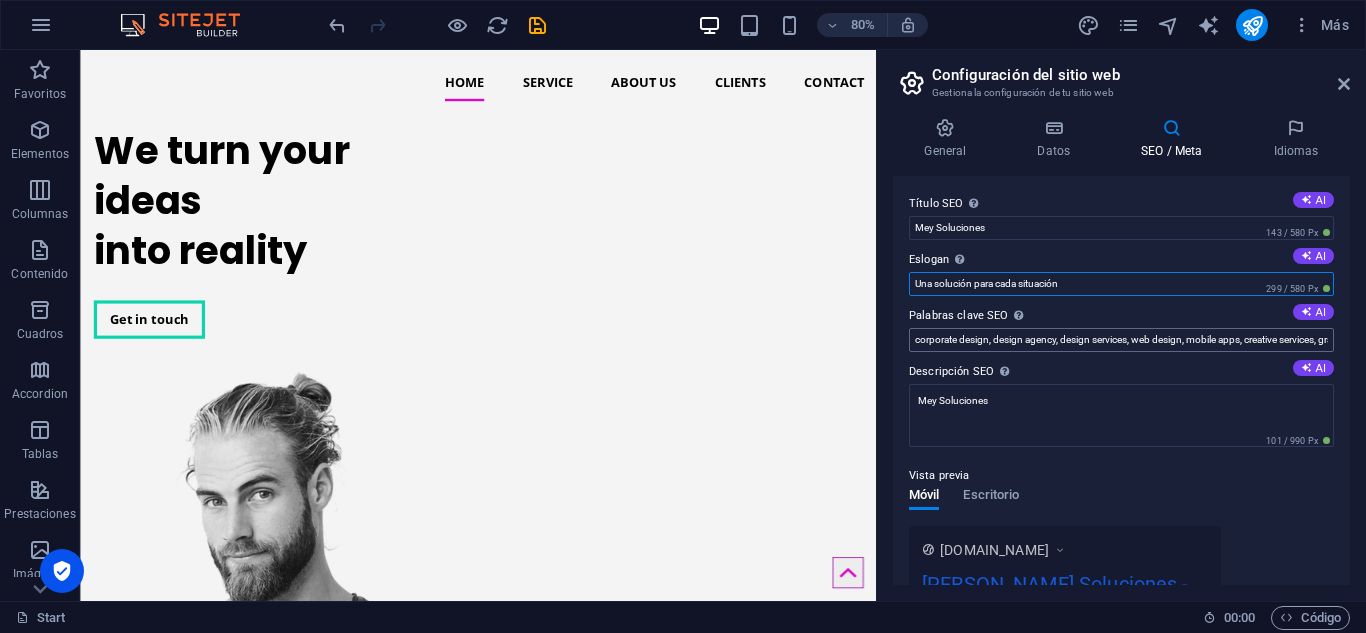 type on "Una solución para cada situación" 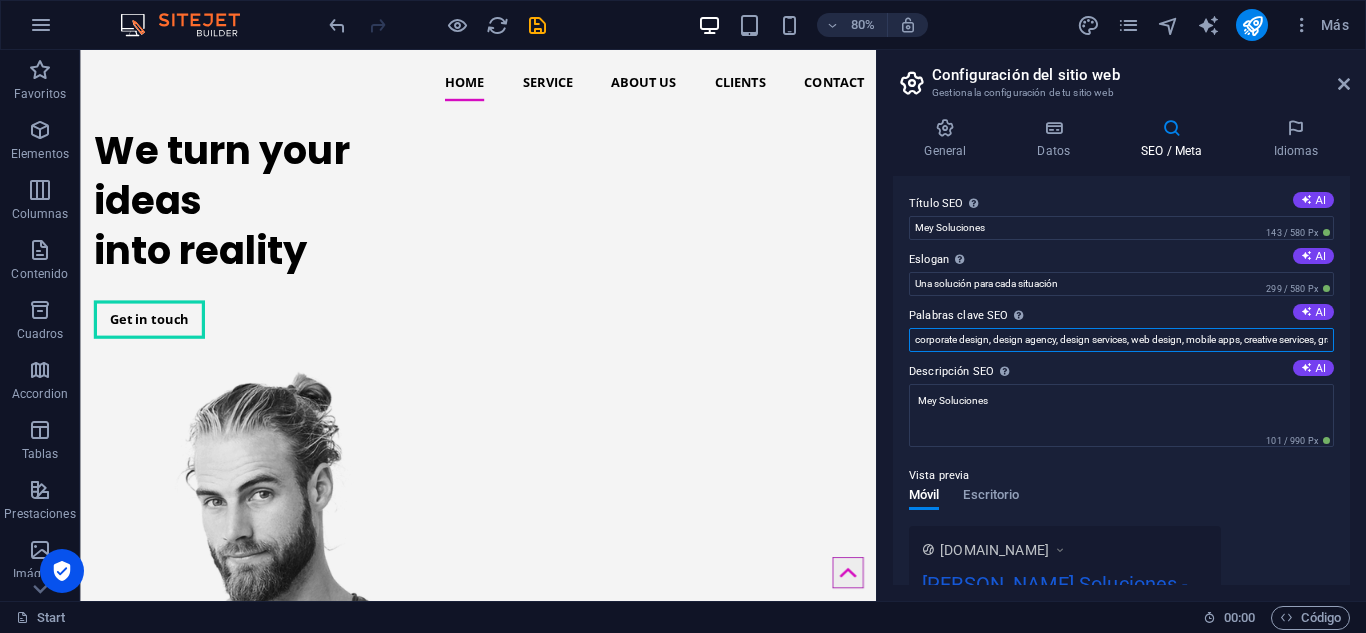 click on "corporate design, design agency, design services, web design, mobile apps, creative services, graphic design, Mey Soluciones, San Antonio, TX" at bounding box center (1121, 340) 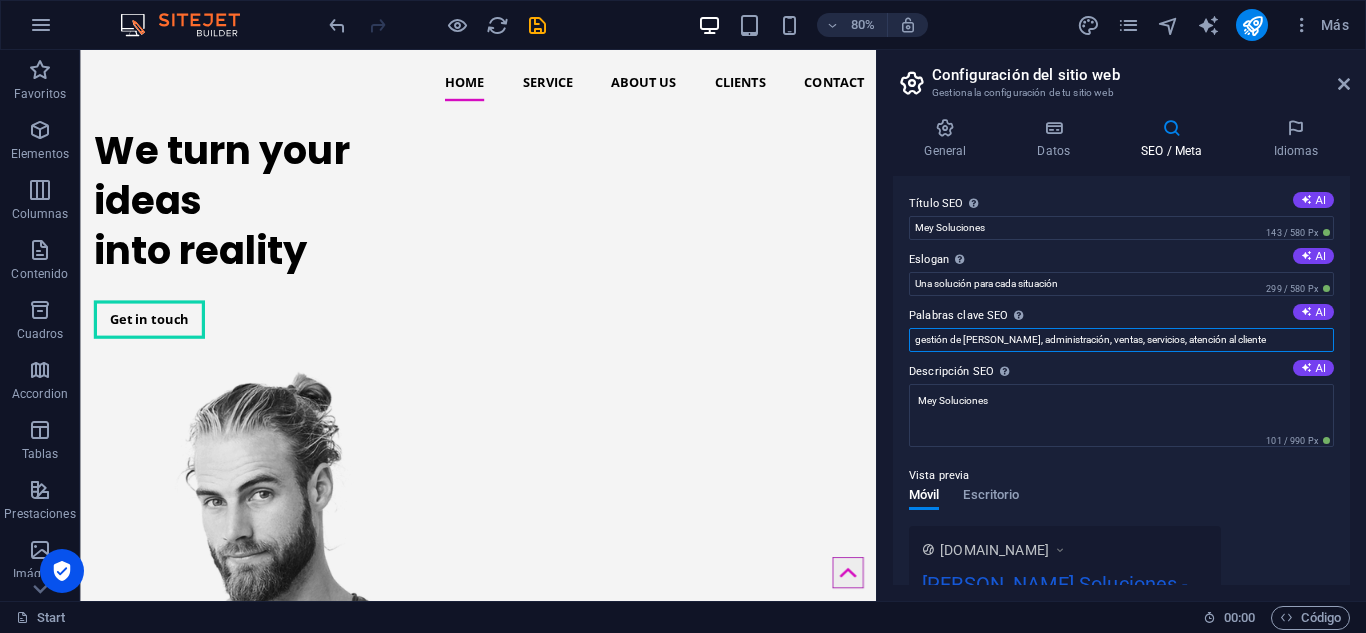type on "gestión de cartera, administración, ventas, servicios, atención al cliente" 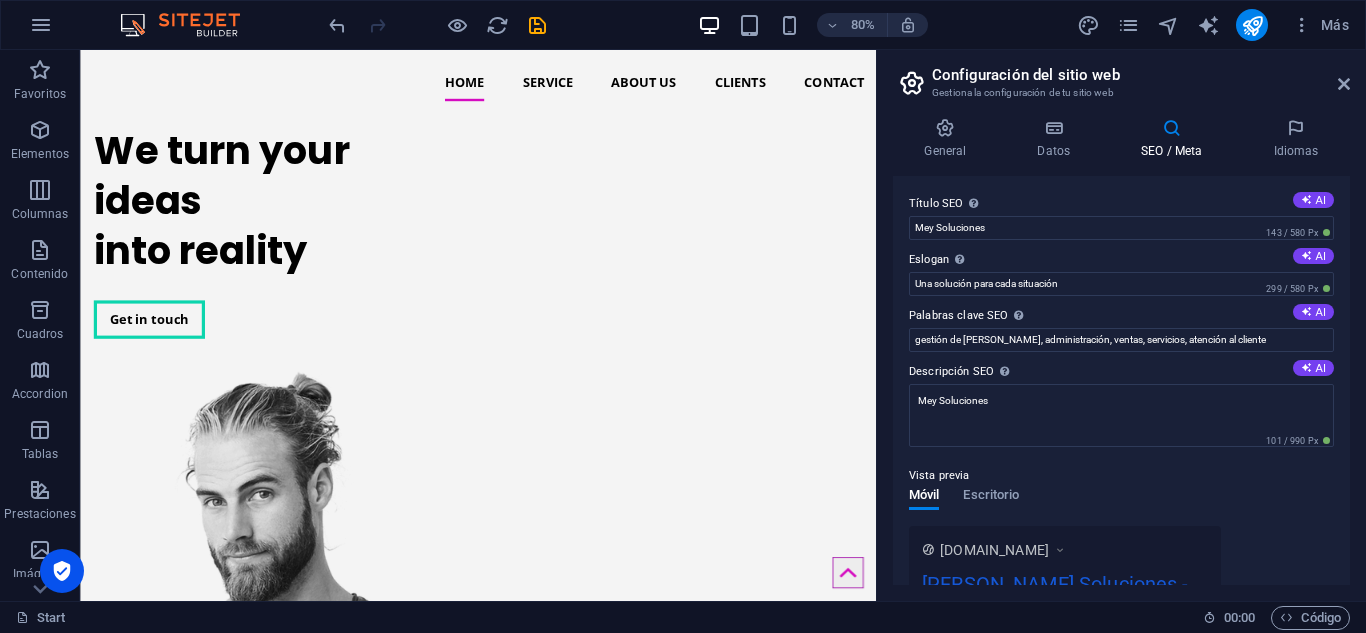 click on "General  Datos  SEO / Meta  Idiomas Nombre del sitio web Mey Soluciones Logo Arrastra archivos aquí, haz clic para escoger archivos o  selecciona archivos de Archivos o de nuestra galería gratuita de fotos y vídeos Selecciona archivos del administrador de archivos, de la galería de fotos o carga archivo(s) Cargar Favicon Define aquí el favicon de tu sitio web. Un favicon es un pequeño icono que se muestra en la pestaña del navegador al lado del título de tu sitio web. Este ayuda a los visitantes a identificar tu sitio web. Arrastra archivos aquí, haz clic para escoger archivos o  selecciona archivos de Archivos o de nuestra galería gratuita de fotos y vídeos Selecciona archivos del administrador de archivos, de la galería de fotos o carga archivo(s) Cargar Vista previa de imagen (Open Graph) Esta imagen se mostrará cuando el sitio web se comparta en redes sociales Arrastra archivos aquí, haz clic para escoger archivos o  Cargar Empresa Mey Soluciones Nombre Apellidos Calle Código postal Ciudad" at bounding box center [1121, 351] 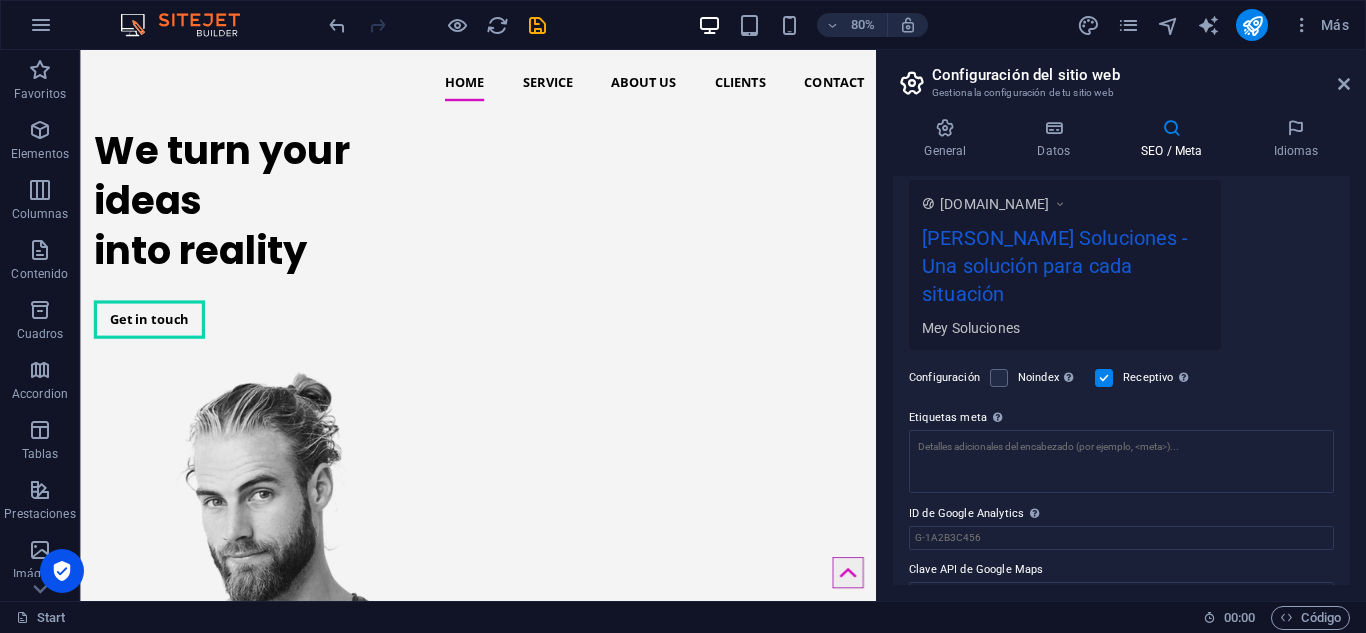 scroll, scrollTop: 349, scrollLeft: 0, axis: vertical 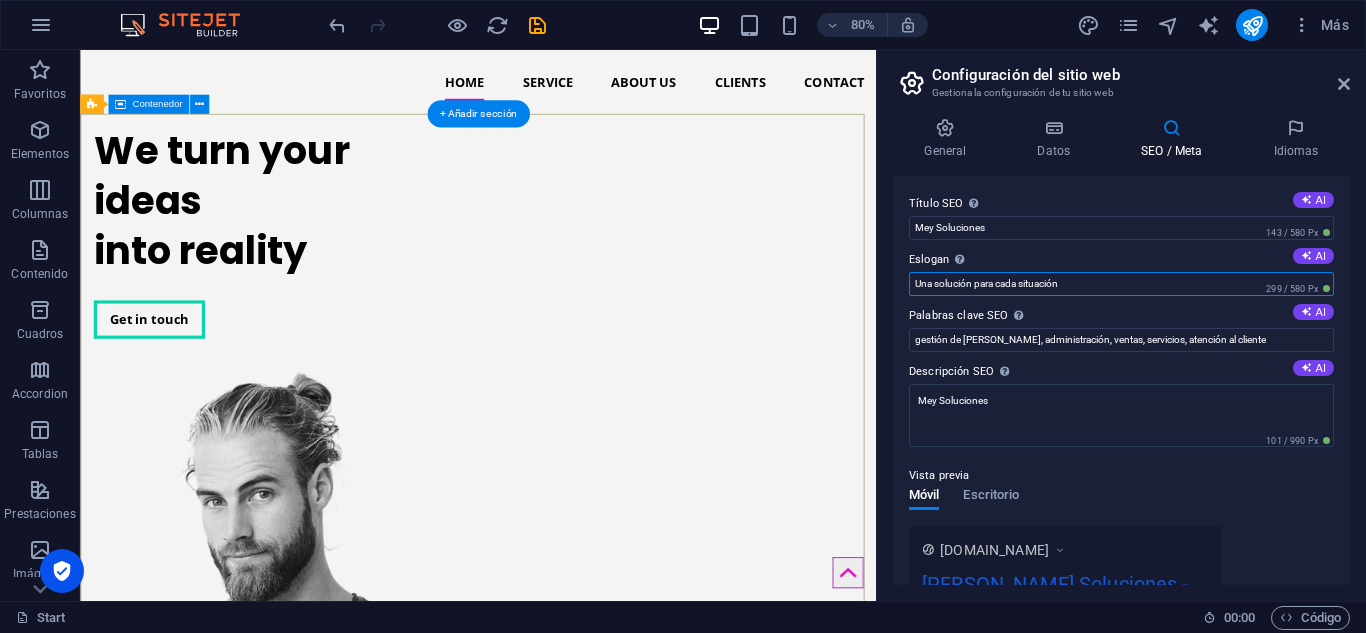 drag, startPoint x: 1171, startPoint y: 335, endPoint x: 1040, endPoint y: 325, distance: 131.38112 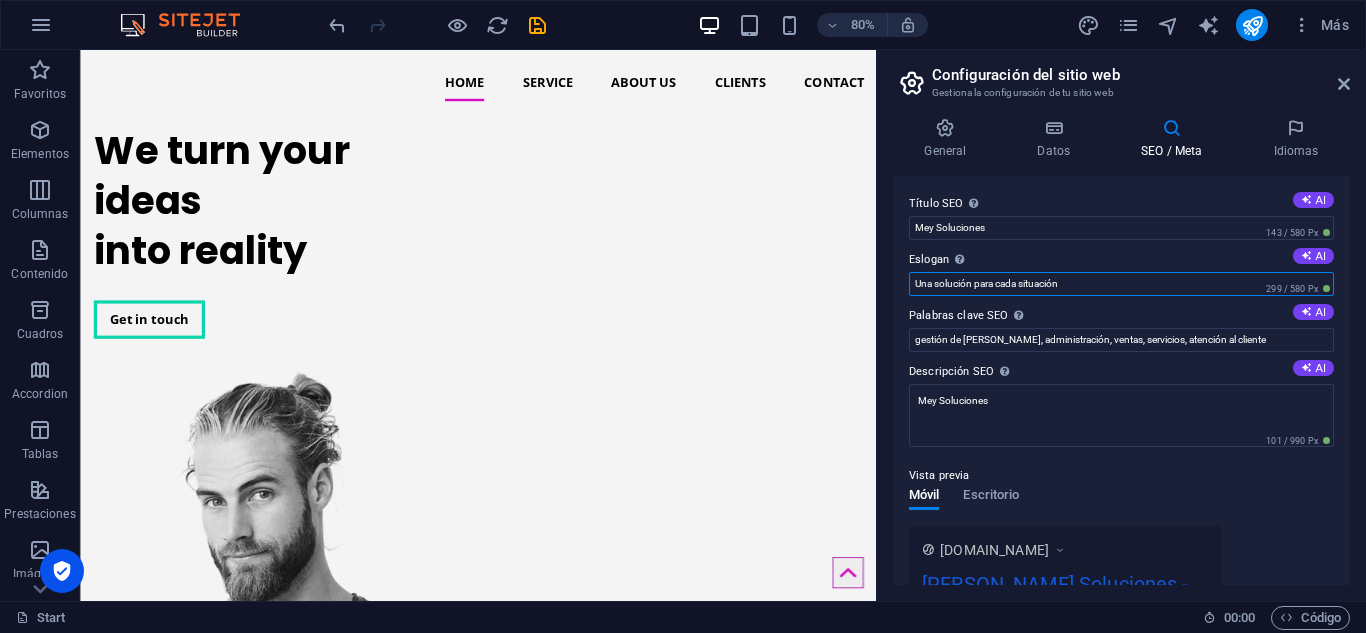 click on "Una solución para cada situación" at bounding box center [1121, 284] 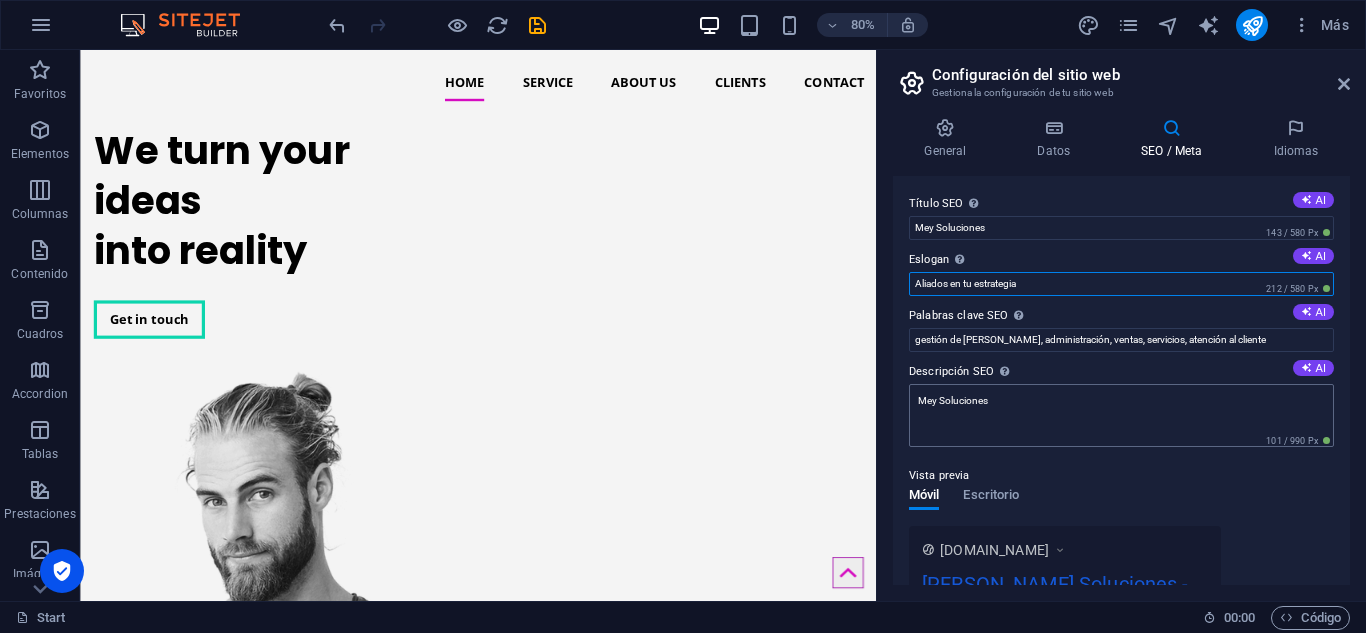 type on "Aliados en tu estrategia" 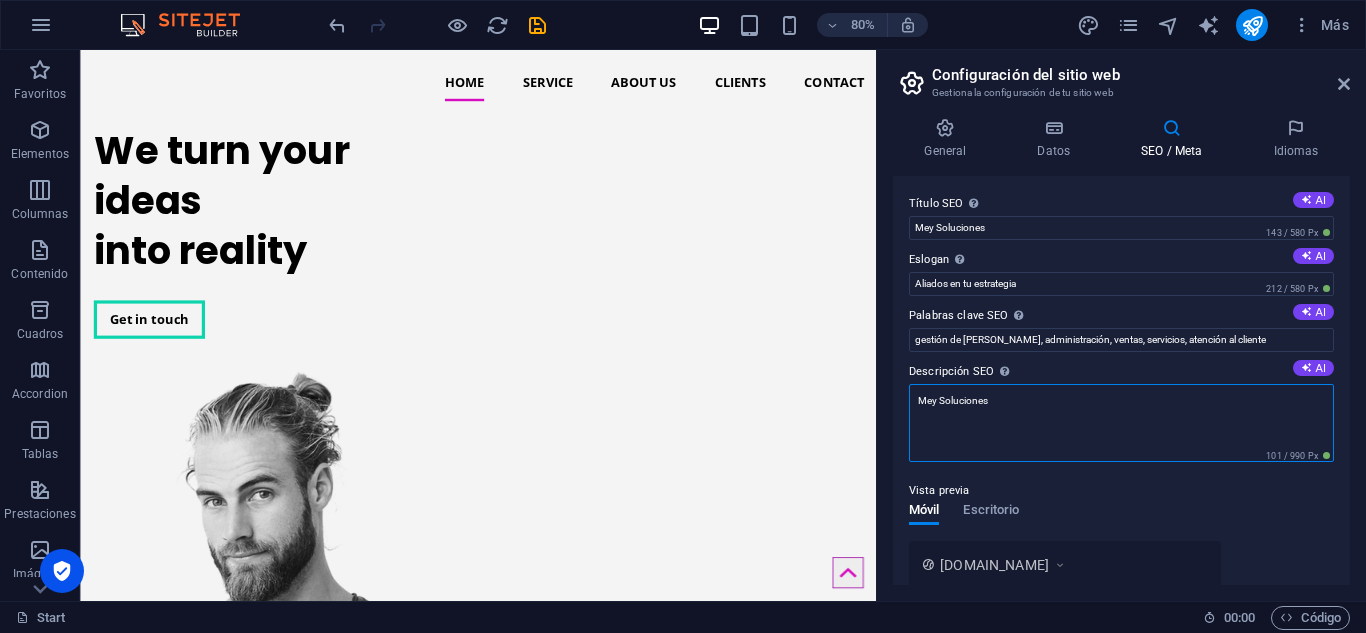 click on "Mey Soluciones" at bounding box center (1121, 423) 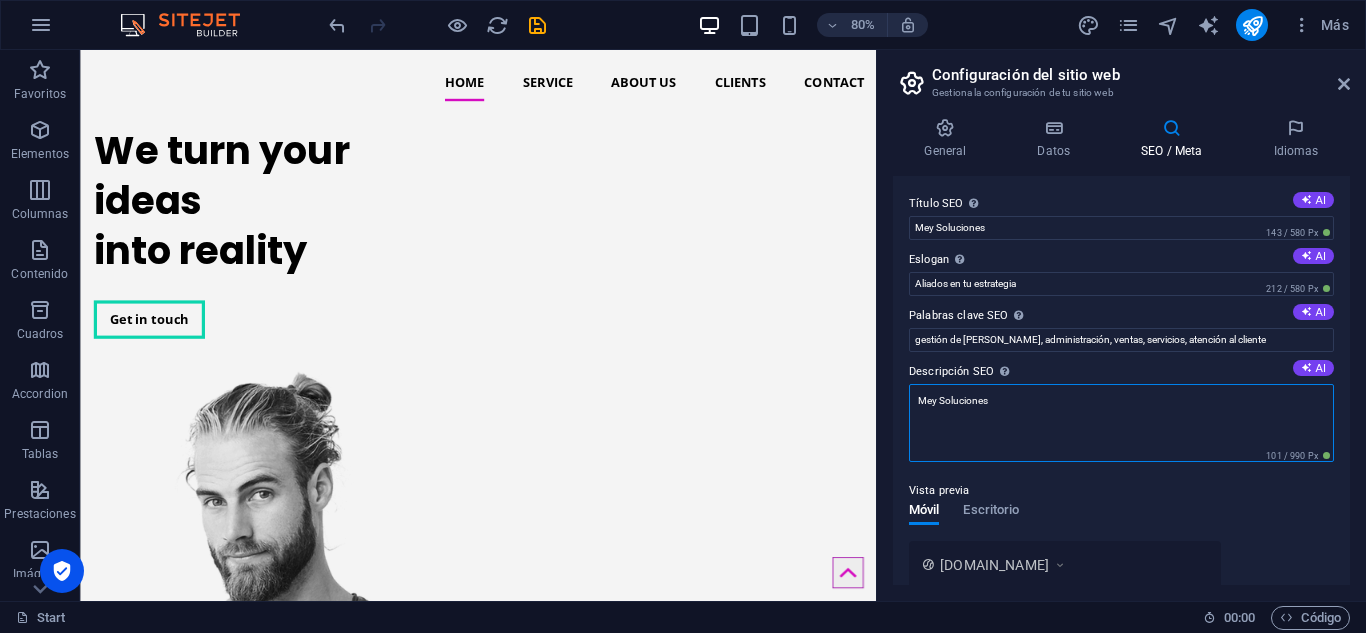 drag, startPoint x: 1009, startPoint y: 405, endPoint x: 909, endPoint y: 404, distance: 100.005 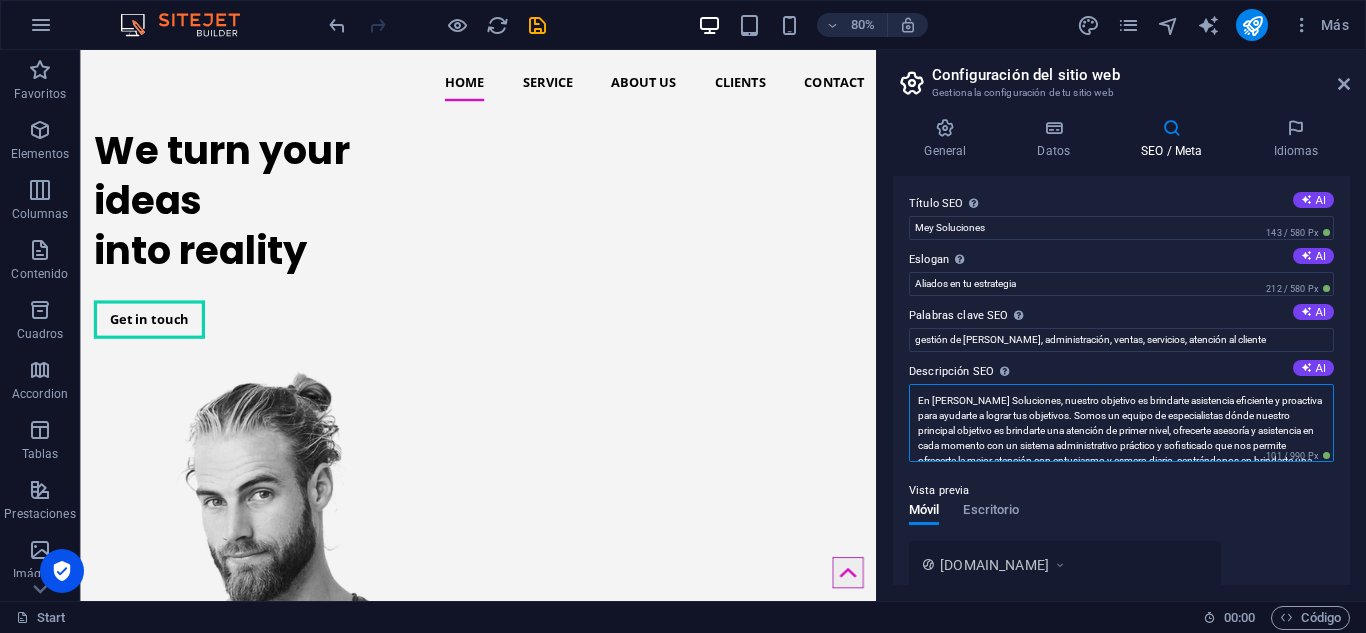 scroll, scrollTop: 0, scrollLeft: 0, axis: both 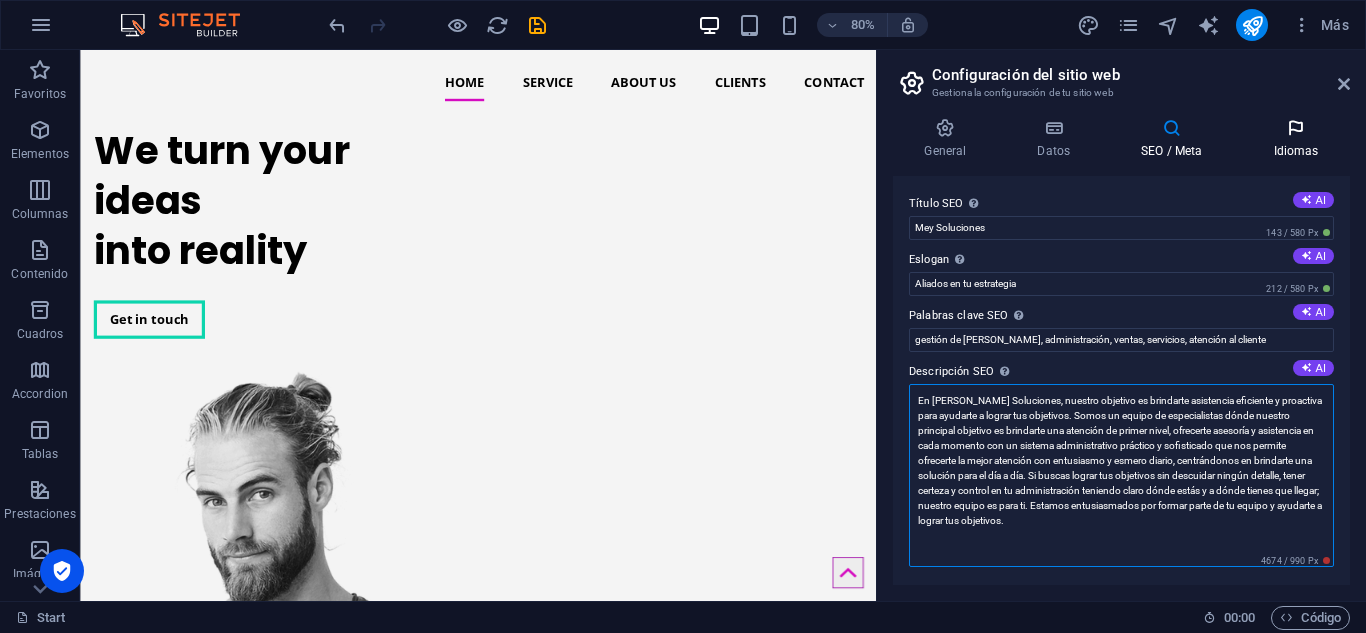 type on "En Mey Soluciones, nuestro objetivo es brindarte asistencia eficiente y proactiva para ayudarte a lograr tus objetivos. Somos un equipo de especialistas dónde nuestro principal objetivo es brindarte una atención de primer nivel, ofrecerte asesoría y asistencia en cada momento con un sistema administrativo práctico y sofisticado que nos permite ofrecerte la mejor atención con entusiasmo y esmero diario, centrándonos en brindarte una solución para el día a día. Si buscas lograr tus objetivos sin descuidar ningún detalle, tener certeza y control en tu administración teniendo claro dónde estás y a dónde tienes que llegar; nuestro equipo es para ti. Estamos entusiasmados por formar parte de tu equipo y ayudarte a lograr tus objetivos." 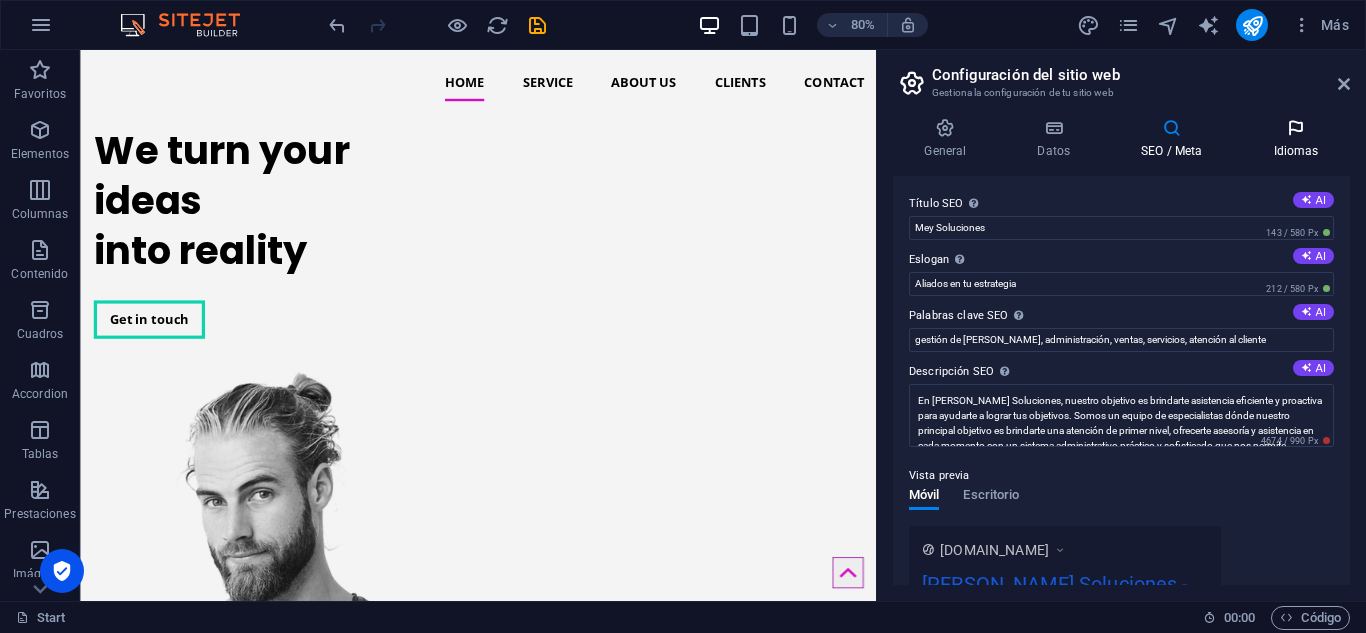 click at bounding box center [1296, 128] 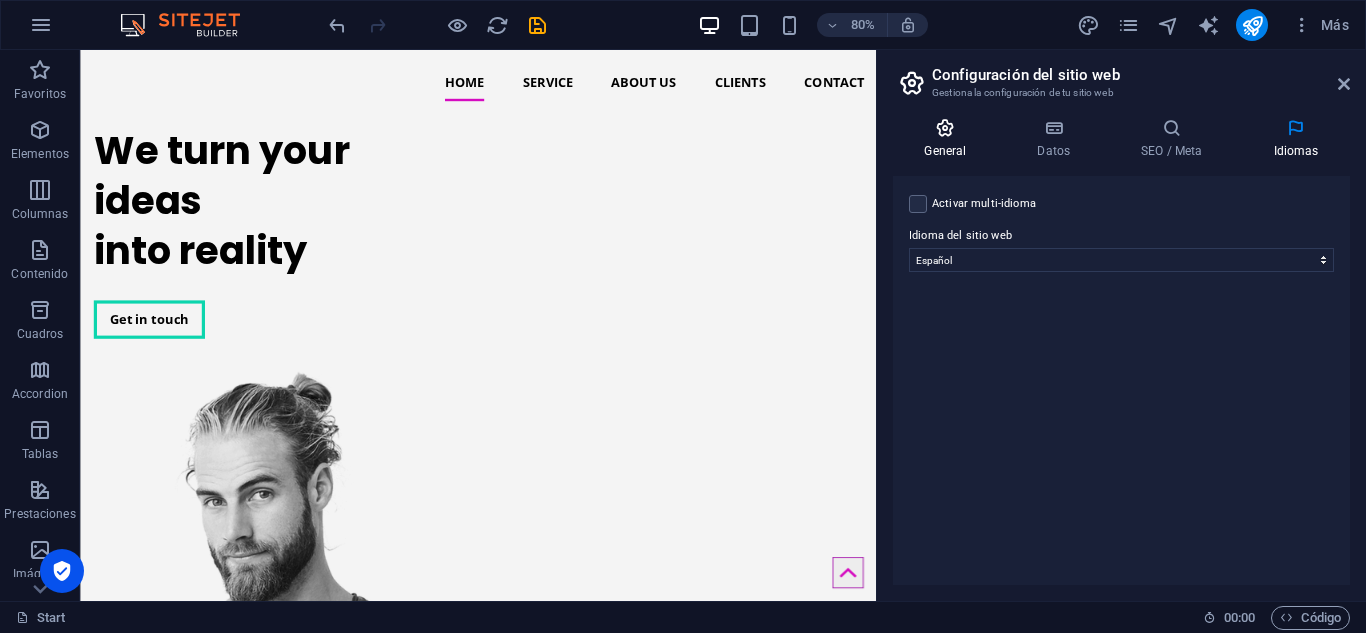 click on "General" at bounding box center [949, 139] 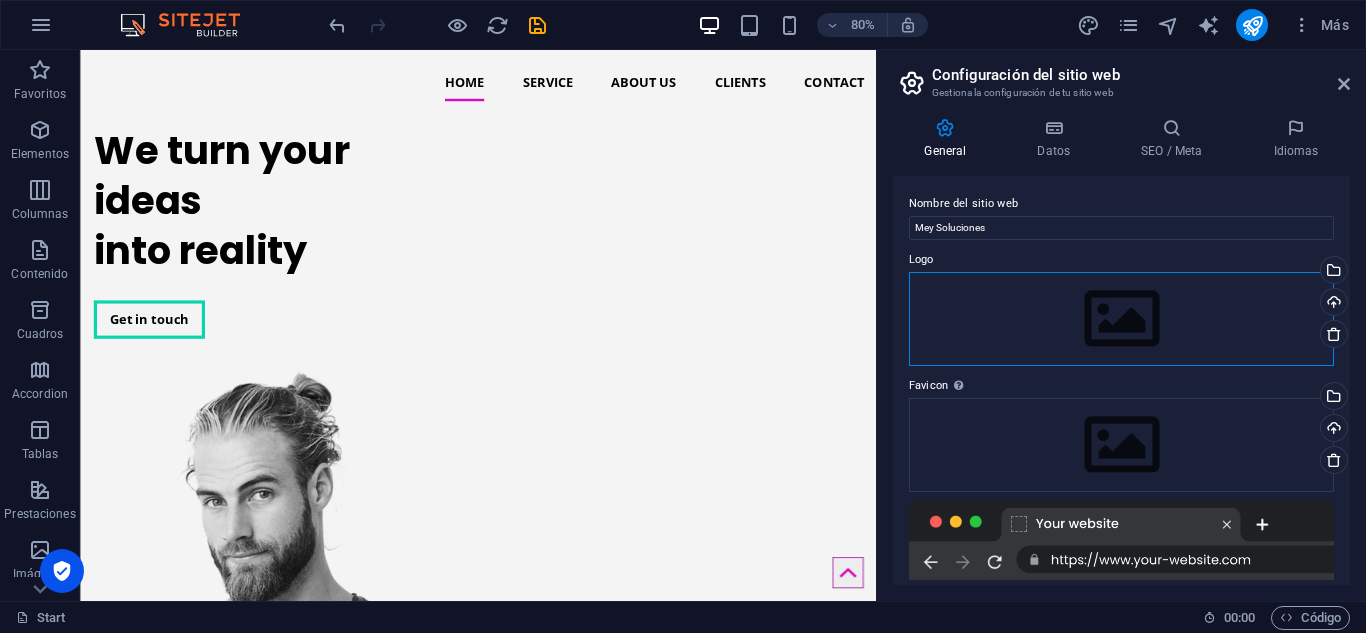 click on "Arrastra archivos aquí, haz clic para escoger archivos o  selecciona archivos de Archivos o de nuestra galería gratuita de fotos y vídeos" at bounding box center [1121, 319] 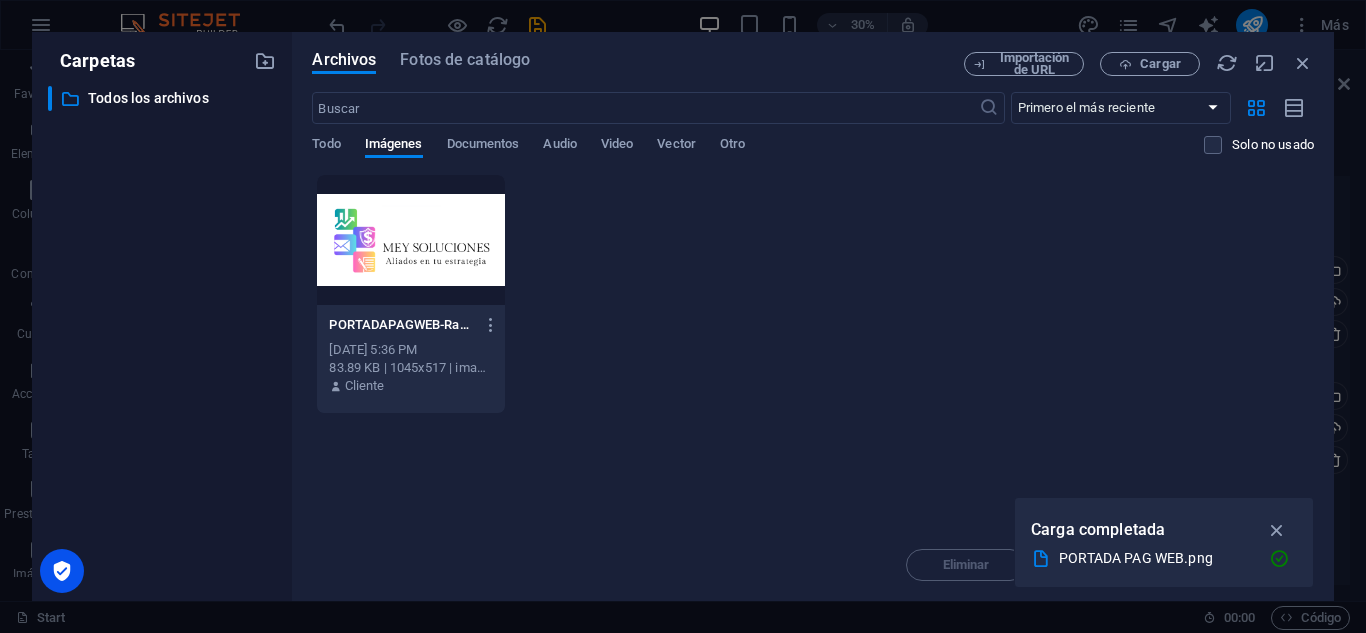 click at bounding box center [410, 240] 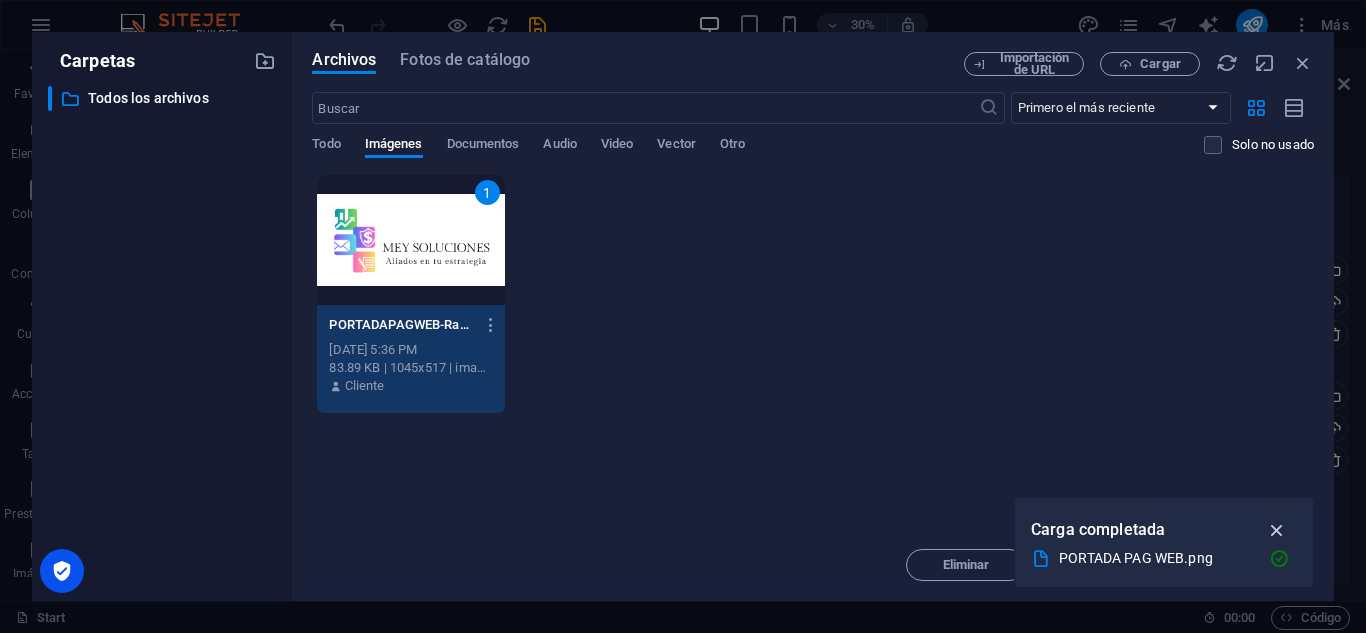 click at bounding box center (1277, 530) 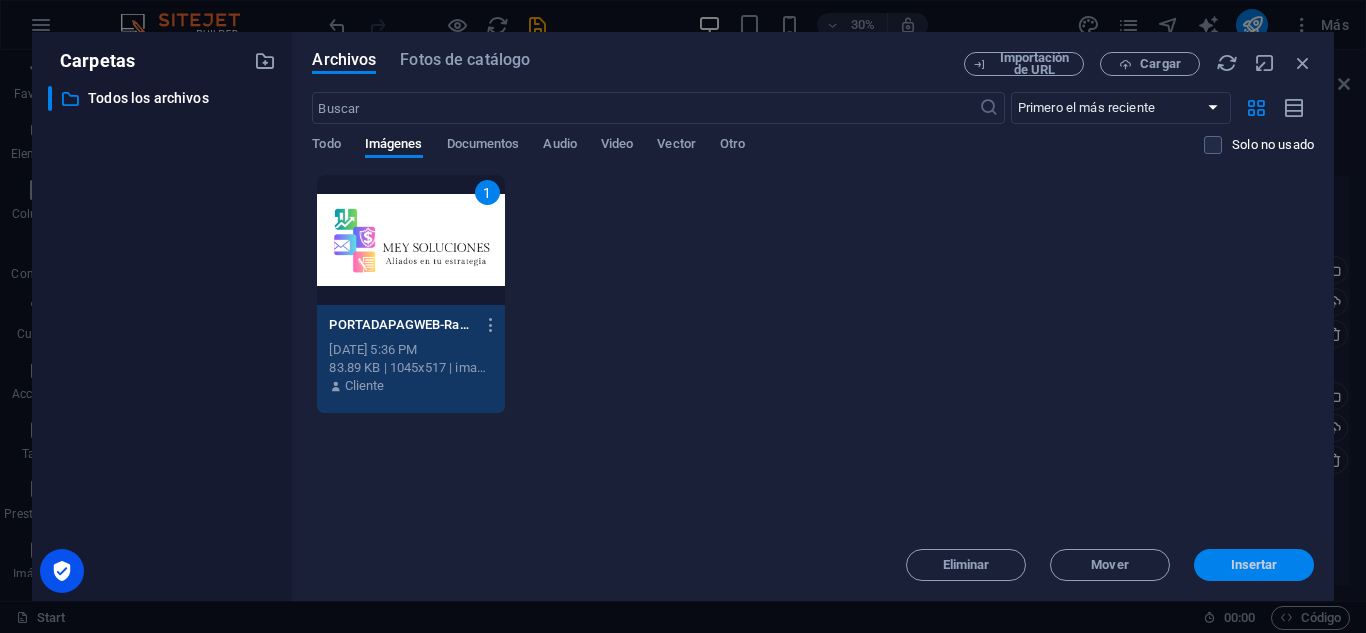 click on "Insertar" at bounding box center (1254, 565) 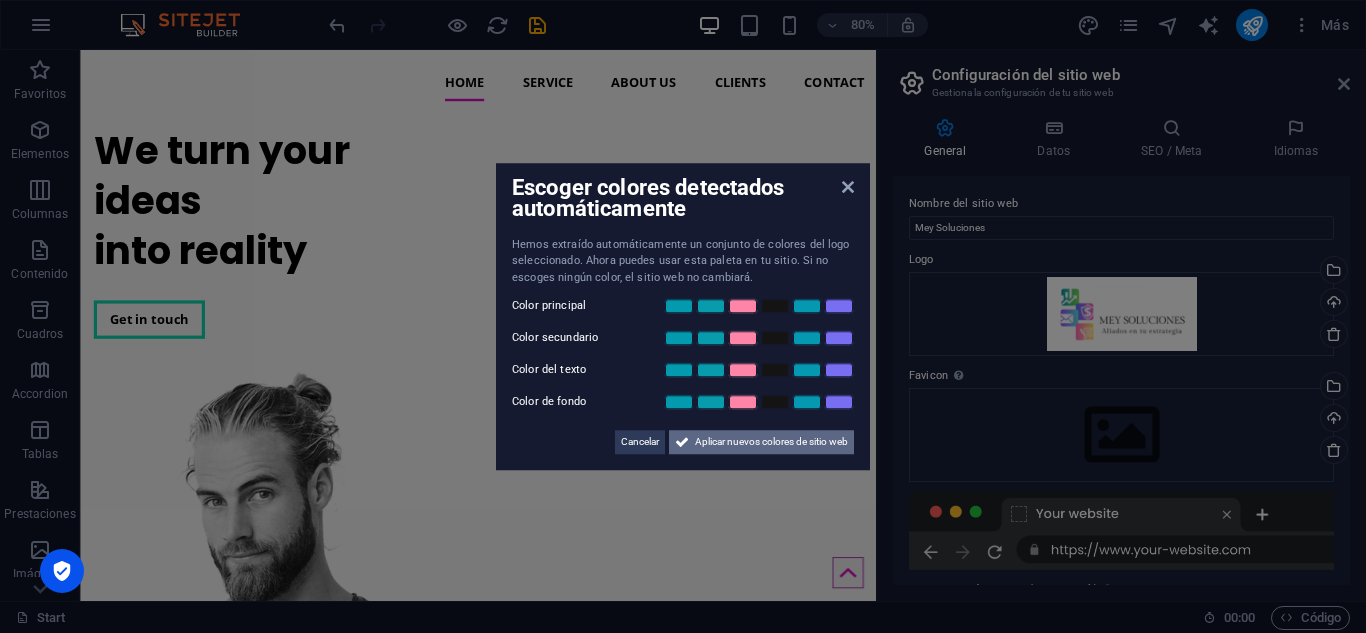 click on "Aplicar nuevos colores de sitio web" at bounding box center [771, 442] 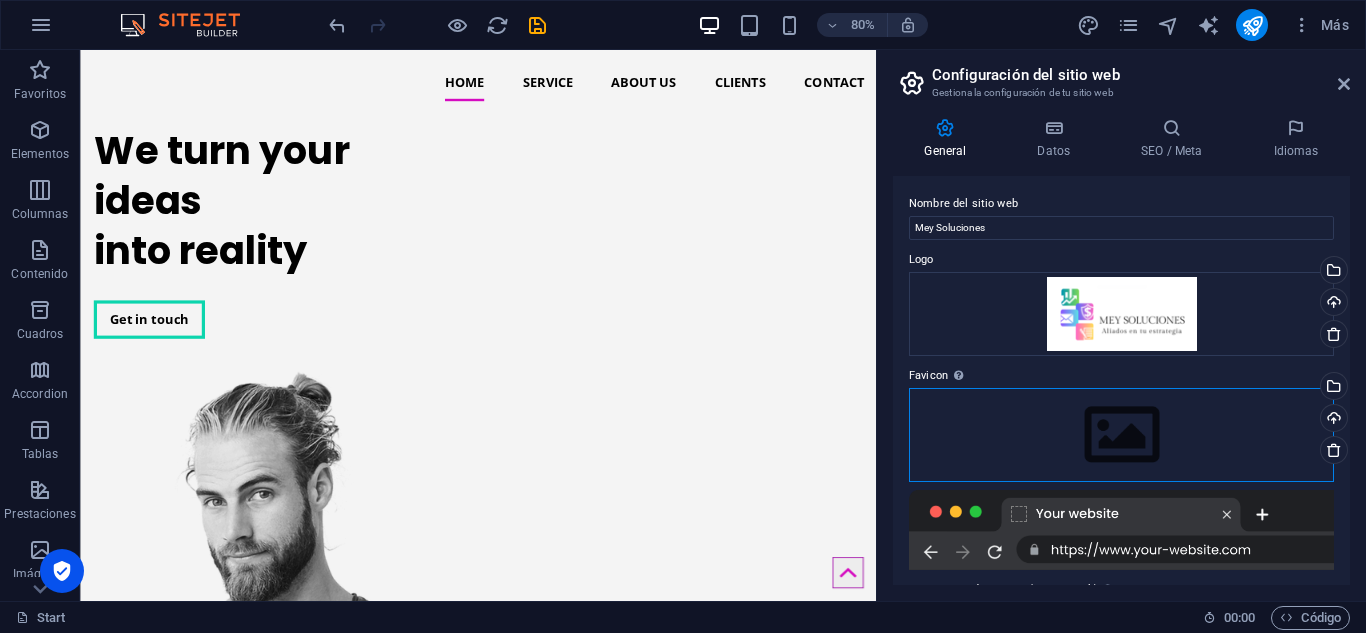 click on "Arrastra archivos aquí, haz clic para escoger archivos o  selecciona archivos de Archivos o de nuestra galería gratuita de fotos y vídeos" at bounding box center (1121, 435) 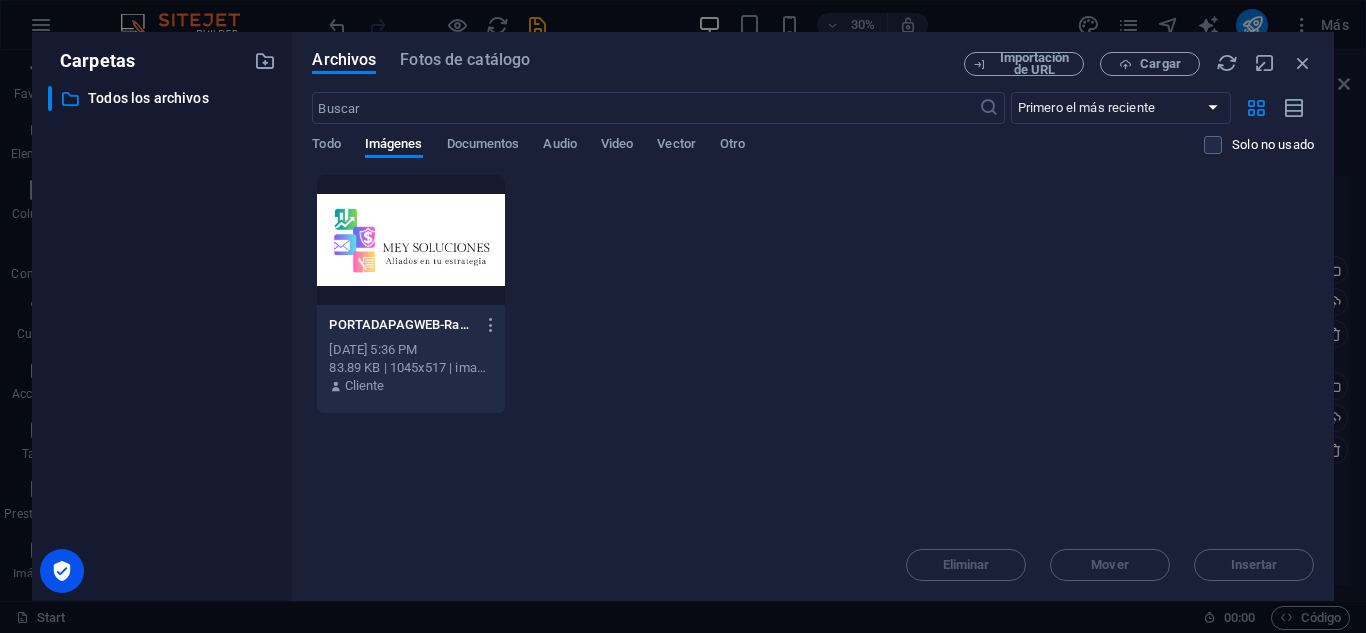 click at bounding box center [410, 240] 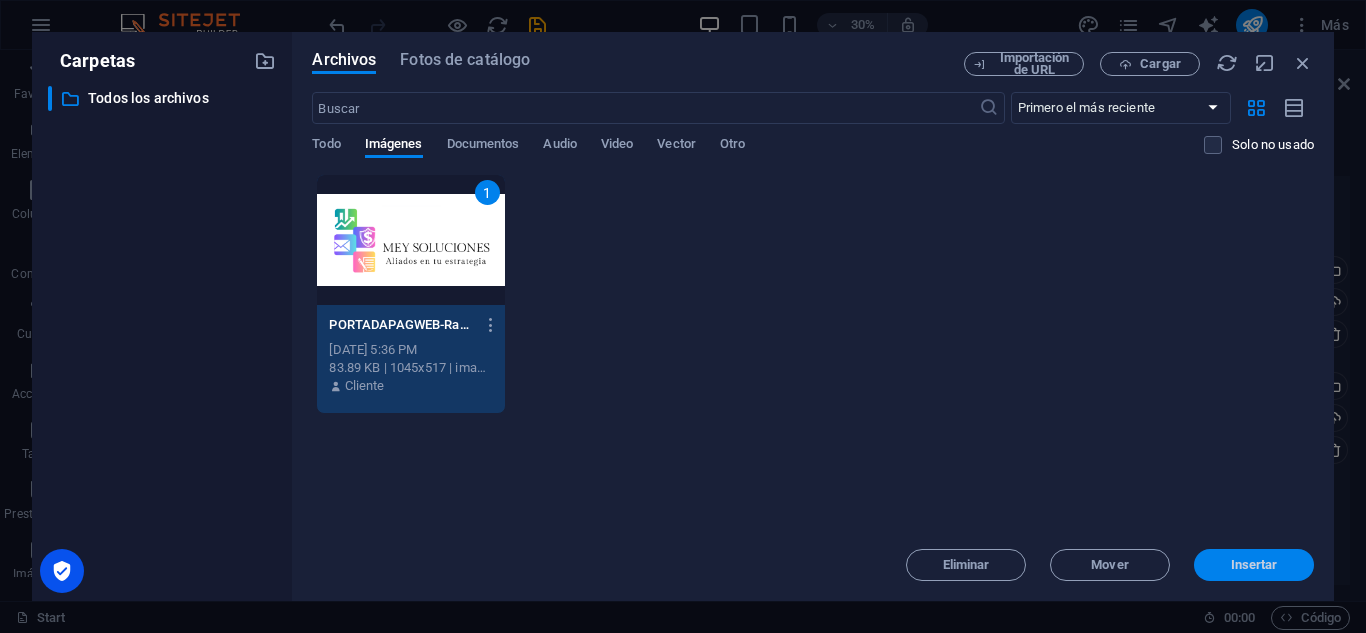 click on "Insertar" at bounding box center [1254, 565] 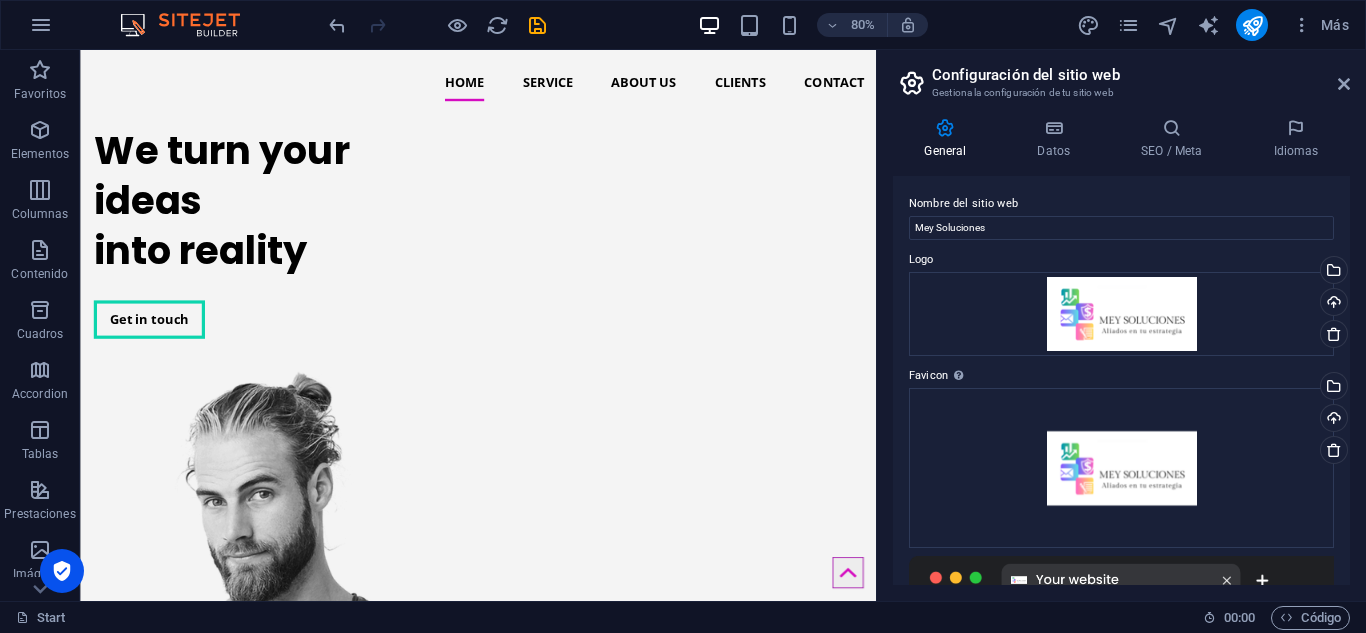 drag, startPoint x: 1345, startPoint y: 412, endPoint x: 1346, endPoint y: 440, distance: 28.01785 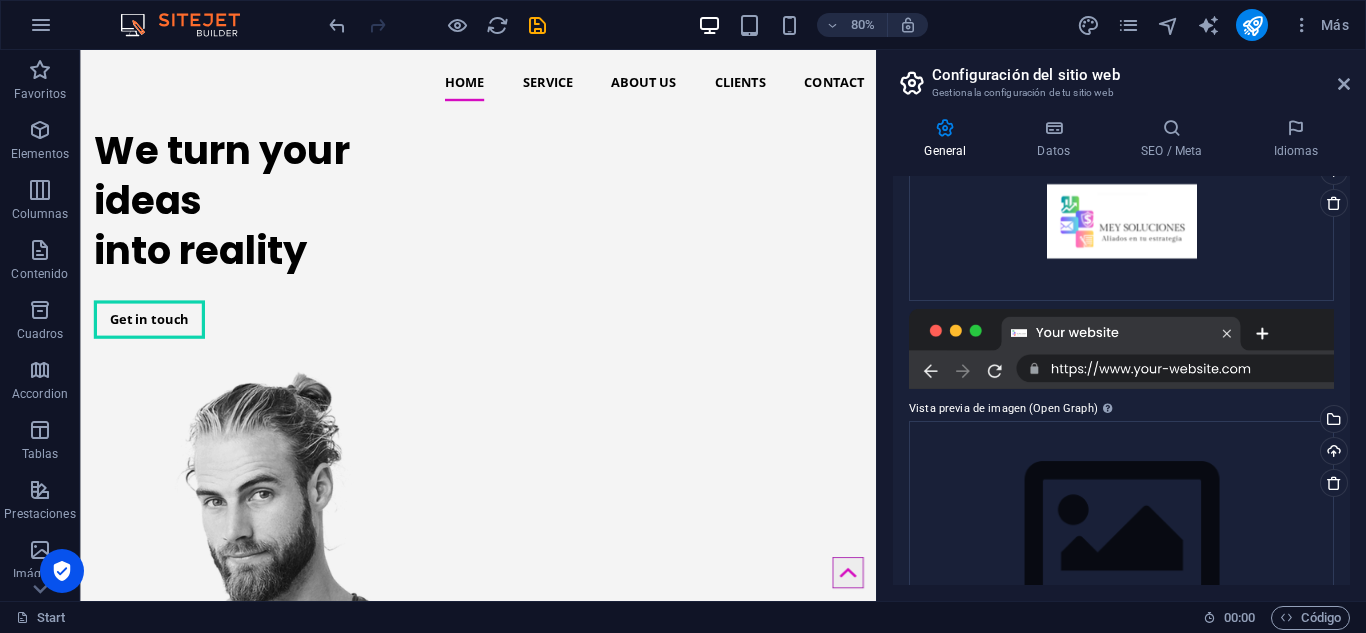 scroll, scrollTop: 250, scrollLeft: 0, axis: vertical 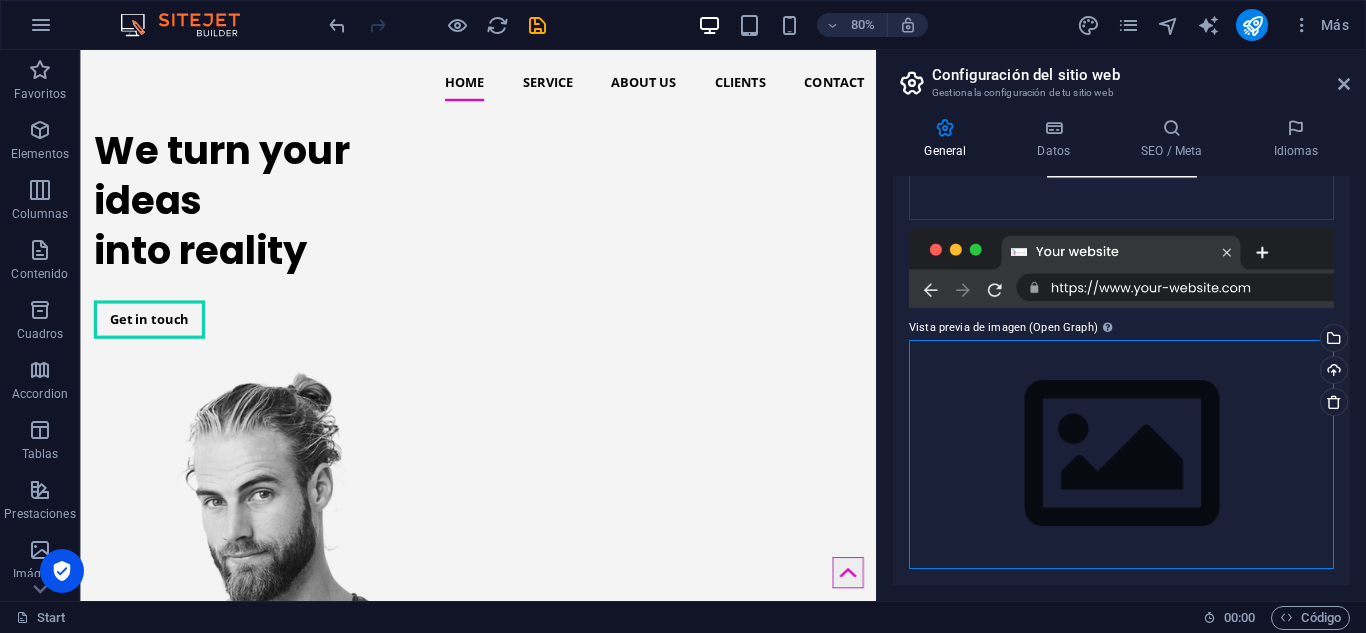 click on "Arrastra archivos aquí, haz clic para escoger archivos o  selecciona archivos de Archivos o de nuestra galería gratuita de fotos y vídeos" at bounding box center [1121, 454] 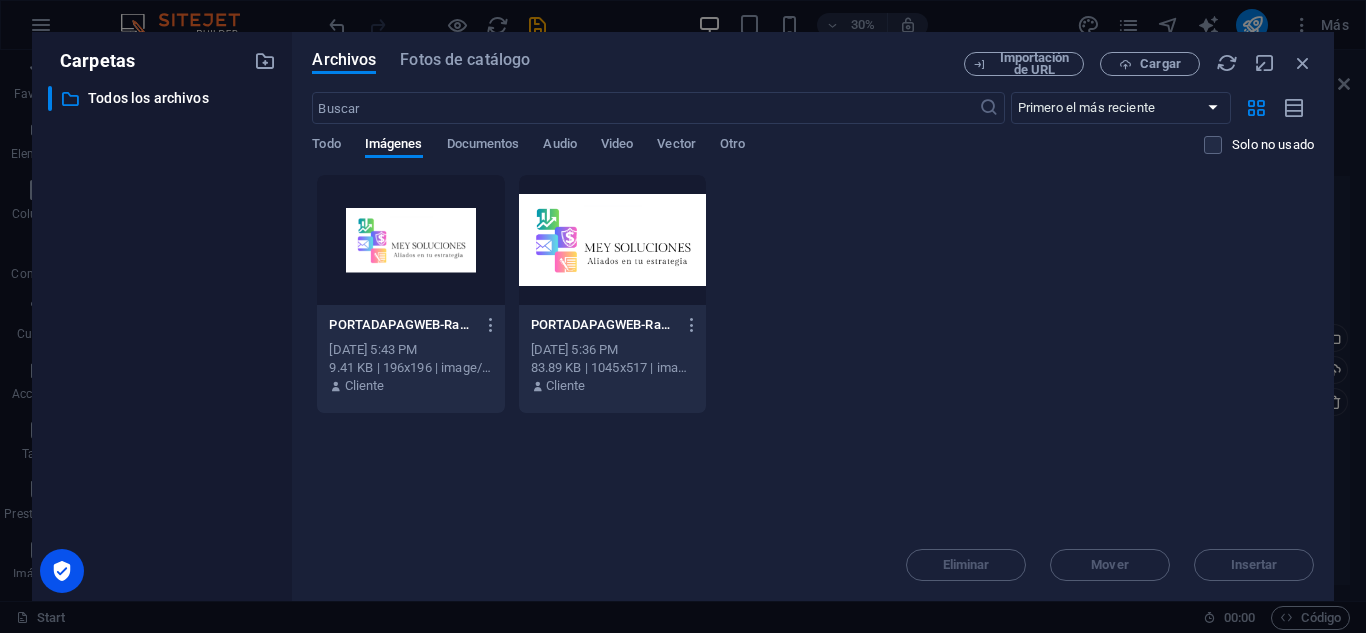 click at bounding box center (612, 240) 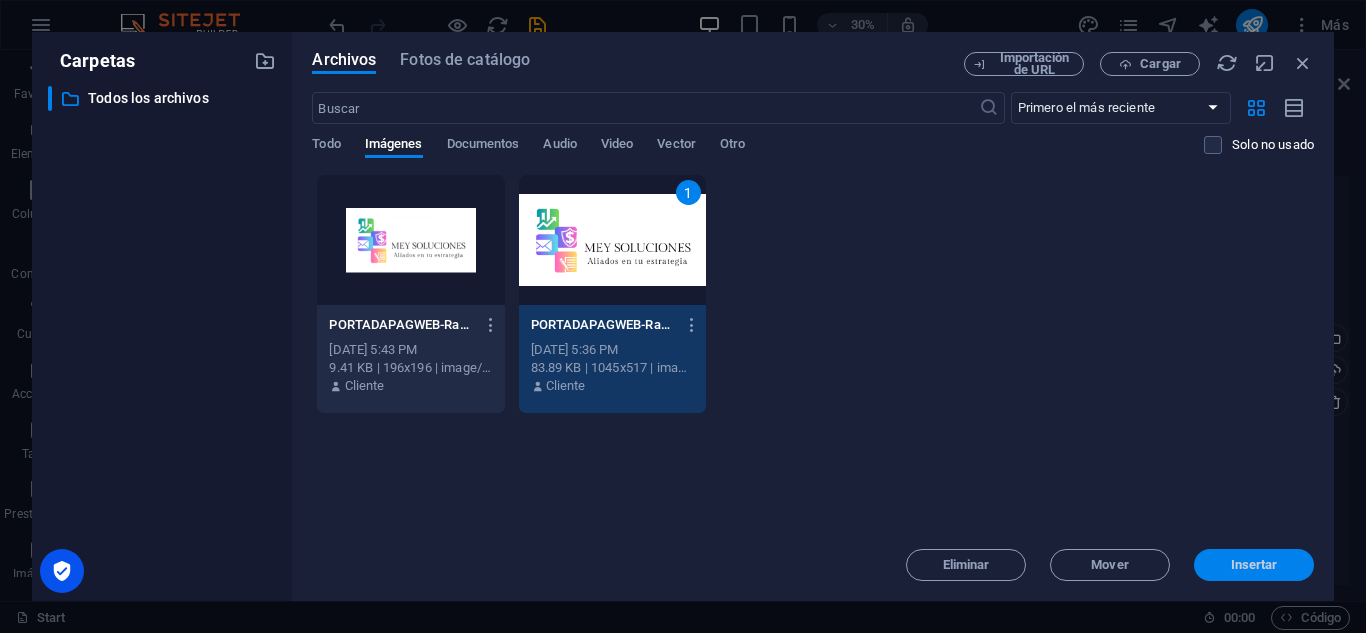 click on "Insertar" at bounding box center (1254, 565) 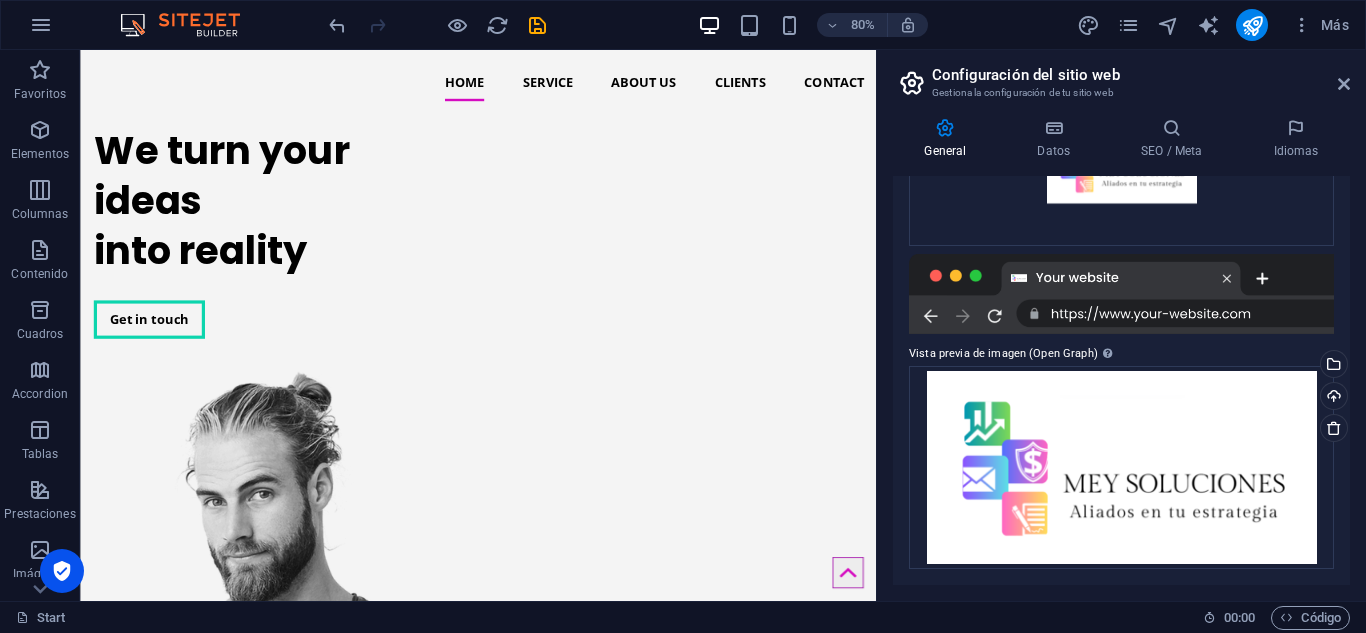 scroll, scrollTop: 302, scrollLeft: 0, axis: vertical 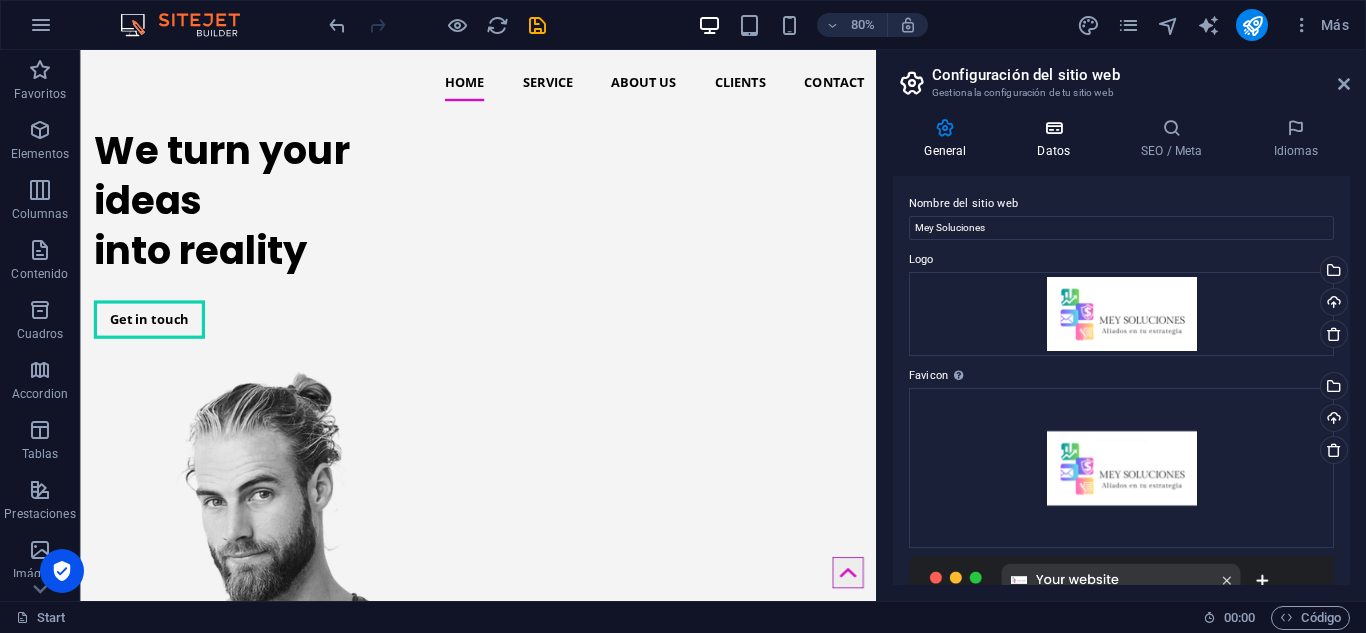 click on "Datos" at bounding box center [1058, 139] 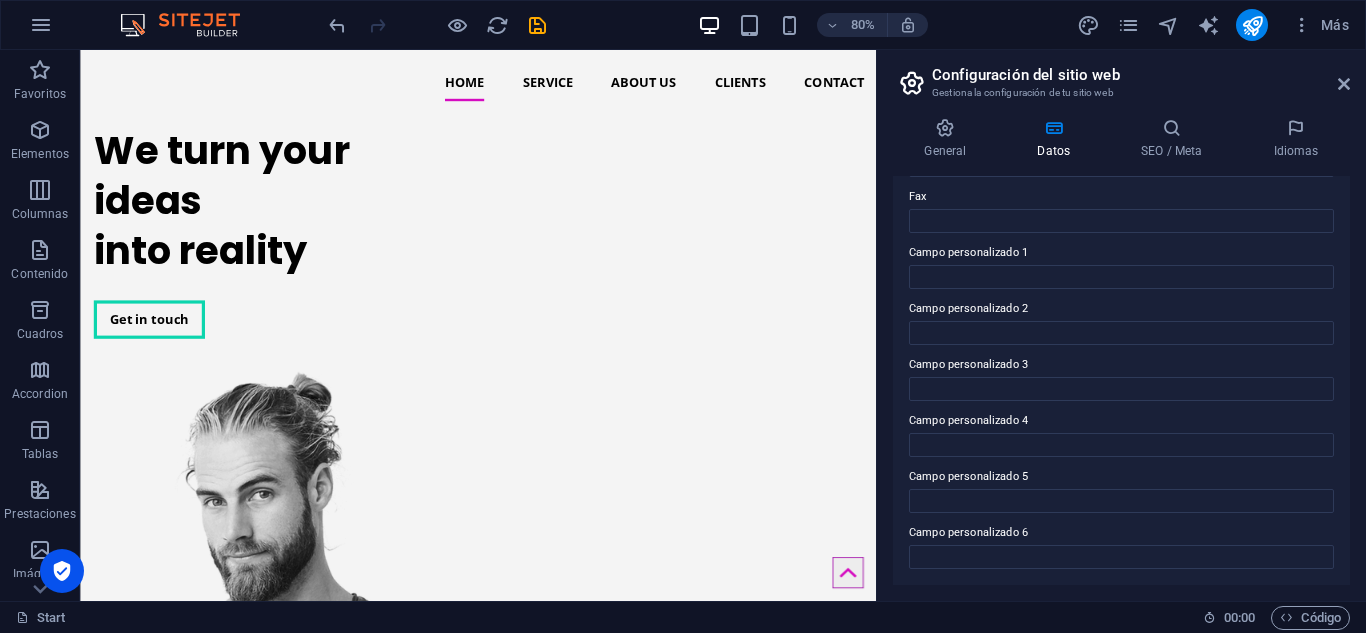 scroll, scrollTop: 0, scrollLeft: 0, axis: both 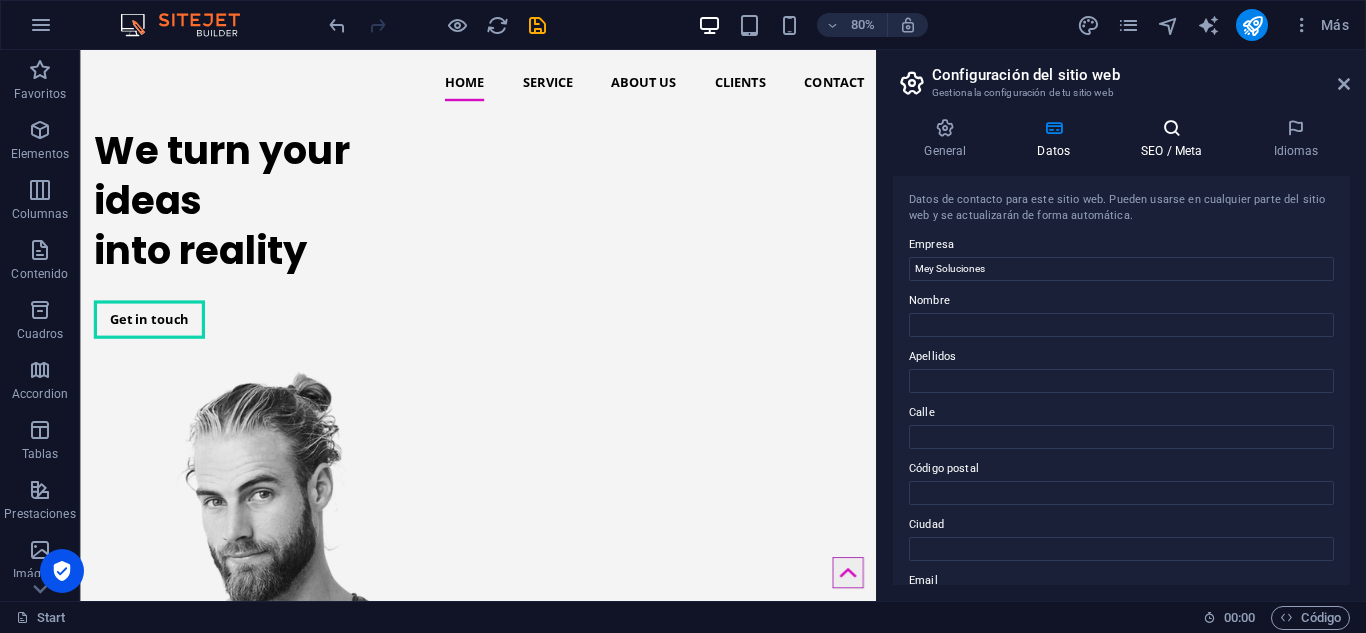click on "SEO / Meta" at bounding box center (1176, 139) 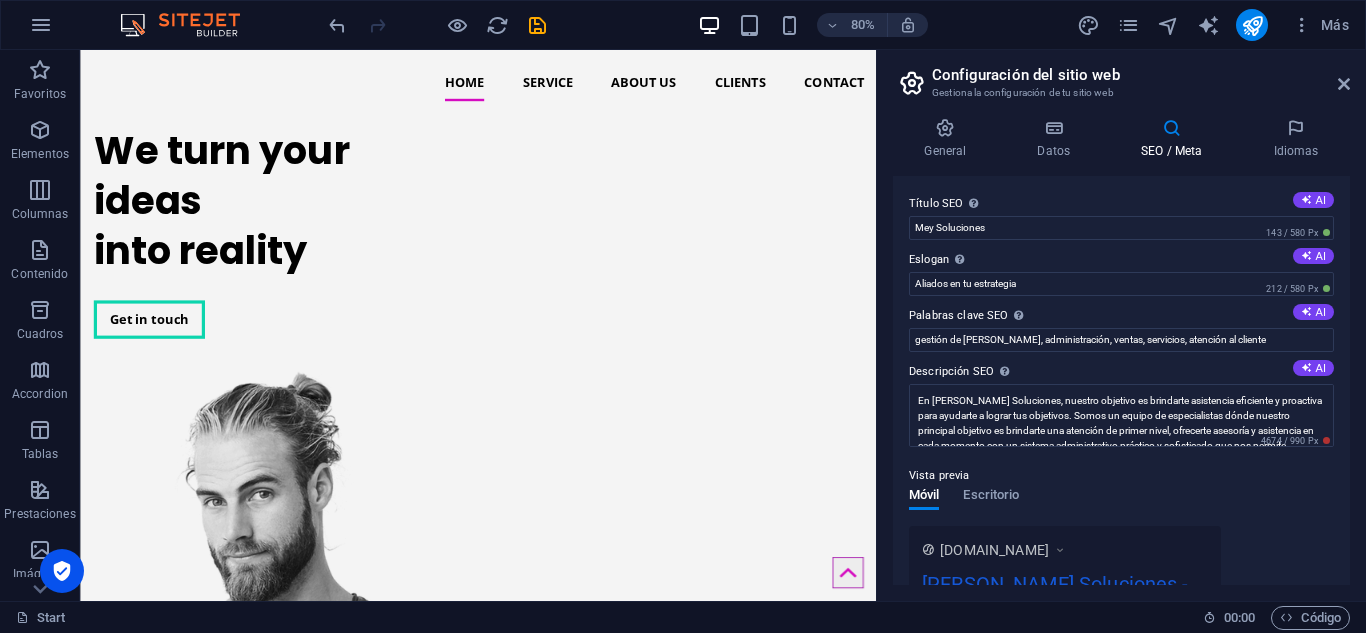 drag, startPoint x: 1345, startPoint y: 241, endPoint x: 1350, endPoint y: 345, distance: 104.120125 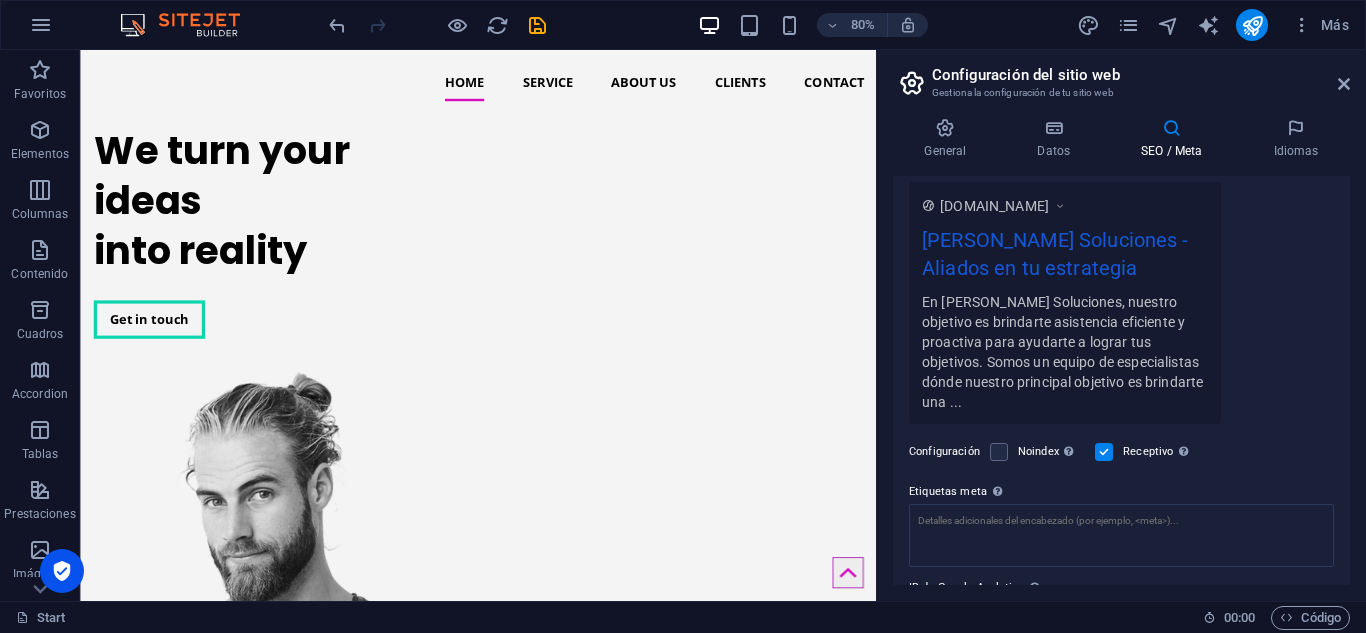 scroll, scrollTop: 435, scrollLeft: 0, axis: vertical 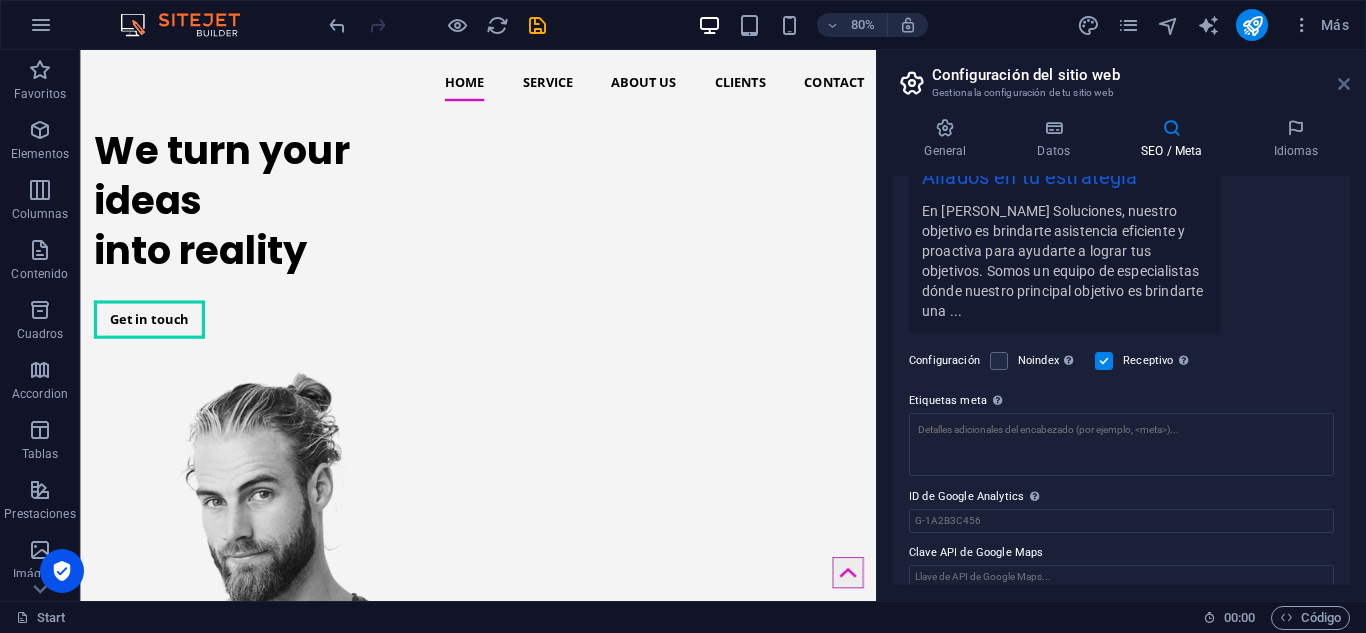 click at bounding box center (1344, 84) 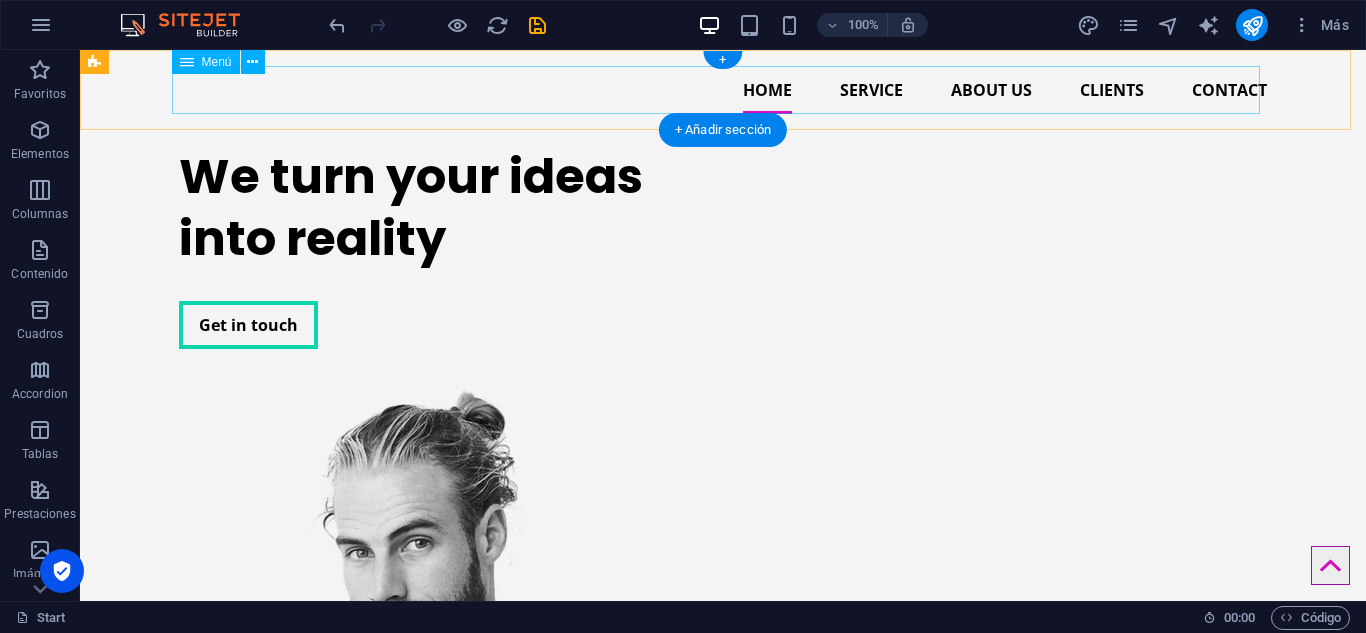 click on "Home Service About us Clients Contact" at bounding box center [723, 90] 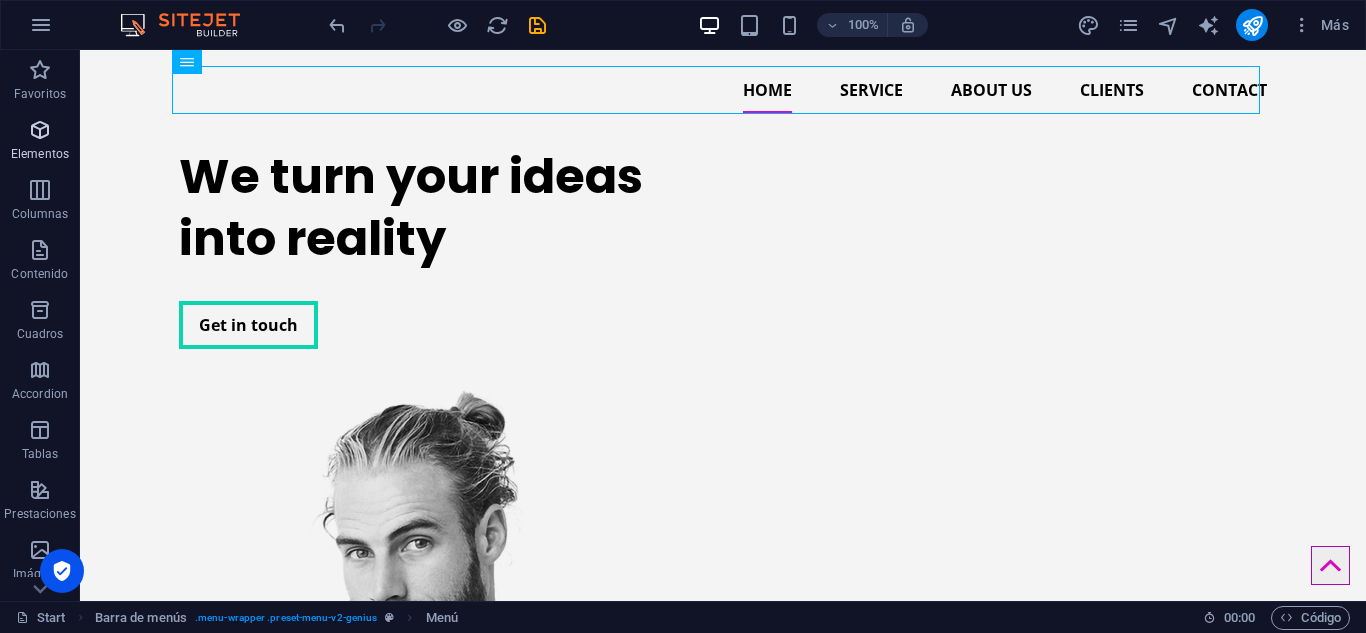 click at bounding box center (40, 130) 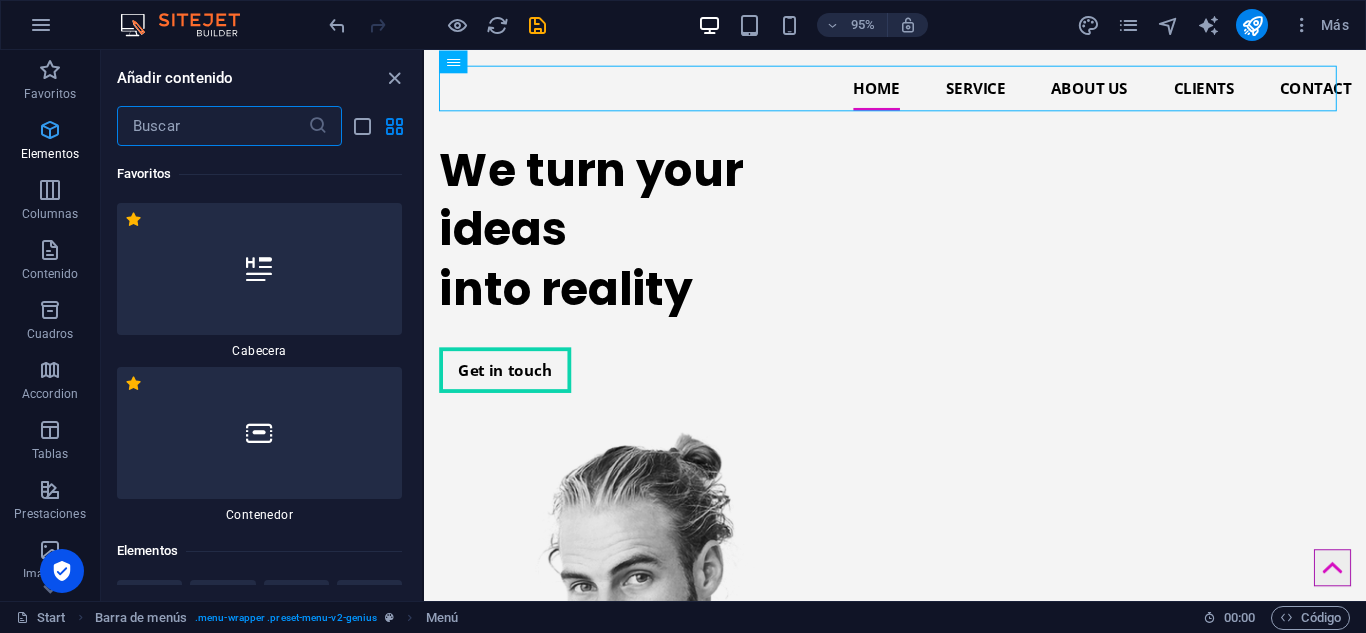 scroll, scrollTop: 377, scrollLeft: 0, axis: vertical 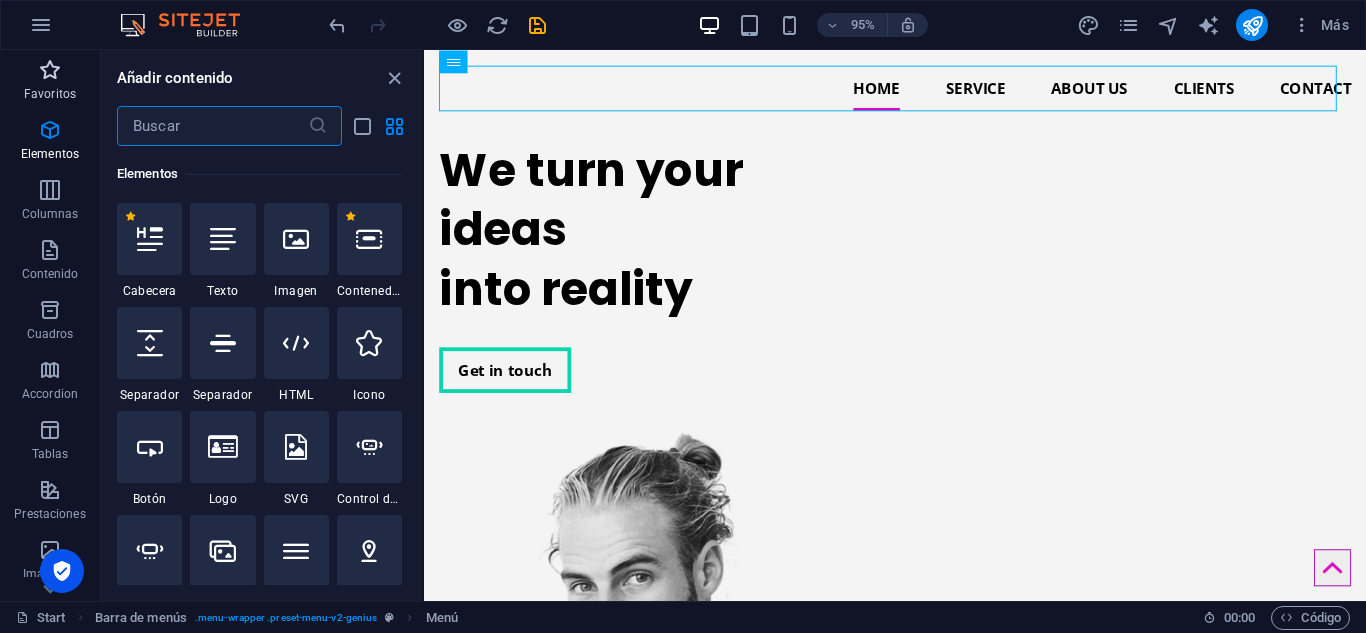 click at bounding box center (50, 70) 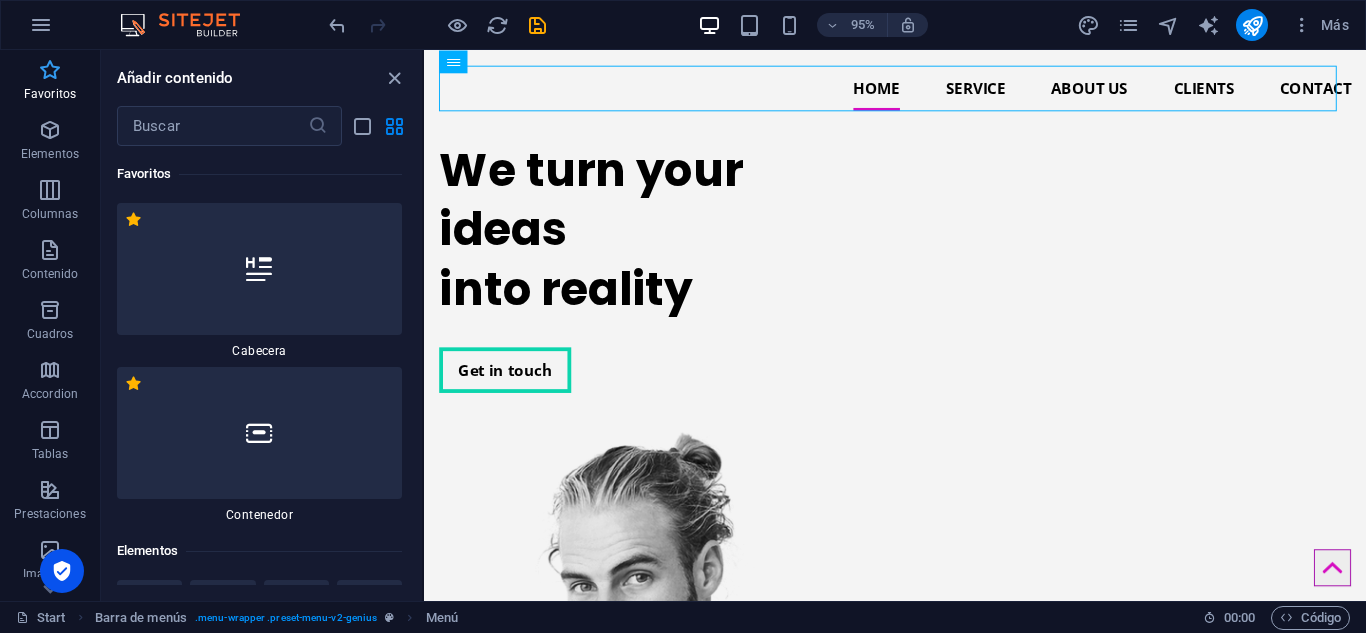 scroll, scrollTop: 0, scrollLeft: 0, axis: both 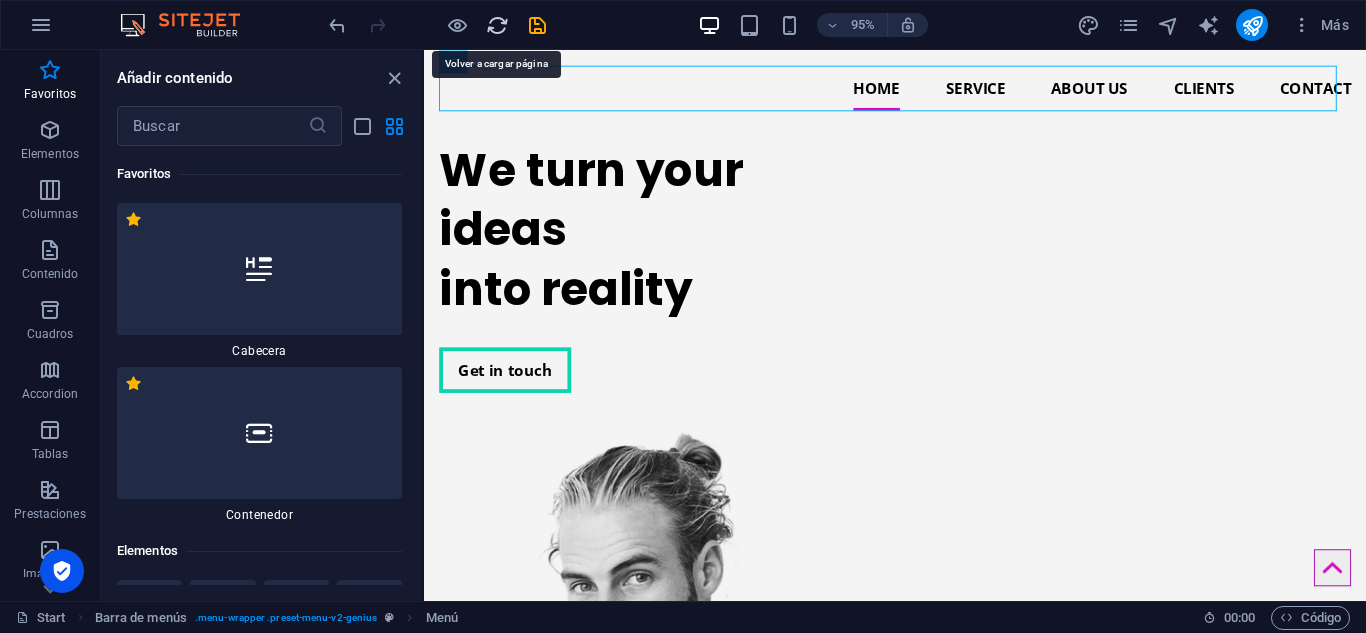 drag, startPoint x: 497, startPoint y: 30, endPoint x: 355, endPoint y: 71, distance: 147.80054 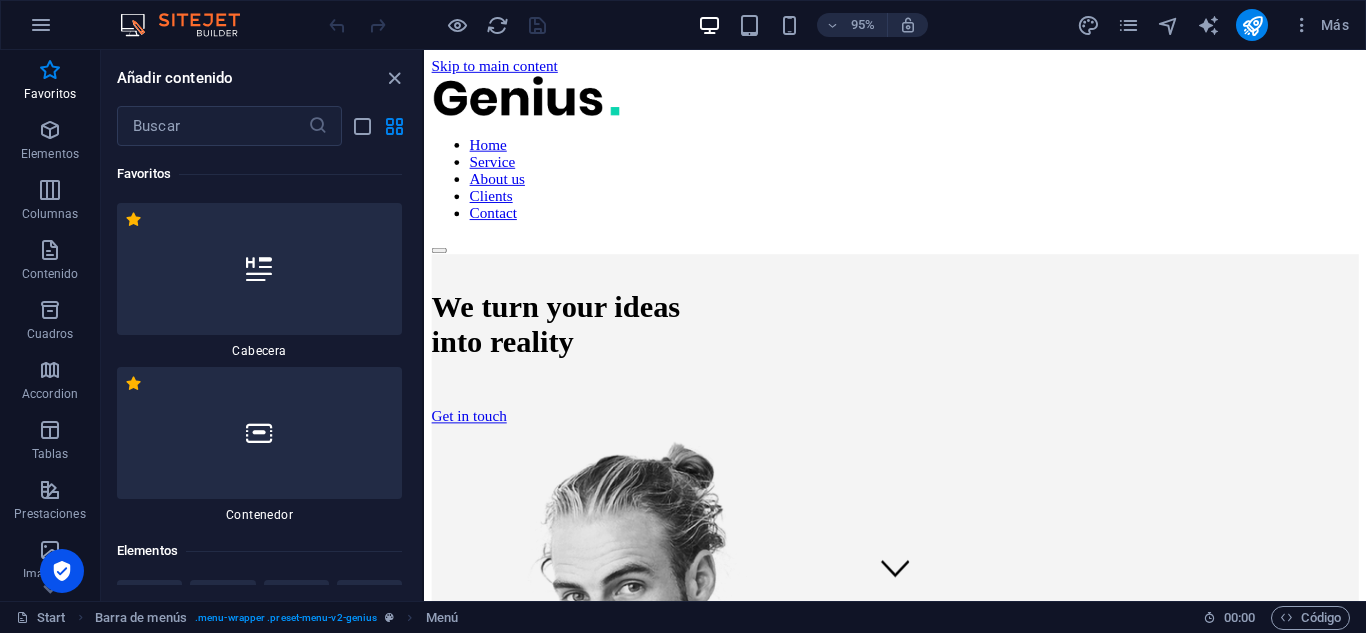 scroll, scrollTop: 0, scrollLeft: 0, axis: both 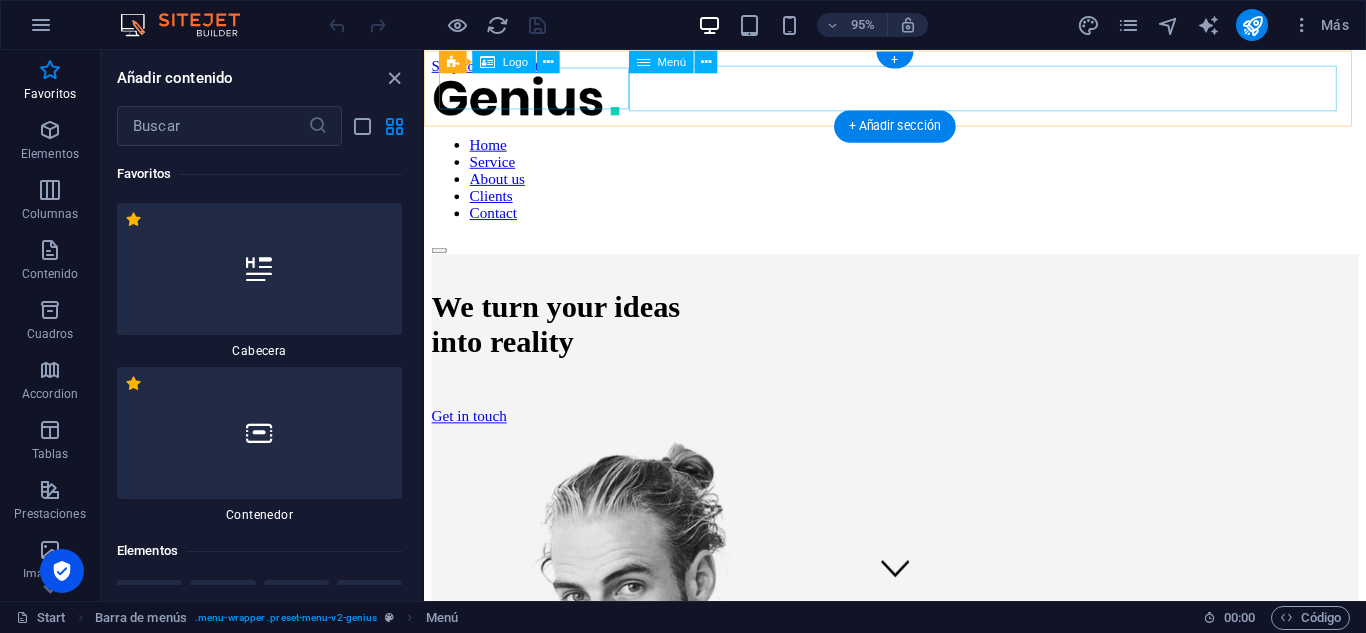 click at bounding box center [920, 100] 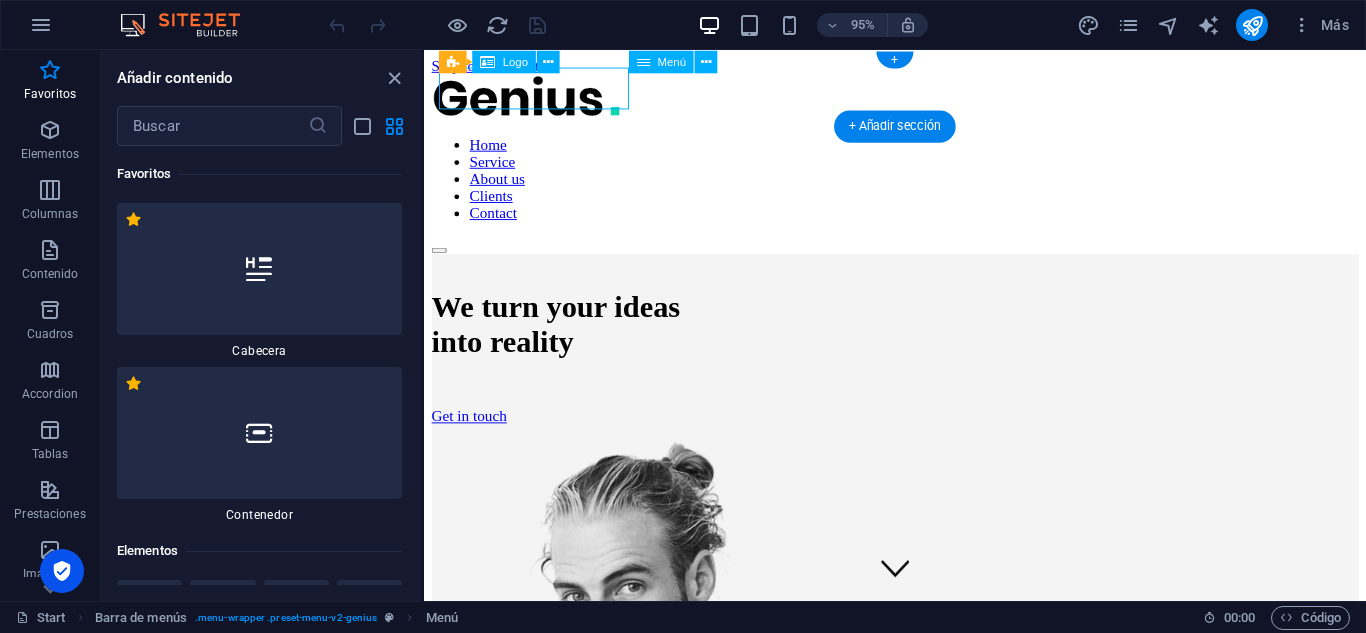 click at bounding box center [920, 100] 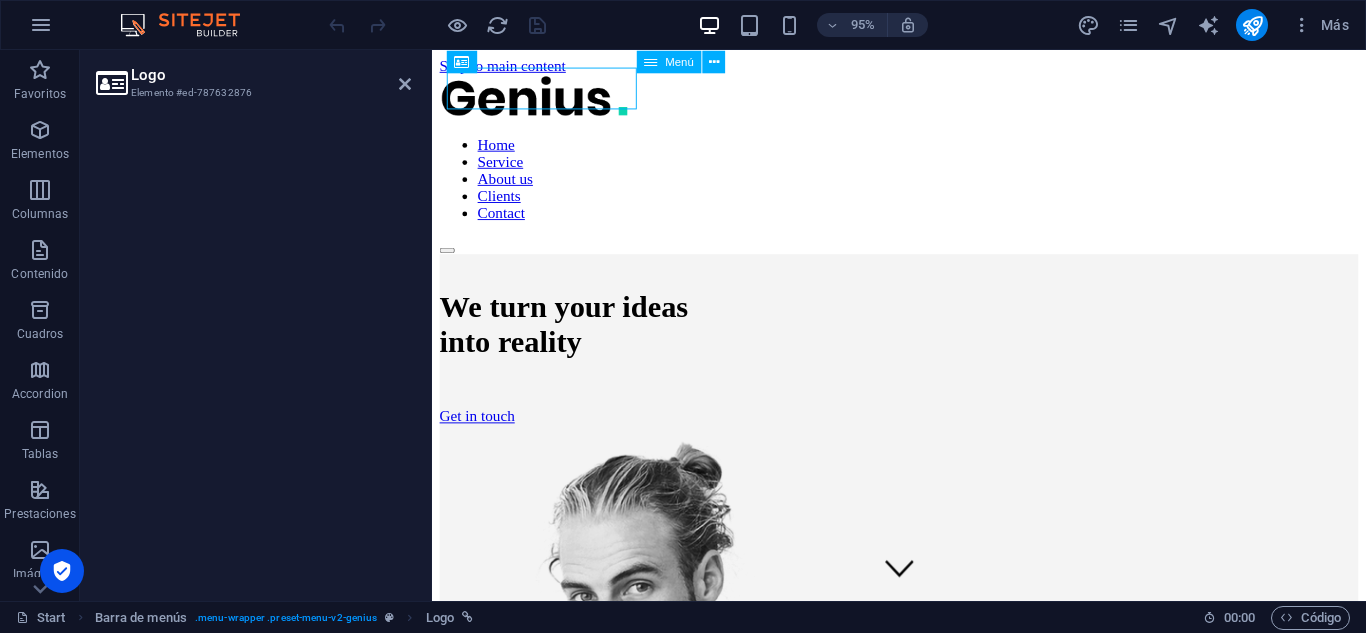 click on "Elemento #ed-787632876" at bounding box center (251, 93) 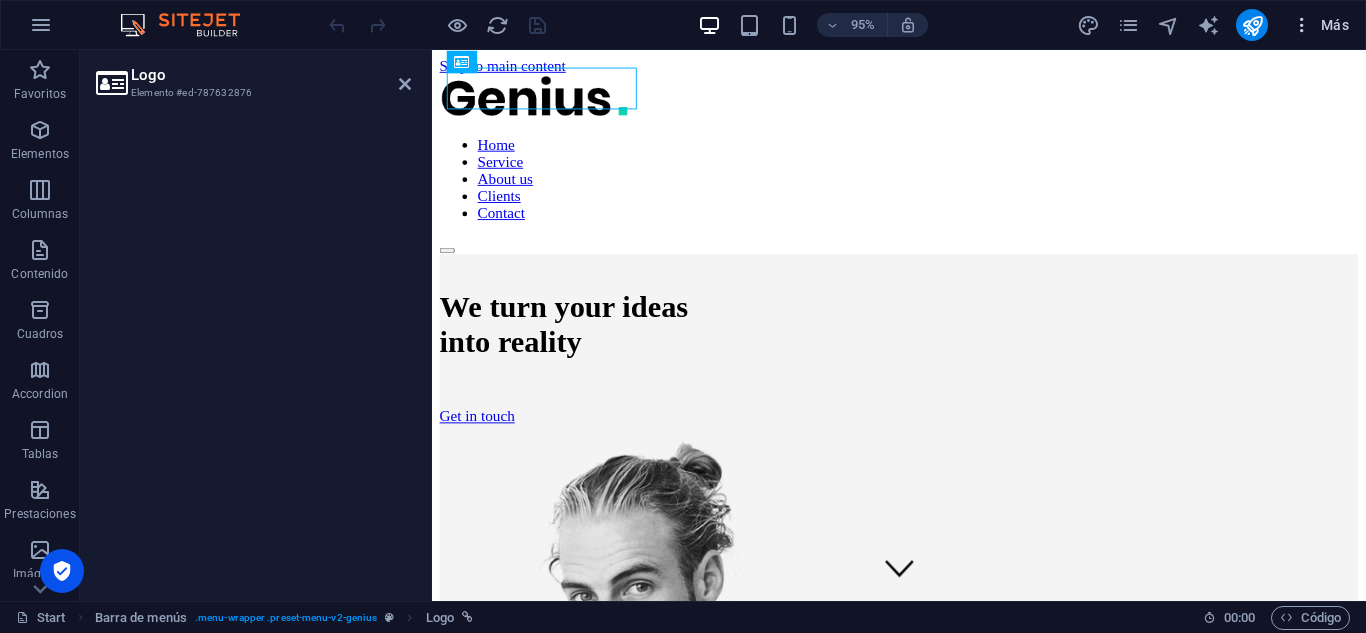 click on "Más" at bounding box center (1320, 25) 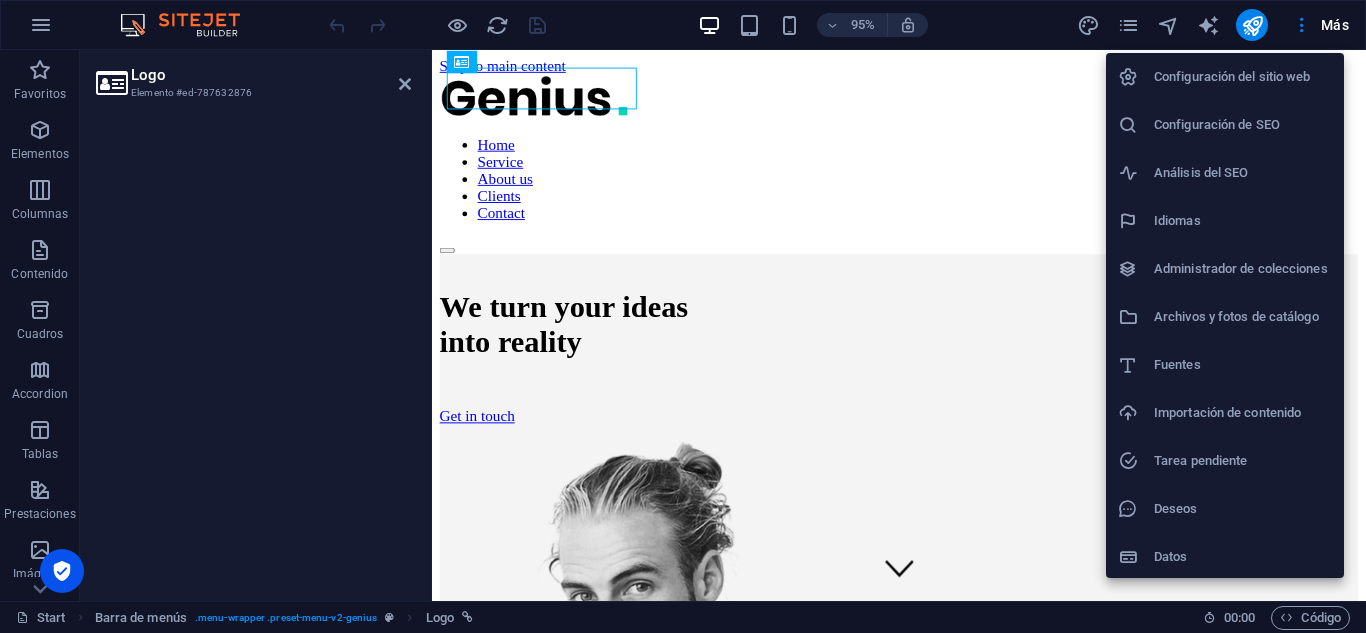 click on "Configuración del sitio web" at bounding box center (1243, 77) 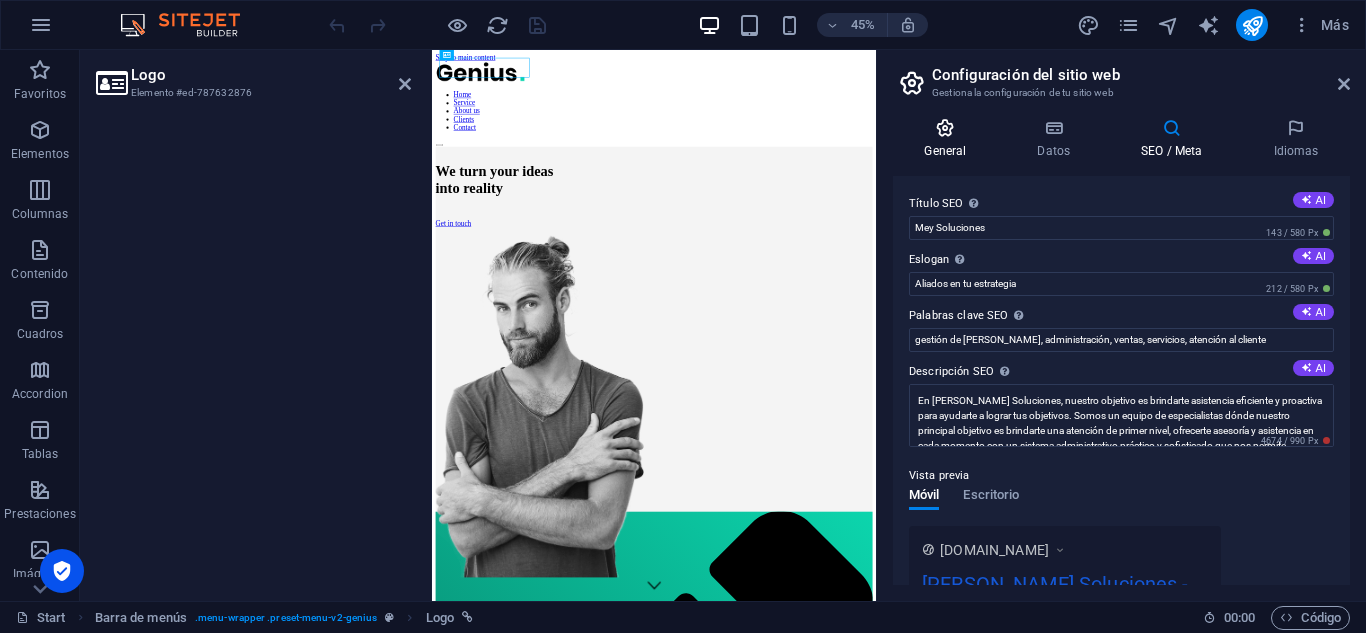 click on "General" at bounding box center (949, 139) 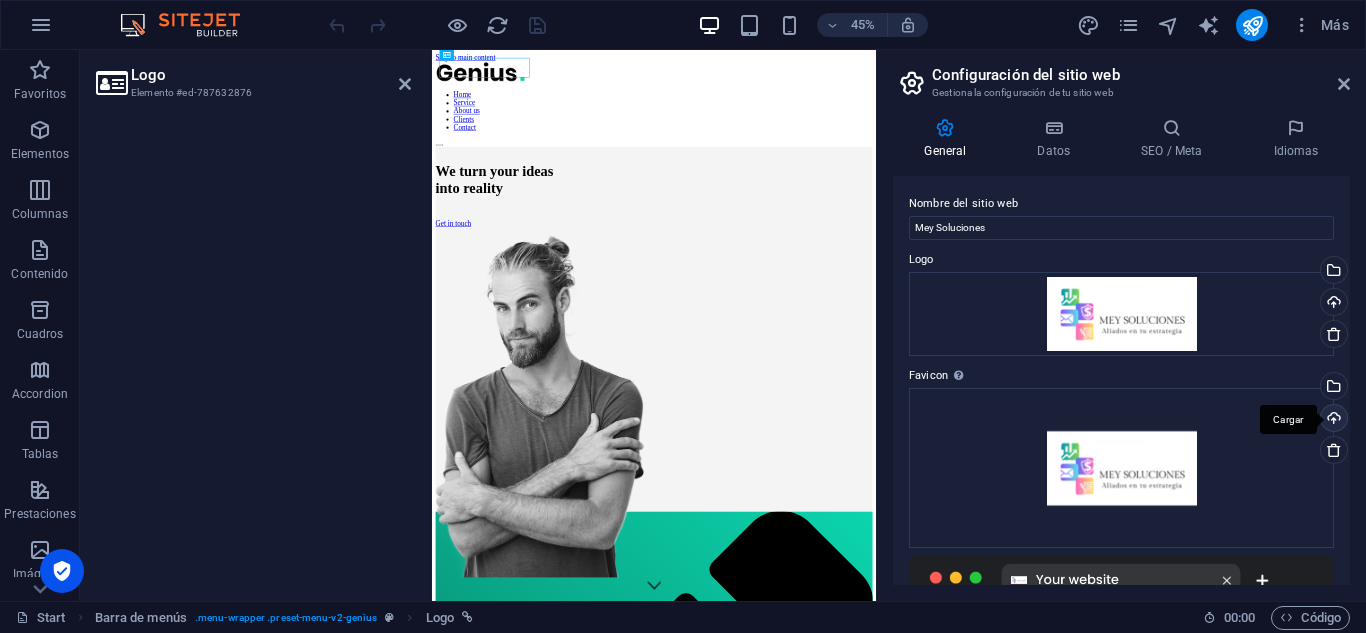 click on "Cargar" at bounding box center (1332, 420) 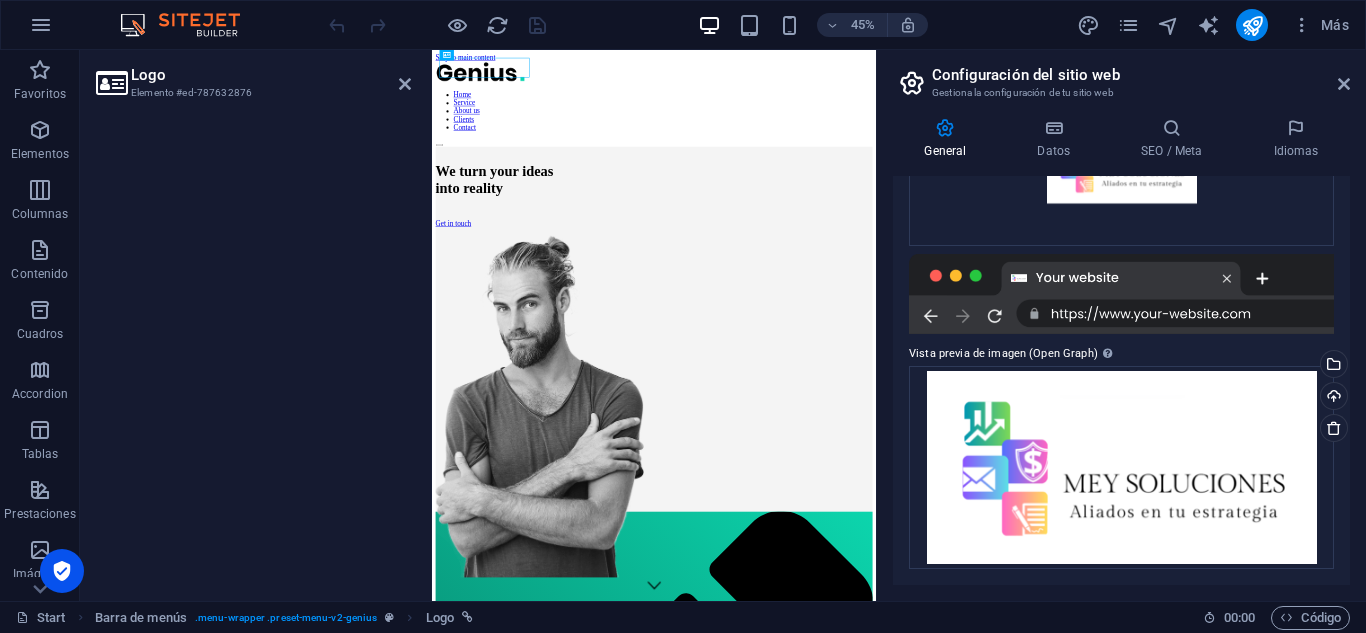 scroll, scrollTop: 0, scrollLeft: 0, axis: both 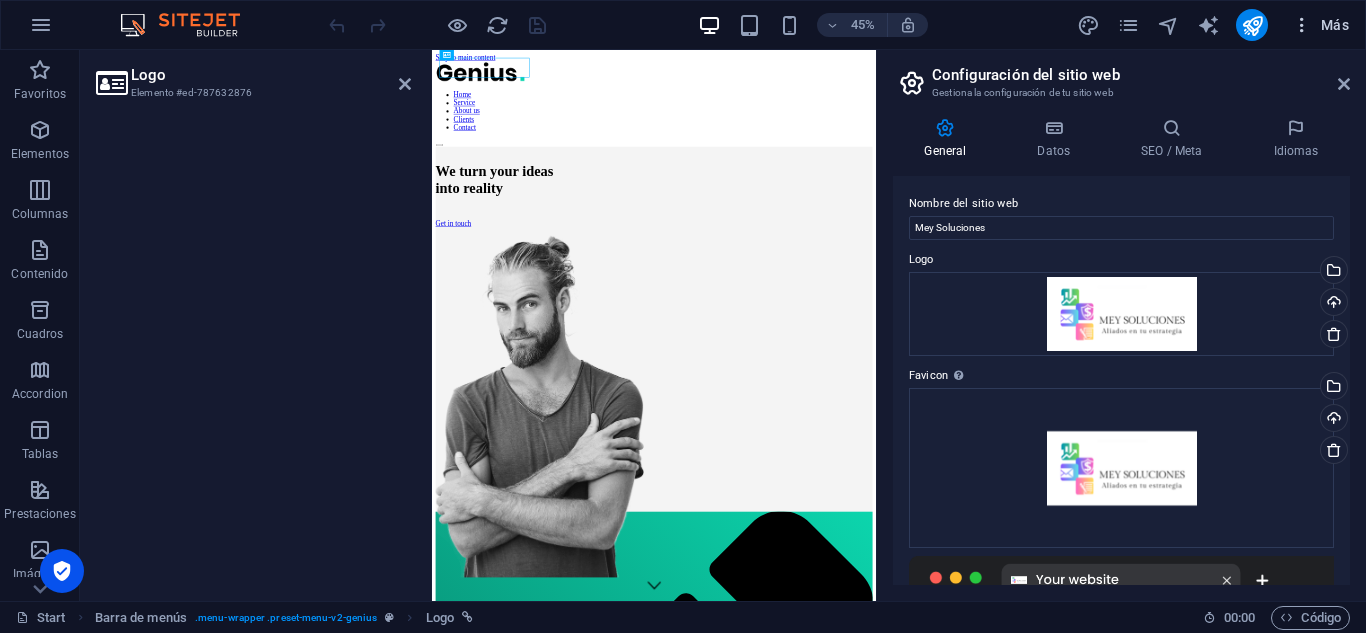 click on "Más" at bounding box center [1320, 25] 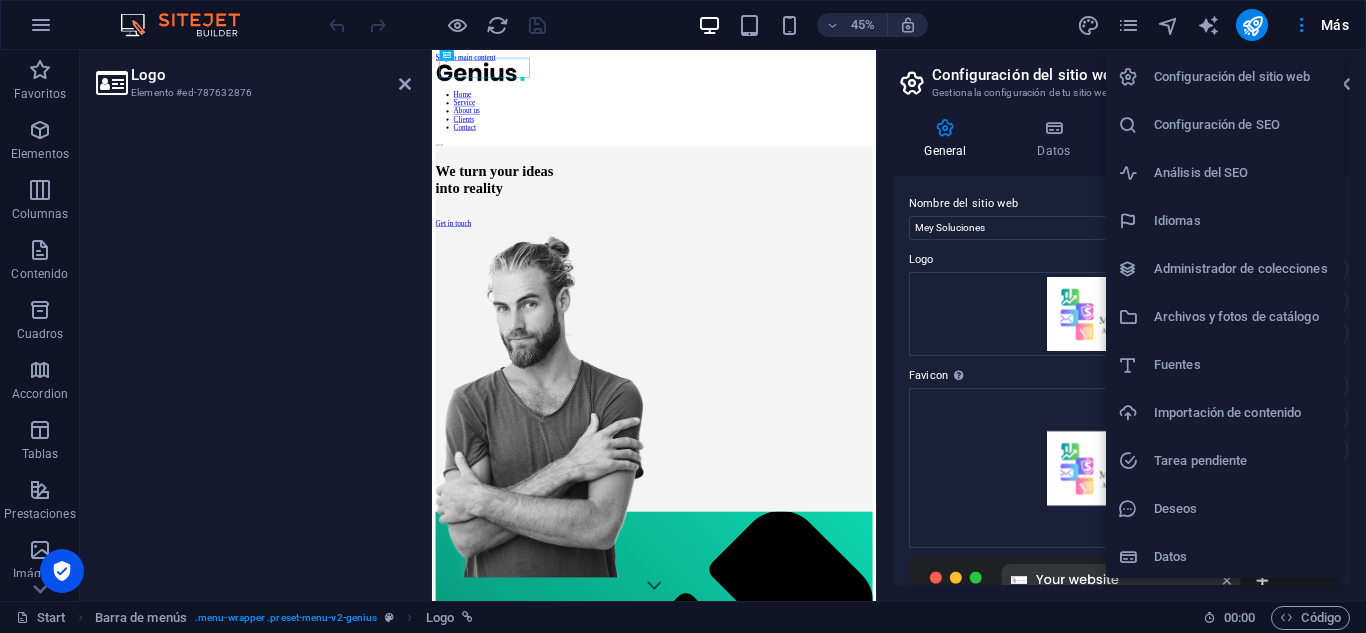 click on "Deseos" at bounding box center [1243, 509] 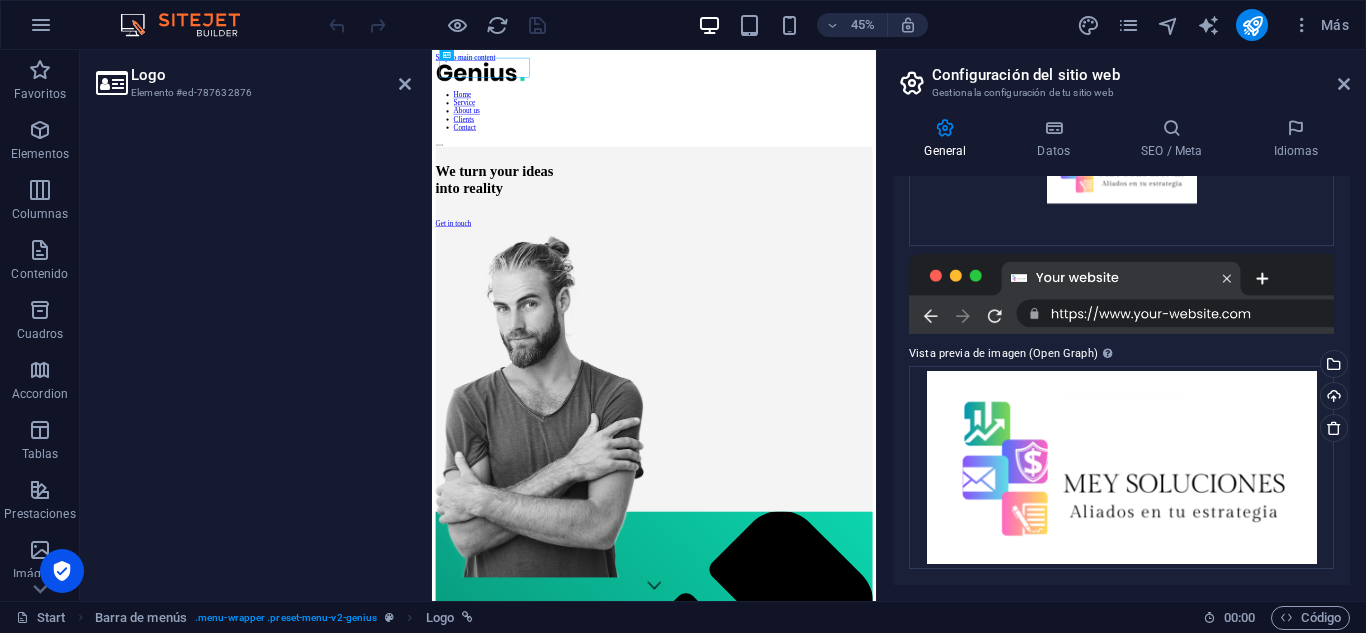 scroll, scrollTop: 0, scrollLeft: 0, axis: both 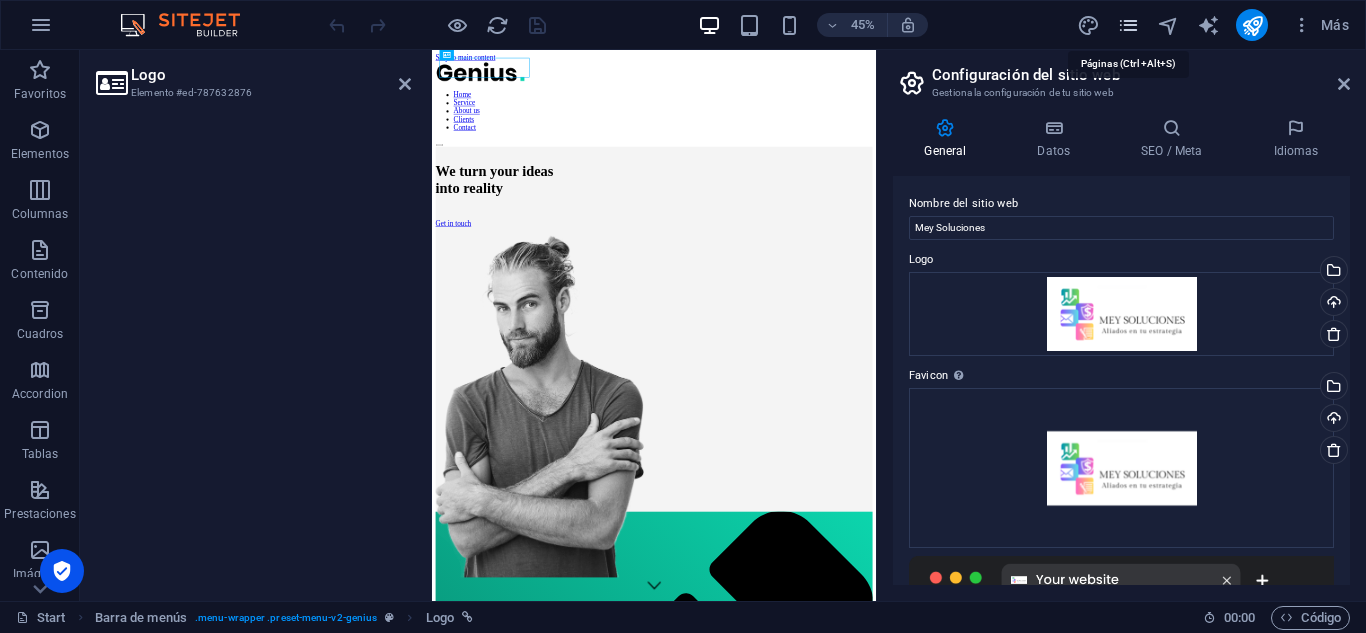 click at bounding box center [1128, 25] 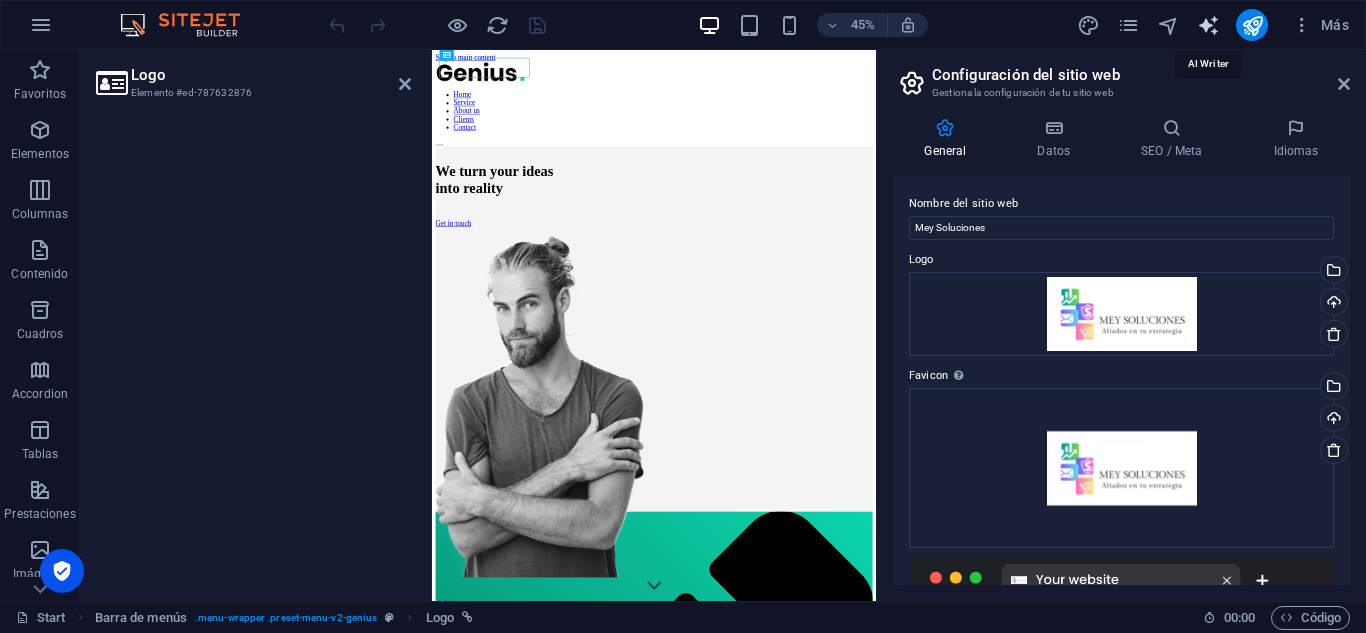 click at bounding box center [1208, 25] 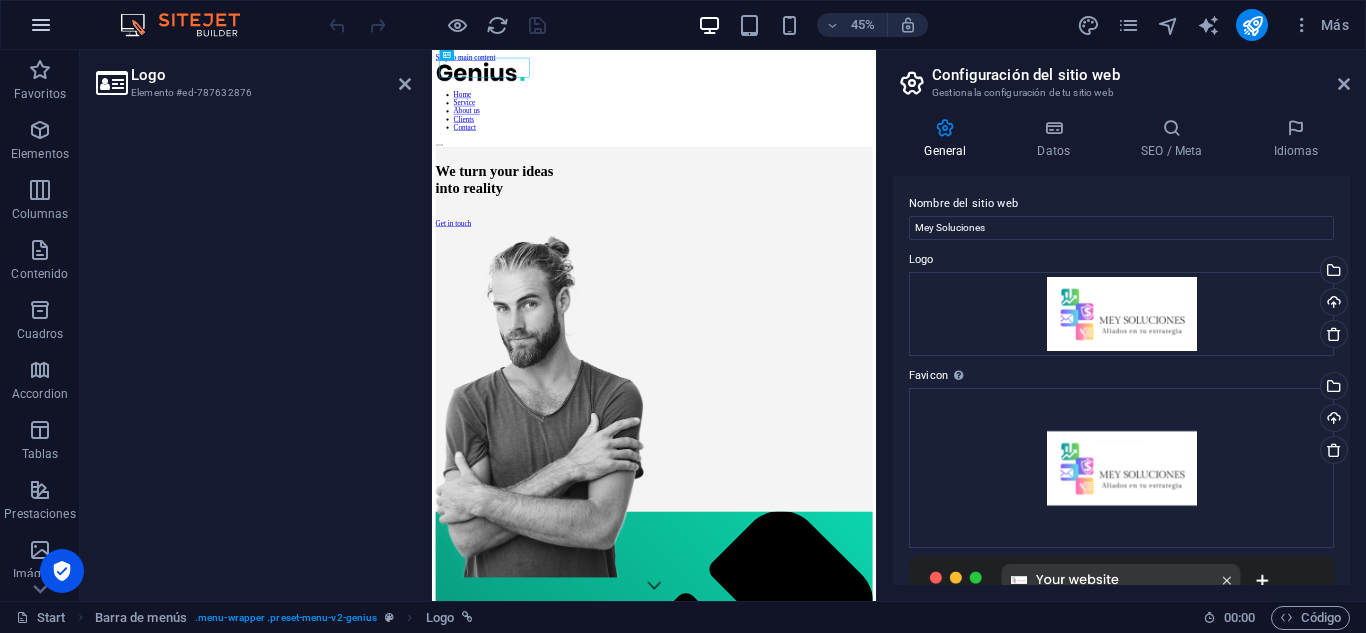 click at bounding box center (41, 25) 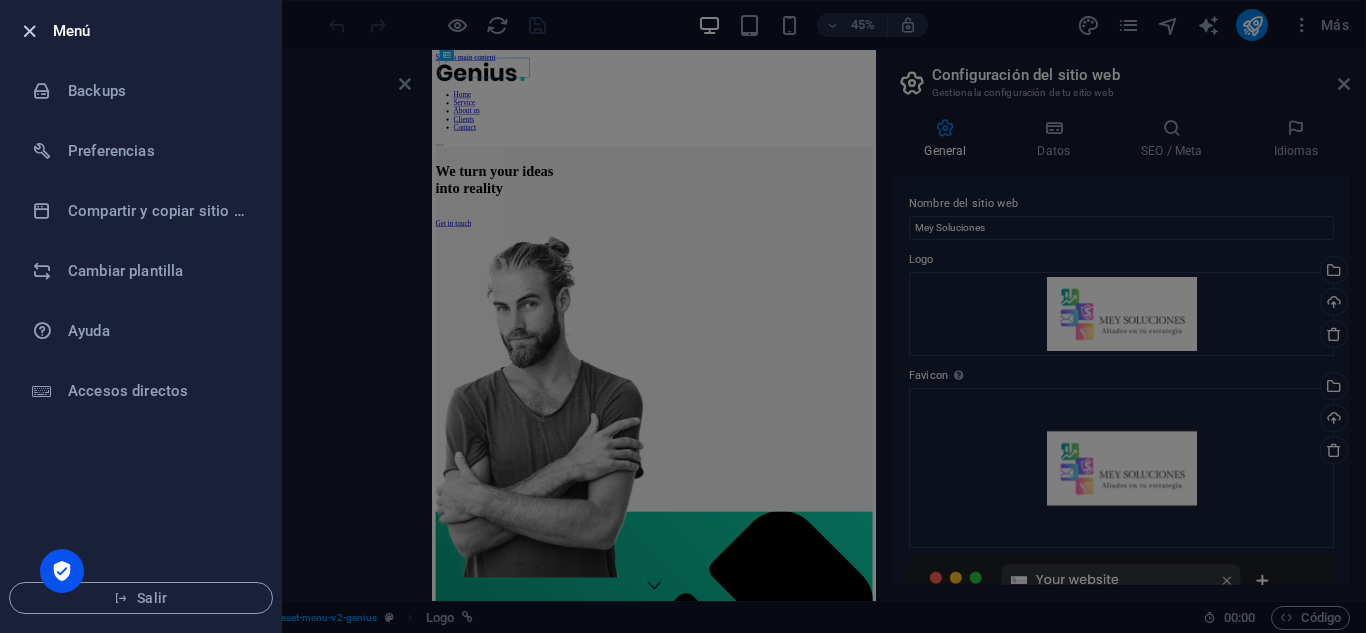 click at bounding box center [29, 31] 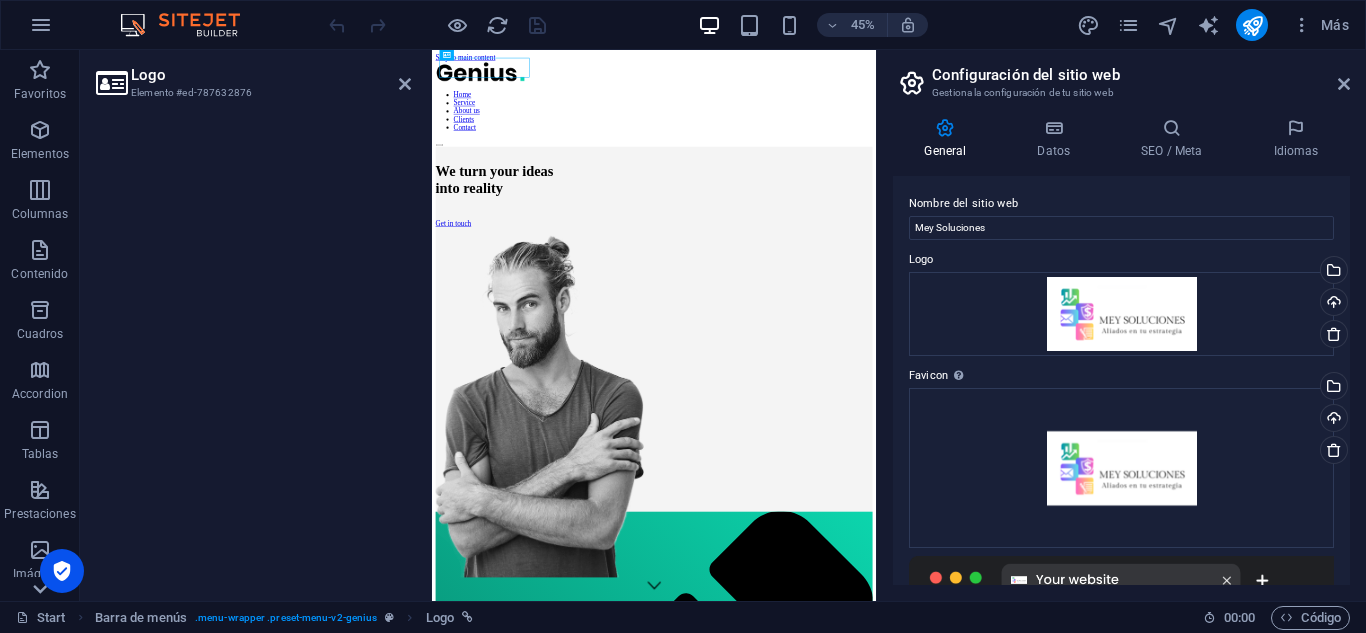 click 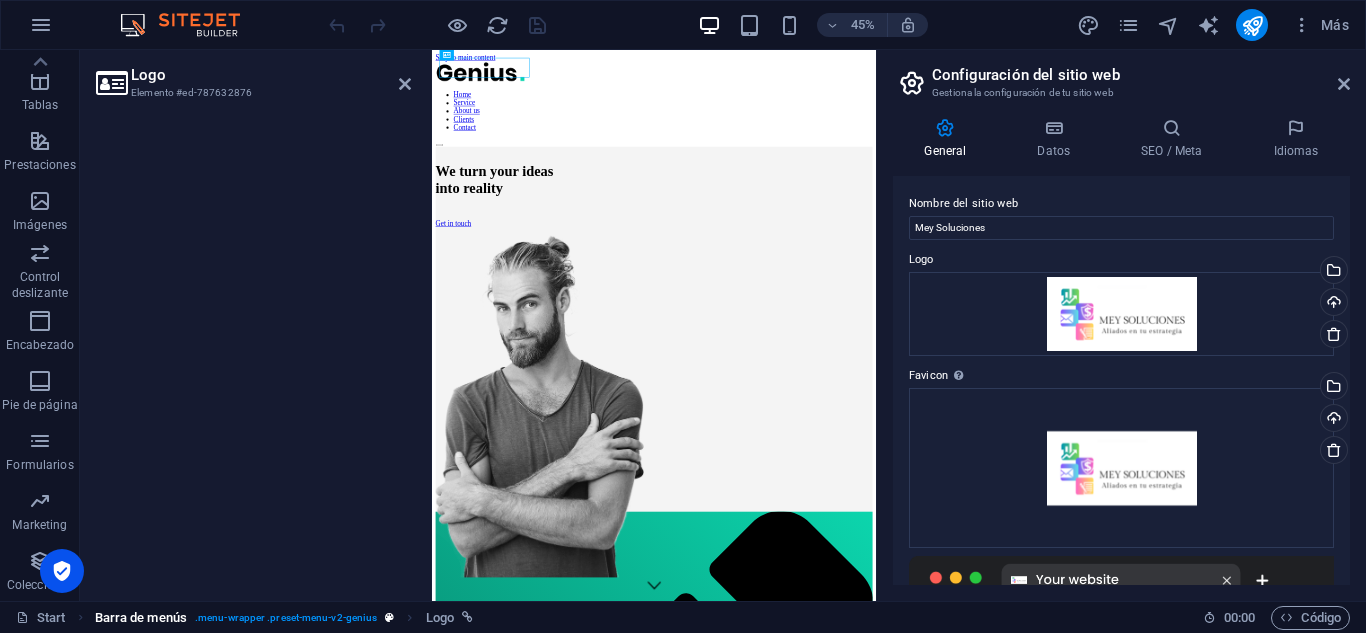 click on ". menu-wrapper .preset-menu-v2-genius" at bounding box center (286, 618) 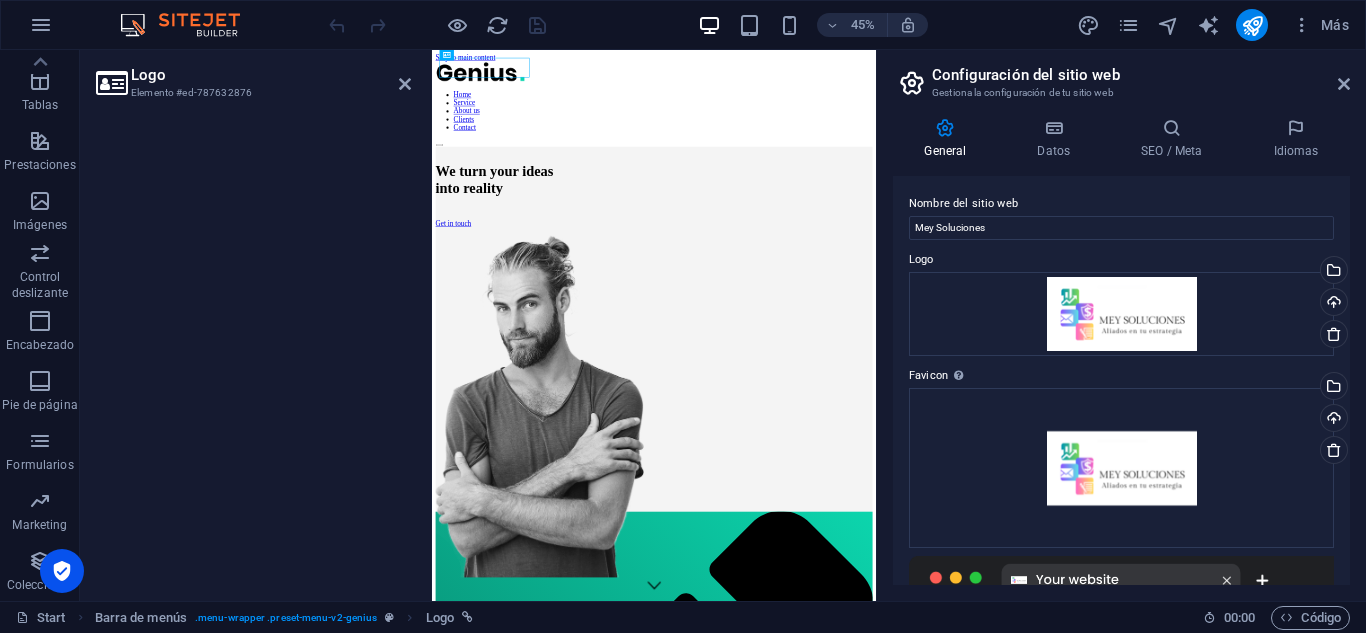 click at bounding box center (409, 617) 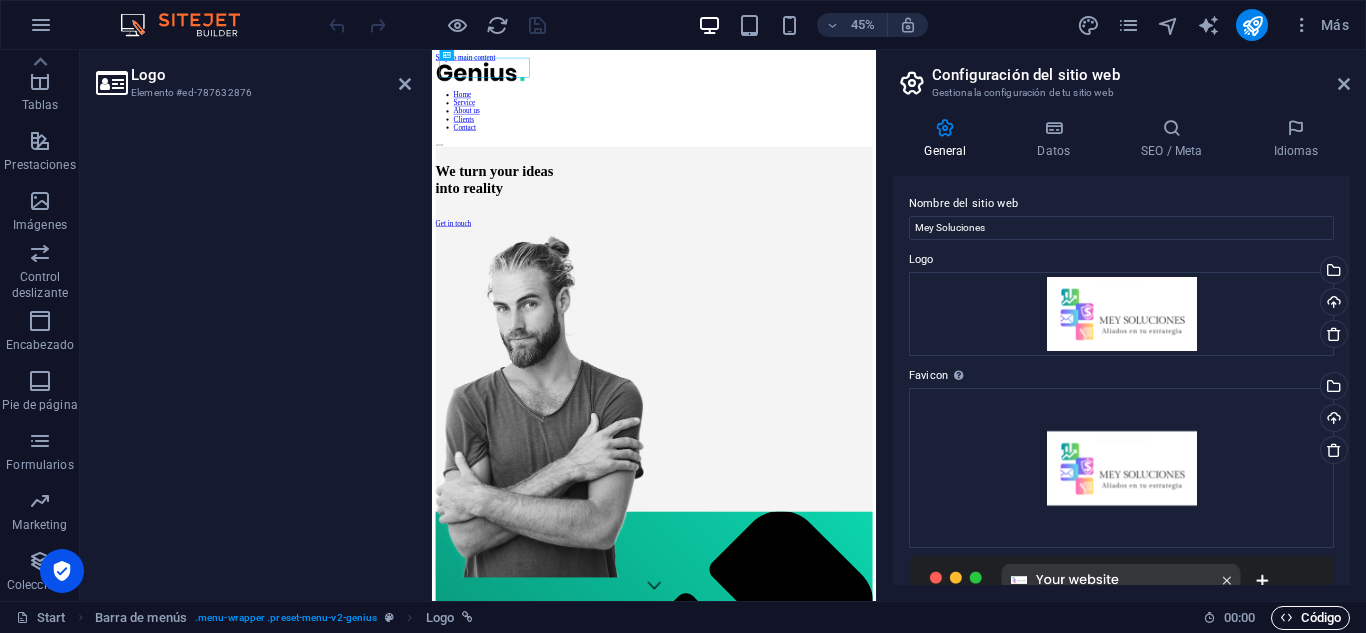 click on "Código" at bounding box center [1310, 618] 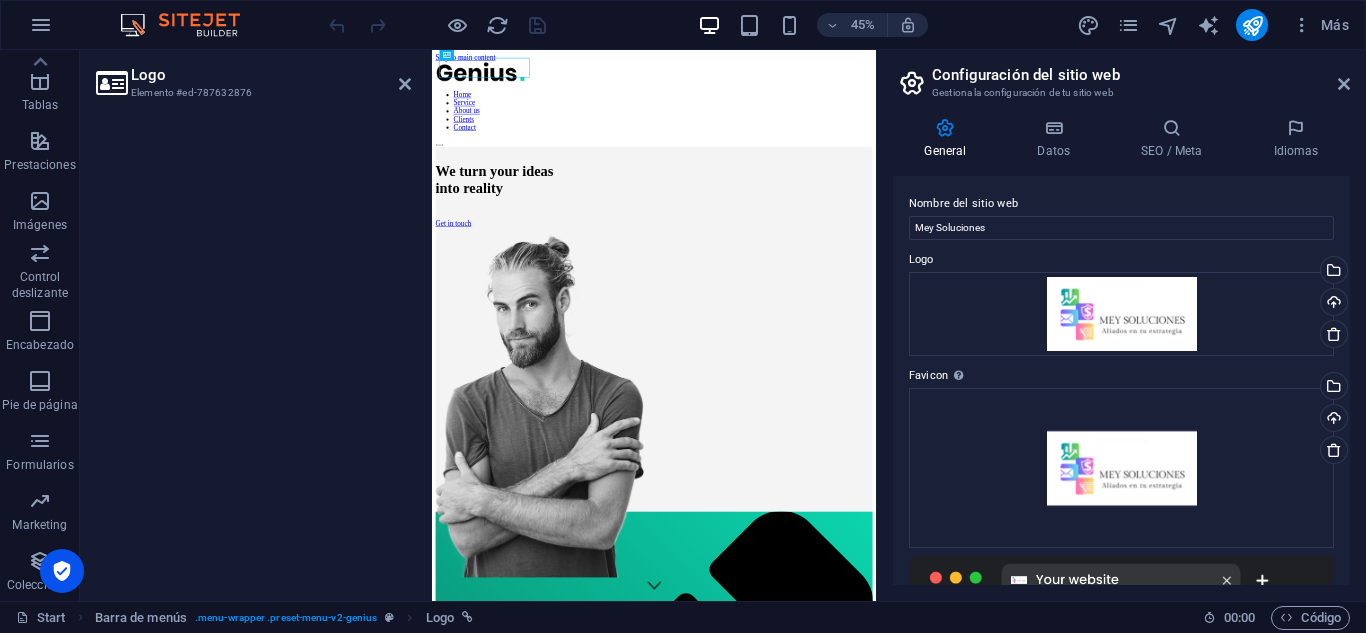 drag, startPoint x: 1344, startPoint y: 384, endPoint x: 1365, endPoint y: 551, distance: 168.31519 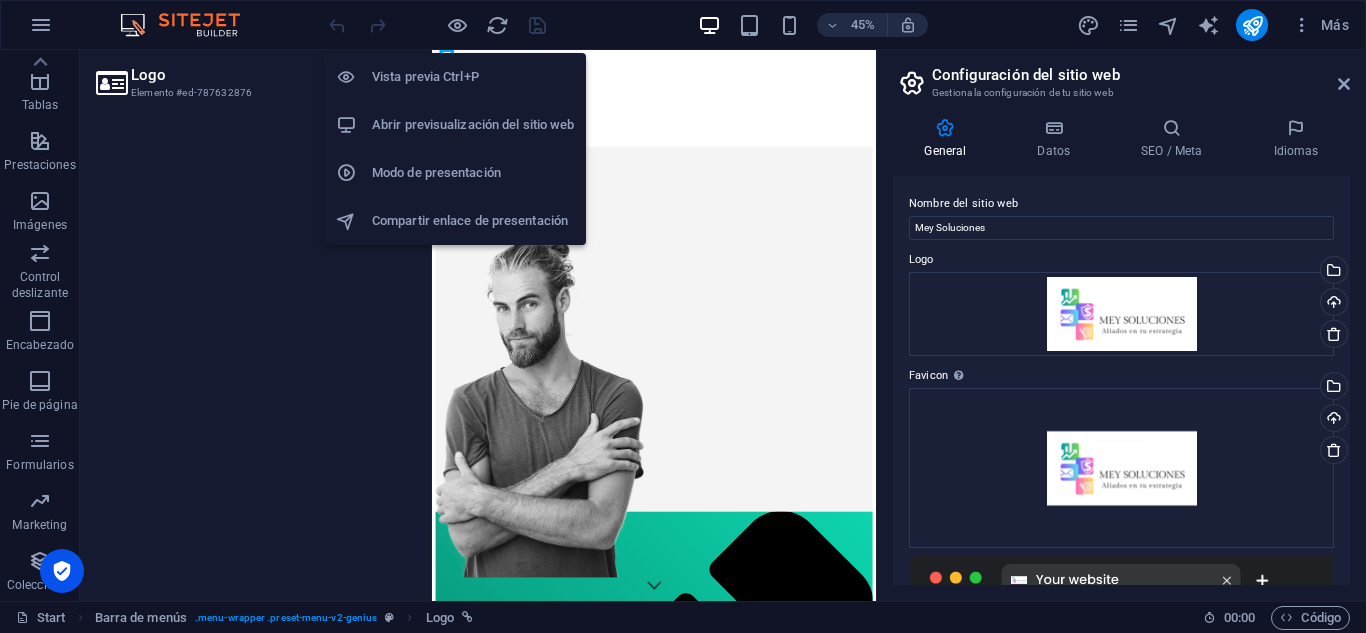 click on "Vista previa Ctrl+P" at bounding box center (473, 77) 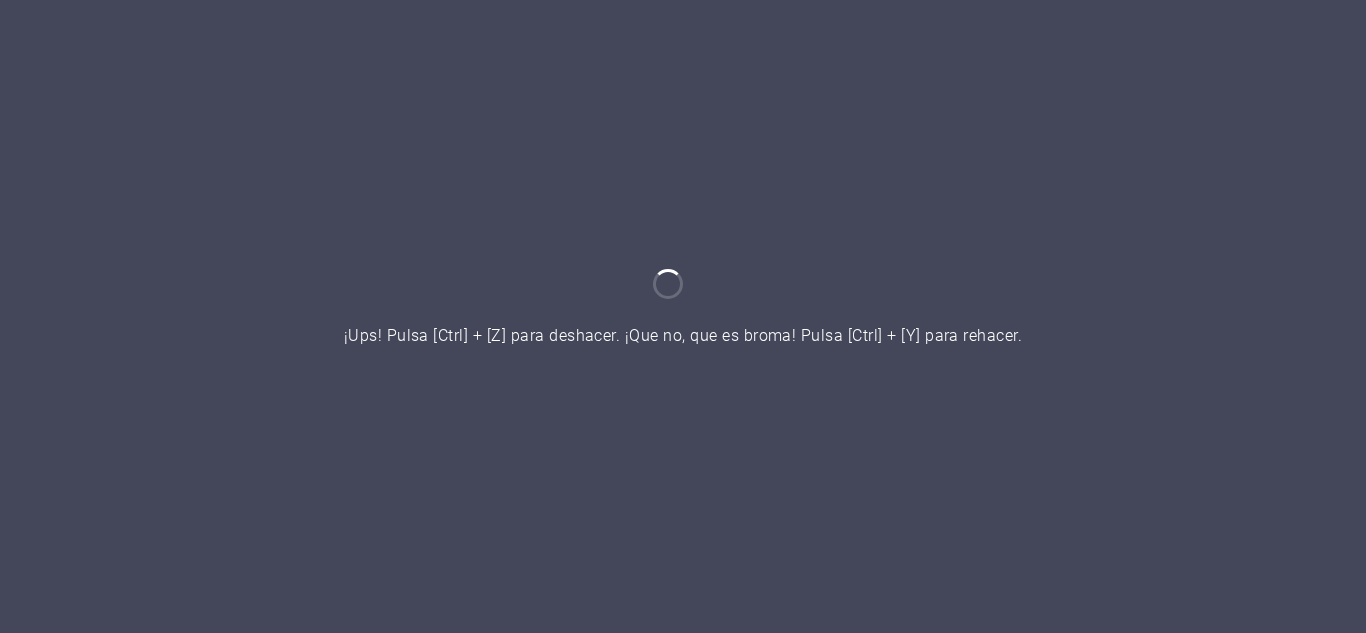 scroll, scrollTop: 0, scrollLeft: 0, axis: both 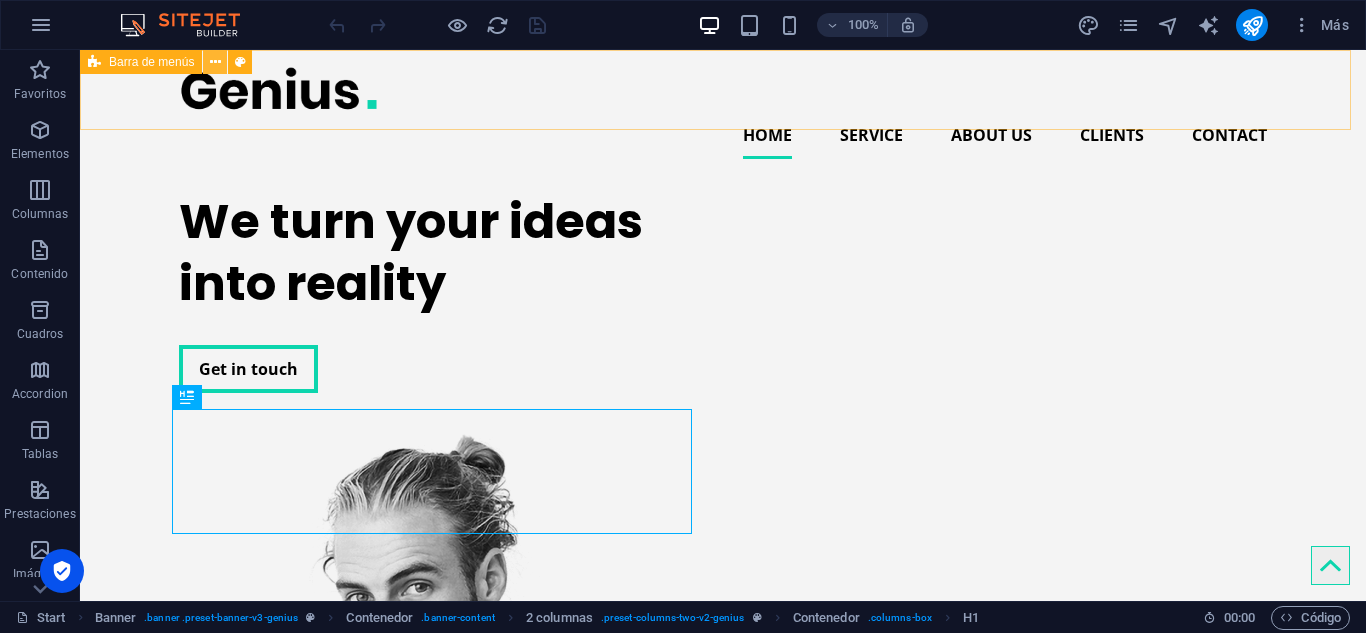 click at bounding box center [215, 62] 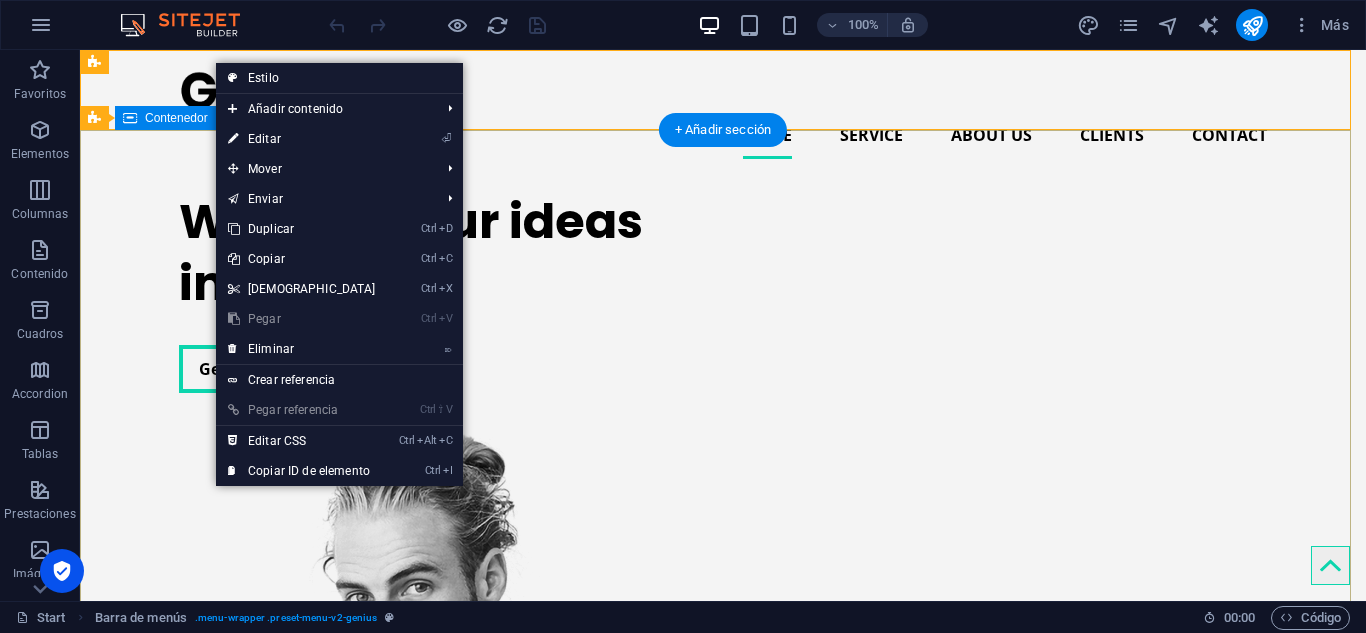 click on "We turn your ideas into reality  Get in touch" at bounding box center [723, 685] 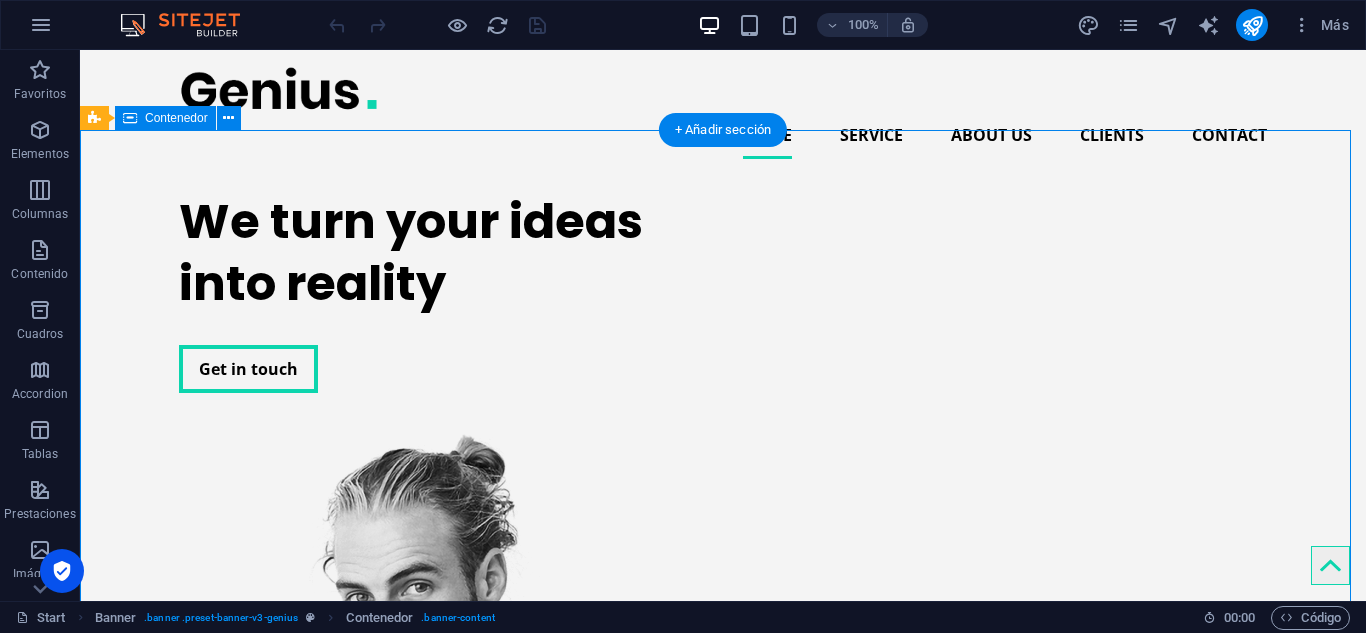 click on "We turn your ideas into reality  Get in touch" at bounding box center [723, 685] 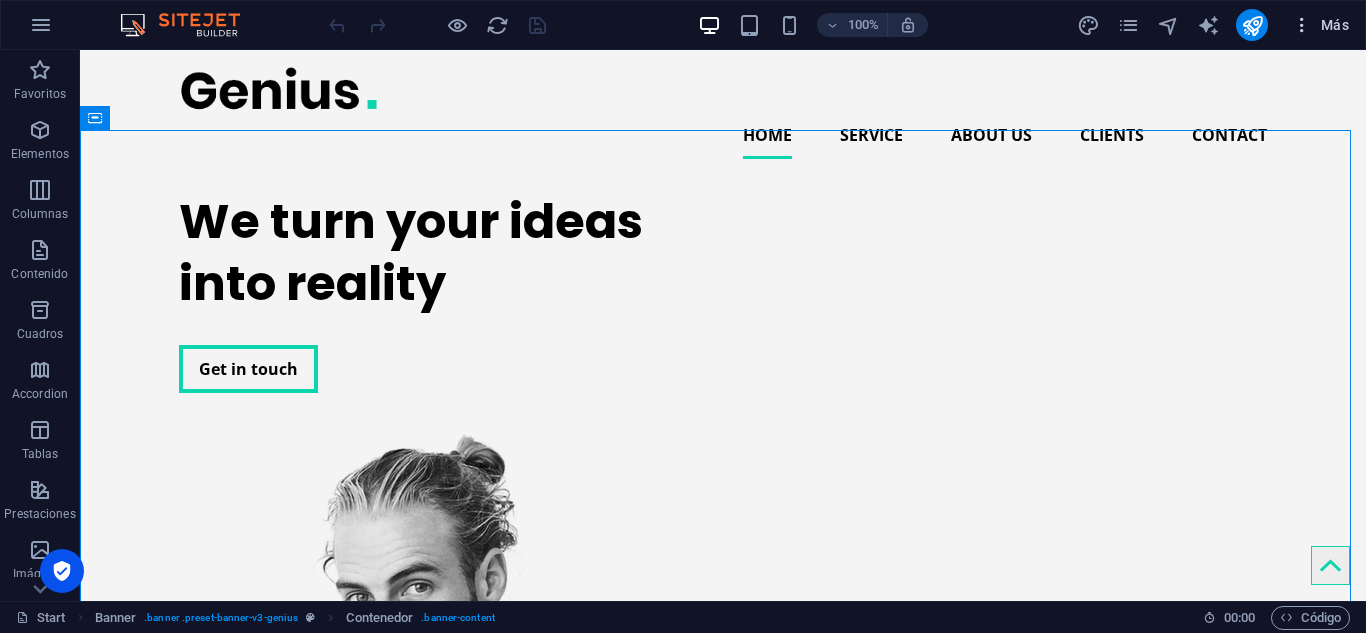 click on "Más" at bounding box center (1320, 25) 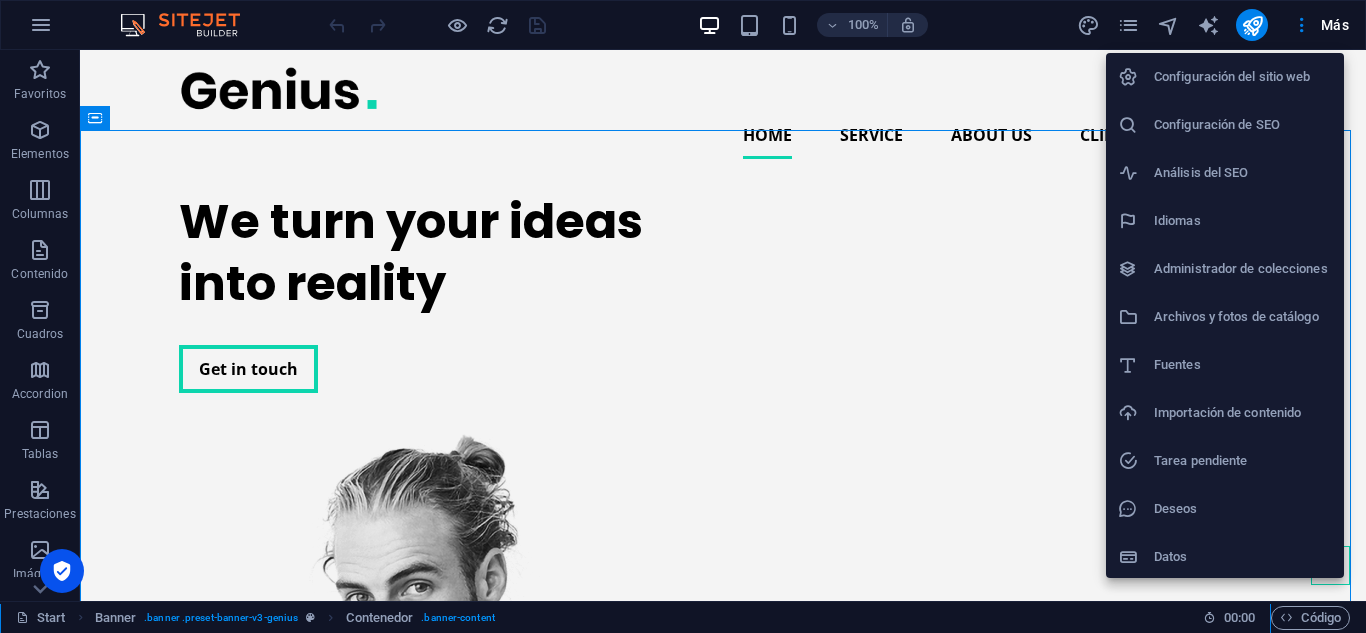 click on "Configuración del sitio web" at bounding box center (1243, 77) 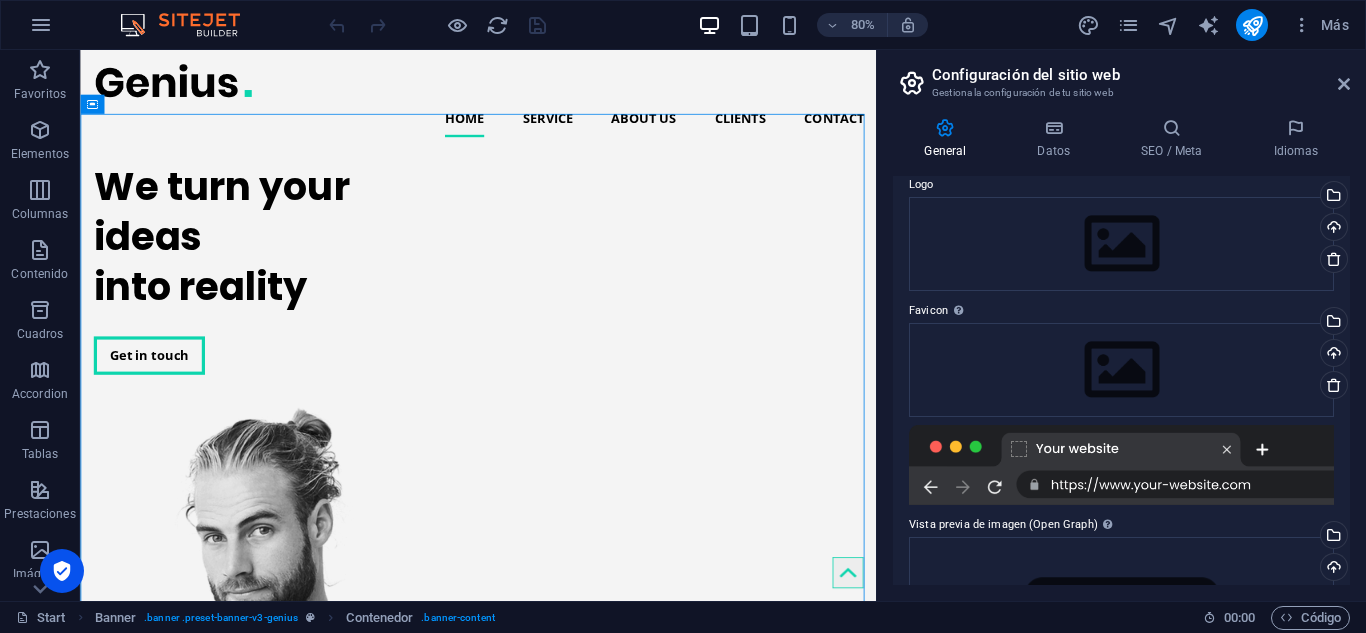 scroll, scrollTop: 0, scrollLeft: 0, axis: both 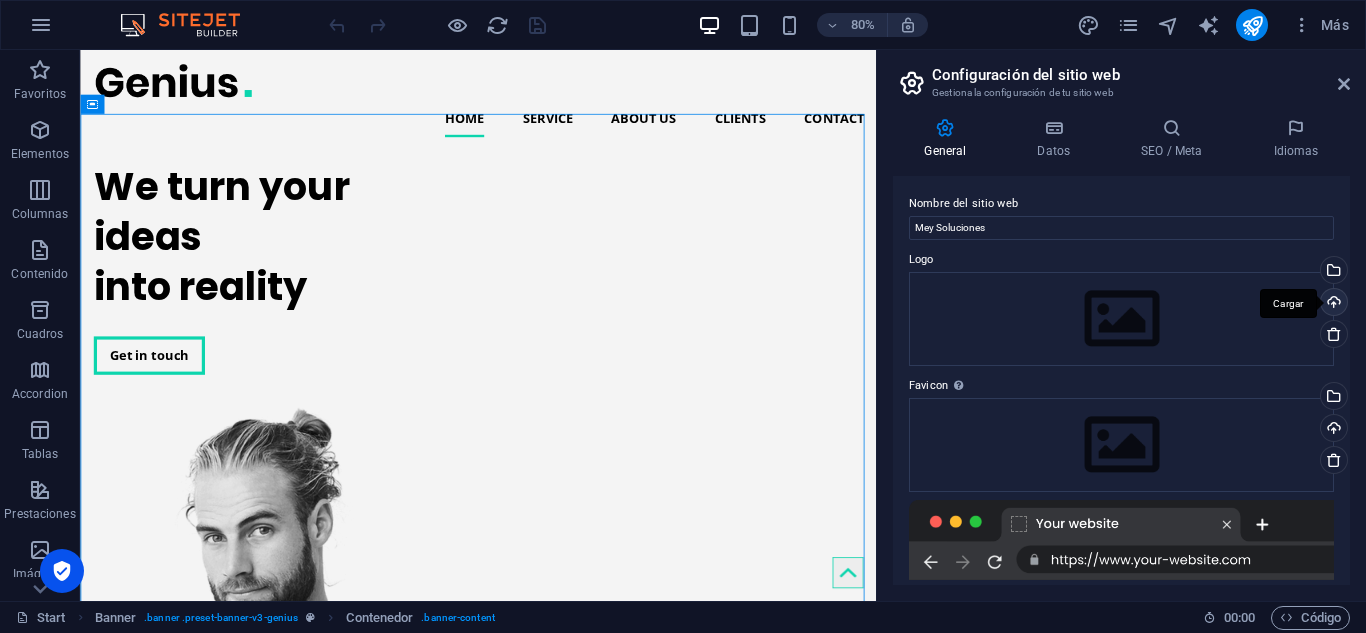 click on "Cargar" at bounding box center [1332, 304] 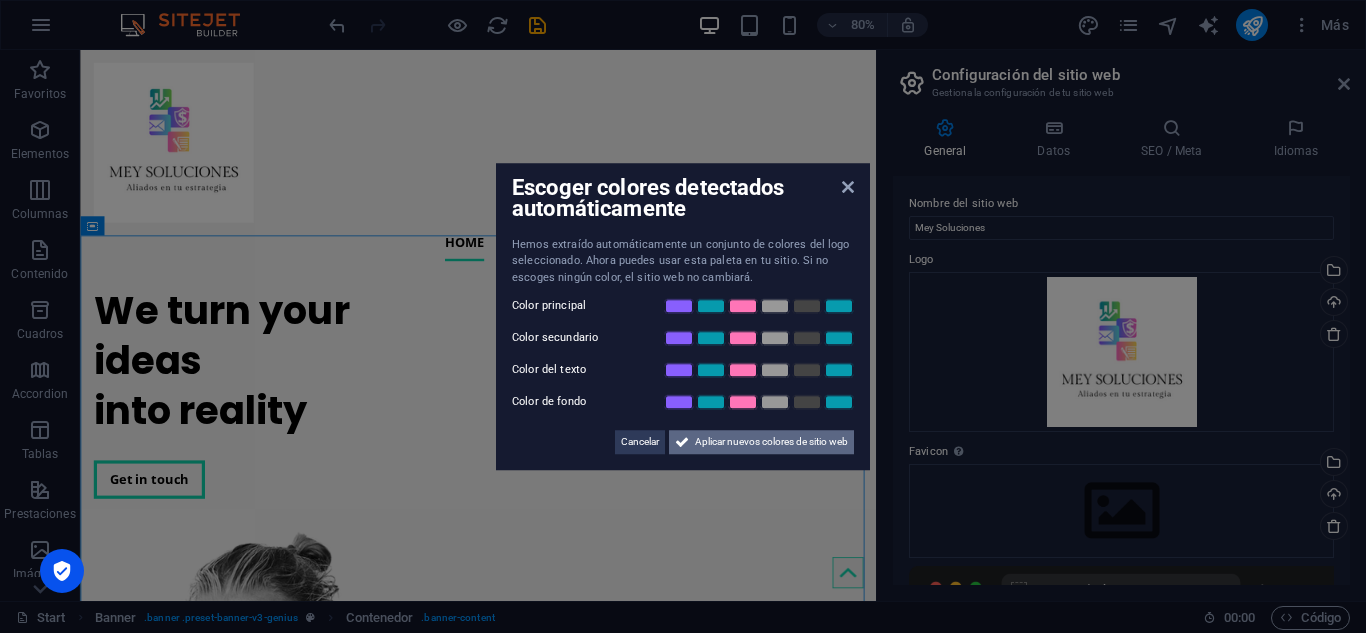 click on "Aplicar nuevos colores de sitio web" at bounding box center (771, 442) 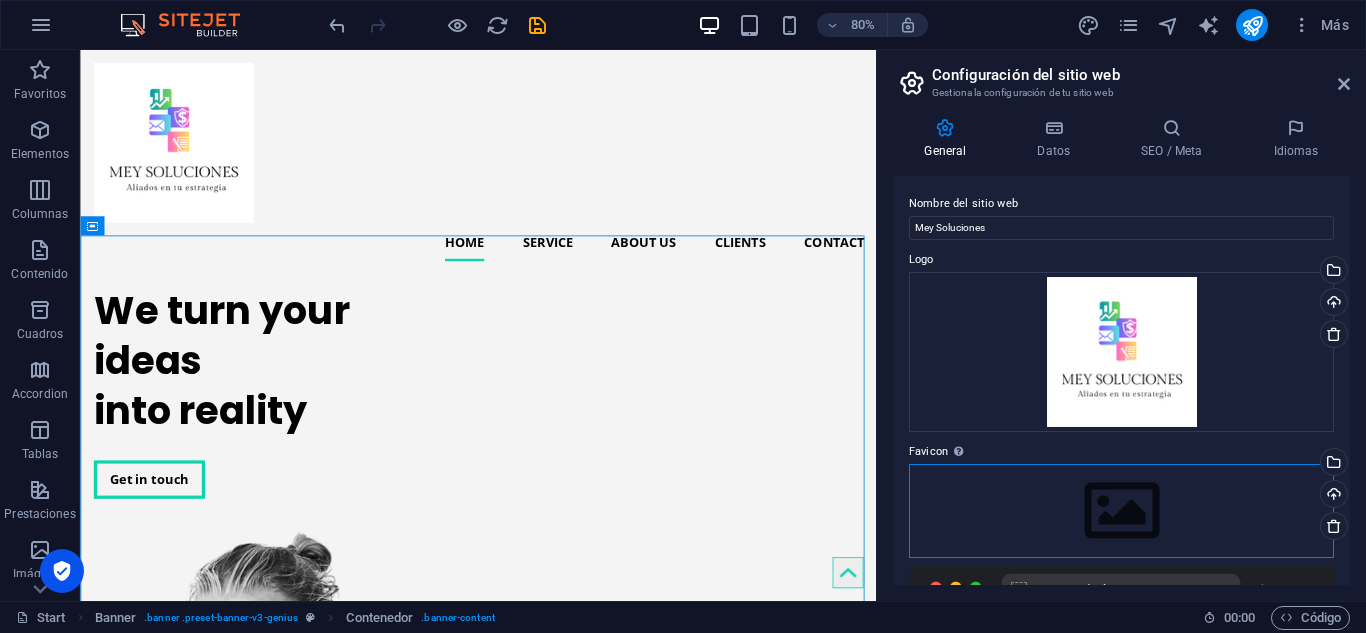 click on "Arrastra archivos aquí, haz clic para escoger archivos o  selecciona archivos de Archivos o de nuestra galería gratuita de fotos y vídeos" at bounding box center (1121, 511) 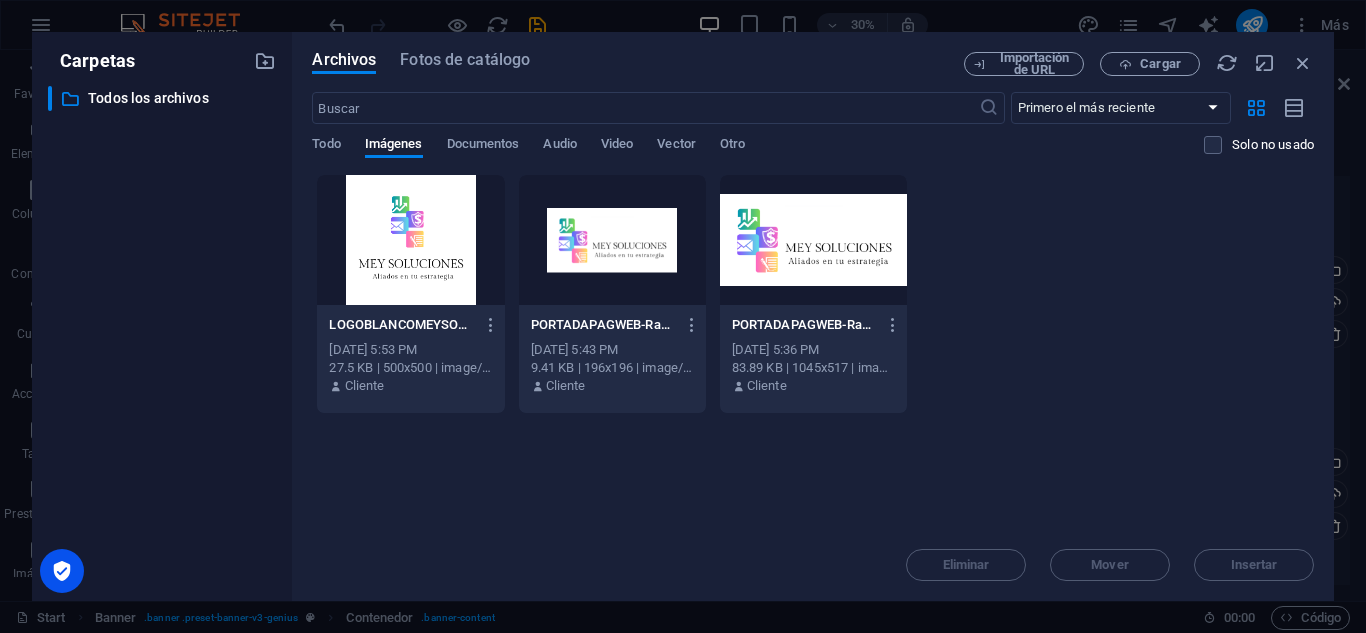 click at bounding box center (410, 240) 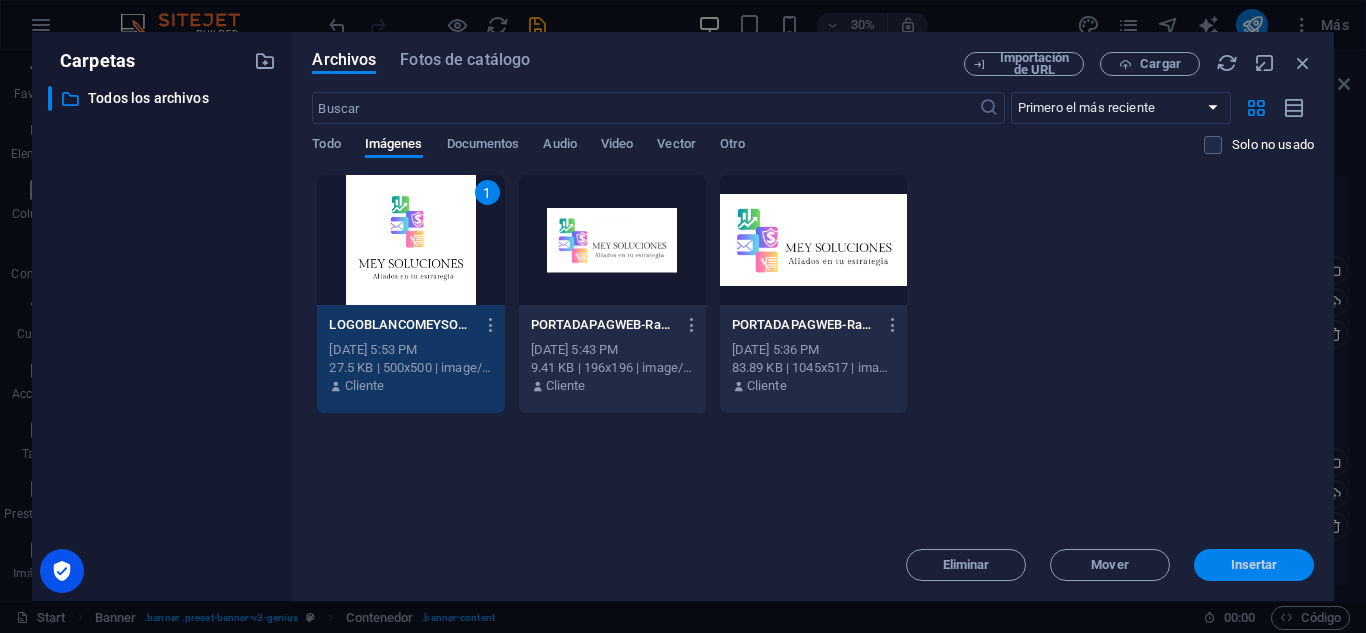 click on "Insertar" at bounding box center [1254, 565] 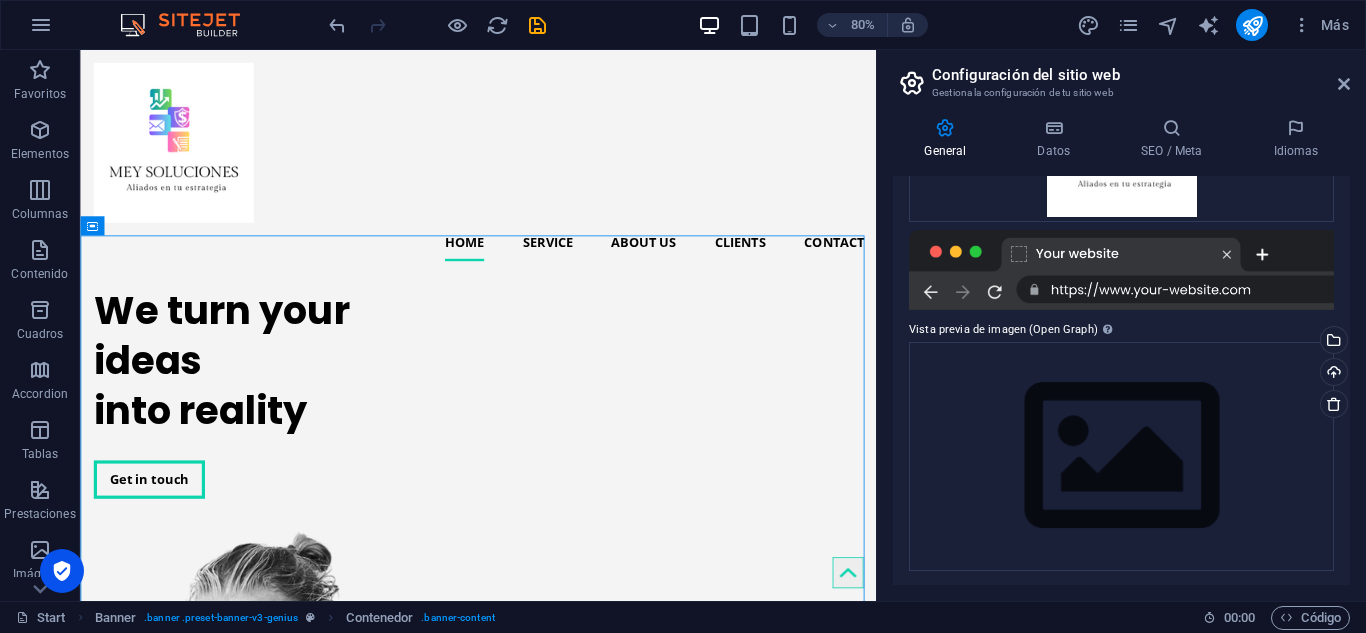 scroll, scrollTop: 404, scrollLeft: 0, axis: vertical 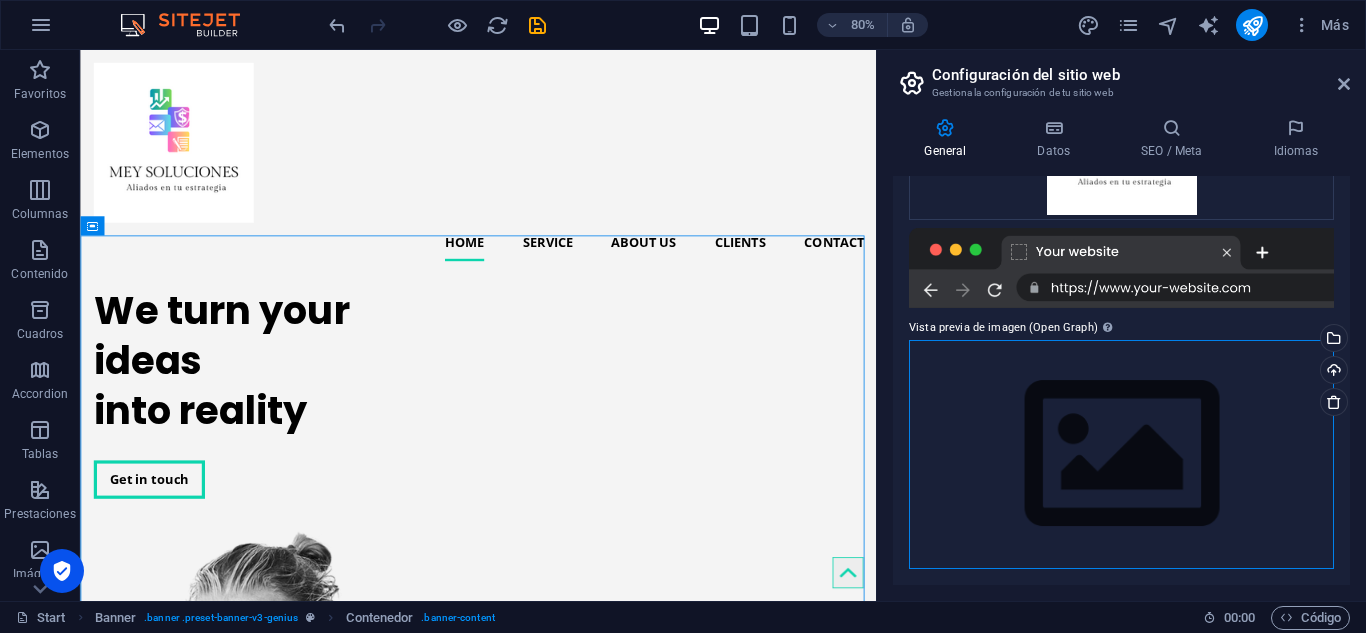 click on "Arrastra archivos aquí, haz clic para escoger archivos o  selecciona archivos de Archivos o de nuestra galería gratuita de fotos y vídeos" at bounding box center [1121, 454] 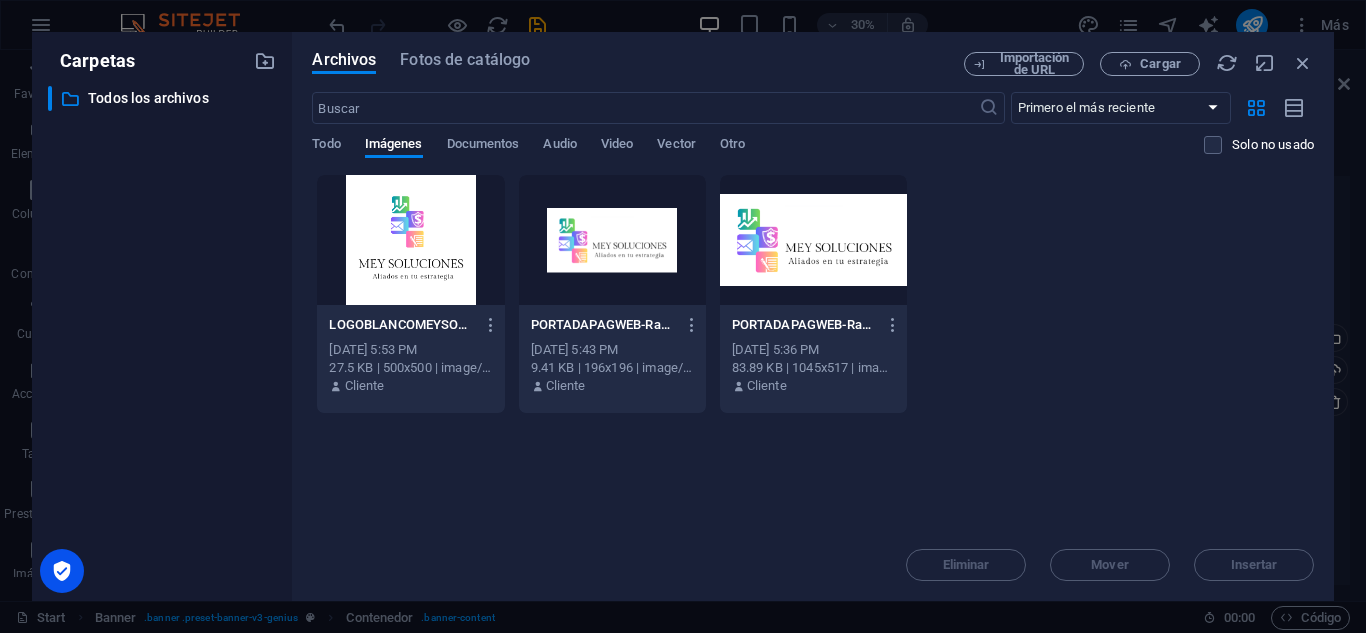 click at bounding box center [410, 240] 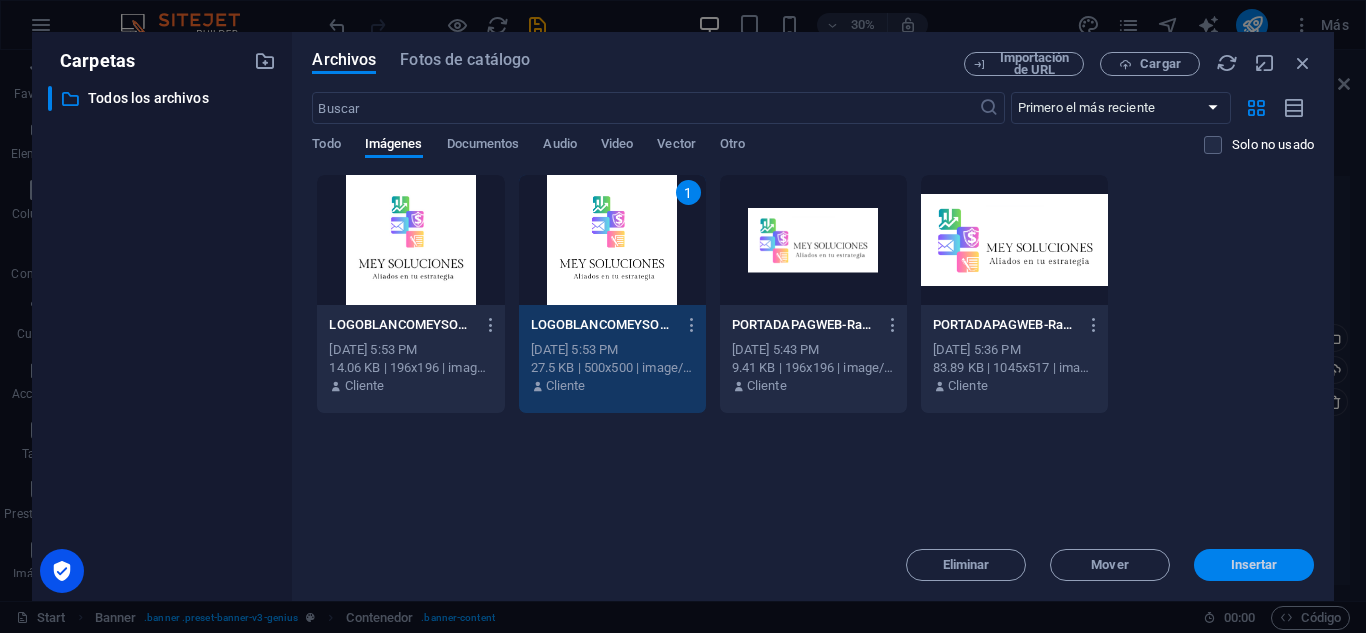 click on "Insertar" at bounding box center [1254, 565] 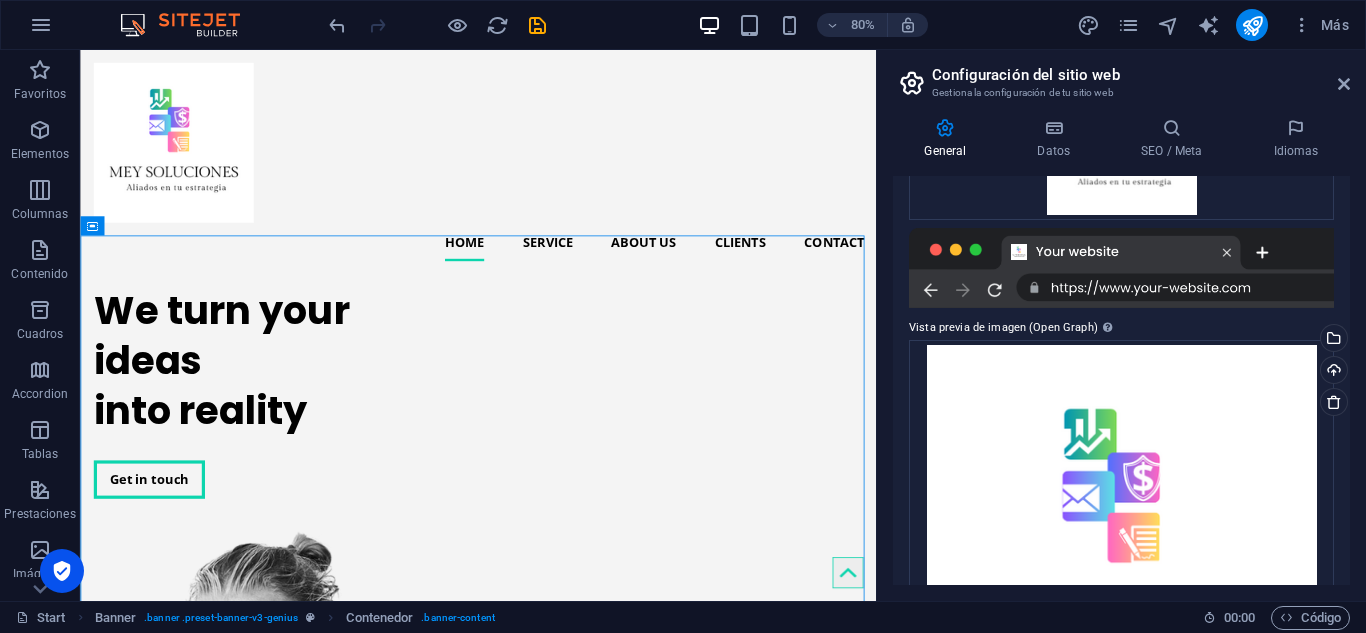 drag, startPoint x: 1345, startPoint y: 484, endPoint x: 1346, endPoint y: 543, distance: 59.008472 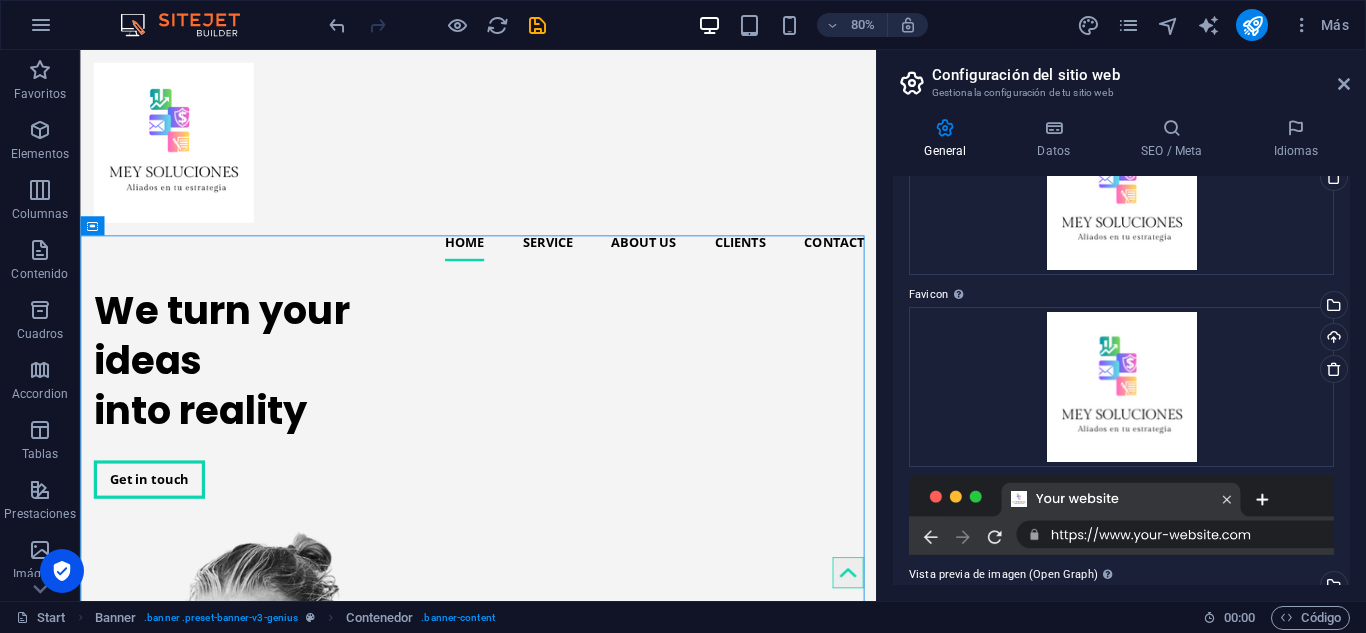 scroll, scrollTop: 0, scrollLeft: 0, axis: both 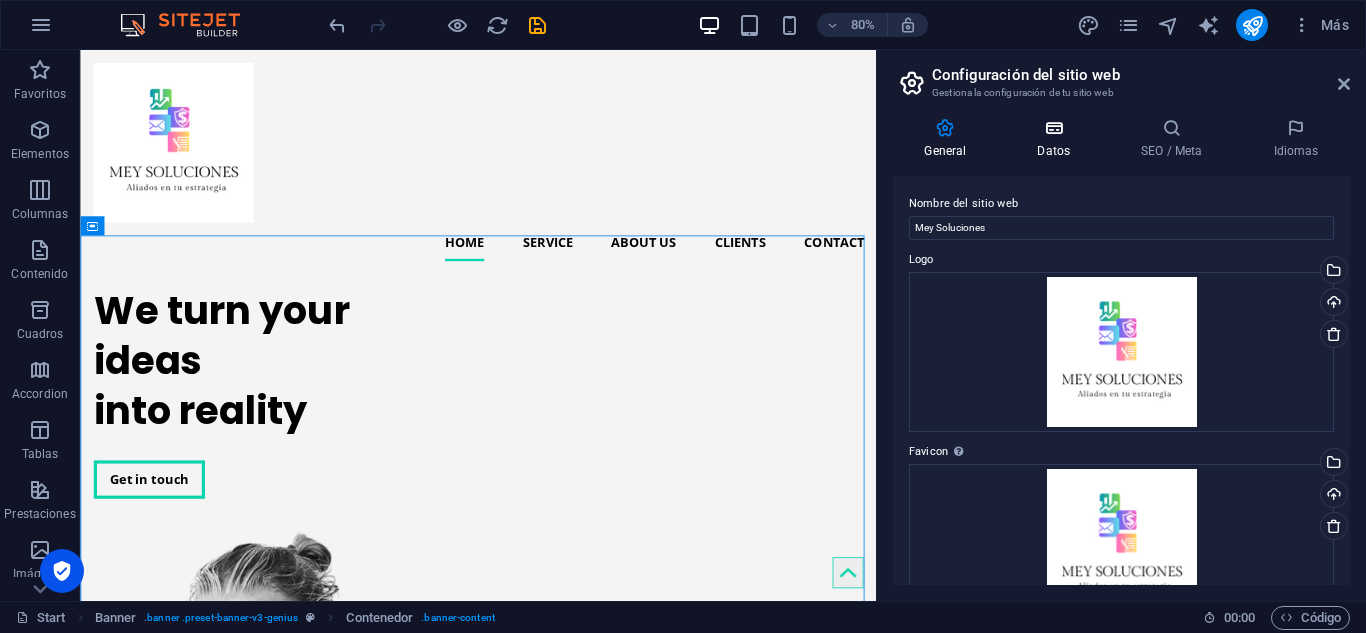 click on "Datos" at bounding box center (1058, 139) 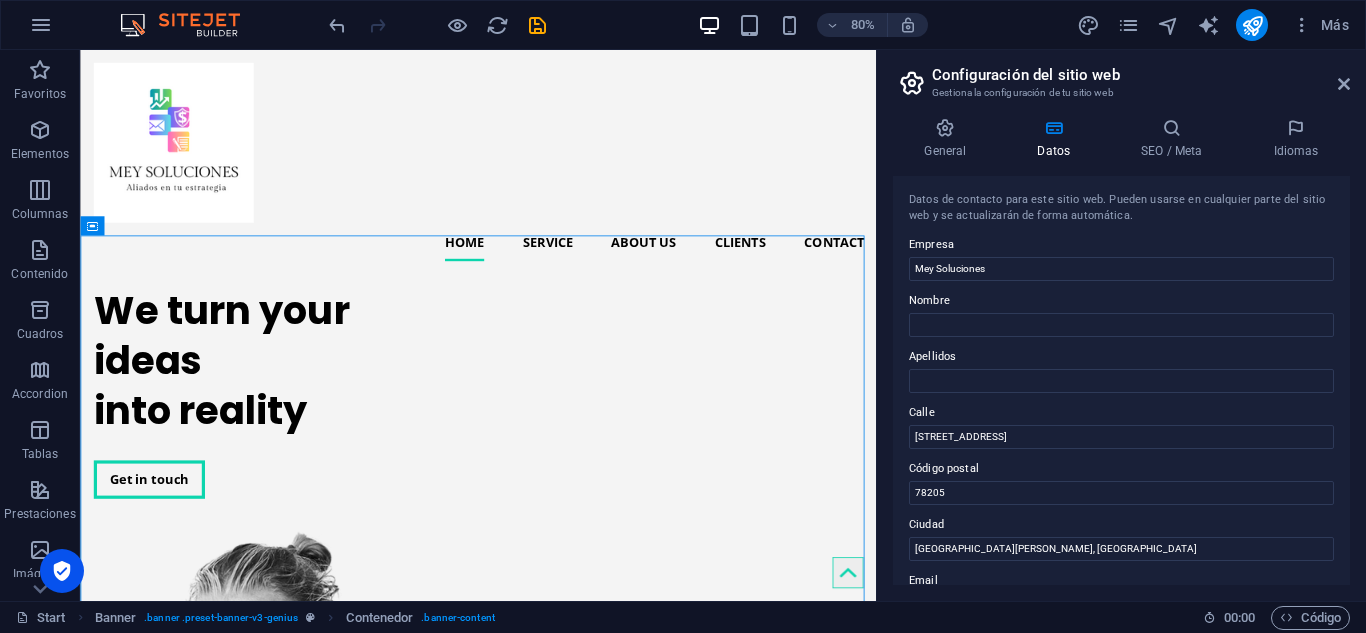 drag, startPoint x: 1345, startPoint y: 294, endPoint x: 1345, endPoint y: 334, distance: 40 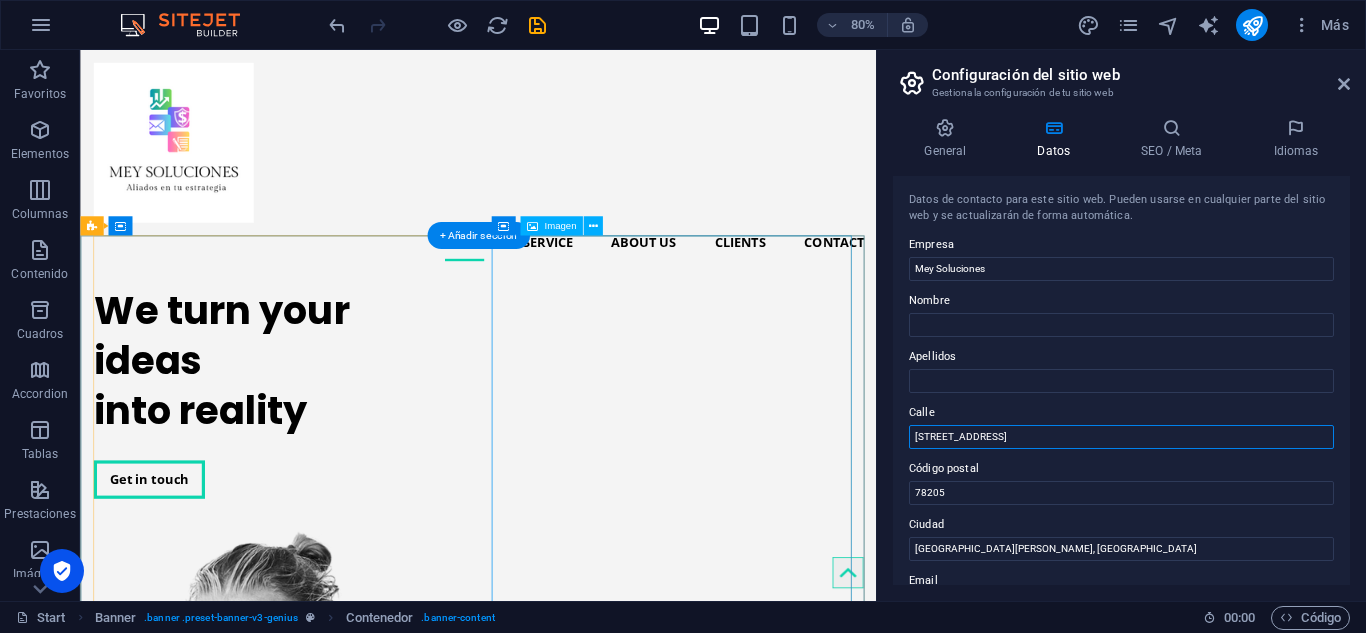 drag, startPoint x: 1089, startPoint y: 492, endPoint x: 1005, endPoint y: 543, distance: 98.270035 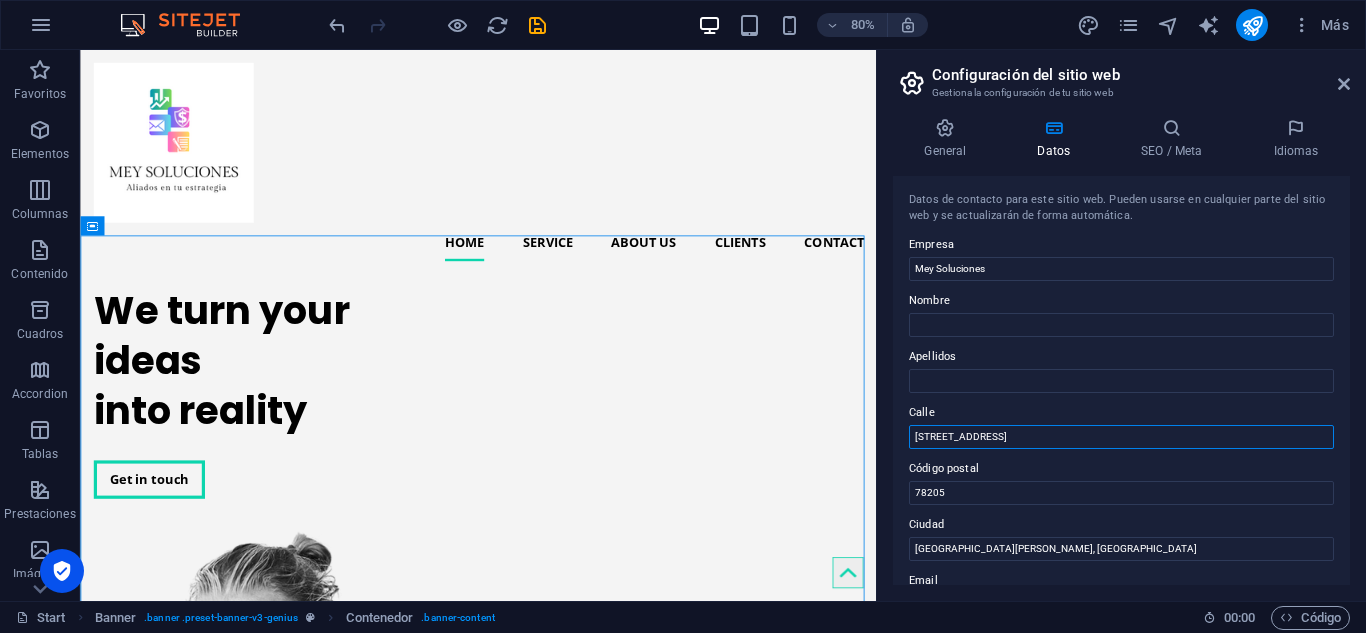 click on "[STREET_ADDRESS]" at bounding box center [1121, 437] 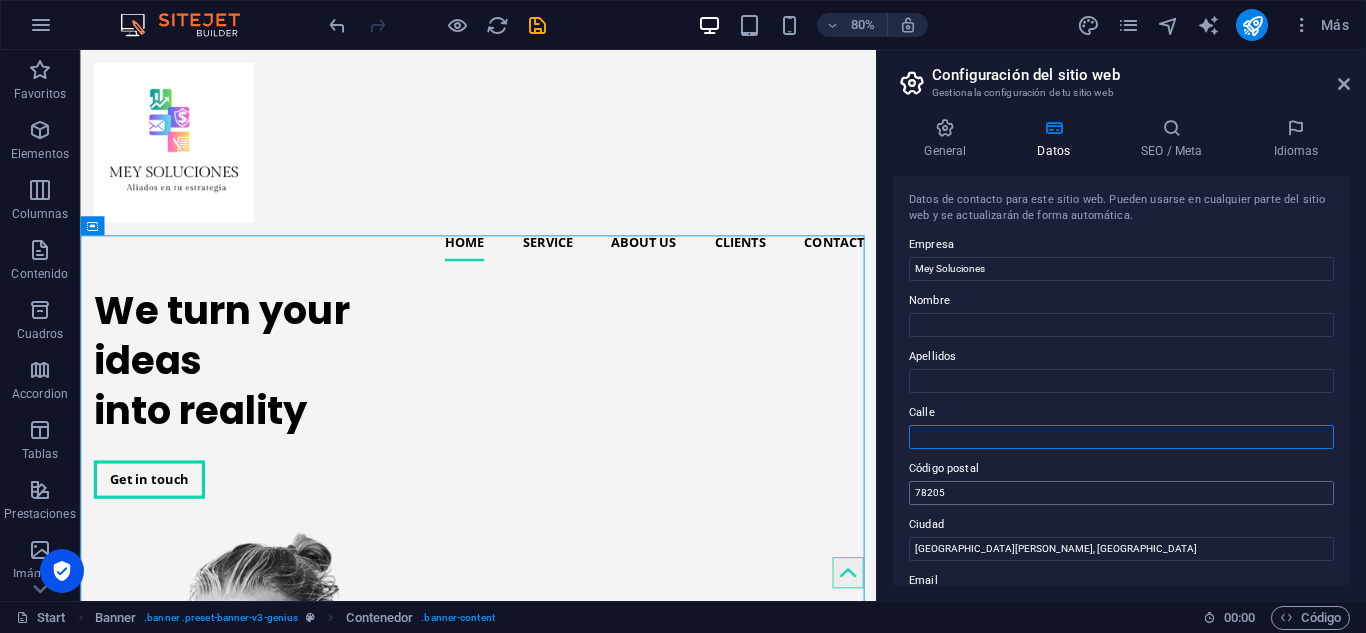 type 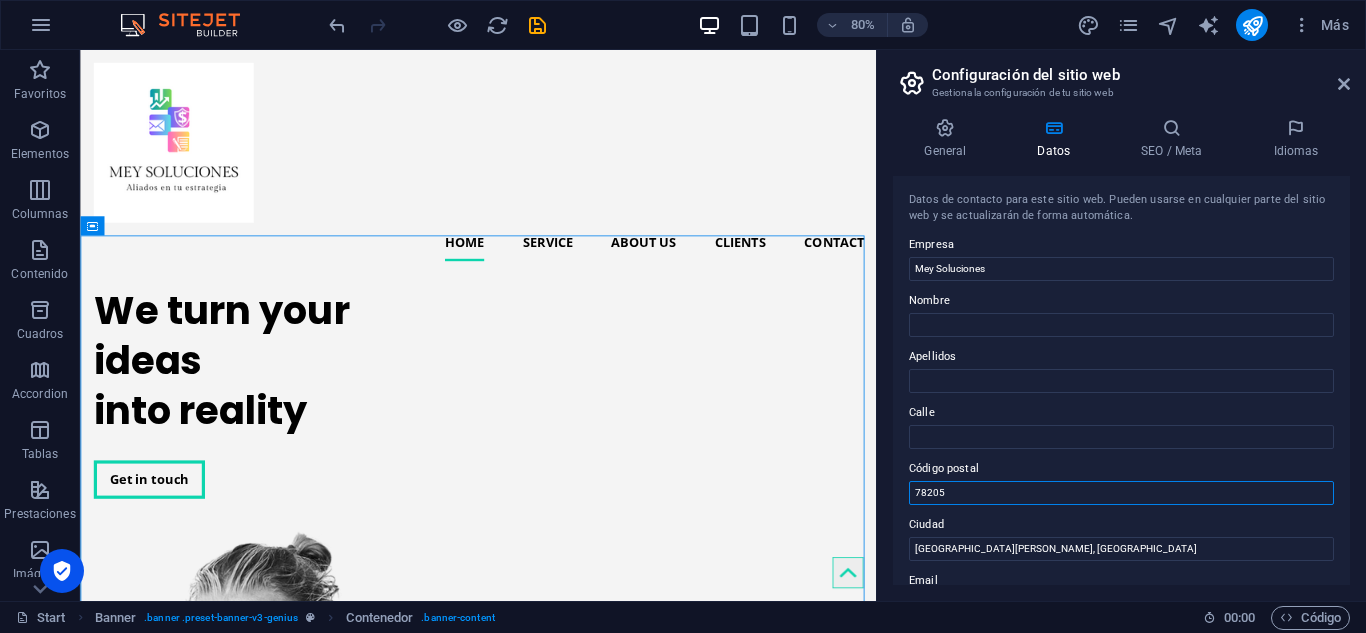 click on "78205" at bounding box center (1121, 493) 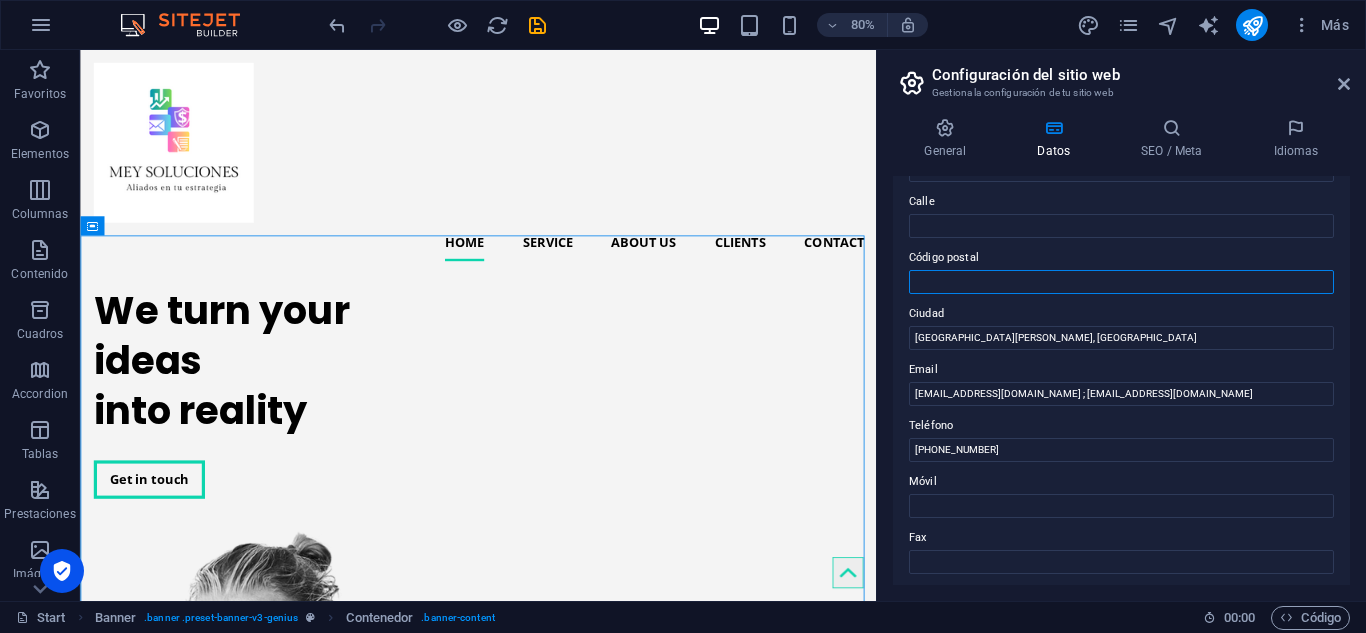 scroll, scrollTop: 214, scrollLeft: 0, axis: vertical 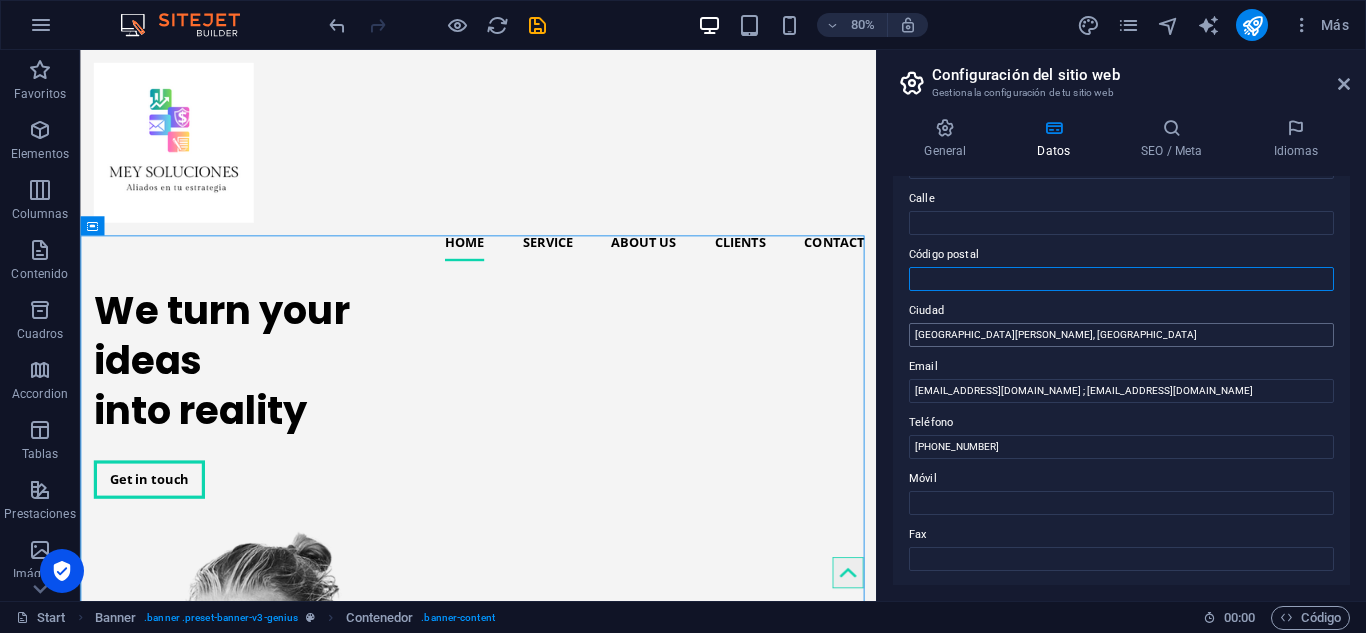 type 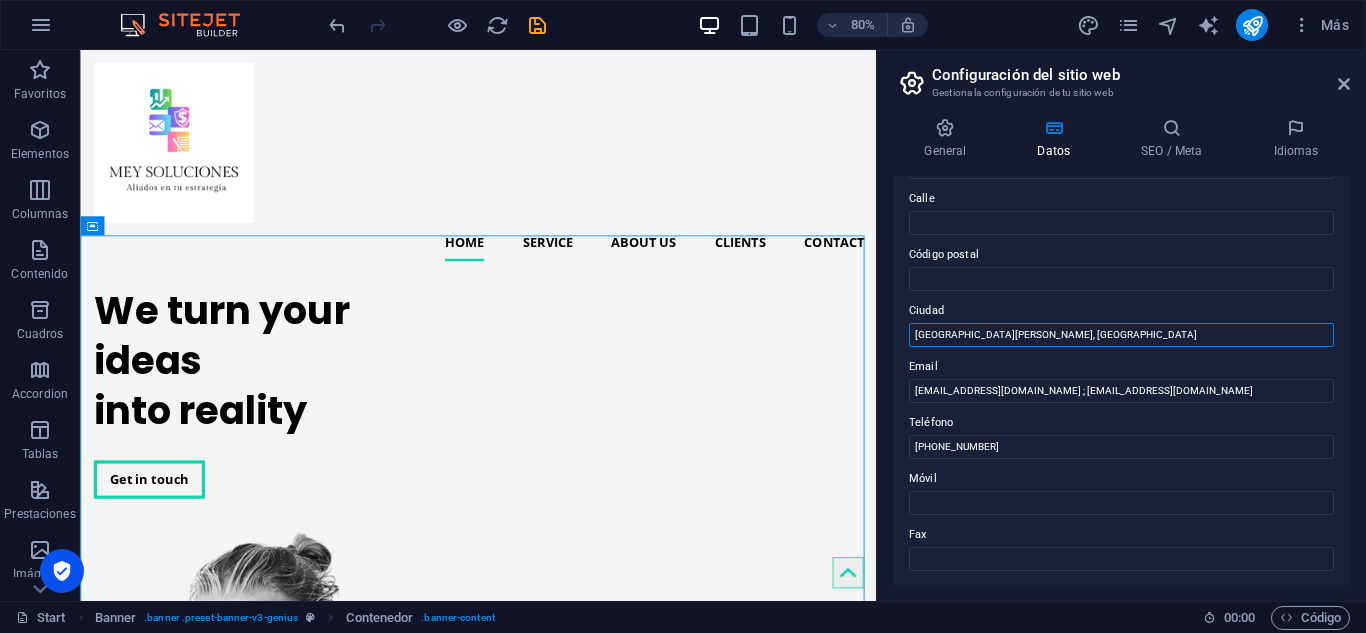 click on "[GEOGRAPHIC_DATA][PERSON_NAME], [GEOGRAPHIC_DATA]" at bounding box center [1121, 335] 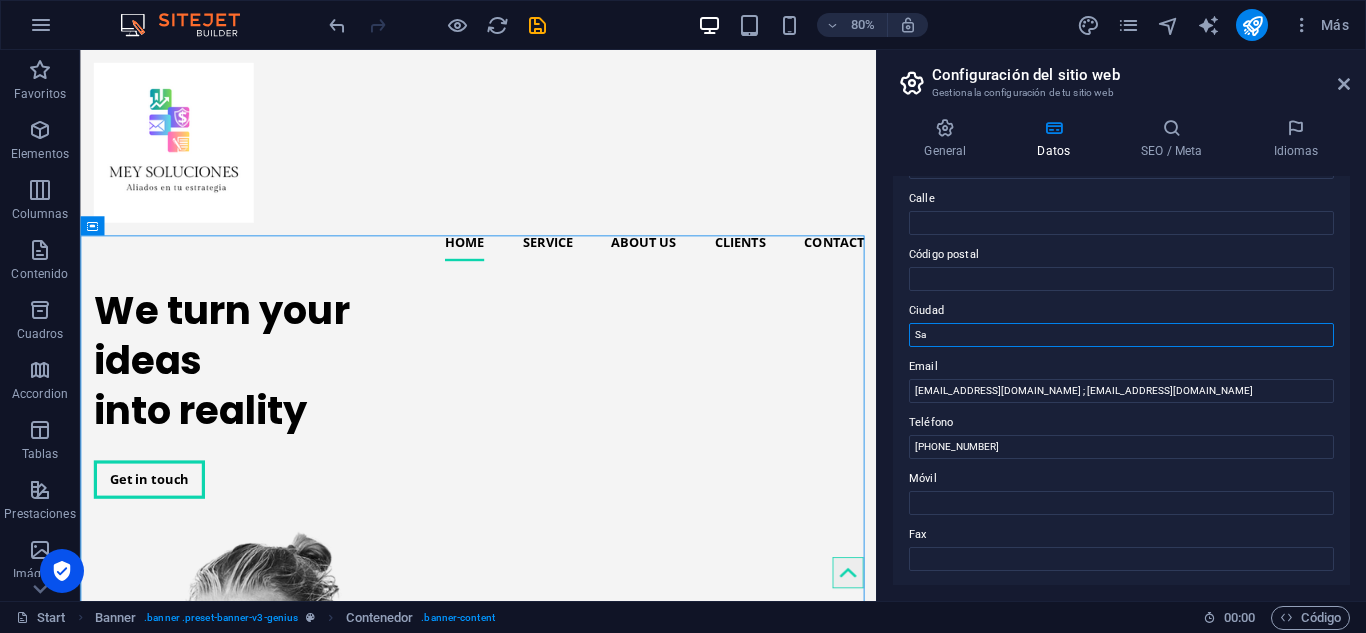 type on "S" 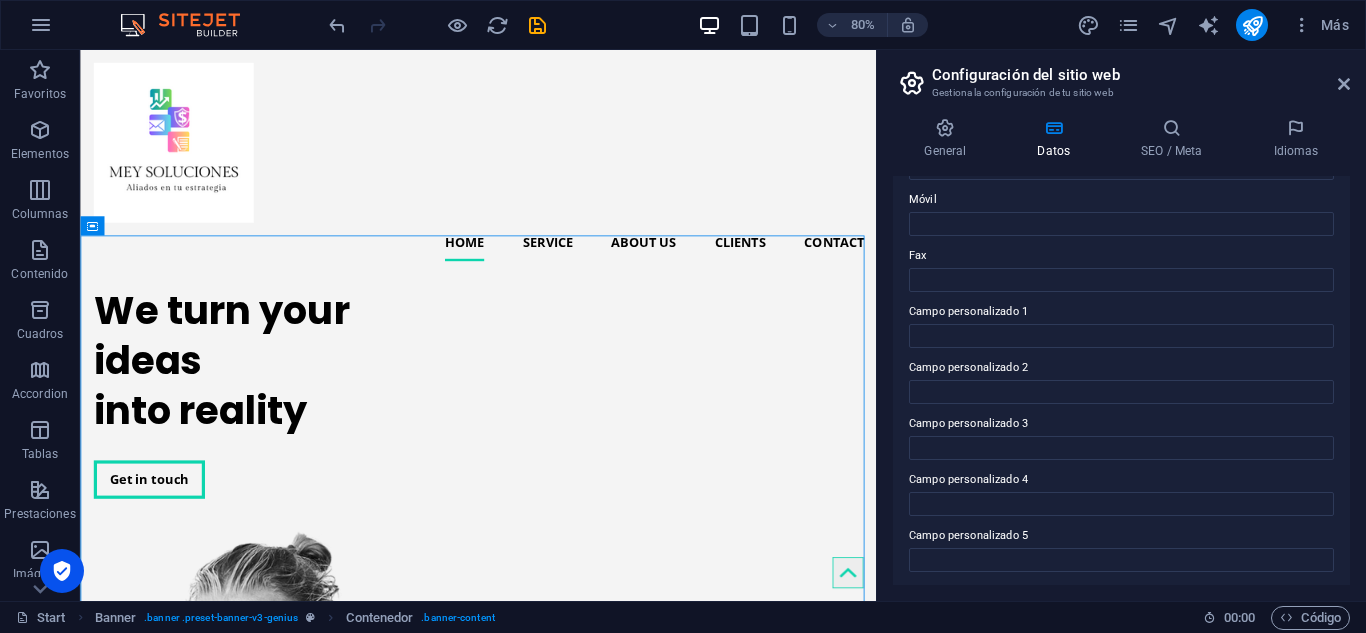 scroll, scrollTop: 552, scrollLeft: 0, axis: vertical 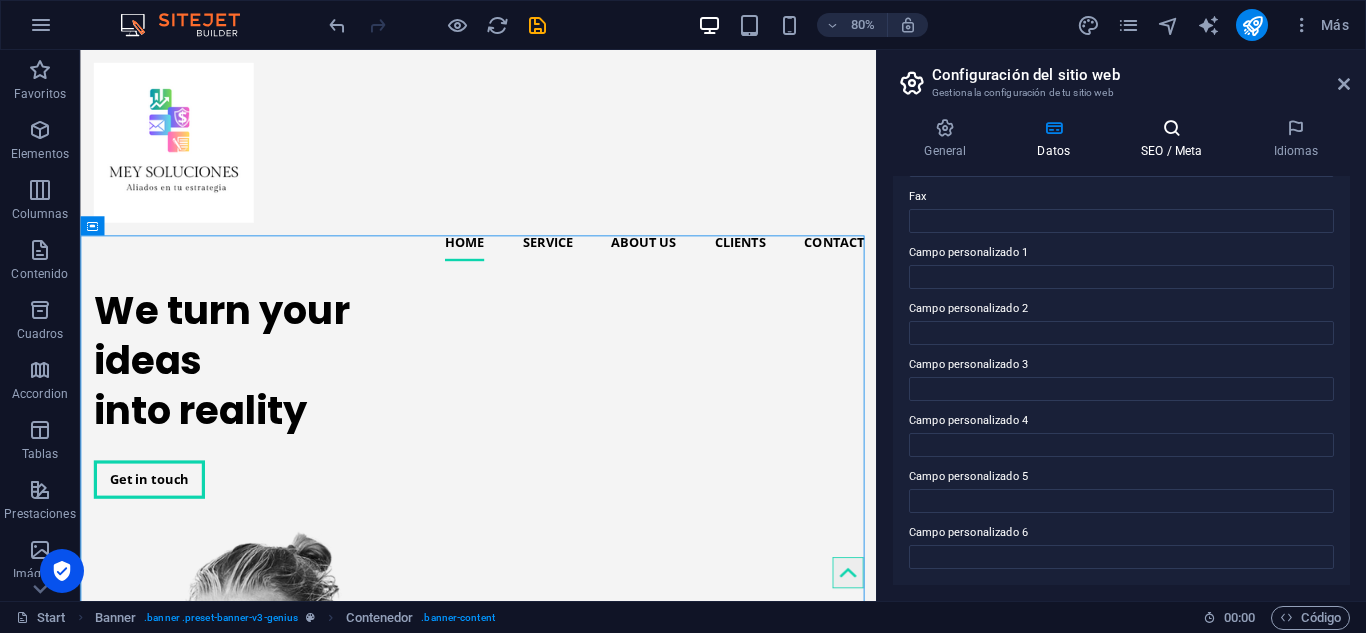 type 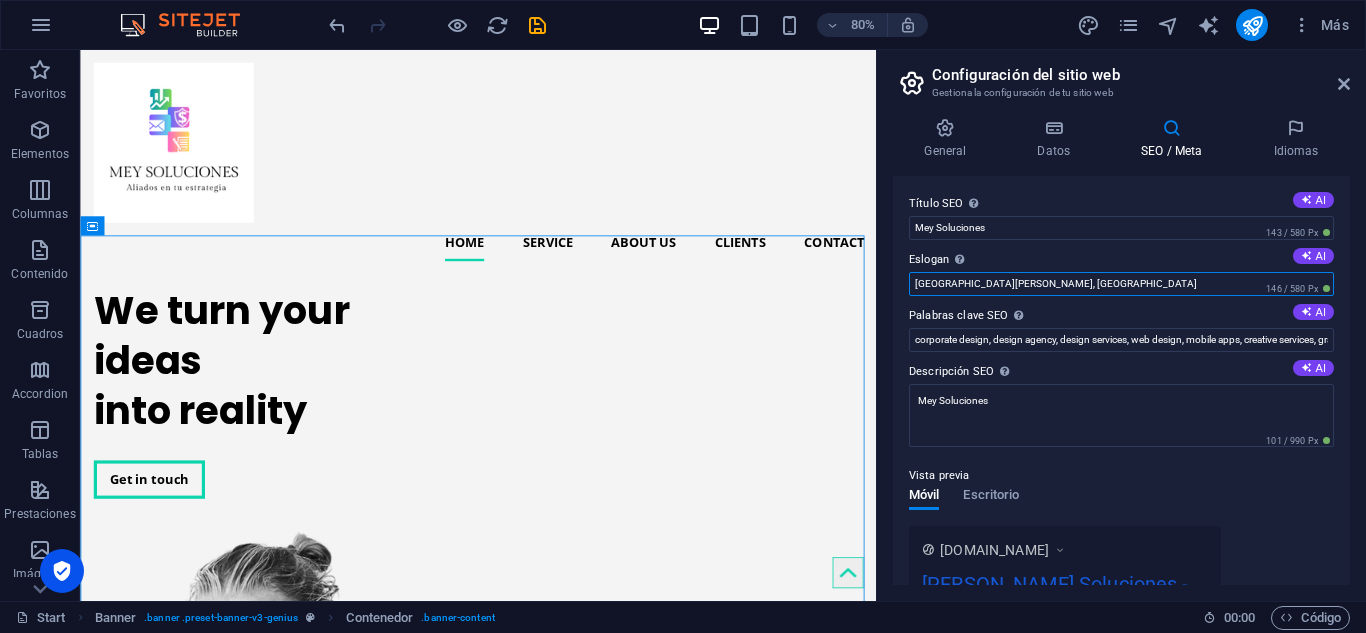 click on "[GEOGRAPHIC_DATA][PERSON_NAME], [GEOGRAPHIC_DATA]" at bounding box center [1121, 284] 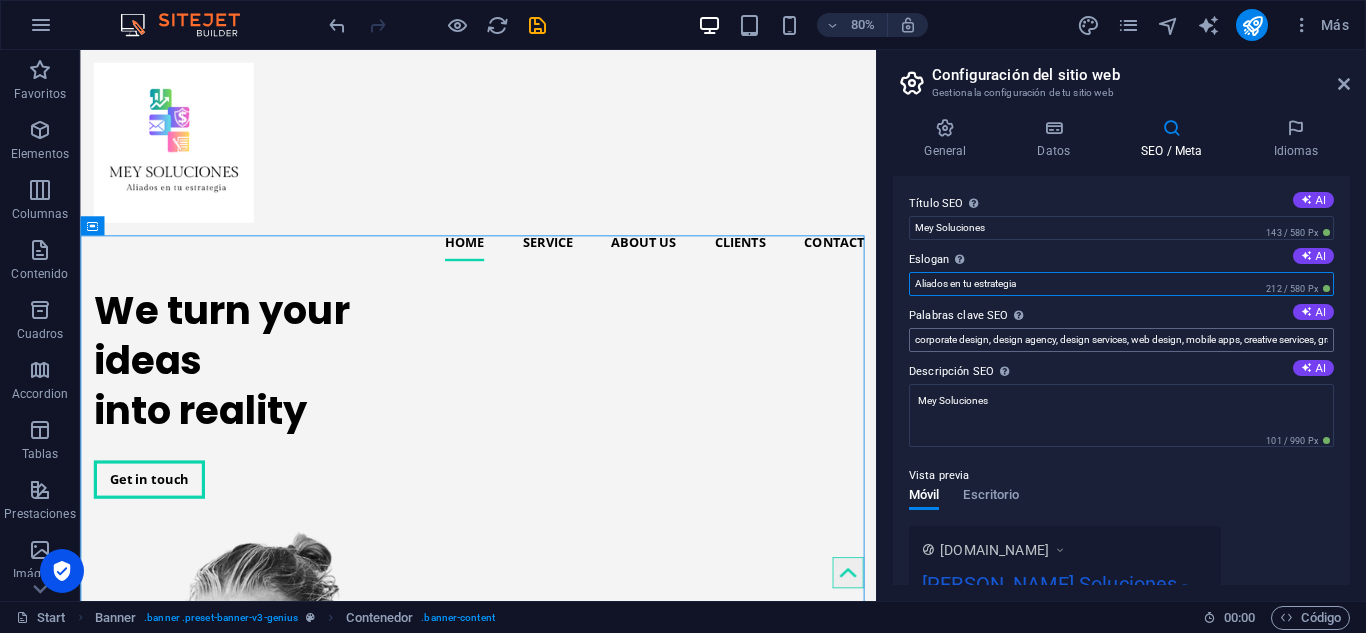 type on "Aliados en tu estrategia" 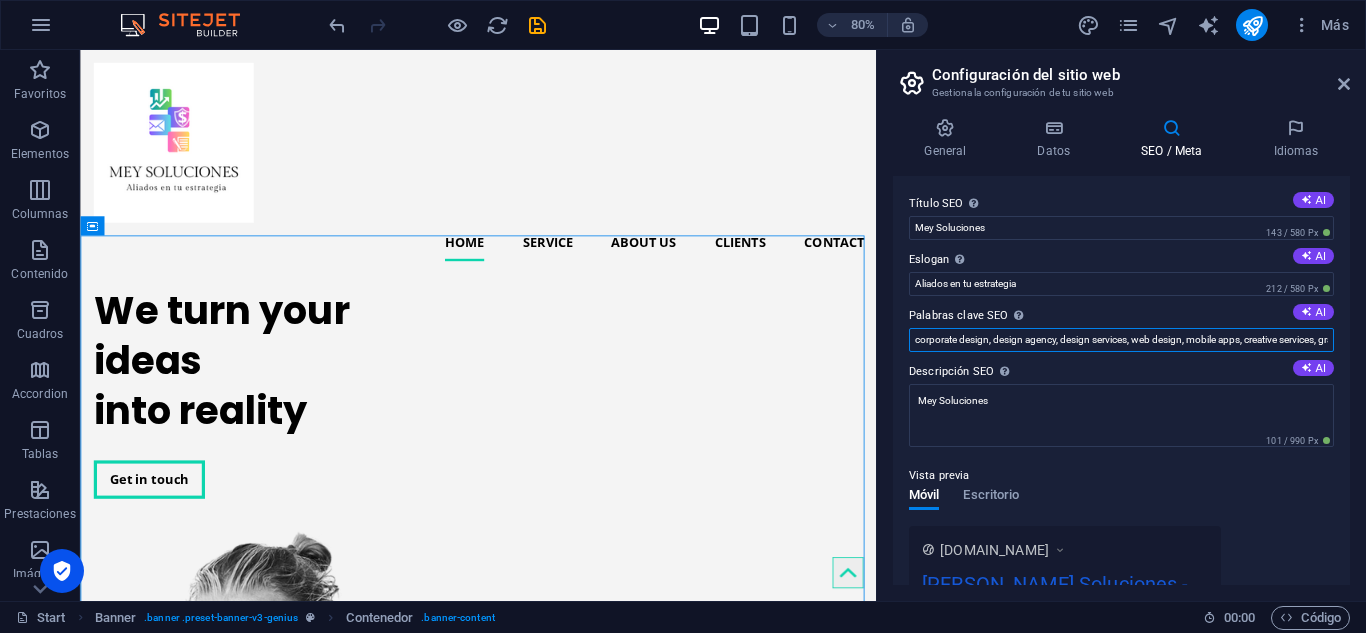 click on "corporate design, design agency, design services, web design, mobile apps, creative services, graphic design, [PERSON_NAME] Soluciones, [GEOGRAPHIC_DATA][PERSON_NAME], [GEOGRAPHIC_DATA]" at bounding box center [1121, 340] 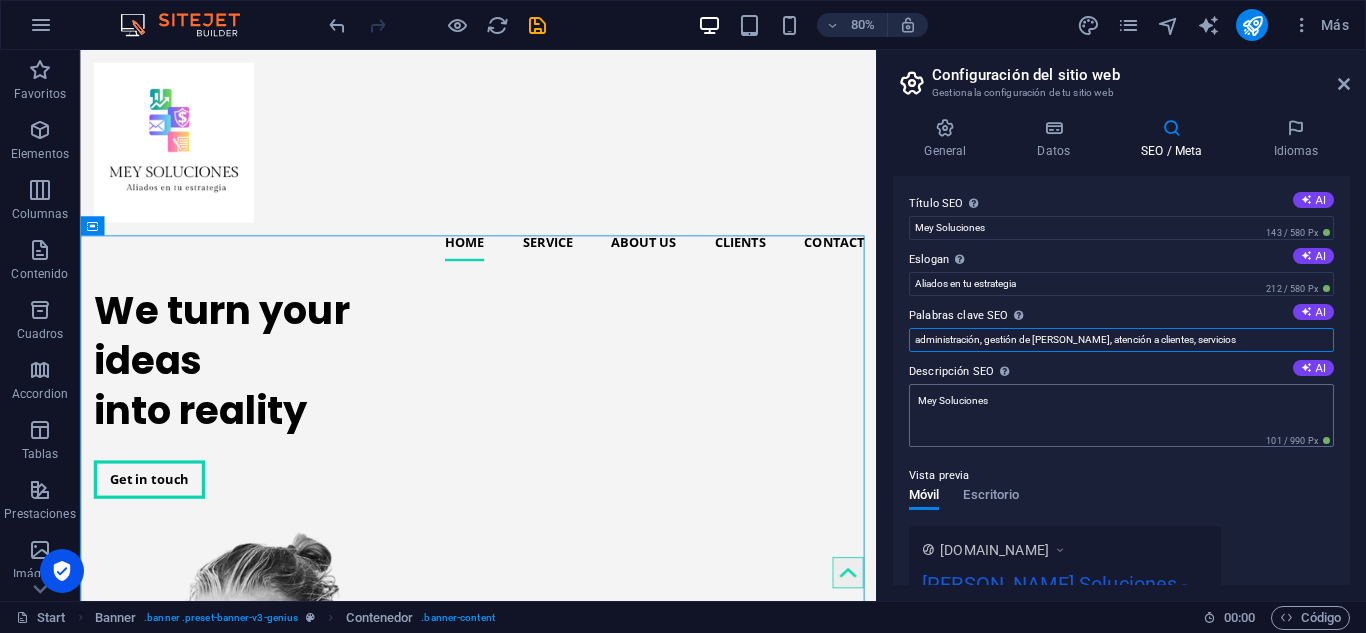 type on "administración, gestión de [PERSON_NAME], atención a clientes, servicios" 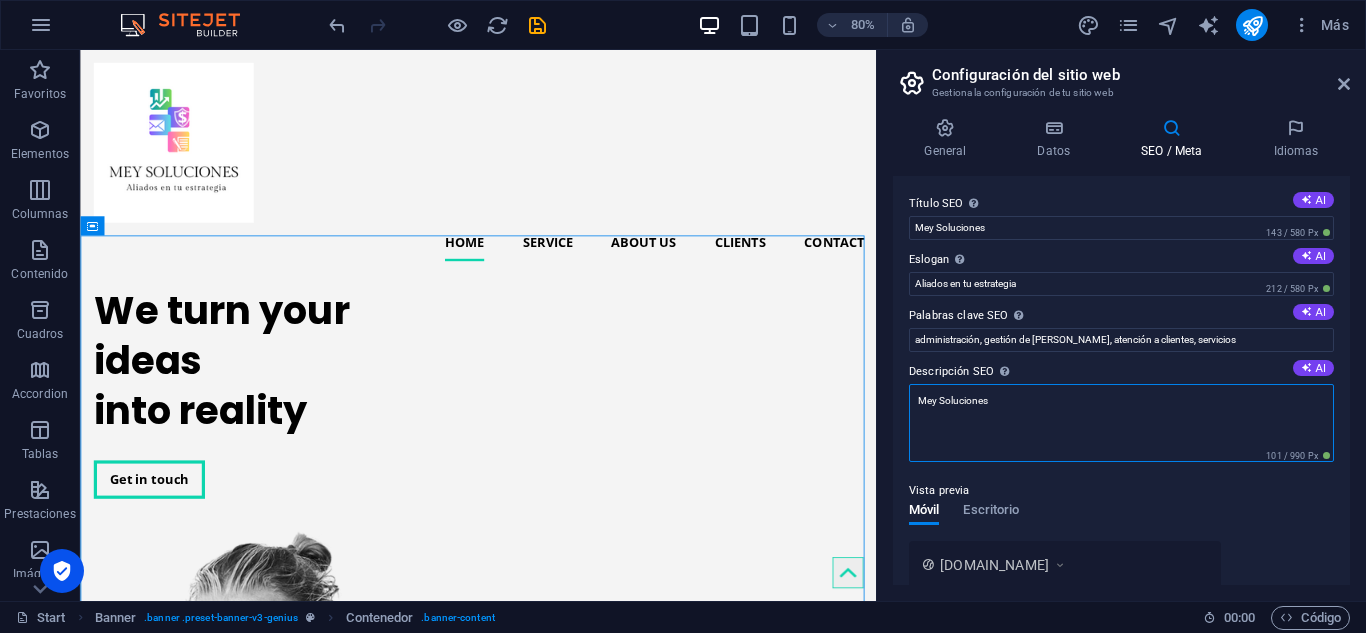 click on "Mey Soluciones" at bounding box center (1121, 423) 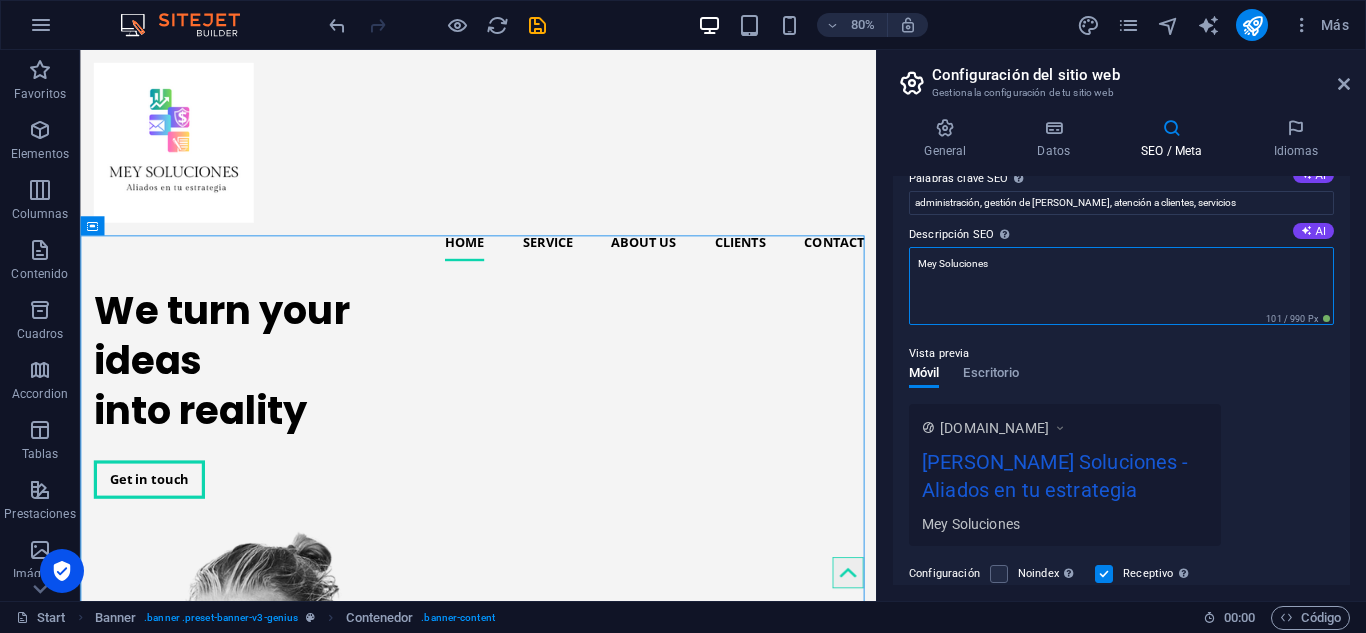 scroll, scrollTop: 141, scrollLeft: 0, axis: vertical 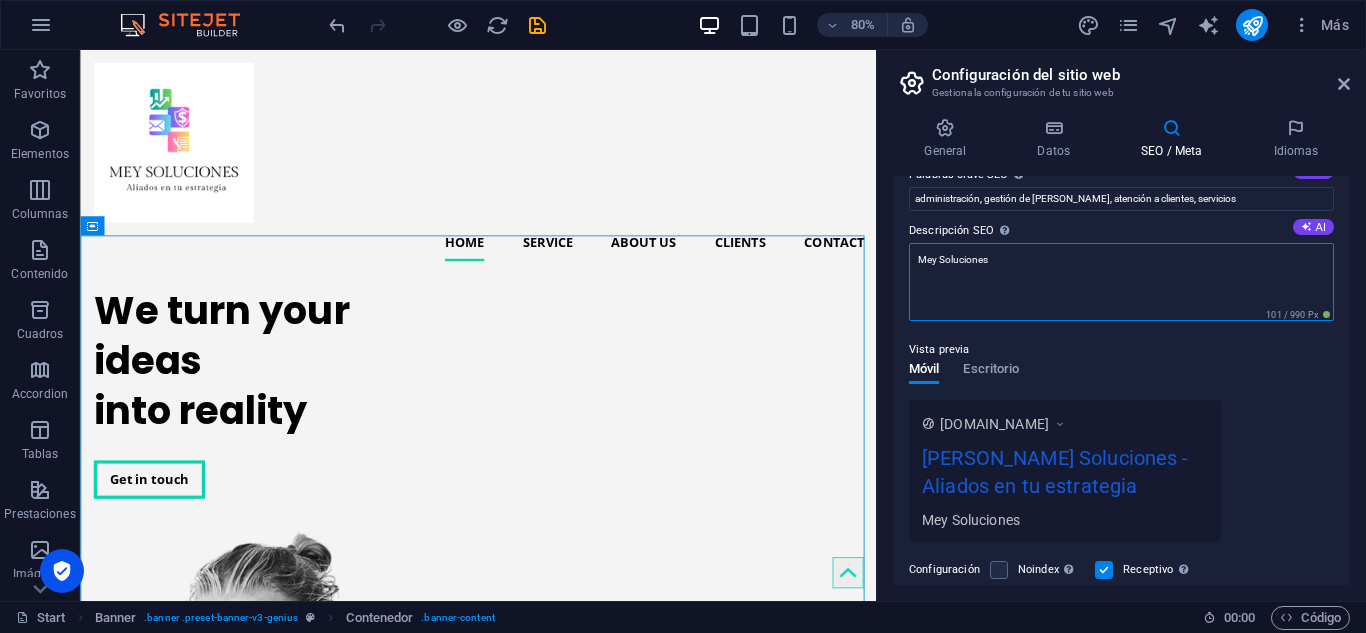 drag, startPoint x: 1017, startPoint y: 265, endPoint x: 877, endPoint y: 262, distance: 140.03214 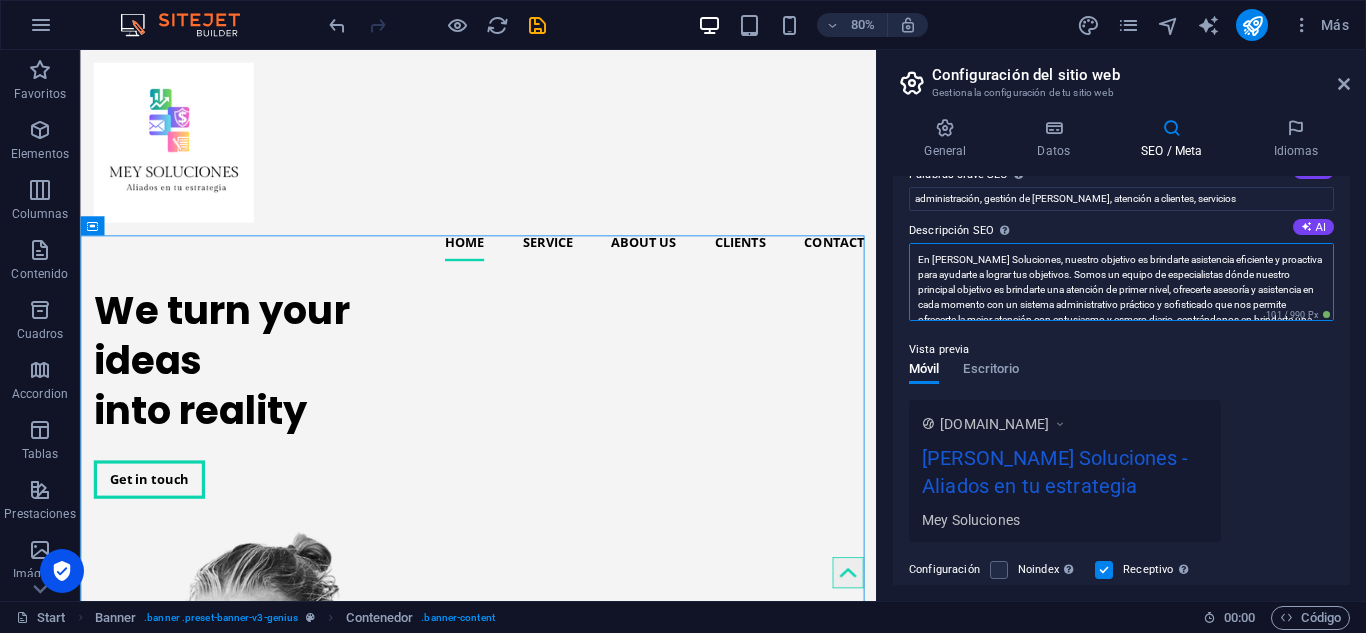 scroll, scrollTop: 0, scrollLeft: 0, axis: both 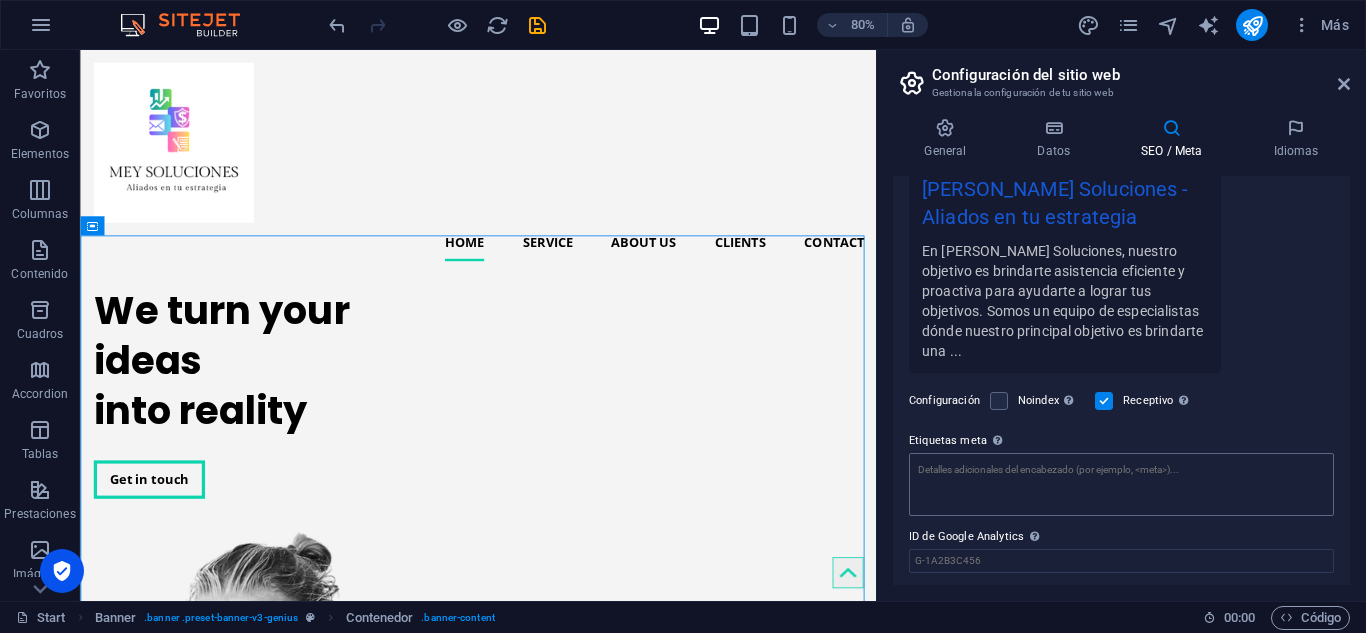 type on "En [PERSON_NAME] Soluciones, nuestro objetivo es brindarte asistencia eficiente y proactiva para ayudarte a lograr tus objetivos. Somos un equipo de especialistas dónde nuestro principal objetivo es brindarte una atención de primer nivel, ofrecerte asesoría y asistencia en cada momento con un sistema administrativo práctico y sofisticado que nos permite ofrecerte la mejor atención con entusiasmo y esmero diario, centrándonos en brindarte una solución para el día a día. Si buscas lograr tus objetivos sin descuidar ningún detalle, tener certeza y control en tu administración teniendo claro dónde estás y a dónde tienes que llegar; nuestro equipo es para ti. Estamos entusiasmados por formar parte de tu equipo y ayudarte a lograr tus objetivos." 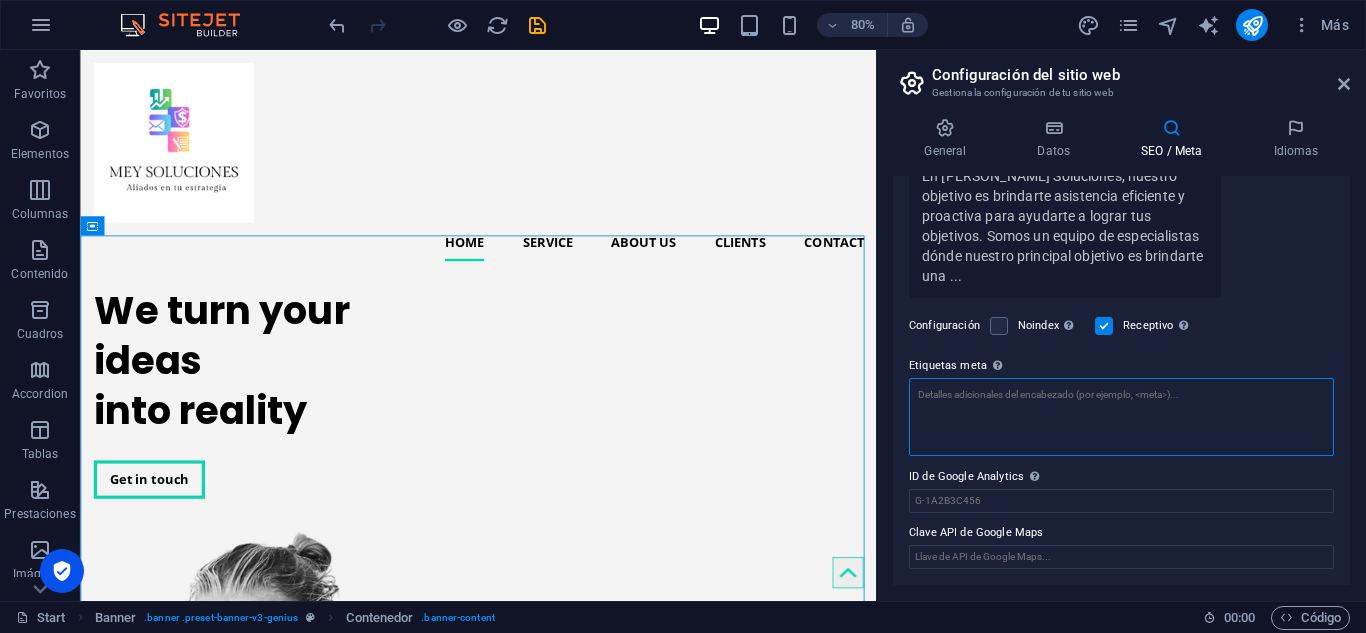scroll, scrollTop: 395, scrollLeft: 0, axis: vertical 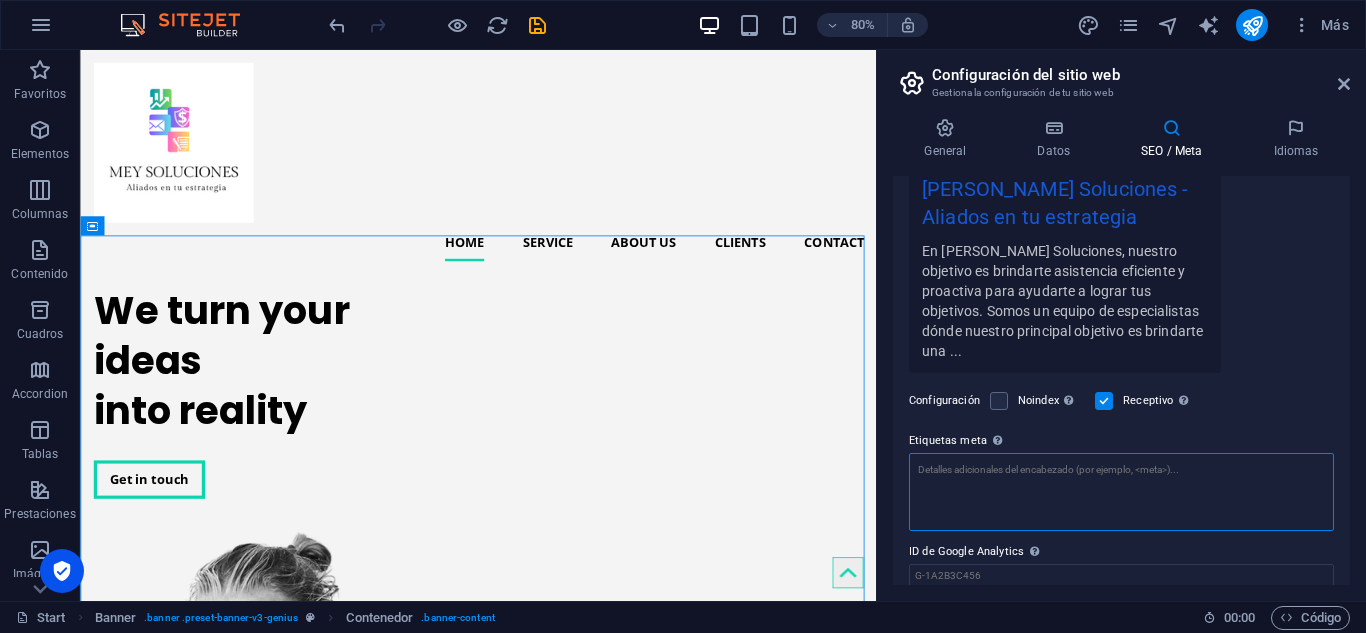 click on "Etiquetas meta Introduce aquí el código HTML que se incluirá en las etiquetas  de tu sitio web. Ten en cuenta que es posible que tu sitio web no funcione si incluye un código con errores." at bounding box center (1121, 492) 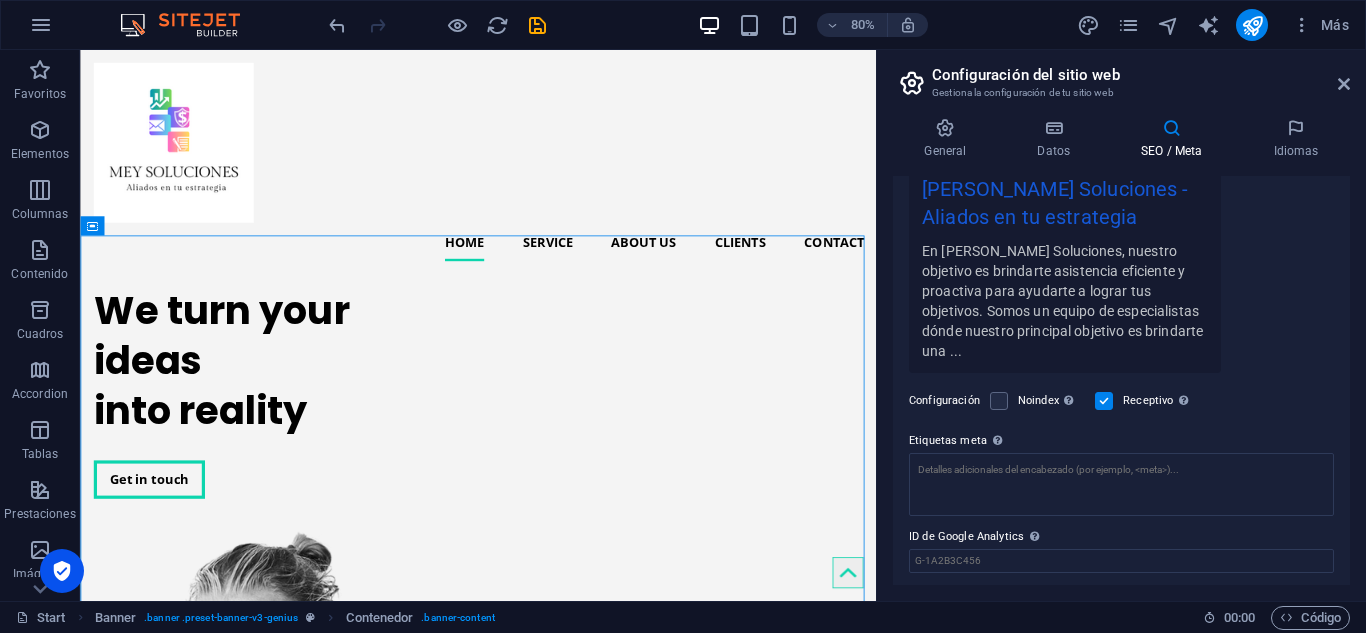 drag, startPoint x: 1344, startPoint y: 487, endPoint x: 1342, endPoint y: 557, distance: 70.028564 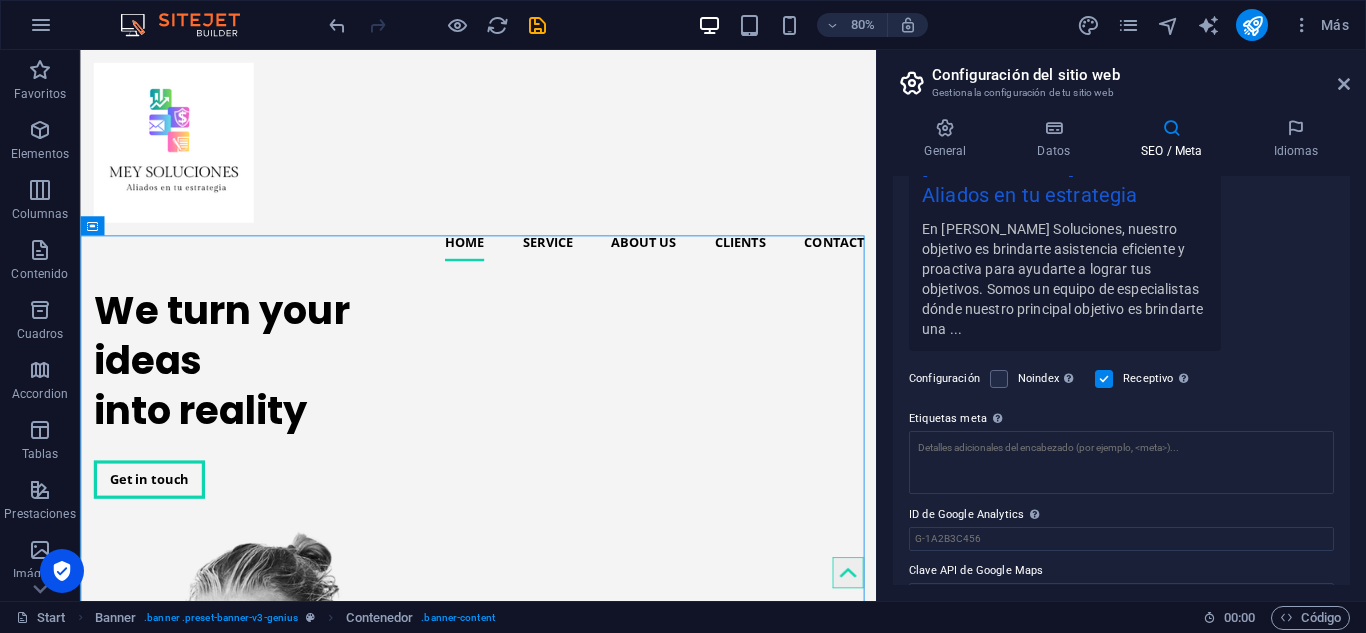 scroll, scrollTop: 435, scrollLeft: 0, axis: vertical 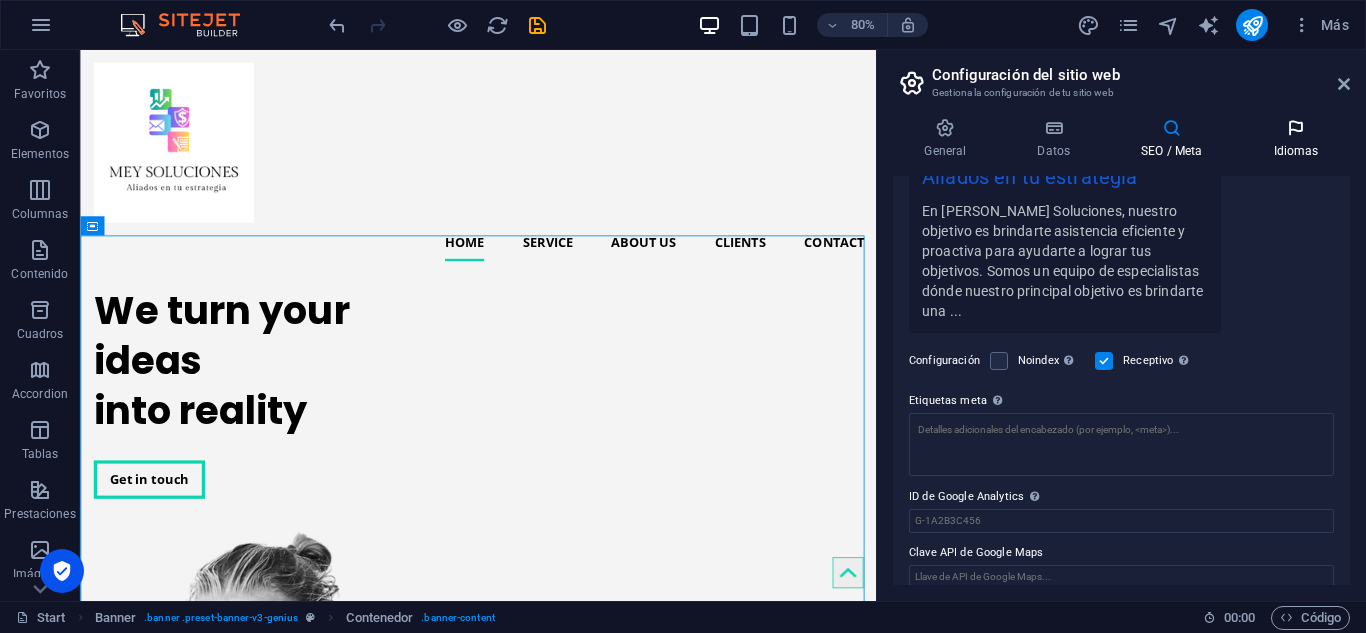 click at bounding box center (1296, 128) 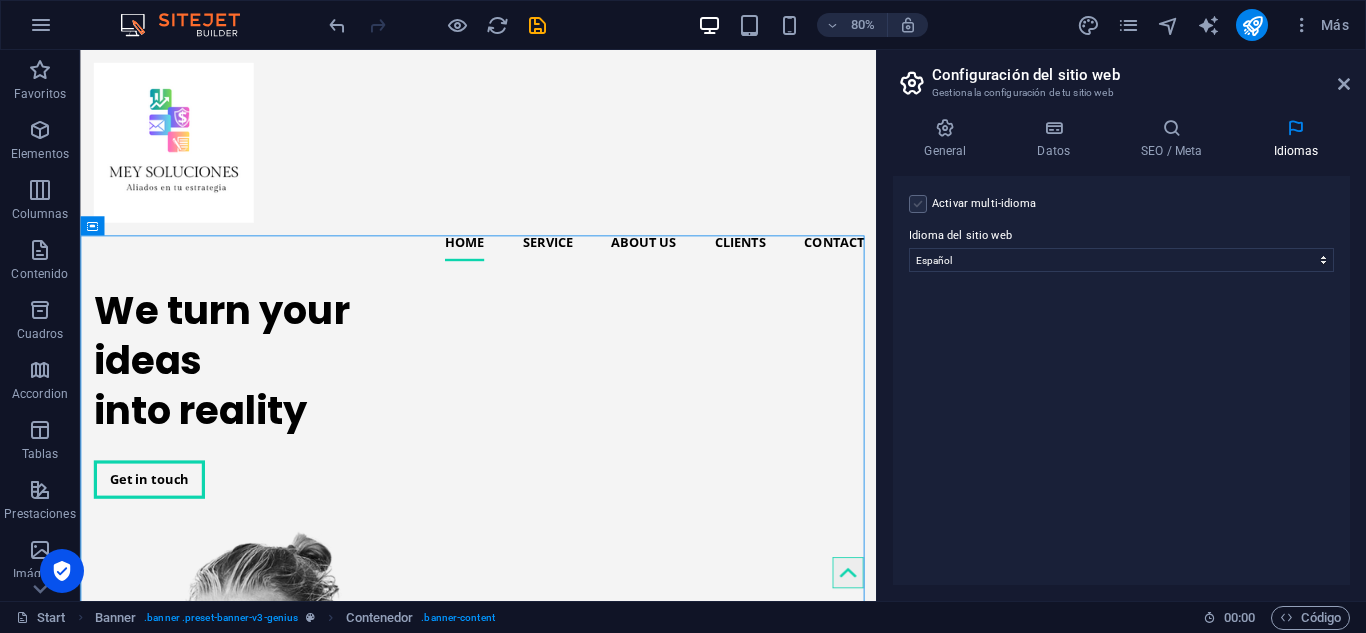 click at bounding box center (918, 204) 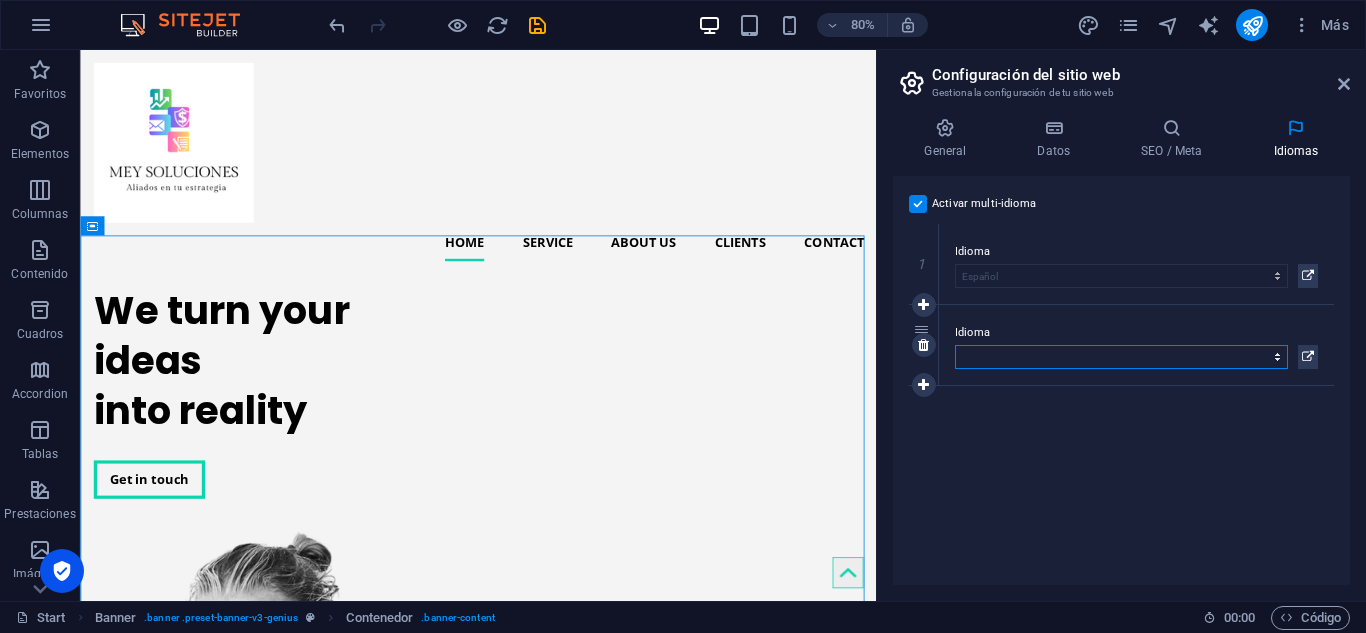 click on "Abkhazian Afar Afrikaans Akan Albanés Alemán Amharic Árabe Aragonese Armenian Assamese Avaric Avestan Aymara Azerbaijani Bambara Bashkir Basque Belarusian Bengalí Bihari languages Bislama Bokmål Bosnian Breton [GEOGRAPHIC_DATA] Burmese Catalán Central Khmer [PERSON_NAME] Chechen Checo Chino Church Slavic Chuvash Coreano [PERSON_NAME] Corsican Cree Croata Danés Dzongkha Eslovaco Esloveno Español Esperanto Estonian Ewe Faroese Farsi ([GEOGRAPHIC_DATA]) Fijian Finlandés Francés Fulah Gaelic Galician Ganda Georgian Greenlandic Griego Guaraní Gujarati Haitian Creole Hausa Hebreo Herero Hindi Hiri Motu Holandés Húngaro Ido Igbo Indonesio Inglés Interlingua Interlingue Inuktitut Inupiaq Irish Islandés Italiano Japonés Javanese Kannada Kanuri Kashmiri Kazakh Kikuyu Kinyarwanda Komi Kongo Kurdish Kwanyama Kyrgyz Lao Latín Letón Limburgish Lingala [GEOGRAPHIC_DATA] [PERSON_NAME]-[GEOGRAPHIC_DATA] [GEOGRAPHIC_DATA] [GEOGRAPHIC_DATA] Malagasy Malay Malayalam Maldivian Maltés Manx Maori Marathi Marshallese Mongolian [GEOGRAPHIC_DATA] [GEOGRAPHIC_DATA] [GEOGRAPHIC_DATA] [GEOGRAPHIC_DATA] [GEOGRAPHIC_DATA] Northern [PERSON_NAME]" at bounding box center (1121, 357) 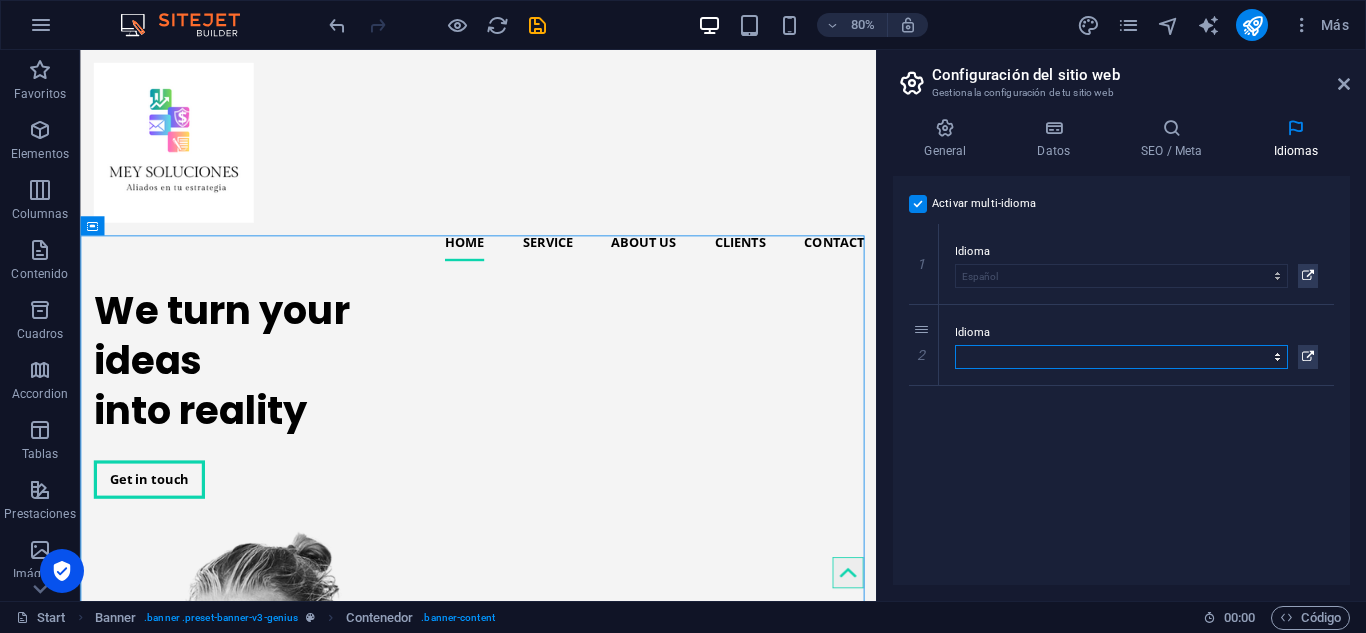select on "42" 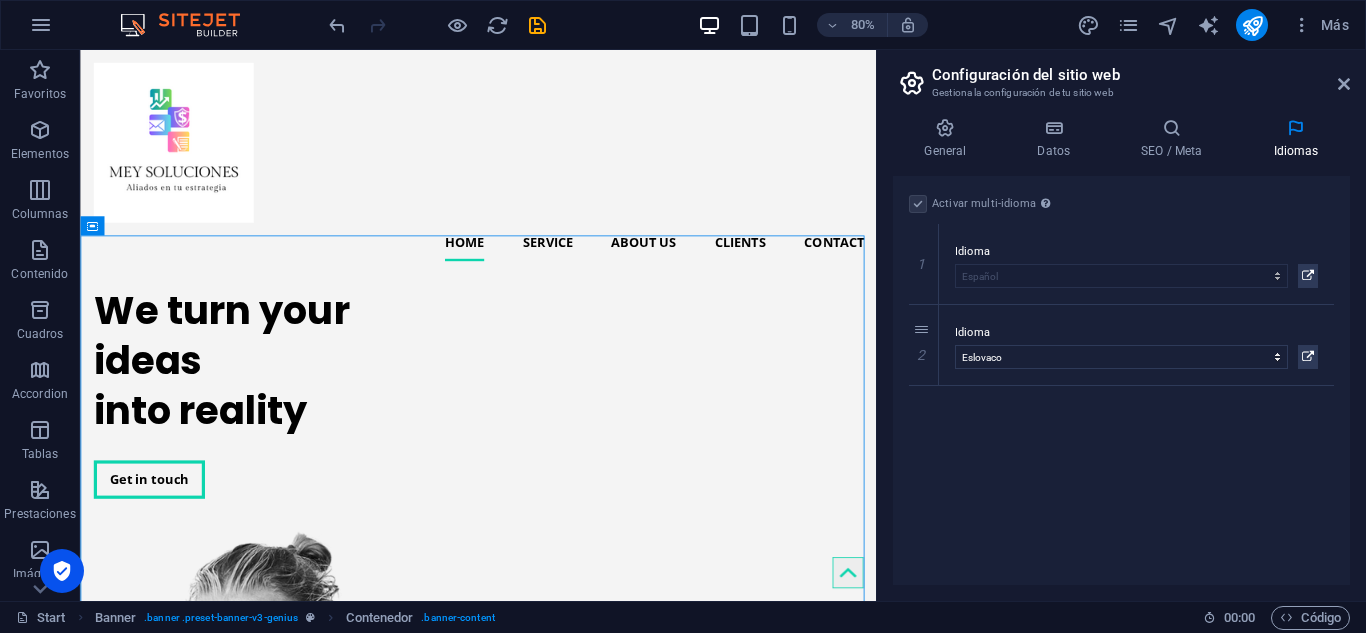 click on "Activar multi-idioma Para desactivar la opción multi-idioma, elimine todos los idiomas hasta que solo tenga un idioma. Idioma del sitio web Abkhazian Afar Afrikaans Akan Albanés Alemán Amharic Árabe Aragonese Armenian Assamese Avaric Avestan Aymara Azerbaijani Bambara Bashkir Basque Belarusian [GEOGRAPHIC_DATA] Bihari languages Bislama Bokmål [GEOGRAPHIC_DATA] Breton Búlgaro Burmese Catalán Central Khmer [PERSON_NAME] Chechen Checo Chino Church Slavic Chuvash Coreano [PERSON_NAME] Corsican Cree Croata Danés Dzongkha Eslovaco Esloveno Español Esperanto Estonian Ewe Faroese Farsi ([GEOGRAPHIC_DATA]) Fijian Finlandés Francés Fulah Gaelic Galician Ganda Georgian Greenlandic Griego Guaraní Gujarati Haitian Creole Hausa Hebreo Herero Hindi Hiri Motu Holandés Húngaro Ido Igbo Indonesio Inglés Interlingua Interlingue Inuktitut Inupiaq Irish Islandés Italiano [GEOGRAPHIC_DATA] Javanese Kannada Kanuri Kashmiri Kazakh Kikuyu Kinyarwanda Komi Kongo Kurdish Kwanyama Kyrgyz Lao Latín Letón Limburgish Lingala [GEOGRAPHIC_DATA] [PERSON_NAME]-[GEOGRAPHIC_DATA] [GEOGRAPHIC_DATA] [GEOGRAPHIC_DATA] 1" at bounding box center [1121, 380] 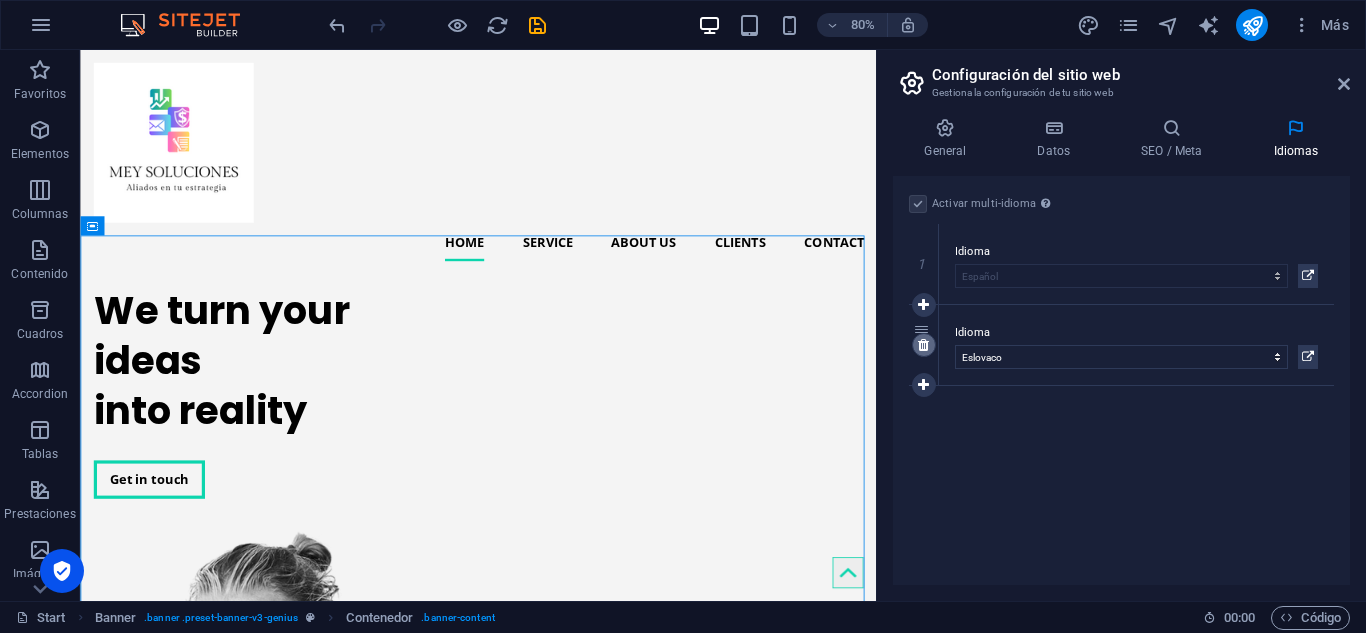 click at bounding box center [923, 345] 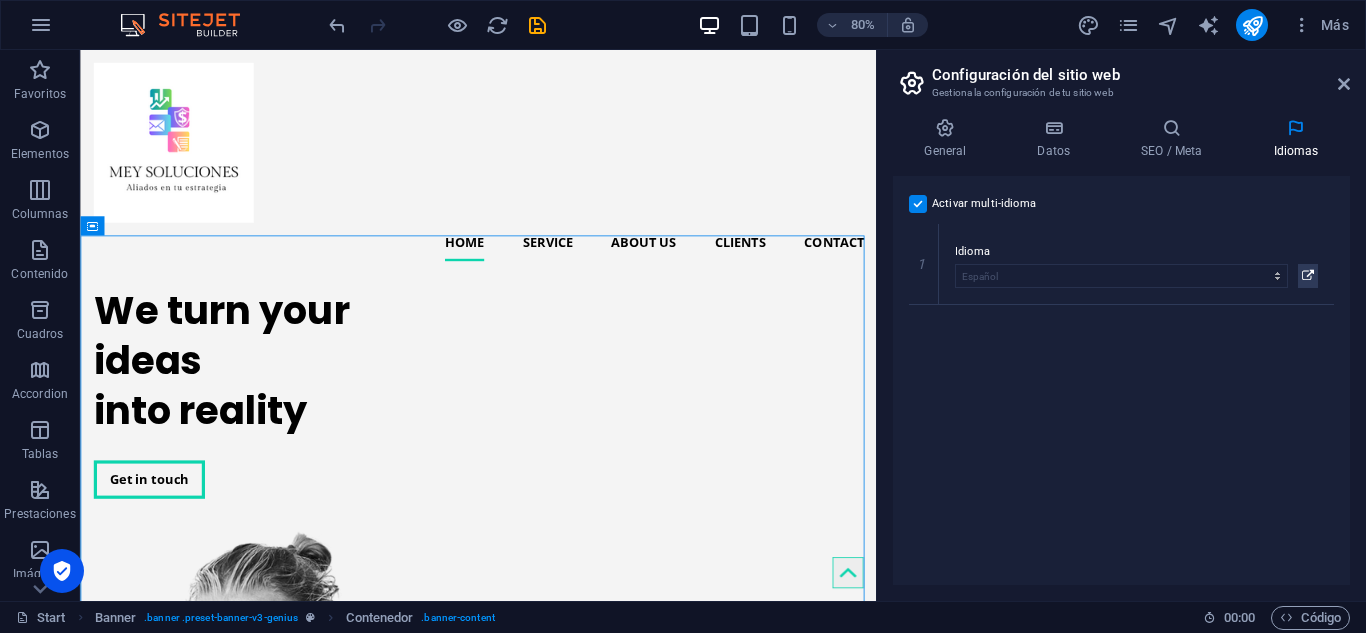 click at bounding box center [918, 204] 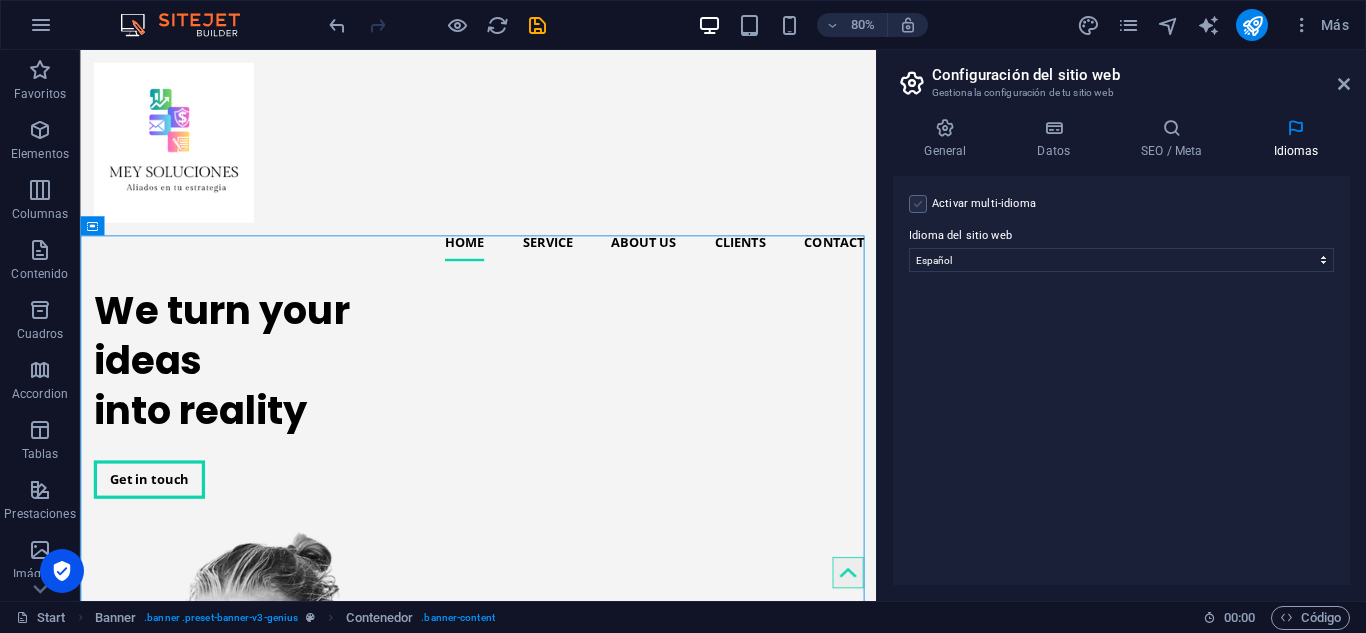 click at bounding box center (918, 204) 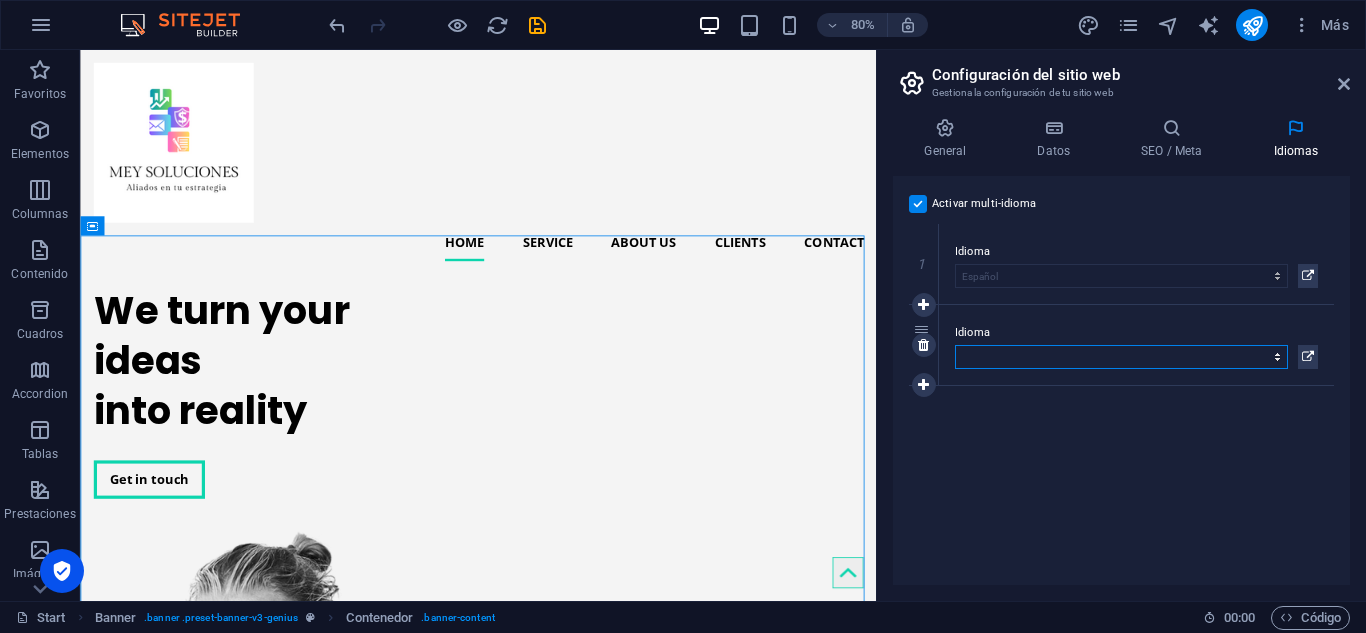 click on "Abkhazian Afar Afrikaans Akan Albanés Alemán Amharic Árabe Aragonese Armenian Assamese Avaric Avestan Aymara Azerbaijani Bambara Bashkir Basque Belarusian Bengalí Bihari languages Bislama Bokmål Bosnian Breton [GEOGRAPHIC_DATA] Burmese Catalán Central Khmer [PERSON_NAME] Chechen Checo Chino Church Slavic Chuvash Coreano [PERSON_NAME] Corsican Cree Croata Danés Dzongkha Eslovaco Esloveno Español Esperanto Estonian Ewe Faroese Farsi ([GEOGRAPHIC_DATA]) Fijian Finlandés Francés Fulah Gaelic Galician Ganda Georgian Greenlandic Griego Guaraní Gujarati Haitian Creole Hausa Hebreo Herero Hindi Hiri Motu Holandés Húngaro Ido Igbo Indonesio Inglés Interlingua Interlingue Inuktitut Inupiaq Irish Islandés Italiano Japonés Javanese Kannada Kanuri Kashmiri Kazakh Kikuyu Kinyarwanda Komi Kongo Kurdish Kwanyama Kyrgyz Lao Latín Letón Limburgish Lingala [GEOGRAPHIC_DATA] [PERSON_NAME]-[GEOGRAPHIC_DATA] [GEOGRAPHIC_DATA] [GEOGRAPHIC_DATA] Malagasy Malay Malayalam Maldivian Maltés Manx Maori Marathi Marshallese Mongolian [GEOGRAPHIC_DATA] [GEOGRAPHIC_DATA] [GEOGRAPHIC_DATA] [GEOGRAPHIC_DATA] [GEOGRAPHIC_DATA] Northern [PERSON_NAME]" at bounding box center (1121, 357) 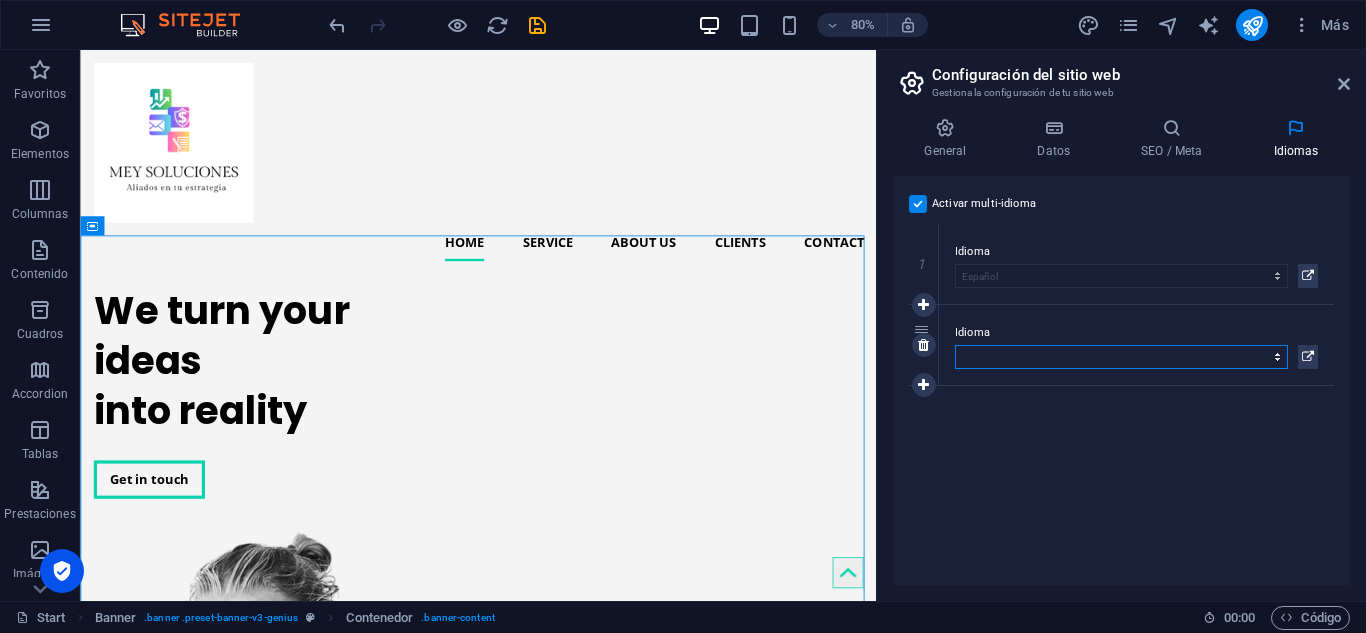 select on "73" 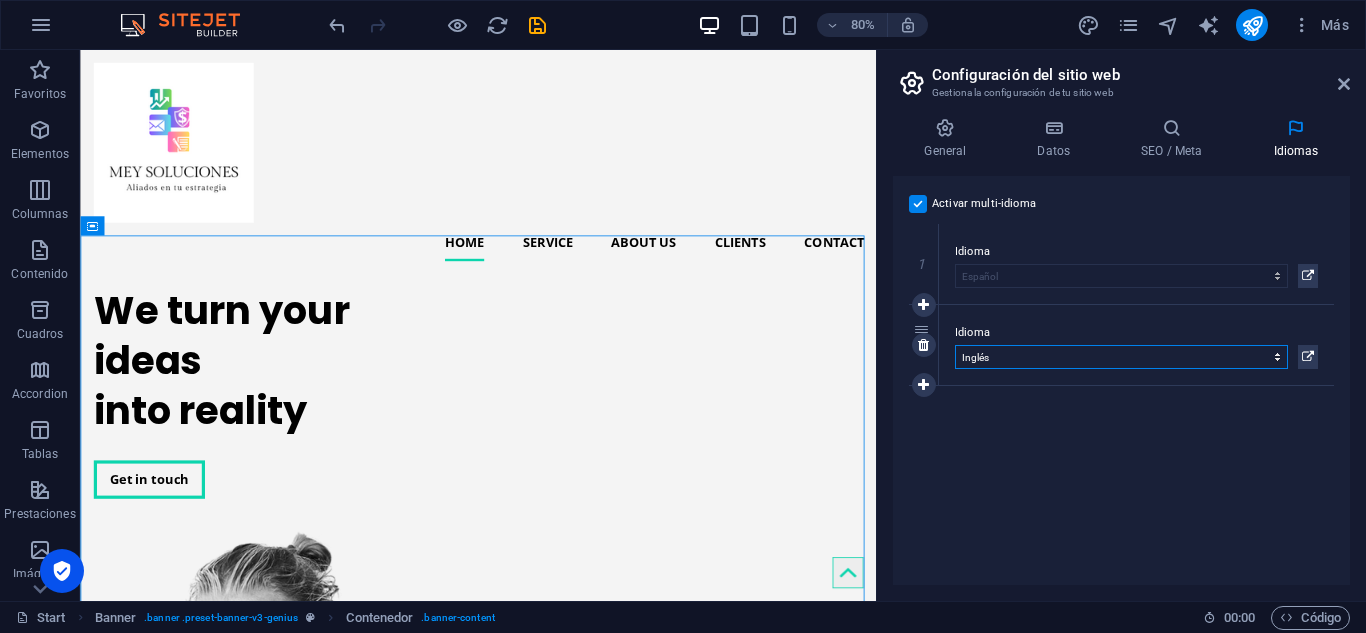 click on "Abkhazian Afar Afrikaans Akan Albanés Alemán Amharic Árabe Aragonese Armenian Assamese Avaric Avestan Aymara Azerbaijani Bambara Bashkir Basque Belarusian Bengalí Bihari languages Bislama Bokmål Bosnian Breton [GEOGRAPHIC_DATA] Burmese Catalán Central Khmer [PERSON_NAME] Chechen Checo Chino Church Slavic Chuvash Coreano [PERSON_NAME] Corsican Cree Croata Danés Dzongkha Eslovaco Esloveno Español Esperanto Estonian Ewe Faroese Farsi ([GEOGRAPHIC_DATA]) Fijian Finlandés Francés Fulah Gaelic Galician Ganda Georgian Greenlandic Griego Guaraní Gujarati Haitian Creole Hausa Hebreo Herero Hindi Hiri Motu Holandés Húngaro Ido Igbo Indonesio Inglés Interlingua Interlingue Inuktitut Inupiaq Irish Islandés Italiano Japonés Javanese Kannada Kanuri Kashmiri Kazakh Kikuyu Kinyarwanda Komi Kongo Kurdish Kwanyama Kyrgyz Lao Latín Letón Limburgish Lingala [GEOGRAPHIC_DATA] [PERSON_NAME]-[GEOGRAPHIC_DATA] [GEOGRAPHIC_DATA] [GEOGRAPHIC_DATA] Malagasy Malay Malayalam Maldivian Maltés Manx Maori Marathi Marshallese Mongolian [GEOGRAPHIC_DATA] [GEOGRAPHIC_DATA] [GEOGRAPHIC_DATA] [GEOGRAPHIC_DATA] [GEOGRAPHIC_DATA] Northern [PERSON_NAME]" at bounding box center (1121, 357) 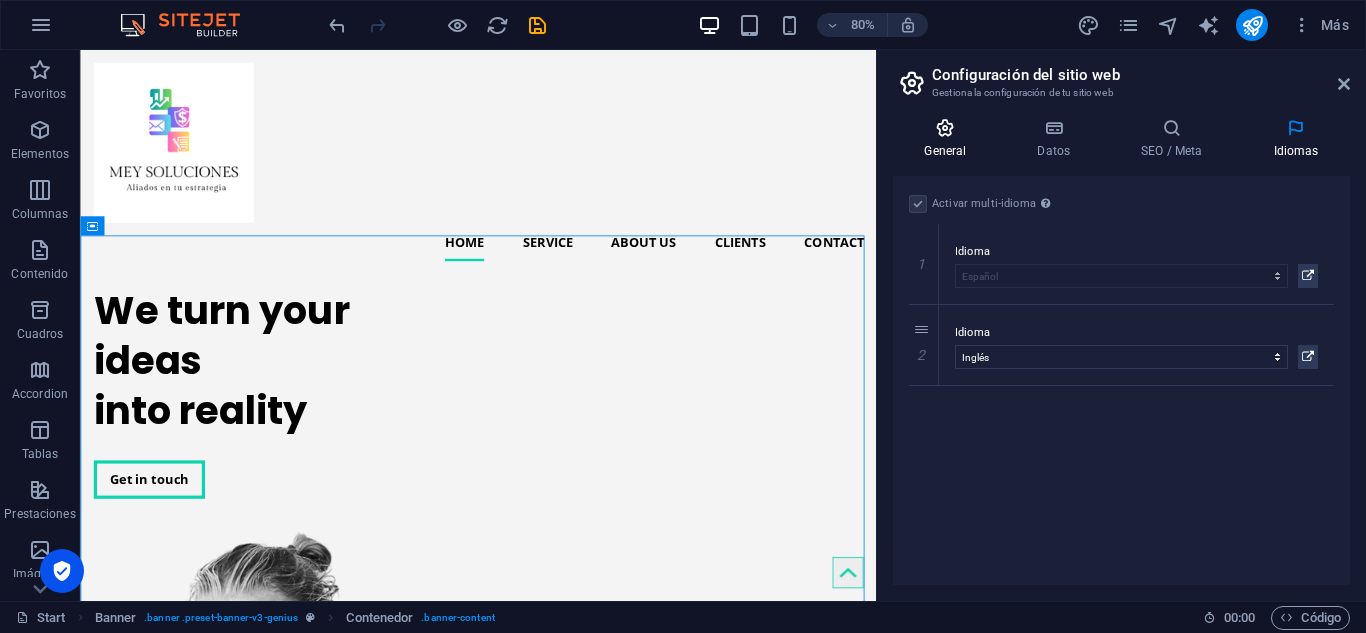 click at bounding box center (945, 128) 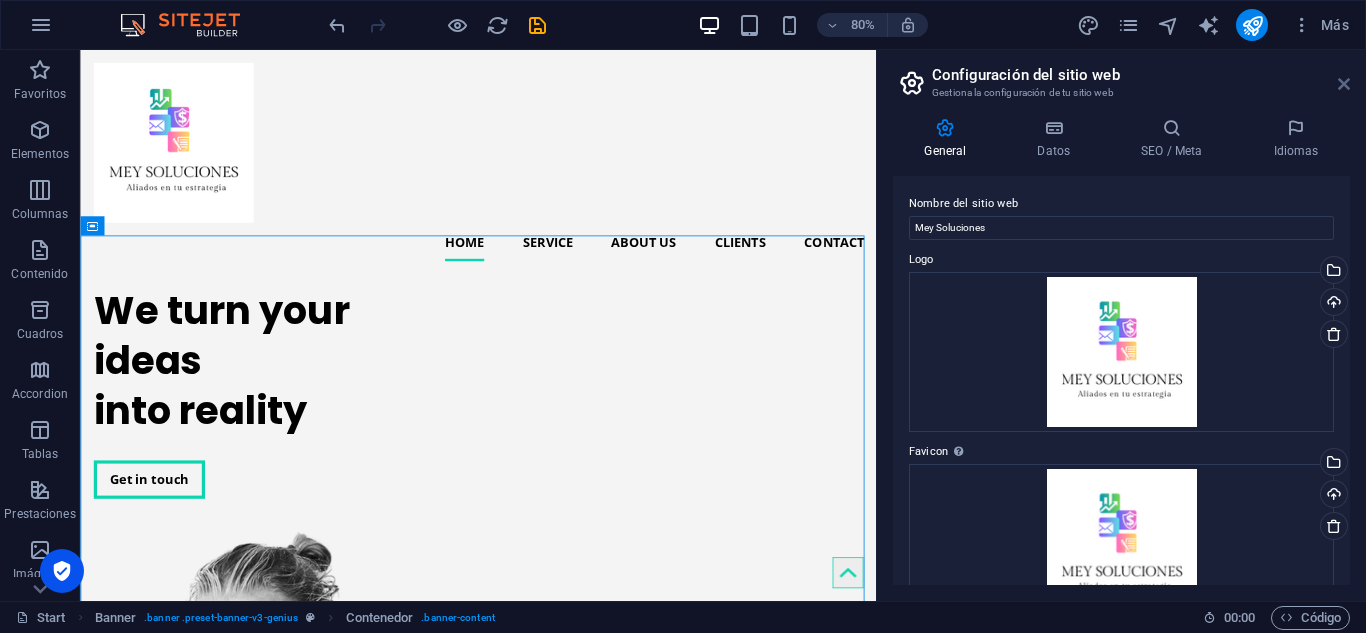 click at bounding box center [1344, 84] 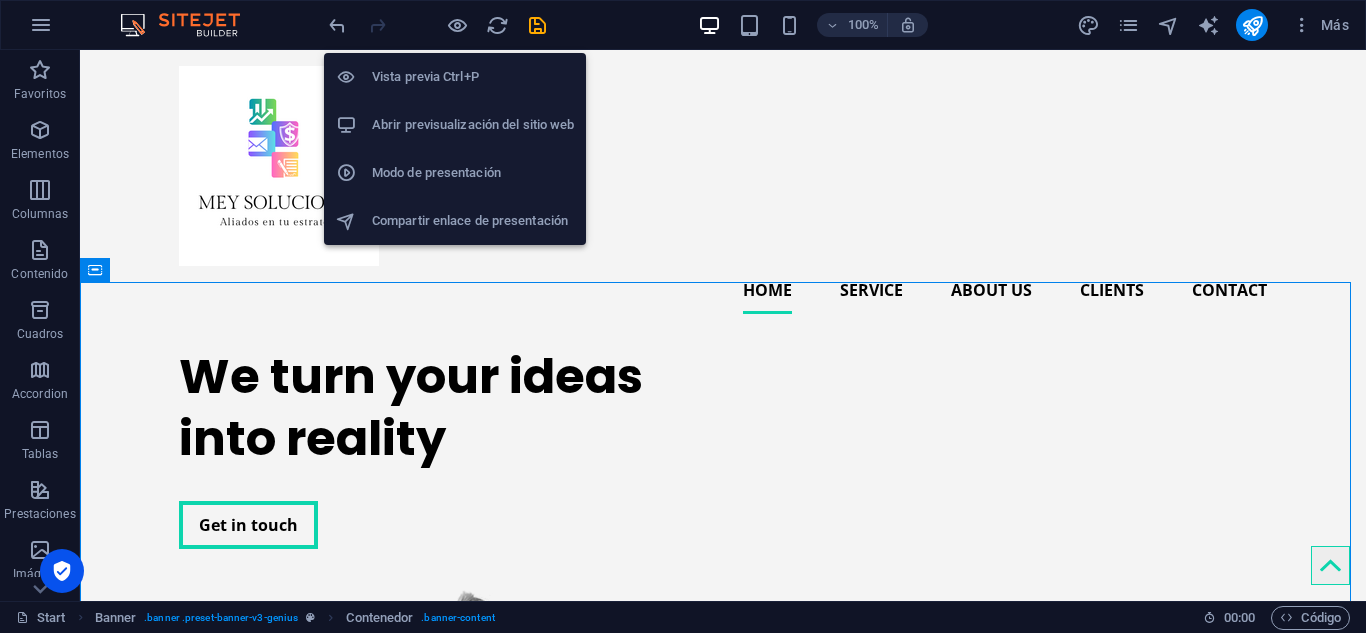 click on "Abrir previsualización del sitio web" at bounding box center (473, 125) 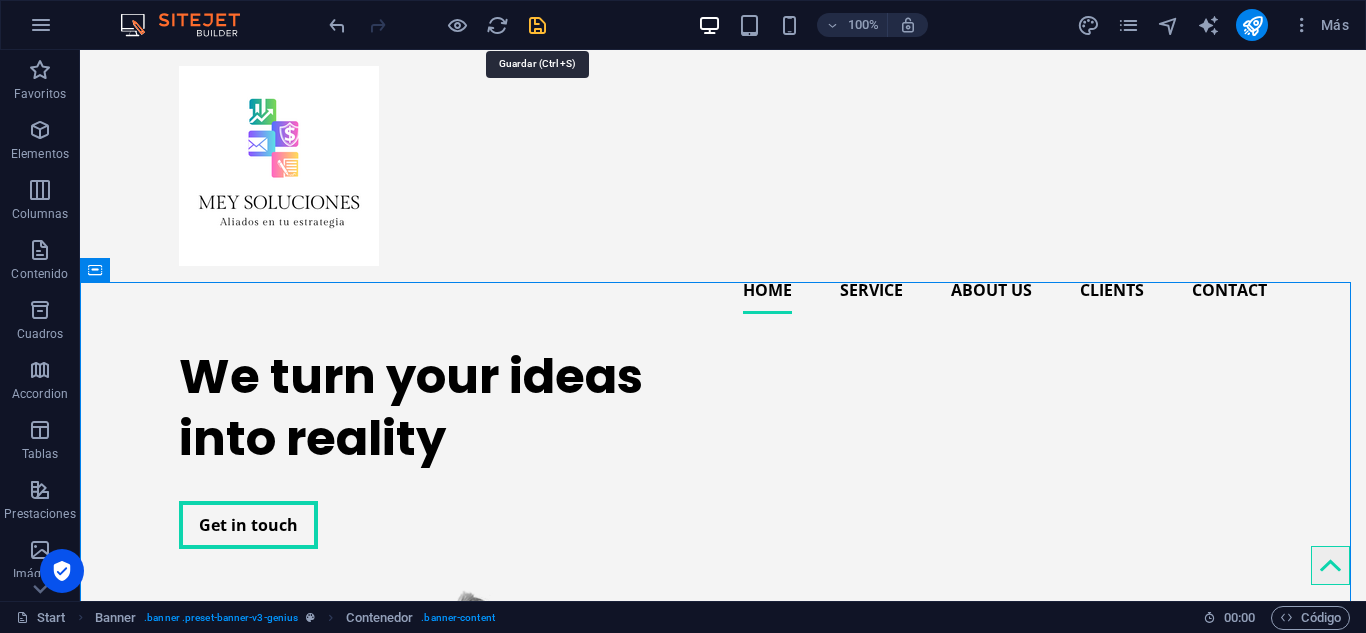 click at bounding box center (537, 25) 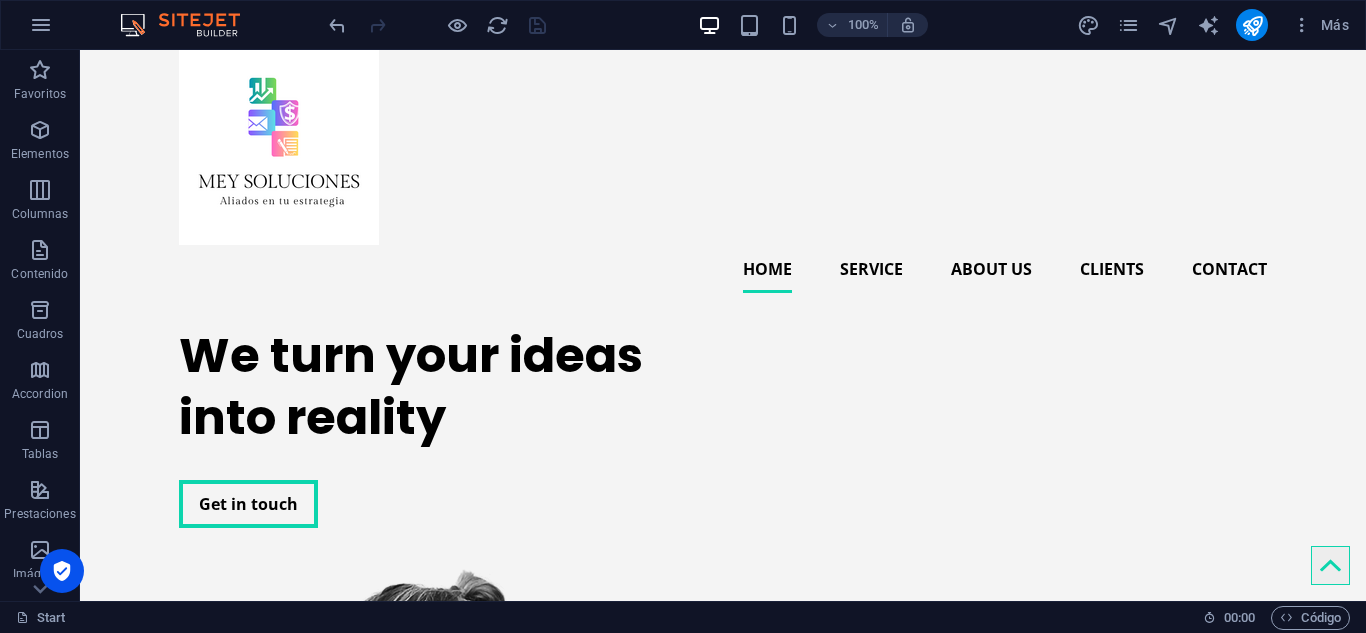 scroll, scrollTop: 0, scrollLeft: 0, axis: both 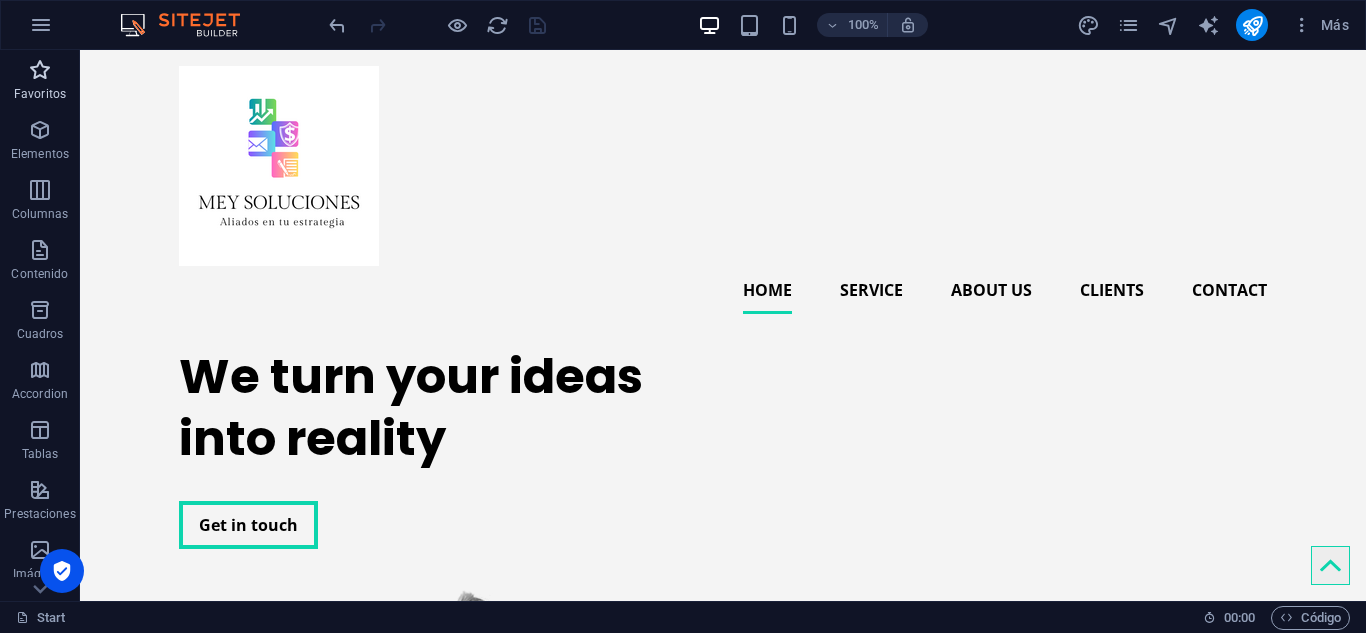 click at bounding box center [40, 70] 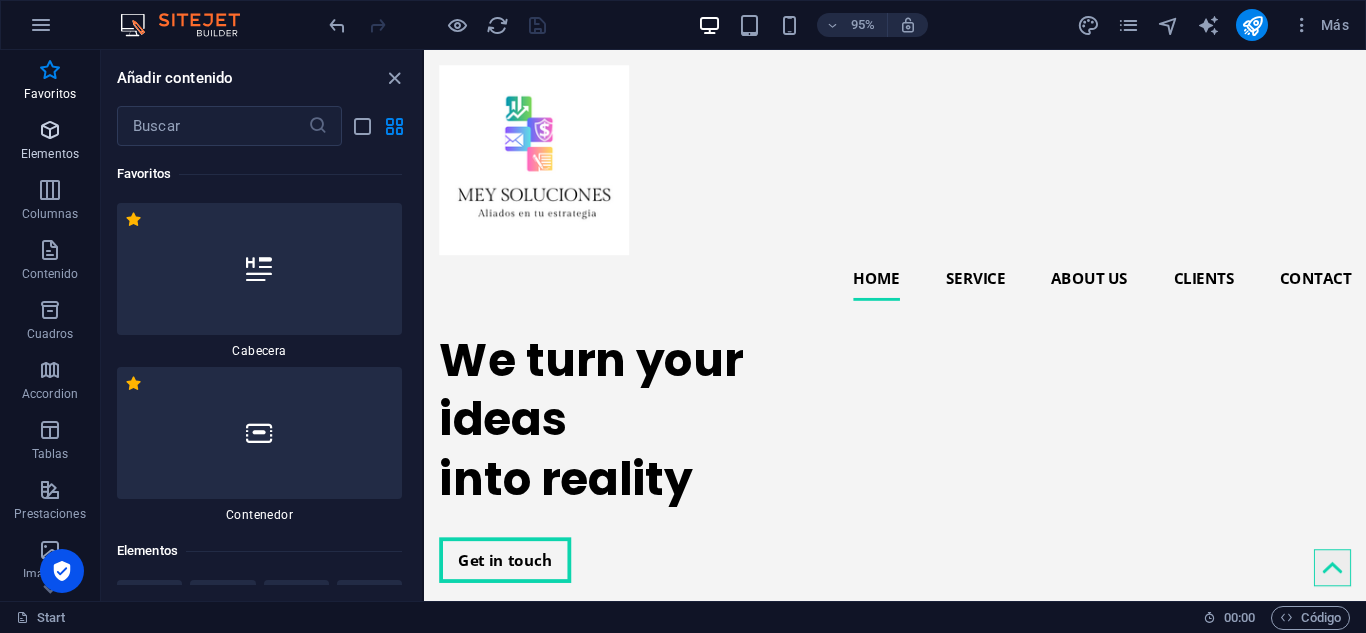 click at bounding box center (50, 130) 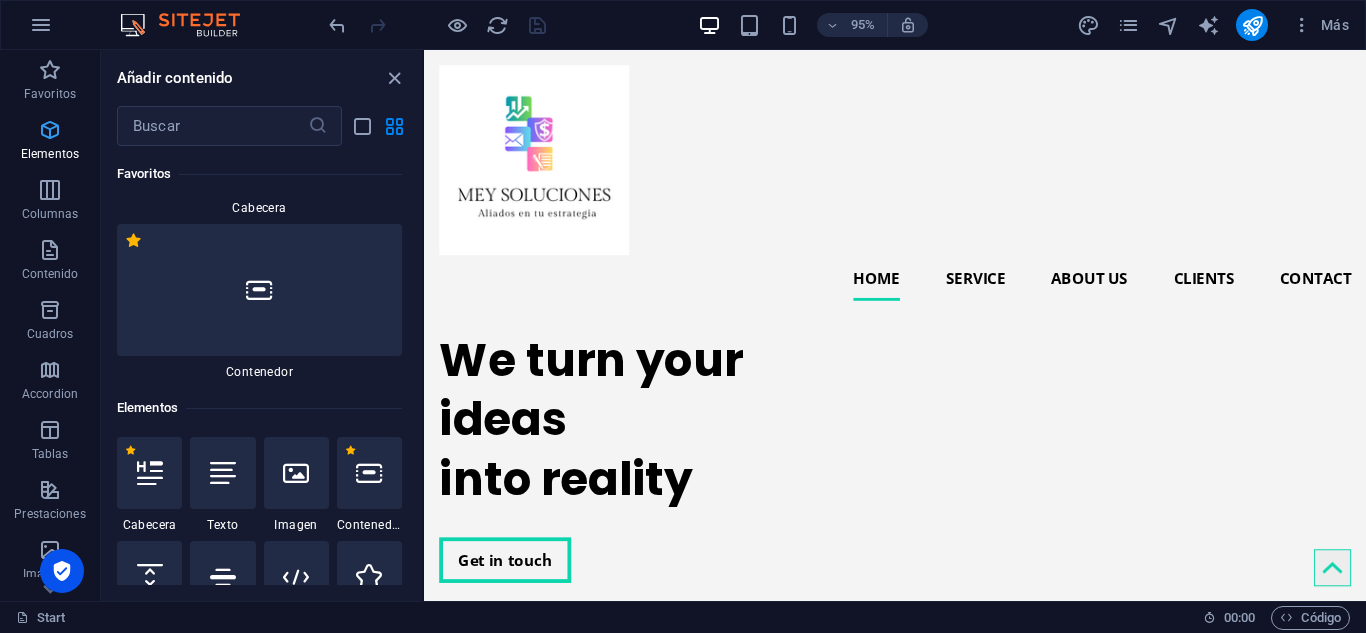 scroll, scrollTop: 377, scrollLeft: 0, axis: vertical 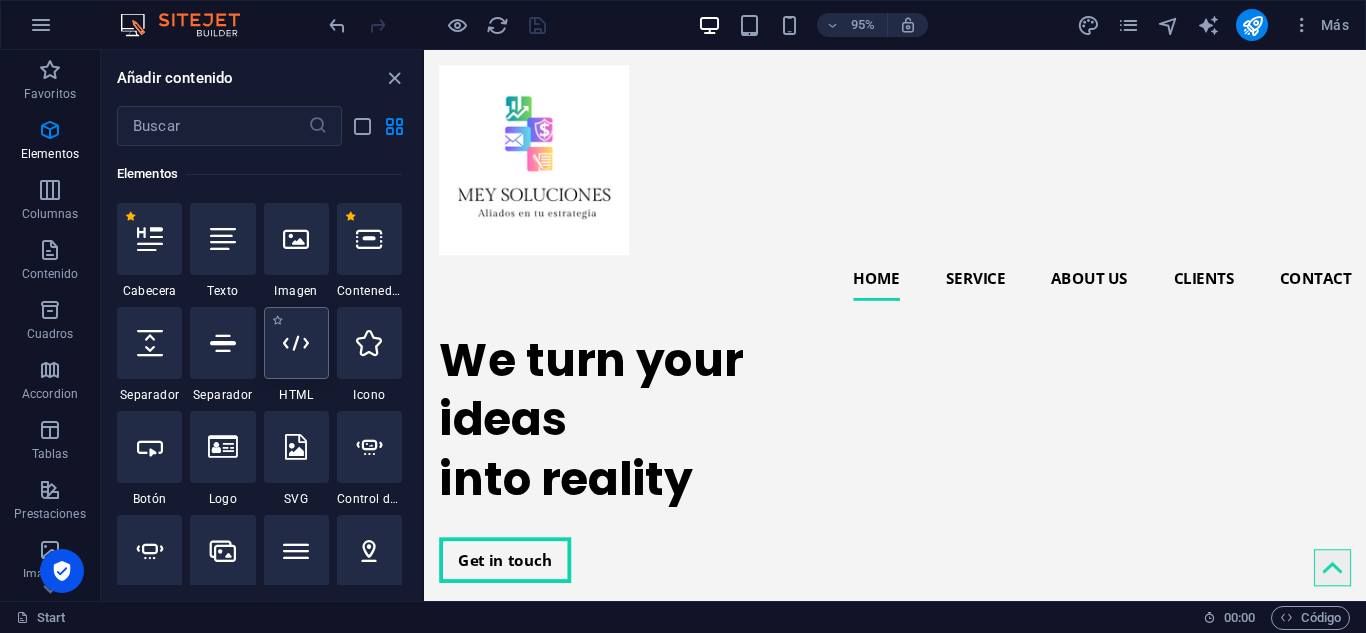 click at bounding box center [296, 343] 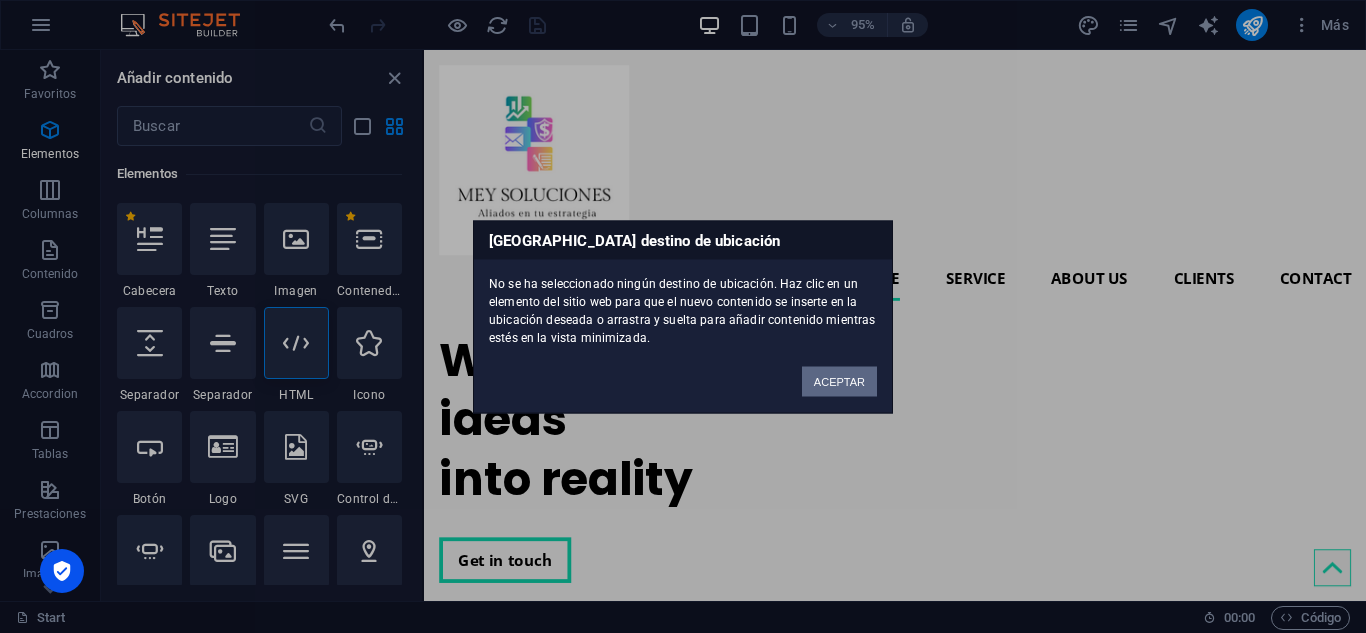 click on "ACEPTAR" at bounding box center (839, 381) 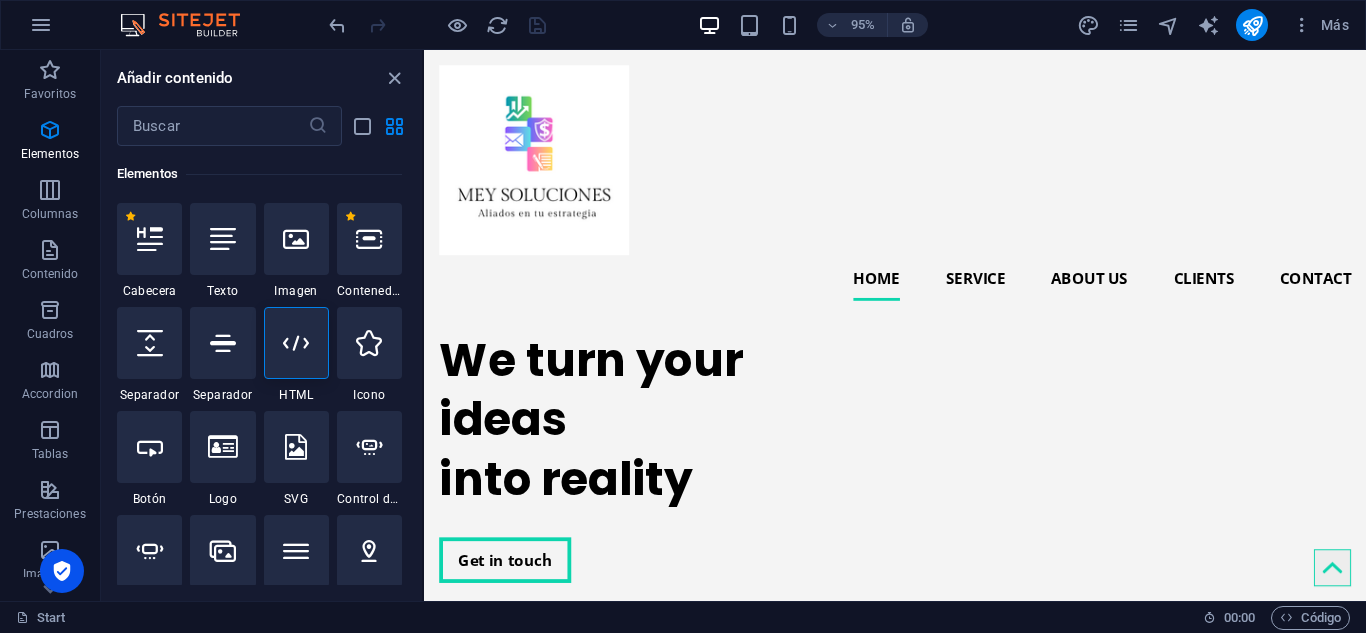 click on "Favoritos 1 Star Cabecera 1 Star Contenedor Elementos 1 Star Cabecera 1 Star Texto 1 Star Imagen 1 Star Contenedor 1 Star Separador 1 Star Separador 1 Star HTML 1 Star Icono 1 Star Botón 1 Star Logo 1 Star SVG 1 Star Control deslizante de imágenes 1 Star Control deslizante 1 Star Galería 1 Star Menú 1 Star Mapa 1 Star Facebook 1 Star Video 1 Star YouTube 1 Star Vimeo 1 Star Documento 1 Star Audio 1 Star Iframe 1 Star Privacidad 1 Star Idiomas Columnas 1 Star Contenedor 1 Star 2 columnas 1 Star 3 columnas 1 Star 4 columnas 1 Star 5 columnas 1 Star 6 columnas 1 Star 40-60 1 Star 20-80 1 Star 80-20 1 Star 30-70 1 Star 70-30 1 Star Columnas desiguales 1 Star 25-25-50 1 Star 25-50-25 1 Star 50-25-25 1 Star 20-60-20 1 Star [PHONE_NUMBER] 1 Star [PHONE_NUMBER] 1 Star Cuadrícula 2-1 1 Star Cuadrícula 1-2 1 Star Cuadrícula 3-1 1 Star Cuadrícula 1-3 1 Star Grid 4-1 1 Star Cuadrícula 1-4 1 Star Cuadrícula 1-2-1 1 Star Cuadrícula 1-1-2 1 Star Cuadrícula 2h-2v 1 Star Cuadrícula 2v-2h 1 Star Cuadrícula 2-1-2 1 Star" at bounding box center (261, 365) 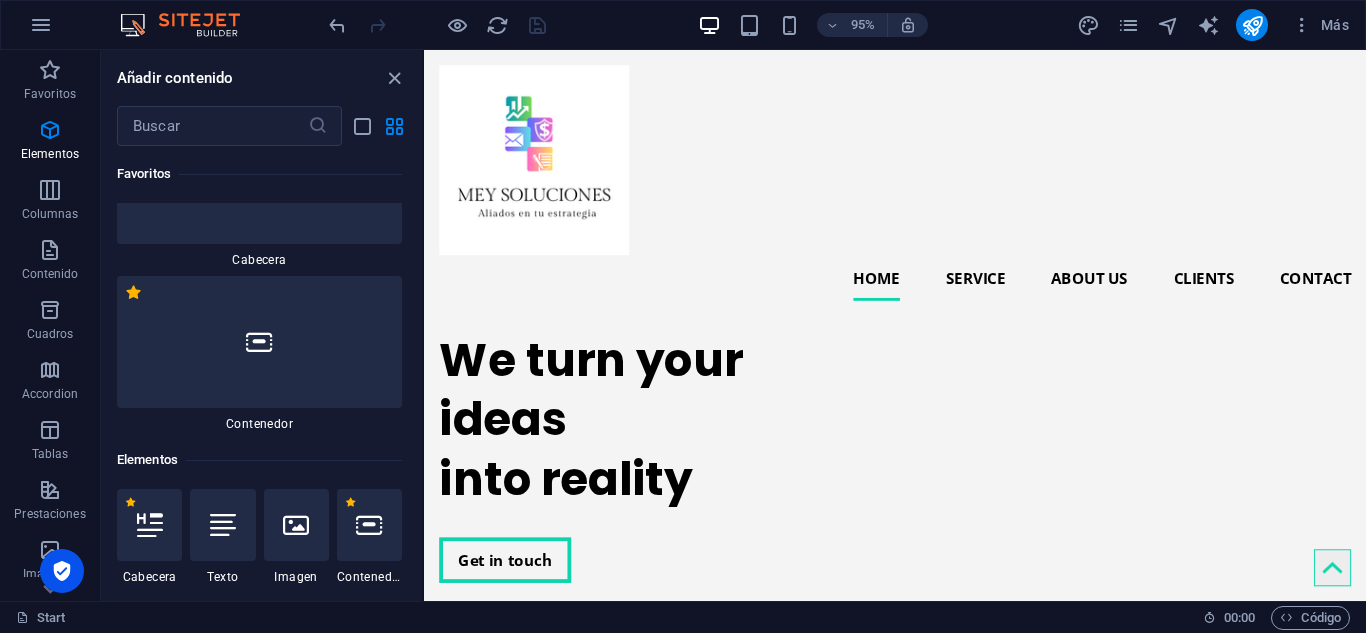 scroll, scrollTop: 0, scrollLeft: 0, axis: both 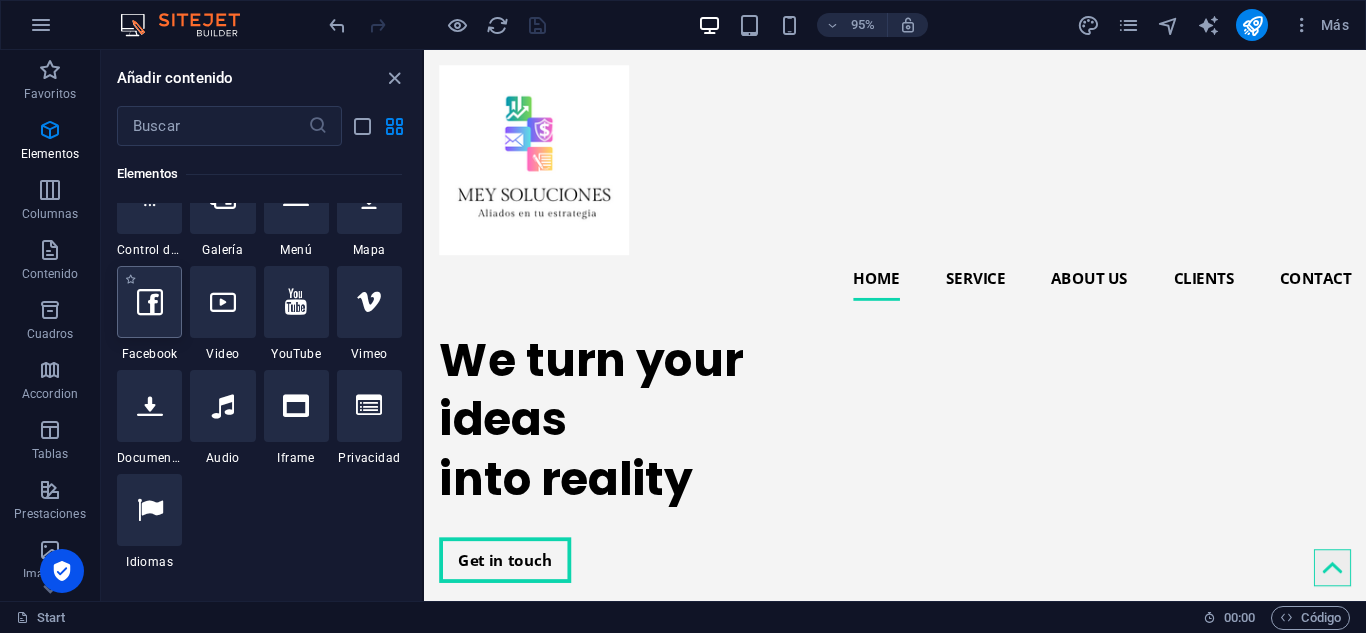 click at bounding box center (149, 302) 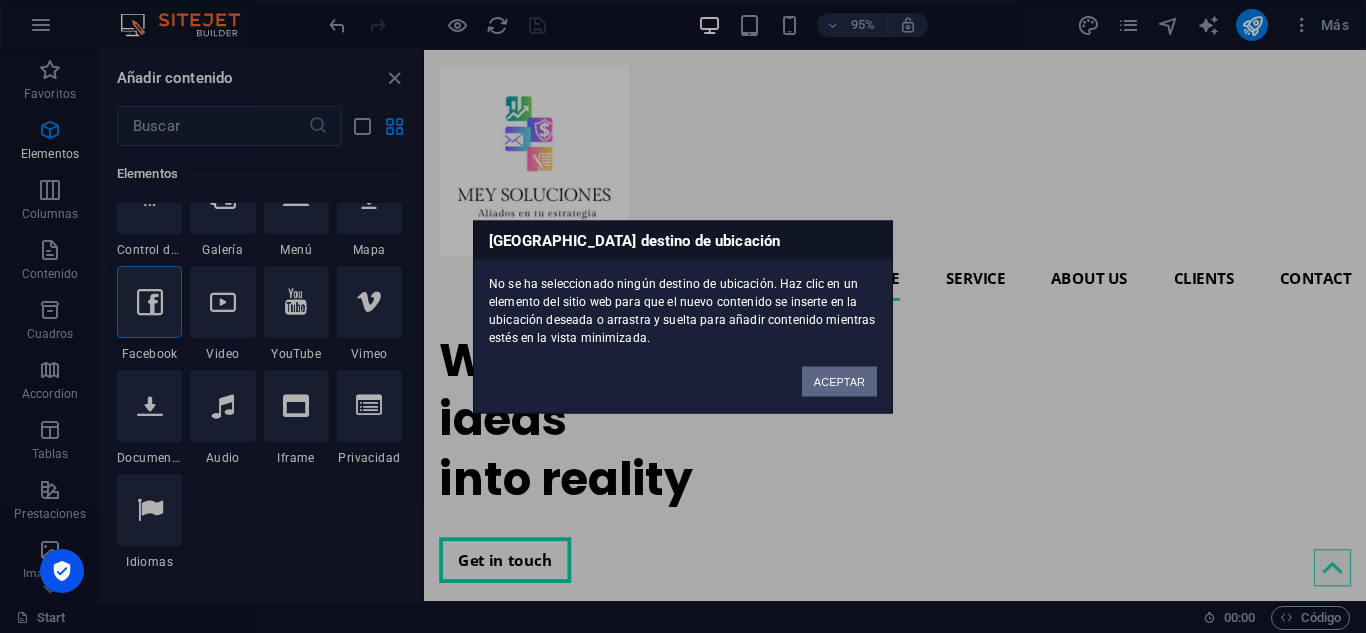 click on "ACEPTAR" at bounding box center [839, 381] 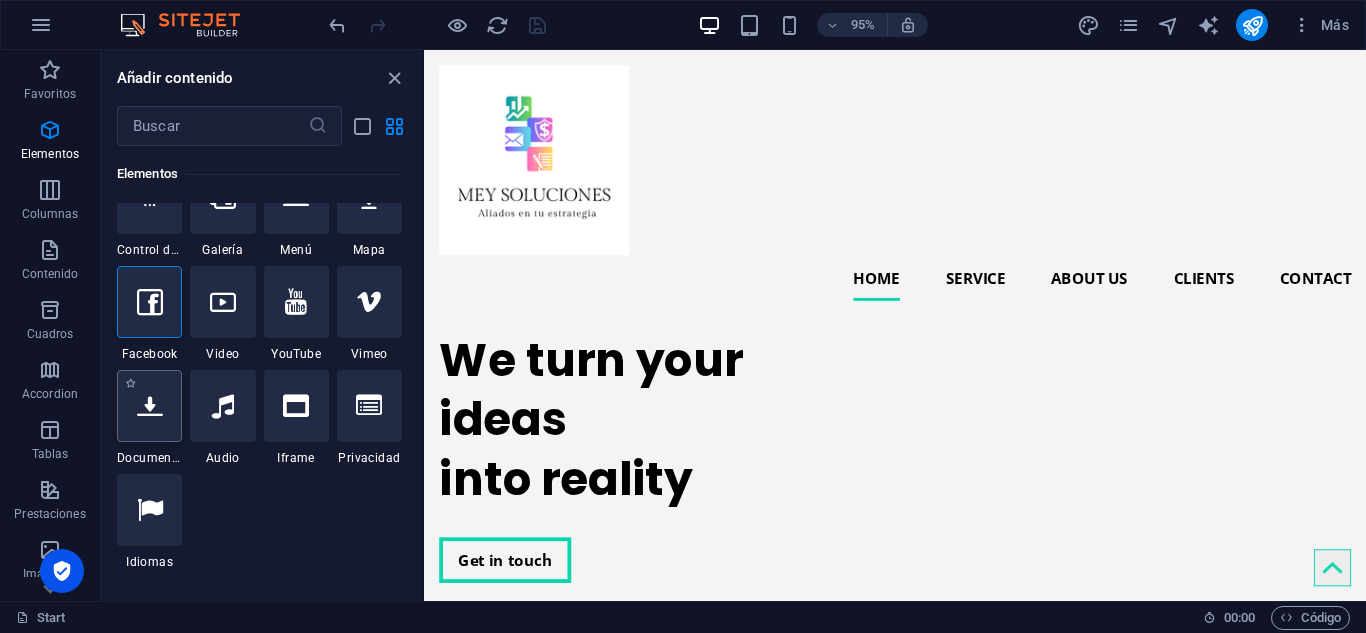 click at bounding box center [150, 406] 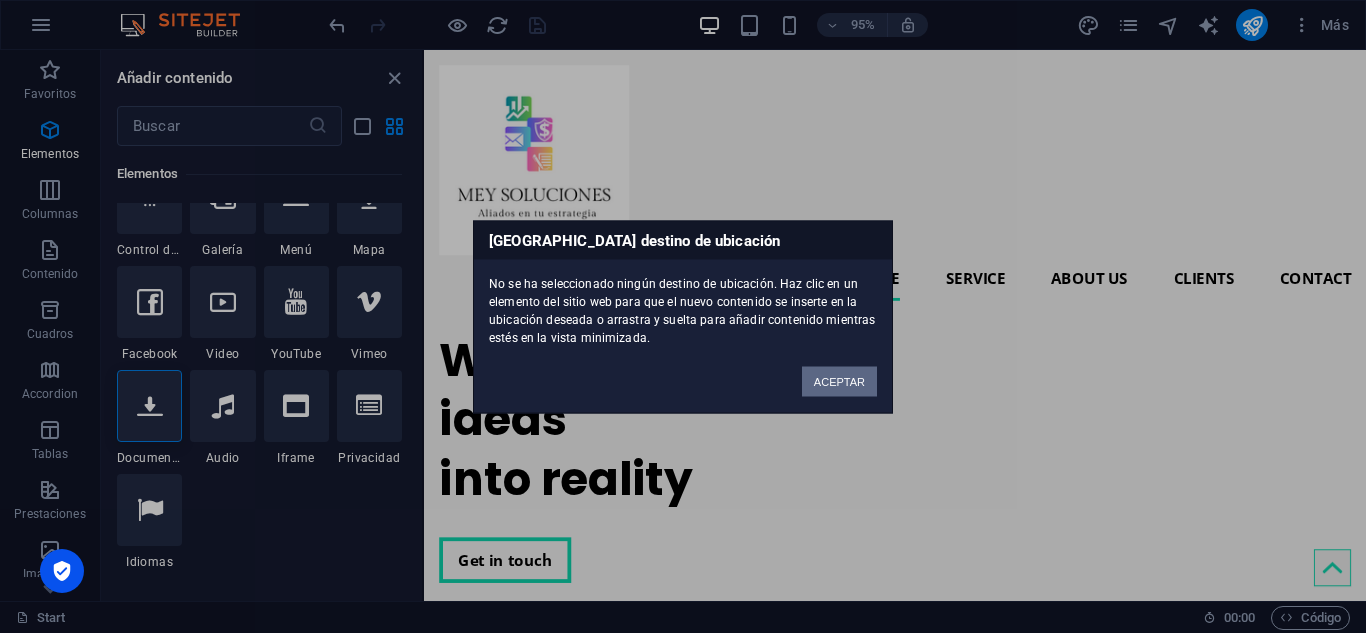 click on "ACEPTAR" at bounding box center (839, 381) 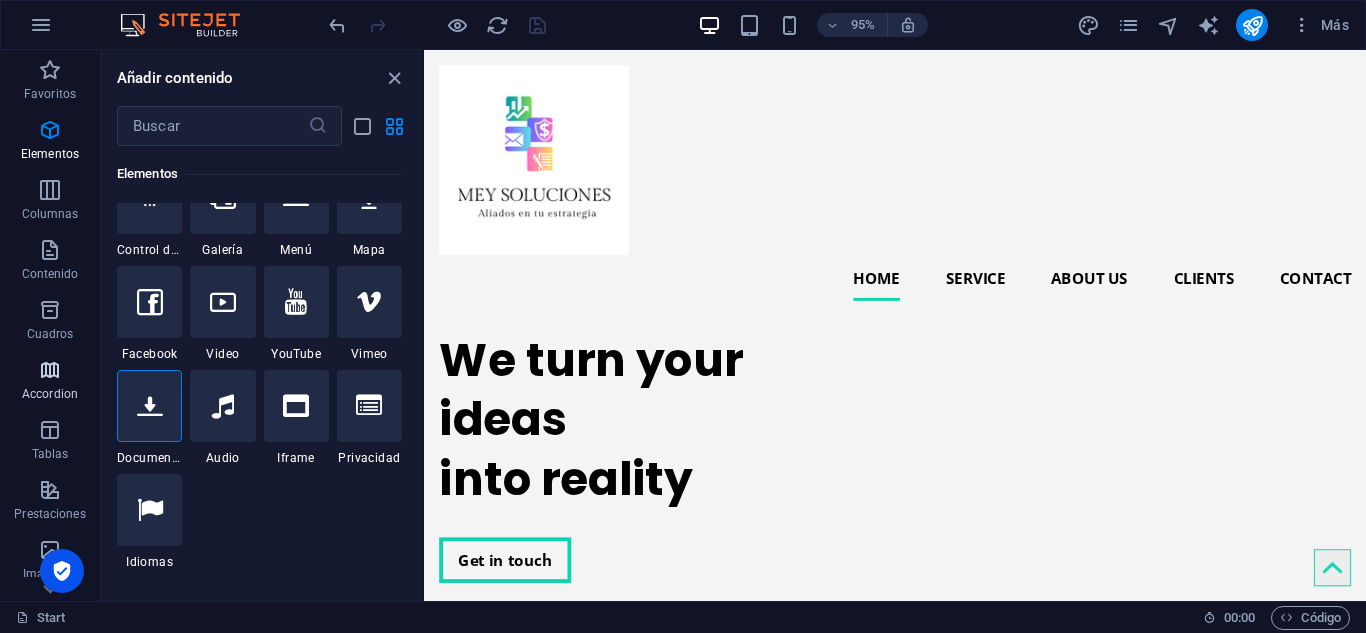 click on "Accordion" at bounding box center (50, 394) 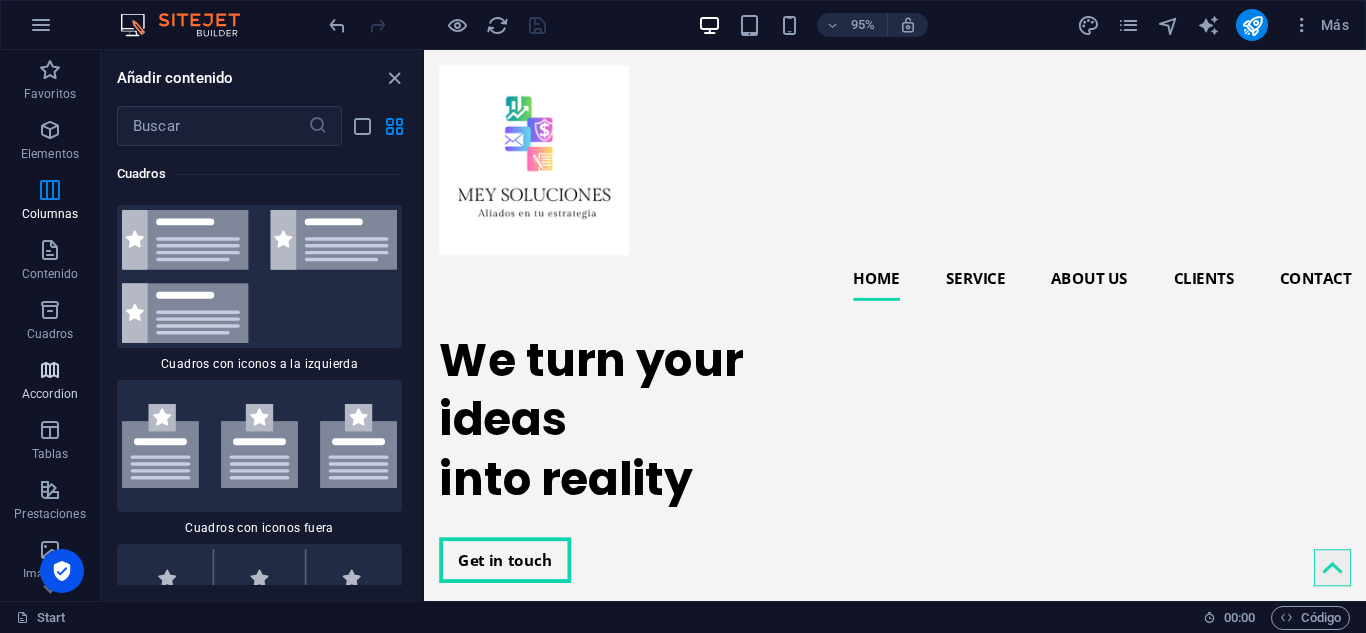 scroll, scrollTop: 12262, scrollLeft: 0, axis: vertical 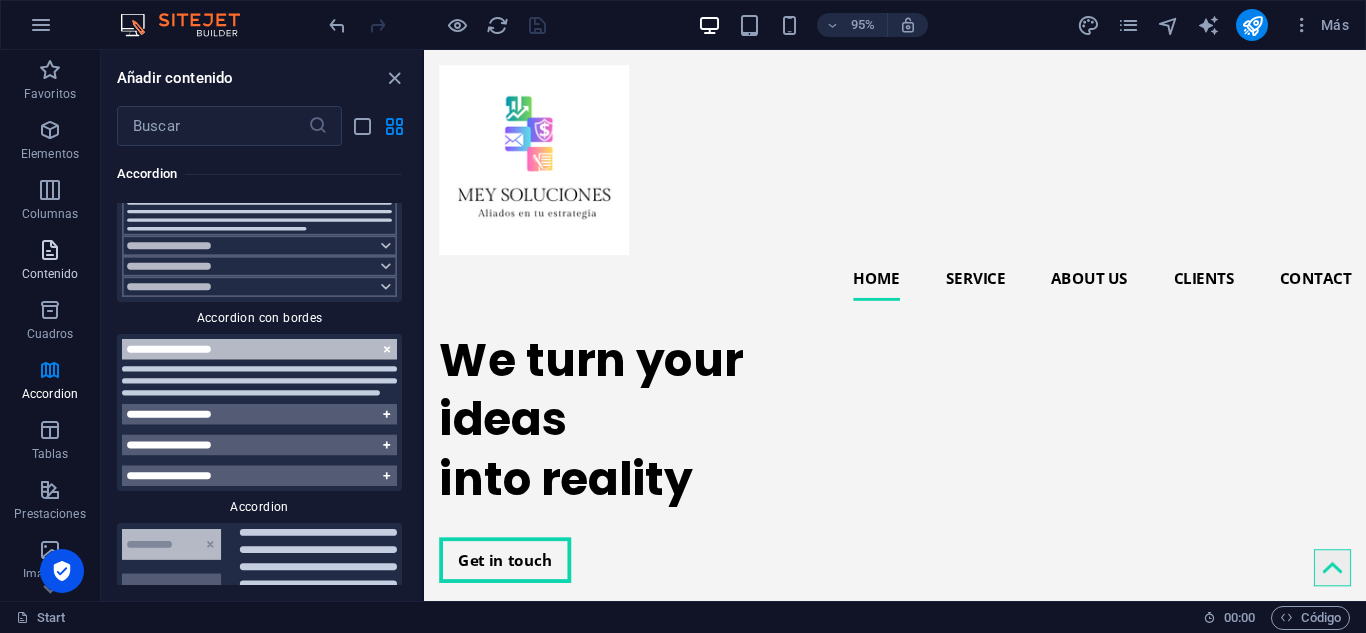 click on "Contenido" at bounding box center [50, 274] 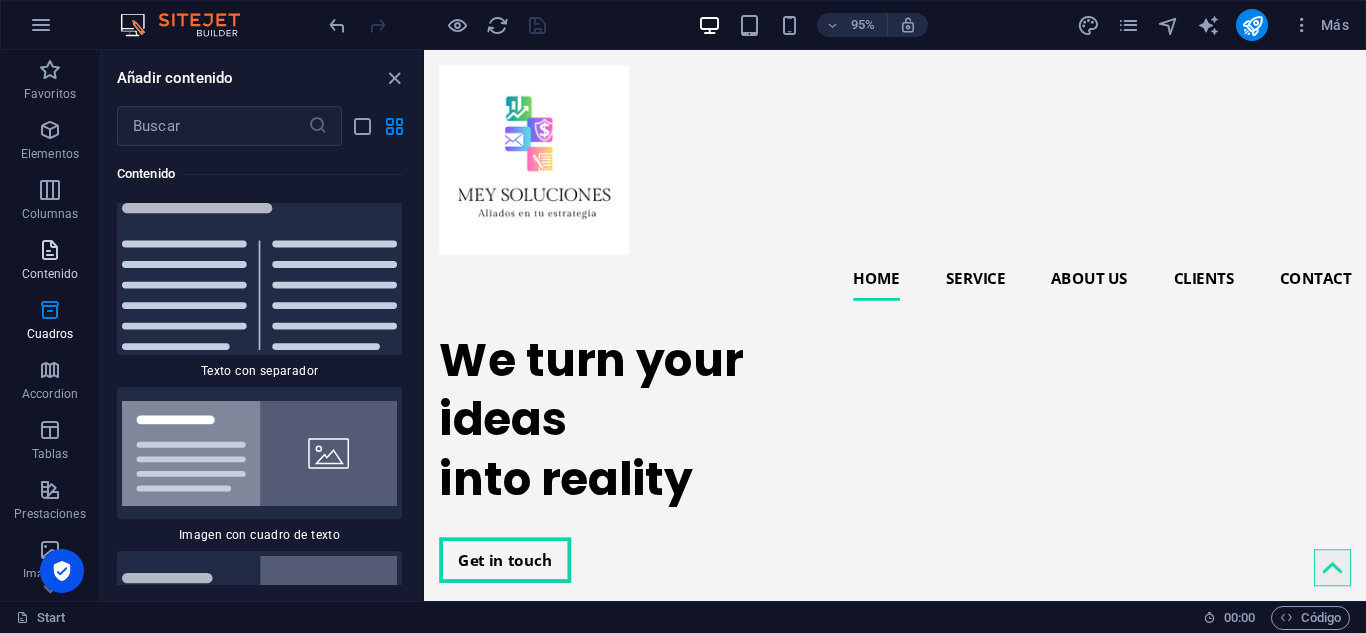 scroll, scrollTop: 6808, scrollLeft: 0, axis: vertical 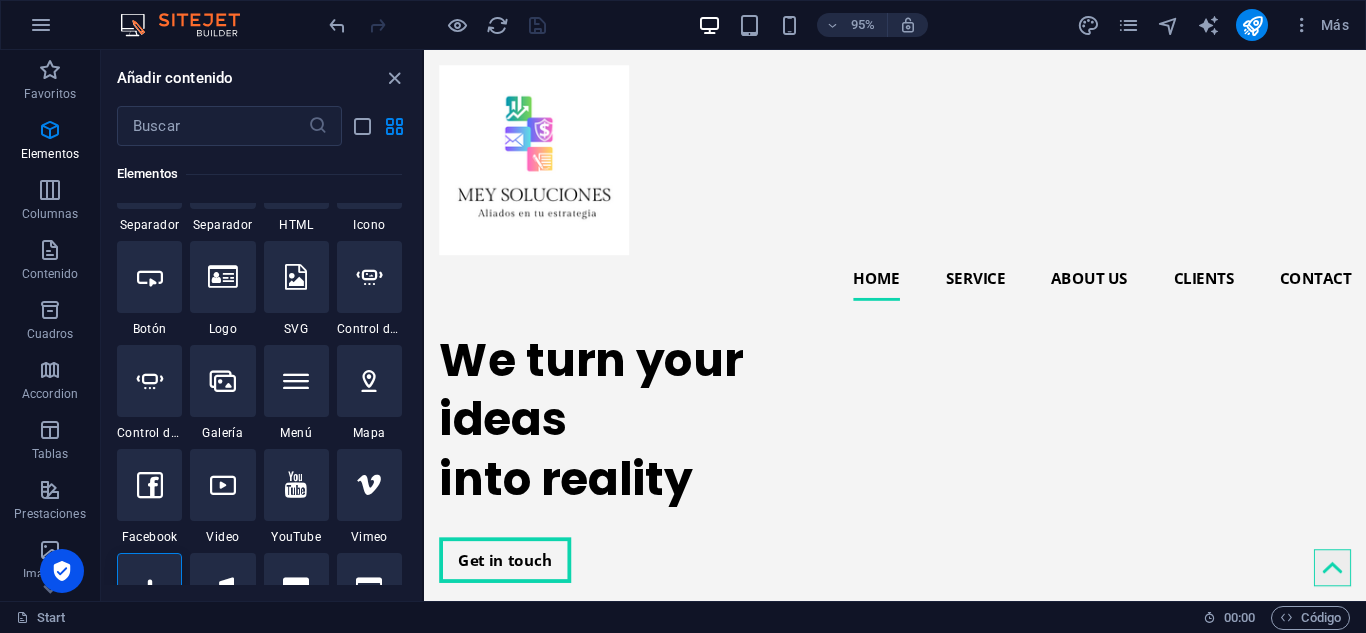 drag, startPoint x: 419, startPoint y: 224, endPoint x: 4, endPoint y: 111, distance: 430.10928 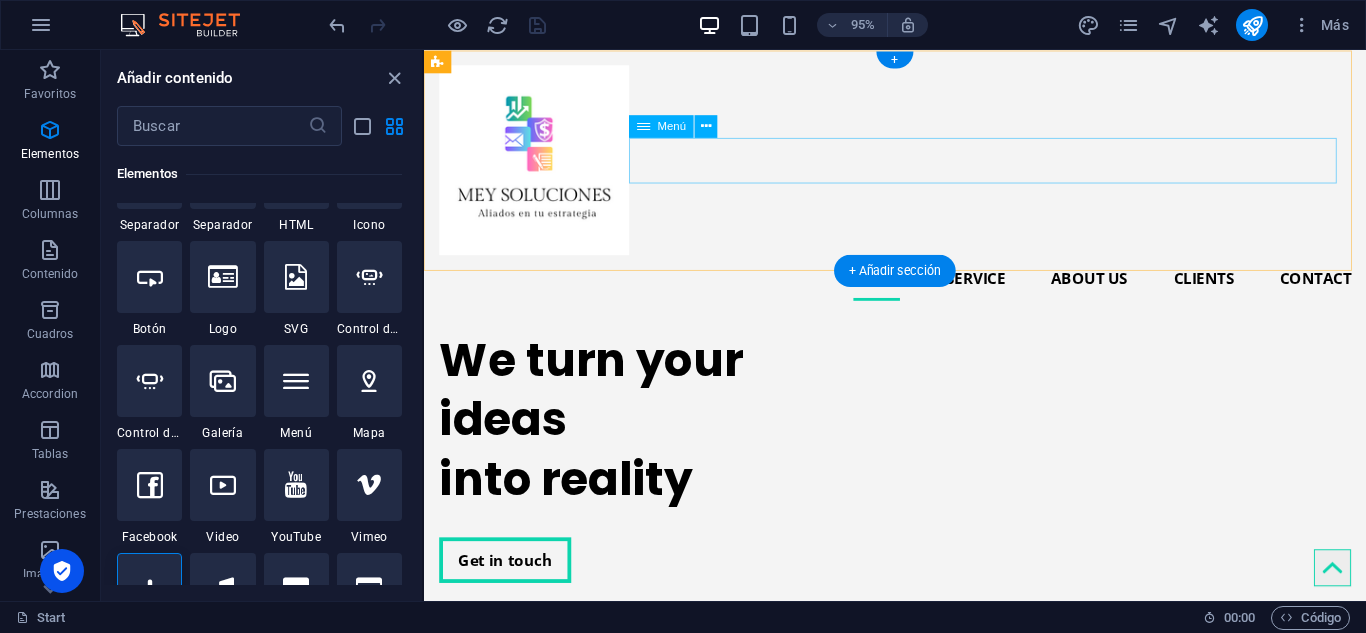 click on "Home Service About us Clients Contact" at bounding box center [920, 290] 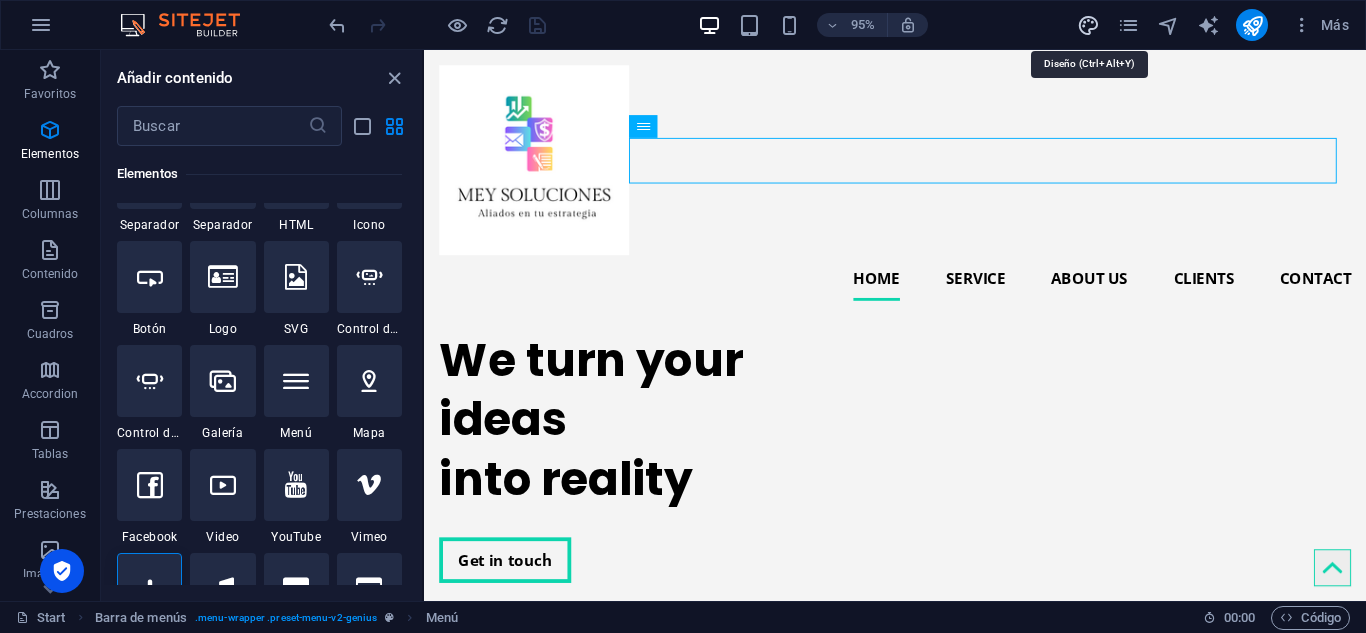 click at bounding box center (1088, 25) 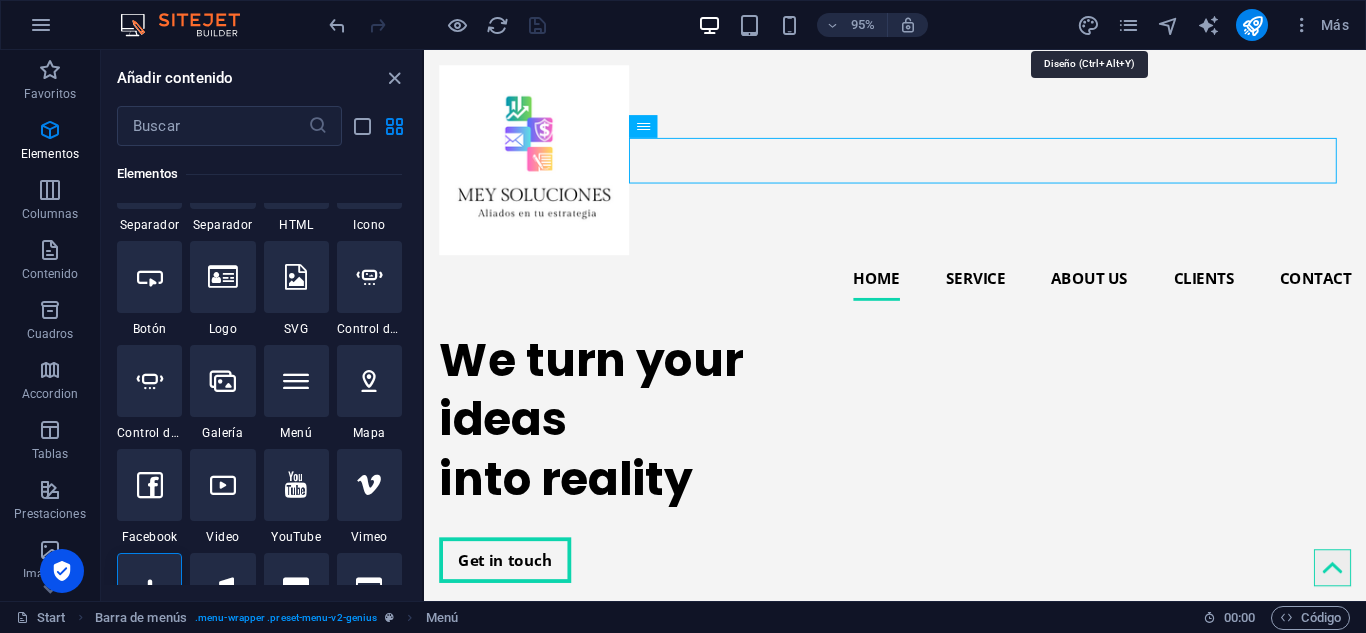 select on "px" 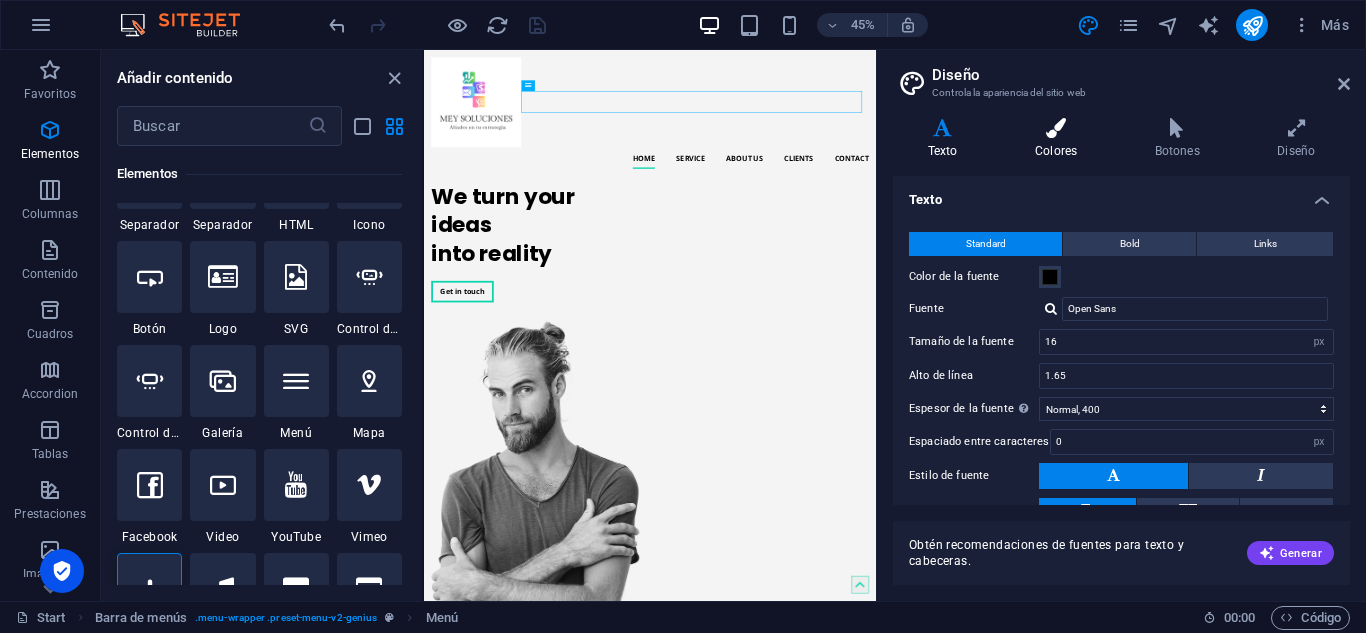 click on "Colores" at bounding box center [1060, 139] 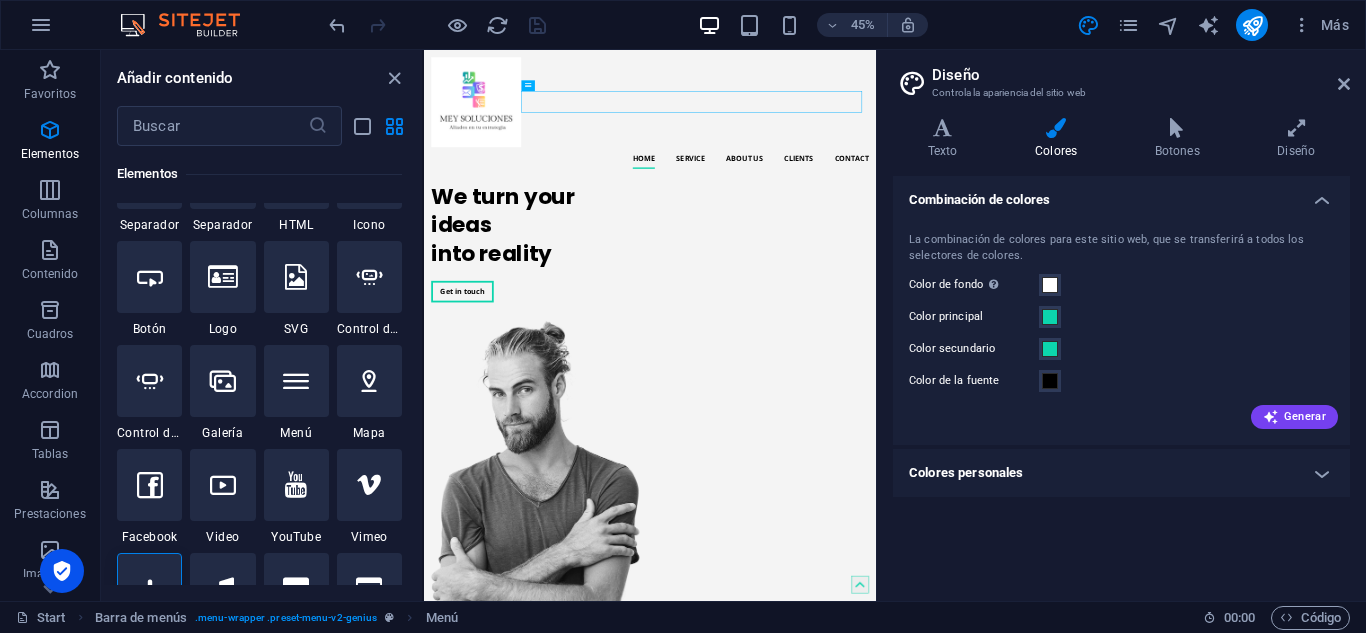click on "Colores personales" at bounding box center (1121, 473) 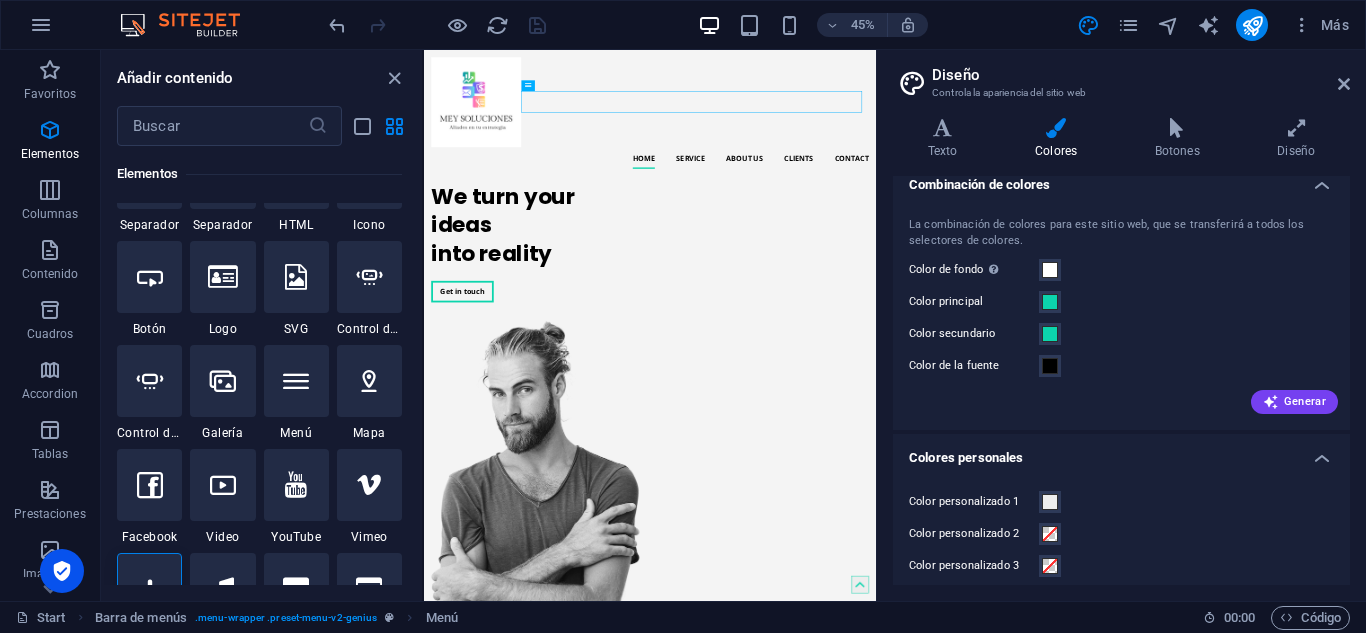 scroll, scrollTop: 0, scrollLeft: 0, axis: both 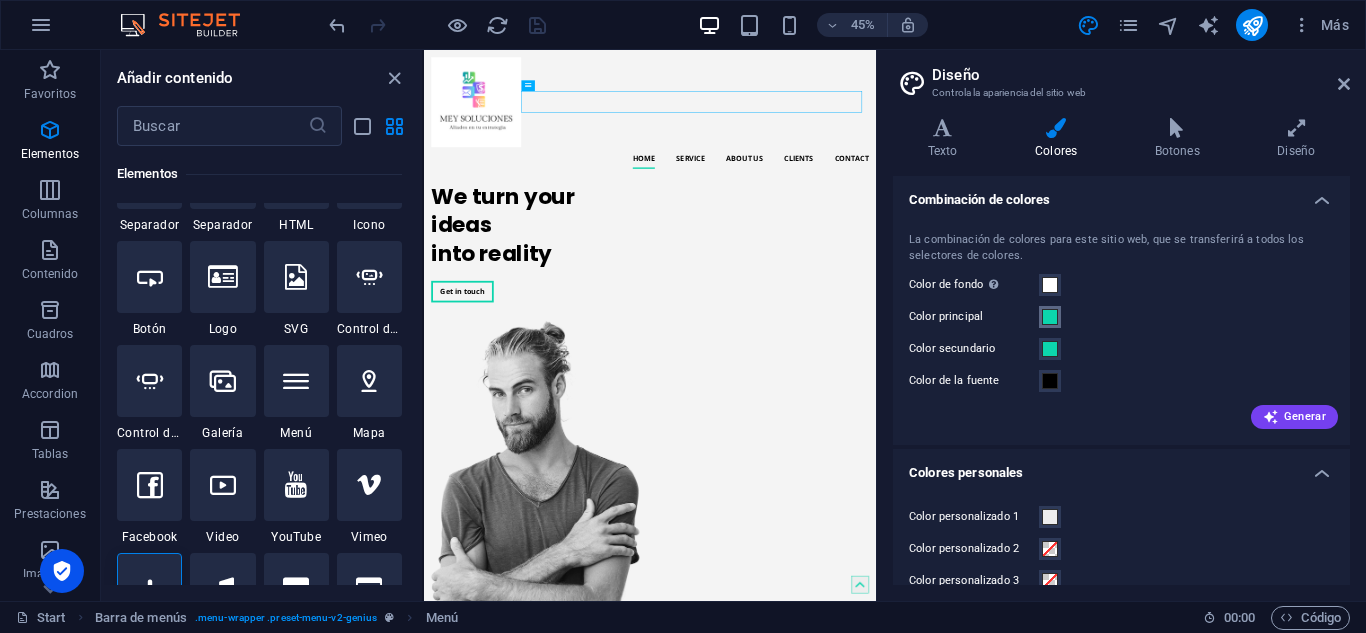 click at bounding box center [1050, 317] 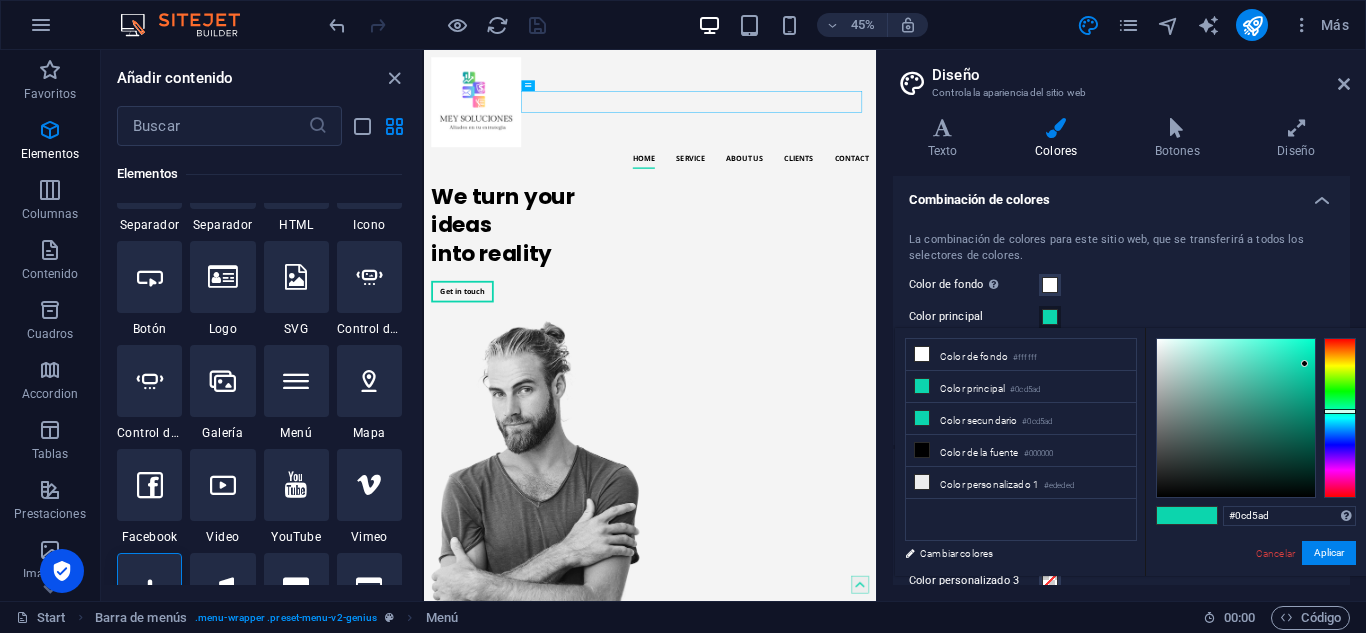 click at bounding box center [1050, 317] 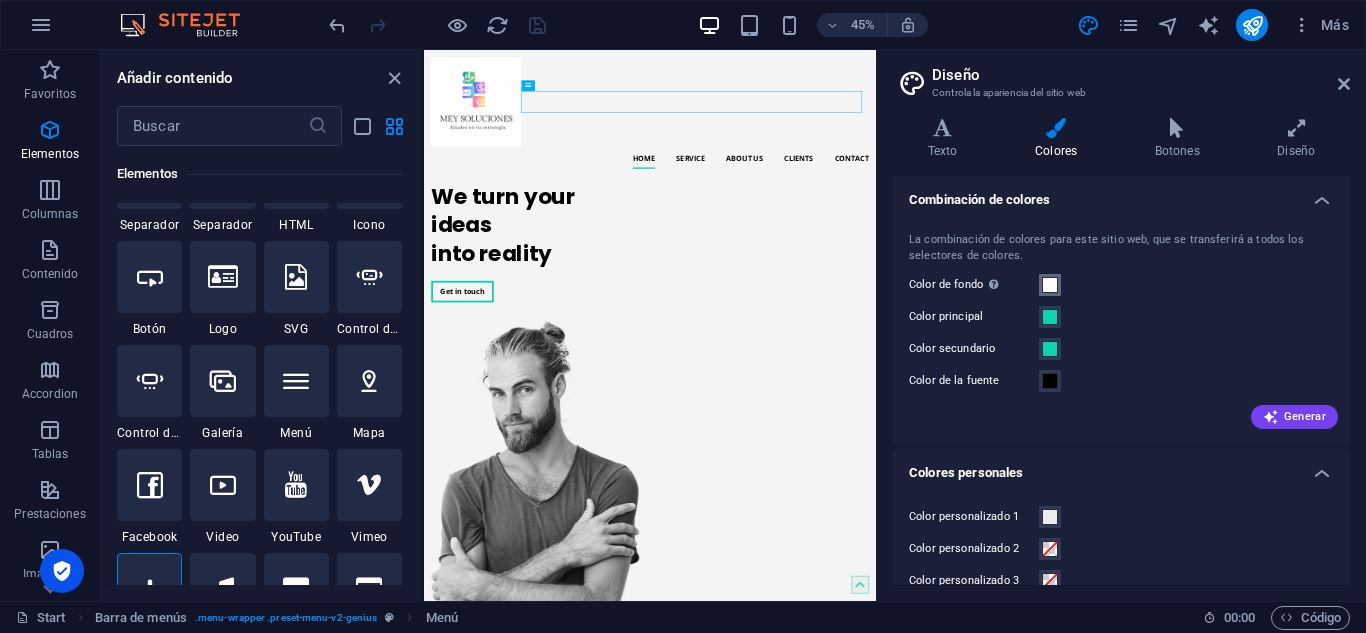 click at bounding box center (1050, 285) 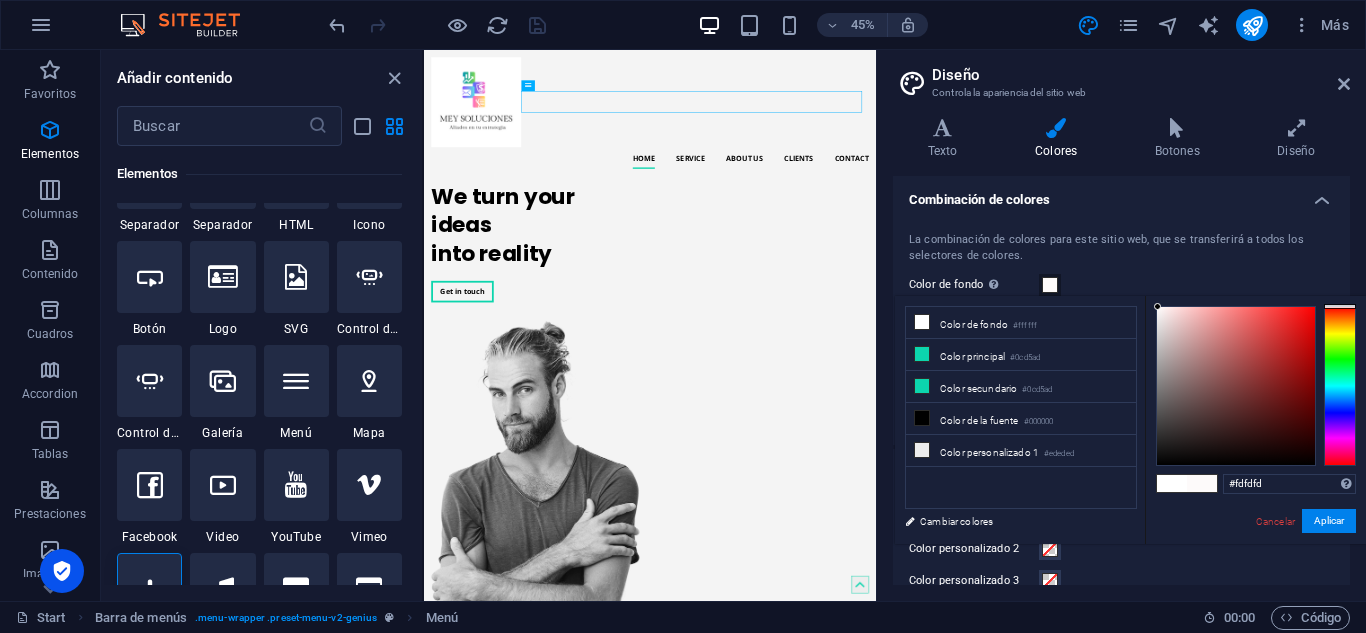 type on "#f9f9f9" 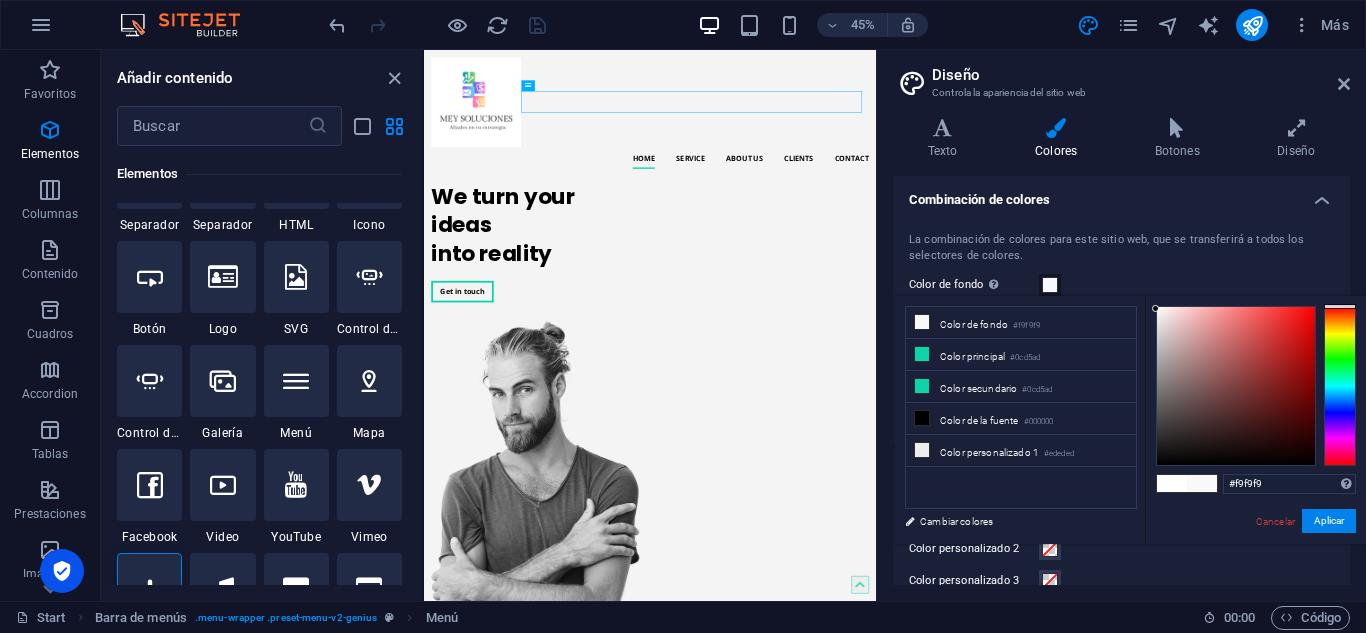 click on "#f9f9f9 Formatos soportados #0852ed rgb(8, 82, 237) rgba(8, 82, 237, 90%) hsv(221,97,93) hsl(221, 93%, 48%) Cancelar Aplicar" at bounding box center [1255, 565] 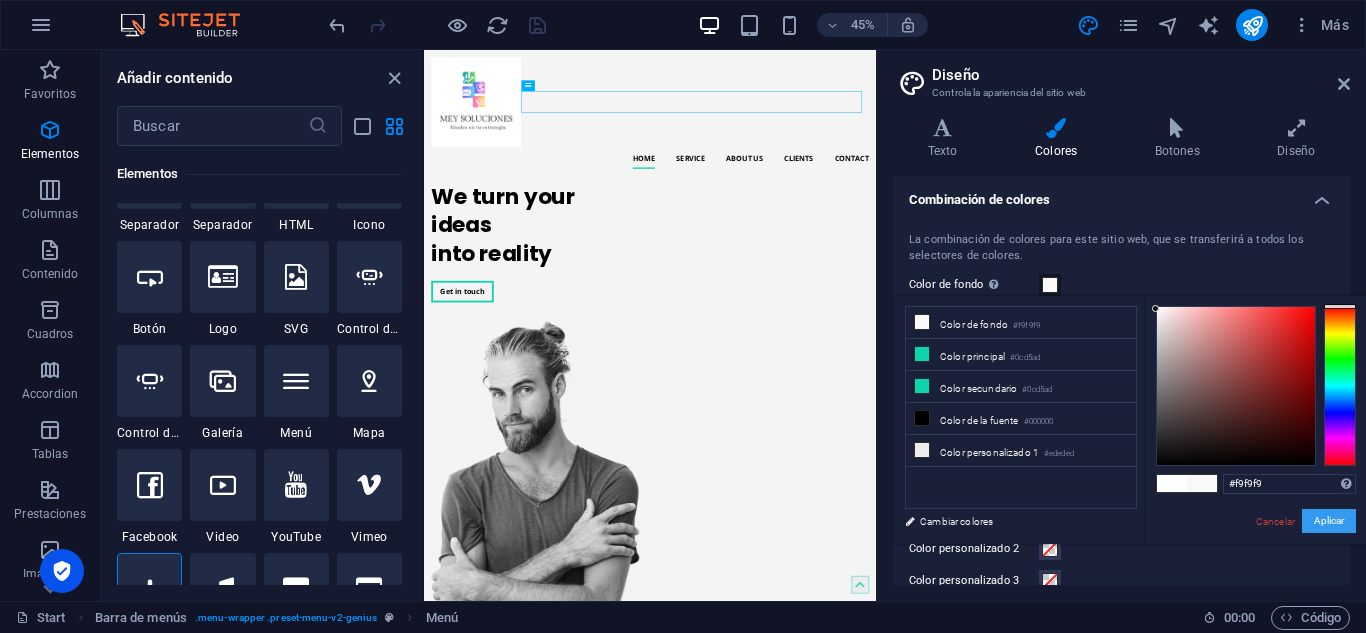 click on "Aplicar" at bounding box center (1329, 521) 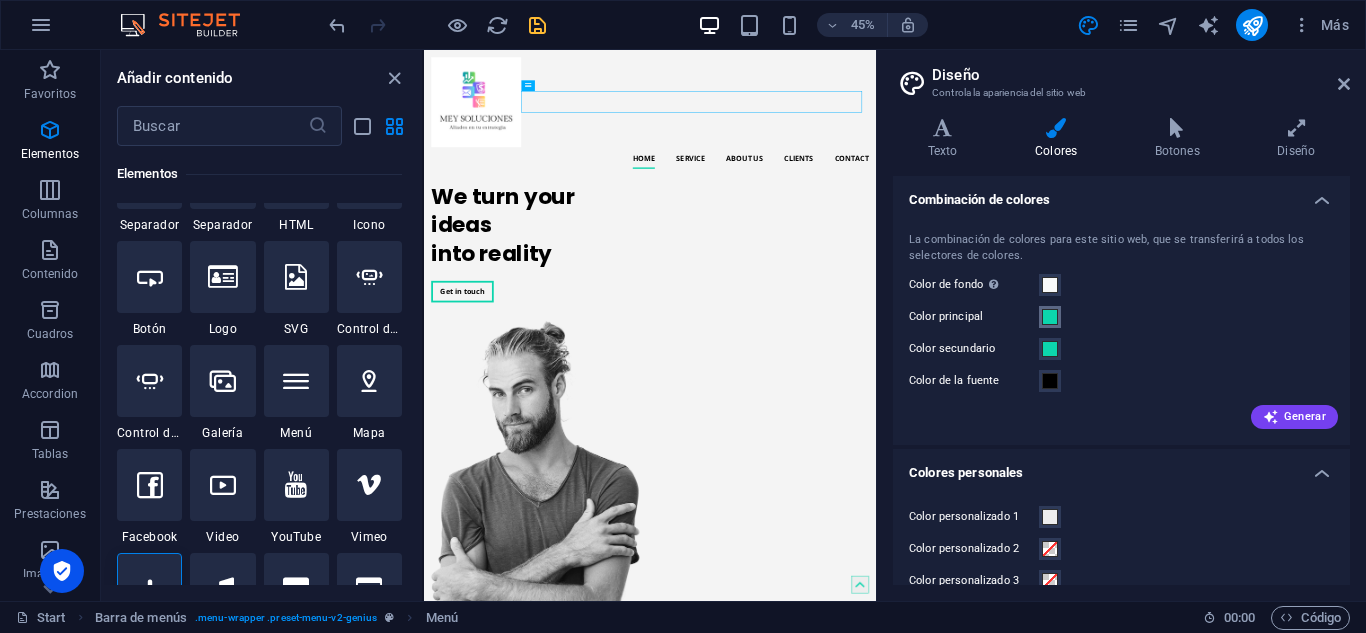 click on "Color principal" at bounding box center [1050, 317] 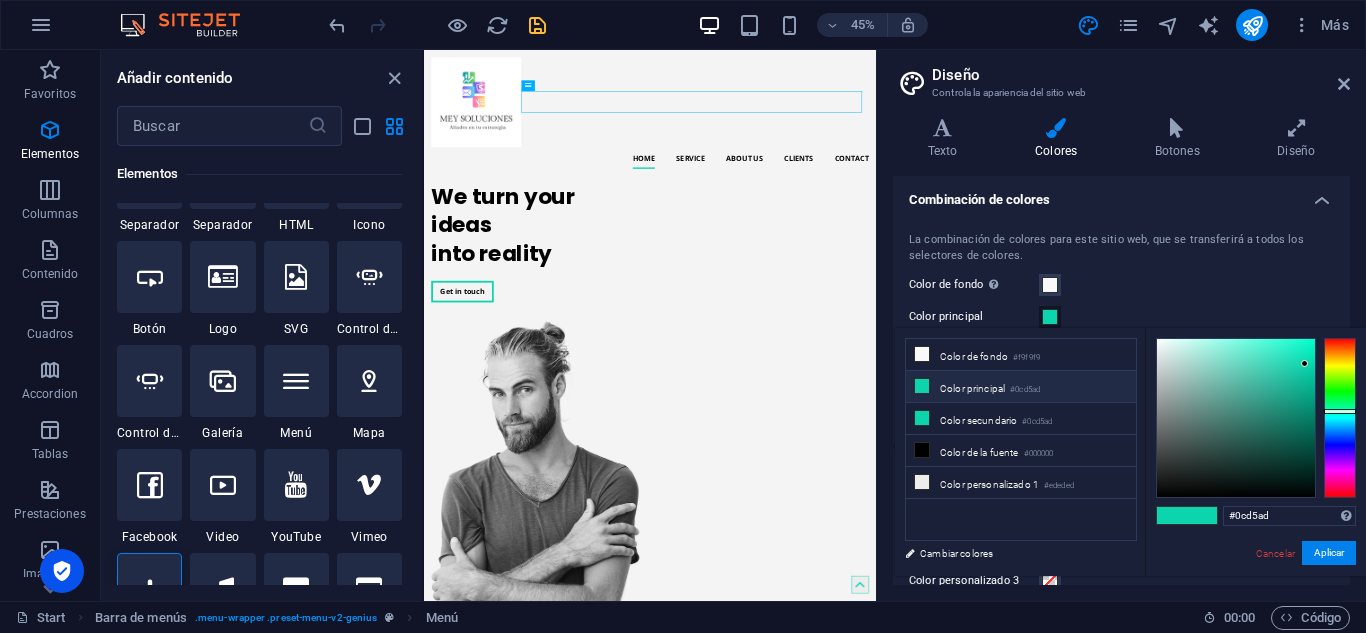 click on "Color principal
#0cd5ad" at bounding box center (1021, 387) 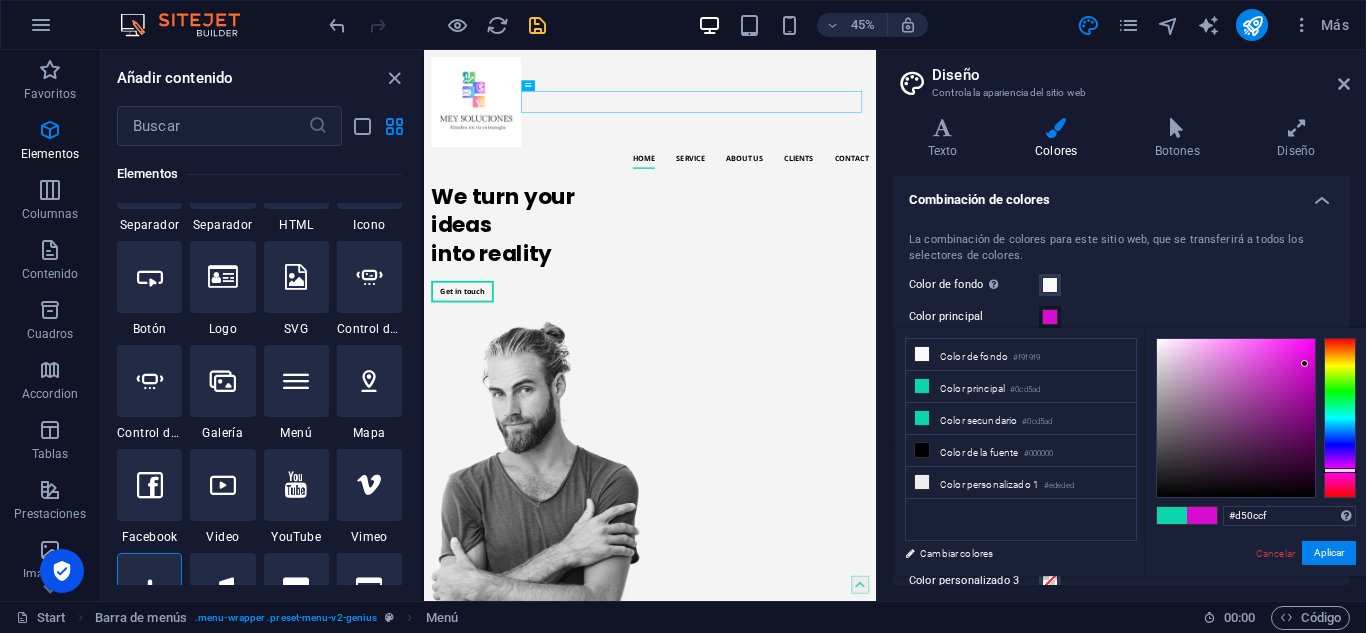 click at bounding box center [1340, 418] 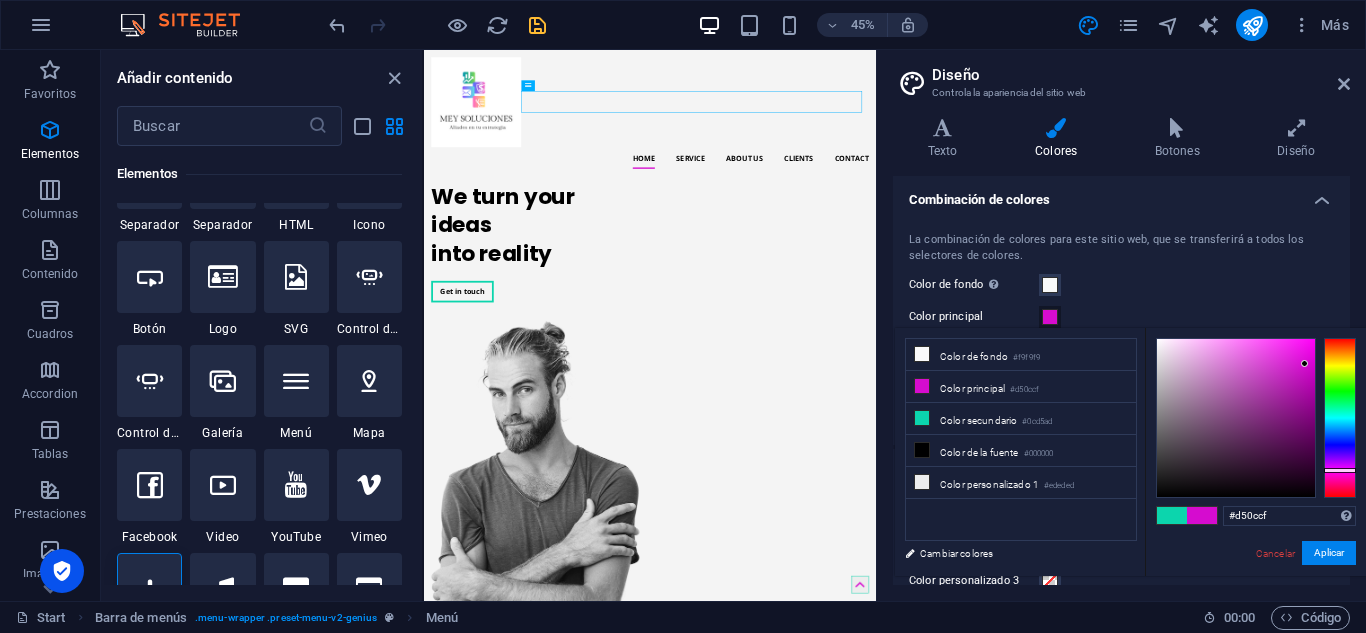 type on "#d50c9a" 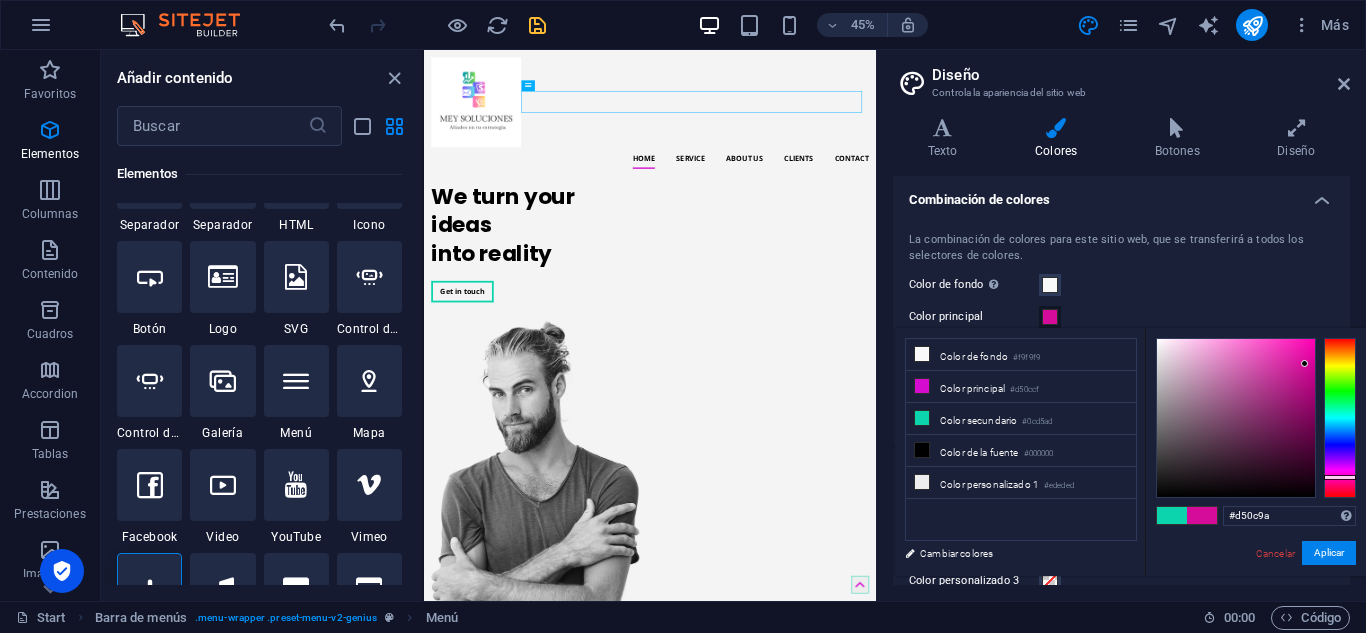 click at bounding box center (1340, 418) 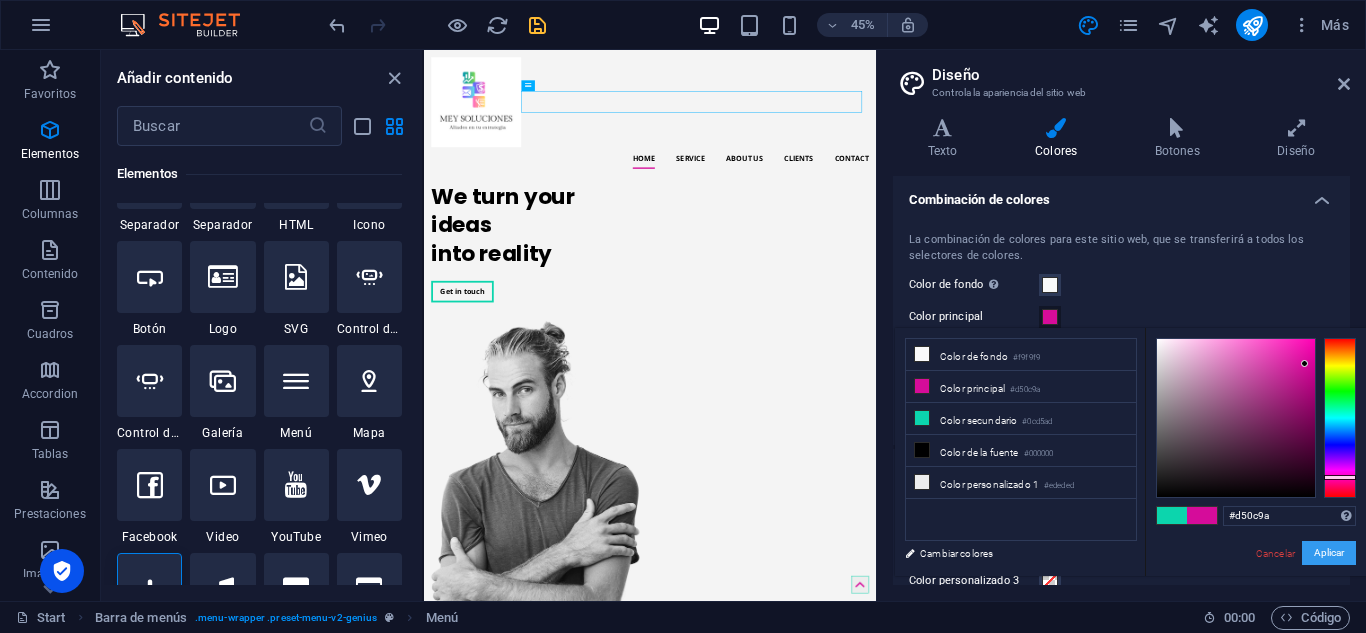 click on "Aplicar" at bounding box center (1329, 553) 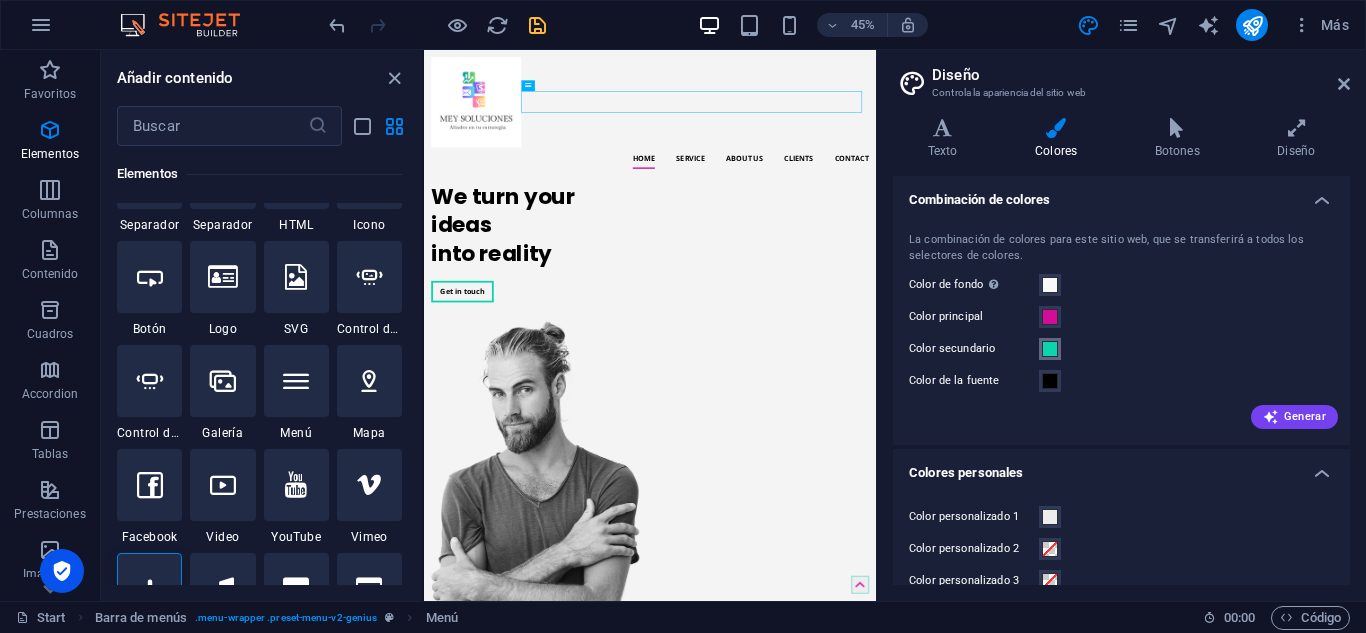 click at bounding box center (1050, 349) 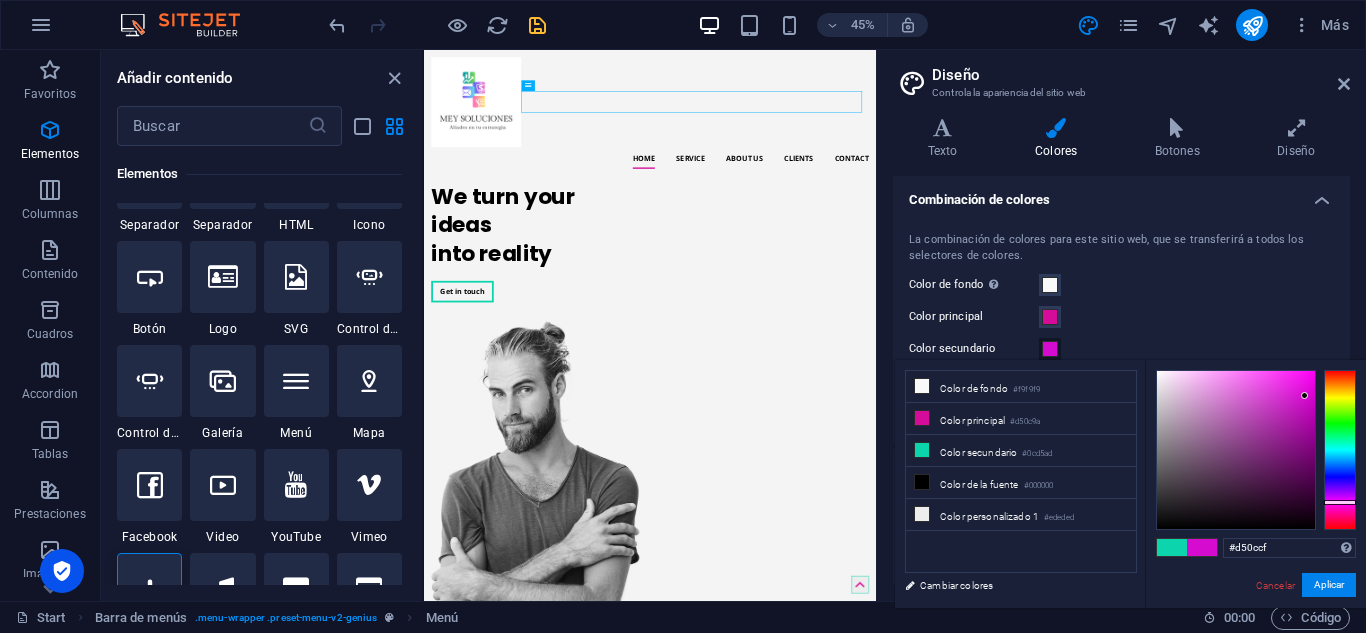 click at bounding box center [1340, 450] 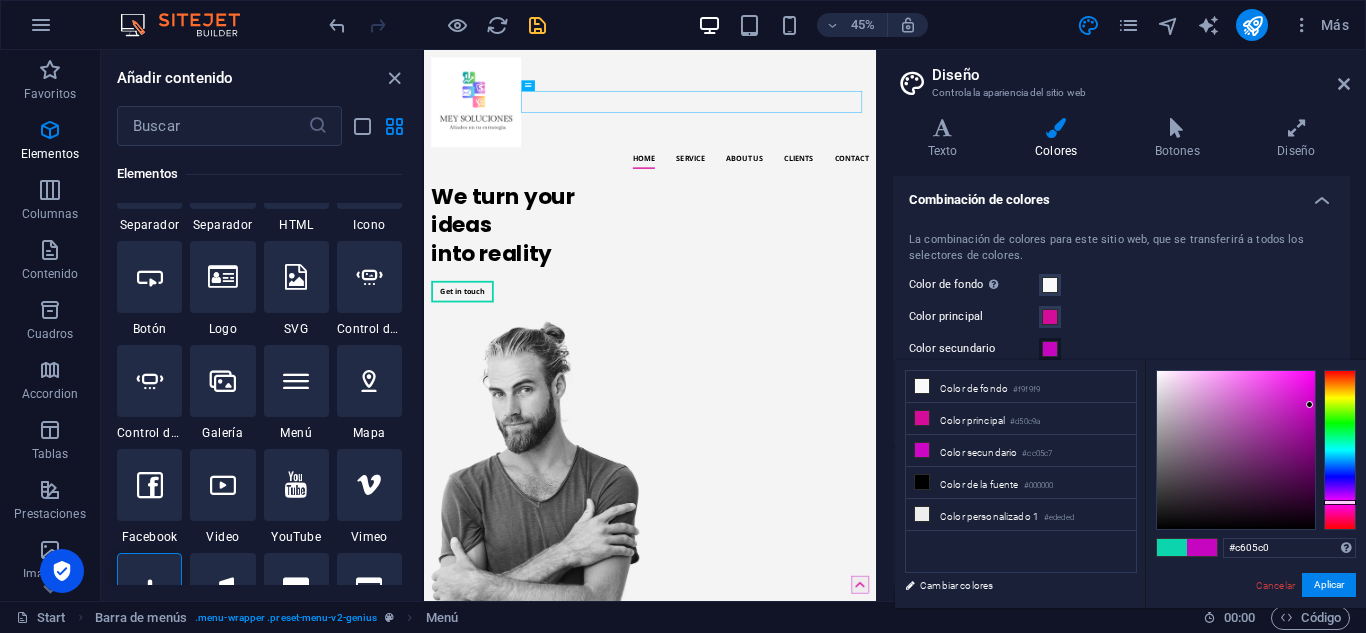 drag, startPoint x: 1305, startPoint y: 393, endPoint x: 1310, endPoint y: 406, distance: 13.928389 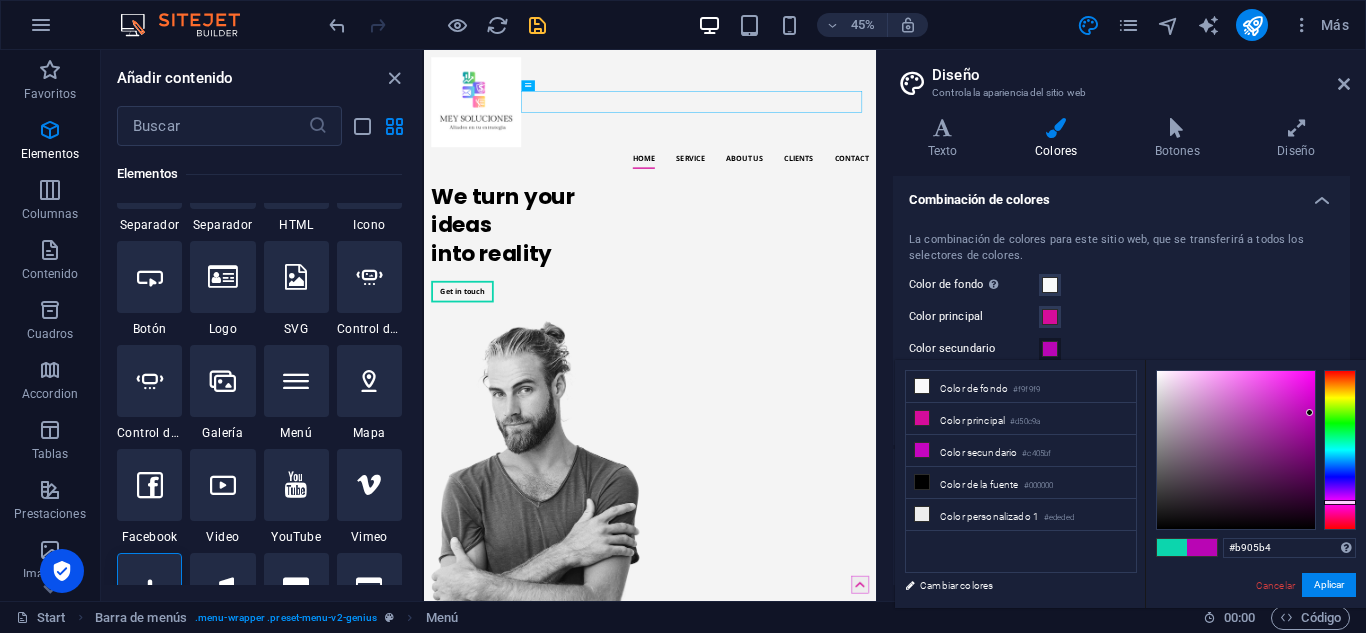 click at bounding box center (1309, 412) 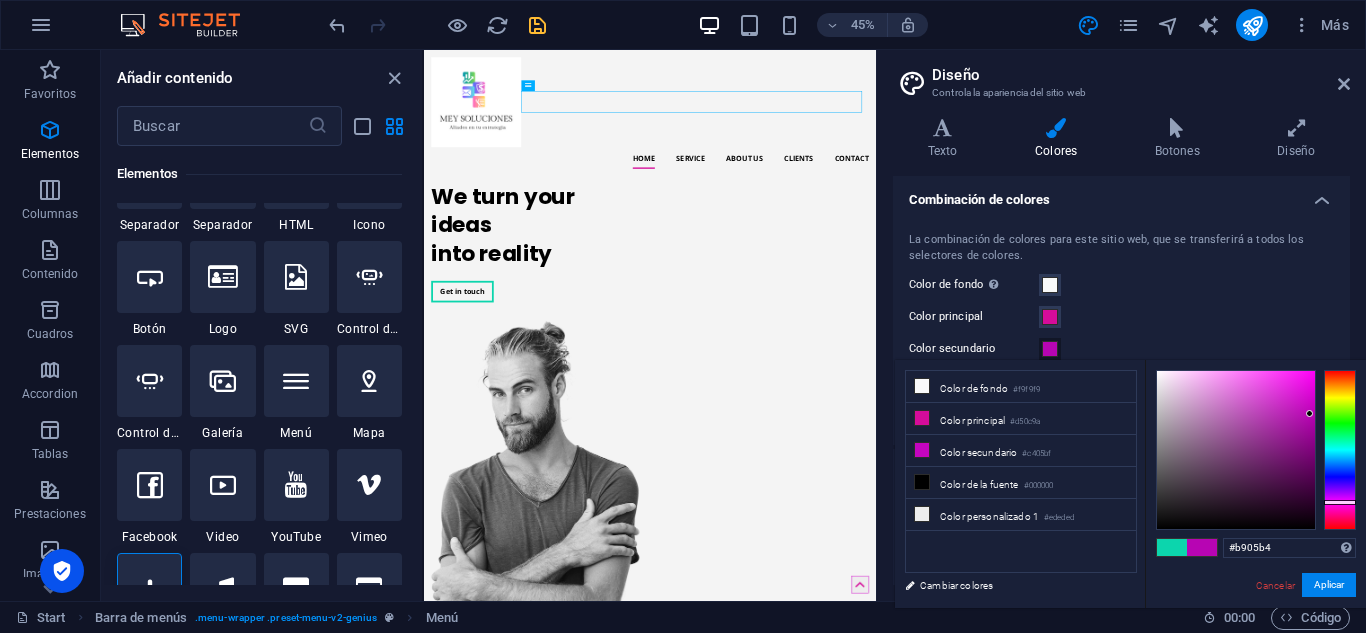 type on "#b705b3" 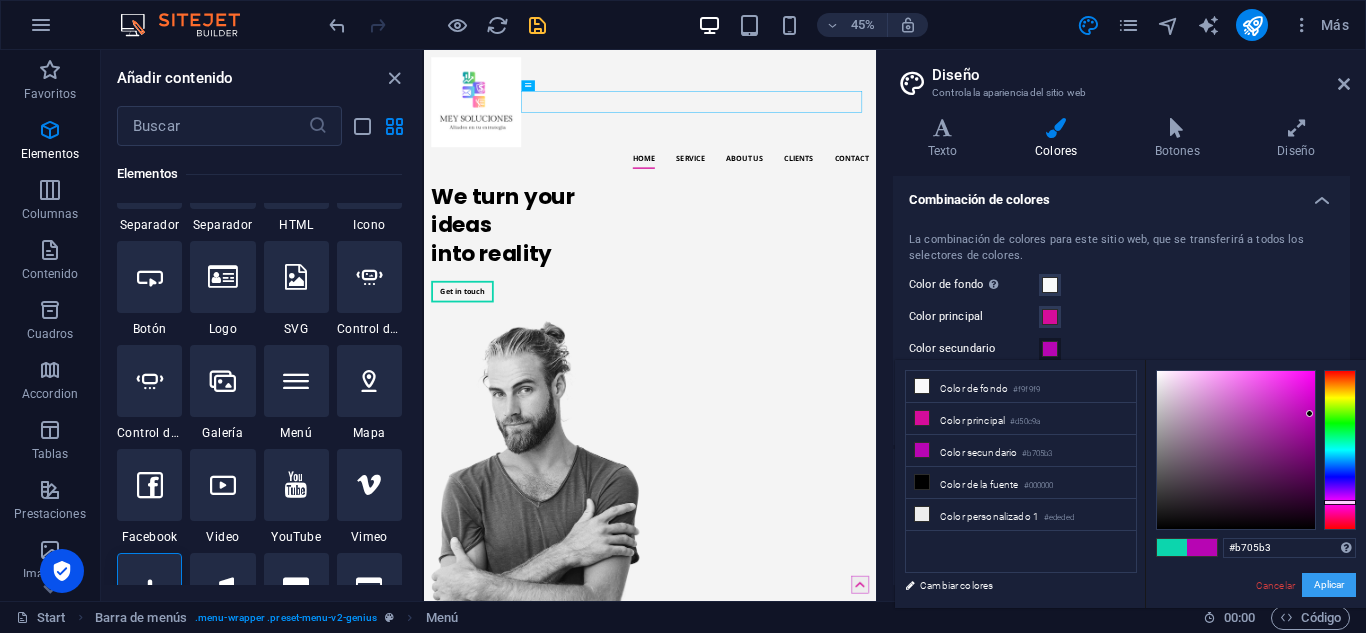 click on "Aplicar" at bounding box center [1329, 585] 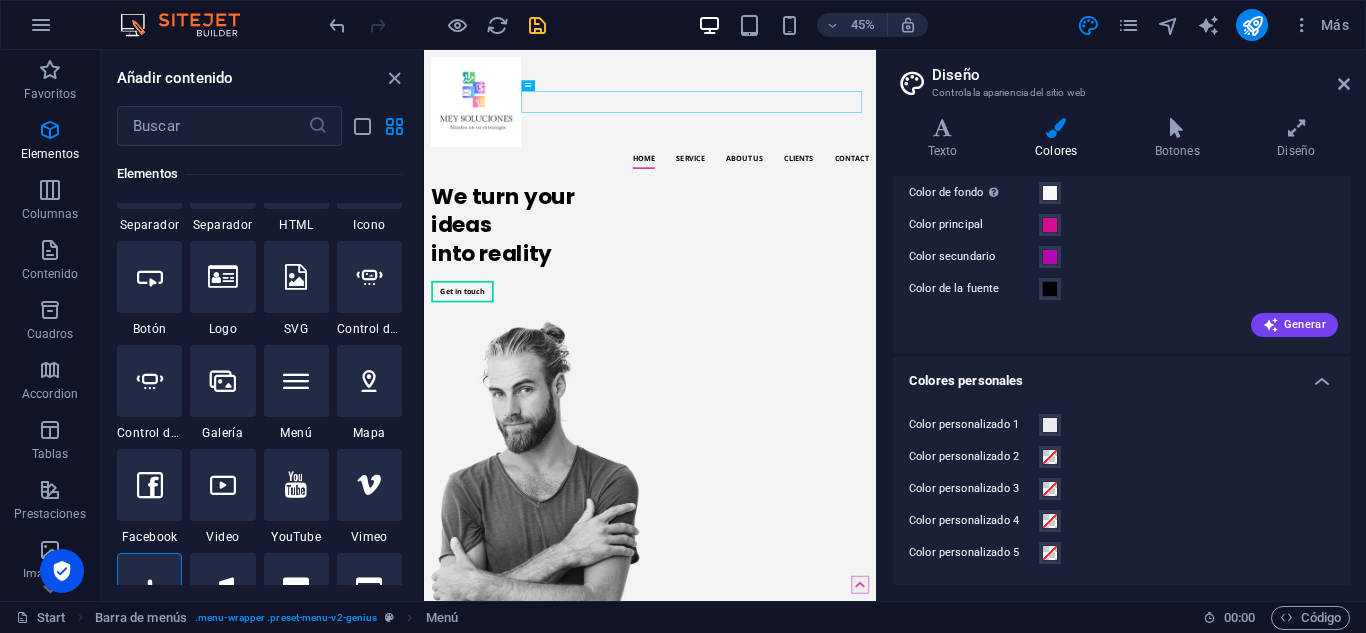 scroll, scrollTop: 0, scrollLeft: 0, axis: both 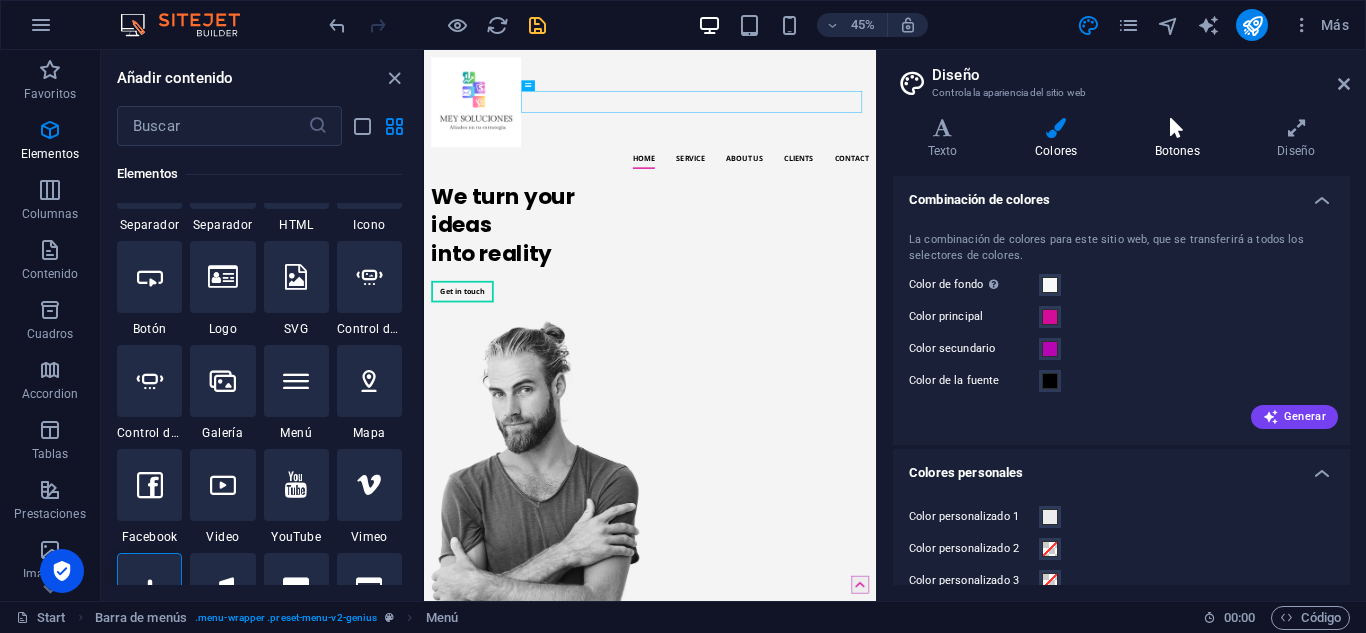 click at bounding box center [1177, 128] 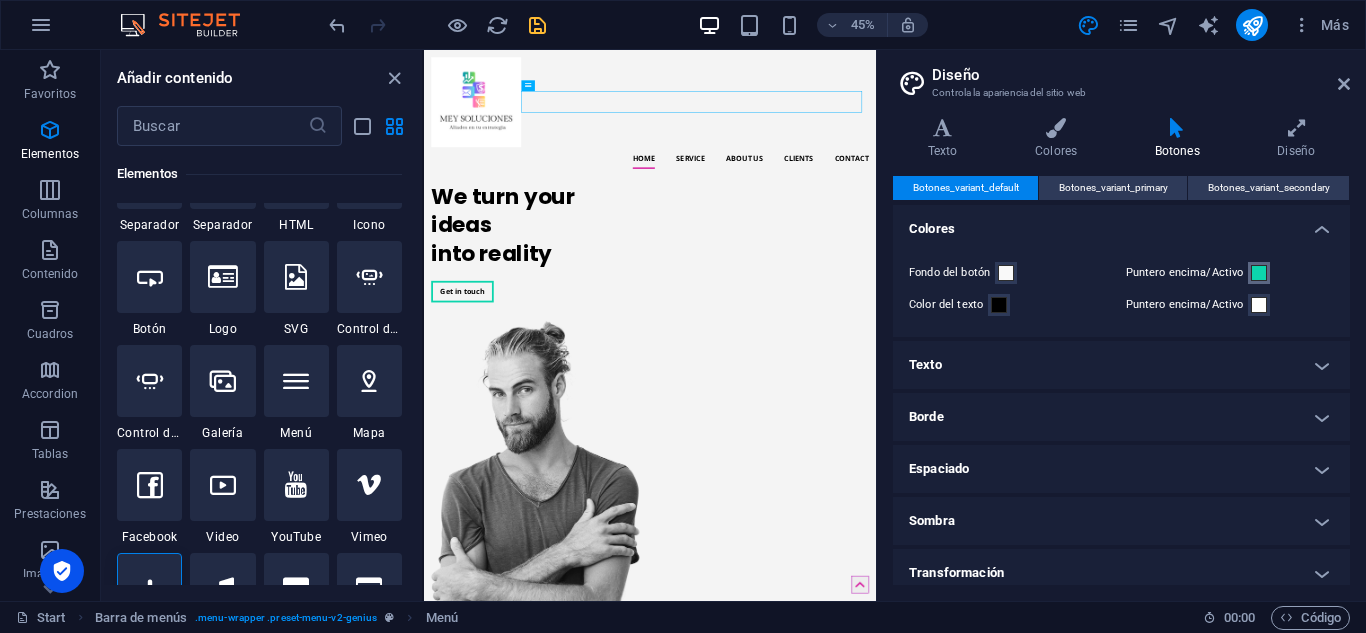 click at bounding box center [1259, 273] 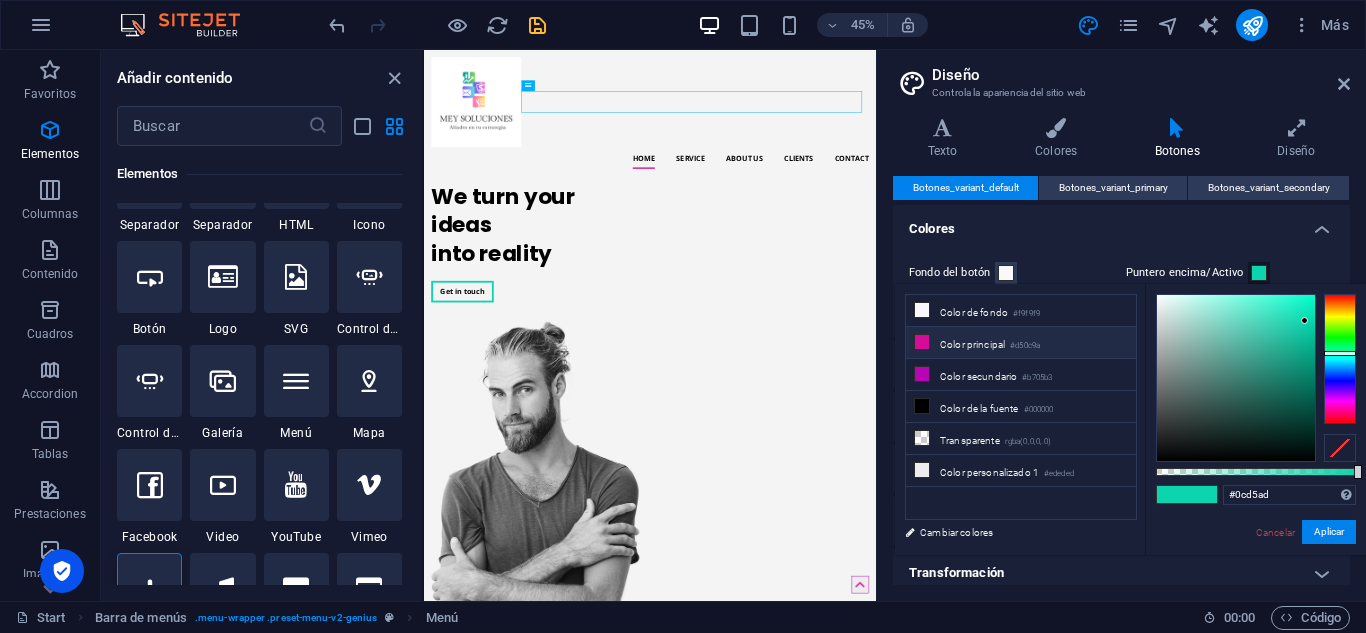 click on "Color principal
#d50c9a" at bounding box center [1021, 343] 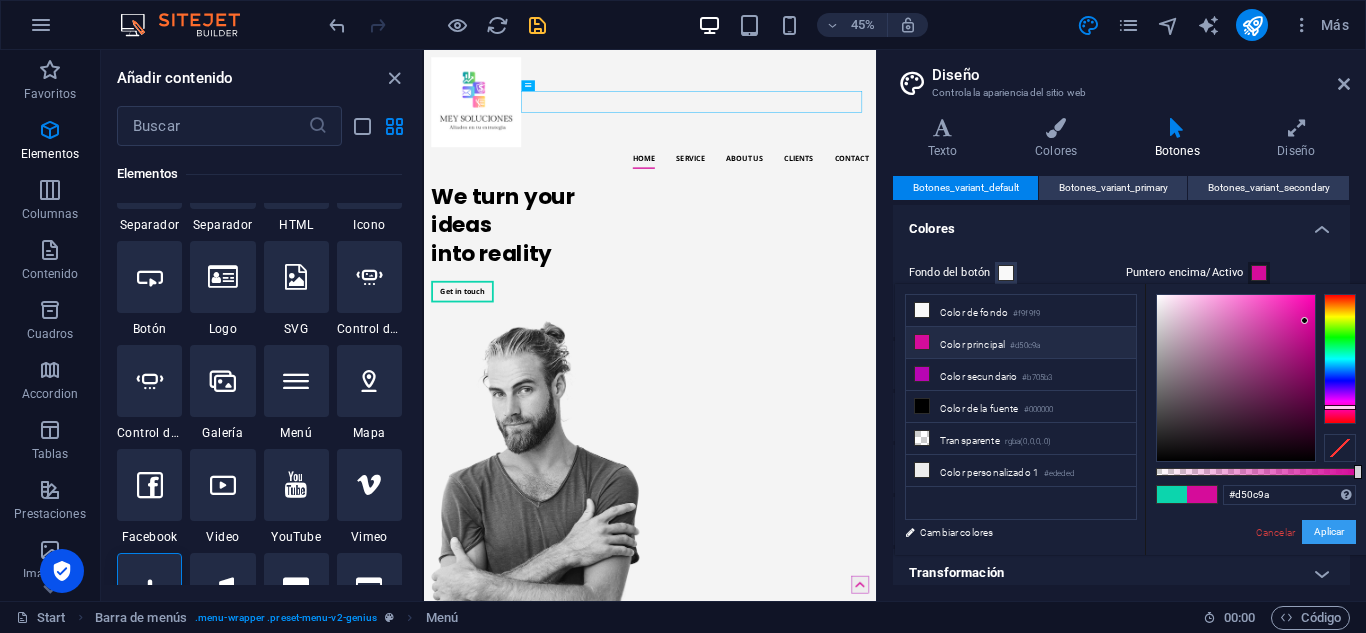 click on "Aplicar" at bounding box center [1329, 532] 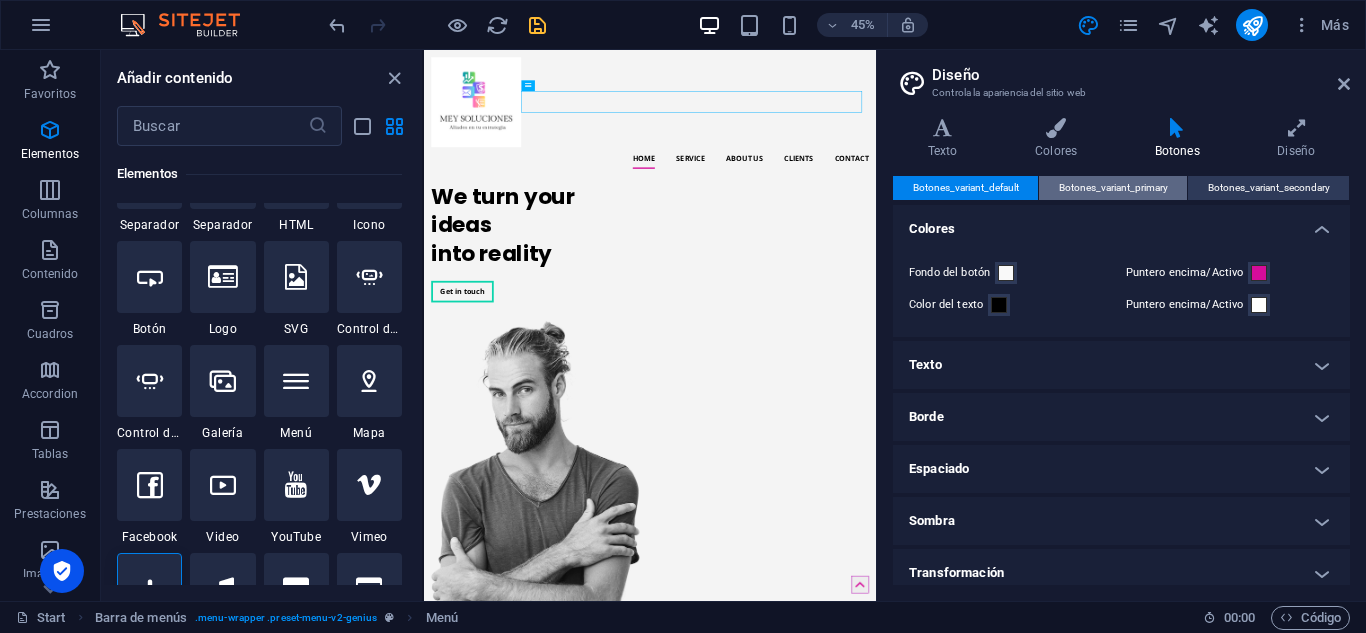 click on "Botones_variant_primary" at bounding box center [1113, 188] 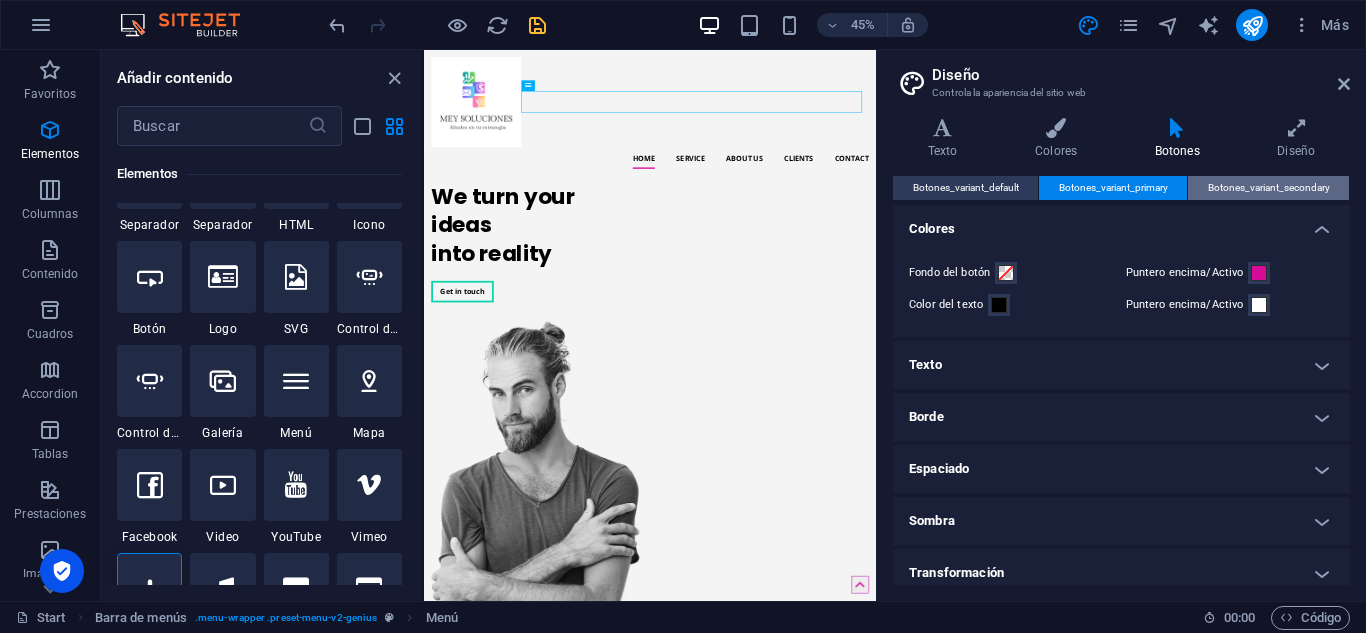 click on "Botones_variant_secondary" at bounding box center [1269, 188] 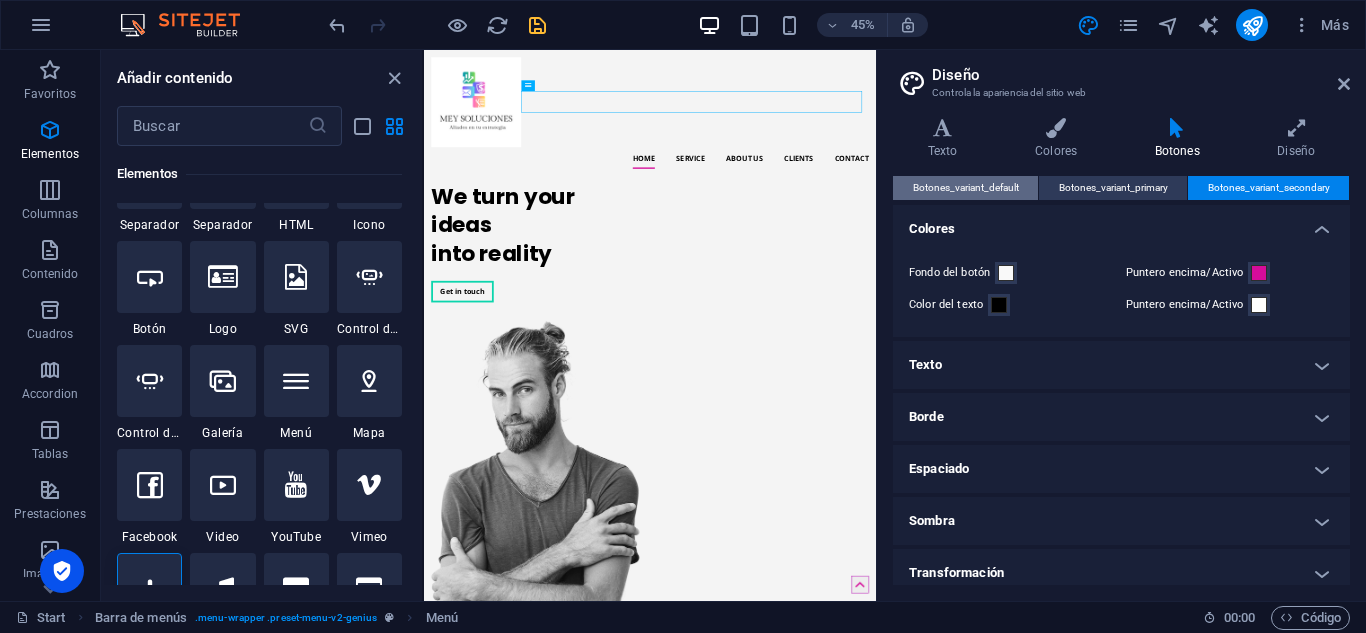 click on "Botones_variant_default" at bounding box center [966, 188] 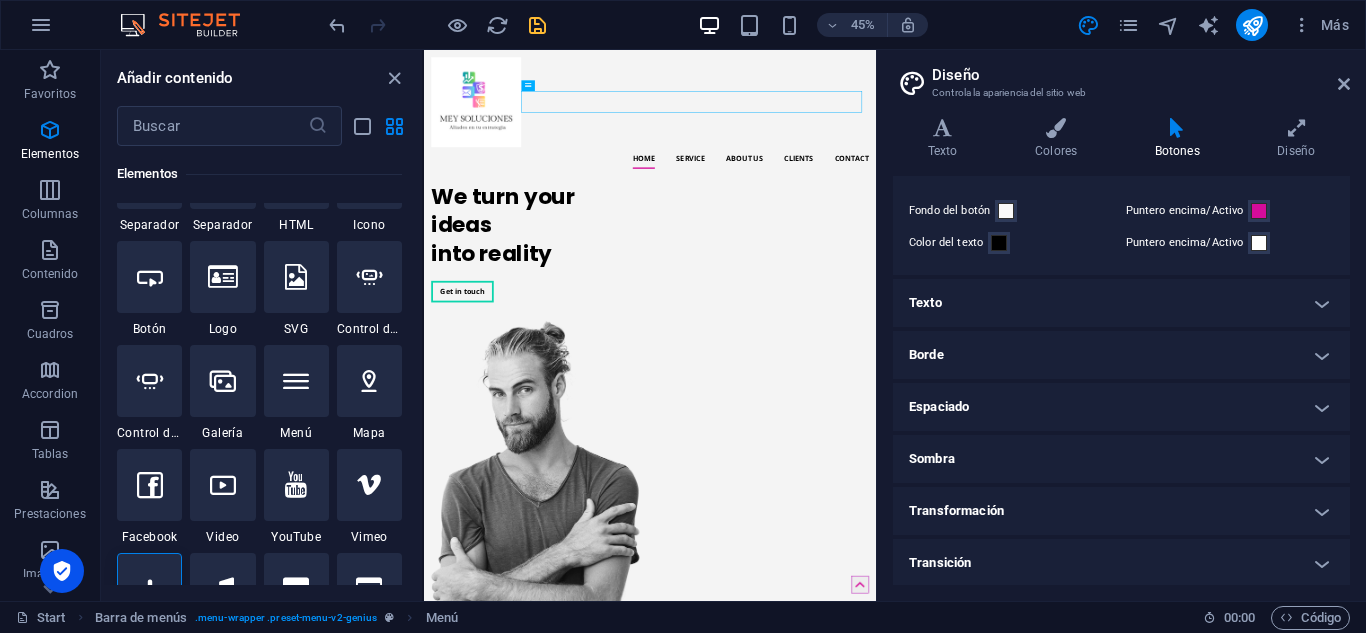 scroll, scrollTop: 64, scrollLeft: 0, axis: vertical 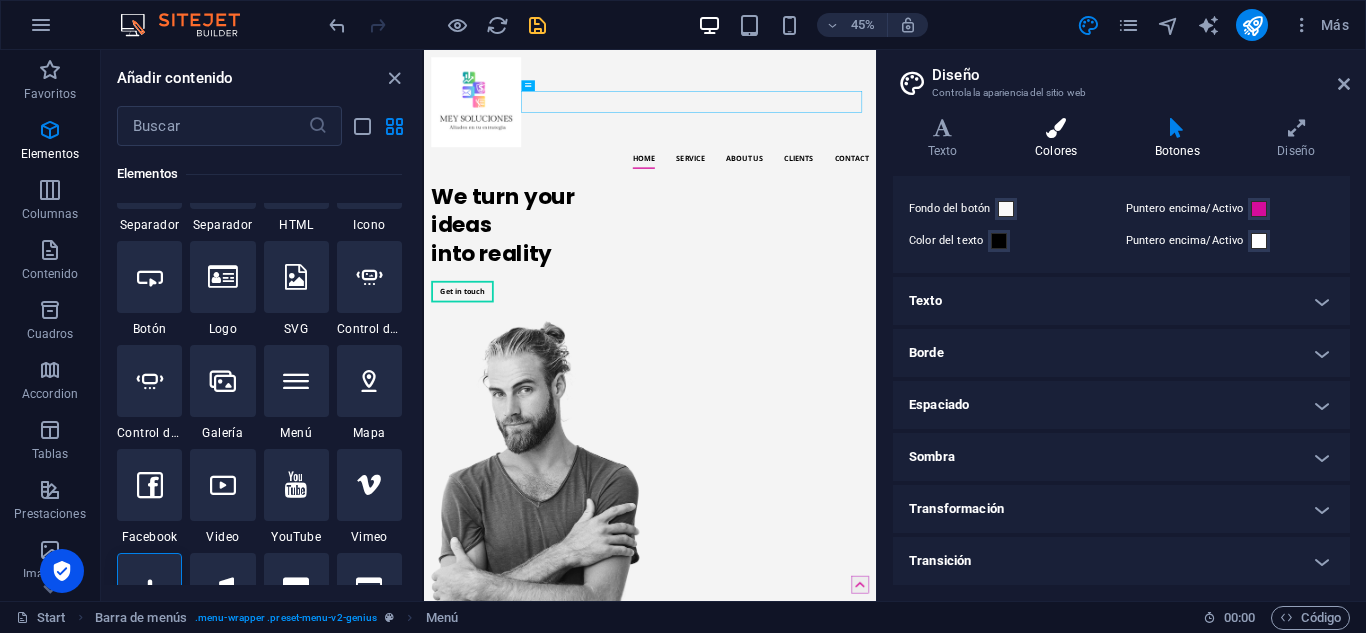 click on "Colores" at bounding box center (1060, 139) 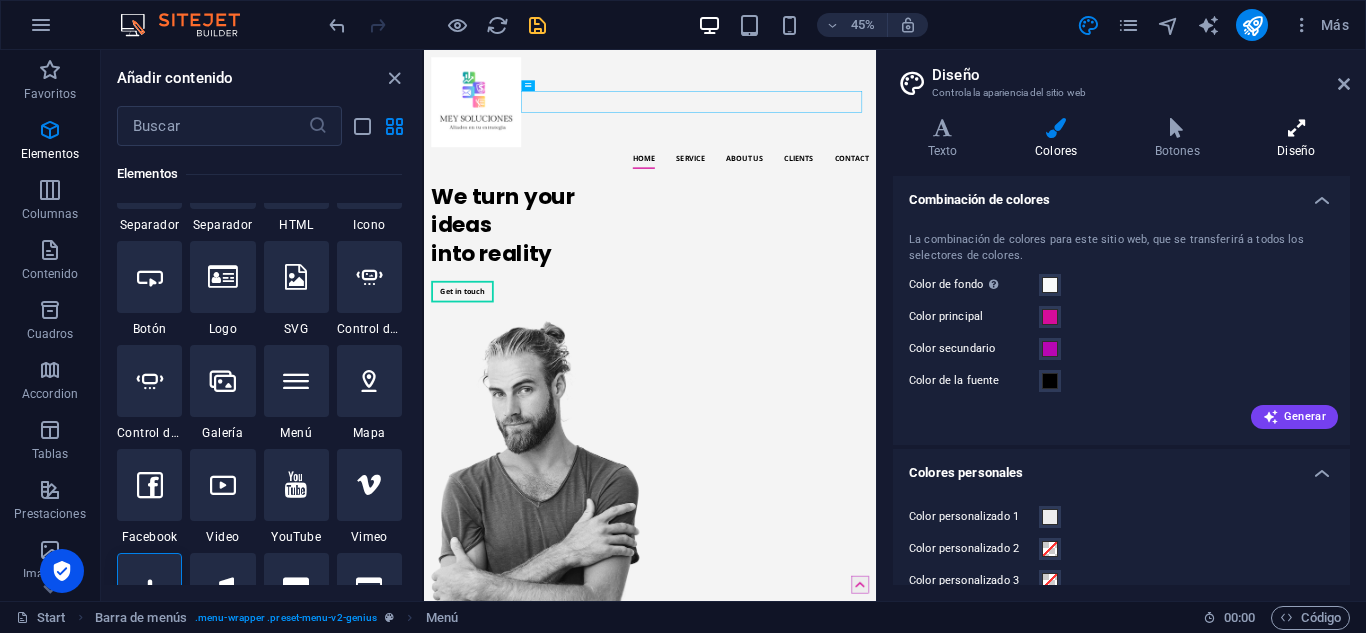 click on "Diseño" at bounding box center [1296, 139] 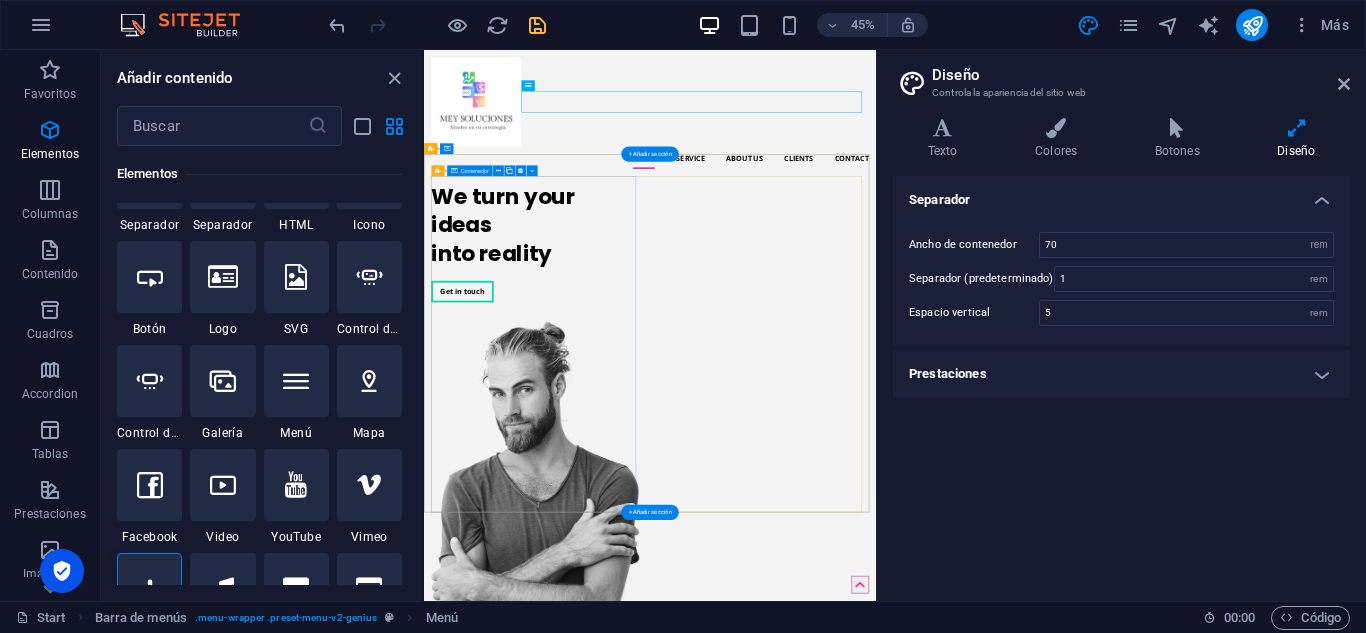 click on "We turn your ideas into reality  Get in touch" at bounding box center (671, 478) 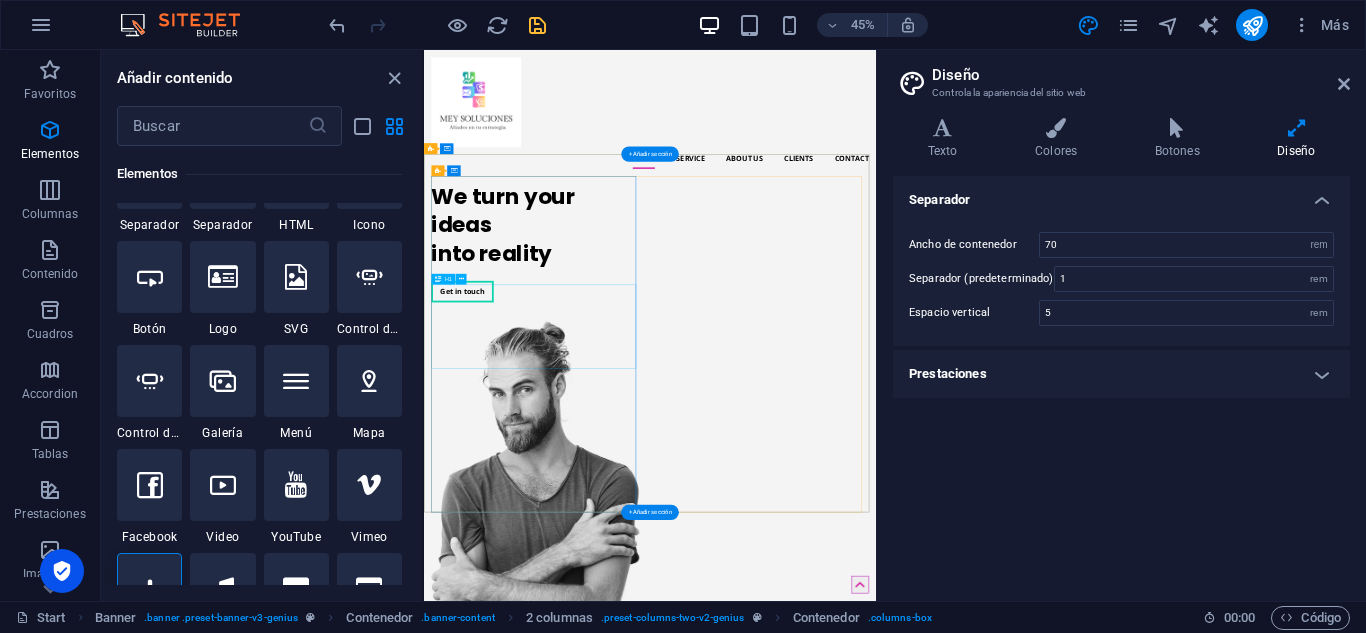 click on "We turn your ideas into reality" at bounding box center [671, 439] 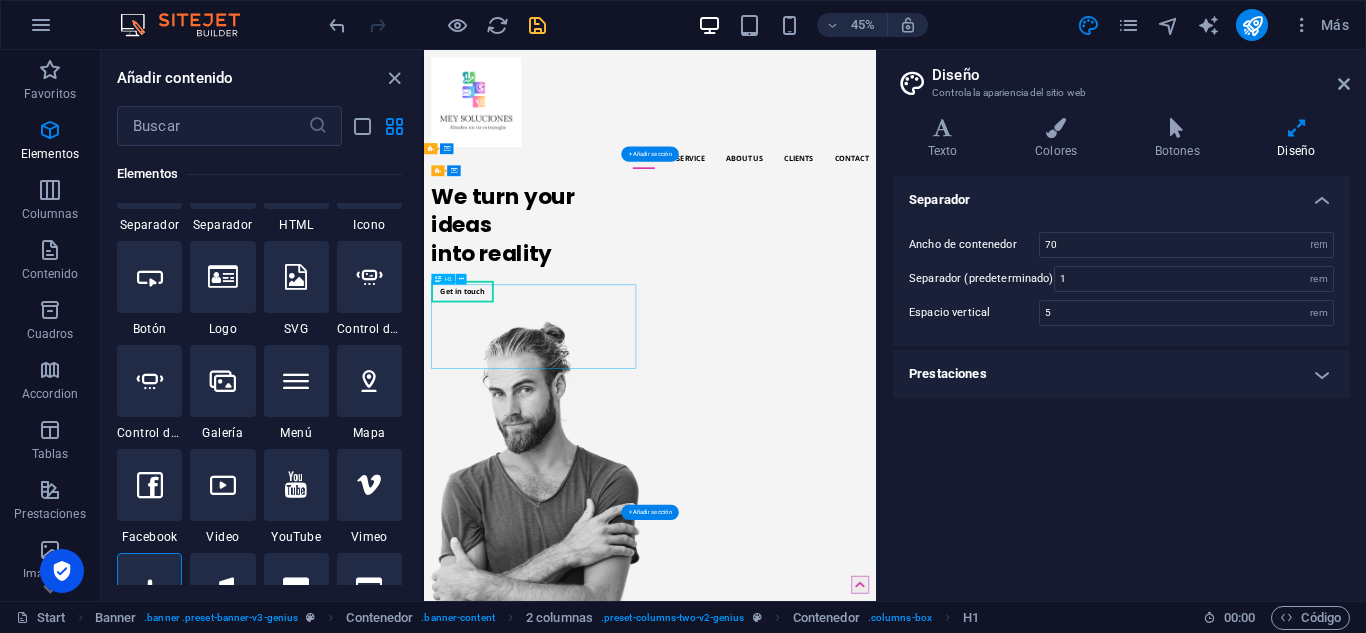 click on "We turn your ideas into reality" at bounding box center [671, 439] 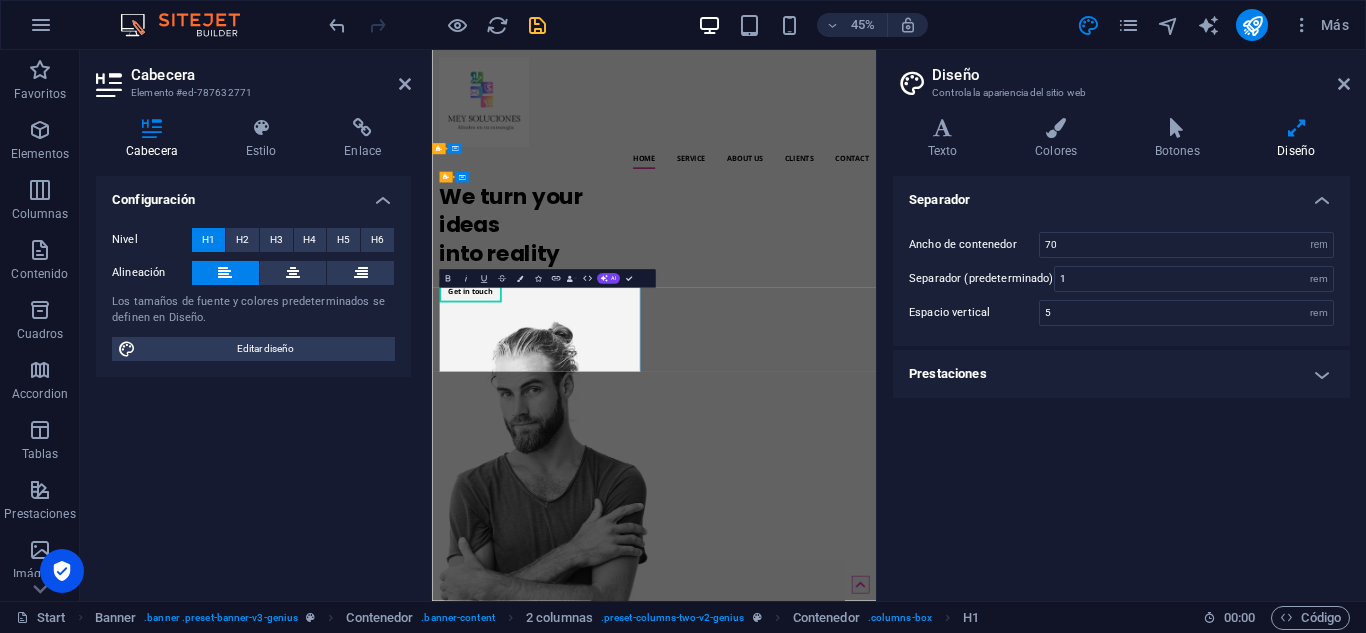 type 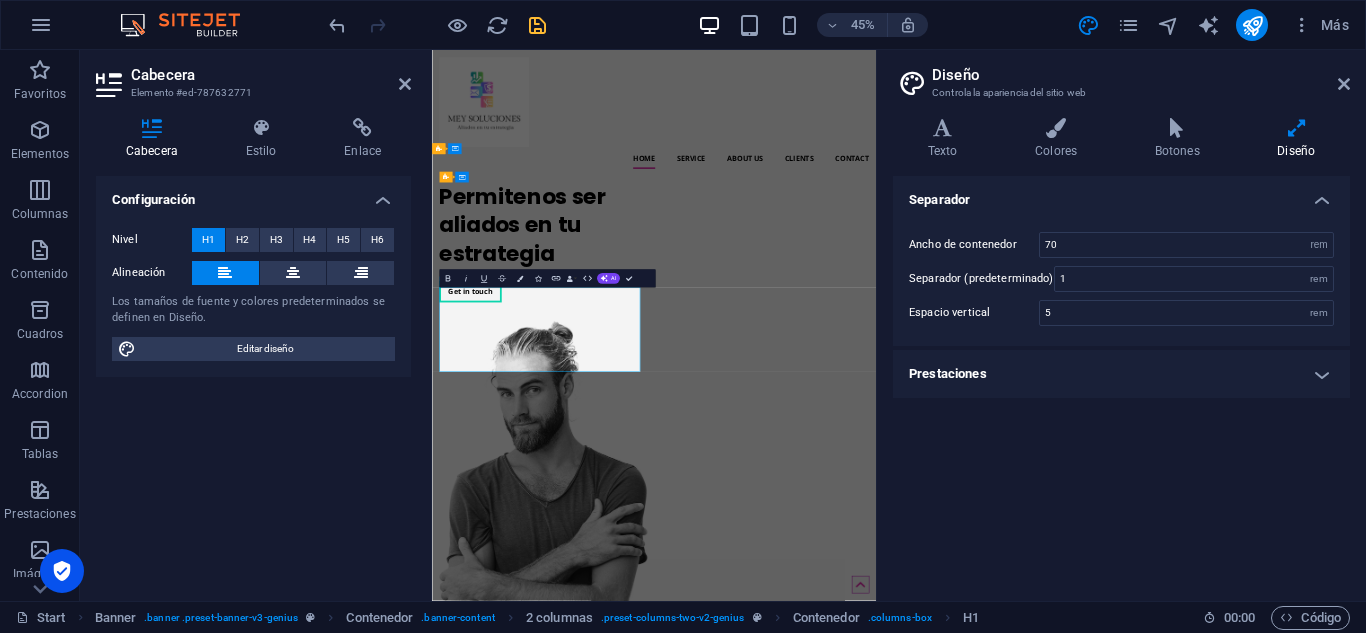 click on "​Permitenos ser aliados en tu estrategia" at bounding box center (675, 439) 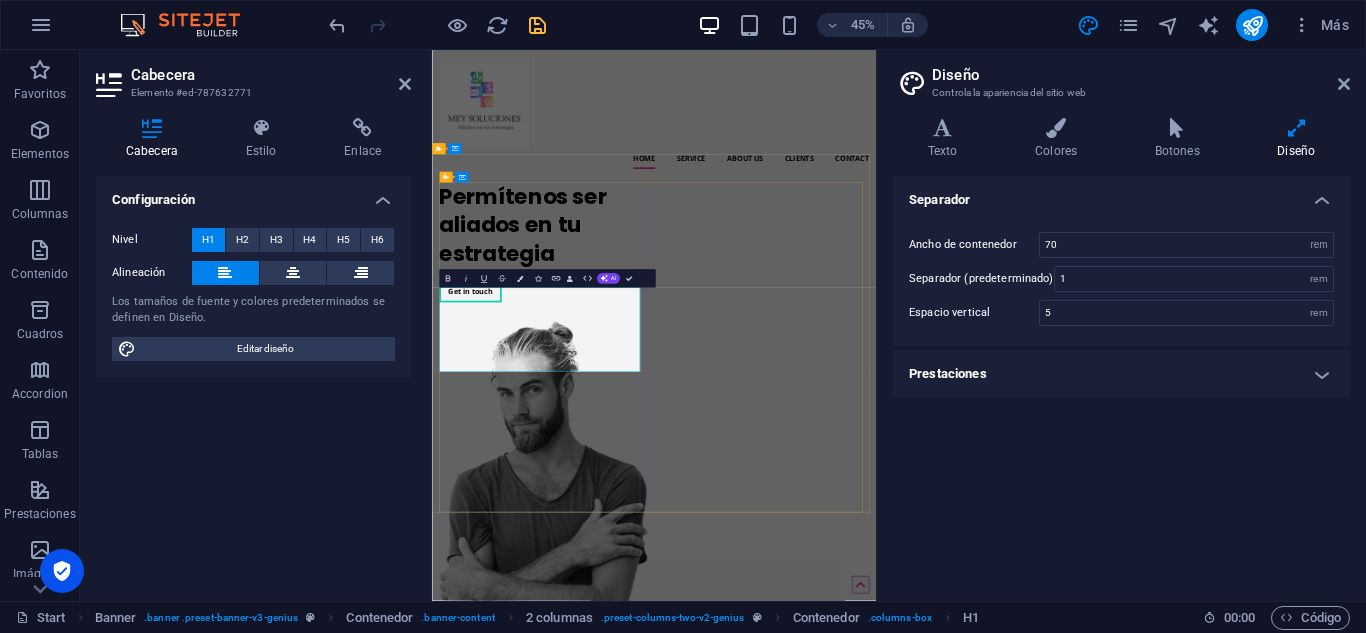 click on "​Permítenos ser aliados en tu estrategia" at bounding box center [675, 439] 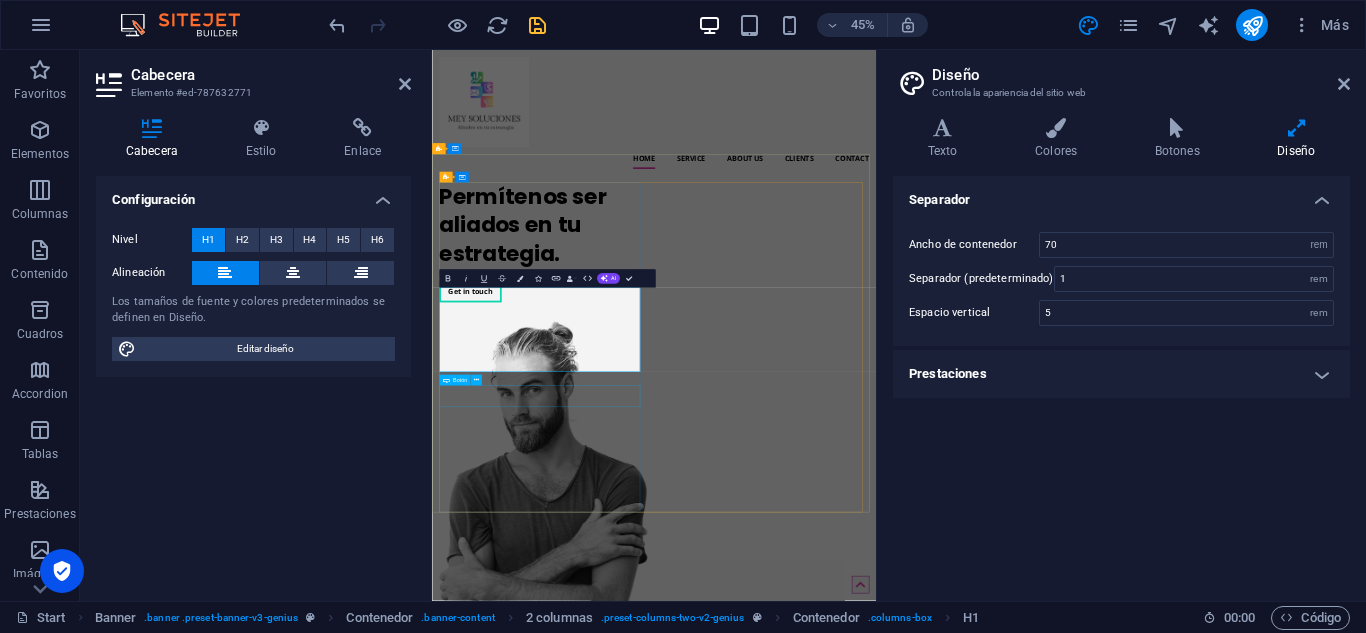 click on "Get in touch" at bounding box center [675, 587] 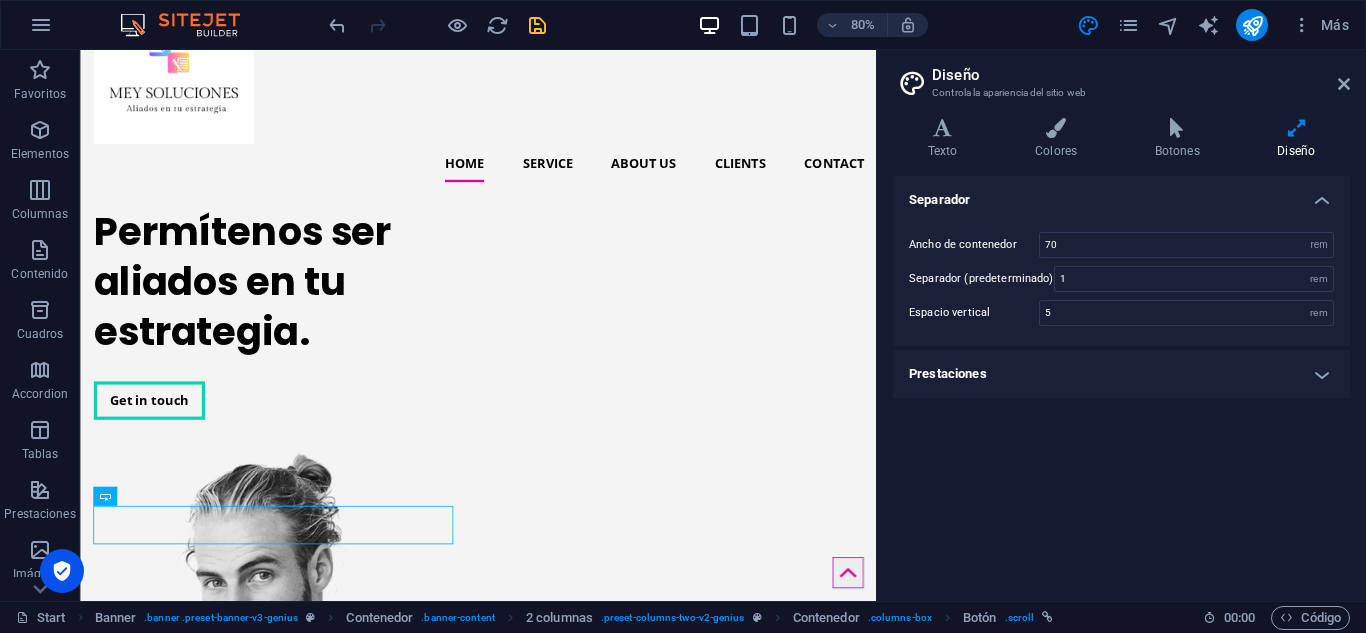 scroll, scrollTop: 100, scrollLeft: 0, axis: vertical 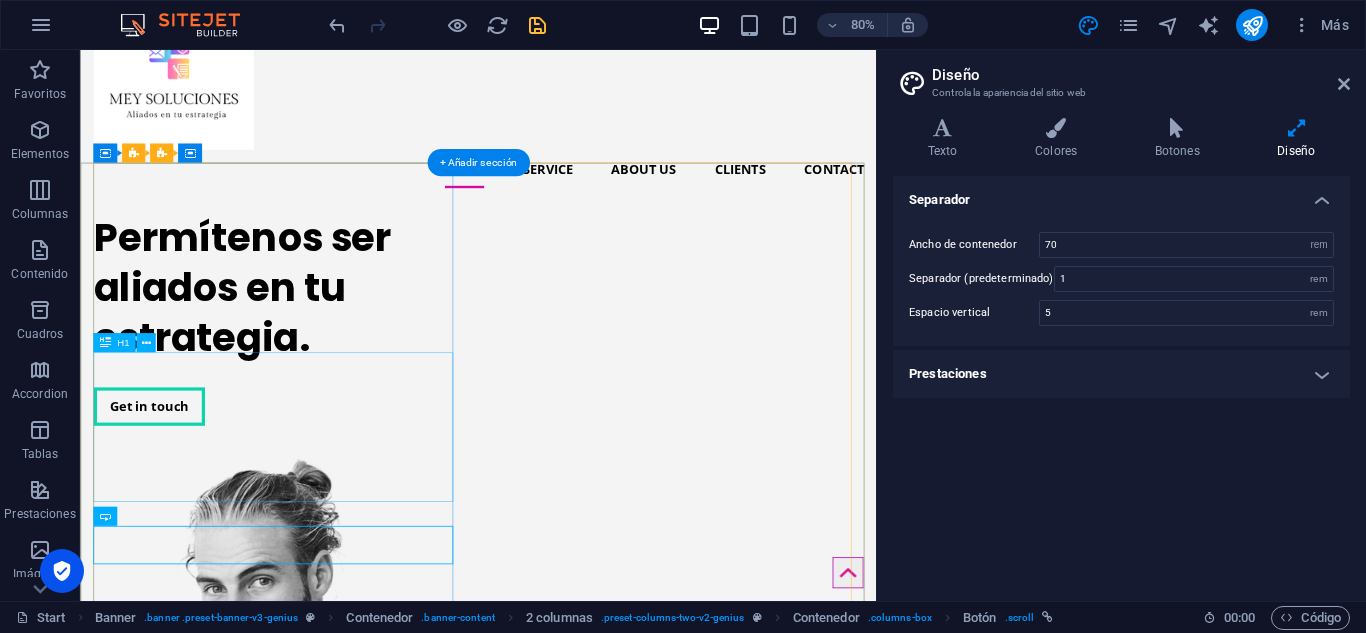 click on "Permítenos ser aliados en tu estrategia." at bounding box center (325, 348) 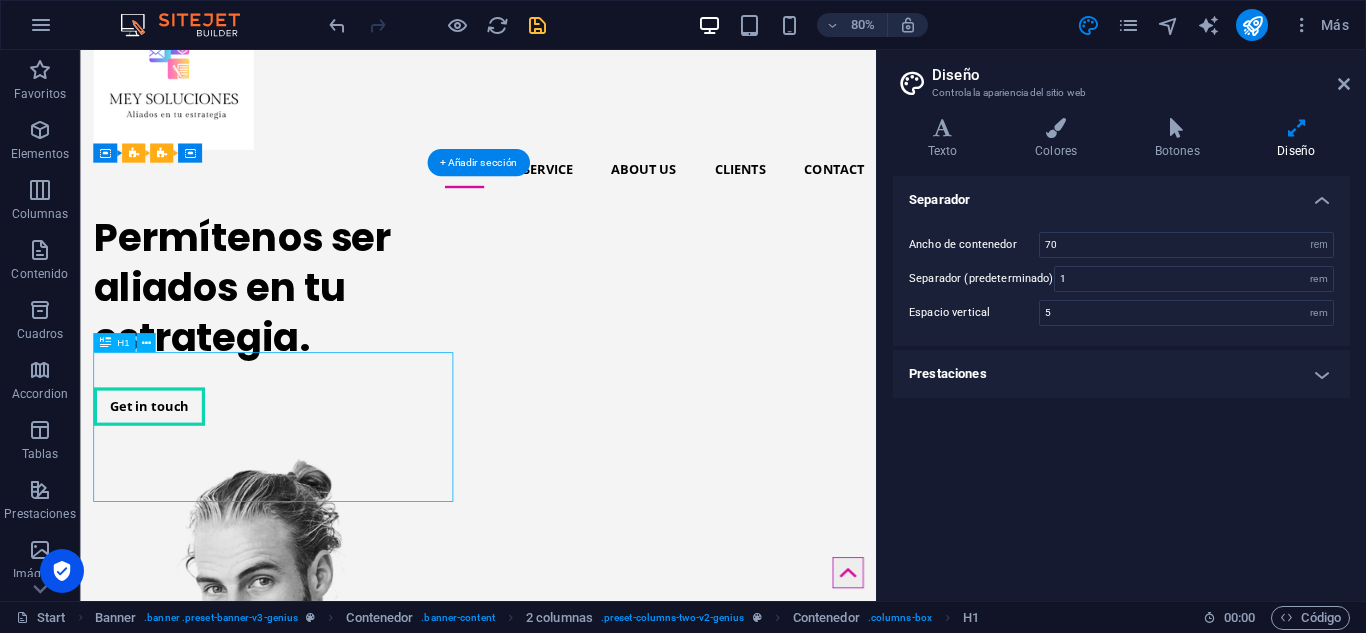 click on "Permítenos ser aliados en tu estrategia." at bounding box center (325, 348) 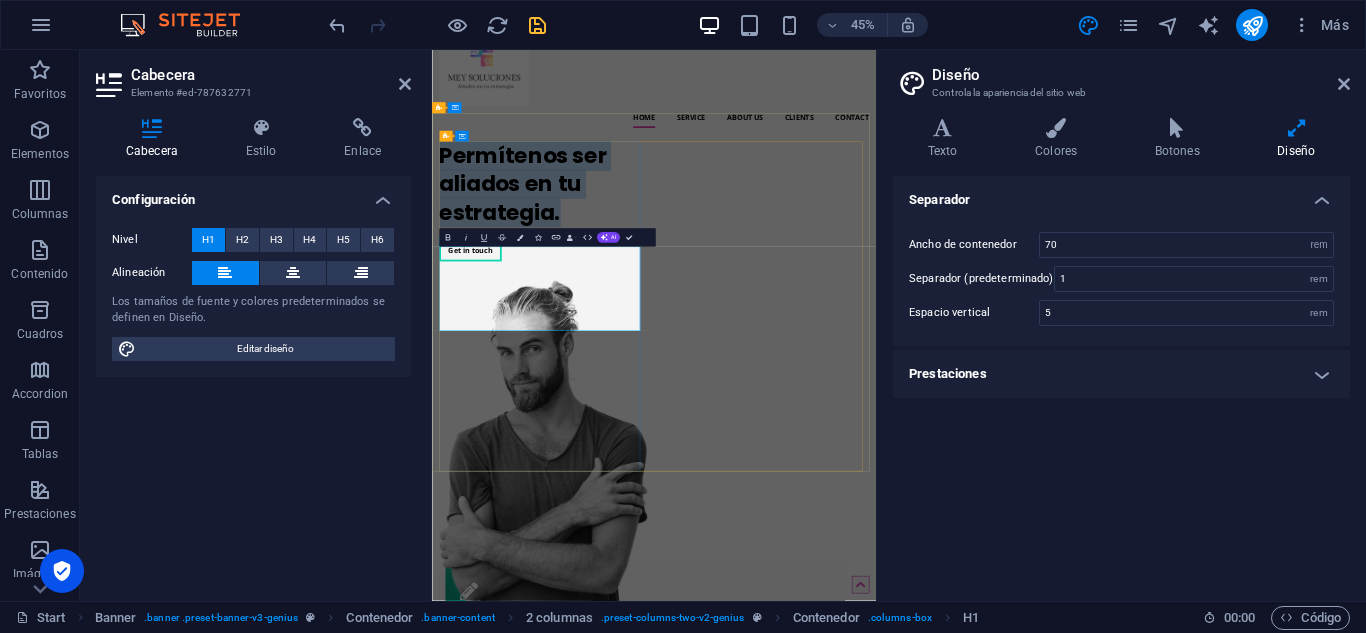 click on "Permítenos ser aliados en tu estrategia." at bounding box center [675, 348] 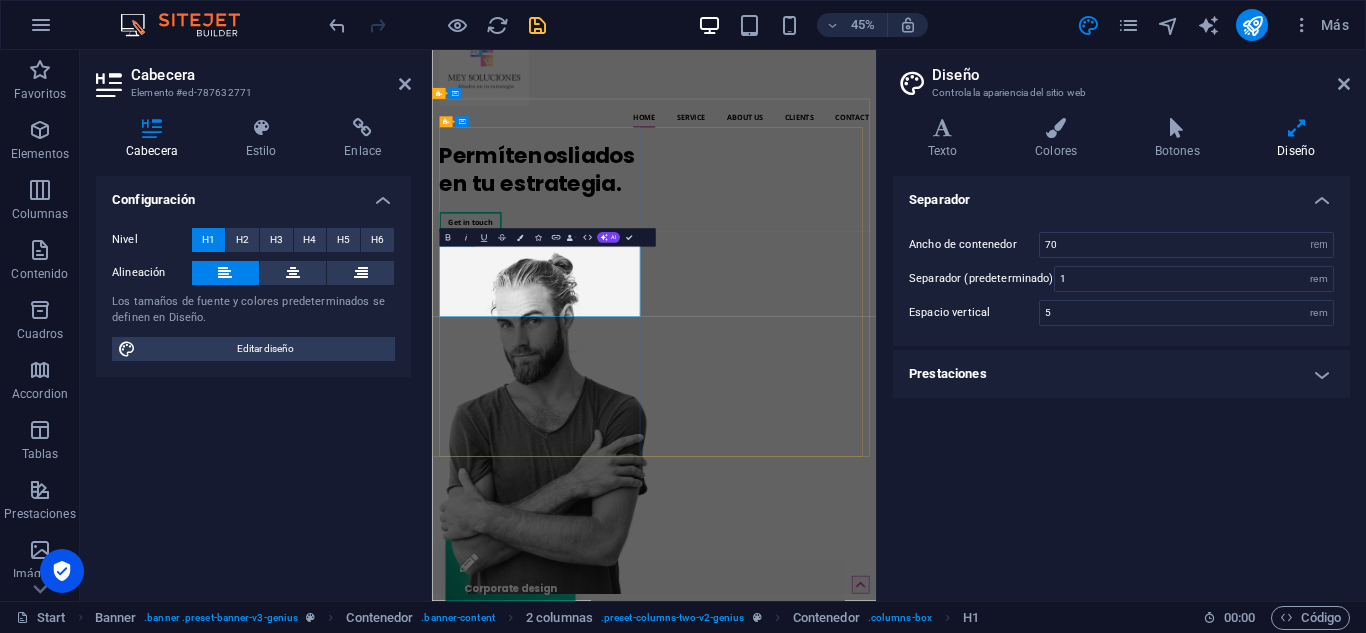 scroll, scrollTop: 123, scrollLeft: 0, axis: vertical 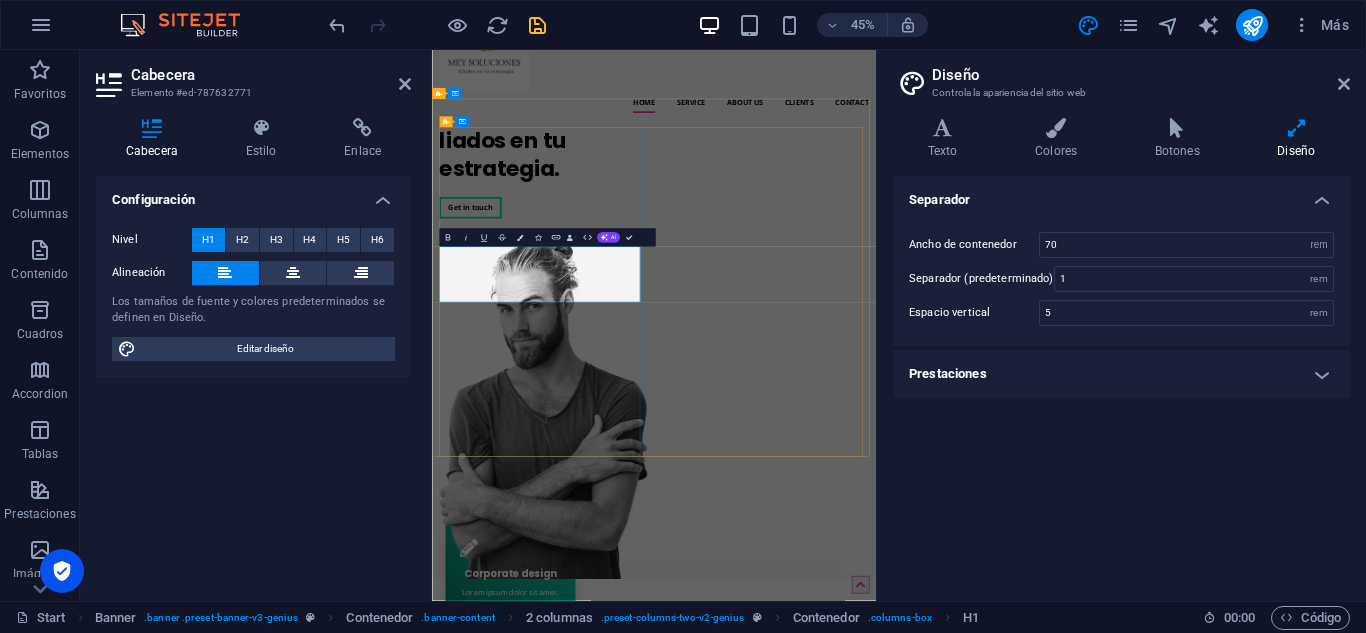 type 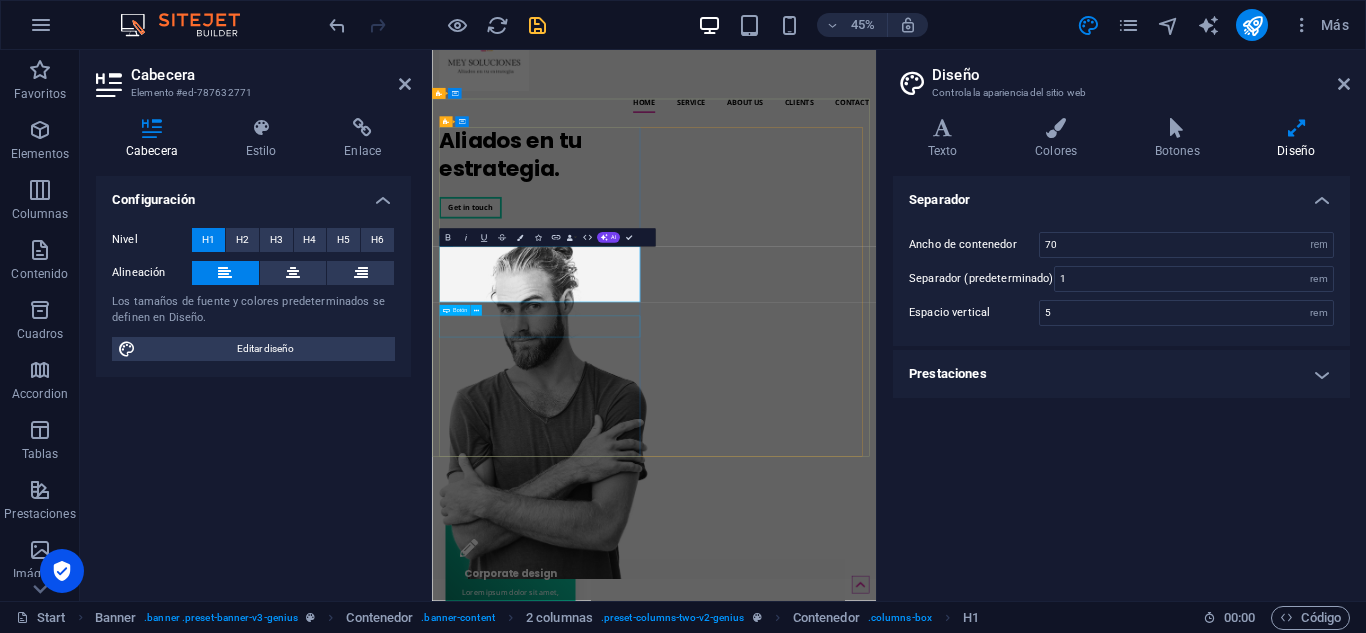 click on "Get in touch" at bounding box center [675, 402] 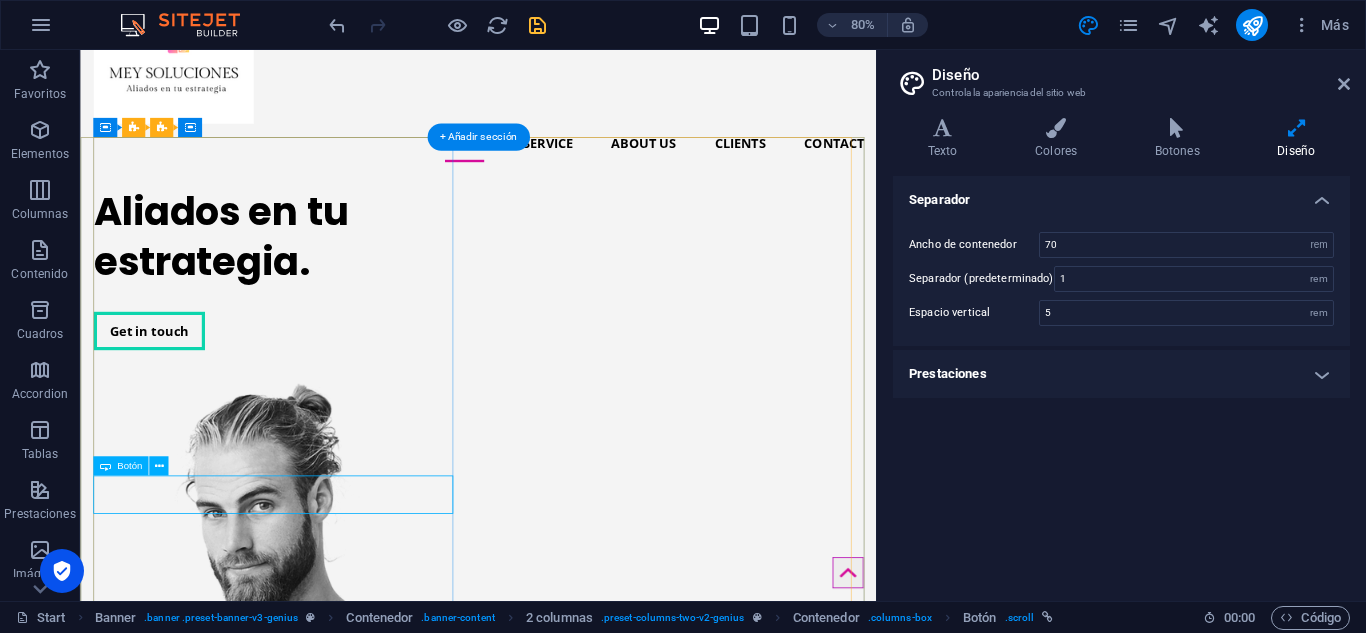 click on "Get in touch" at bounding box center (325, 402) 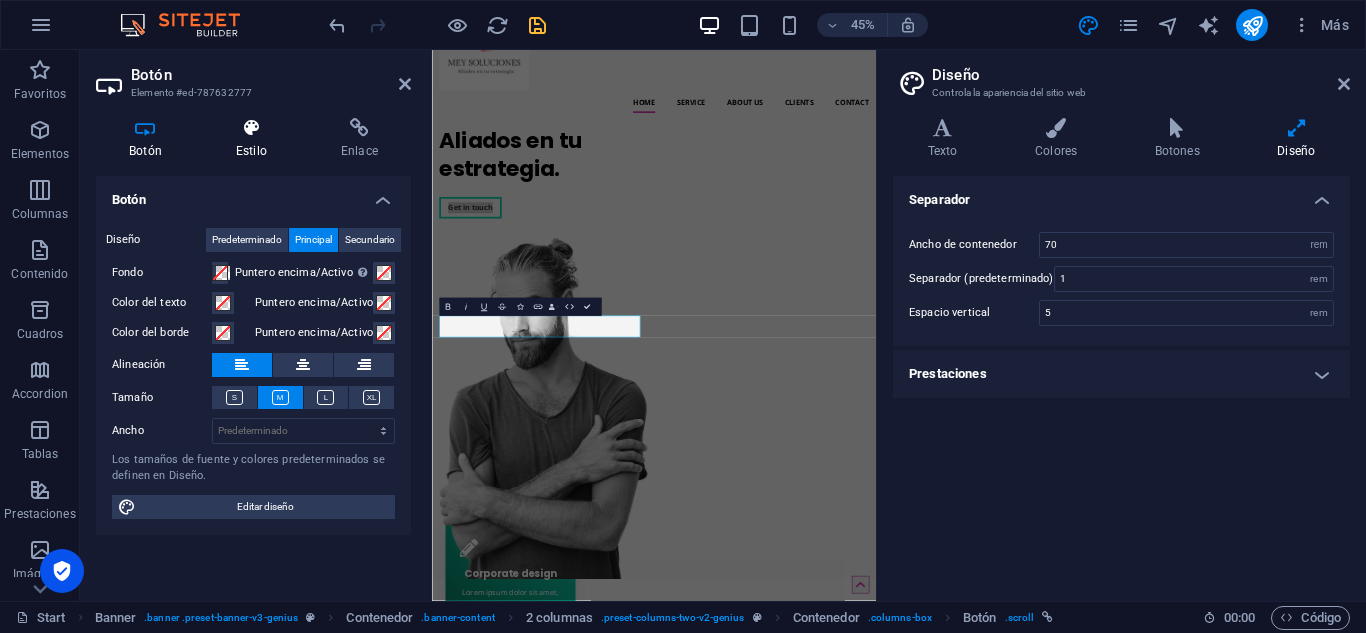click on "Estilo" at bounding box center [255, 139] 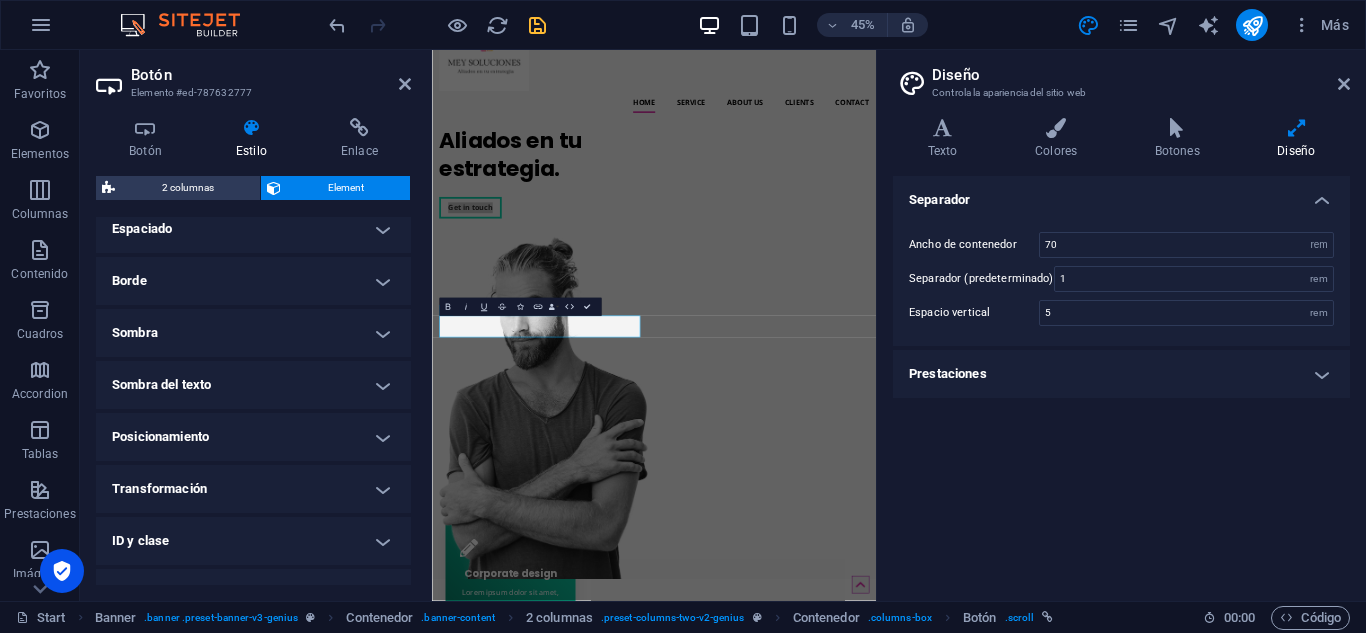 scroll, scrollTop: 401, scrollLeft: 0, axis: vertical 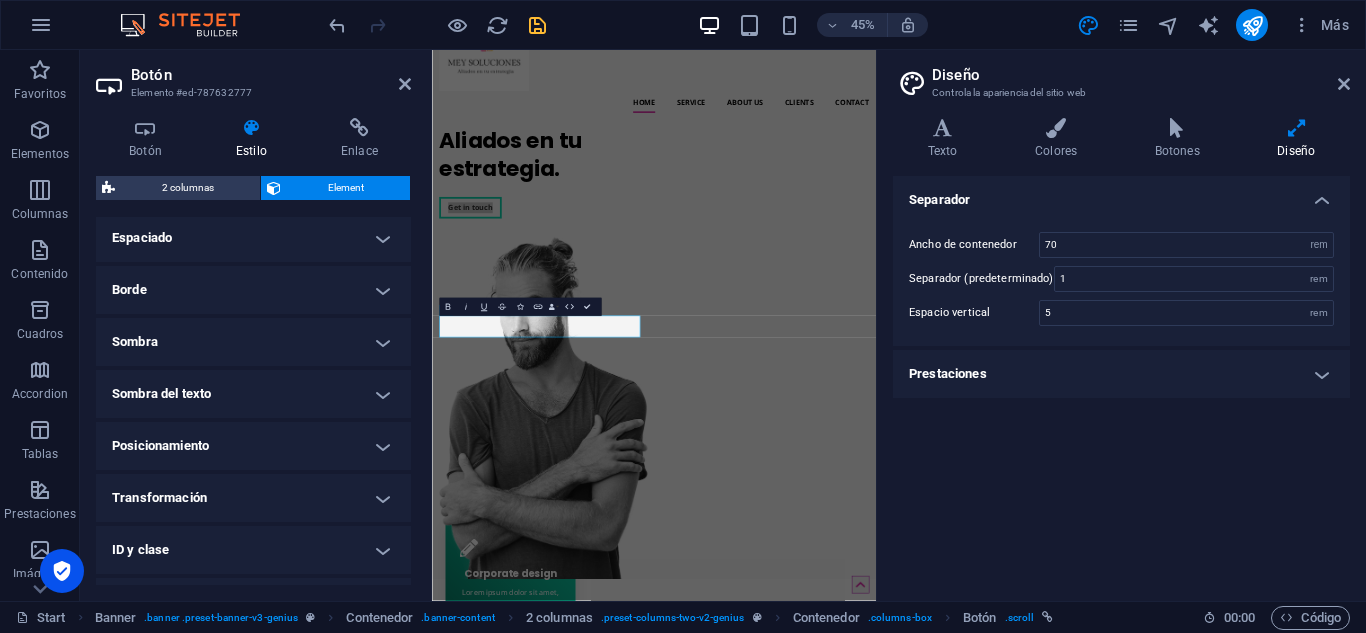 click on "Borde" at bounding box center [253, 290] 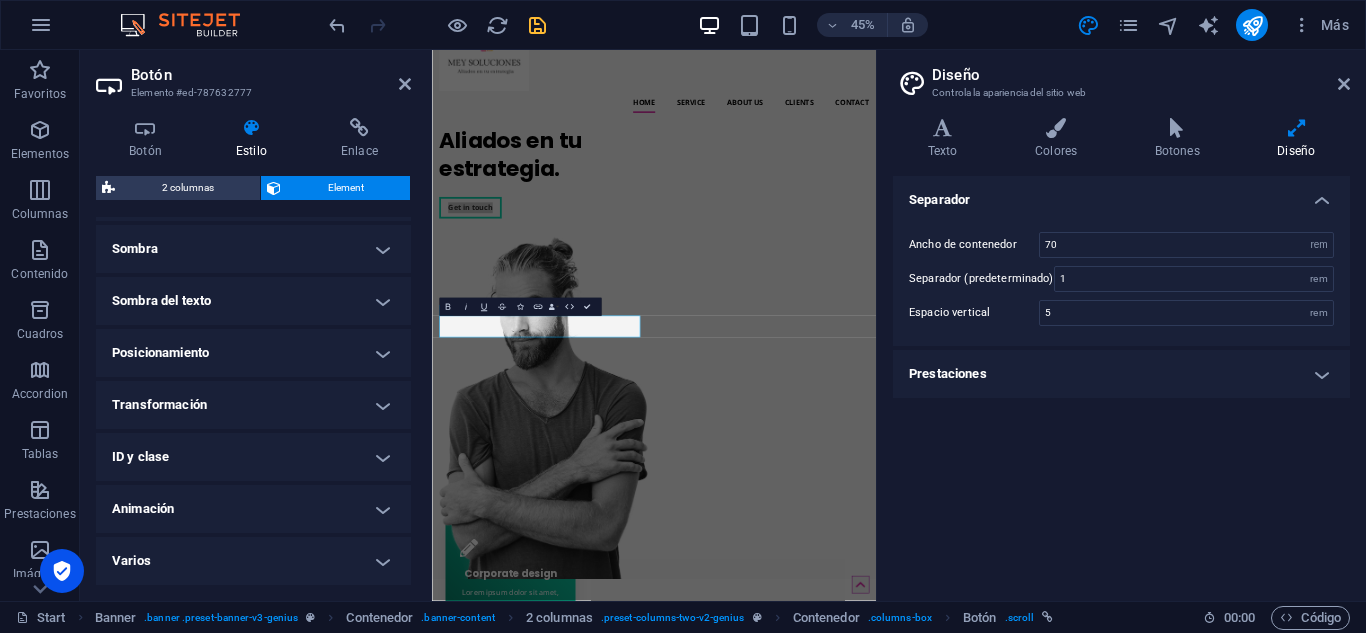scroll, scrollTop: 0, scrollLeft: 0, axis: both 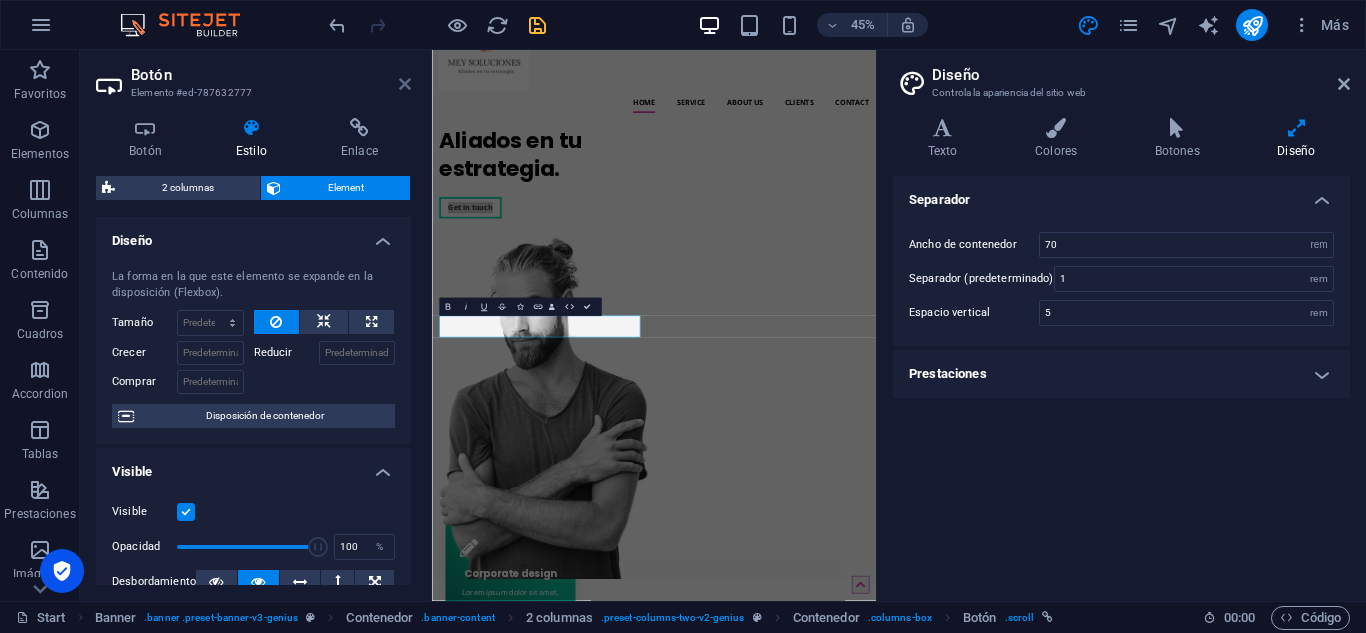 click at bounding box center (405, 84) 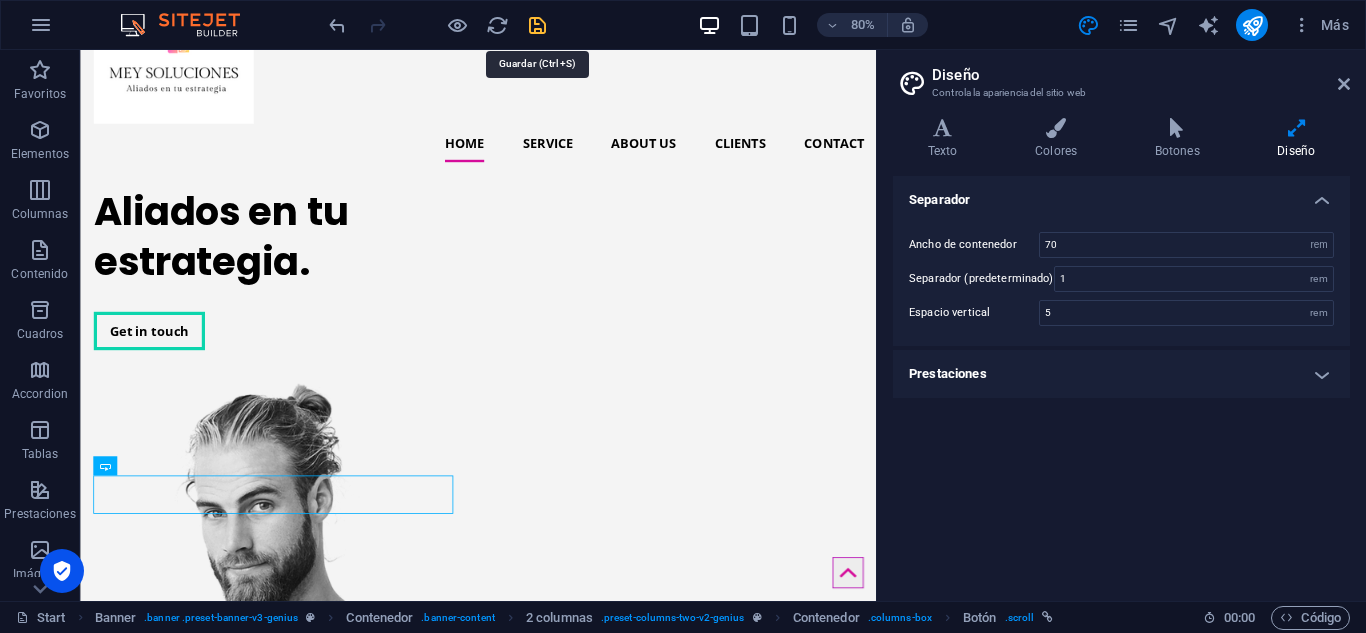 click at bounding box center [537, 25] 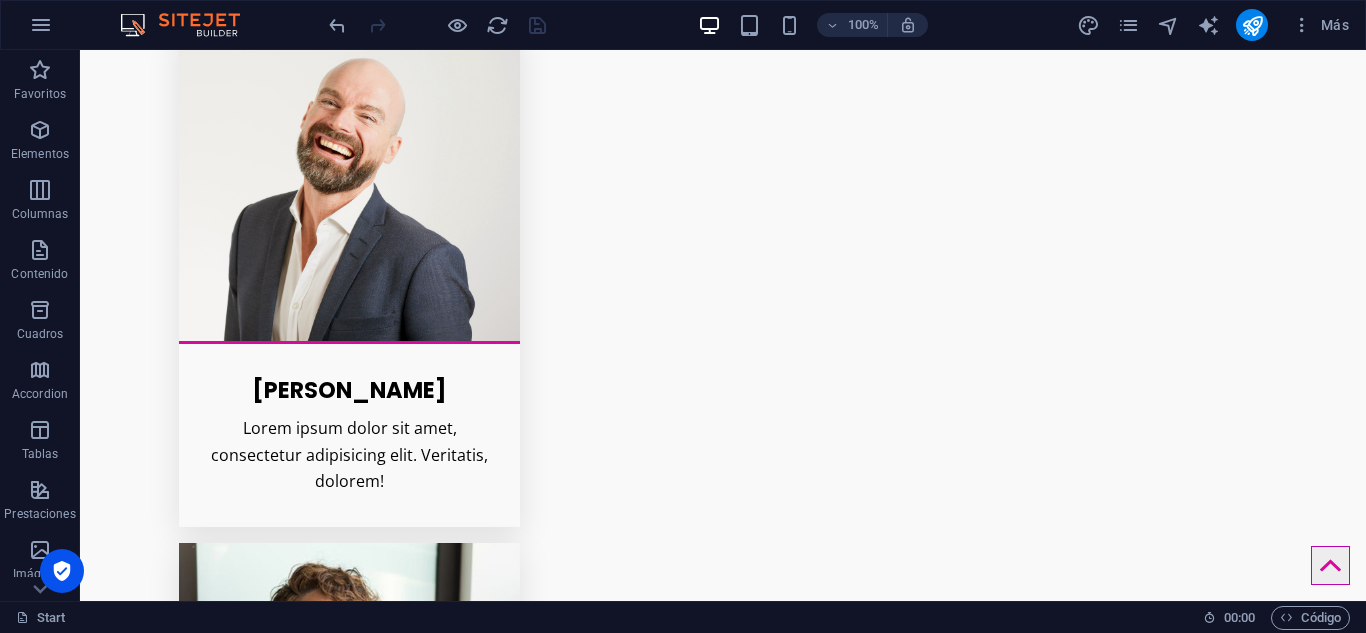 scroll, scrollTop: 4984, scrollLeft: 0, axis: vertical 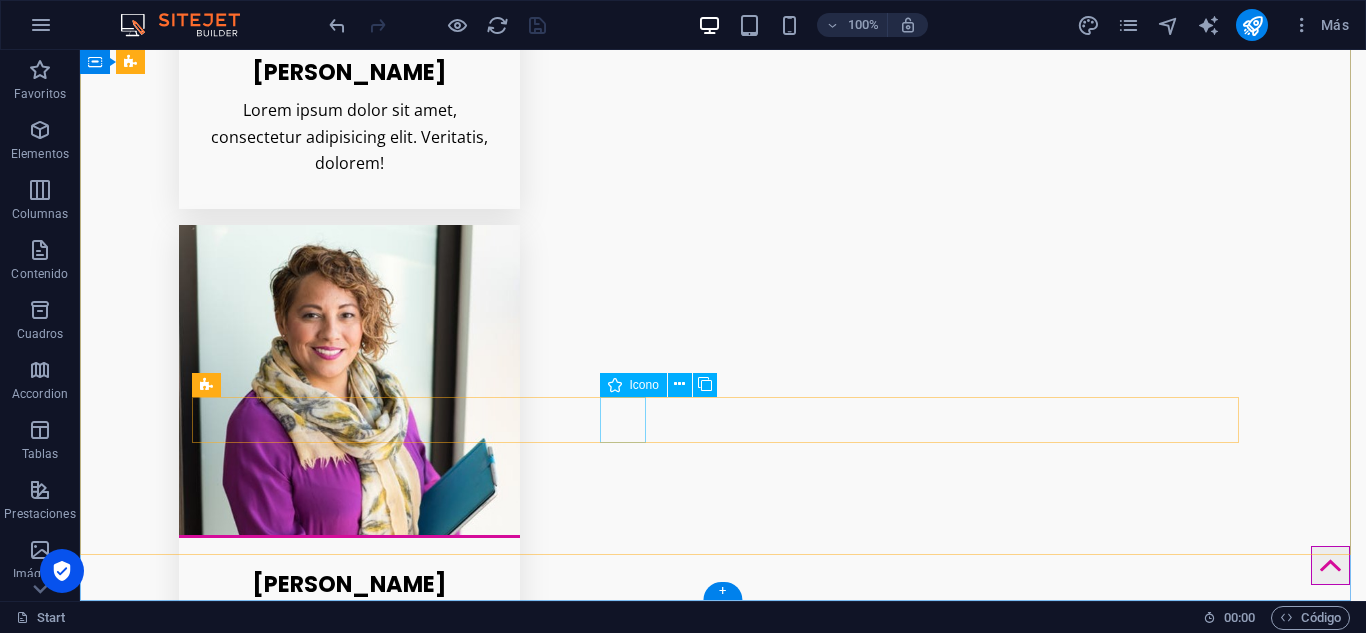 click at bounding box center (723, 5317) 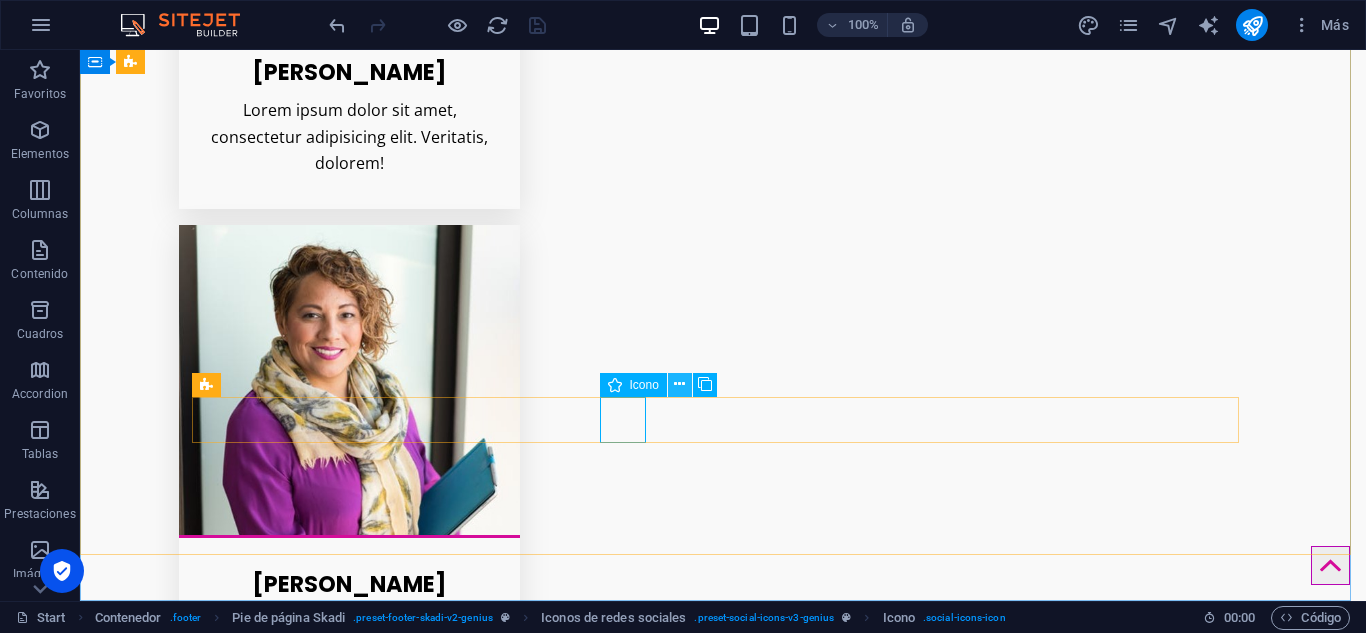 click at bounding box center [679, 384] 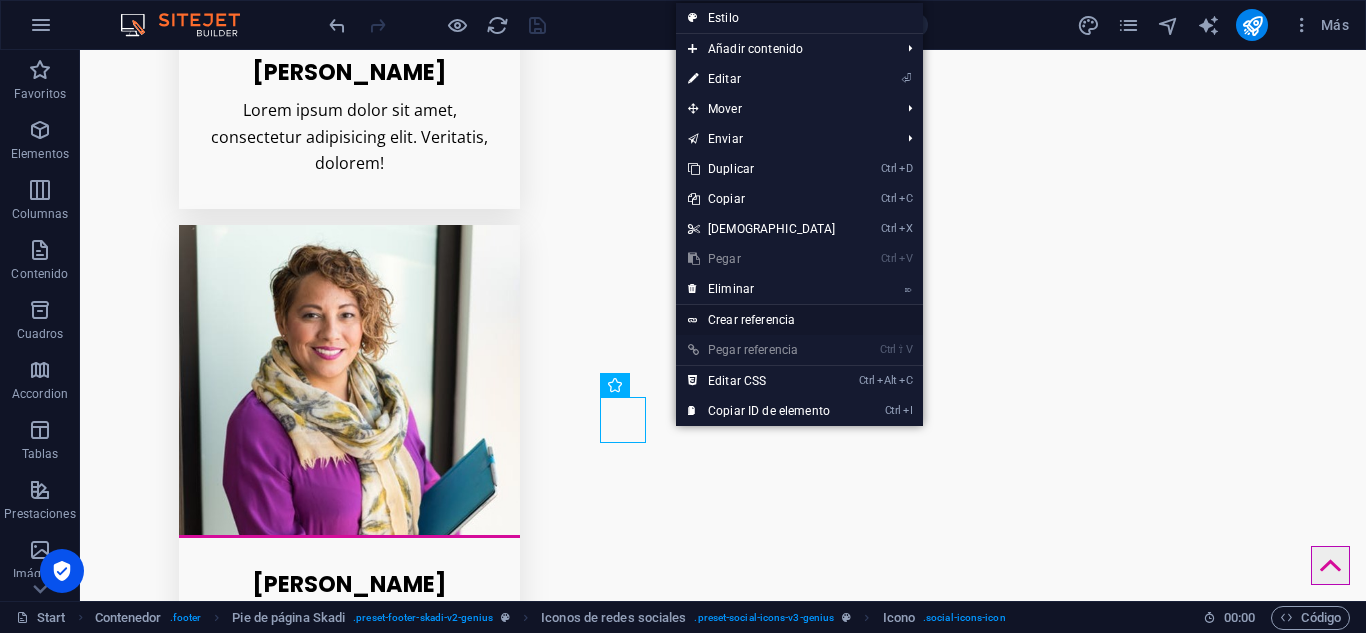 click on "Crear referencia" at bounding box center (799, 320) 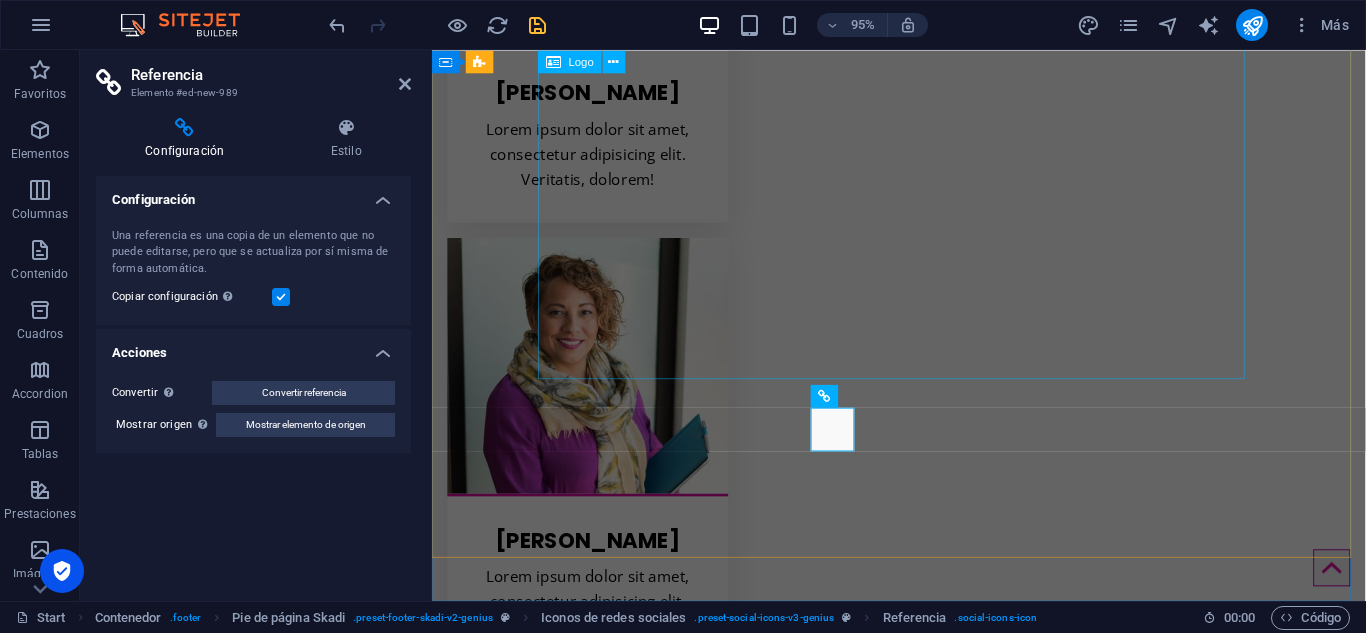 scroll, scrollTop: 4811, scrollLeft: 0, axis: vertical 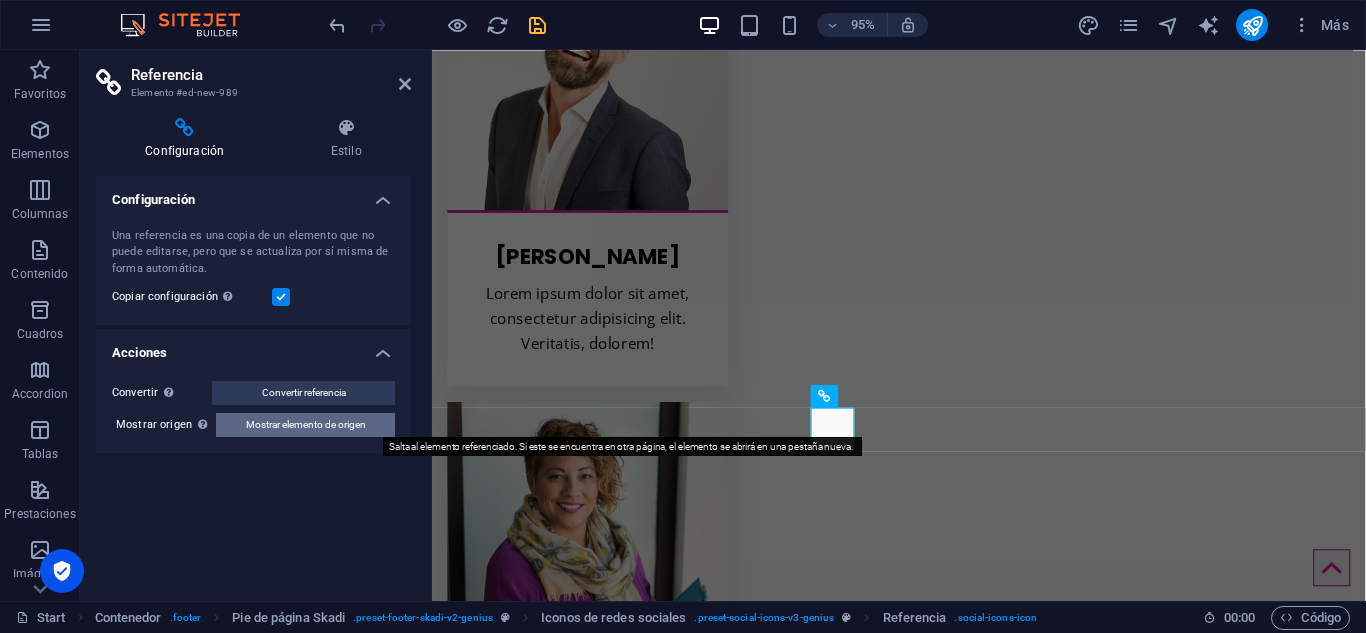 click on "Mostrar elemento de origen" at bounding box center (306, 425) 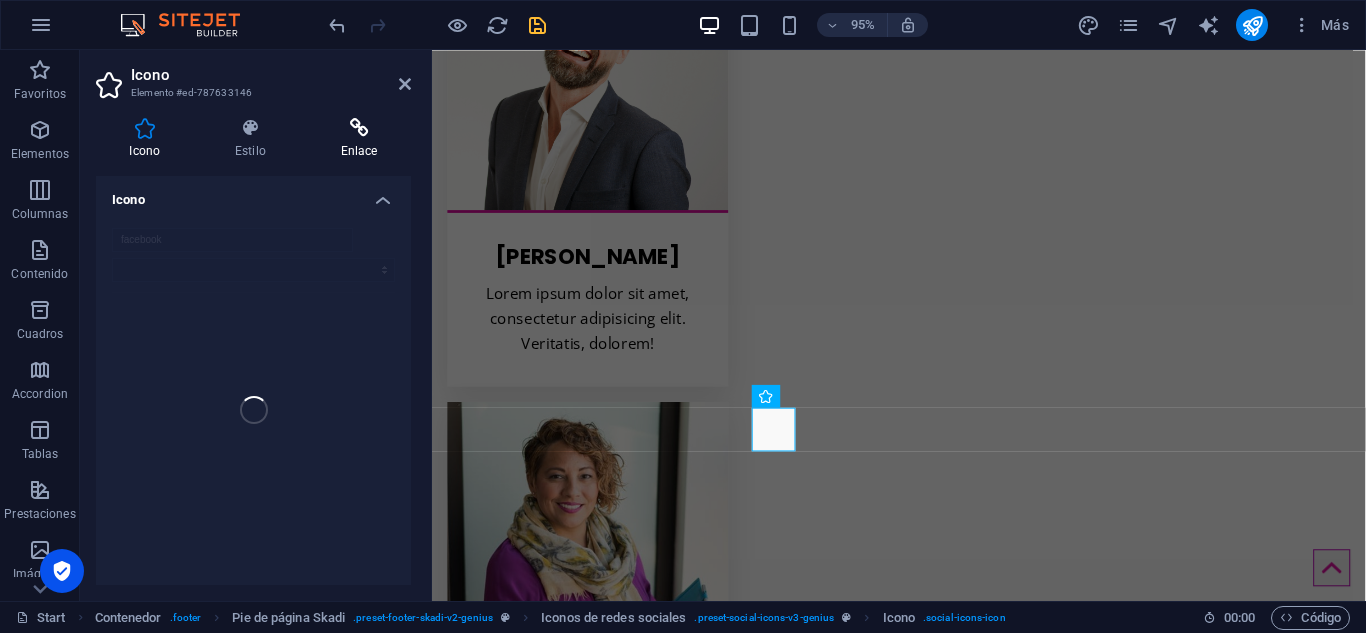 click on "Enlace" at bounding box center [359, 139] 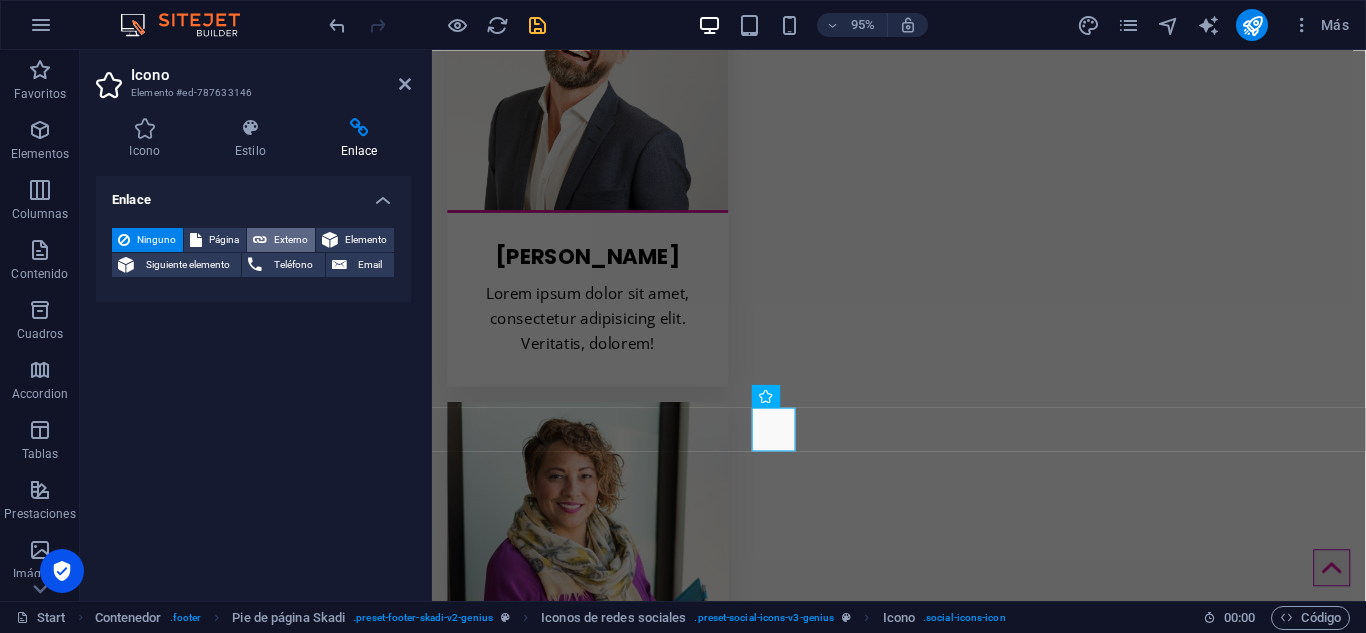 click on "Externo" at bounding box center (291, 240) 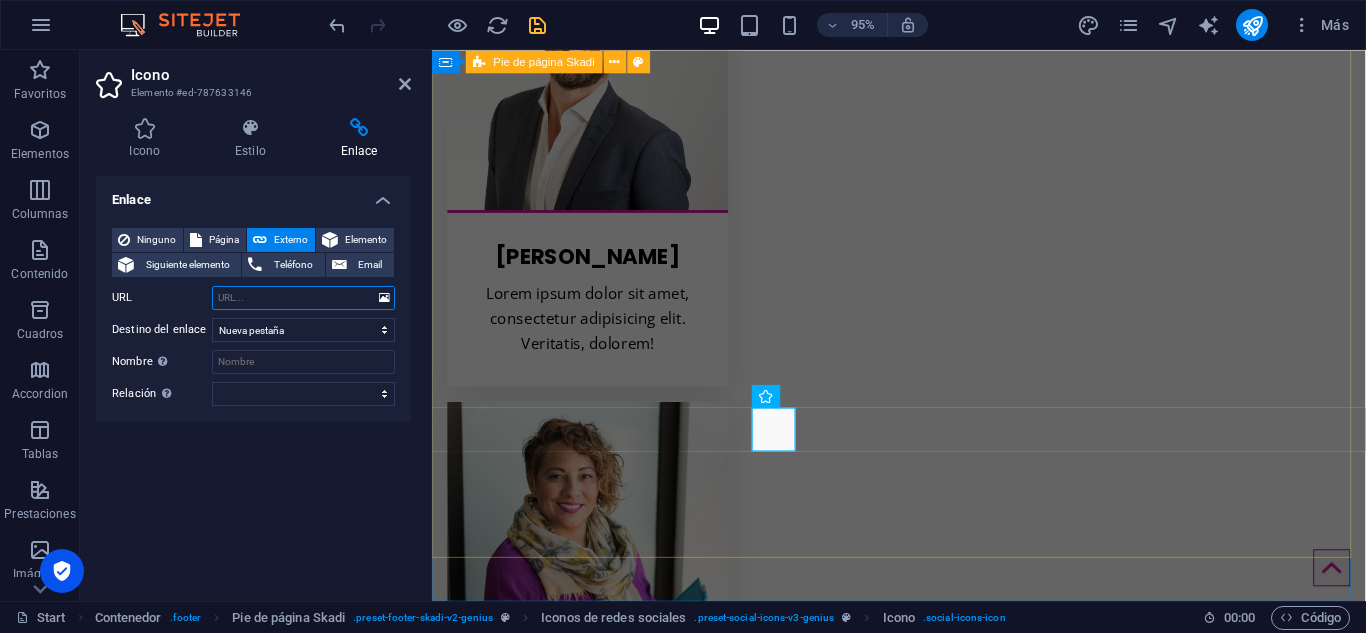 paste on "https://www.facebook.com/share/1ApEVgWDUu/?mibextid=wwXIfr" 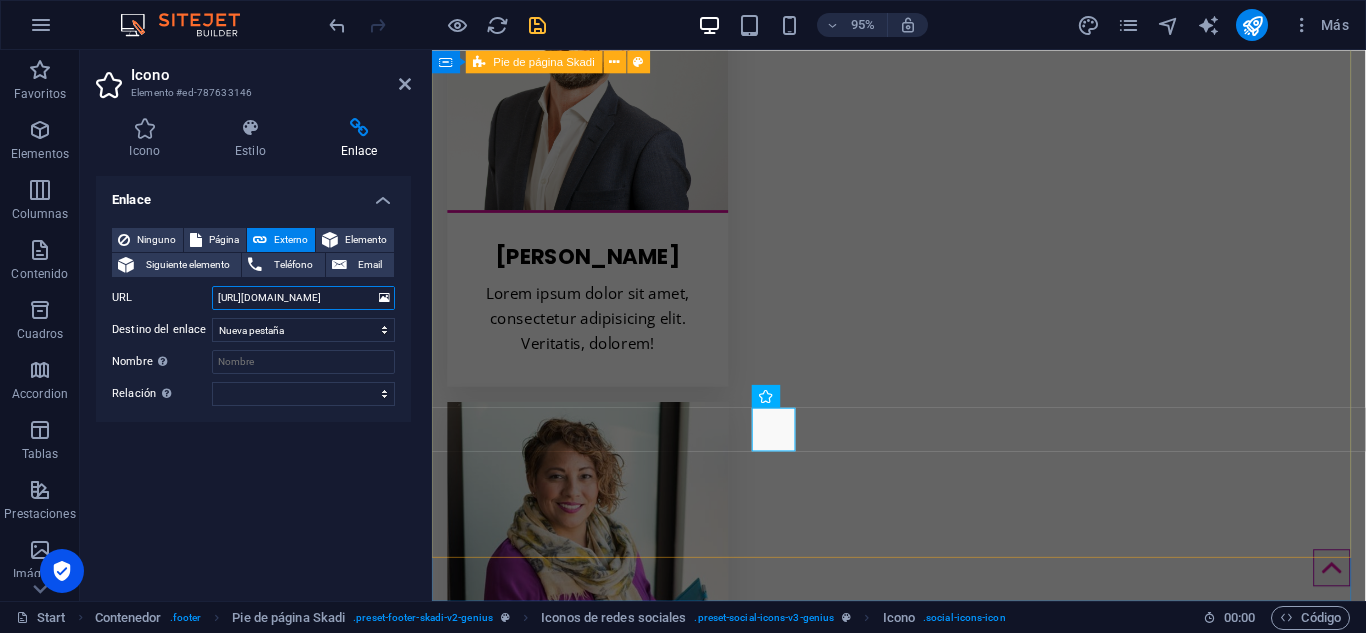 scroll, scrollTop: 0, scrollLeft: 149, axis: horizontal 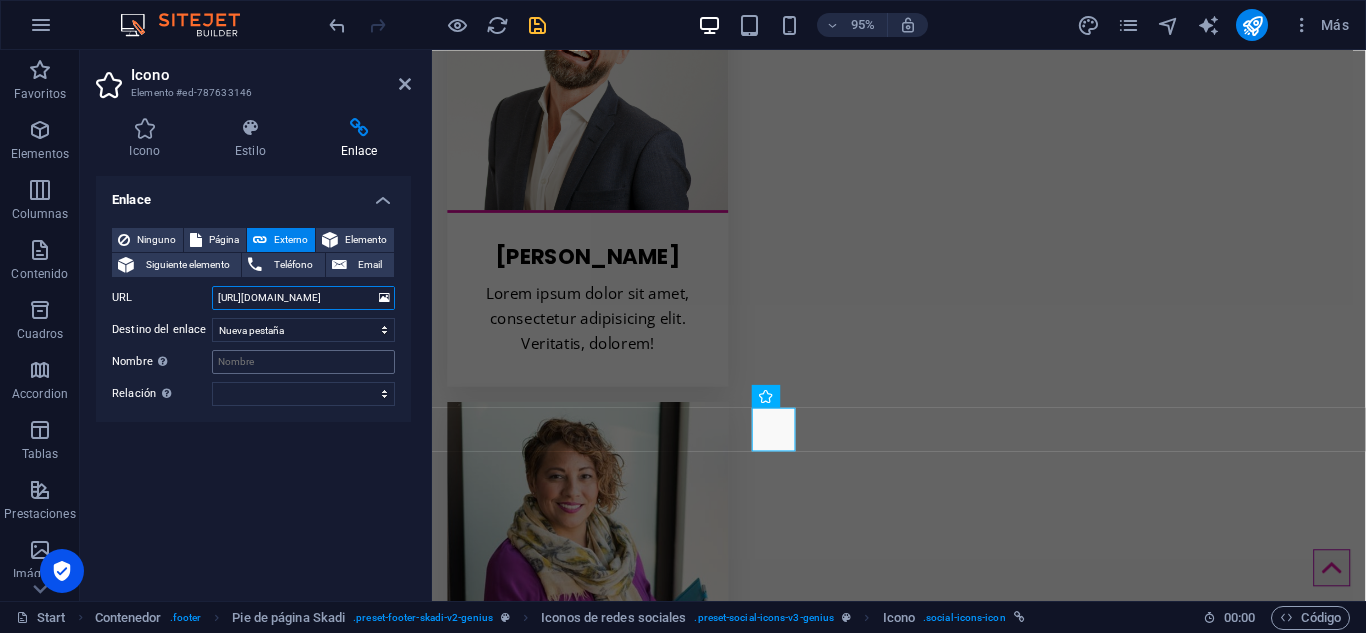 type on "https://www.facebook.com/share/1ApEVgWDUu/?mibextid=wwXIfr" 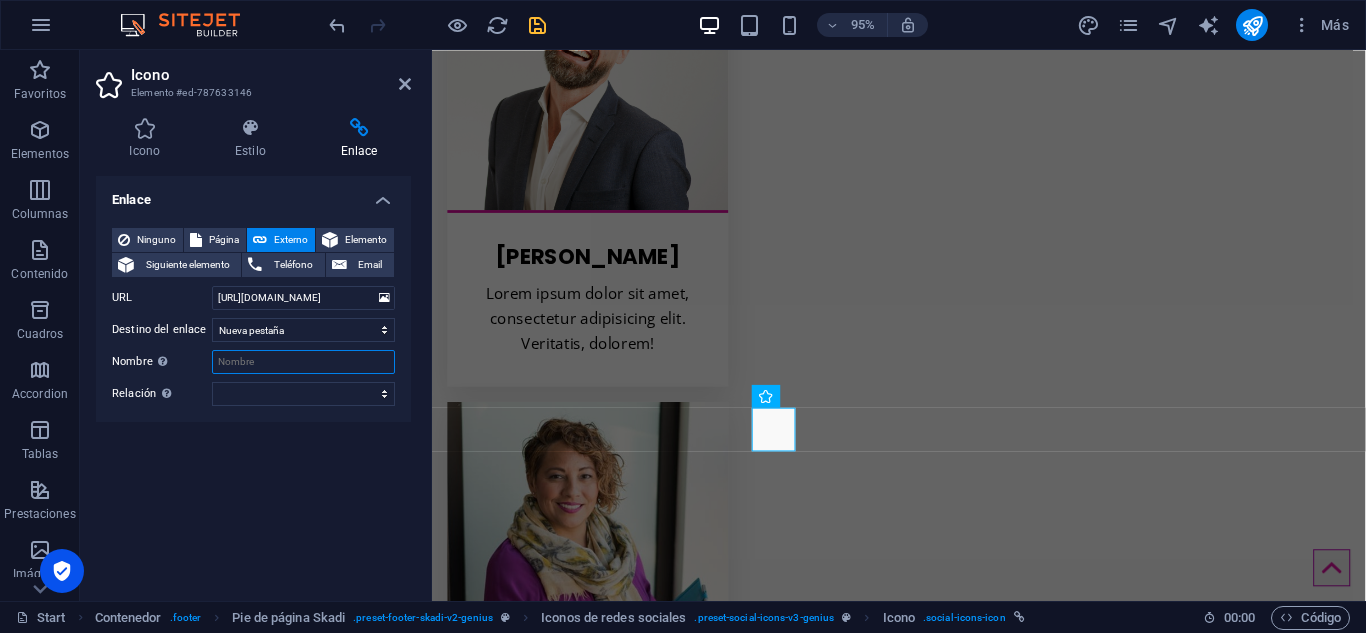 scroll, scrollTop: 0, scrollLeft: 0, axis: both 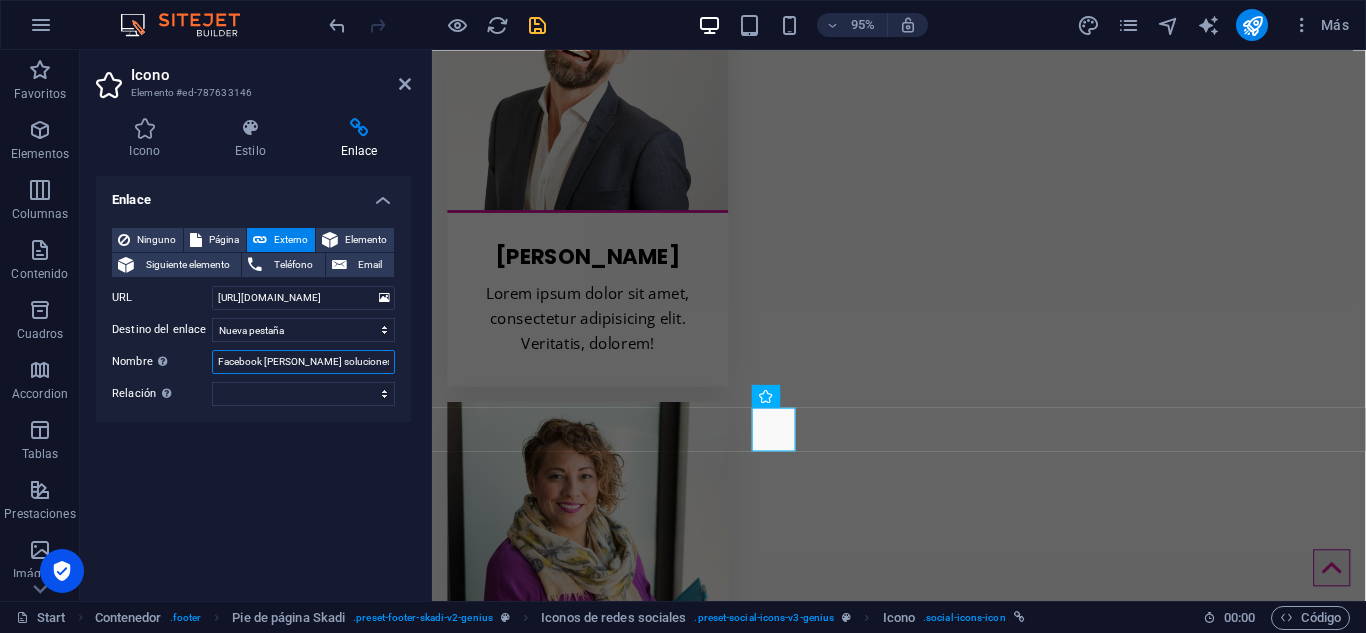 click on "Facebook Mey soluciones" at bounding box center (303, 362) 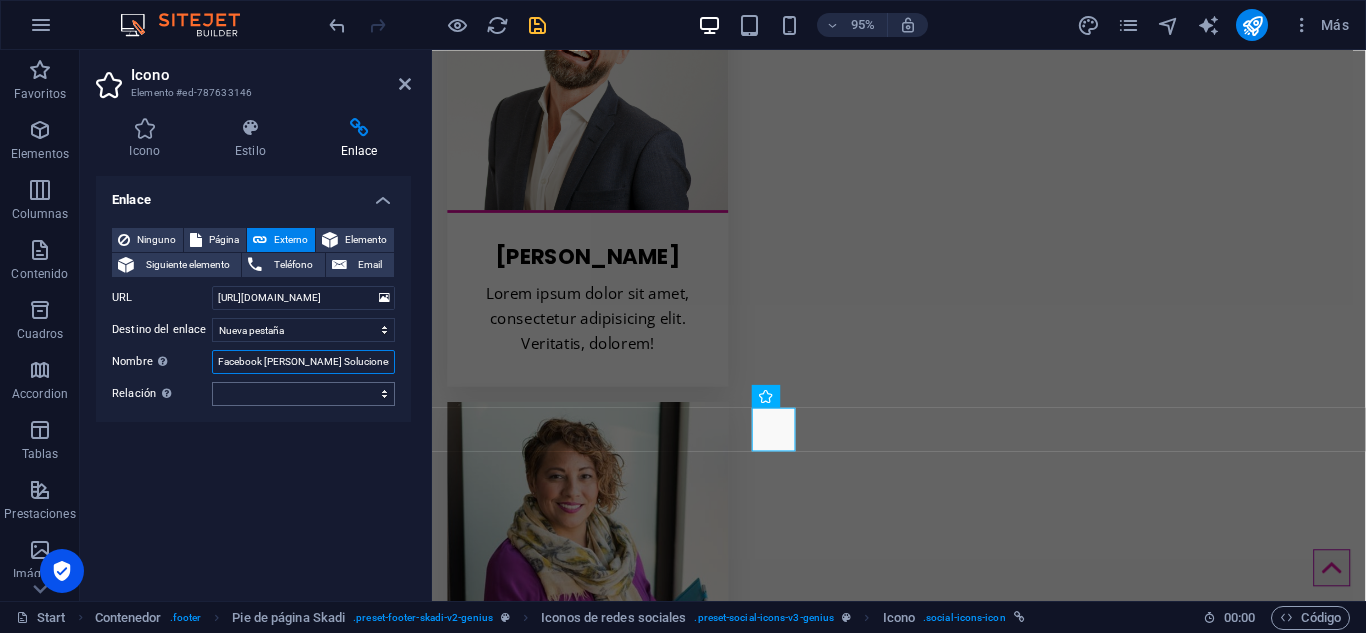 type on "Facebook Mey Soluciones" 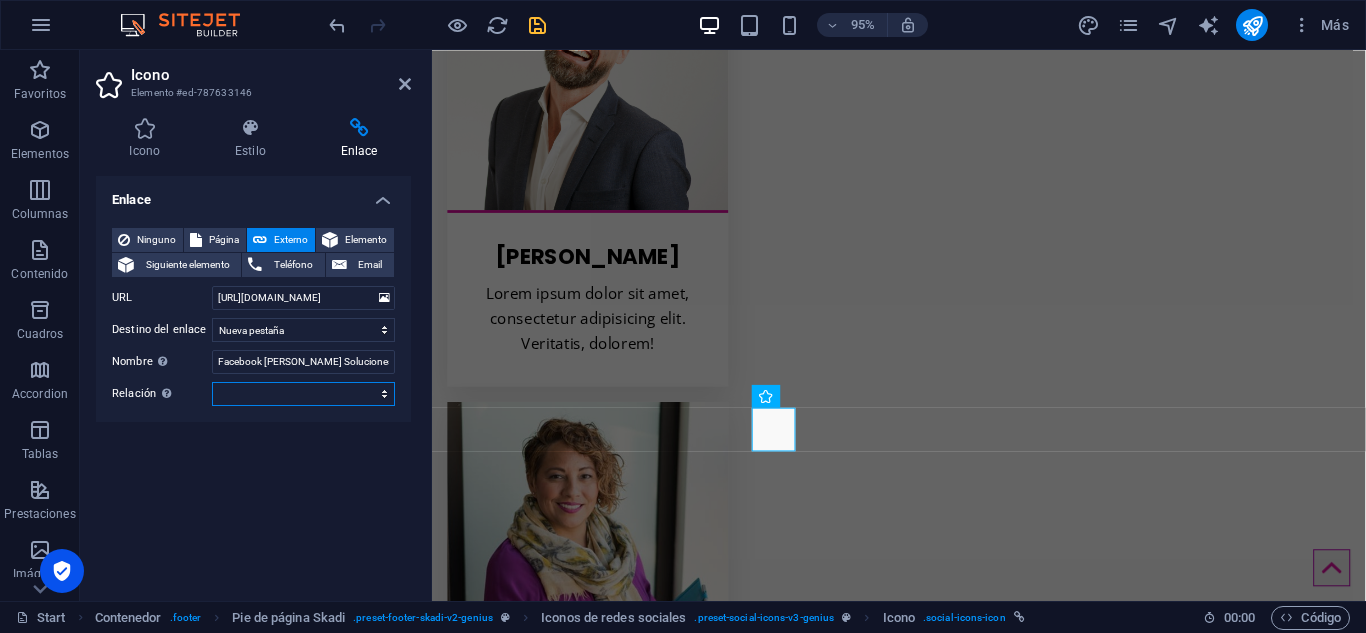 click on "alternativo autor marcador externo ayuda licencia siguiente nofollow noreferrer noopener ant buscar etiqueta" at bounding box center [303, 394] 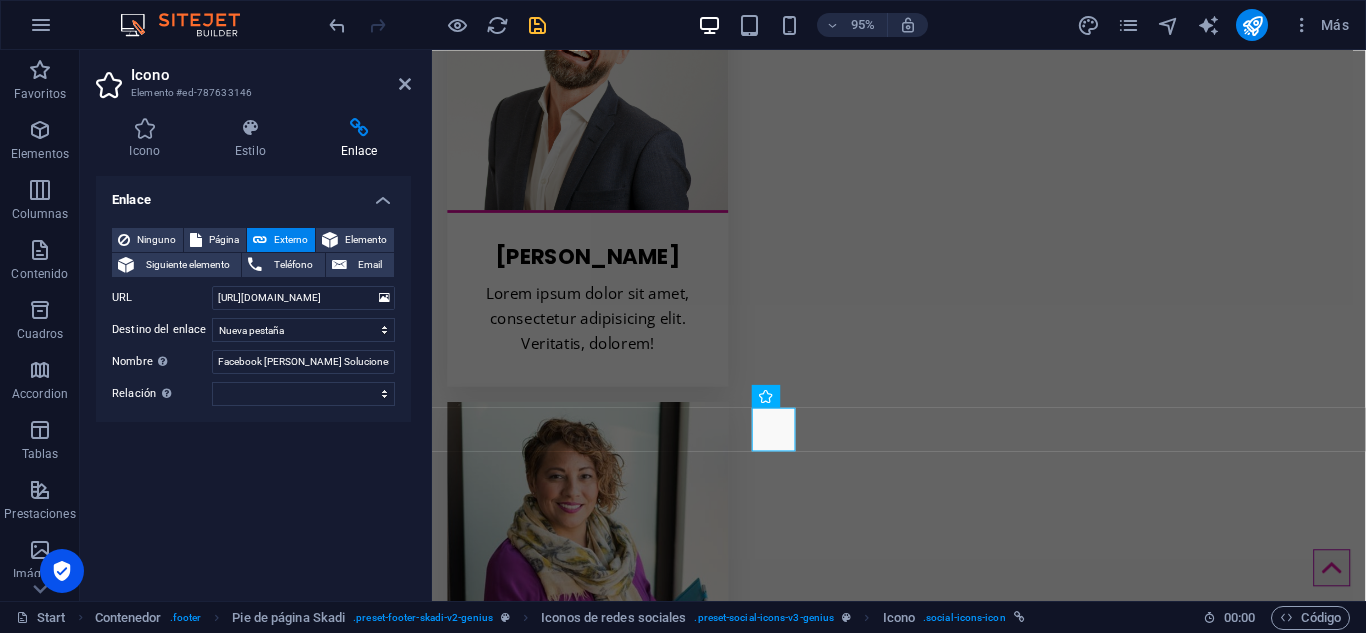 click on "Enlace Ninguno Página Externo Elemento Siguiente elemento Teléfono Email Página Start Subpage Legal Notice Privacy Start Elemento
URL https://www.facebook.com/share/1ApEVgWDUu/?mibextid=wwXIfr Teléfono Email Destino del enlace Nueva pestaña Misma pestaña Superposición Nombre Una descripción adicional del enlace no debería ser igual al texto del enlace. El título suele mostrarse como un texto de información cuando se mueve el ratón por encima del elemento. Déjalo en blanco en caso de dudas. Facebook Mey Soluciones Relación Define la  relación de este enlace con el destino del enlace . Por ejemplo, el valor "nofollow" indica a los buscadores que no sigan al enlace. Puede dejarse vacío. alternativo autor marcador externo ayuda licencia siguiente nofollow noreferrer noopener ant buscar etiqueta" at bounding box center [253, 380] 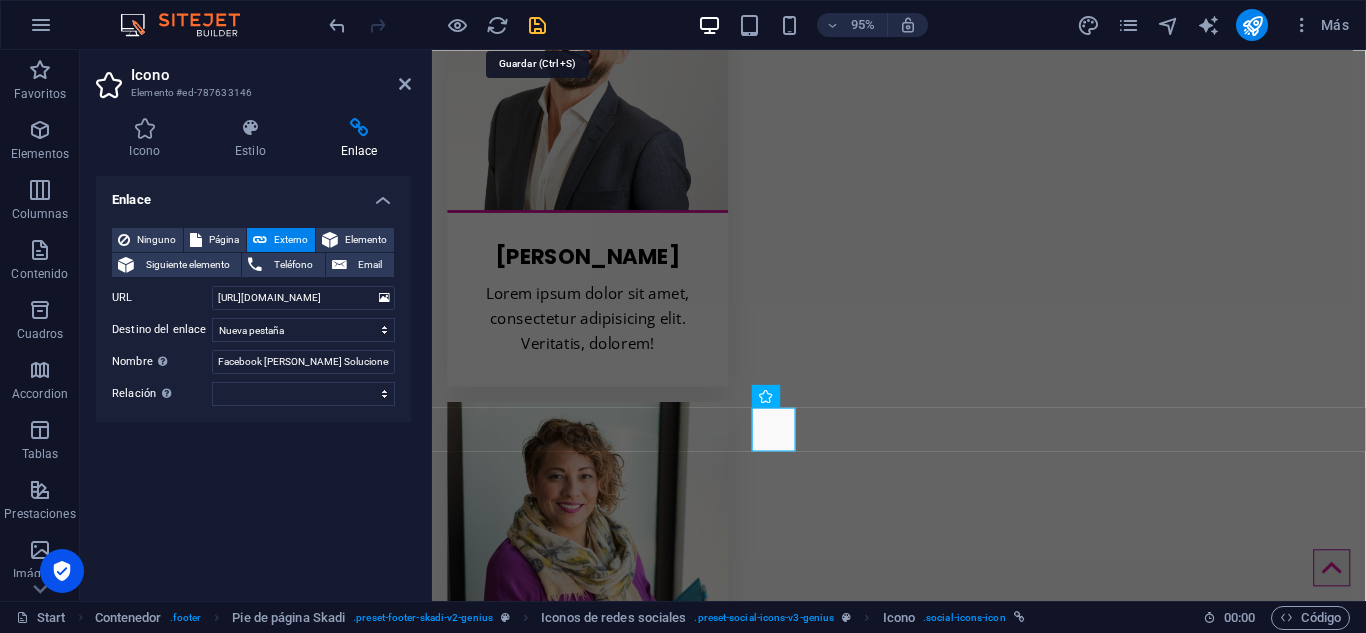 click at bounding box center [537, 25] 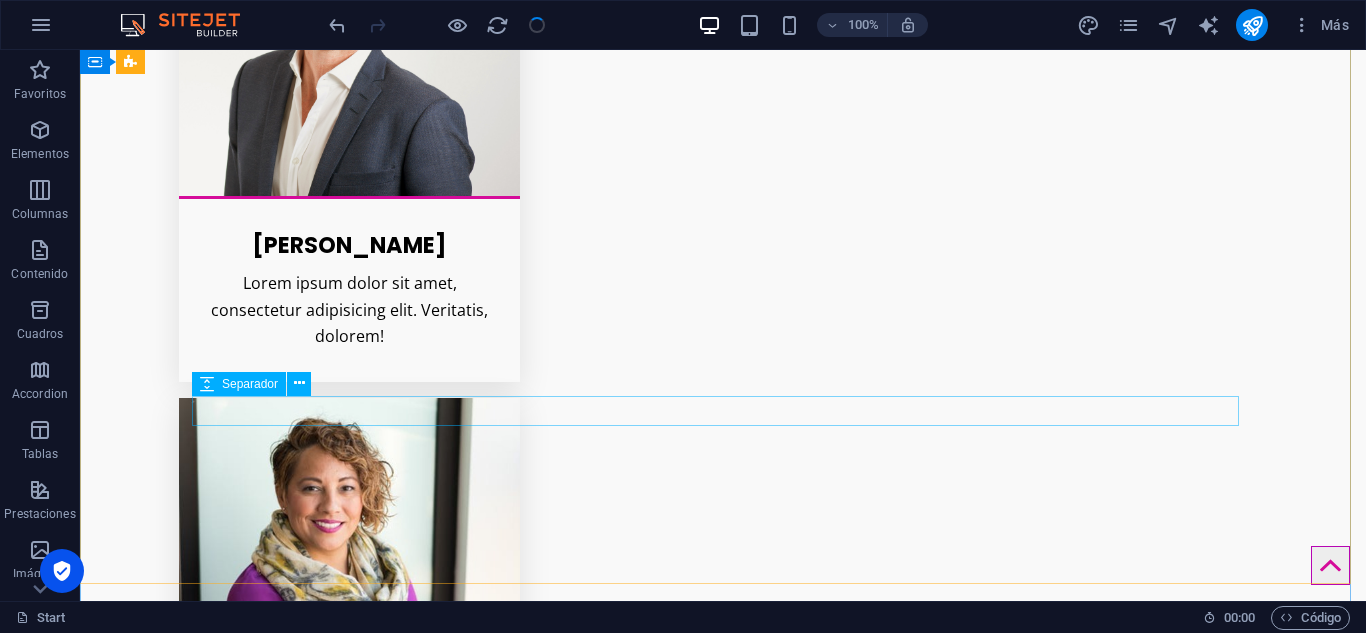 scroll, scrollTop: 4955, scrollLeft: 0, axis: vertical 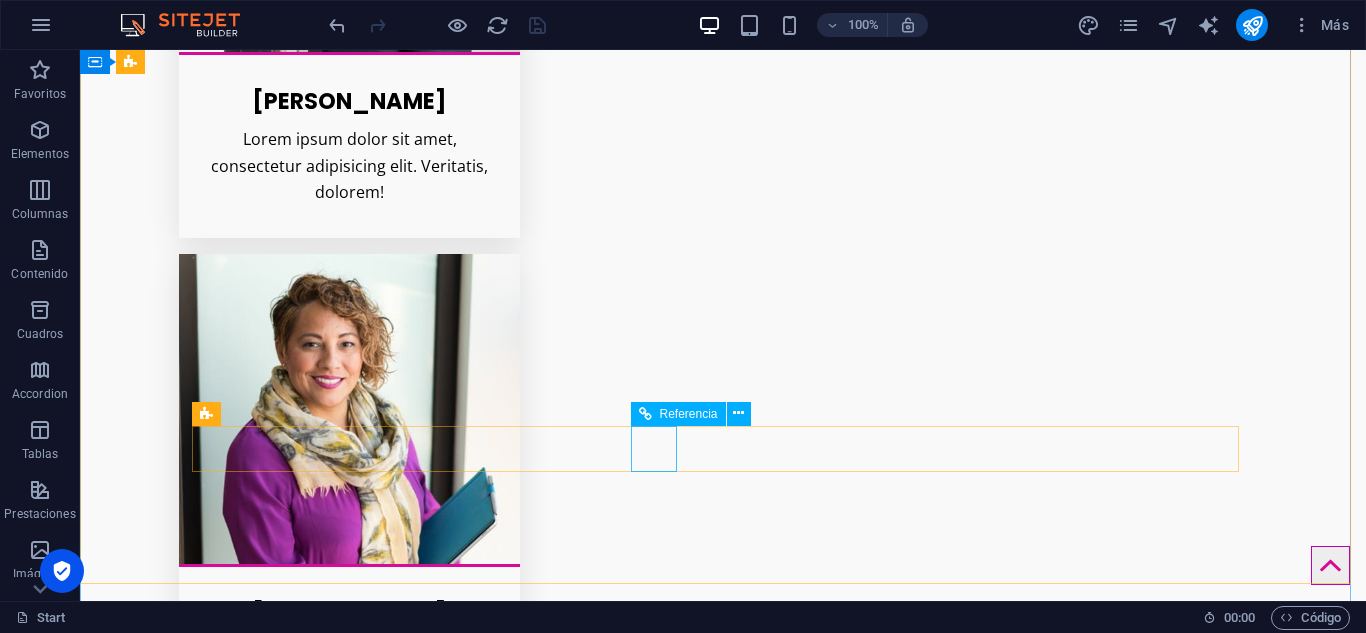 click at bounding box center (723, 5400) 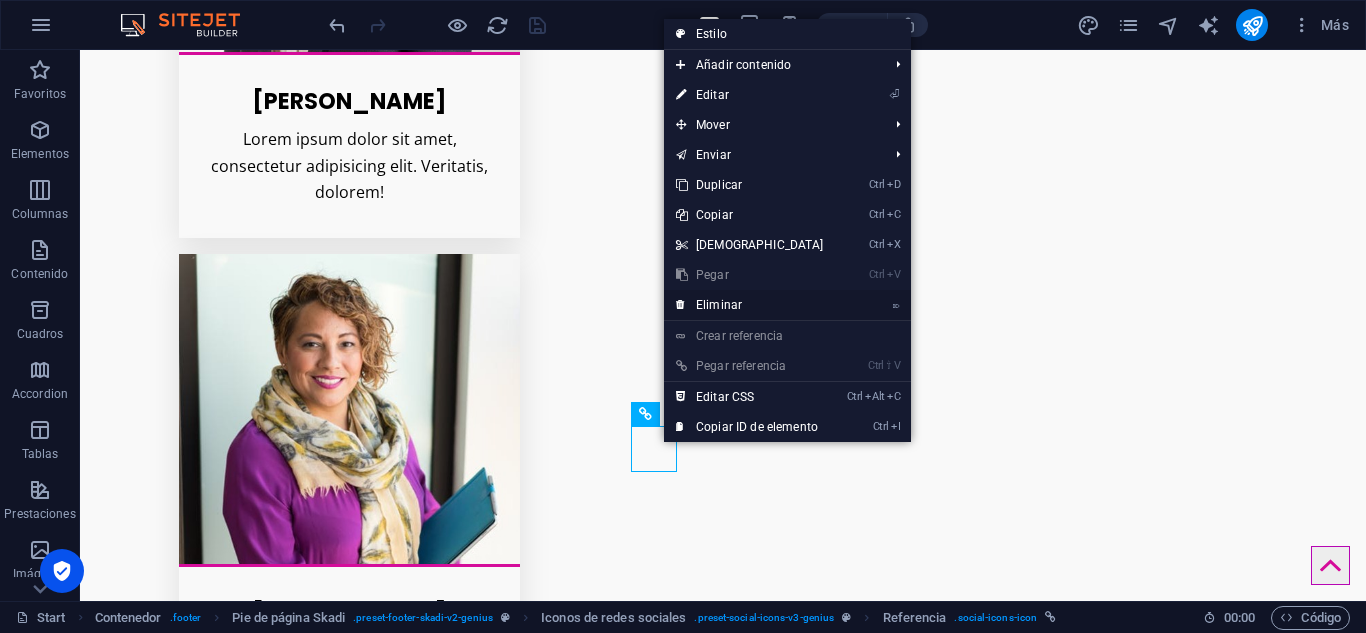 click on "⌦  Eliminar" at bounding box center [750, 305] 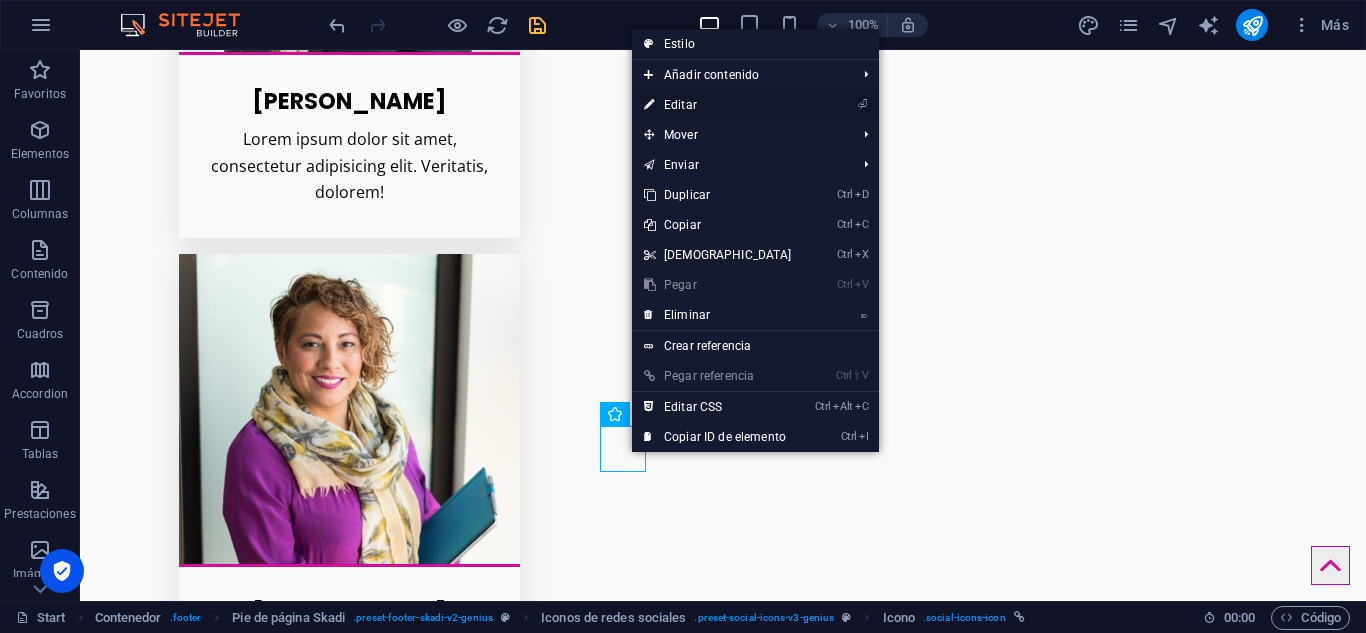 click on "⏎  Editar" at bounding box center (718, 105) 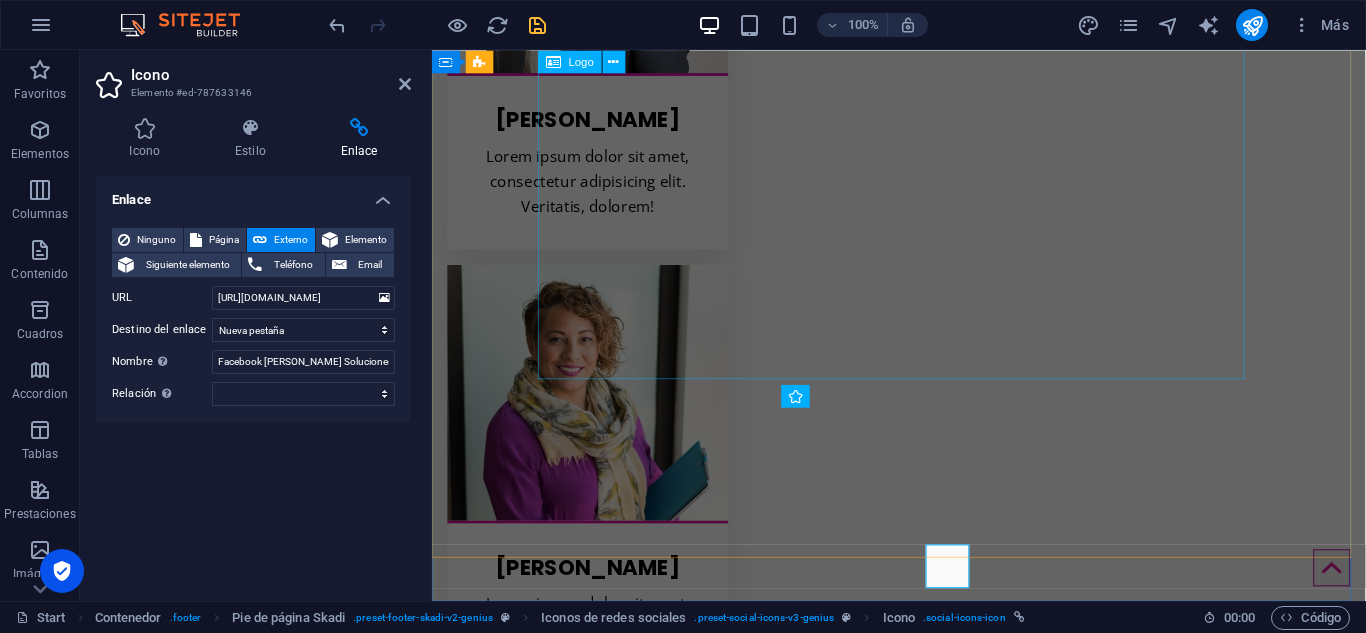 scroll, scrollTop: 4811, scrollLeft: 0, axis: vertical 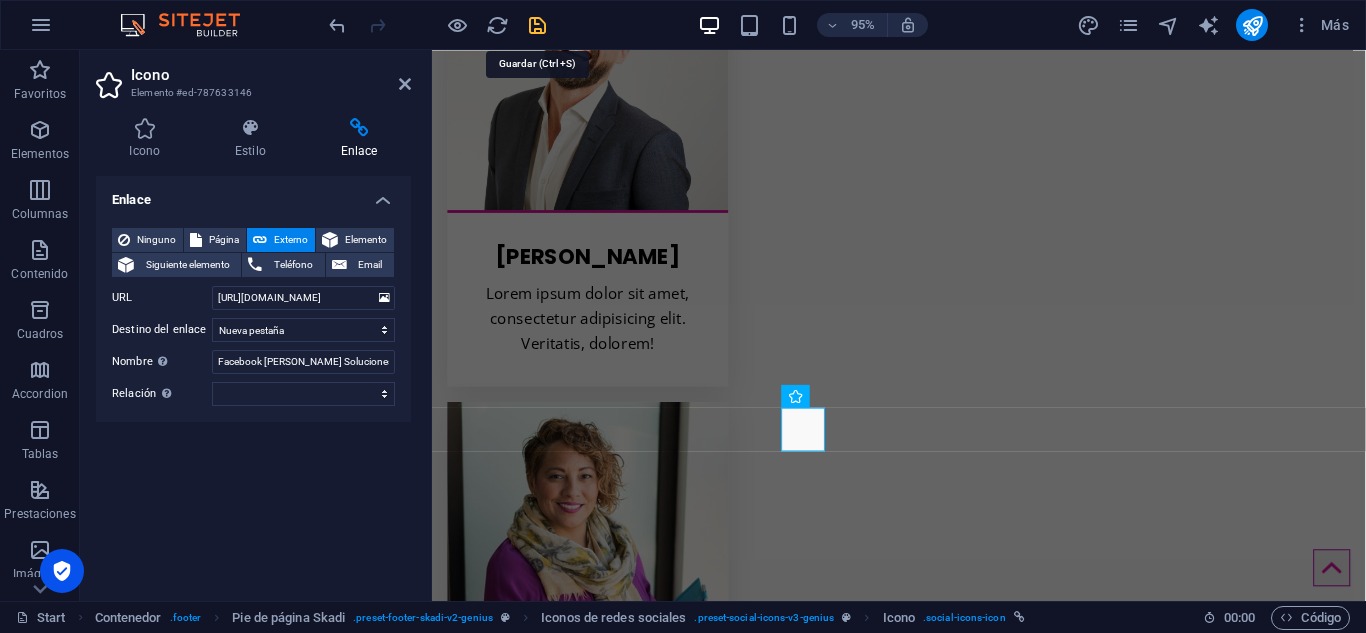 click at bounding box center [537, 25] 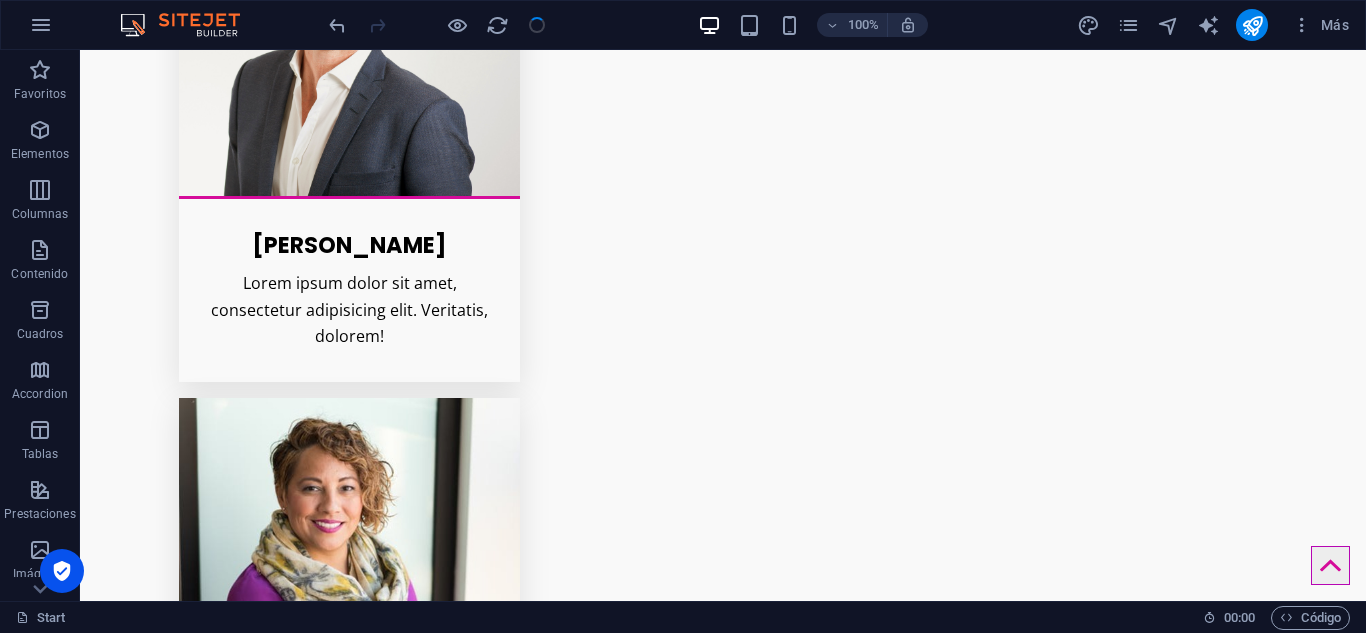 scroll, scrollTop: 4955, scrollLeft: 0, axis: vertical 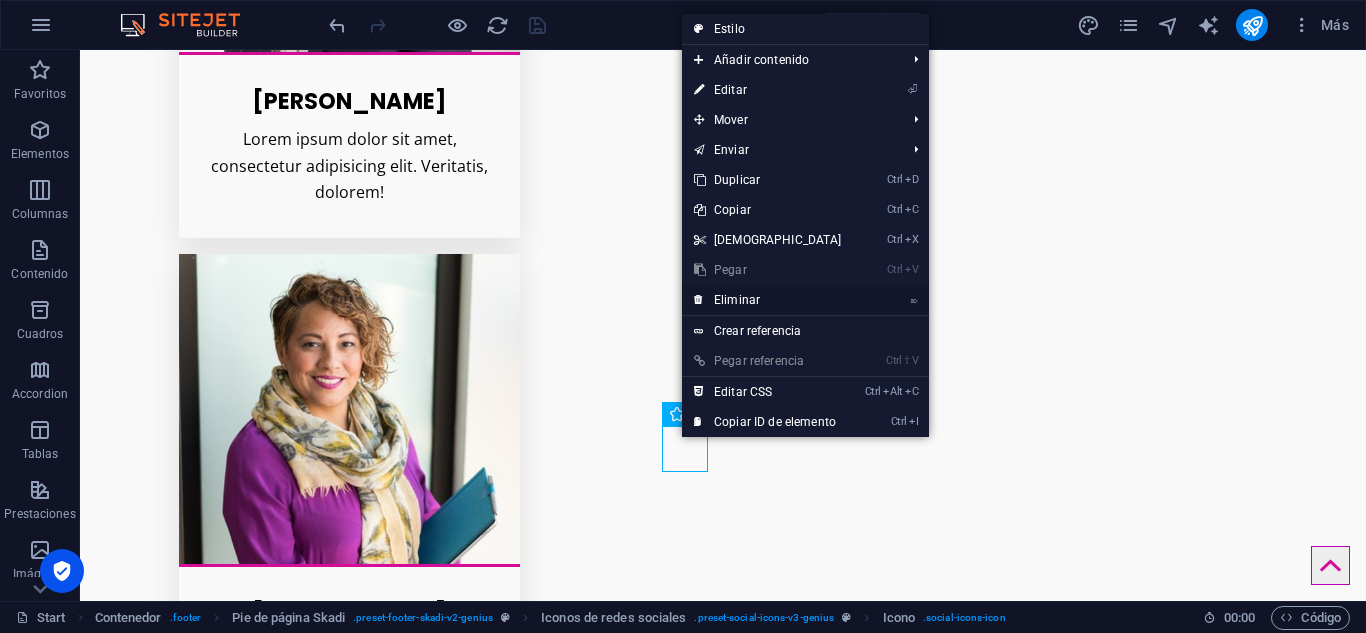 click on "⌦  Eliminar" at bounding box center [768, 300] 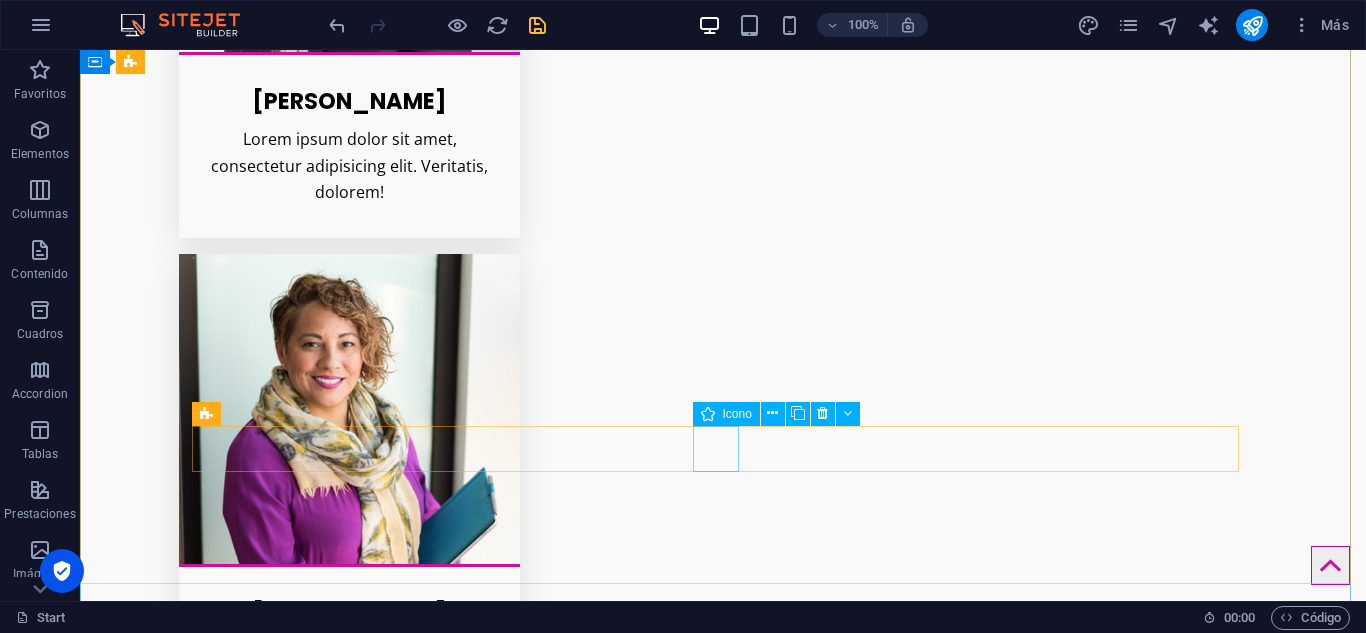 click at bounding box center [723, 5400] 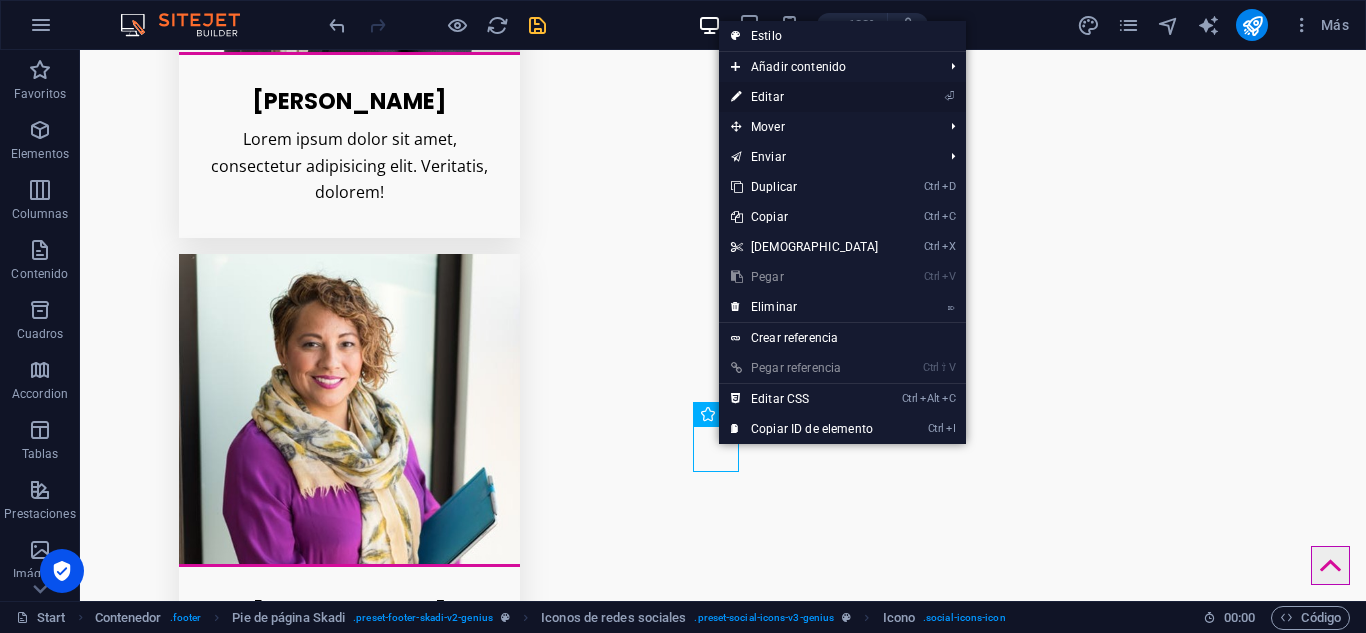 click on "⏎  Editar" at bounding box center (805, 97) 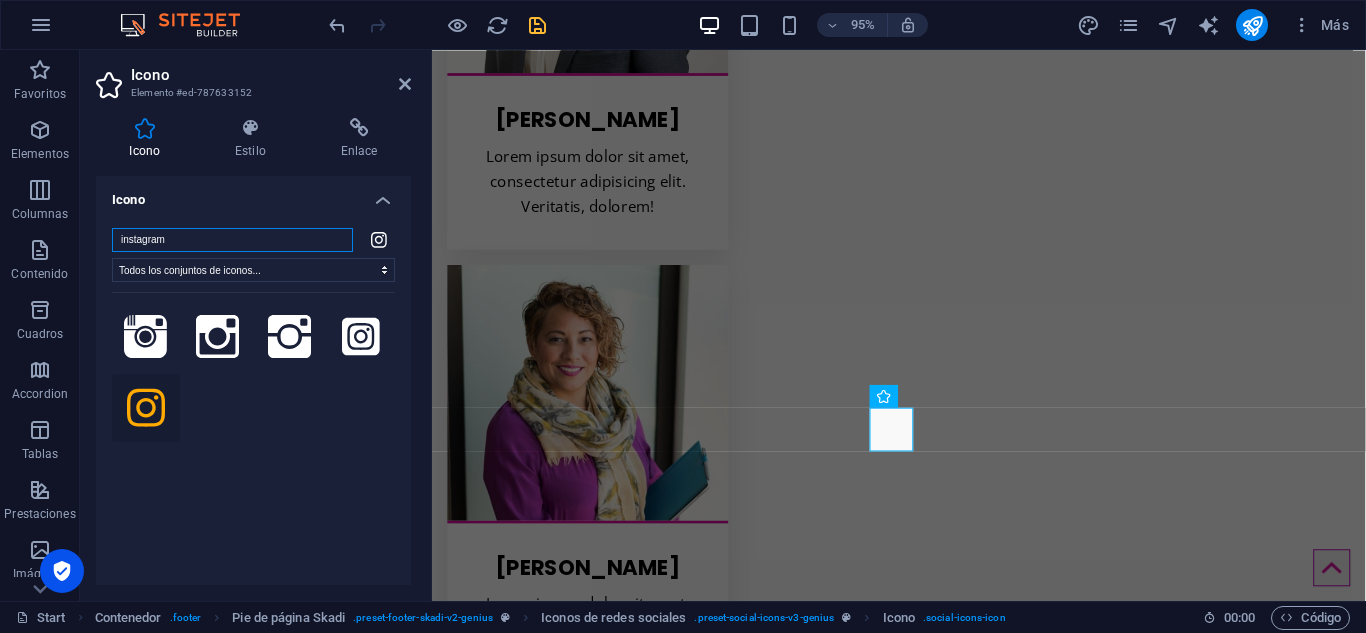 scroll, scrollTop: 4811, scrollLeft: 0, axis: vertical 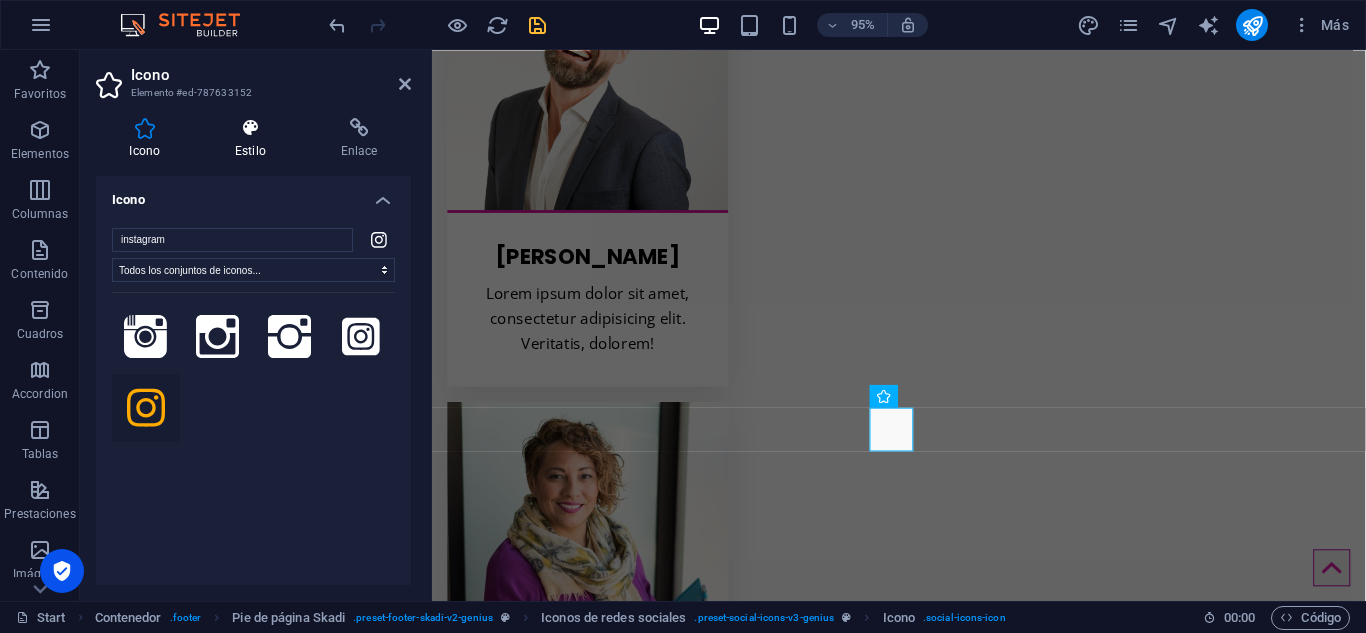 click at bounding box center [251, 128] 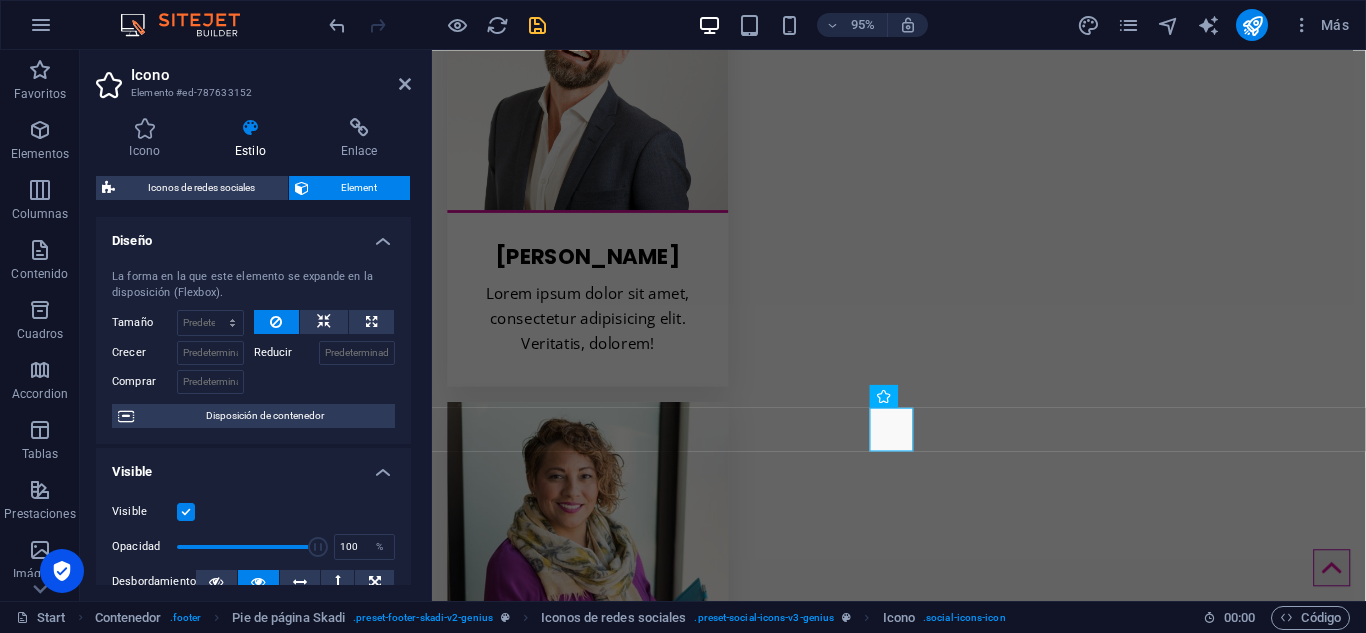 scroll, scrollTop: 168, scrollLeft: 0, axis: vertical 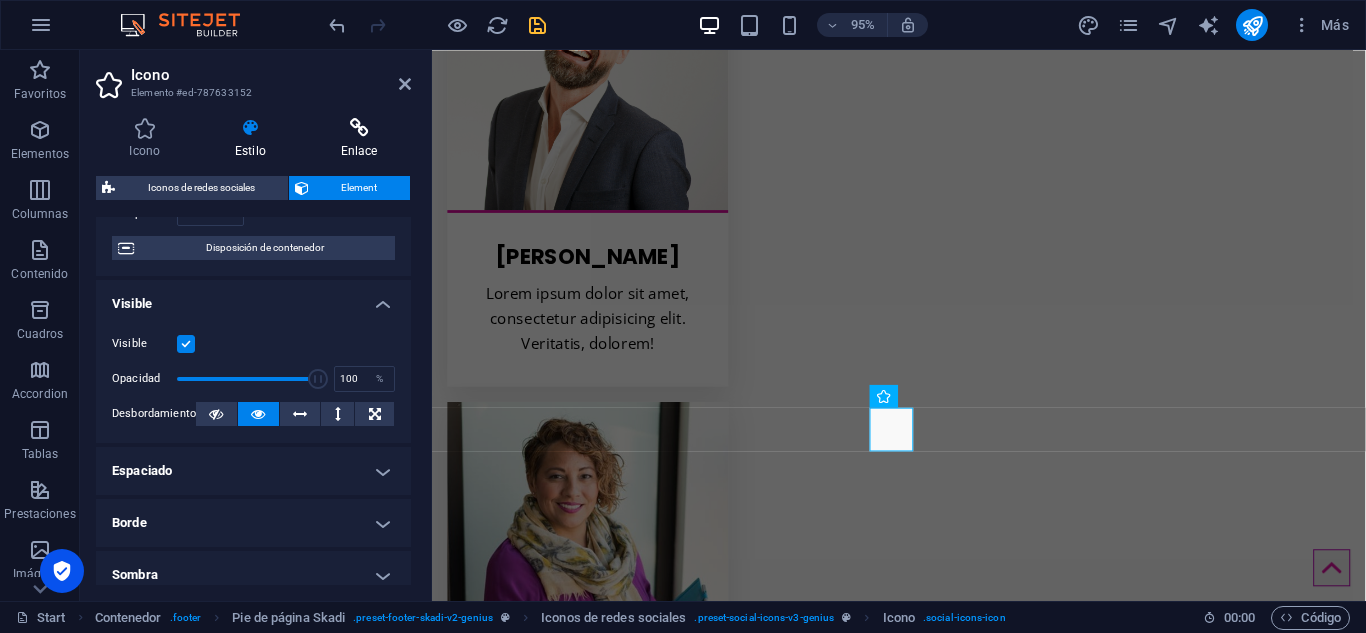 click on "Enlace" at bounding box center (359, 139) 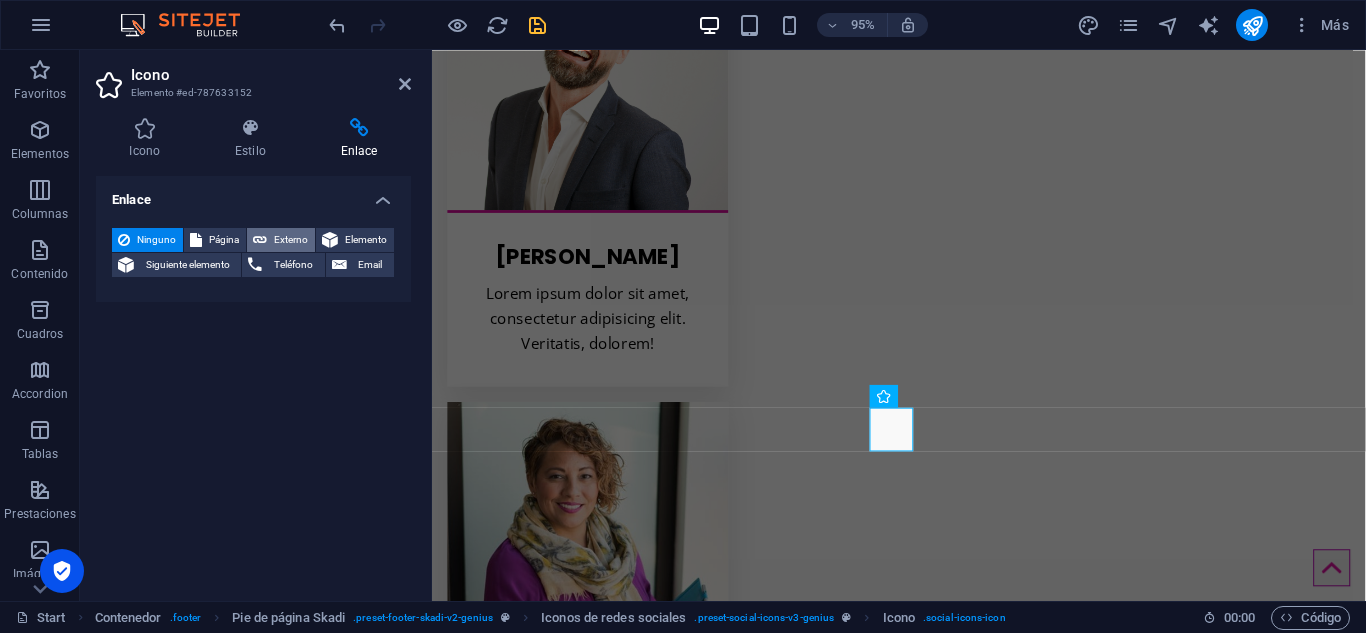 click on "Externo" at bounding box center [291, 240] 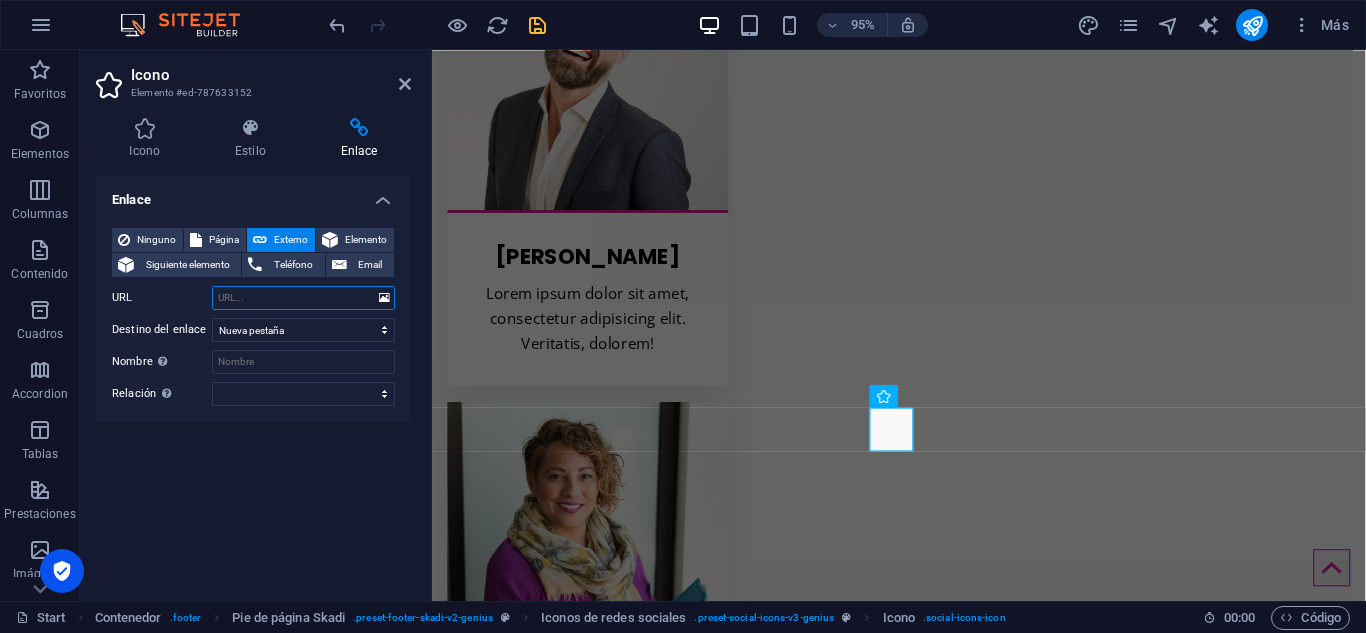 paste on "https://www.instagram.com/mey_soluciones/profilecard/?igsh=eXh6bTA2dGRwYmRw" 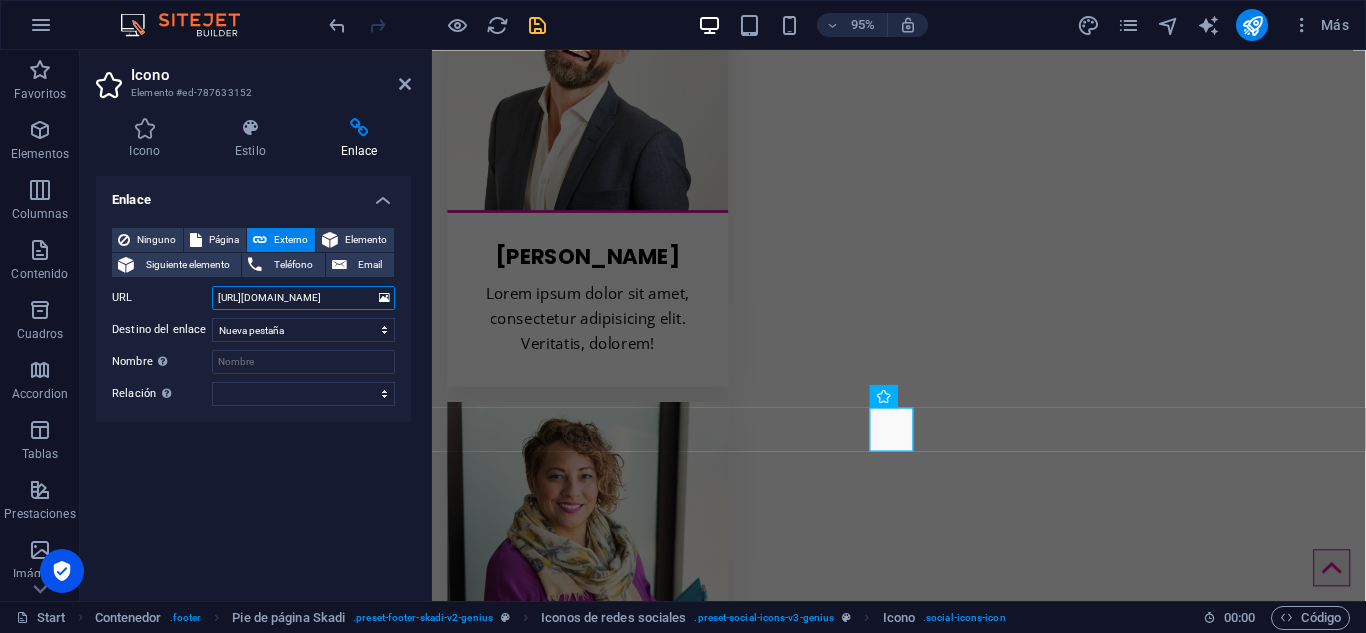 scroll, scrollTop: 0, scrollLeft: 234, axis: horizontal 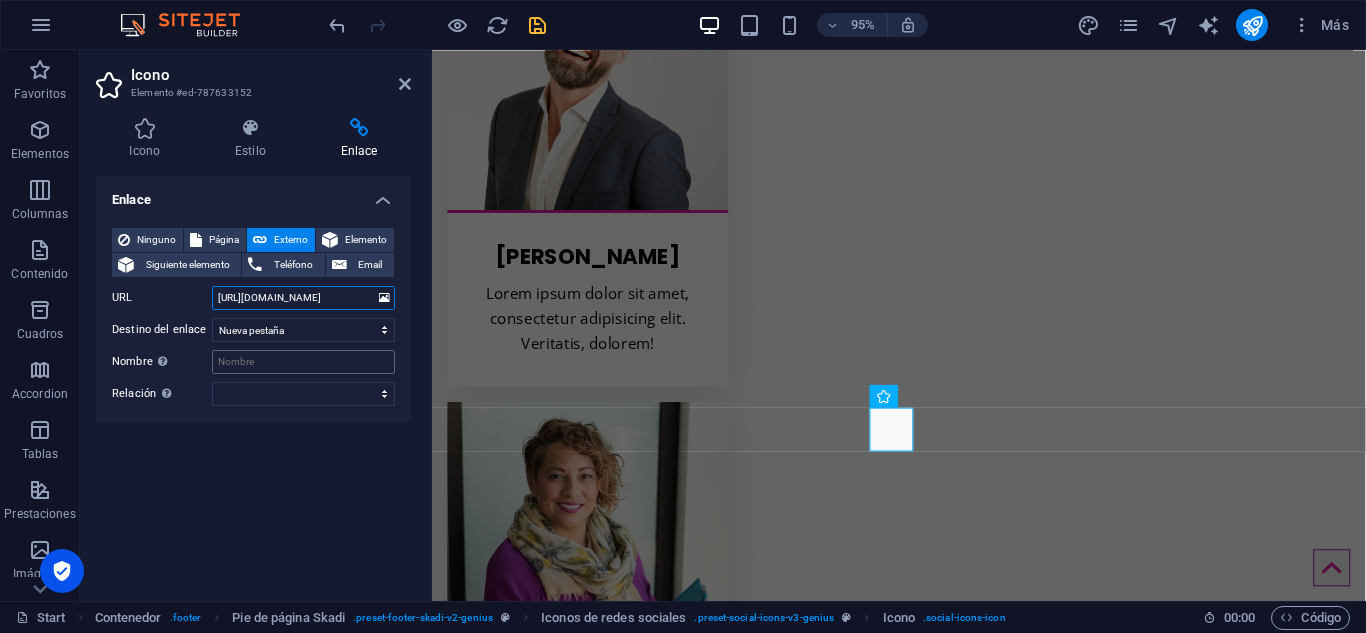 type on "https://www.instagram.com/mey_soluciones/profilecard/?igsh=eXh6bTA2dGRwYmRw" 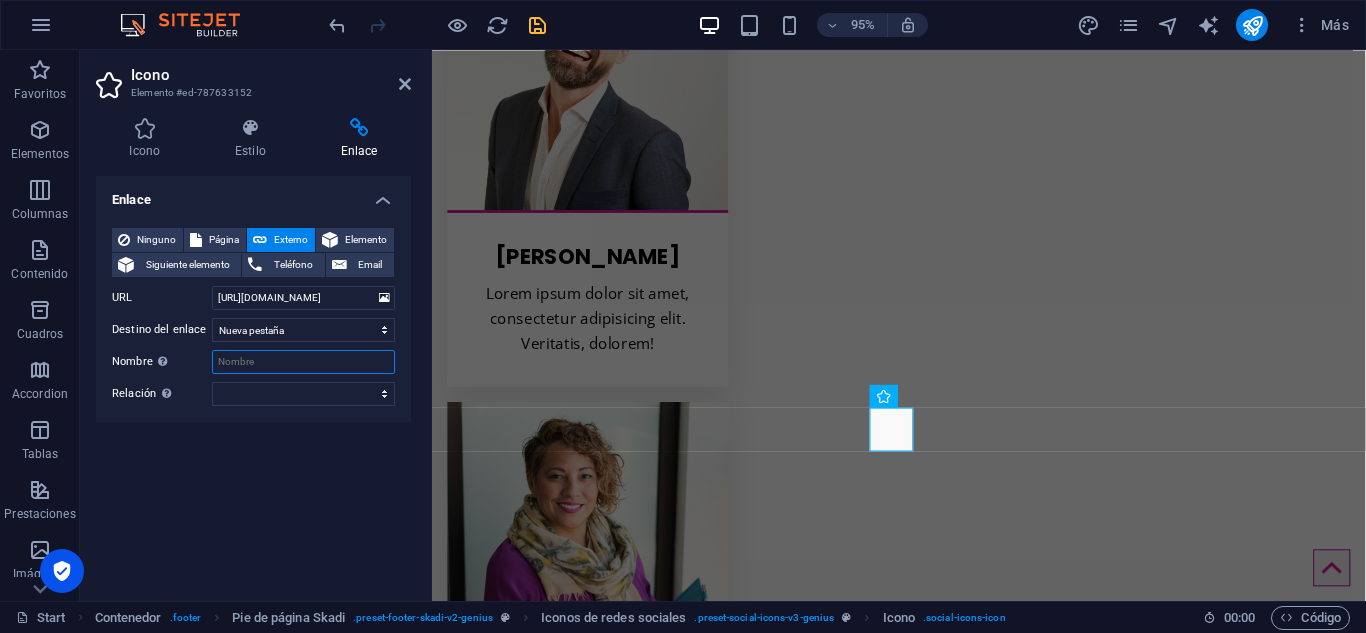 scroll, scrollTop: 0, scrollLeft: 0, axis: both 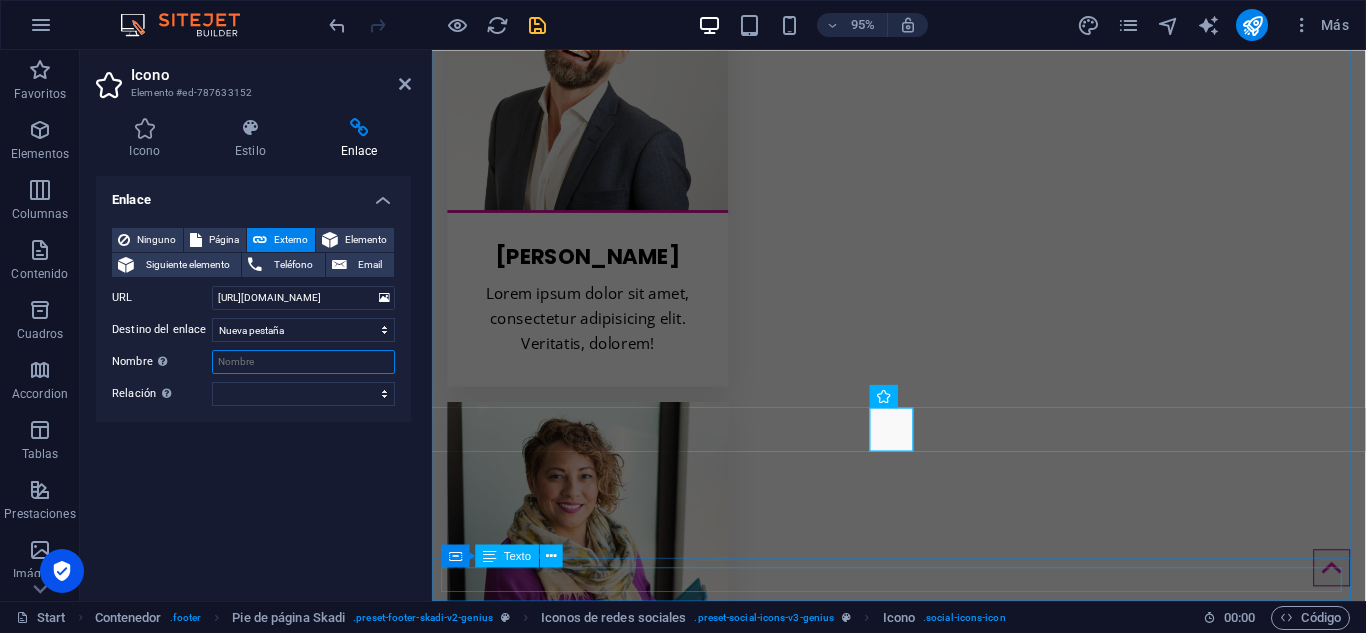 paste on "mey_soluciones" 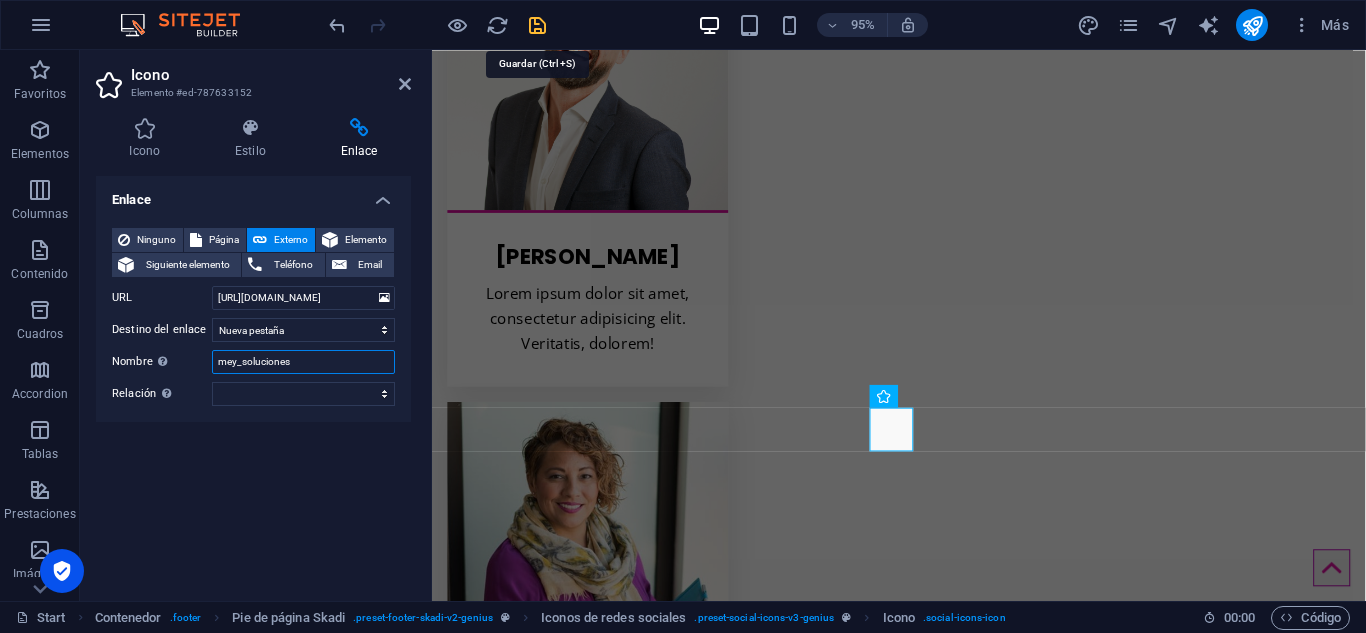 type on "mey_soluciones" 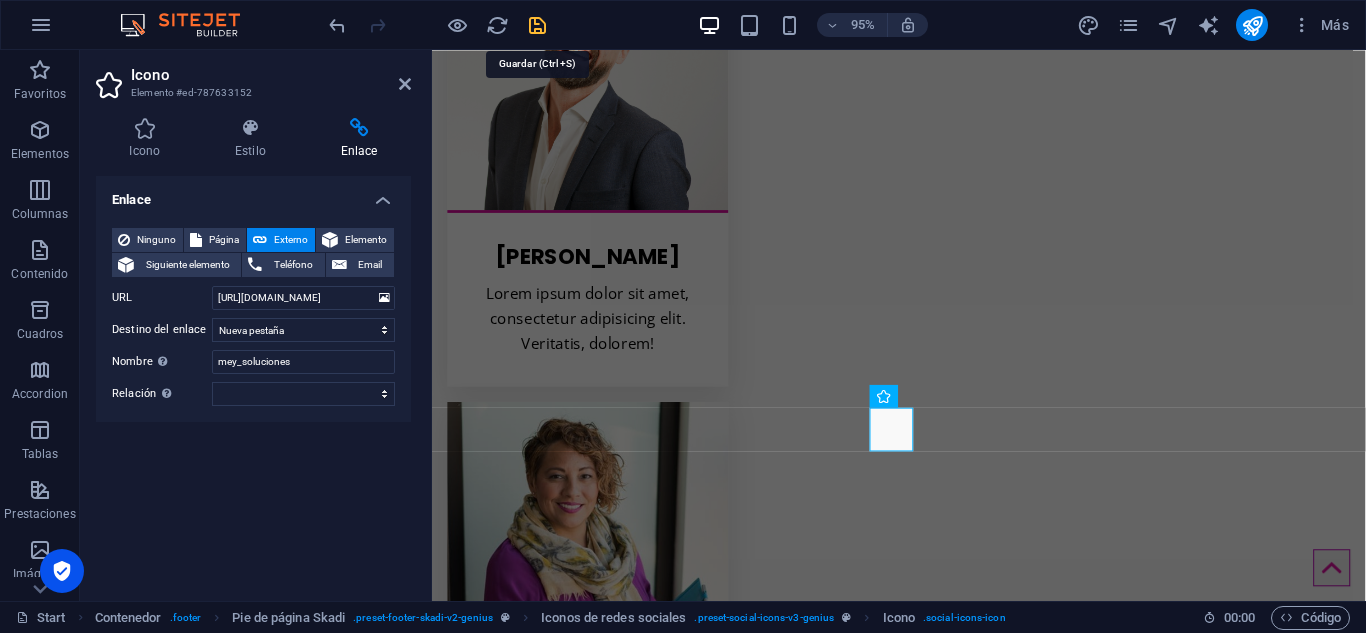click at bounding box center (537, 25) 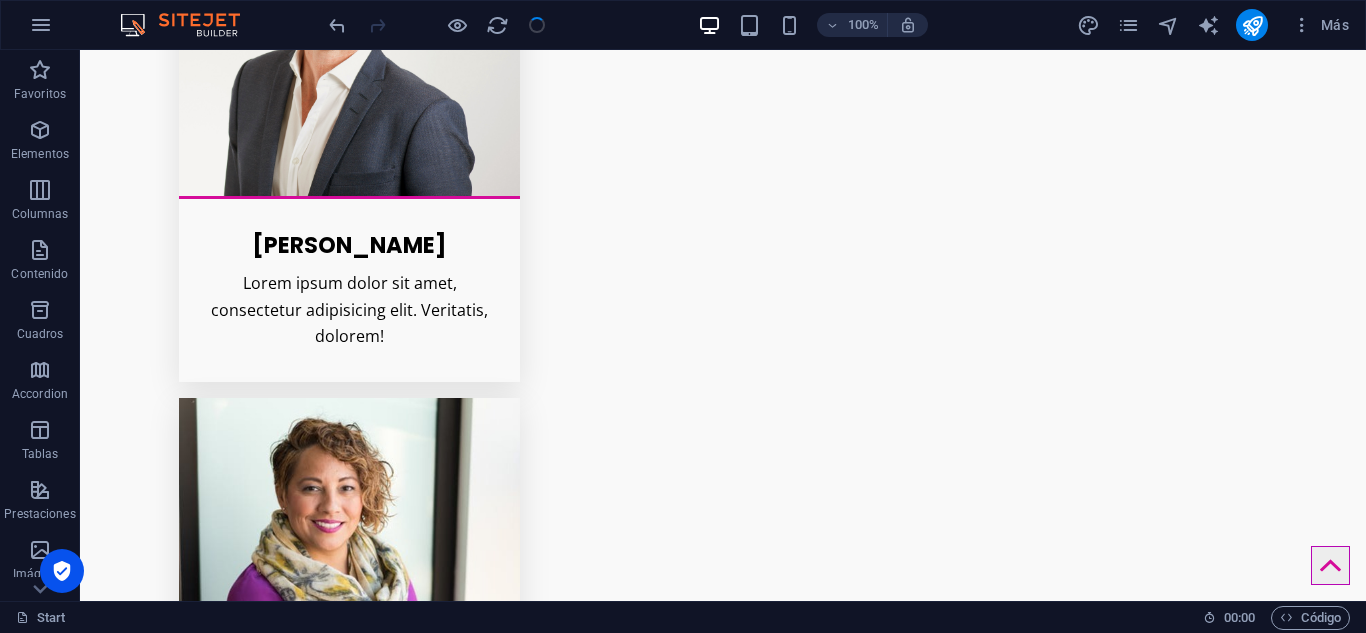 scroll, scrollTop: 4955, scrollLeft: 0, axis: vertical 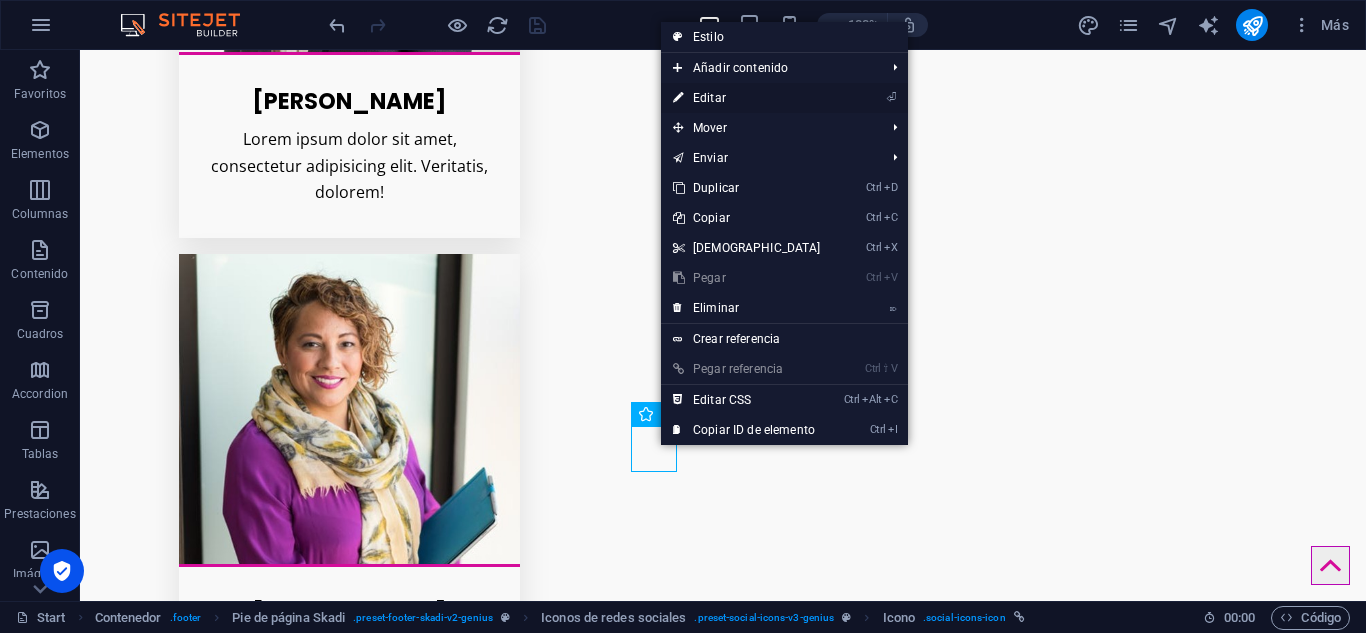click on "⏎  Editar" at bounding box center [747, 98] 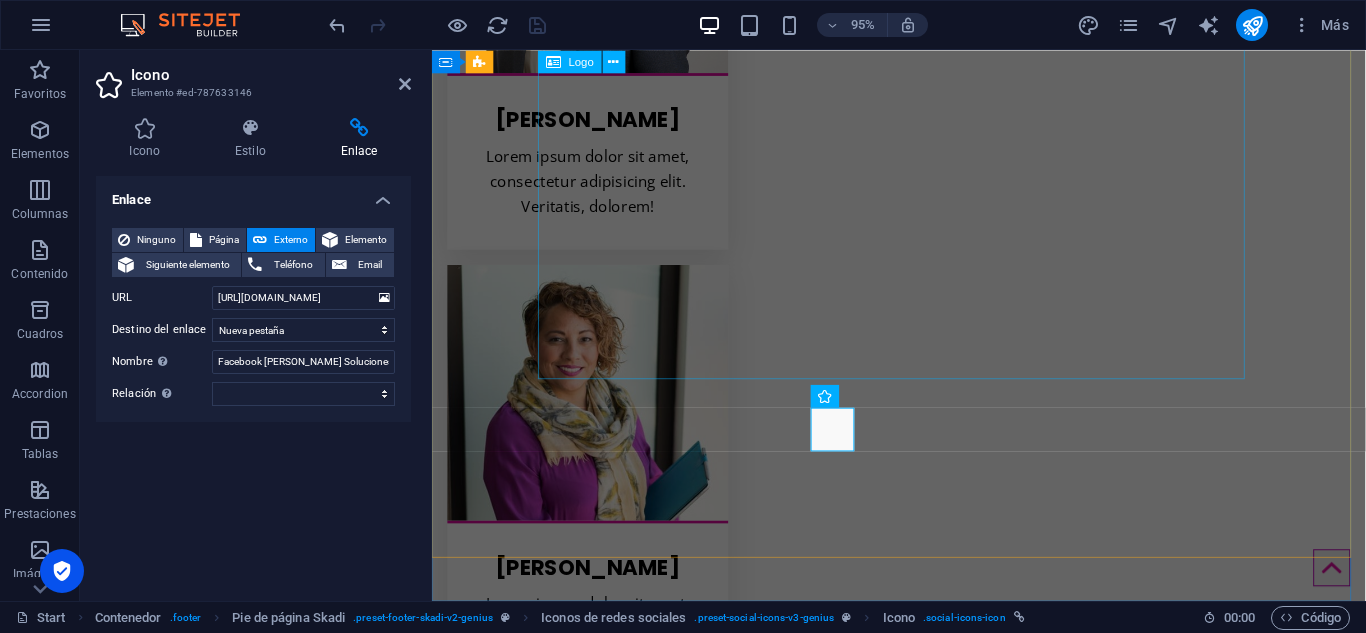 scroll, scrollTop: 4811, scrollLeft: 0, axis: vertical 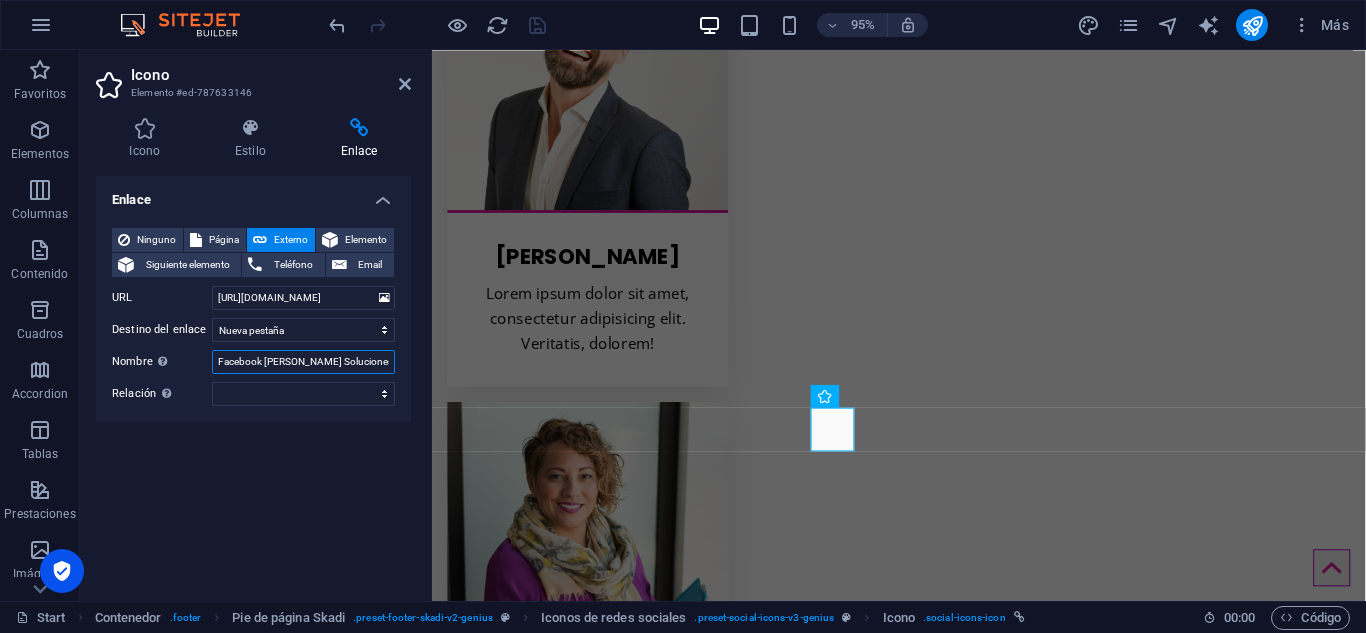 click on "Facebook Mey Soluciones" at bounding box center (303, 362) 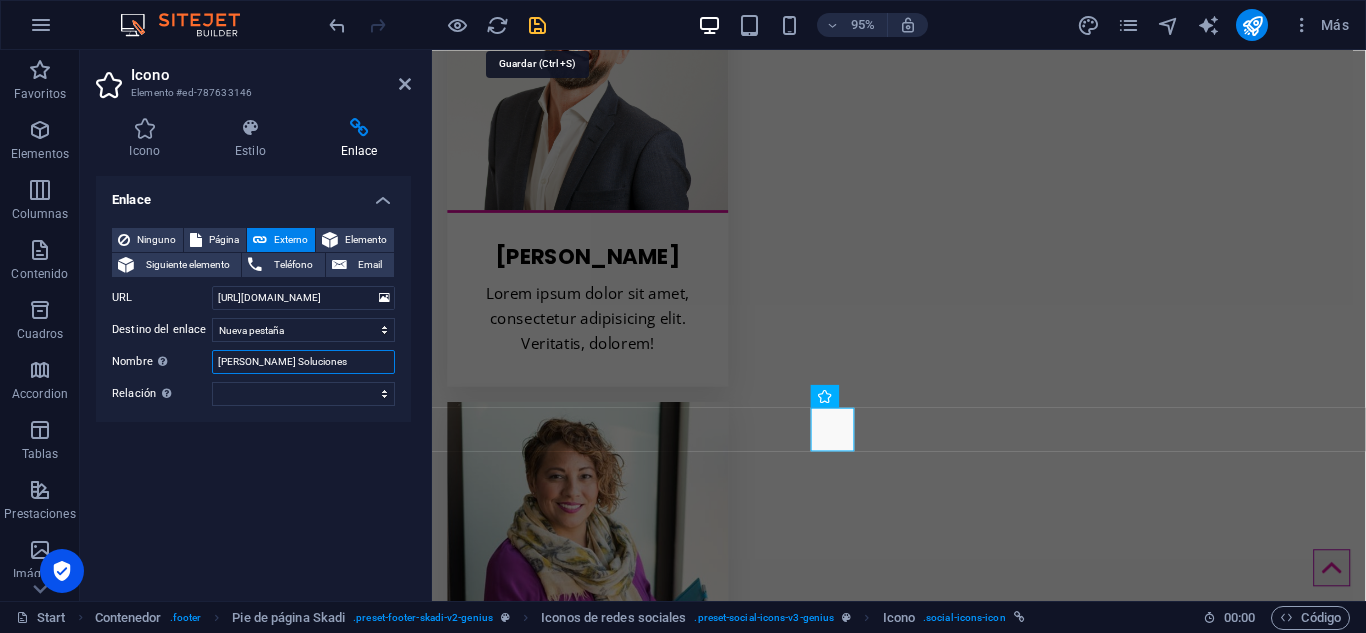 type on "MEY Soluciones" 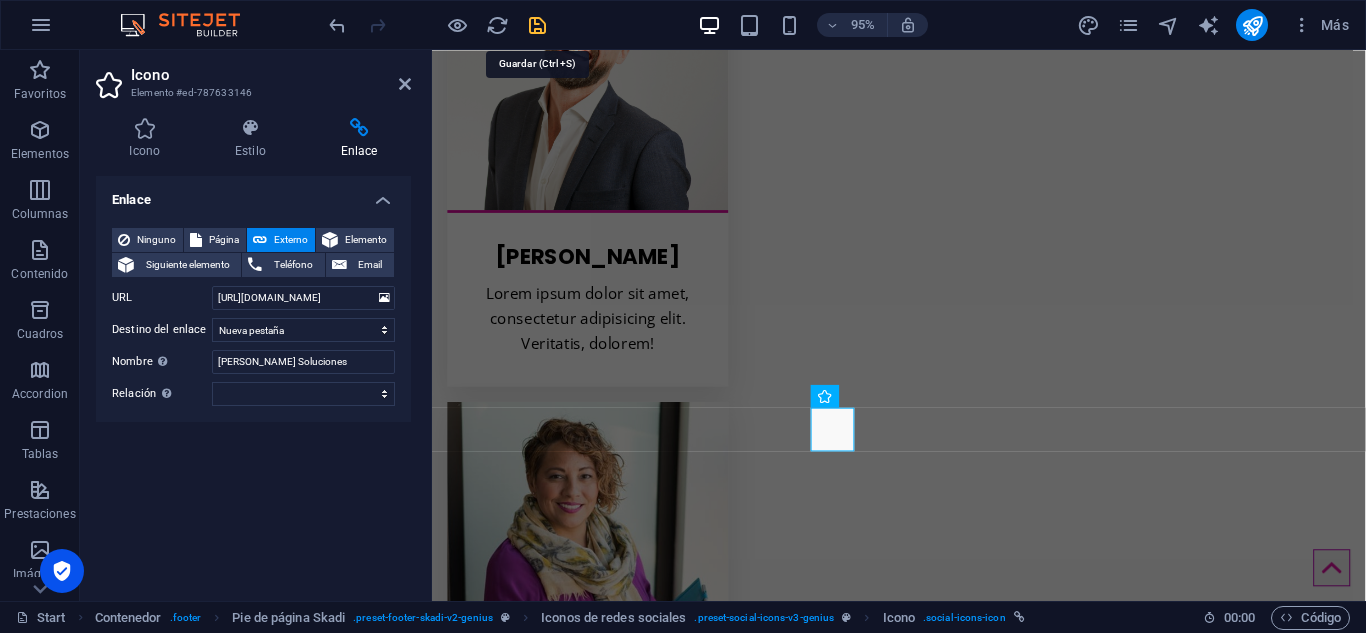 click at bounding box center [537, 25] 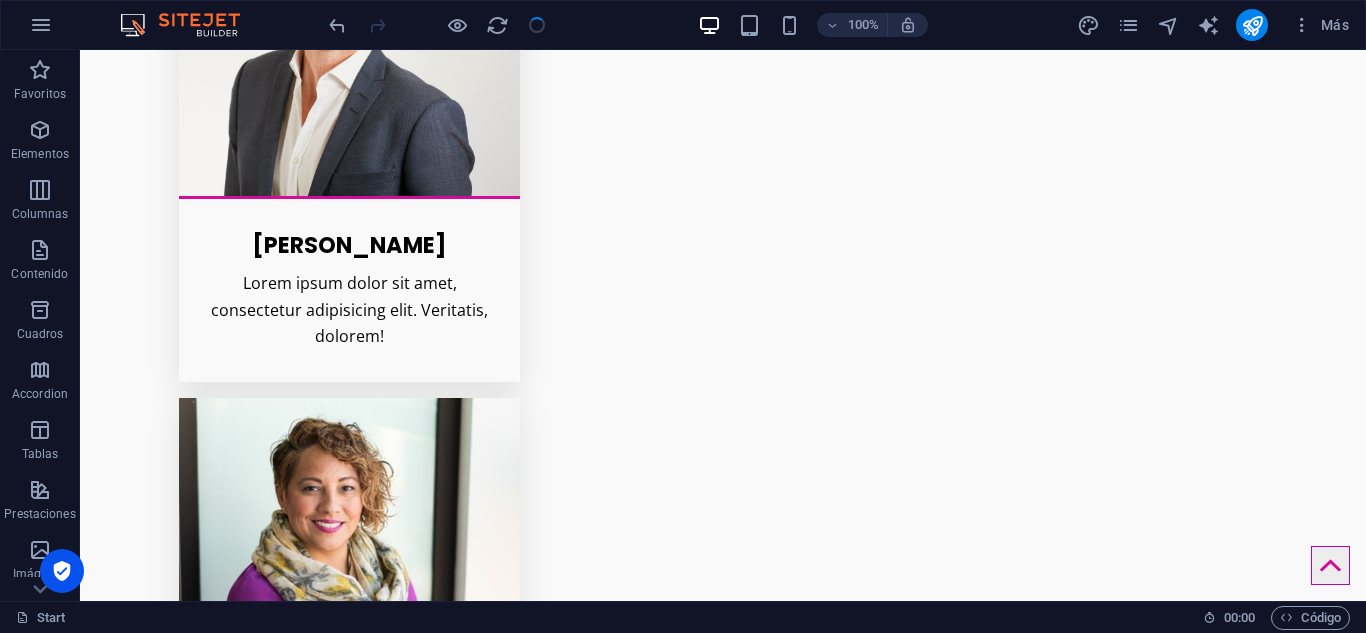 scroll, scrollTop: 4955, scrollLeft: 0, axis: vertical 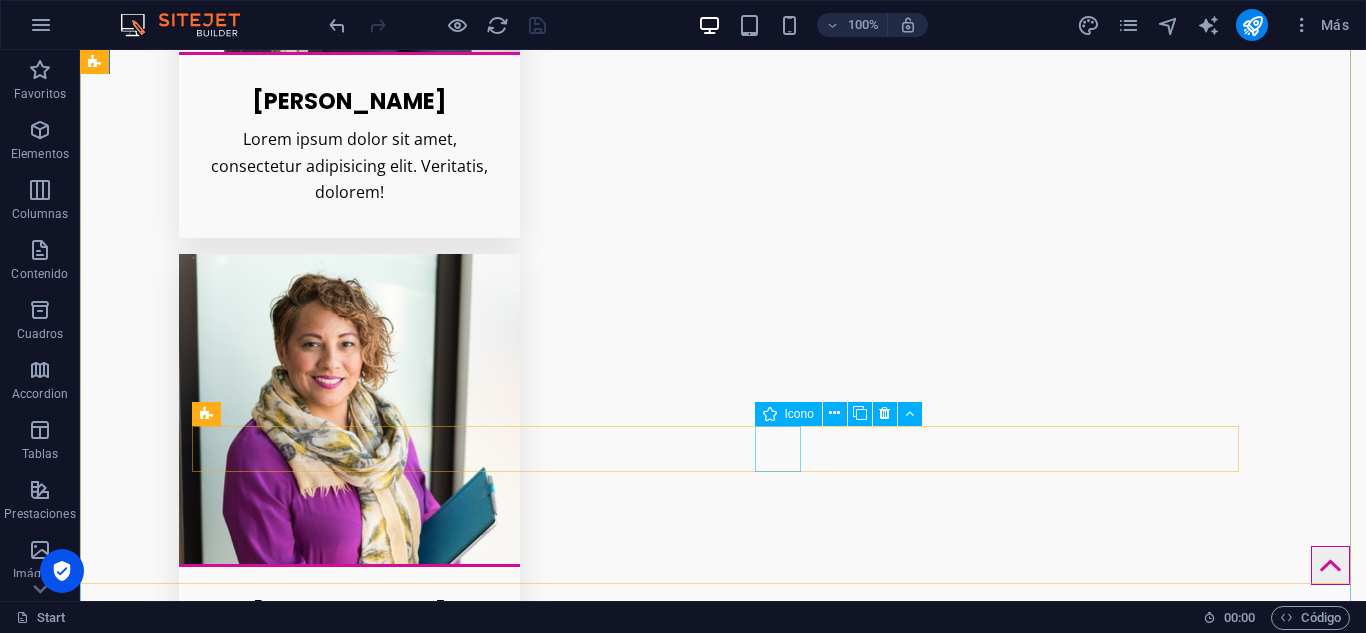 click at bounding box center (723, 5454) 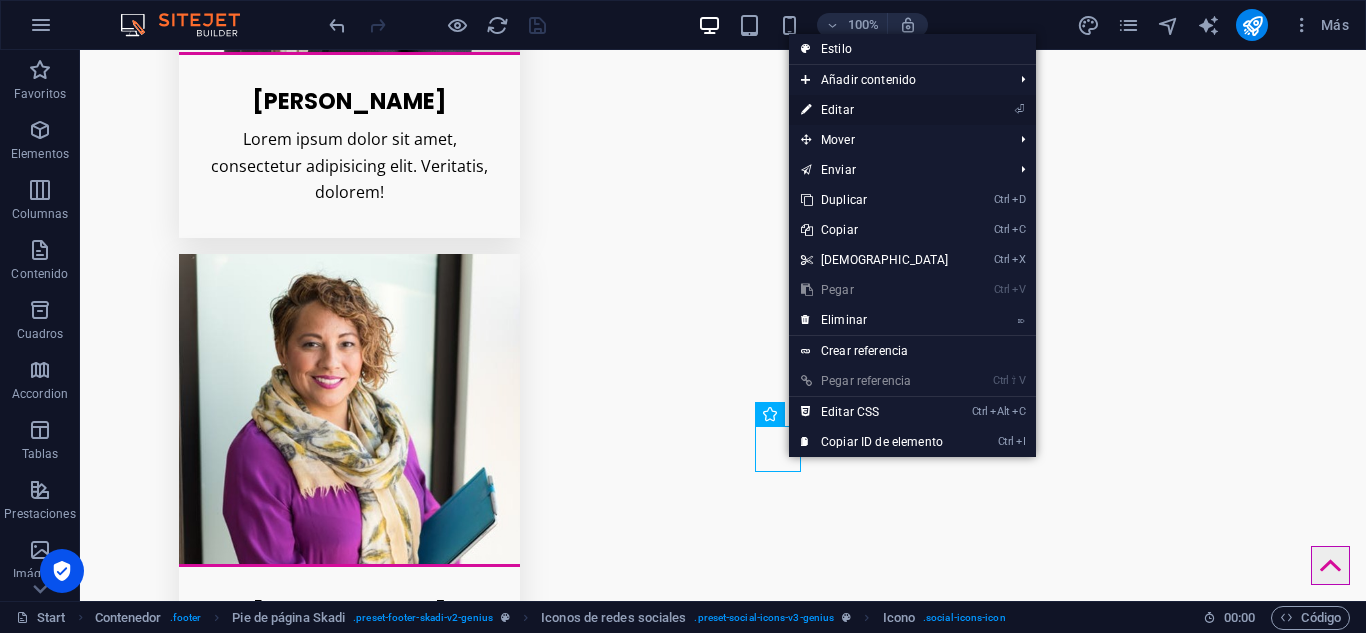 click on "⏎  Editar" at bounding box center (875, 110) 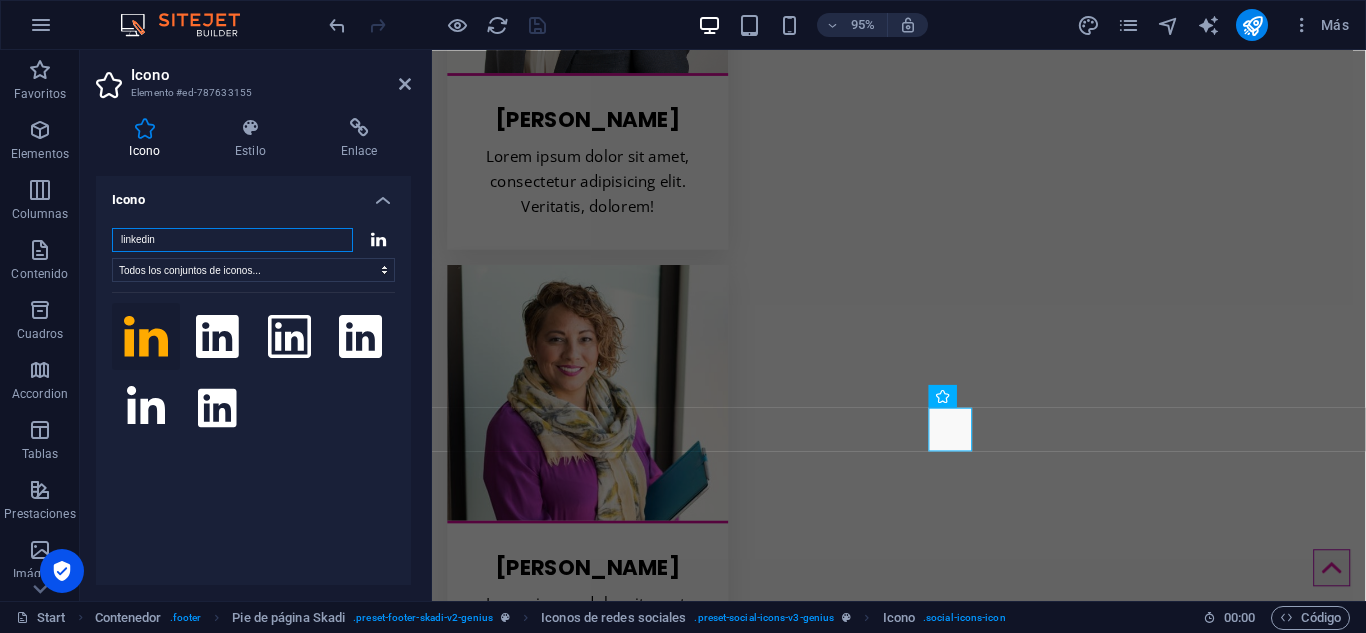 scroll, scrollTop: 4811, scrollLeft: 0, axis: vertical 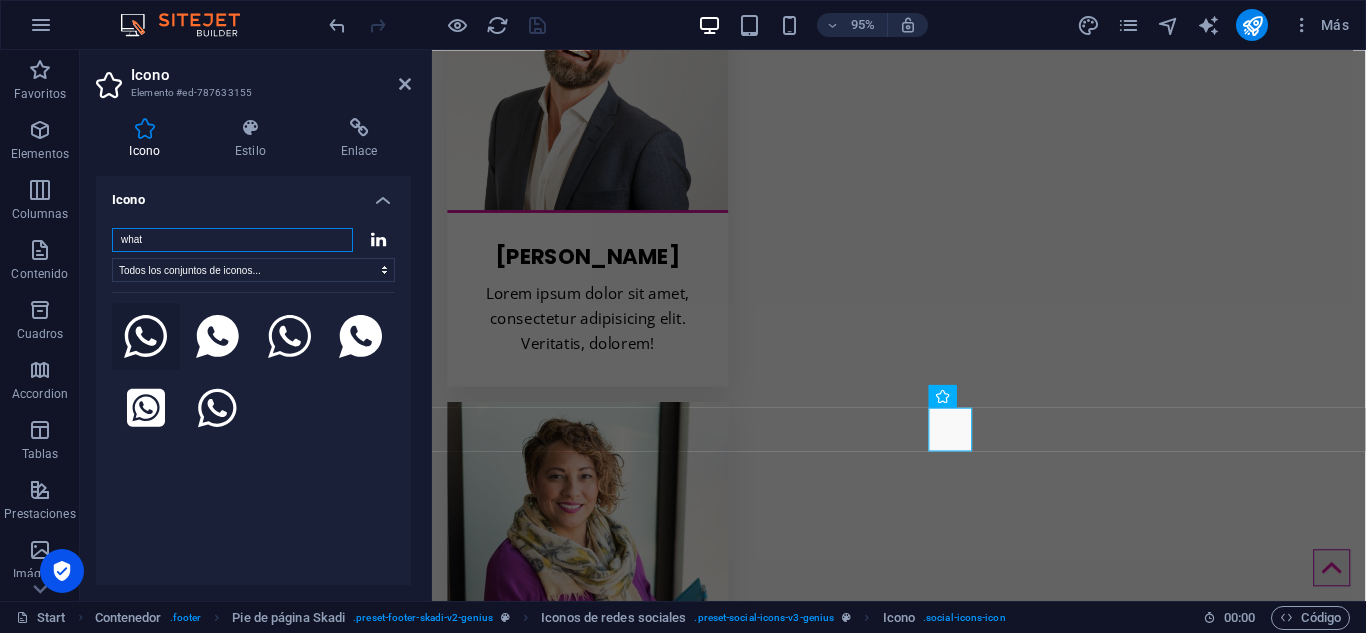 type on "what" 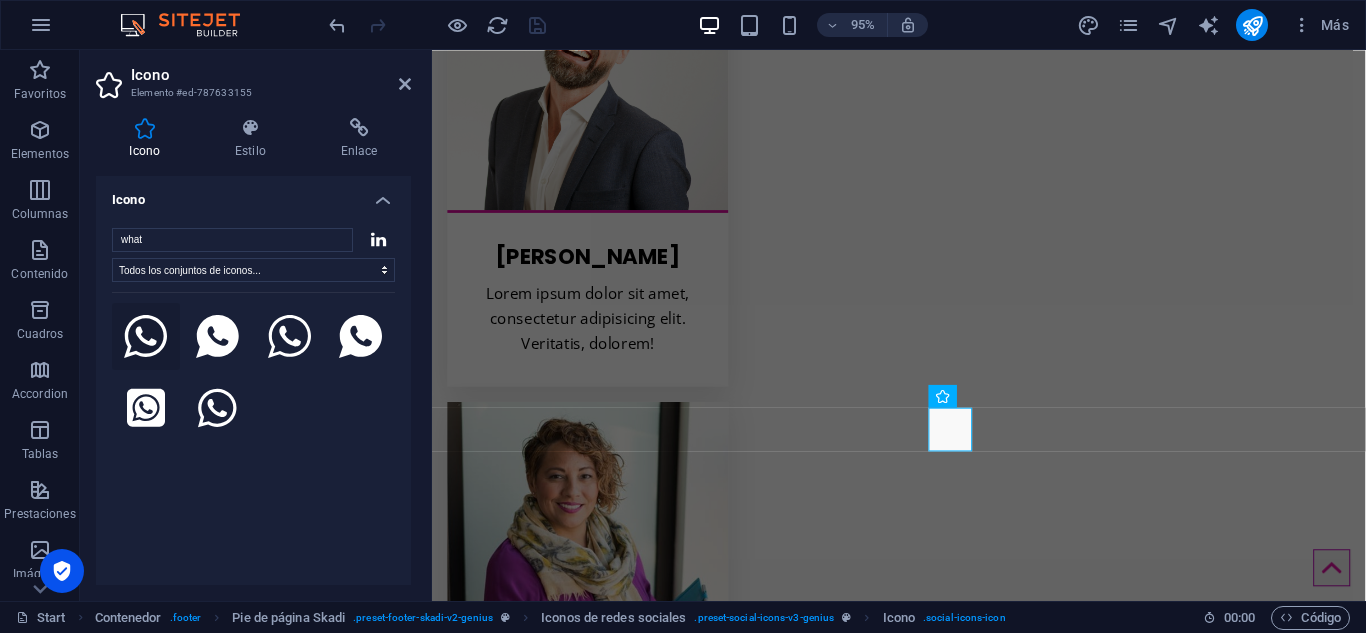 click 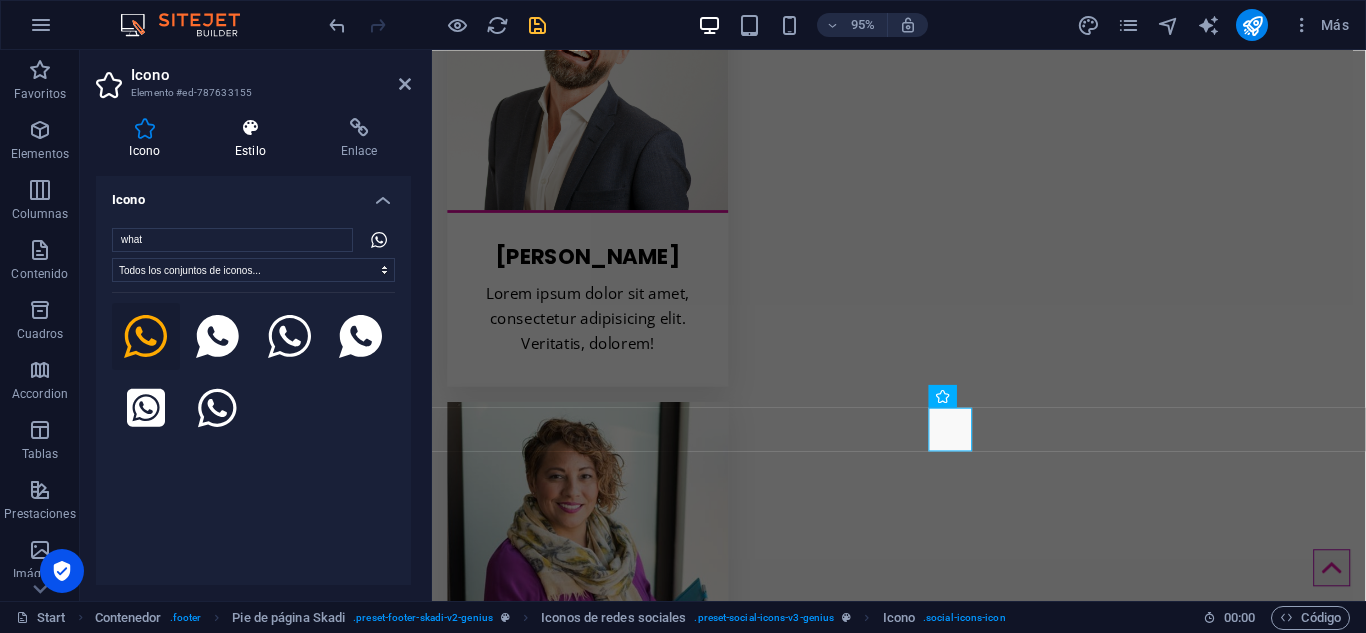 click on "Estilo" at bounding box center (255, 139) 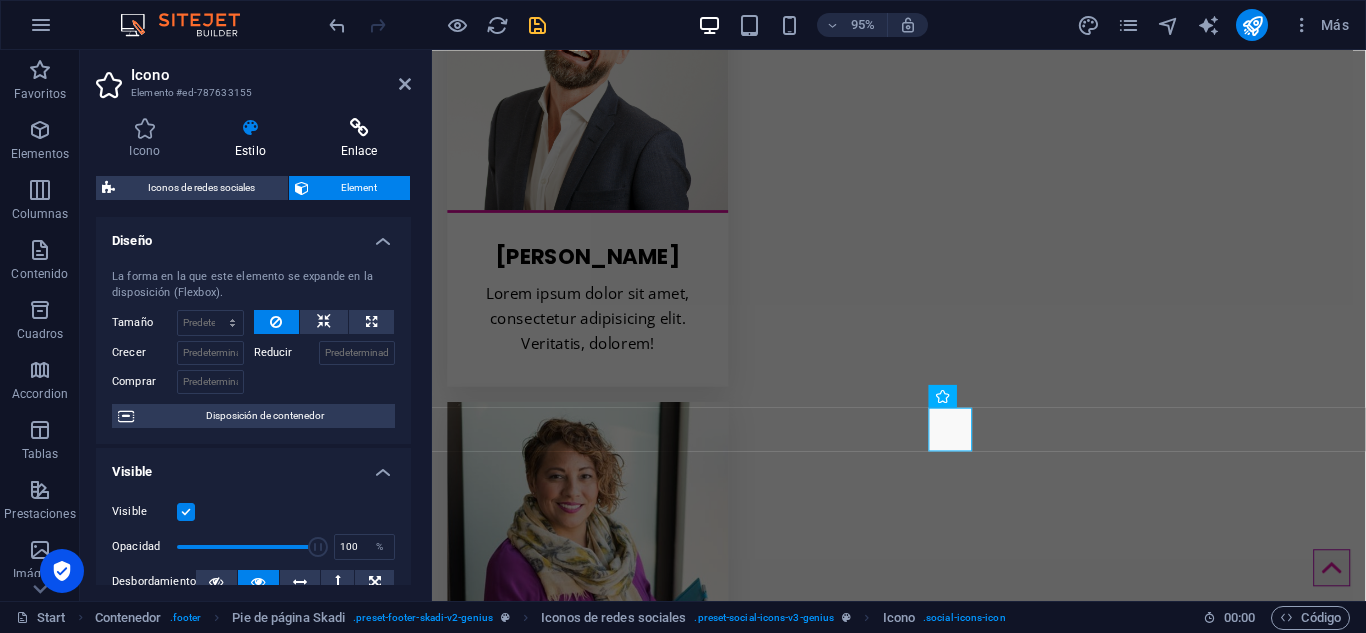 click on "Enlace" at bounding box center [359, 139] 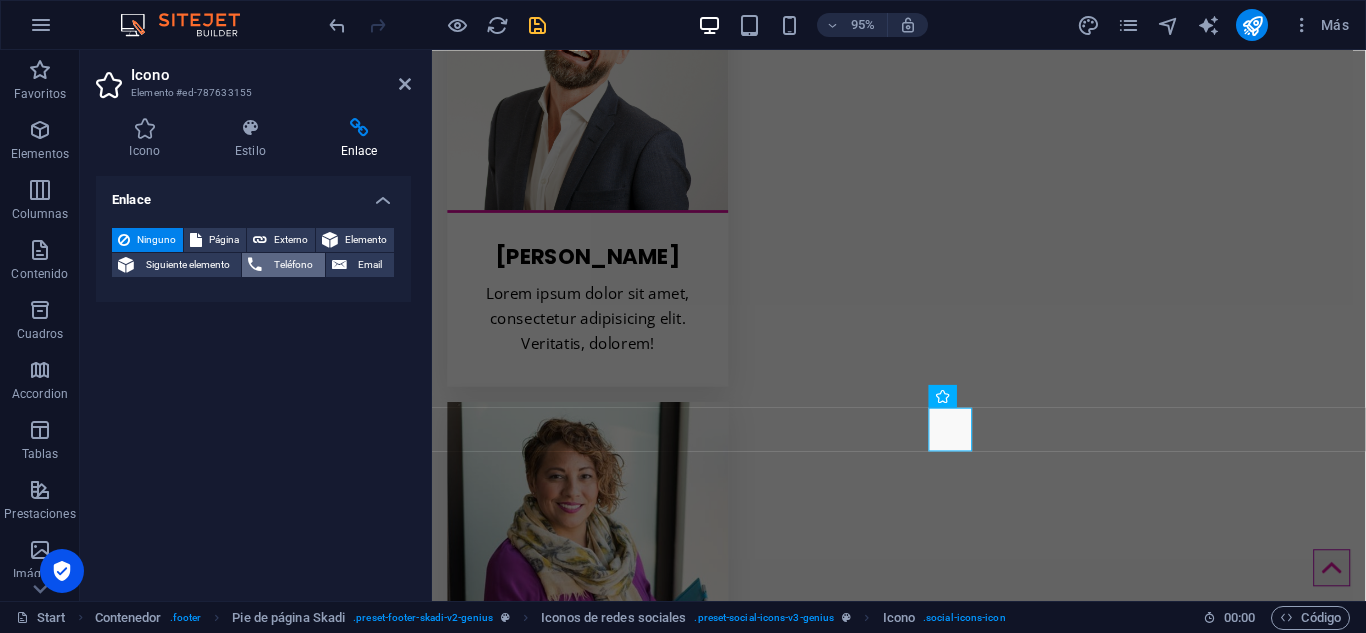 click on "Teléfono" at bounding box center (293, 265) 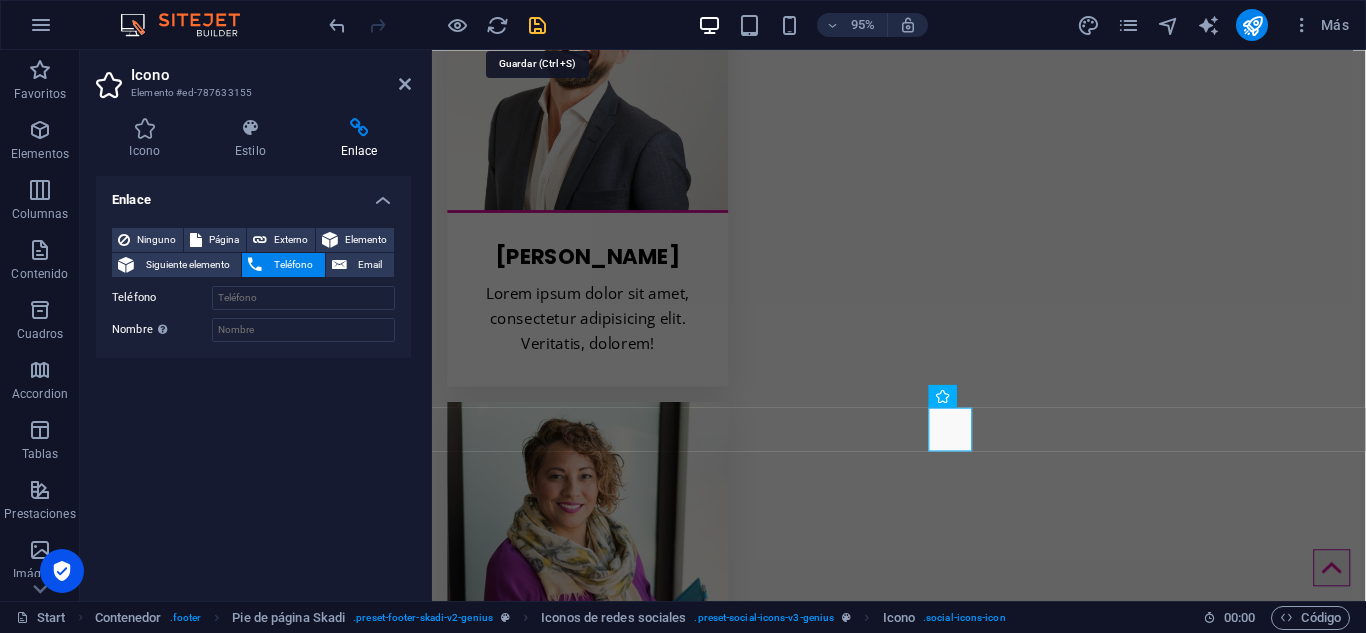 click at bounding box center (537, 25) 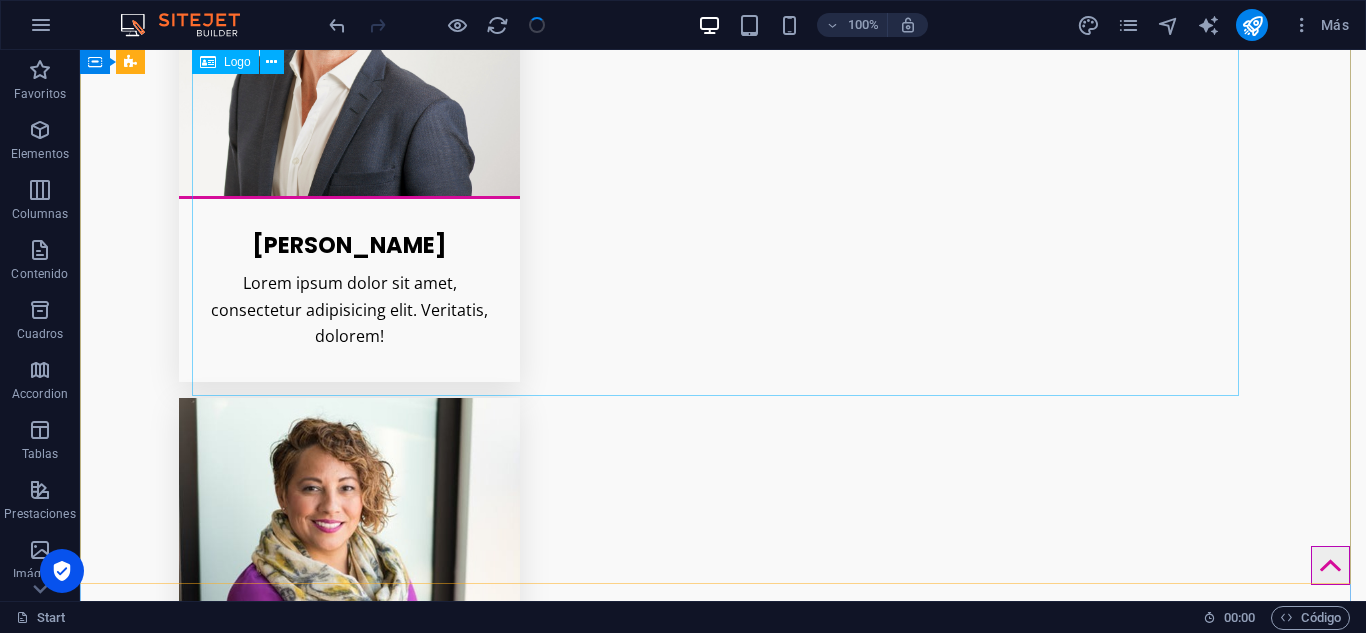 scroll, scrollTop: 4955, scrollLeft: 0, axis: vertical 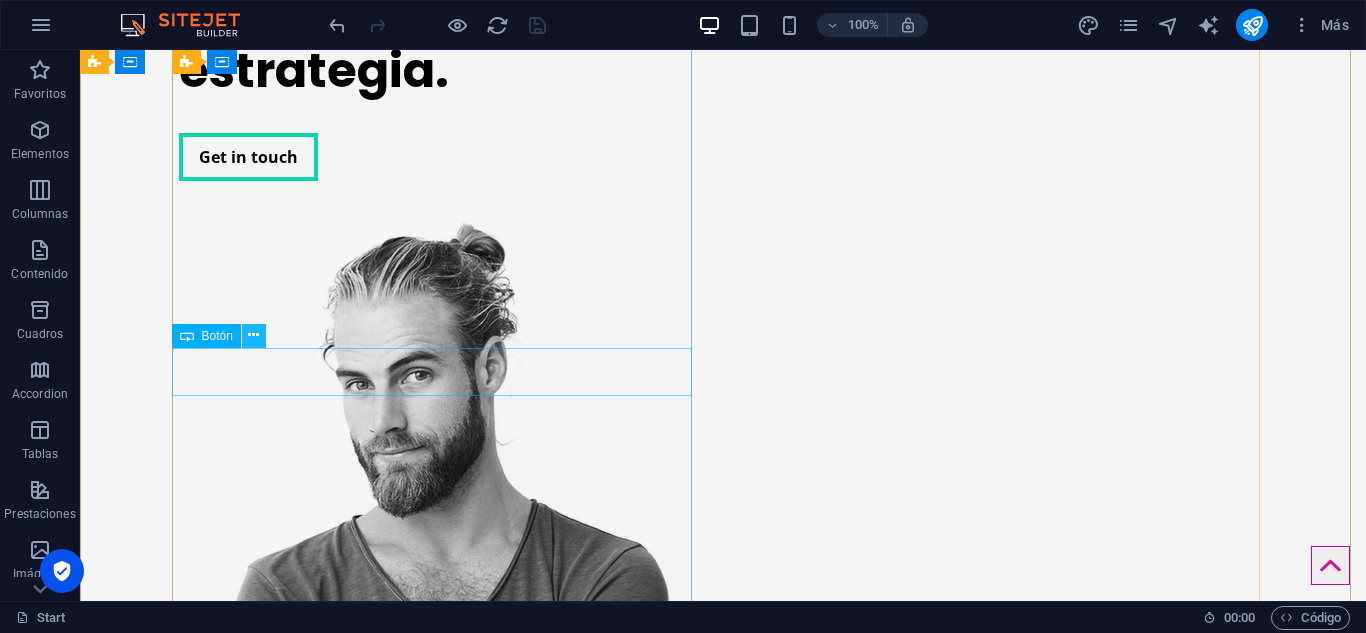 click at bounding box center [253, 335] 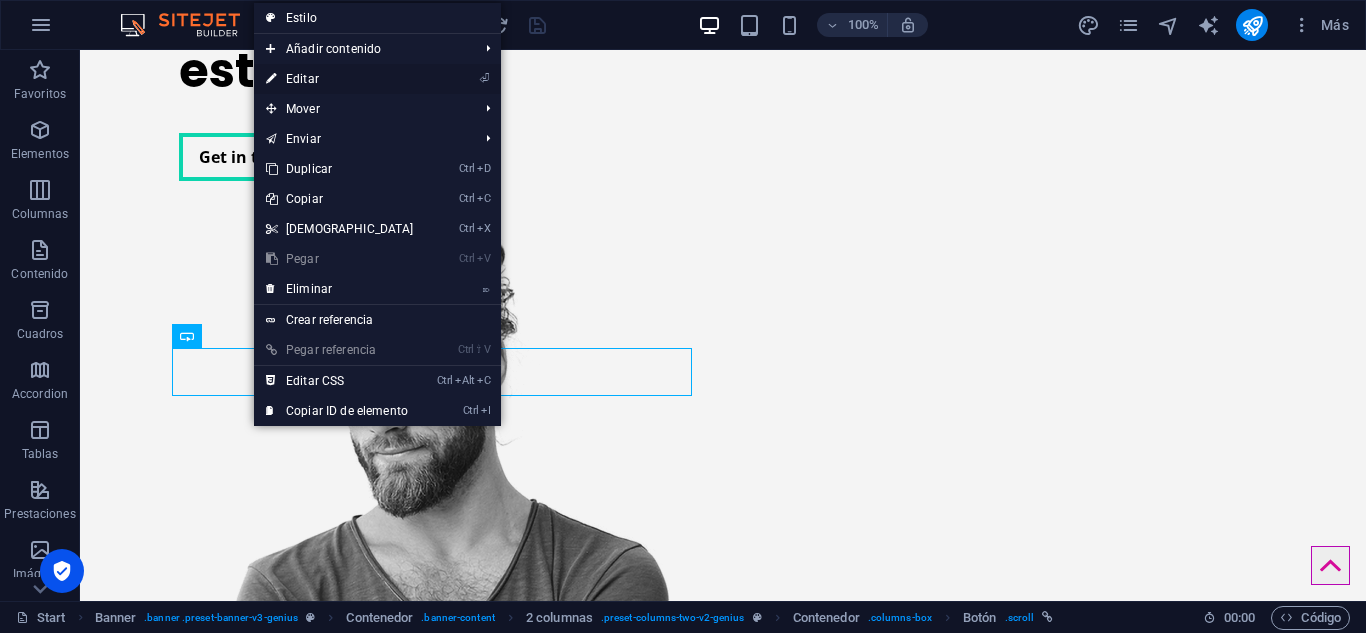 click on "⏎  Editar" at bounding box center [340, 79] 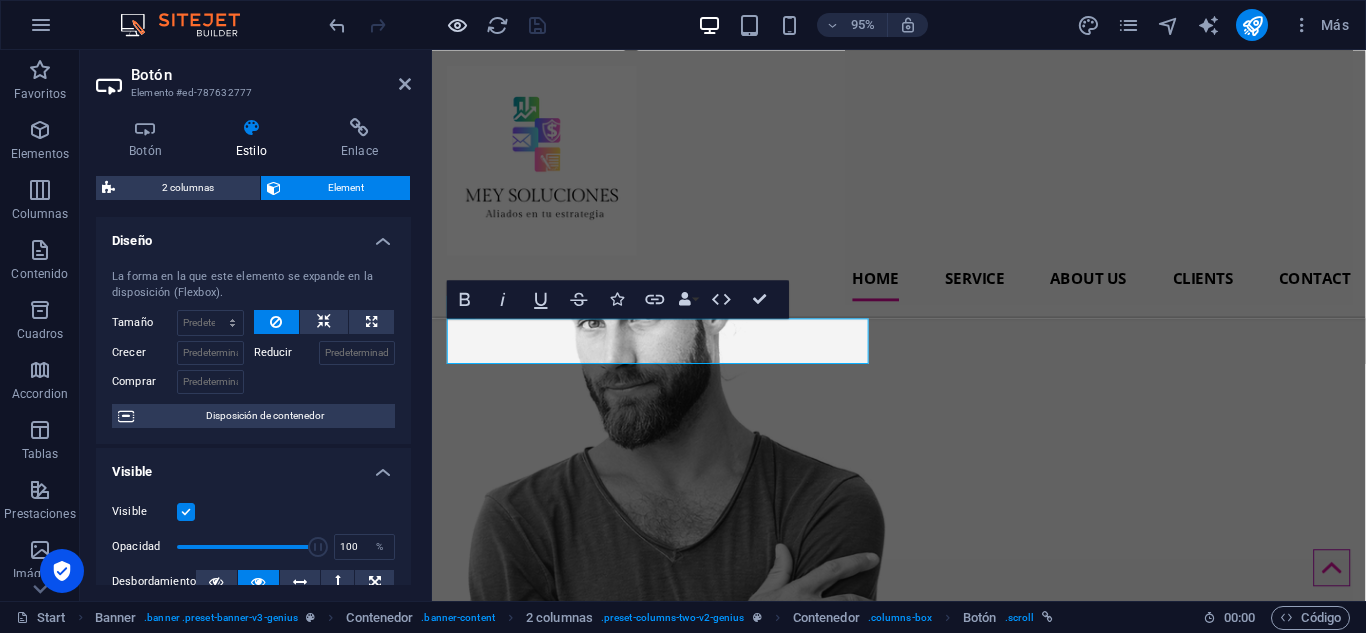 type 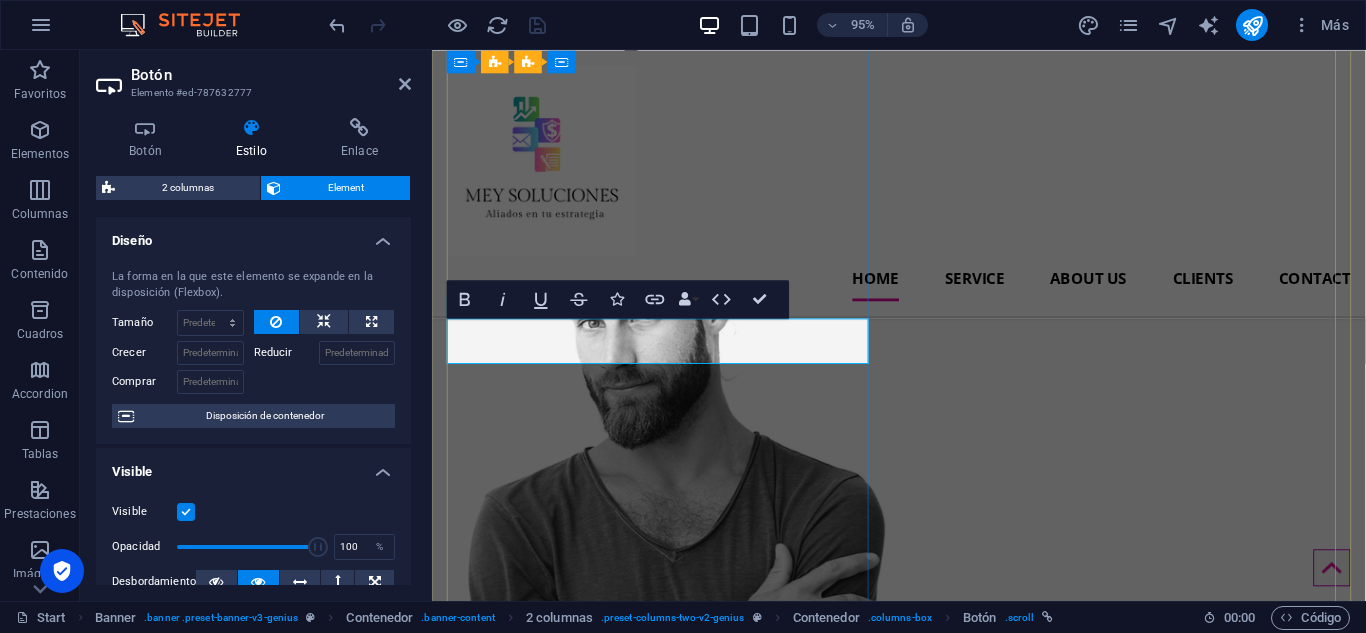 click on "Contactanos" at bounding box center [519, 109] 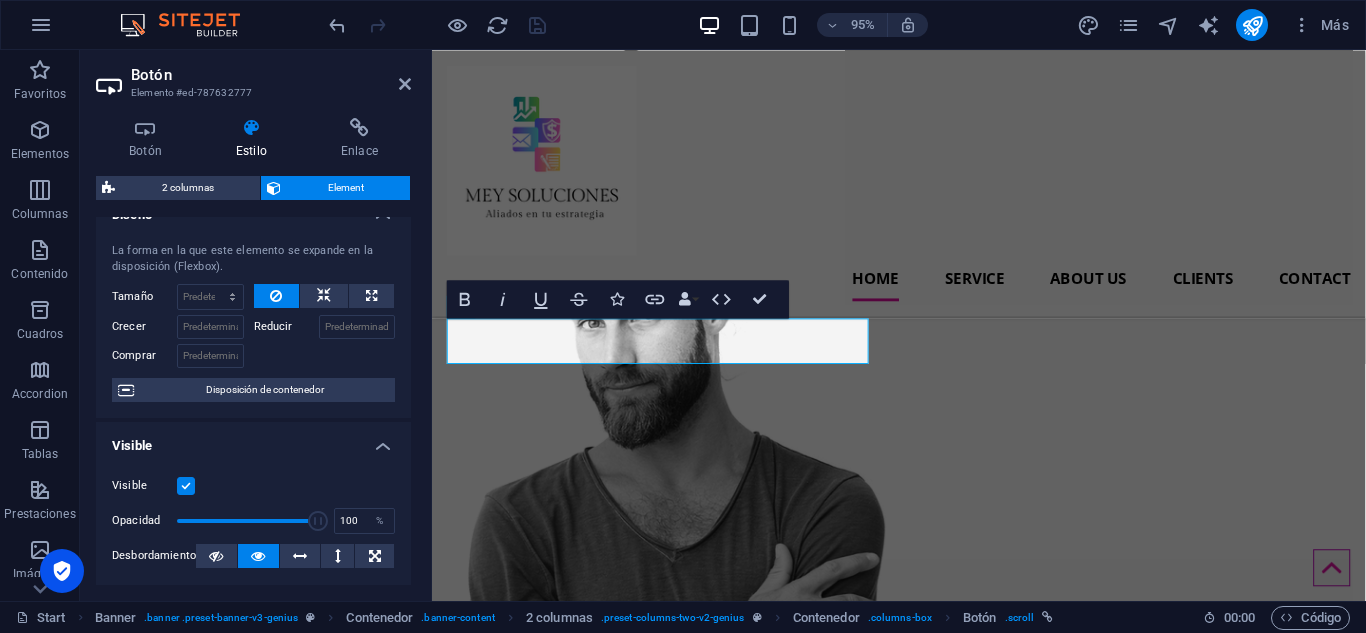 scroll, scrollTop: 0, scrollLeft: 0, axis: both 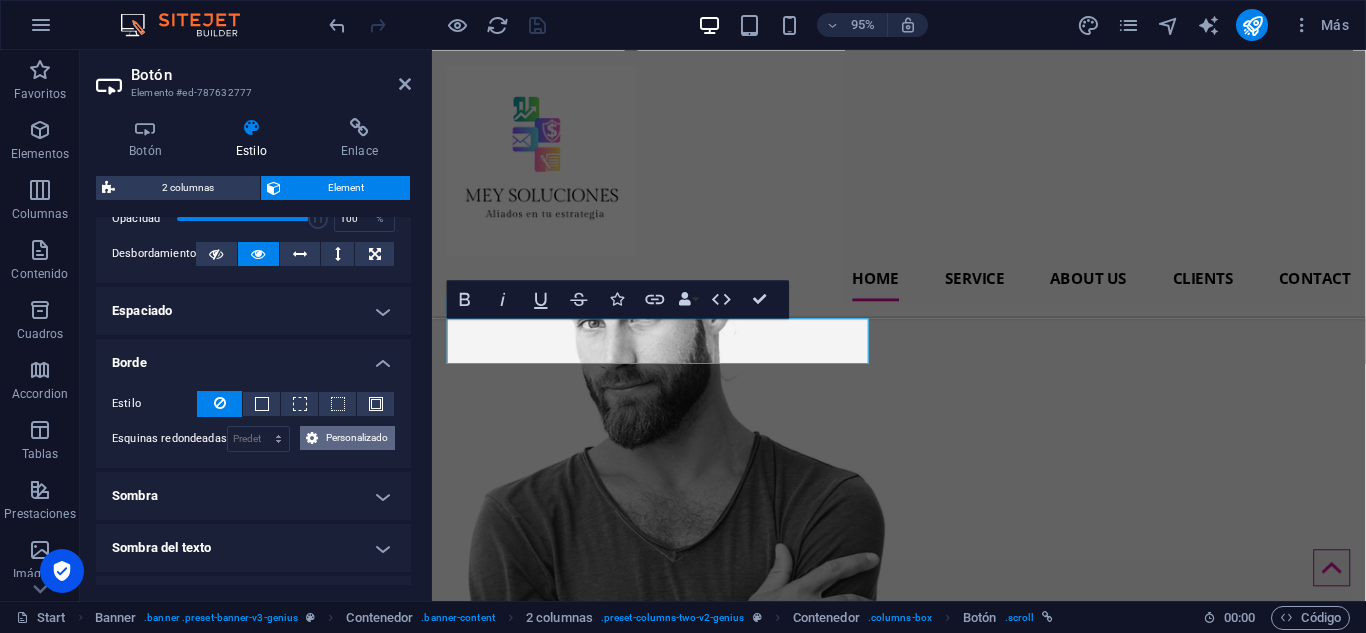 click on "Personalizado" at bounding box center (356, 438) 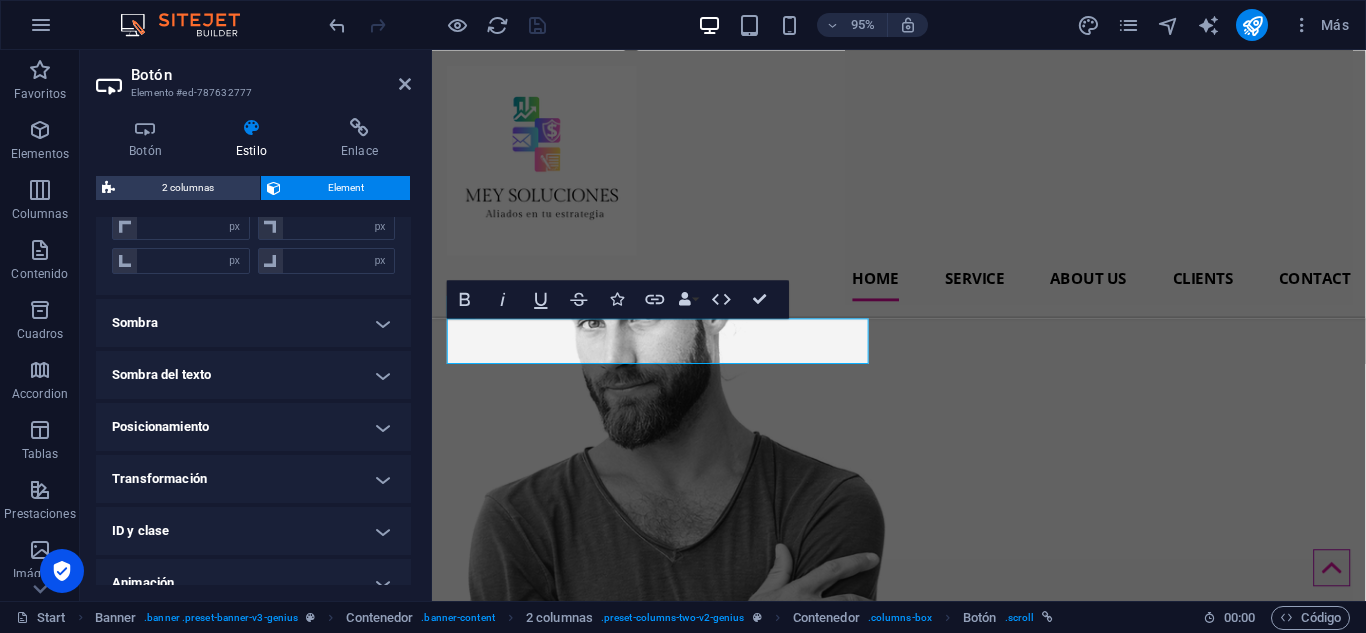 scroll, scrollTop: 648, scrollLeft: 0, axis: vertical 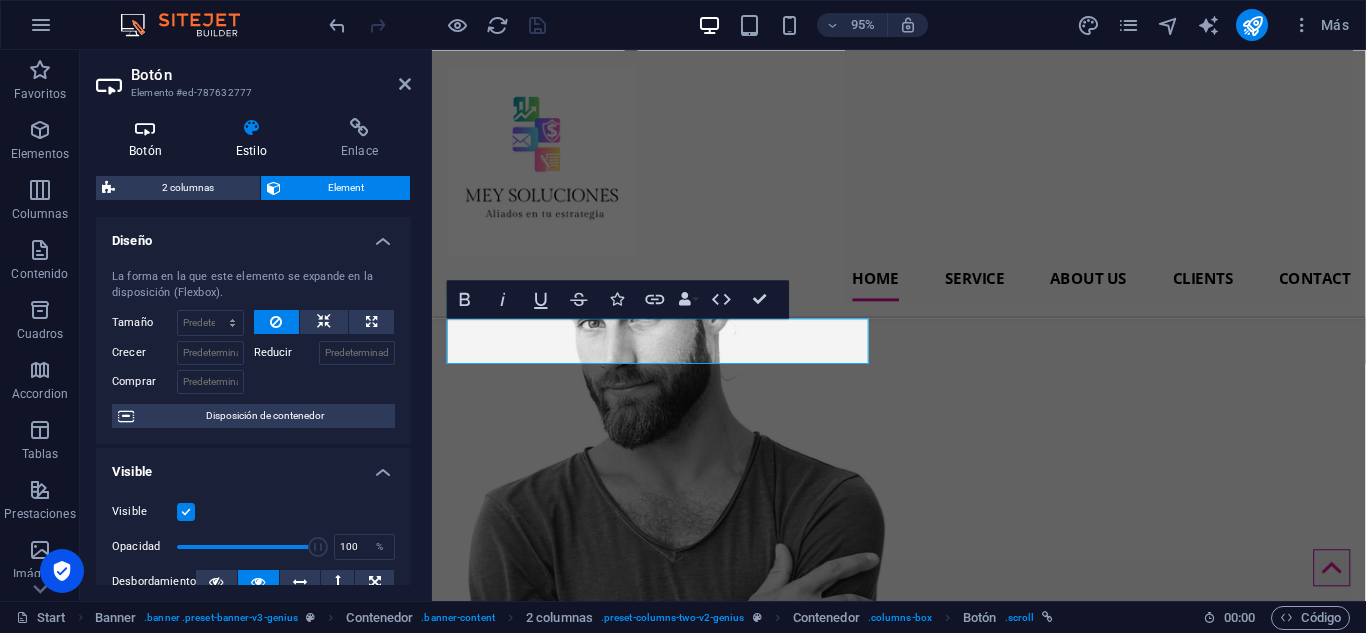 click at bounding box center (145, 128) 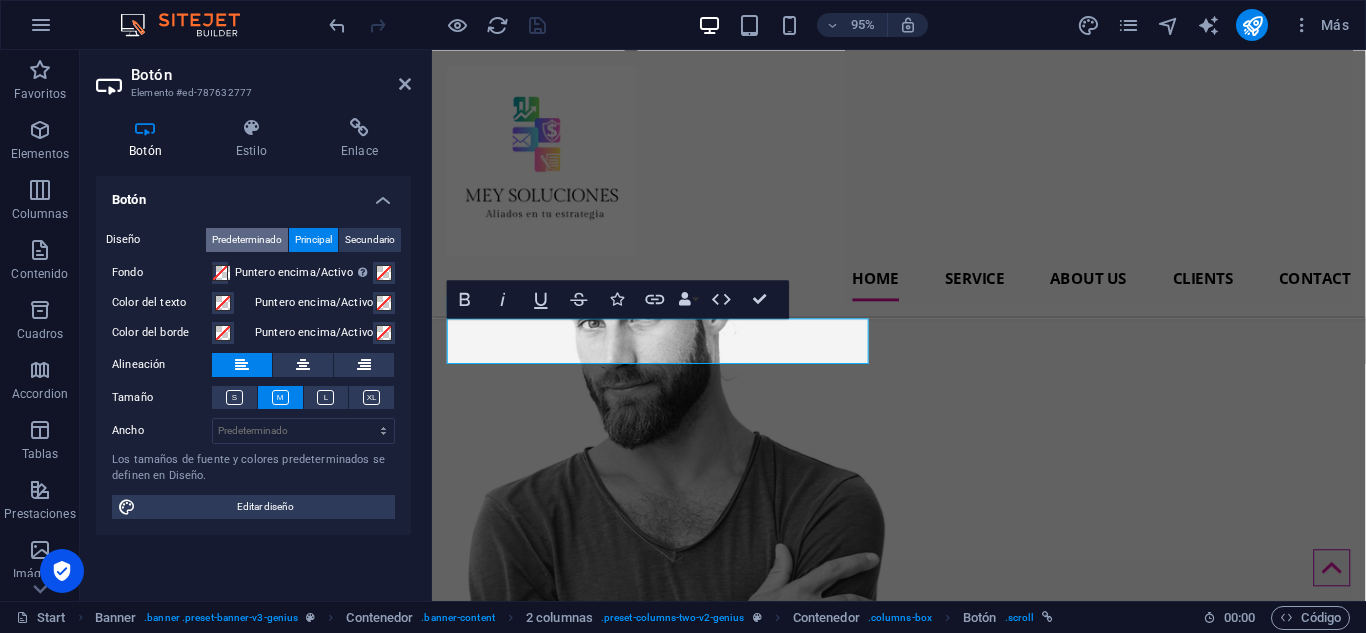click on "Predeterminado" at bounding box center [247, 240] 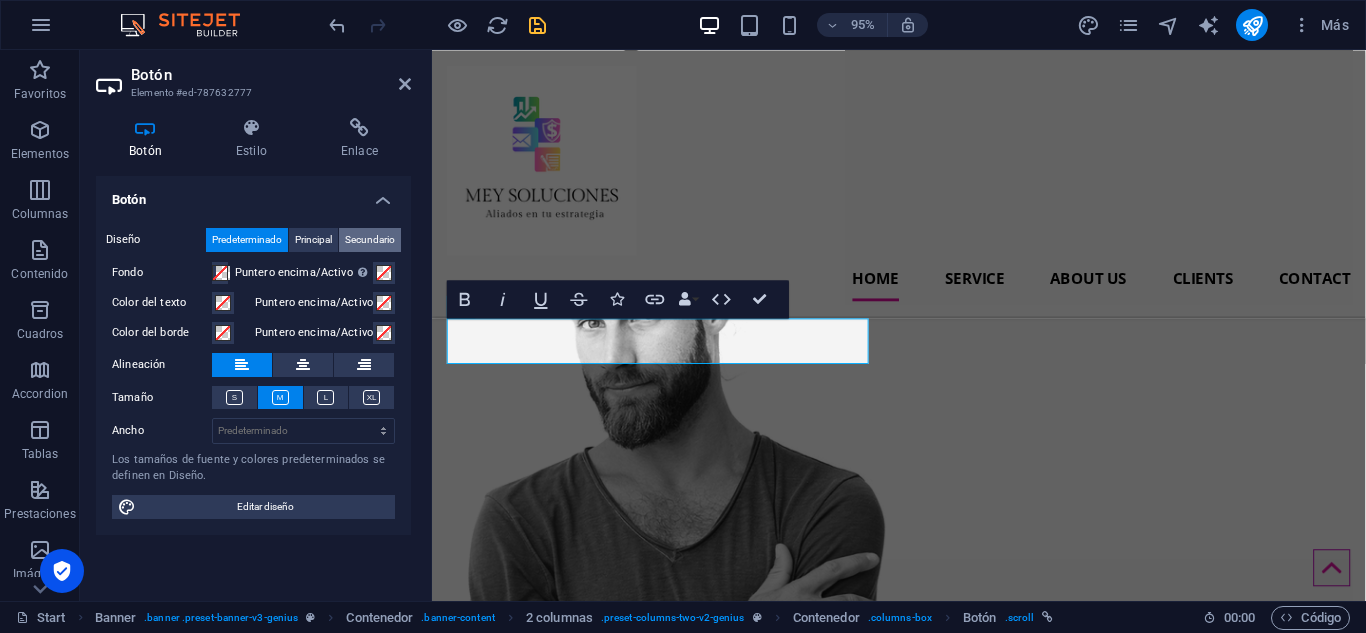 click on "Secundario" at bounding box center [370, 240] 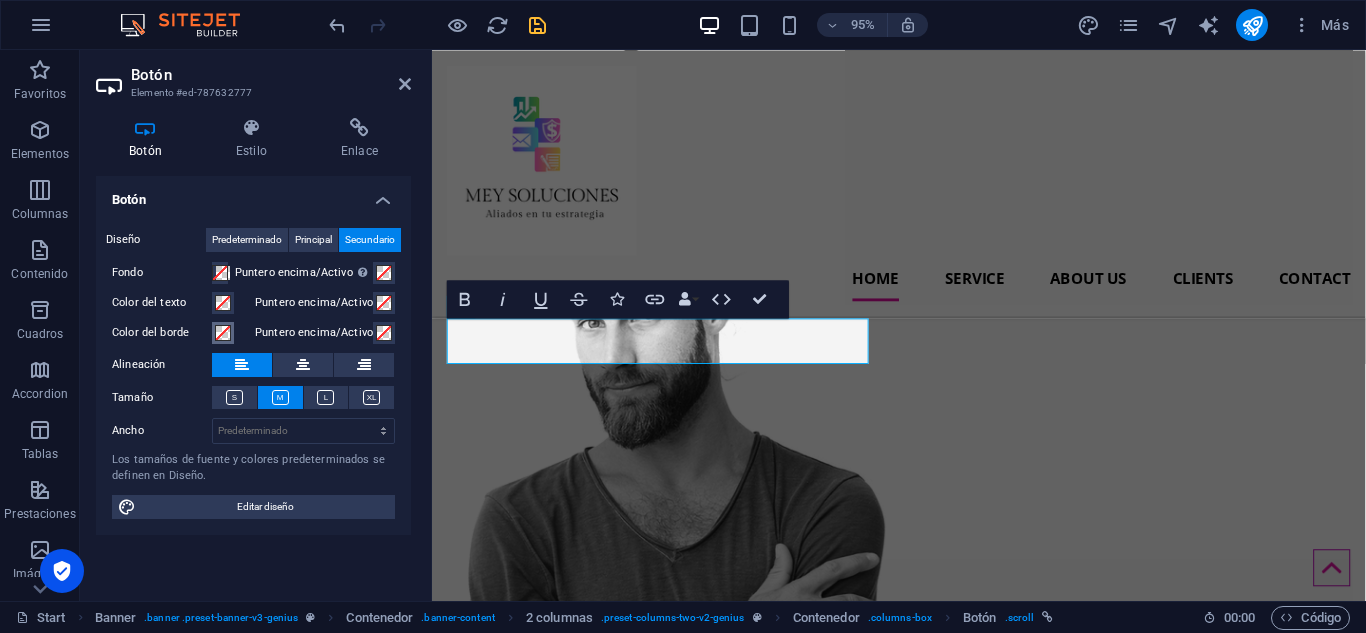 click at bounding box center (223, 333) 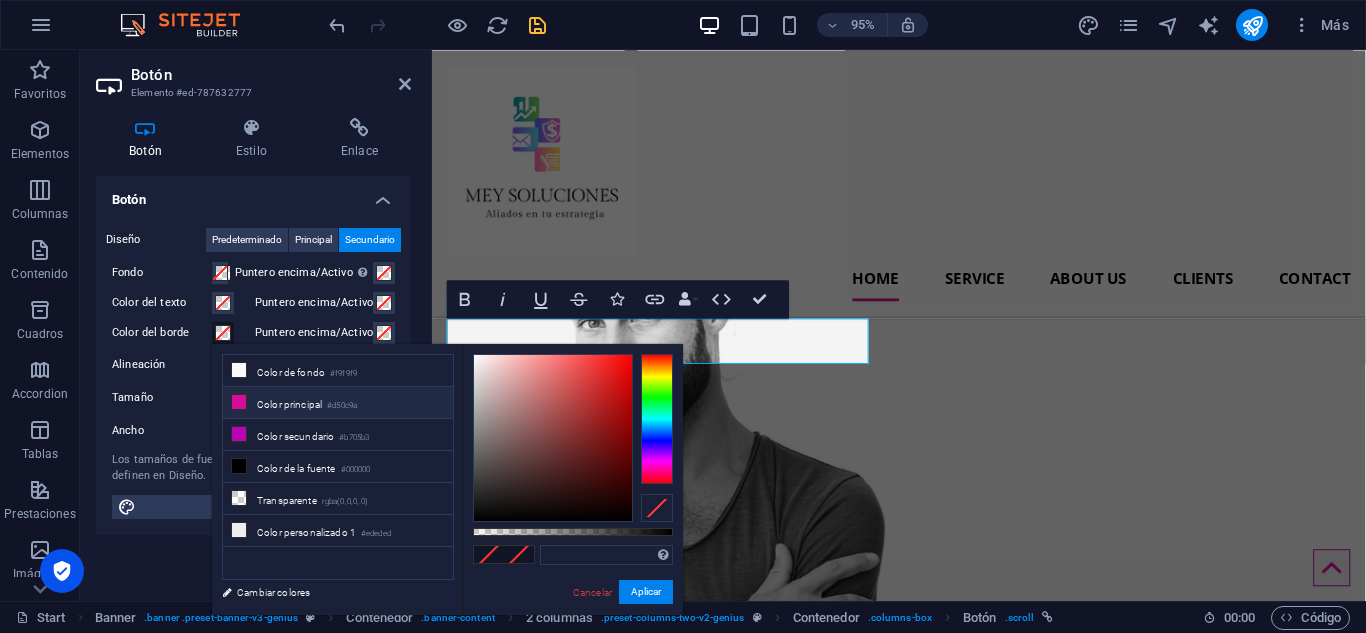 click on "Color principal
#d50c9a" at bounding box center [338, 403] 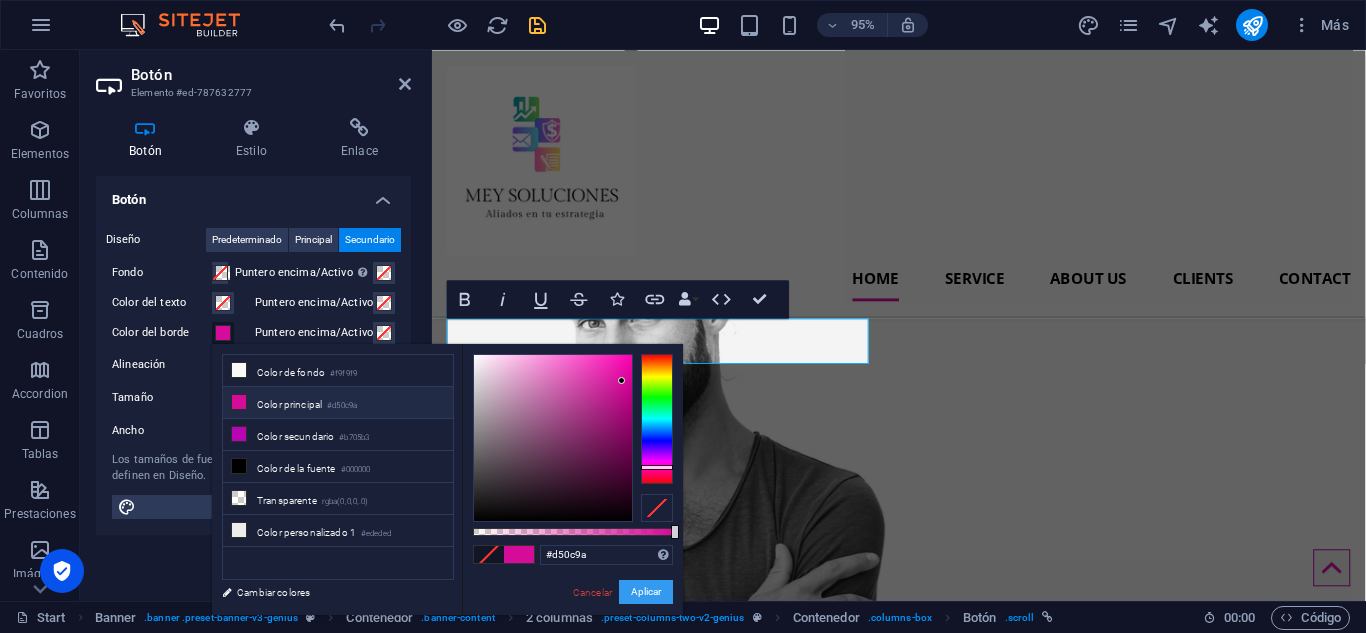 click on "Aplicar" at bounding box center (646, 592) 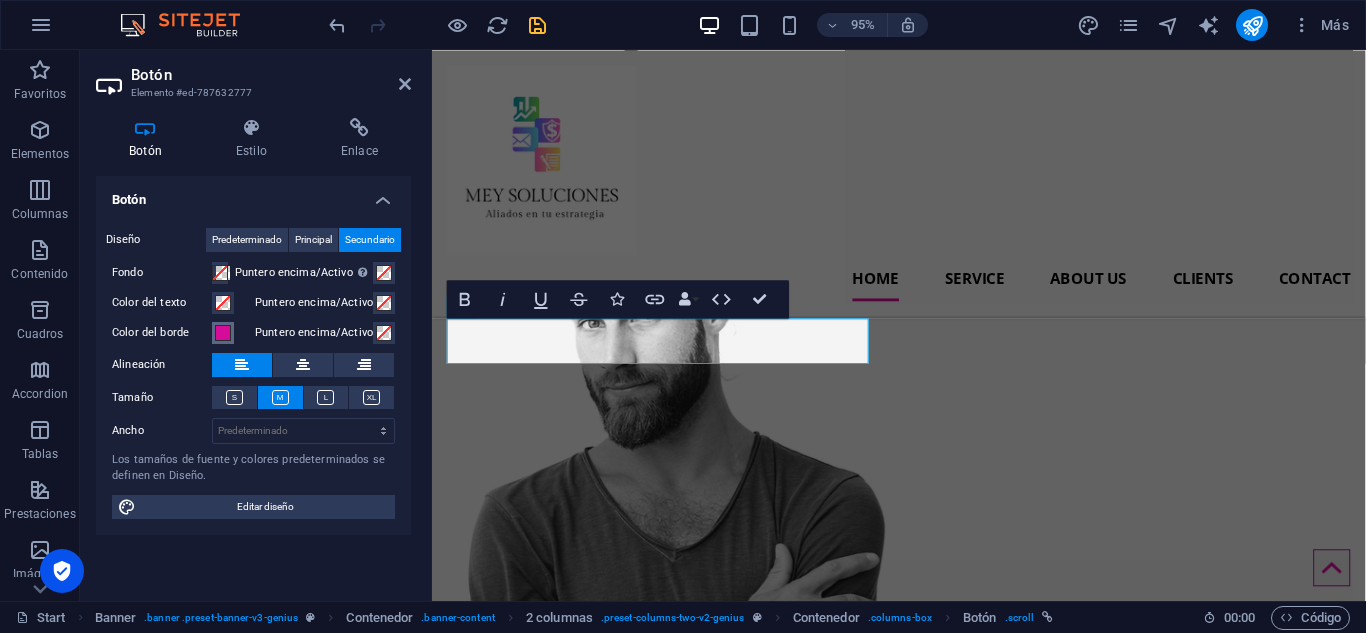 click at bounding box center [223, 333] 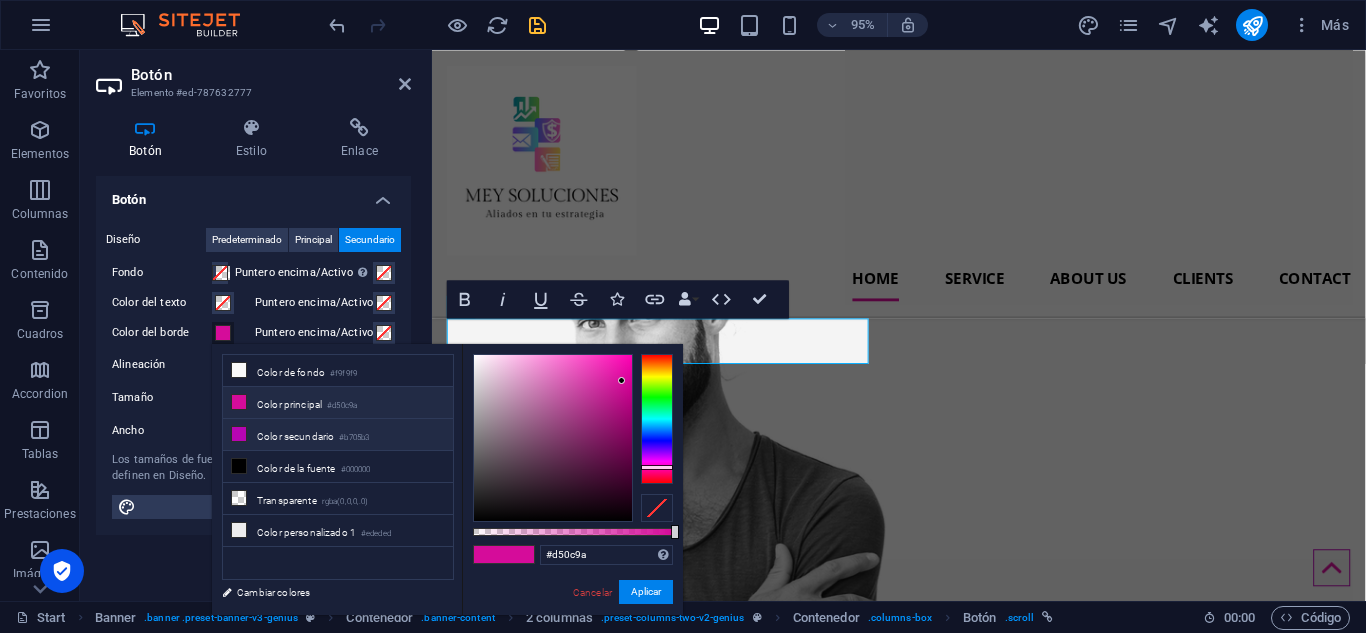 click at bounding box center [239, 434] 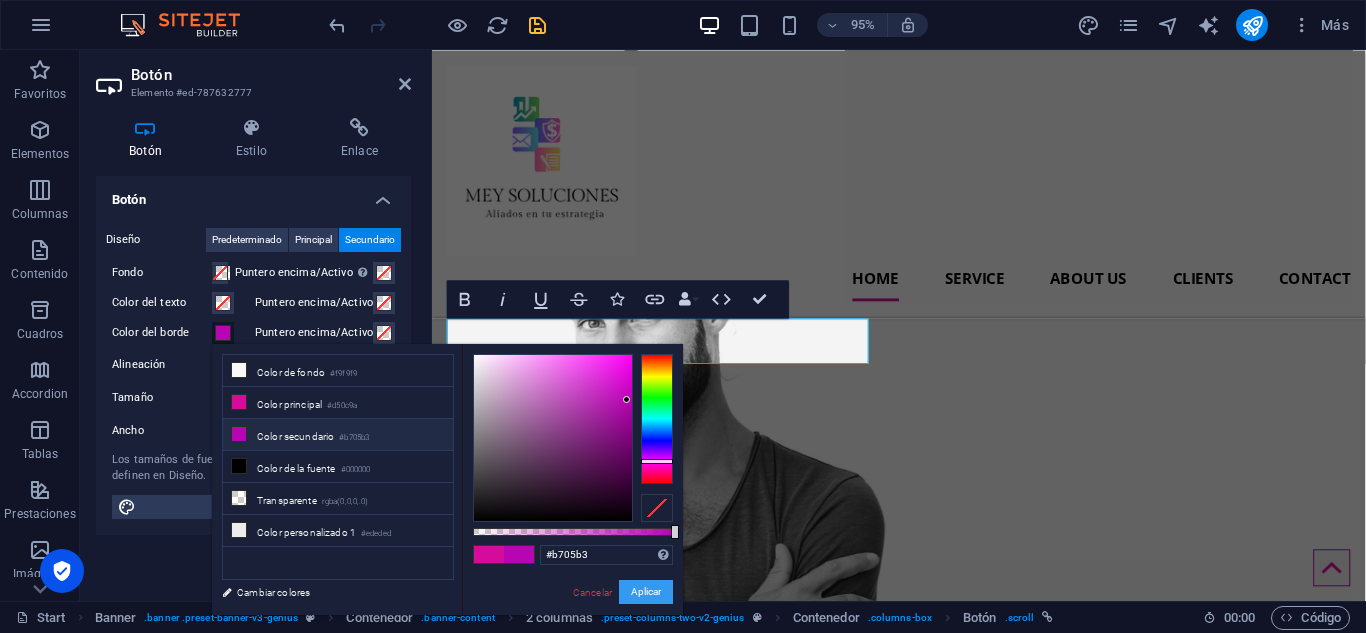 click on "Aplicar" at bounding box center (646, 592) 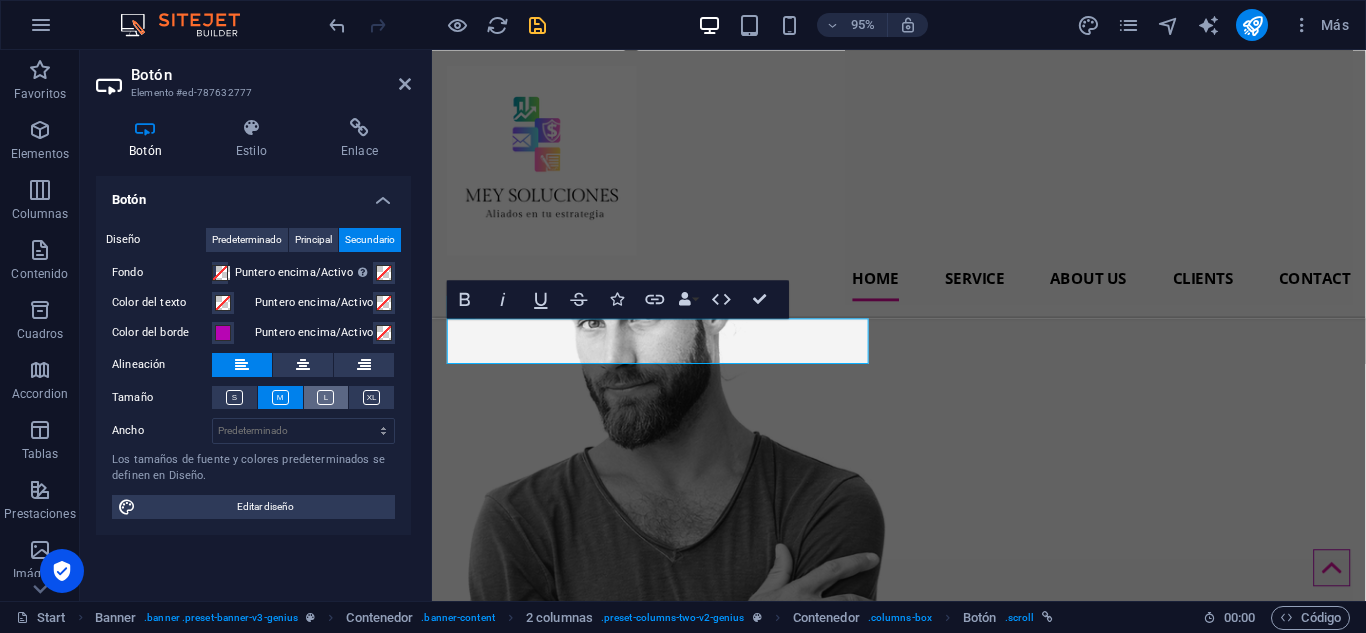 click at bounding box center [325, 397] 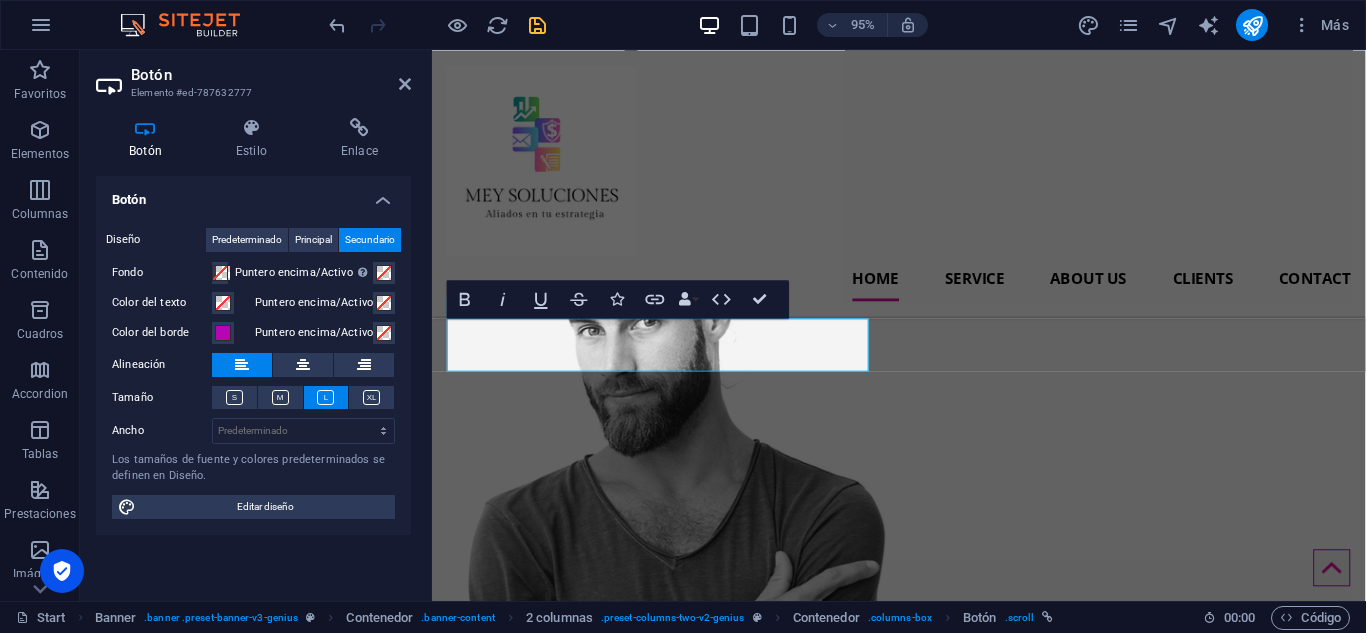 scroll, scrollTop: 364, scrollLeft: 0, axis: vertical 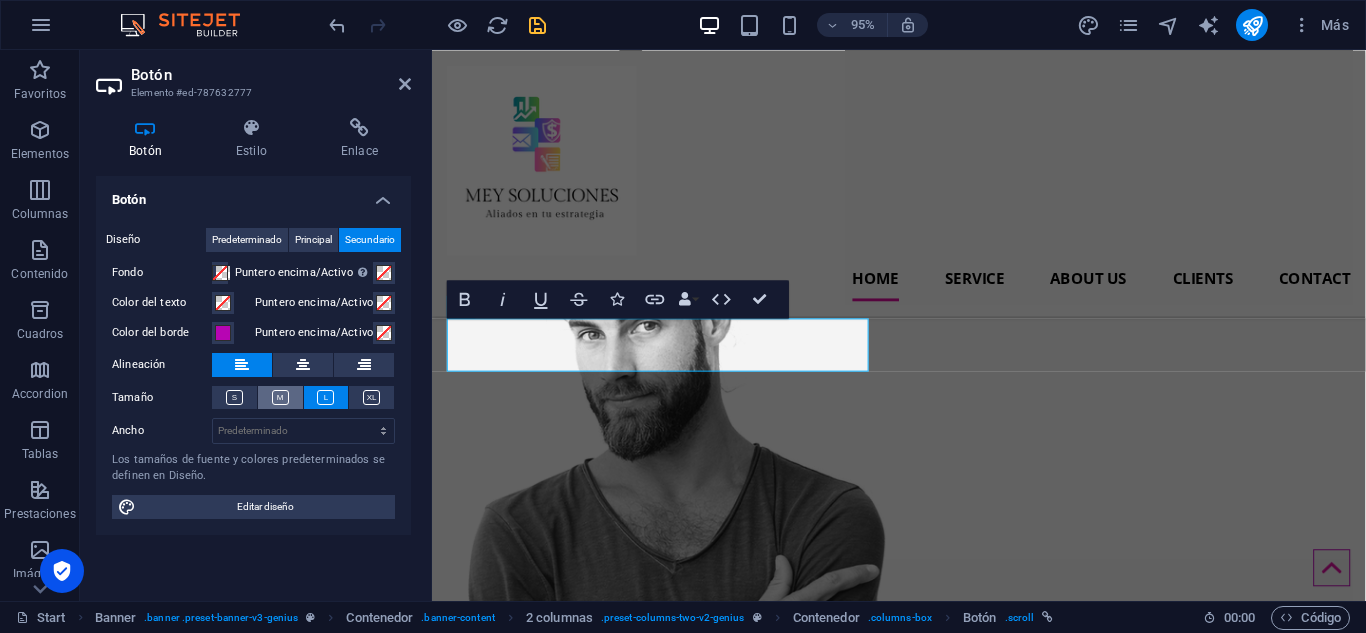 click at bounding box center (280, 397) 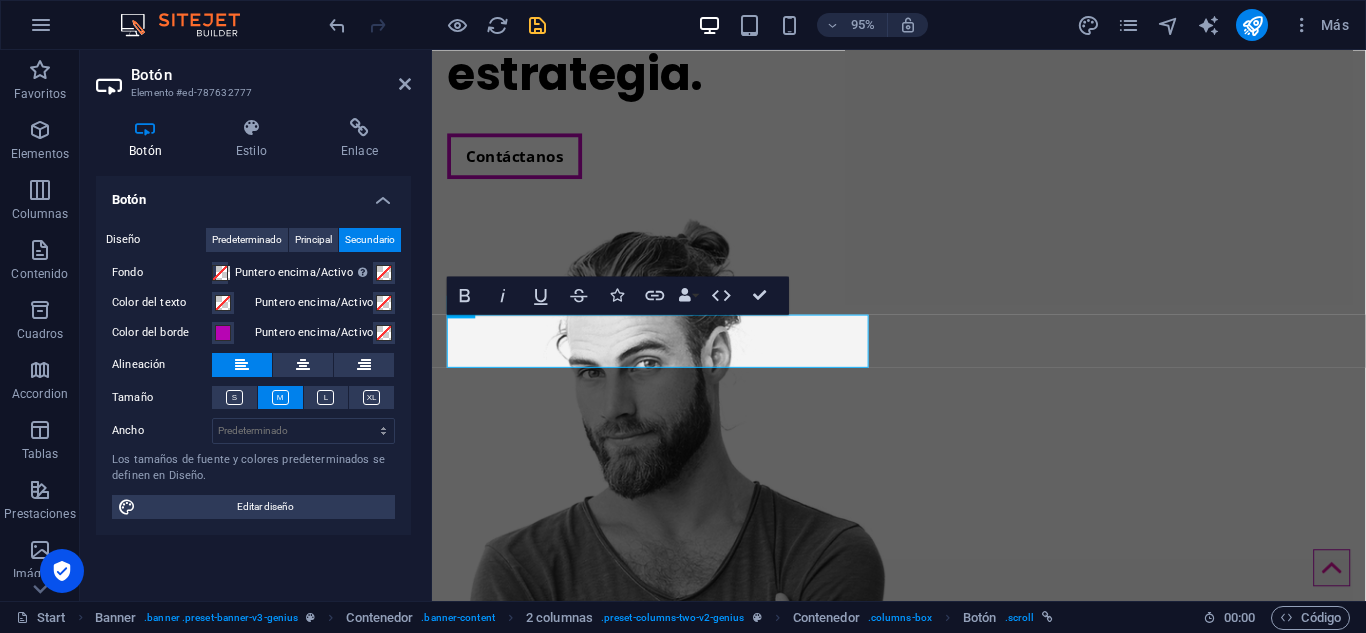 scroll, scrollTop: 368, scrollLeft: 0, axis: vertical 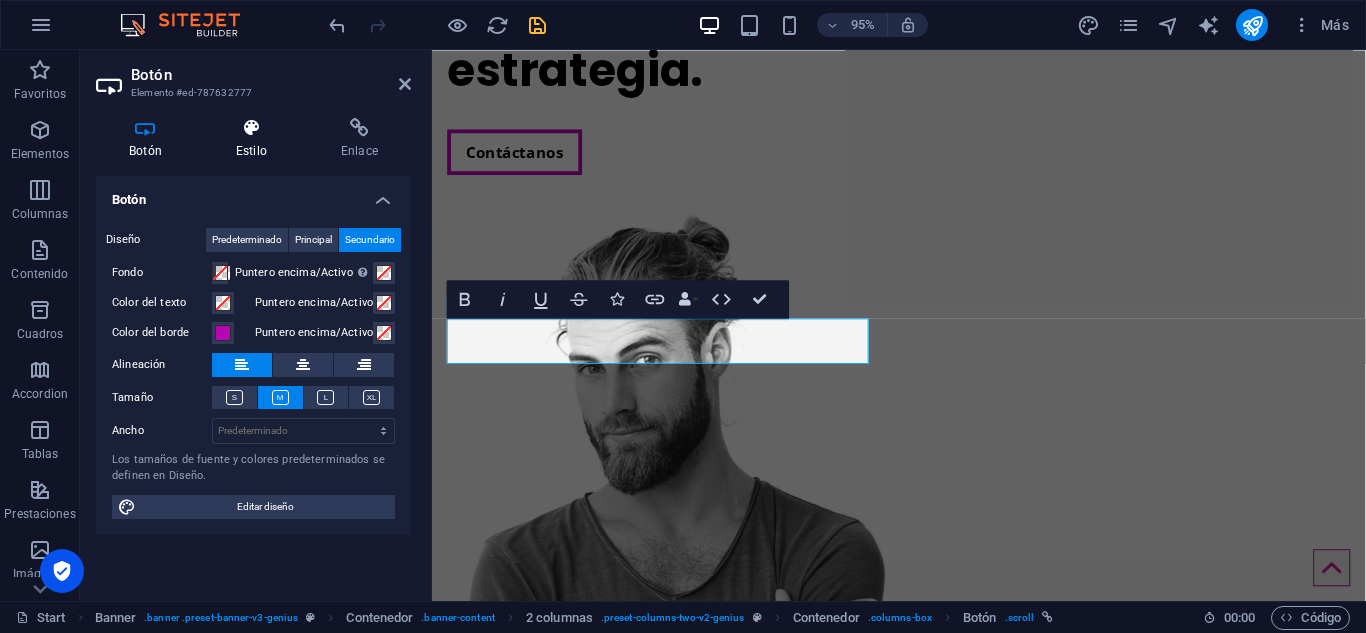 click on "Estilo" at bounding box center (255, 139) 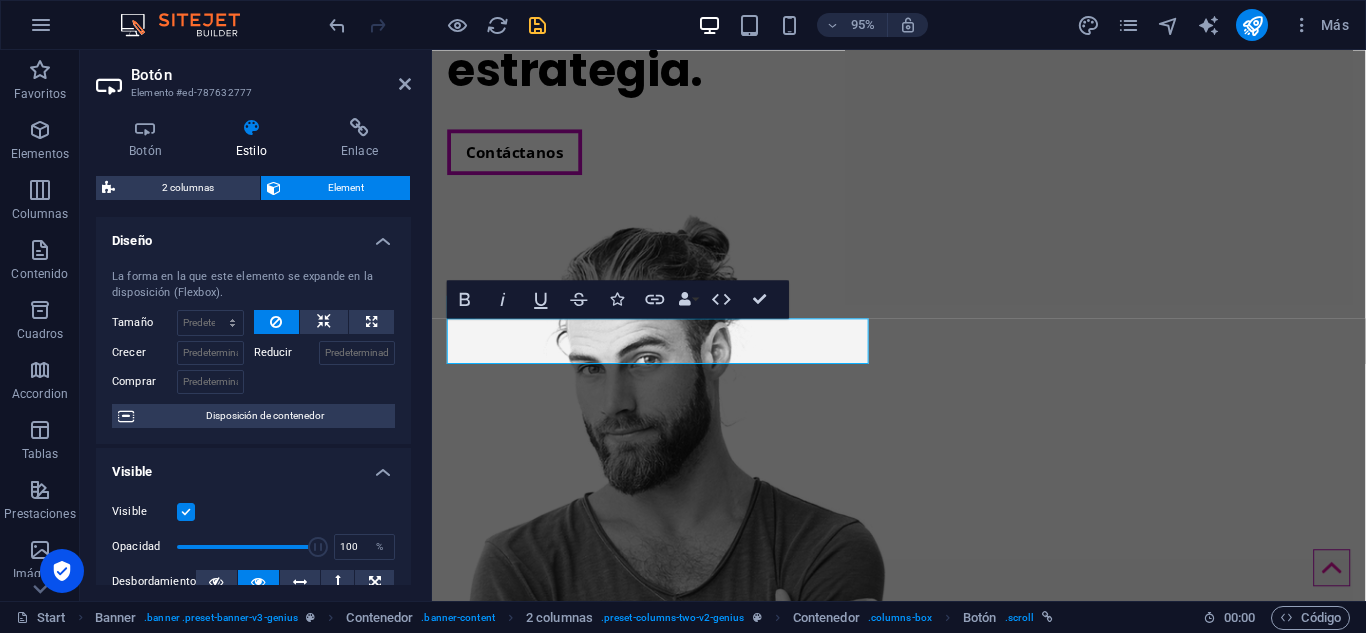 drag, startPoint x: 404, startPoint y: 289, endPoint x: 407, endPoint y: 316, distance: 27.166155 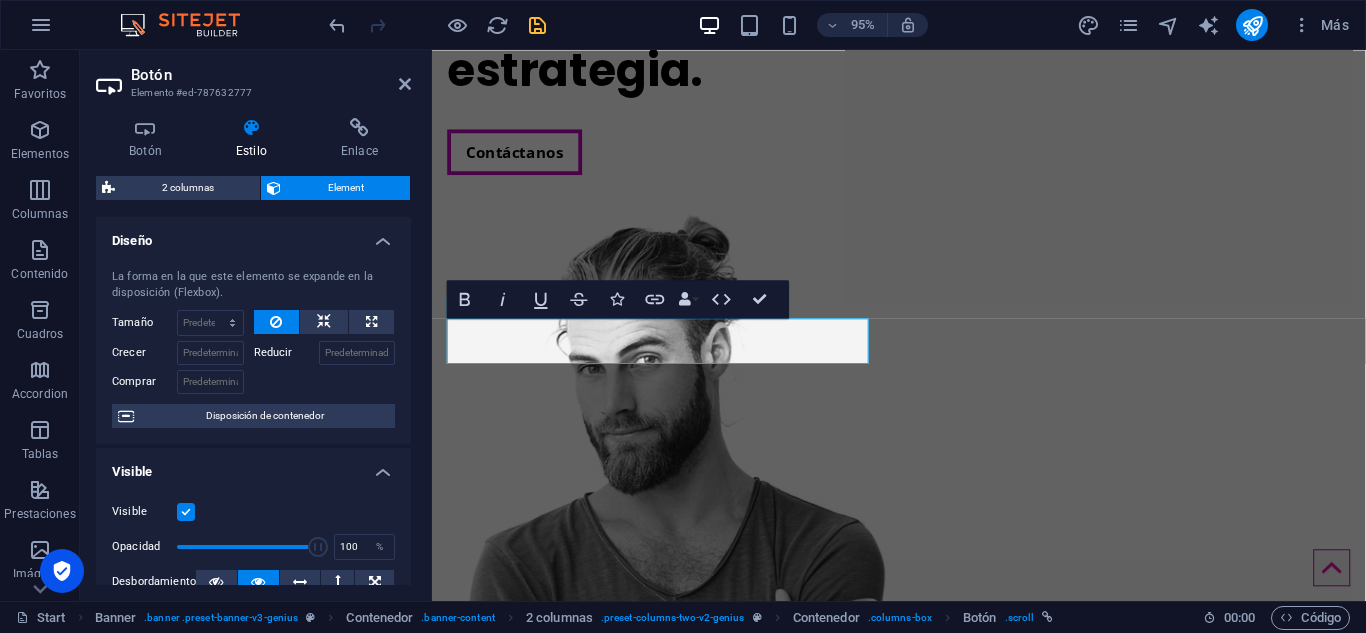 click on "Diseño La forma en la que este elemento se expande en la disposición (Flexbox). Tamaño Predeterminado automático px % 1/1 1/2 1/3 1/4 1/5 1/6 1/7 1/8 1/9 1/10 Crecer Reducir Comprar Disposición de contenedor Visible Visible Opacidad 100 % Desbordamiento Espaciado Margen Predeterminado automático px % rem vw vh Personalizado Personalizado automático px % rem vw vh automático px % rem vw vh automático px % rem vw vh automático px % rem vw vh Espaciado Predeterminado px rem % vh vw Personalizado Personalizado px rem % vh vw px rem % vh vw px rem % vh vw px rem % vh vw Borde Estilo              - Ancho 1 automático px rem % vh vw Personalizado Personalizado 1 automático px rem % vh vw 1 automático px rem % vh vw 1 automático px rem % vh vw 1 automático px rem % vh vw  - Color Esquinas redondeadas Predeterminado px rem % vh vw Personalizado Personalizado px rem % vh vw px rem % vh vw px rem % vh vw px rem % vh vw Sombra Predeterminado Ninguno Fuera Dentro Color X offset 0 px rem vh vw 0 px" at bounding box center (253, 401) 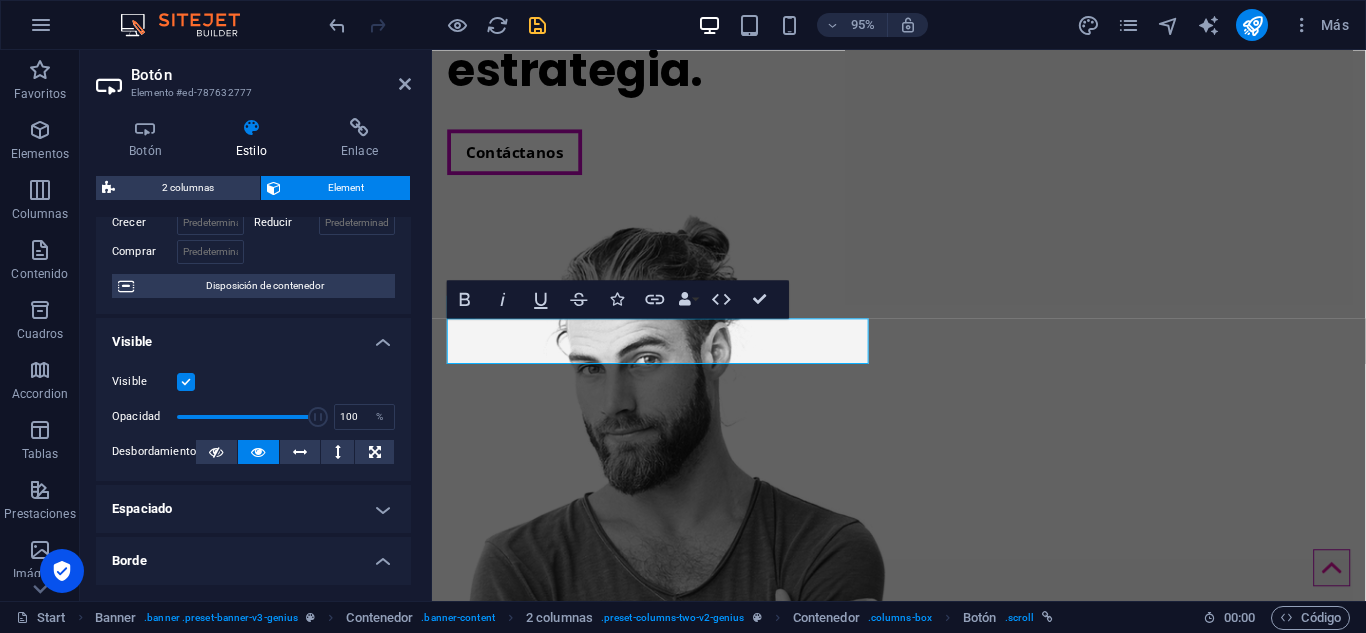 scroll, scrollTop: 83, scrollLeft: 0, axis: vertical 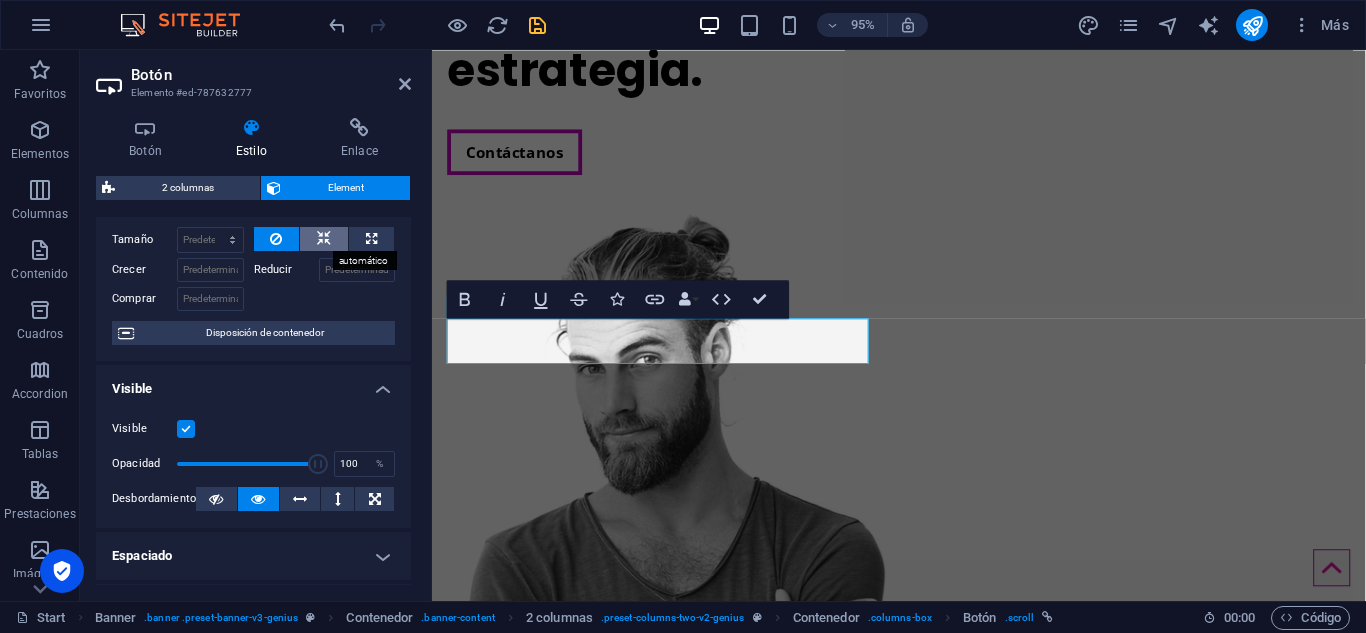 click at bounding box center (324, 239) 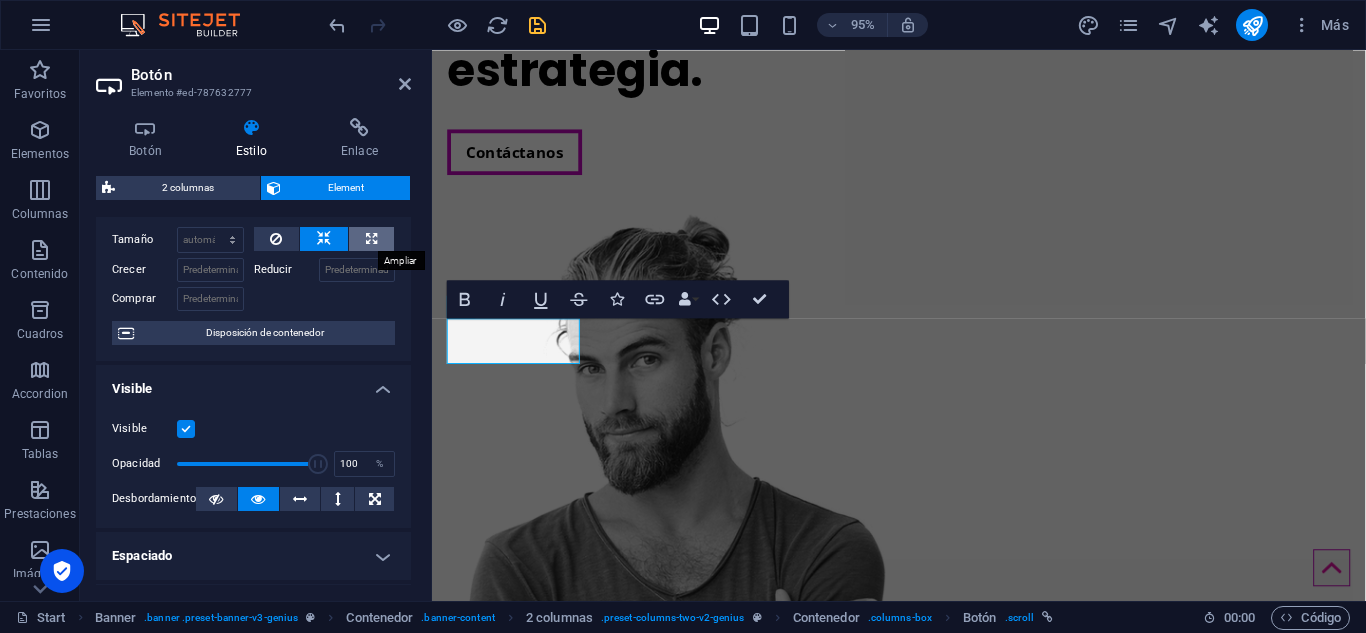 click at bounding box center [371, 239] 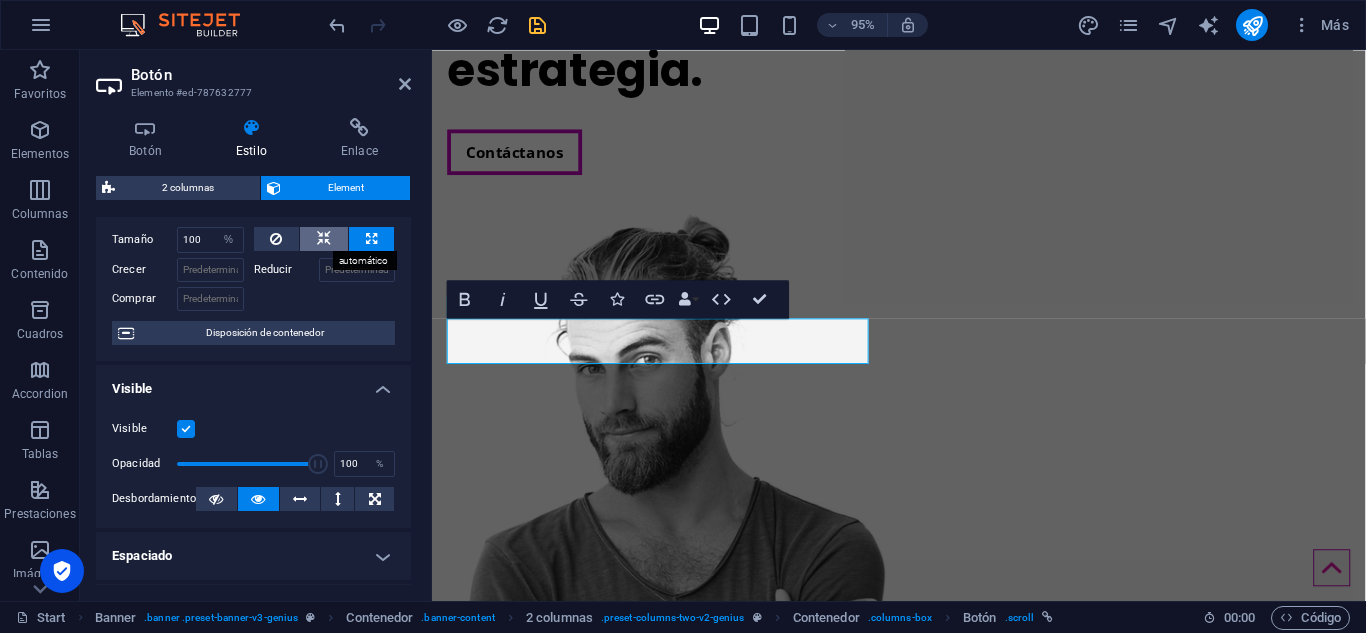 click at bounding box center (324, 239) 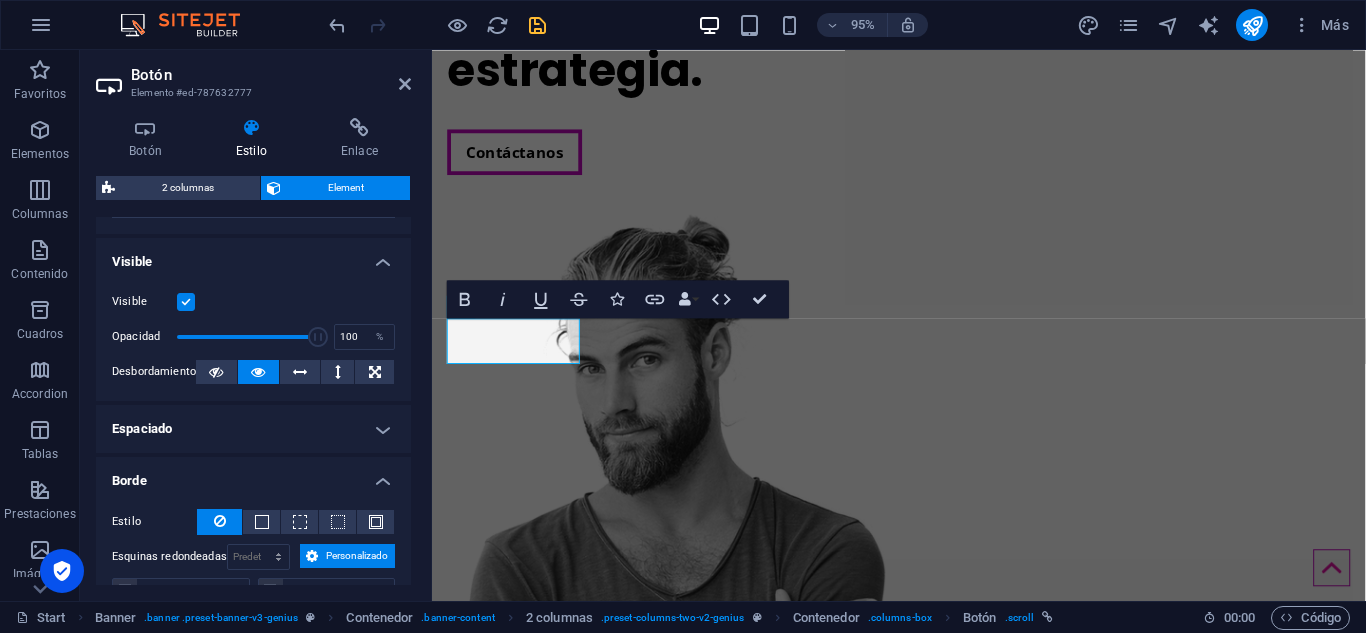 scroll, scrollTop: 218, scrollLeft: 0, axis: vertical 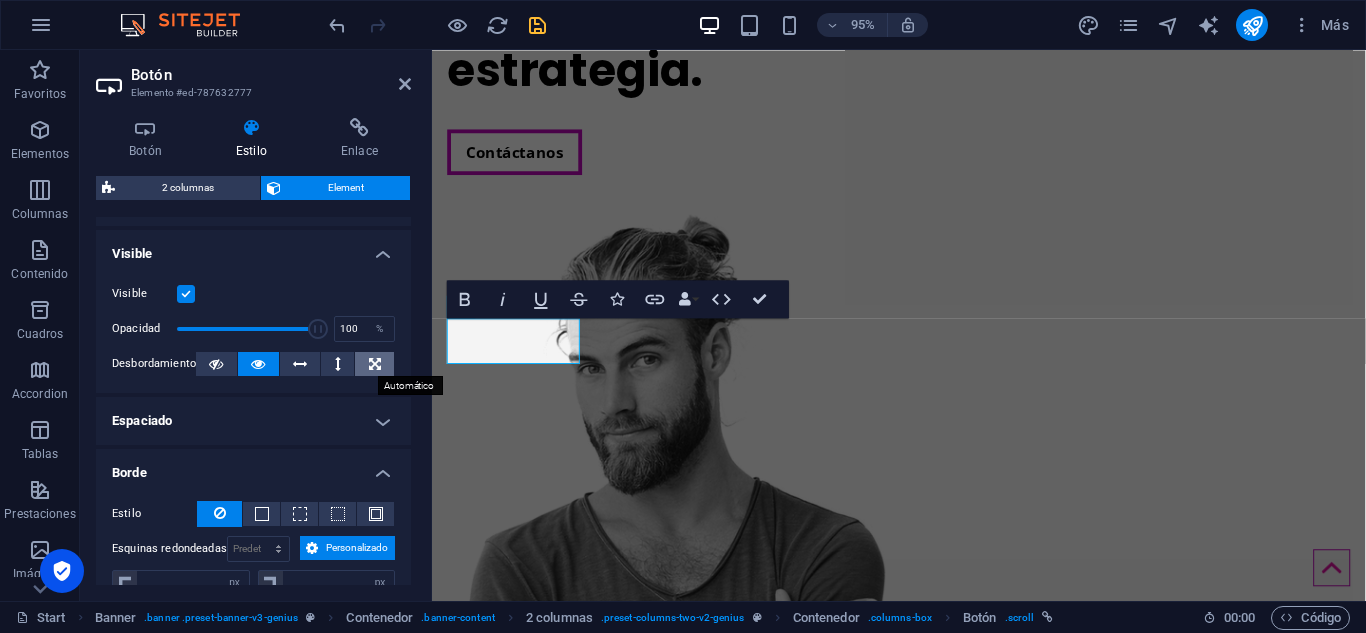 click at bounding box center (375, 364) 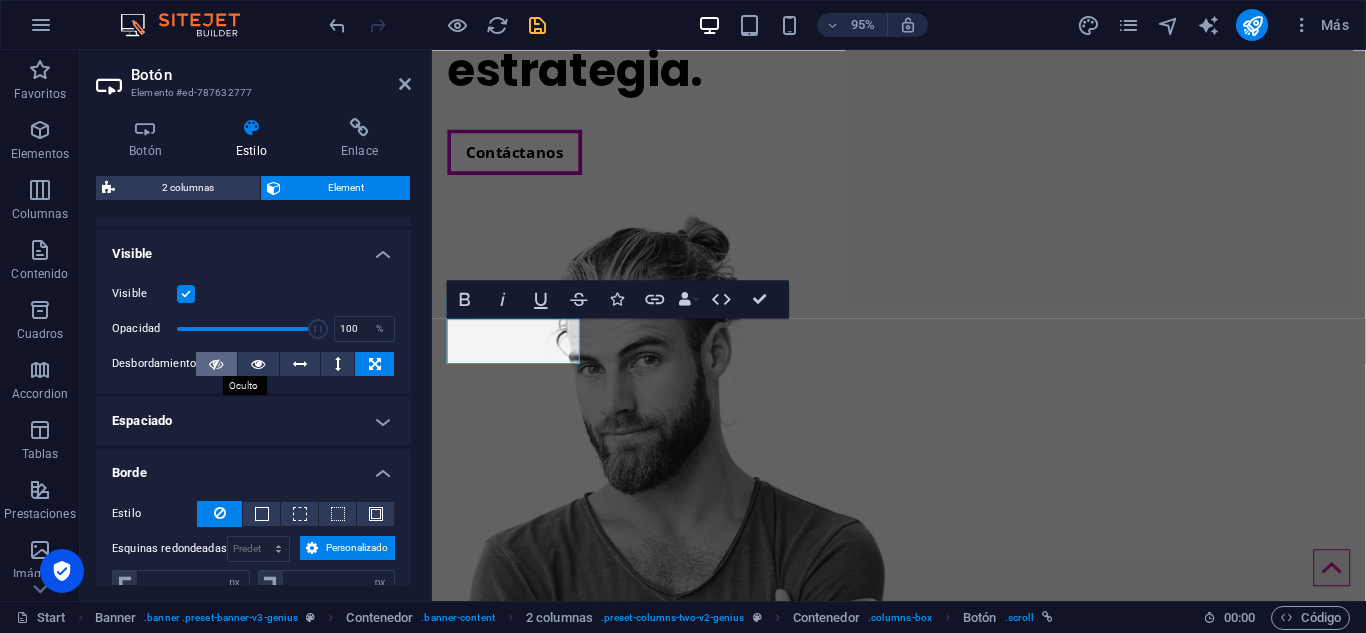 click at bounding box center [216, 364] 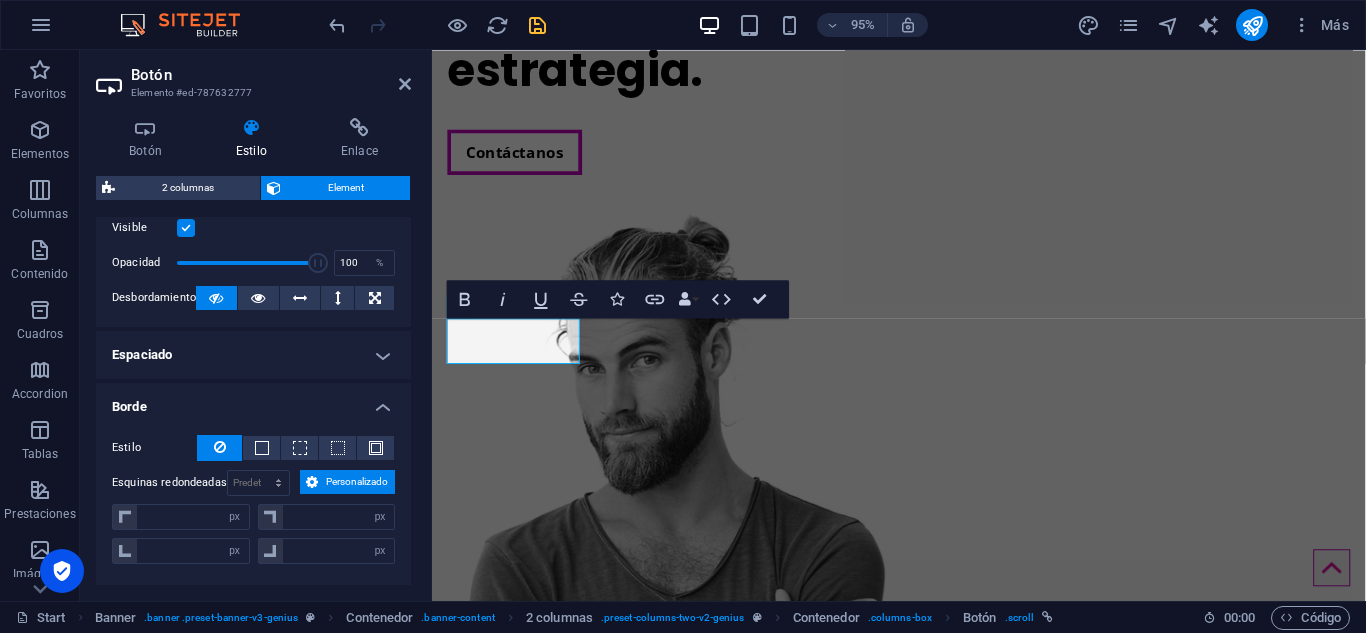 scroll, scrollTop: 287, scrollLeft: 0, axis: vertical 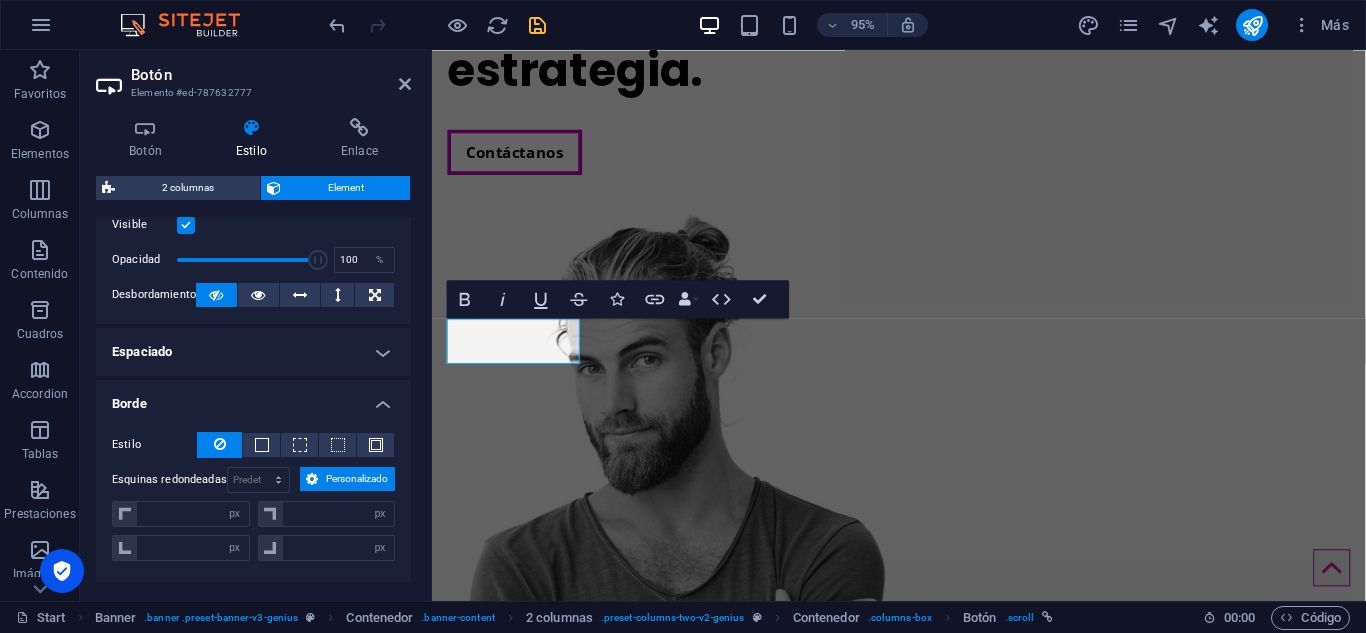 click on "Espaciado" at bounding box center [253, 352] 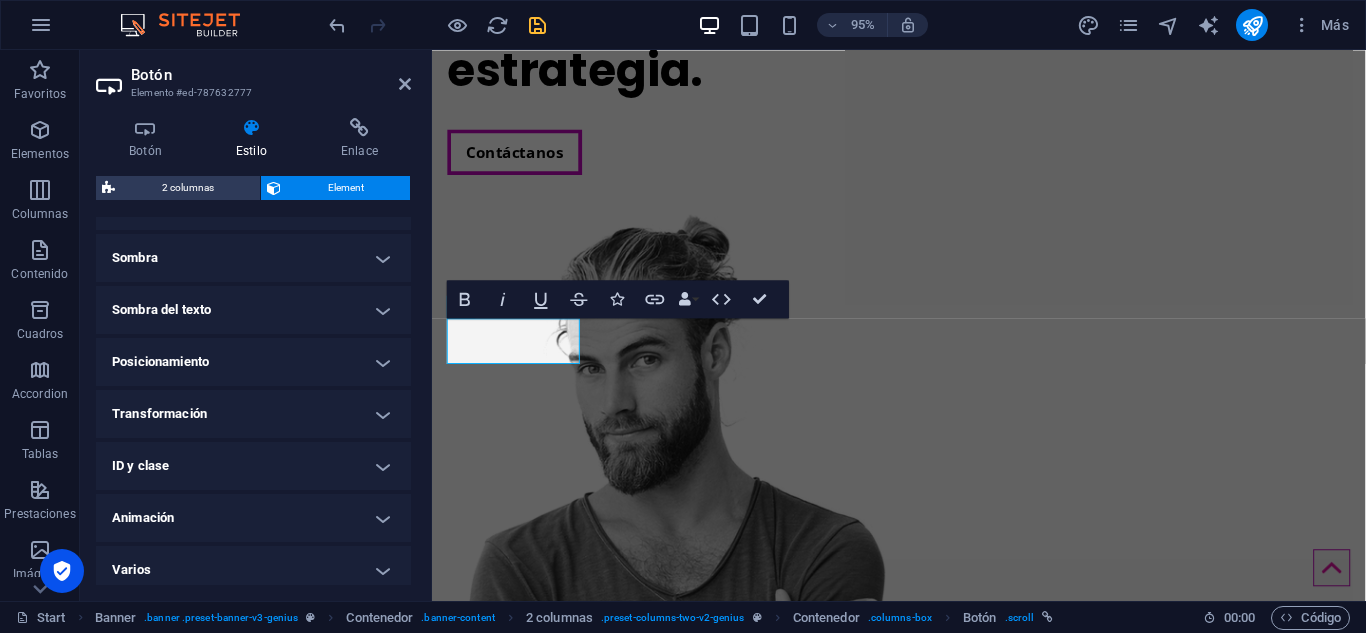 scroll, scrollTop: 728, scrollLeft: 0, axis: vertical 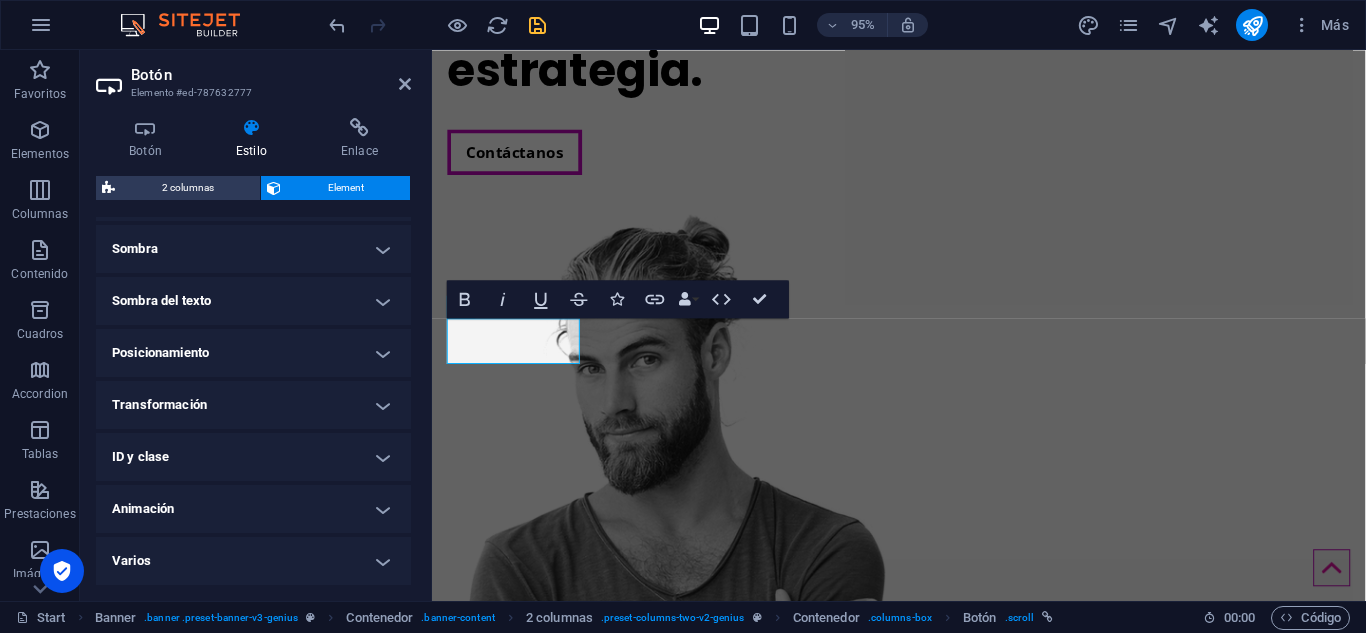 click on "Varios" at bounding box center [253, 561] 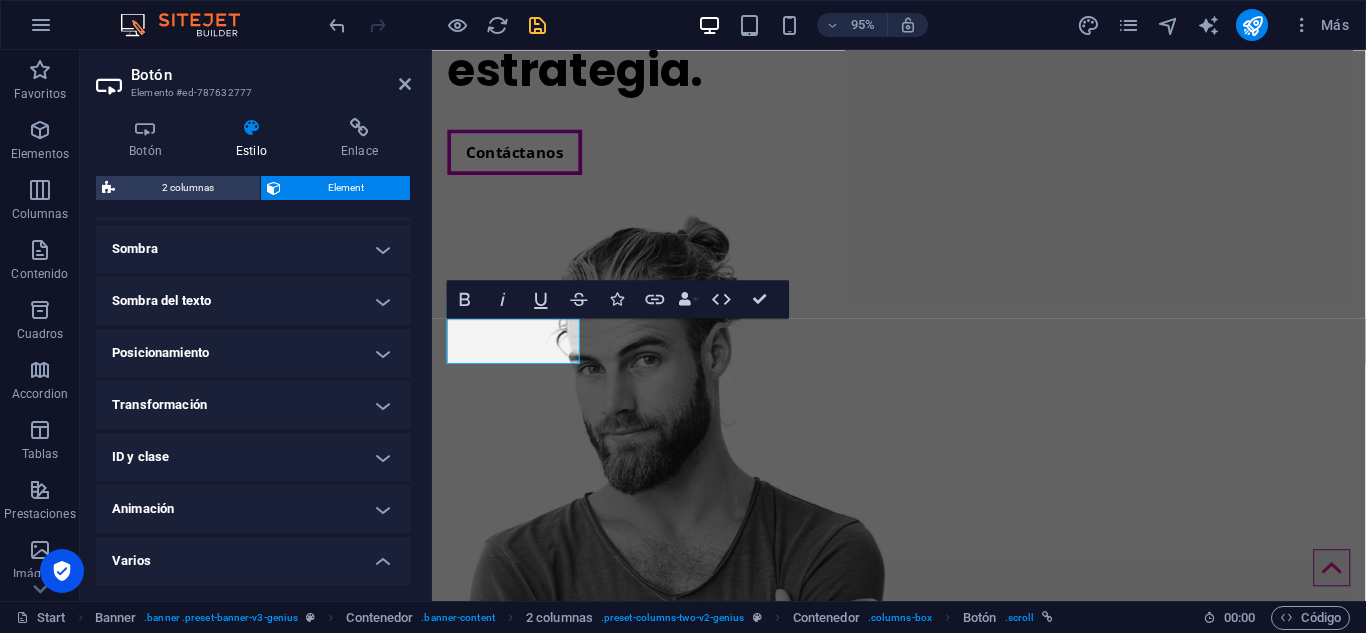 scroll, scrollTop: 852, scrollLeft: 0, axis: vertical 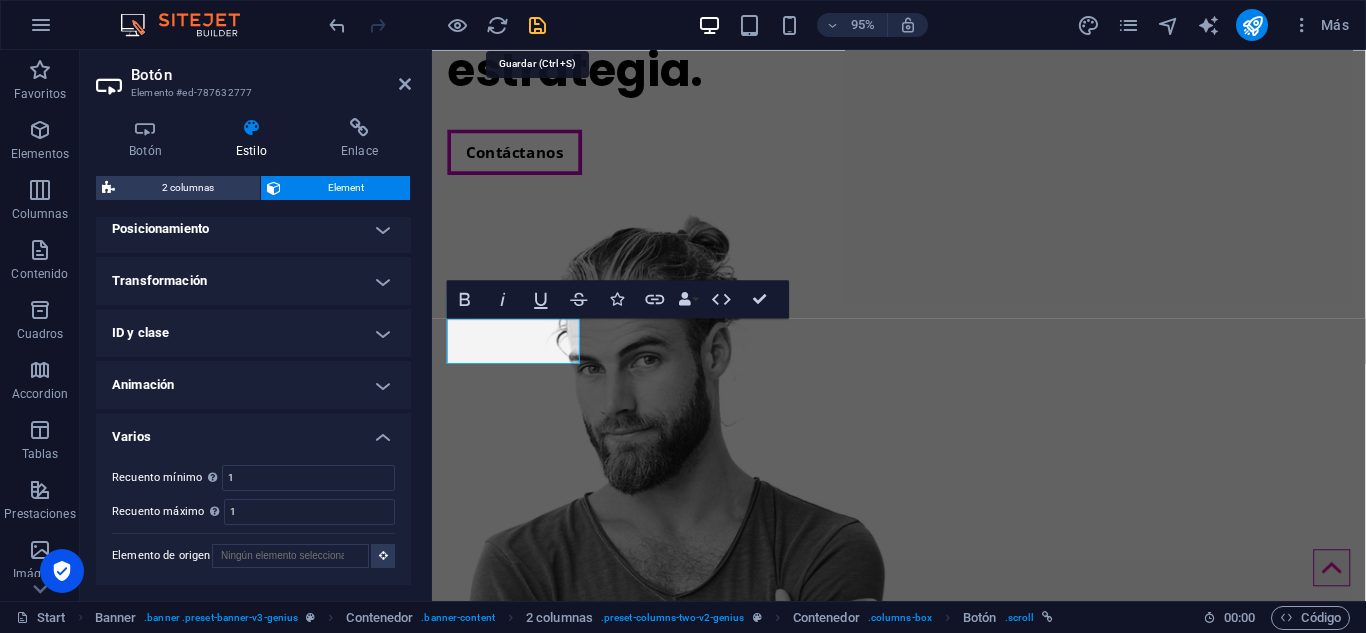 click at bounding box center (537, 25) 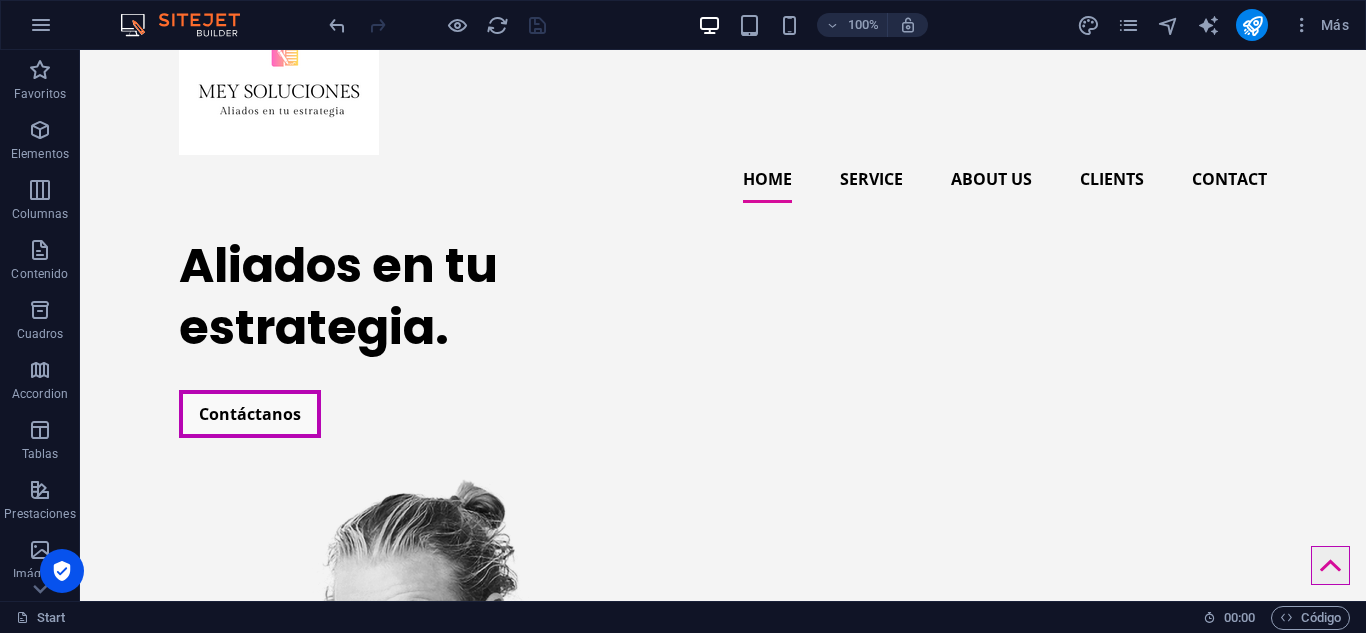 scroll, scrollTop: 0, scrollLeft: 0, axis: both 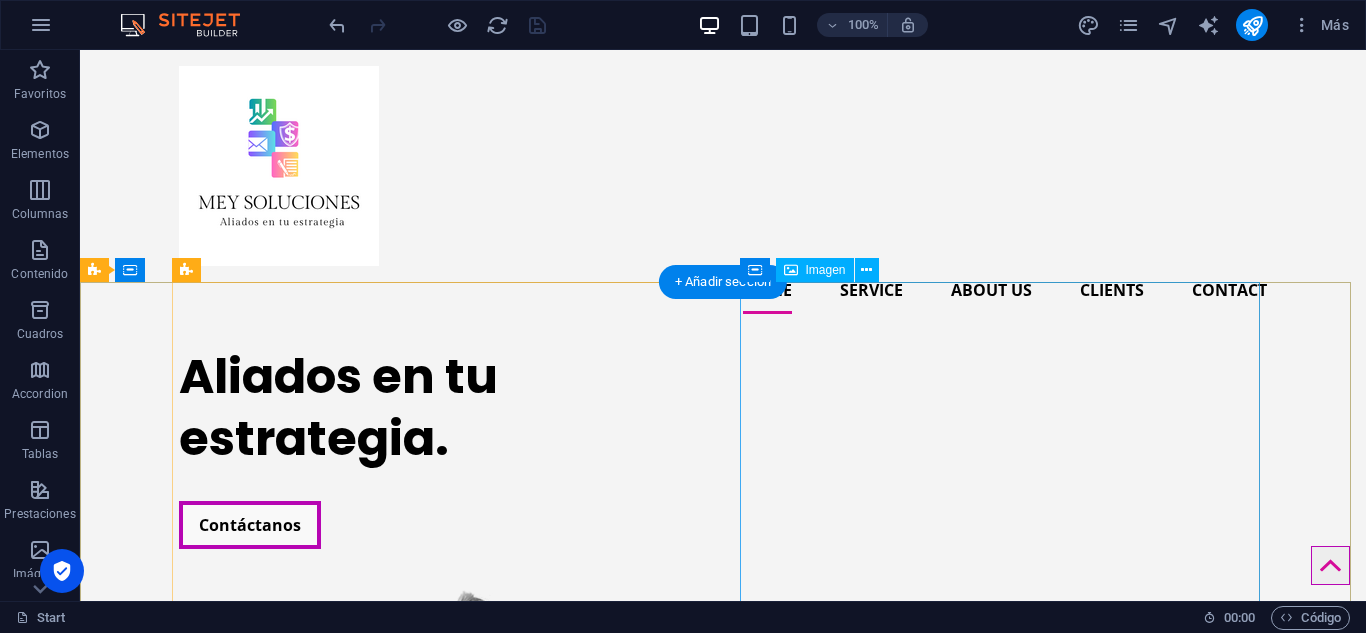 click at bounding box center (439, 969) 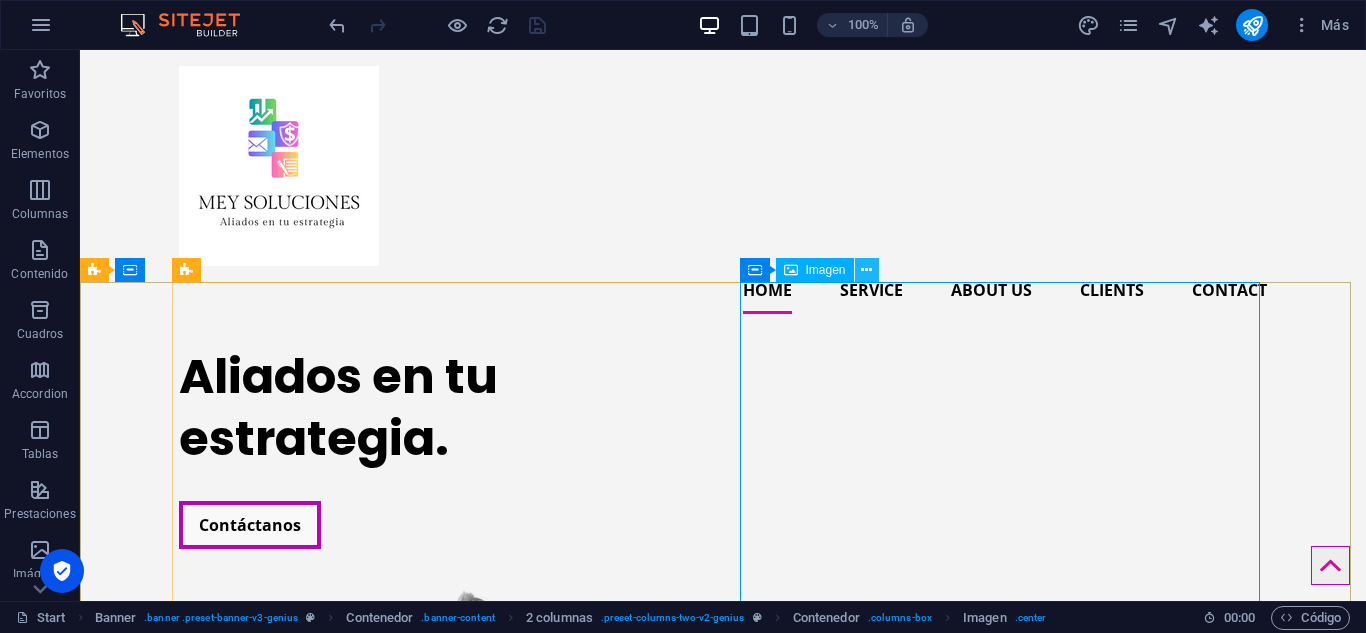 click at bounding box center (866, 270) 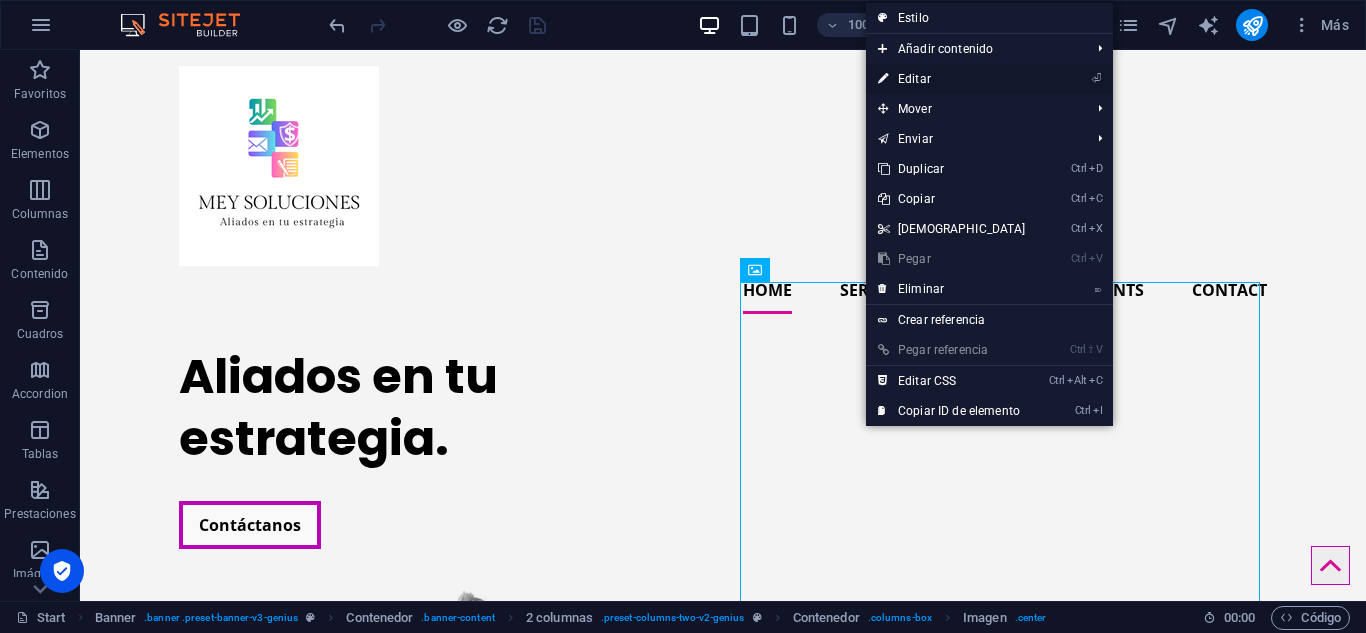 click on "⏎  Editar" at bounding box center [952, 79] 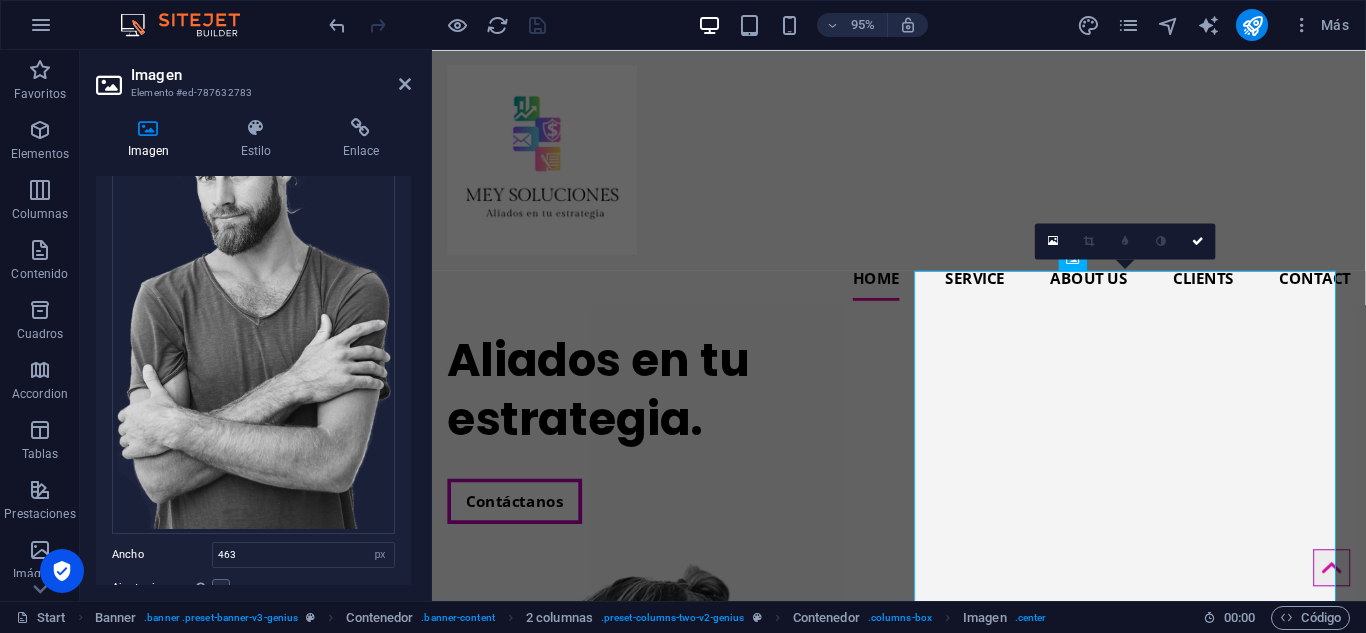 scroll, scrollTop: 0, scrollLeft: 0, axis: both 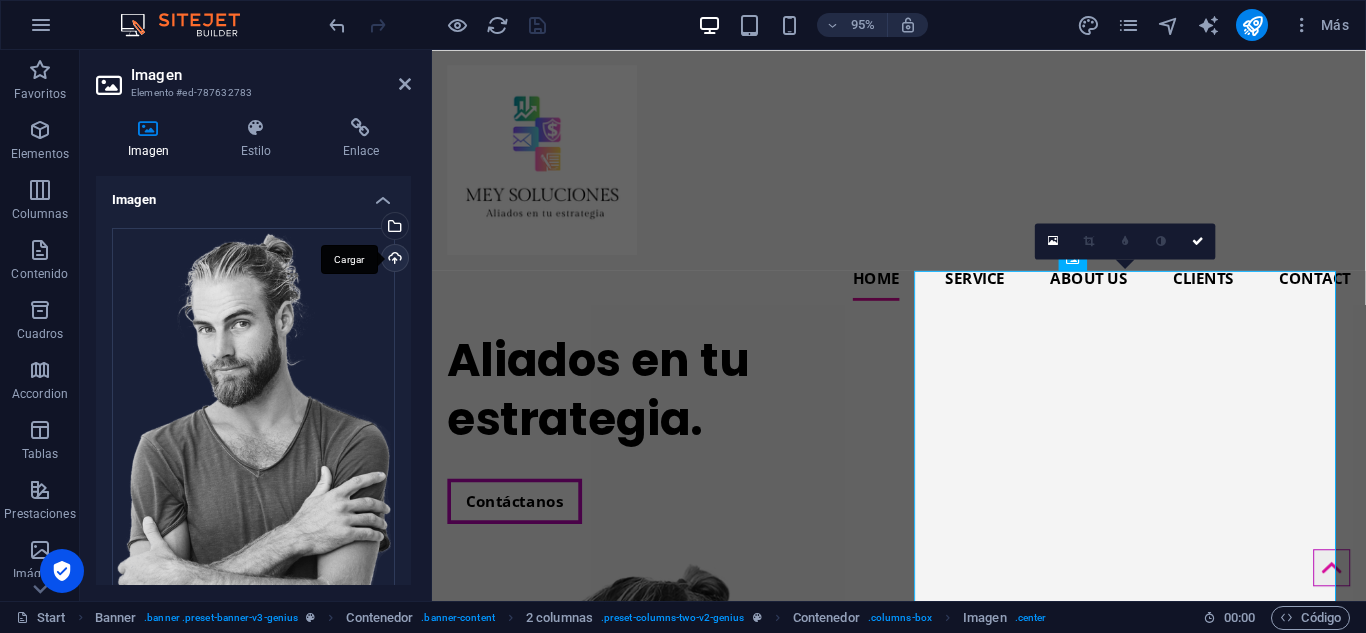 click on "Cargar" at bounding box center (393, 260) 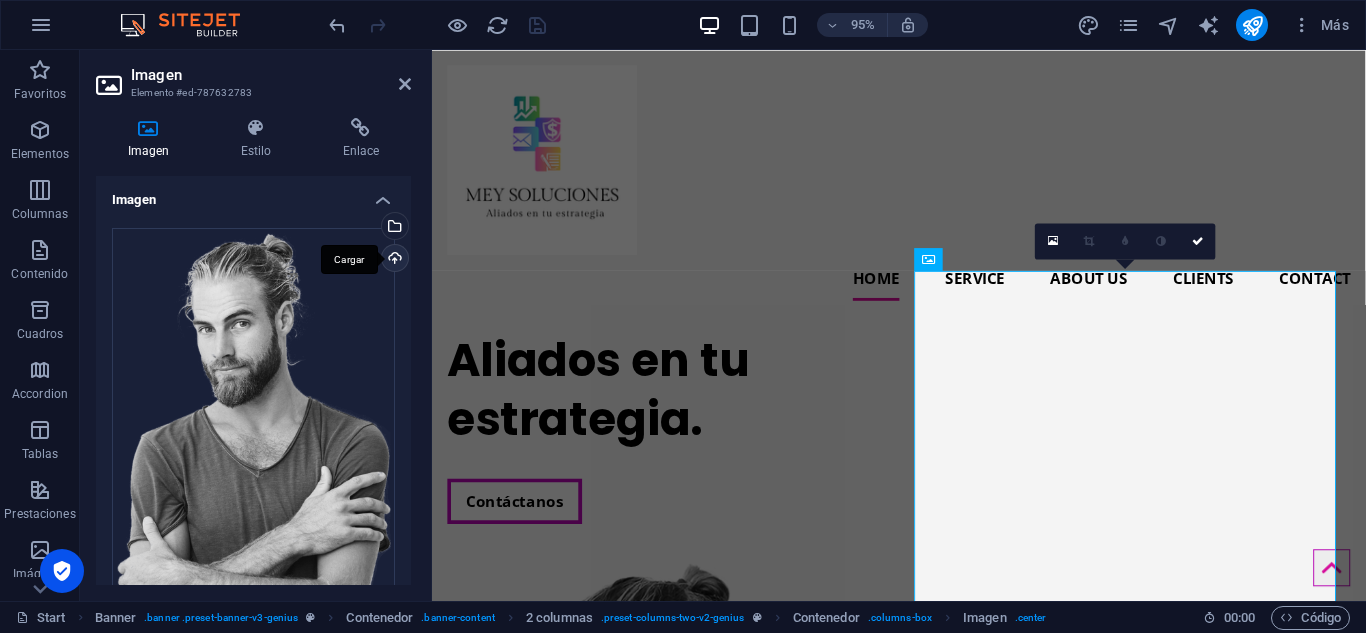 click on "Cargar" at bounding box center (393, 260) 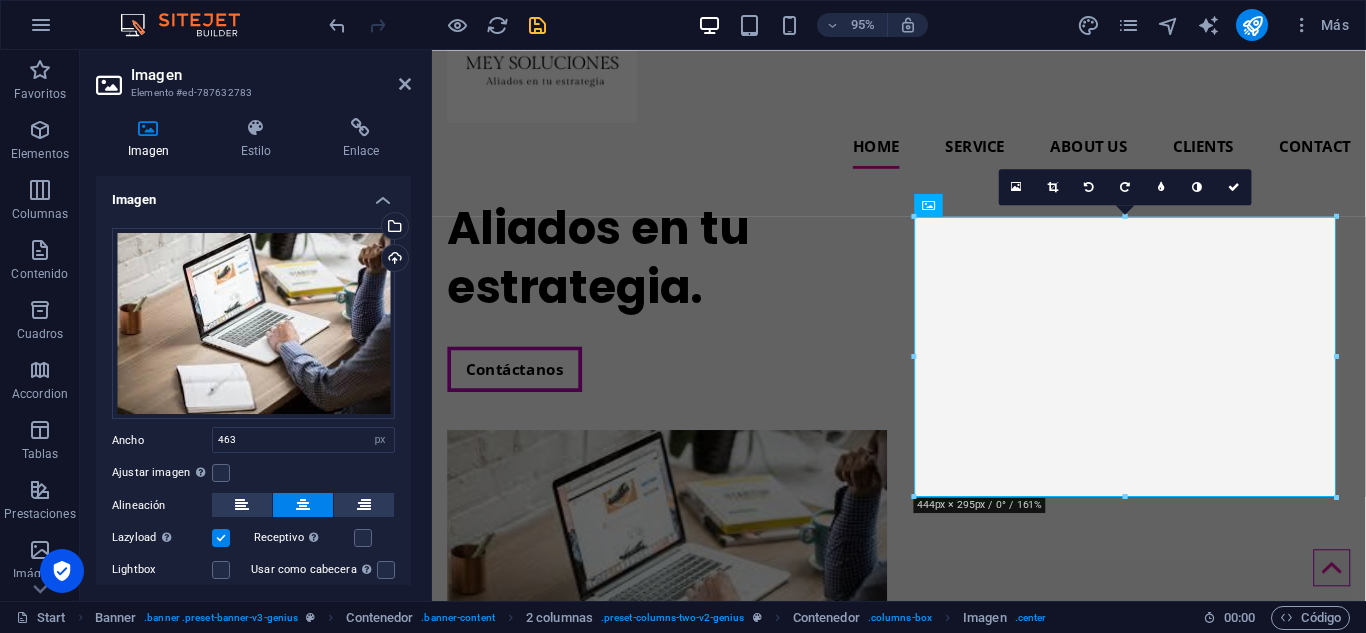 scroll, scrollTop: 120, scrollLeft: 0, axis: vertical 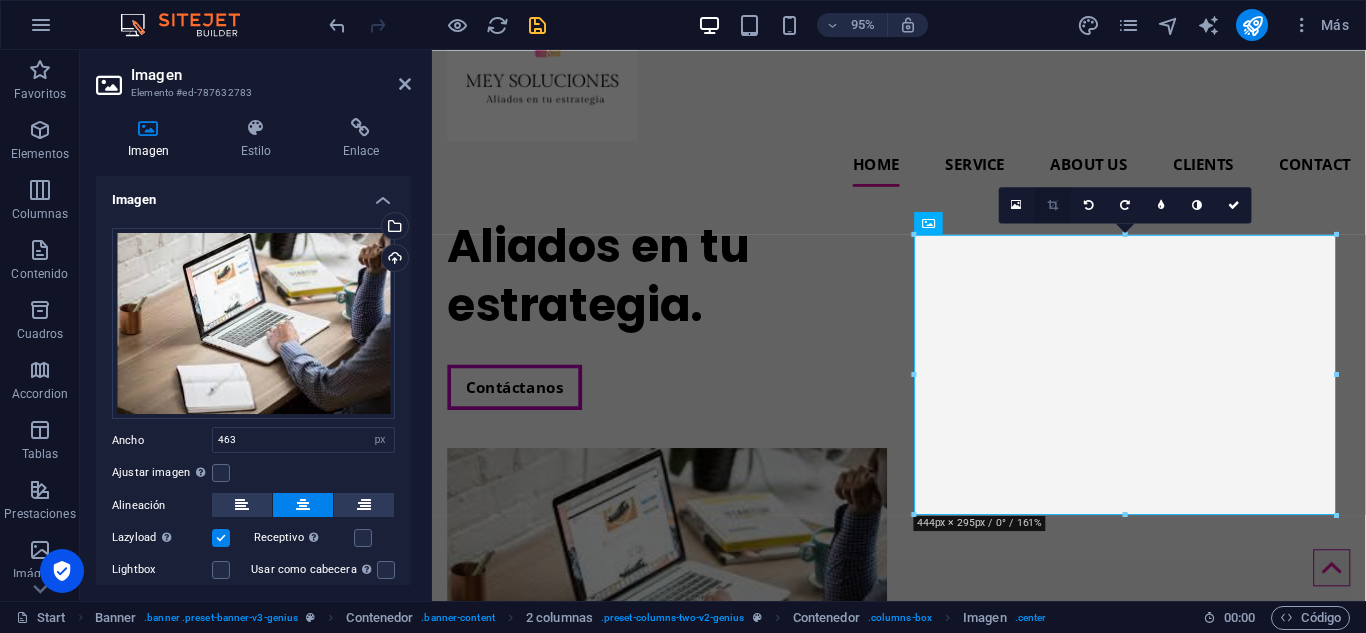 click at bounding box center (1053, 204) 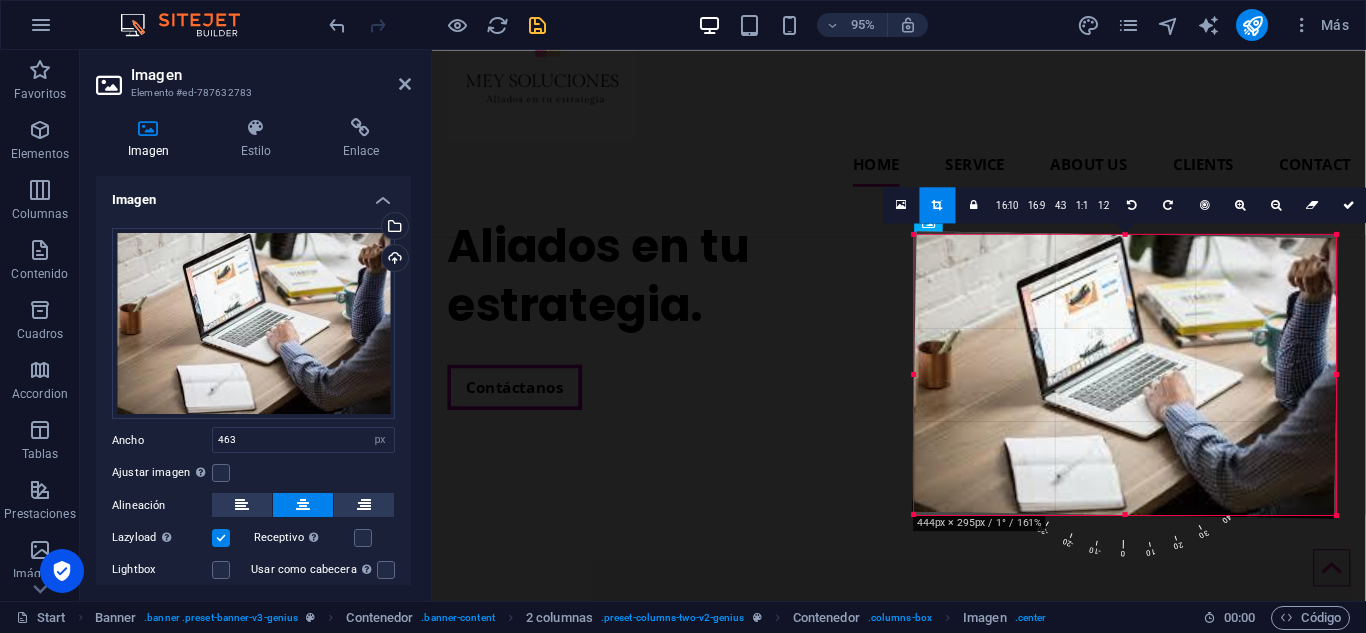 drag, startPoint x: 1340, startPoint y: 382, endPoint x: 1328, endPoint y: 385, distance: 12.369317 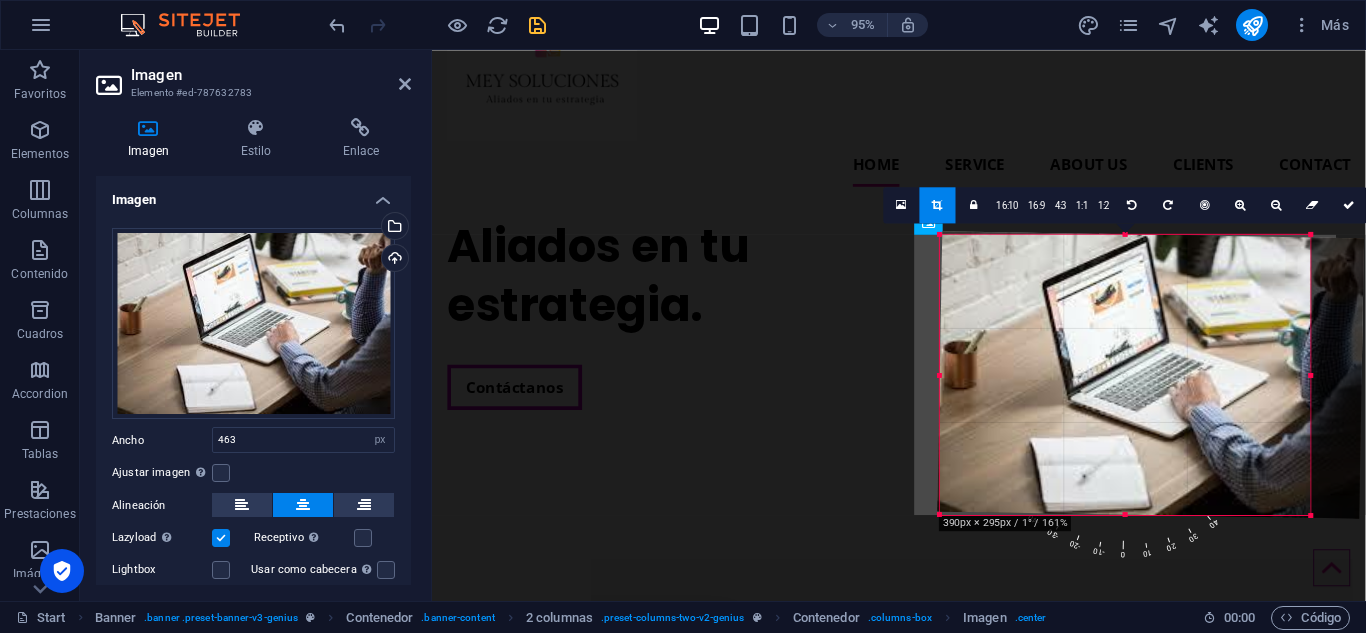 drag, startPoint x: 1333, startPoint y: 379, endPoint x: 1279, endPoint y: 397, distance: 56.920998 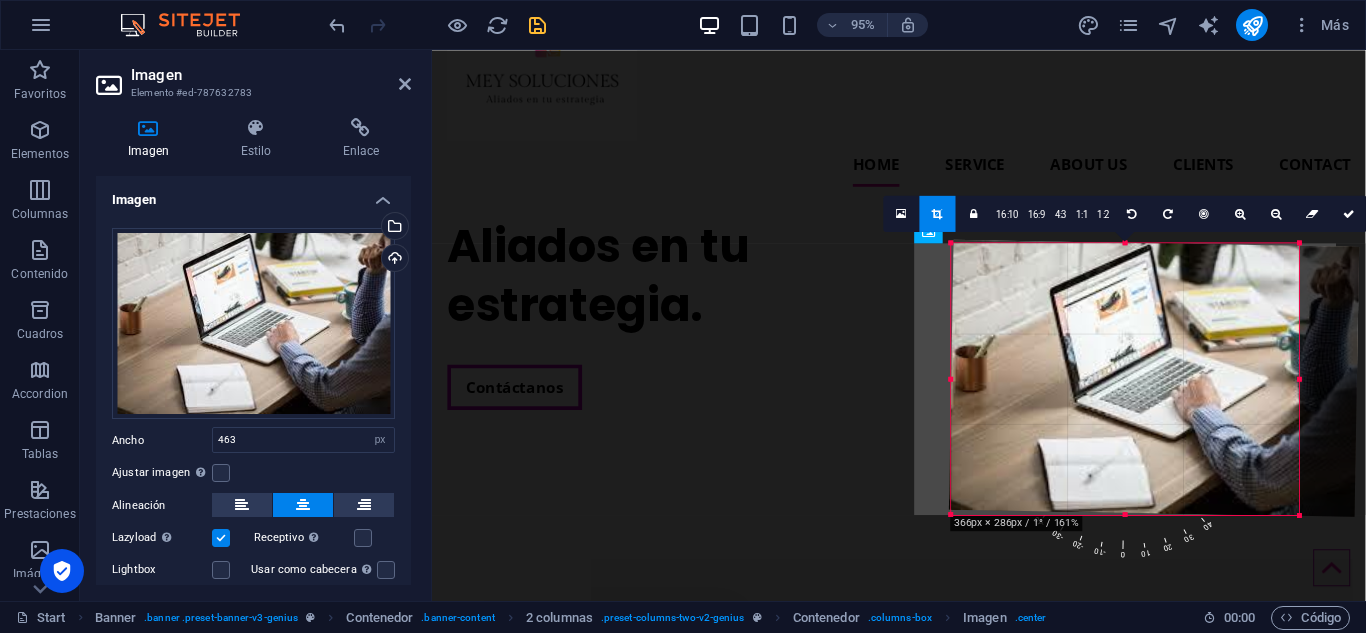 drag, startPoint x: 1152, startPoint y: 379, endPoint x: 1295, endPoint y: 515, distance: 197.34488 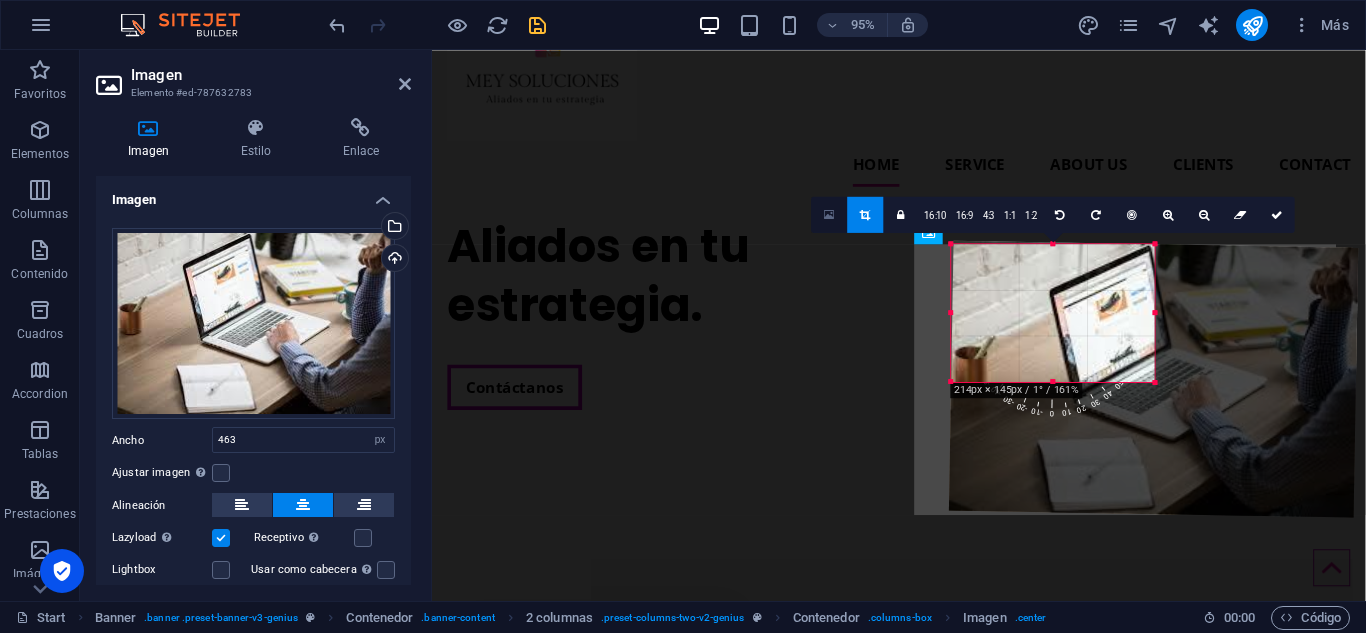 click at bounding box center (830, 214) 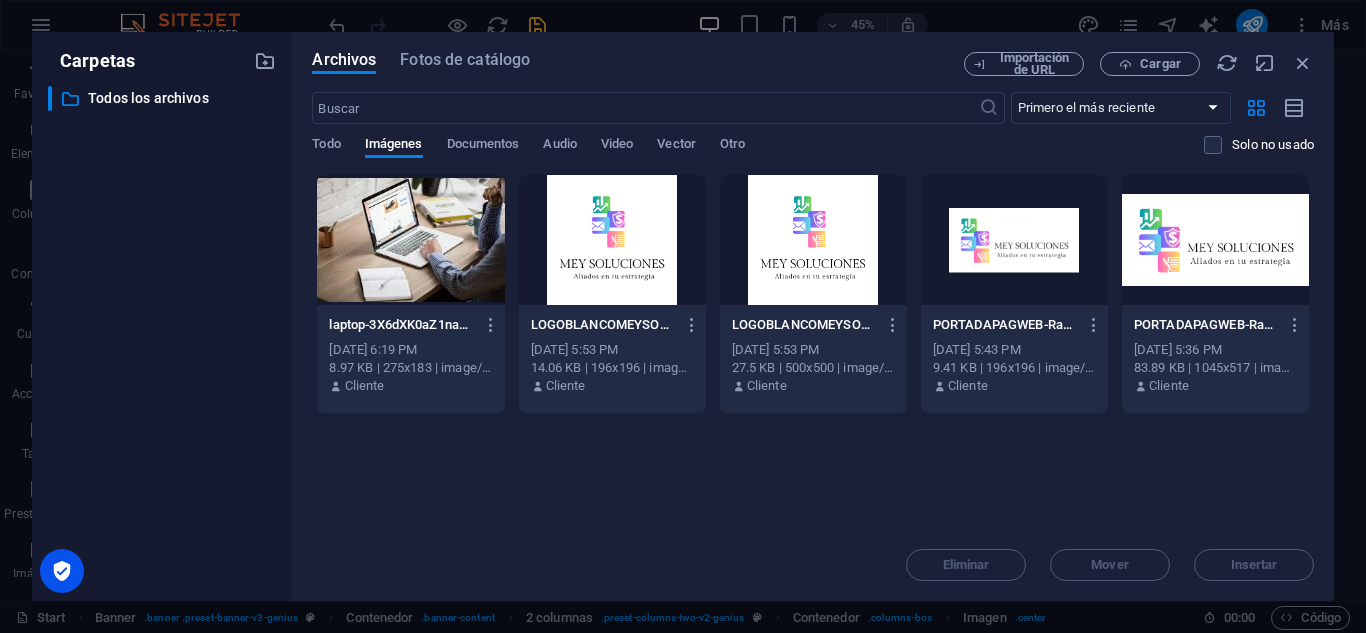 click at bounding box center (410, 240) 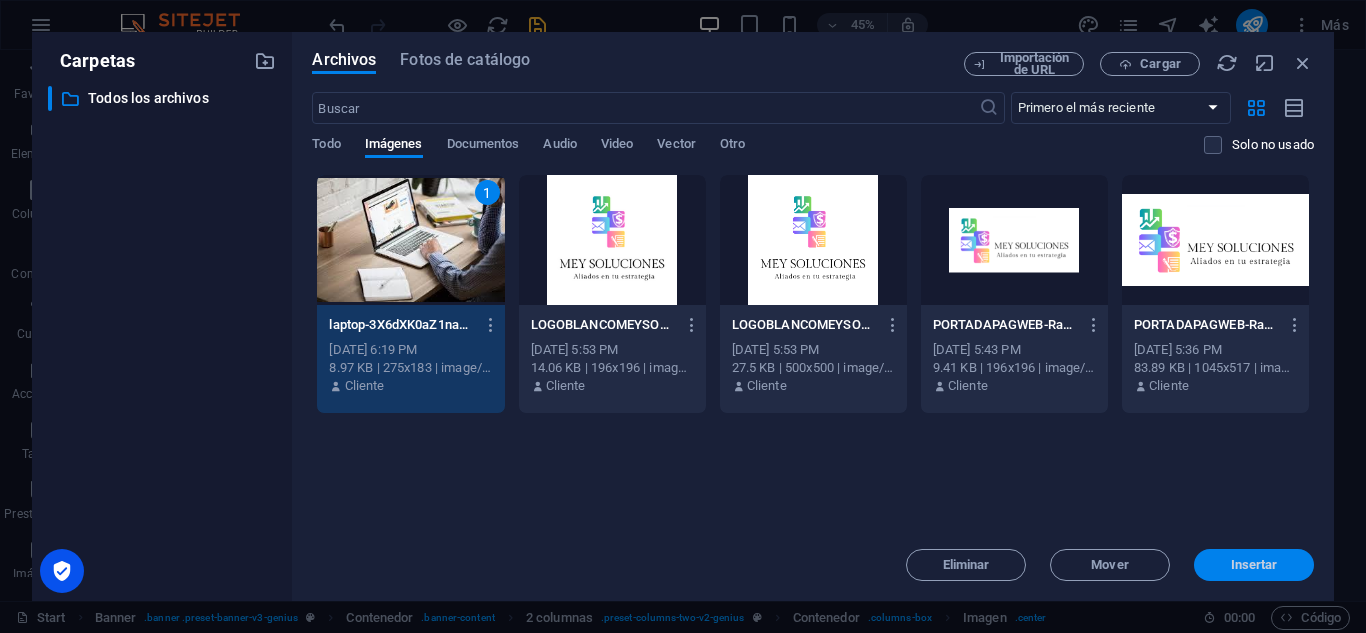 click on "Insertar" at bounding box center (1254, 565) 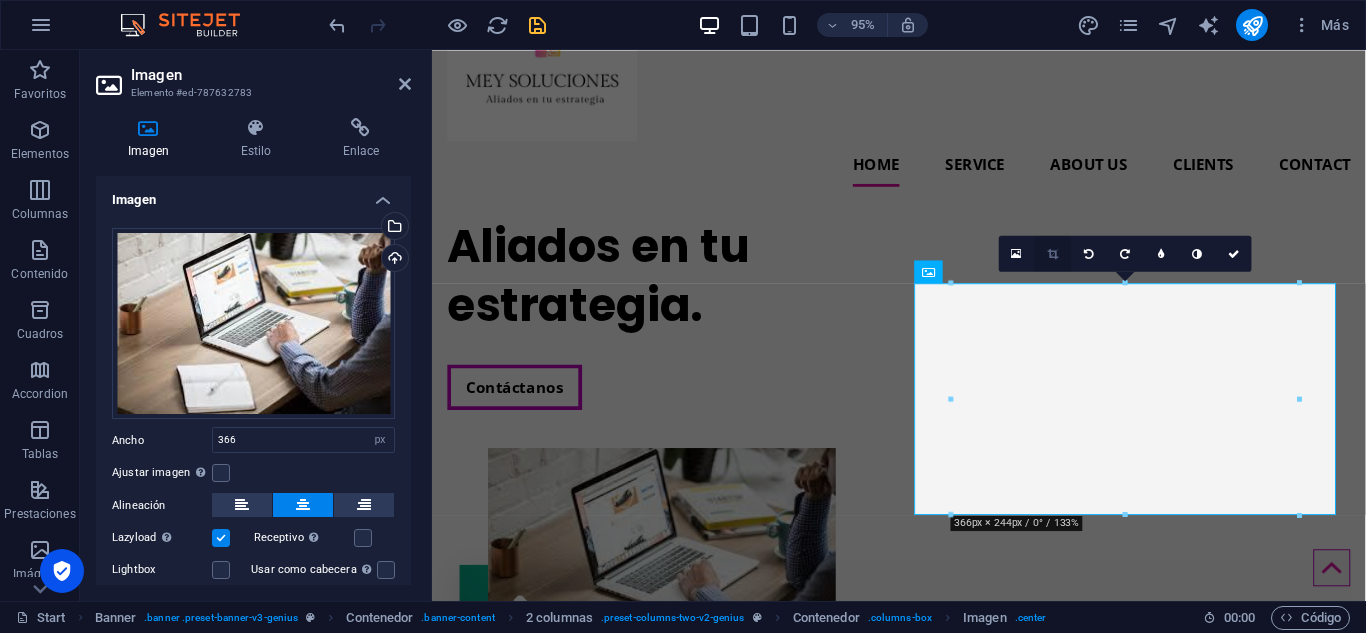 click at bounding box center (1053, 253) 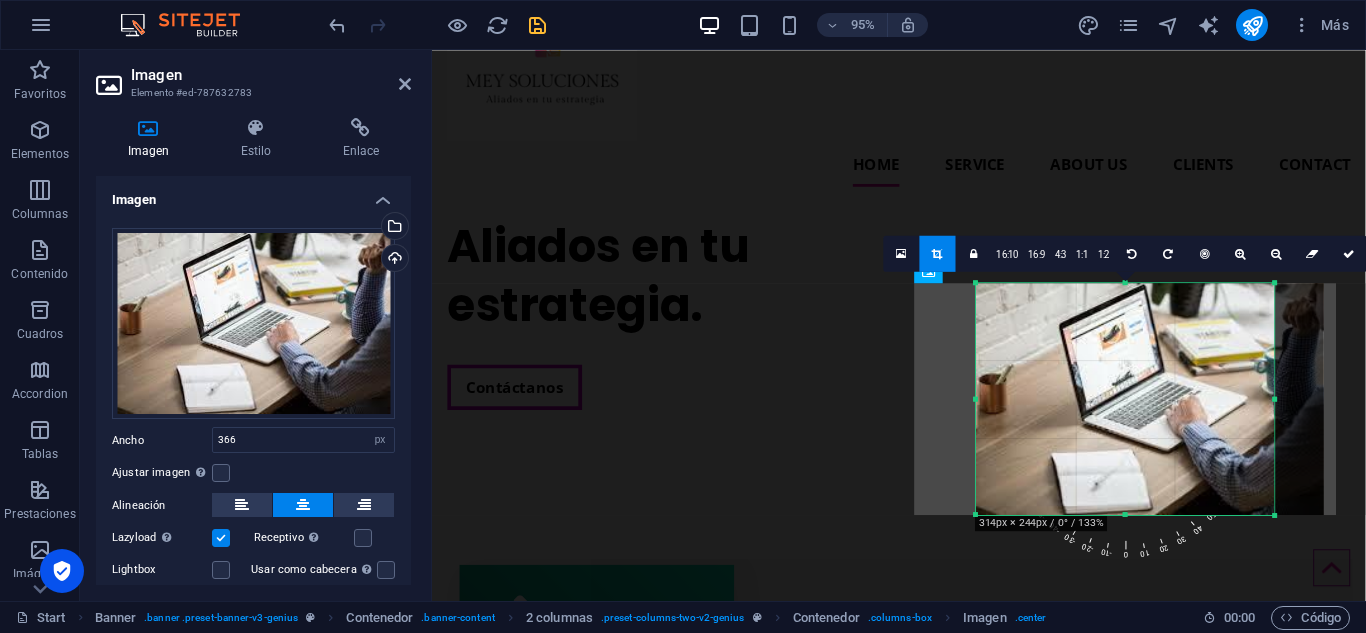 drag, startPoint x: 1302, startPoint y: 399, endPoint x: 1250, endPoint y: 423, distance: 57.271286 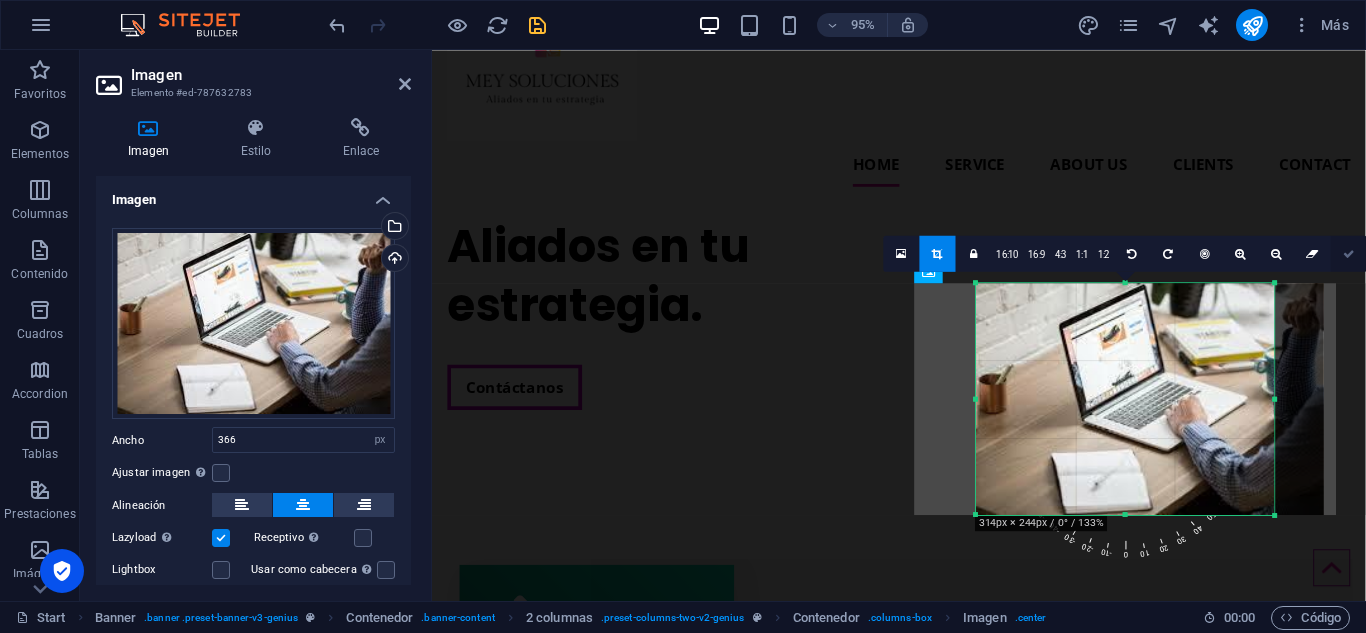 click at bounding box center [1349, 253] 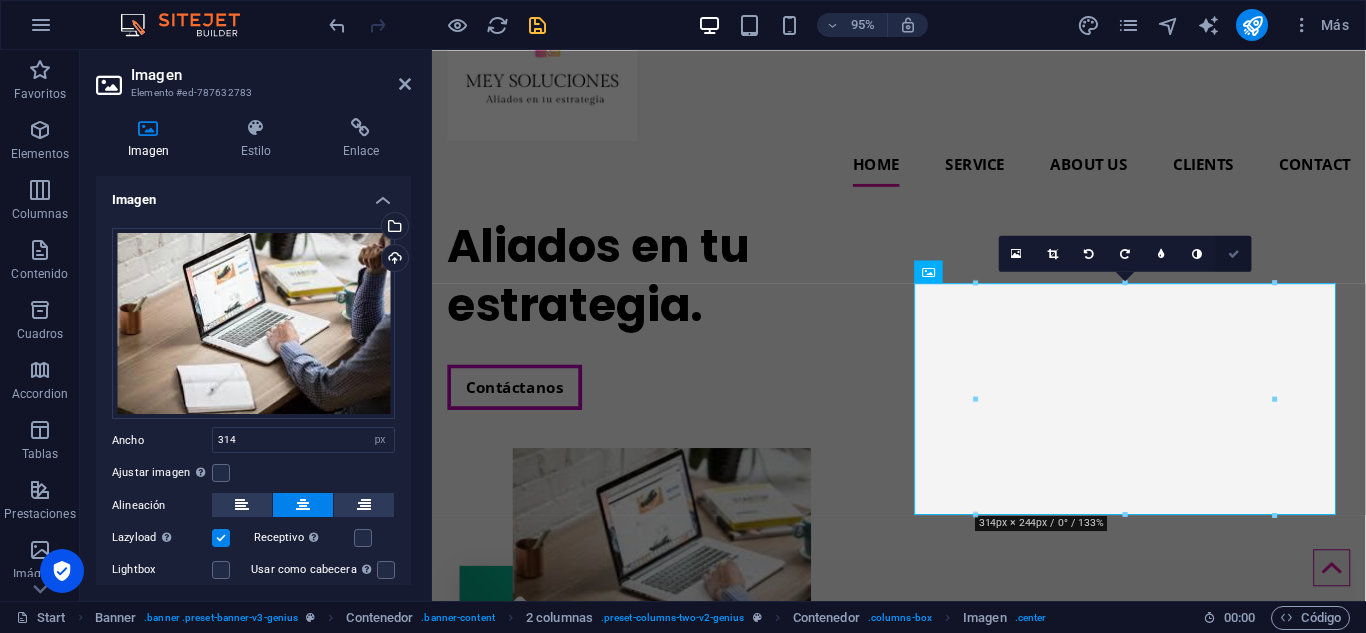 click at bounding box center (1234, 252) 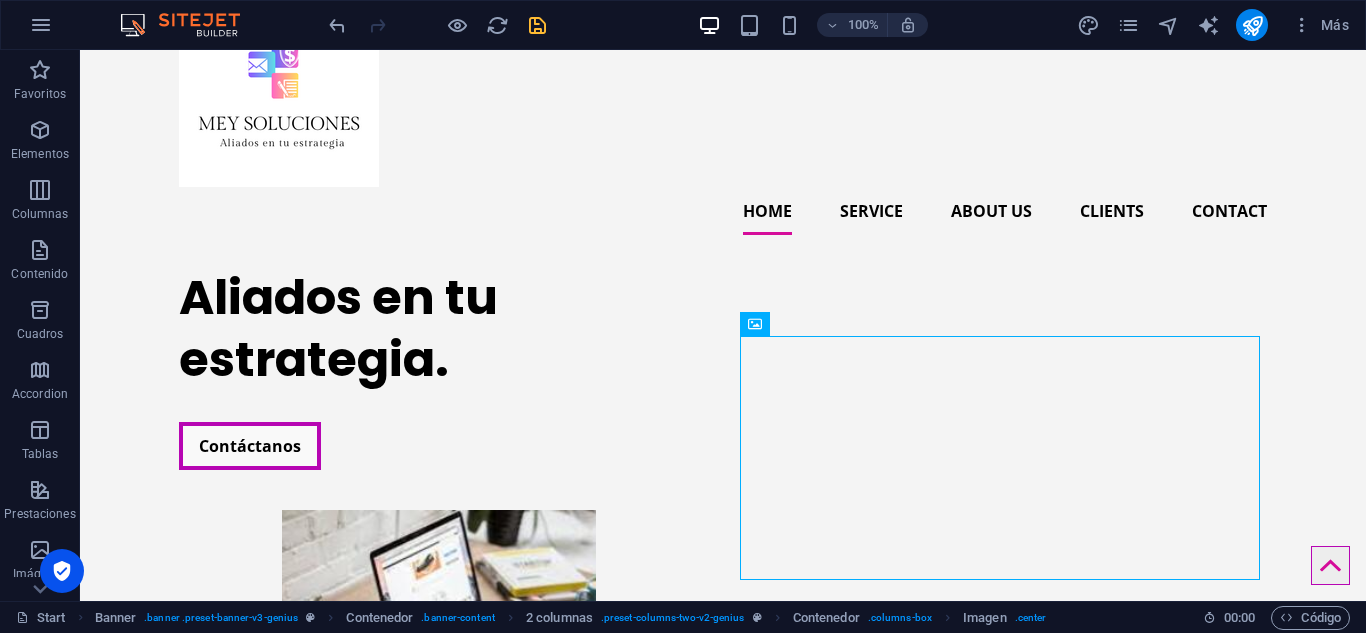 scroll, scrollTop: 60, scrollLeft: 0, axis: vertical 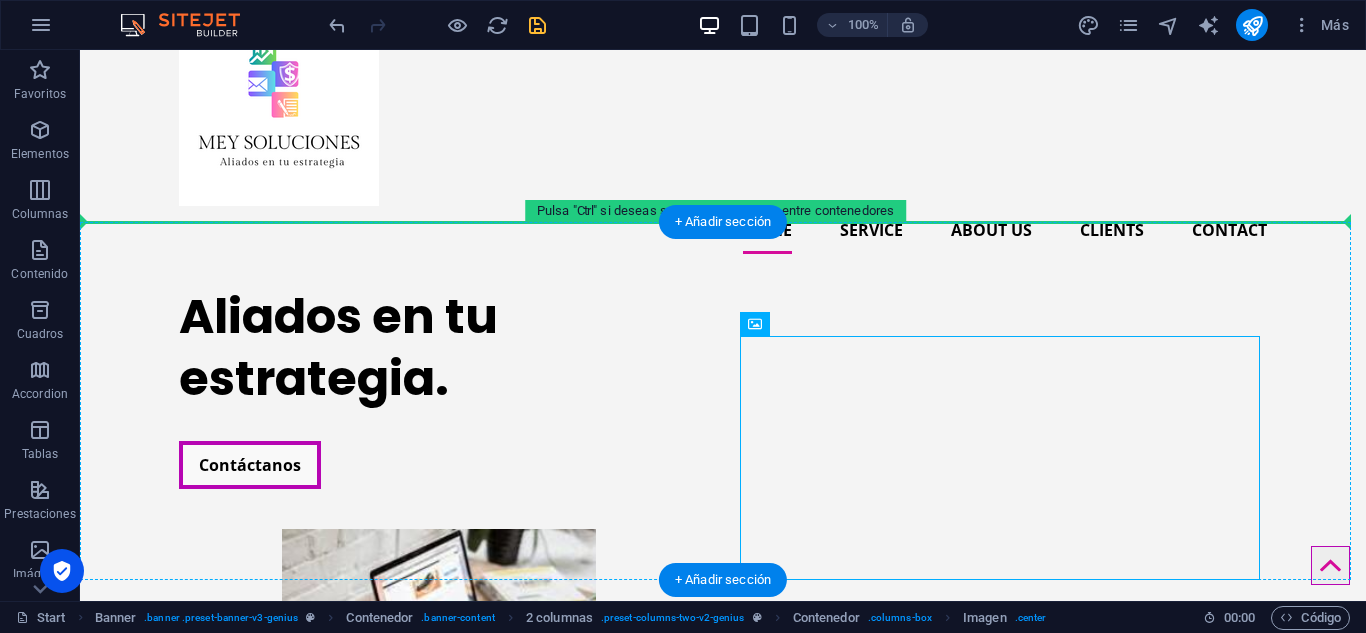 drag, startPoint x: 1002, startPoint y: 385, endPoint x: 998, endPoint y: 276, distance: 109.07337 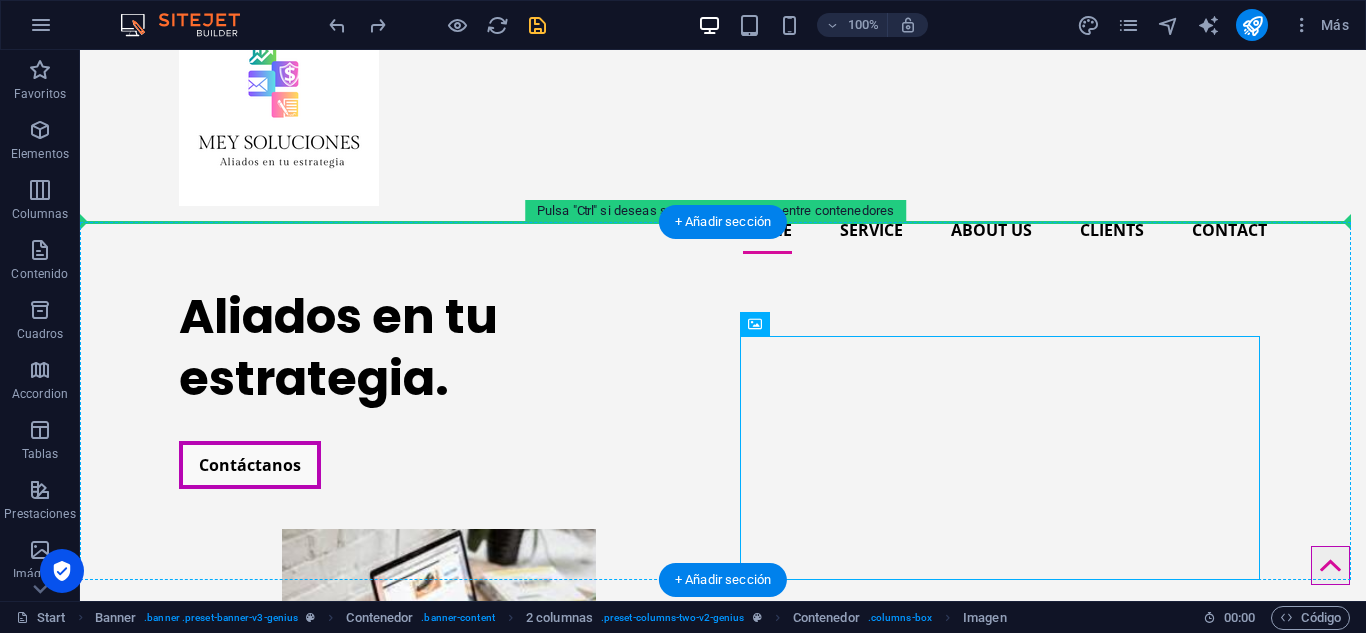 drag, startPoint x: 1214, startPoint y: 359, endPoint x: 1222, endPoint y: 323, distance: 36.878178 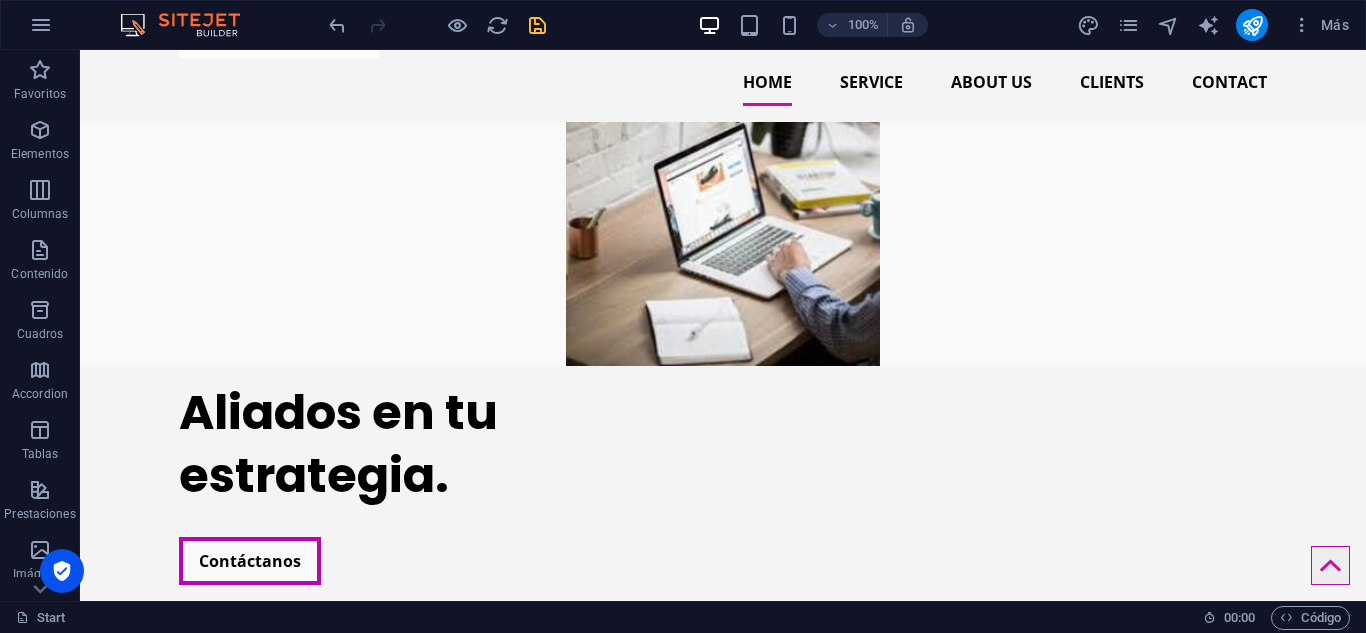 scroll, scrollTop: 376, scrollLeft: 0, axis: vertical 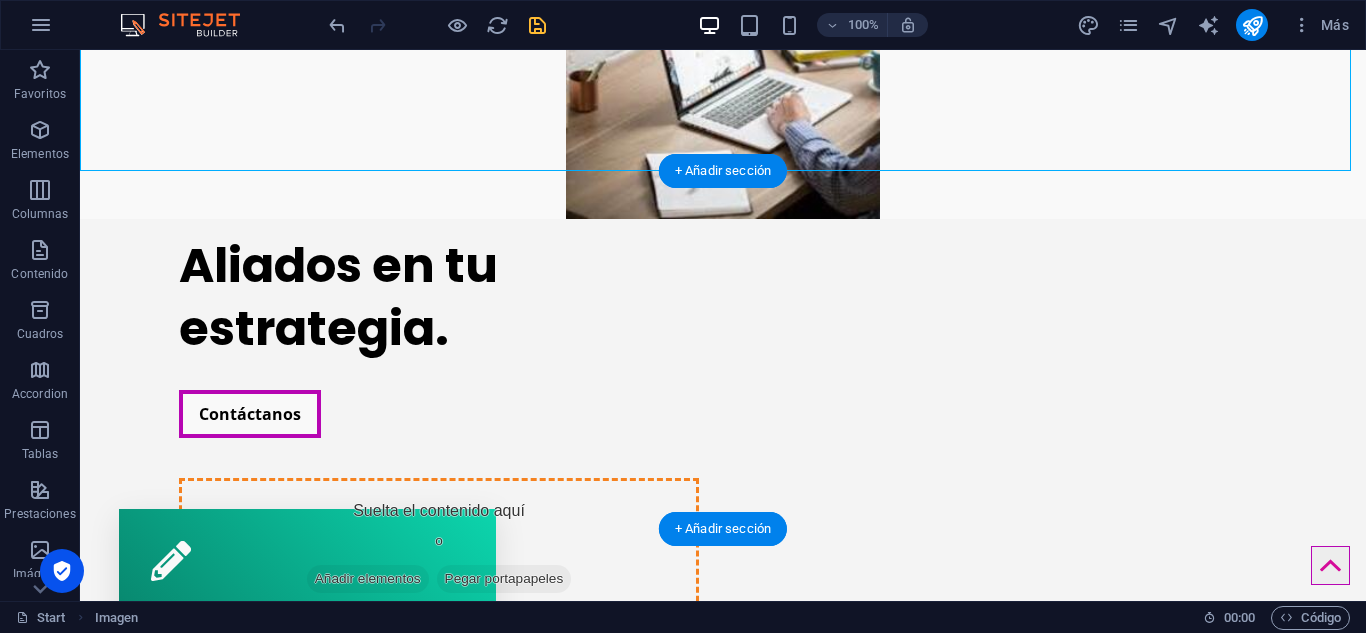 drag, startPoint x: 796, startPoint y: 107, endPoint x: 997, endPoint y: 333, distance: 302.45166 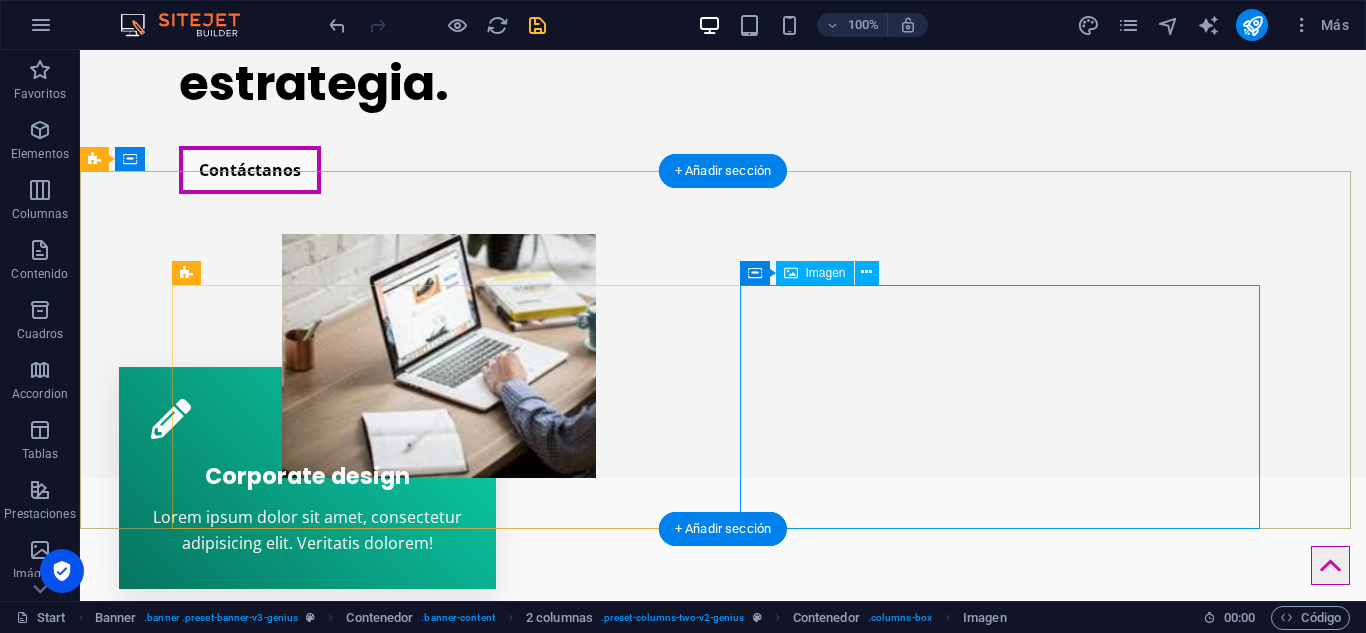 scroll, scrollTop: 111, scrollLeft: 0, axis: vertical 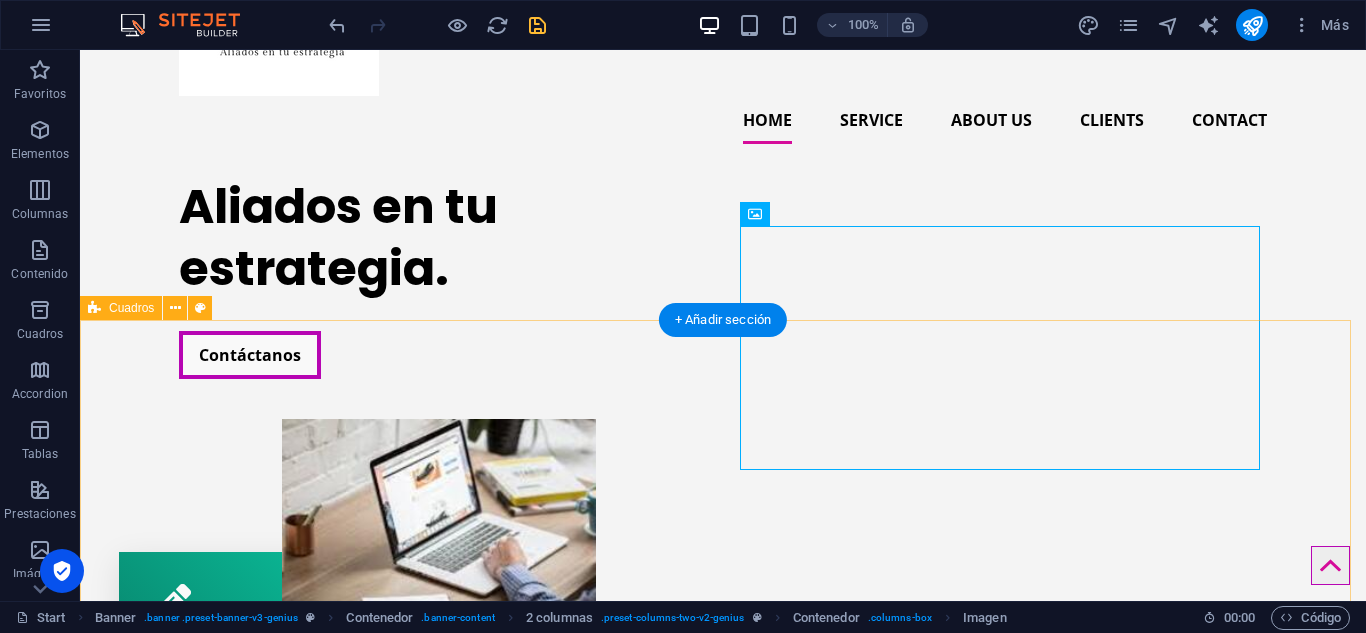 click on "Corporate design Lorem ipsum dolor sit amet, consectetur adipisicing elit. Veritatis dolorem! Webdesign Lorem ipsum dolor sit amet, consectetur adipisicing elit. Veritatis dolorem! Mobile apps Lorem ipsum dolor sit amet, consectetur adipisicing elit. Veritatis dolorem!" at bounding box center [723, 903] 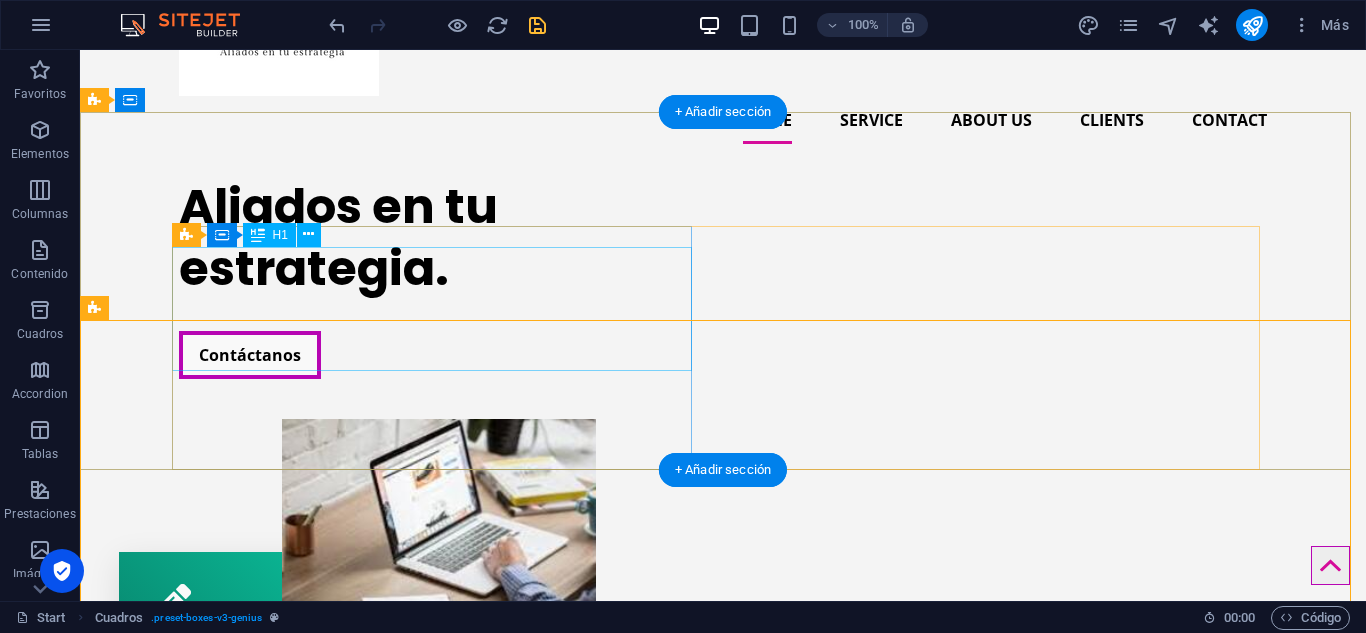 click on "Aliados en tu estrategia." at bounding box center (439, 238) 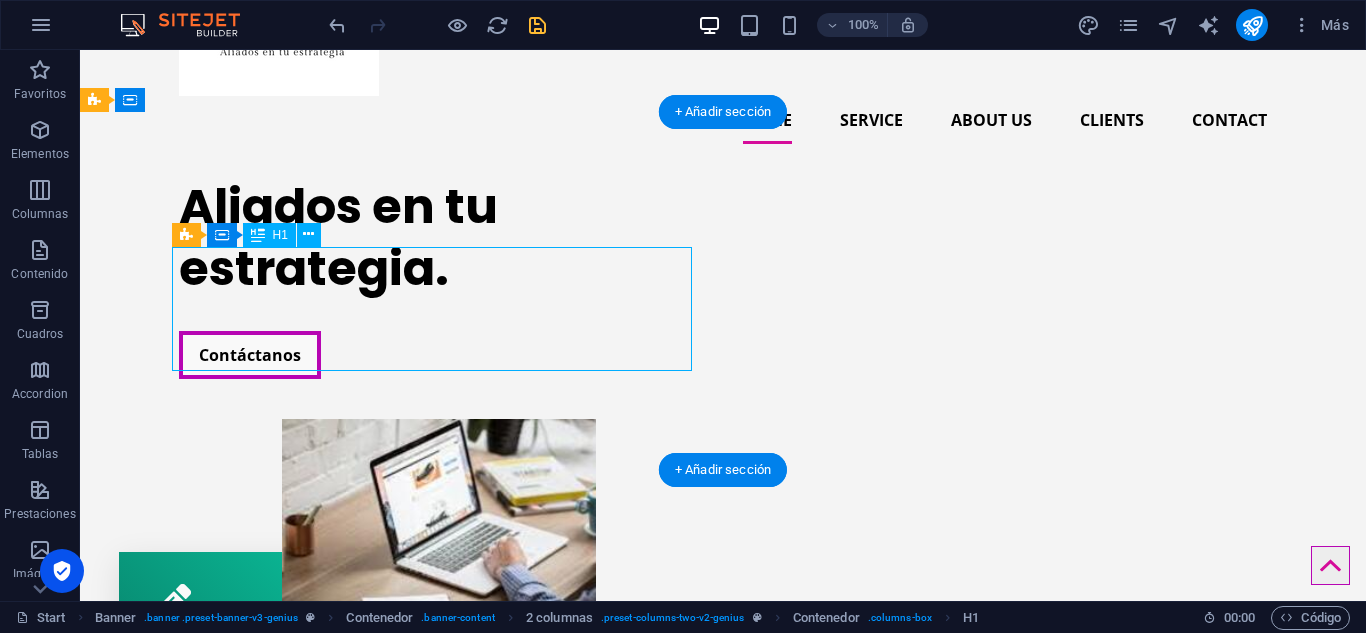 click on "Aliados en tu estrategia." at bounding box center (439, 238) 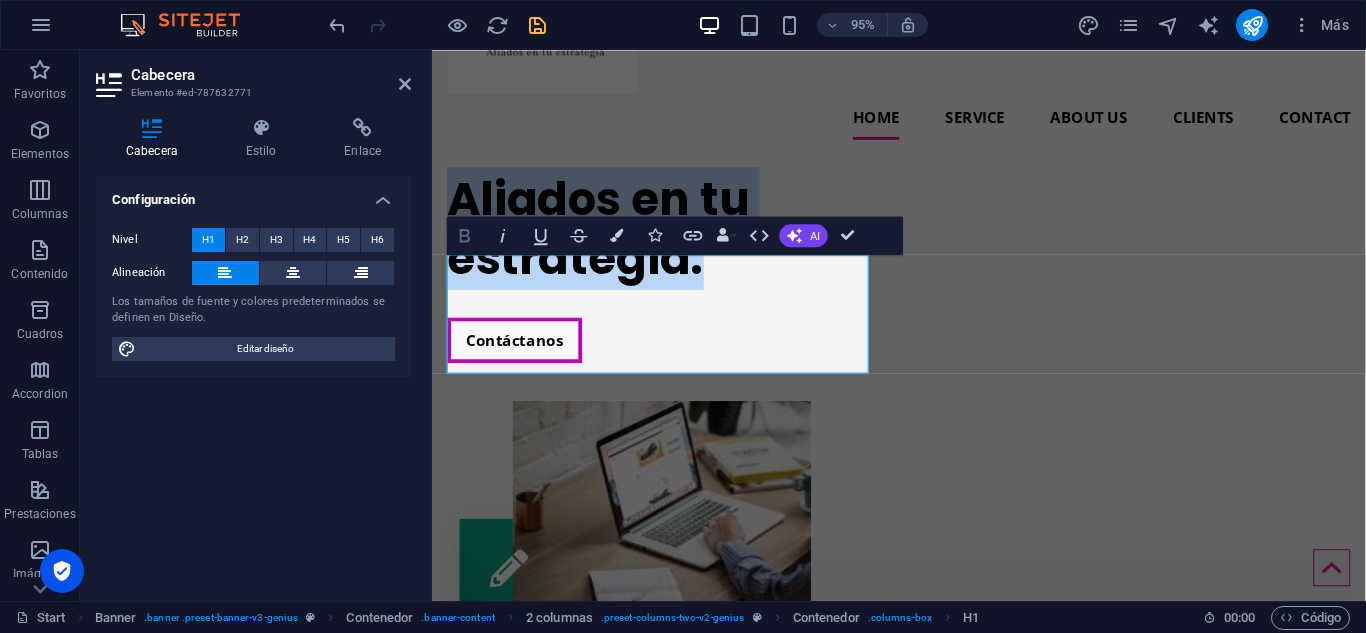 click 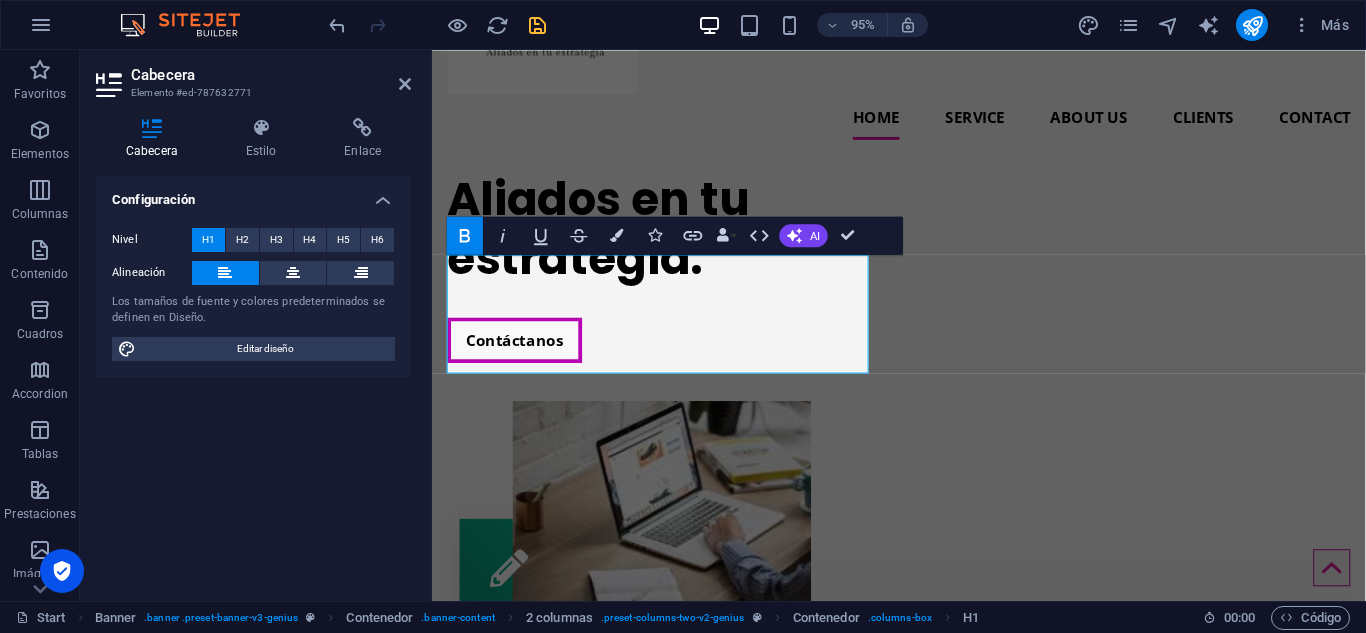 click 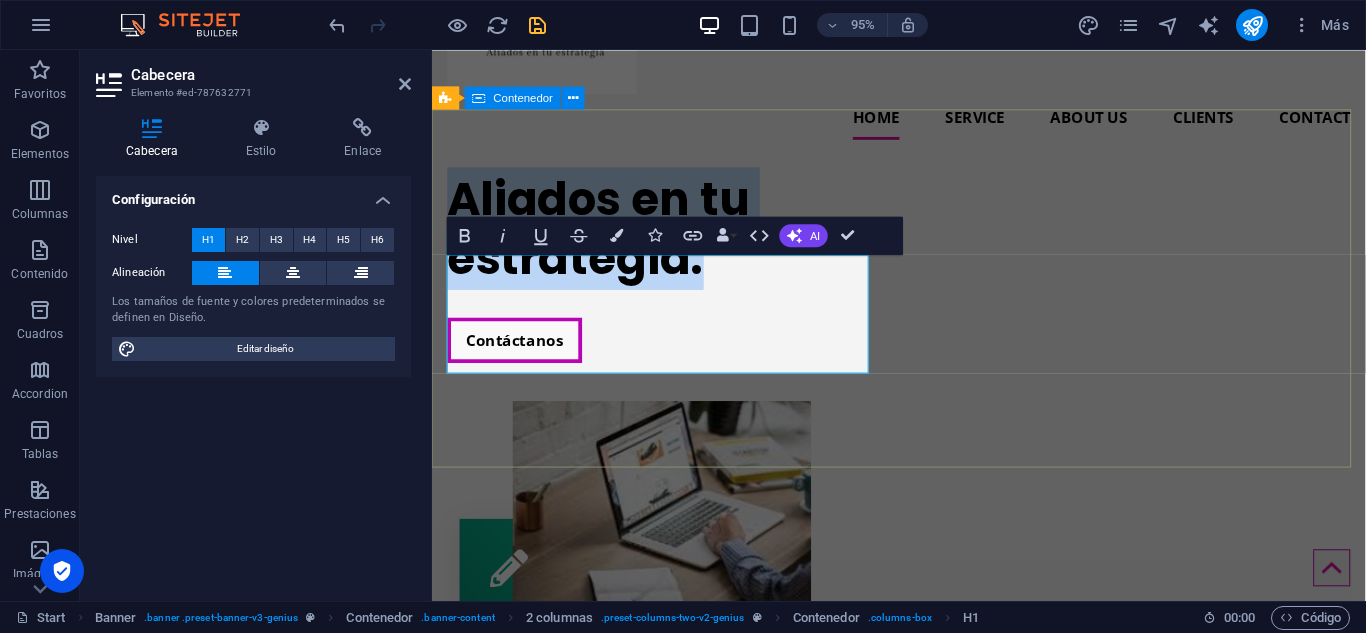 click on "Aliados en tu estrategia. Contáctanos" at bounding box center [923, 411] 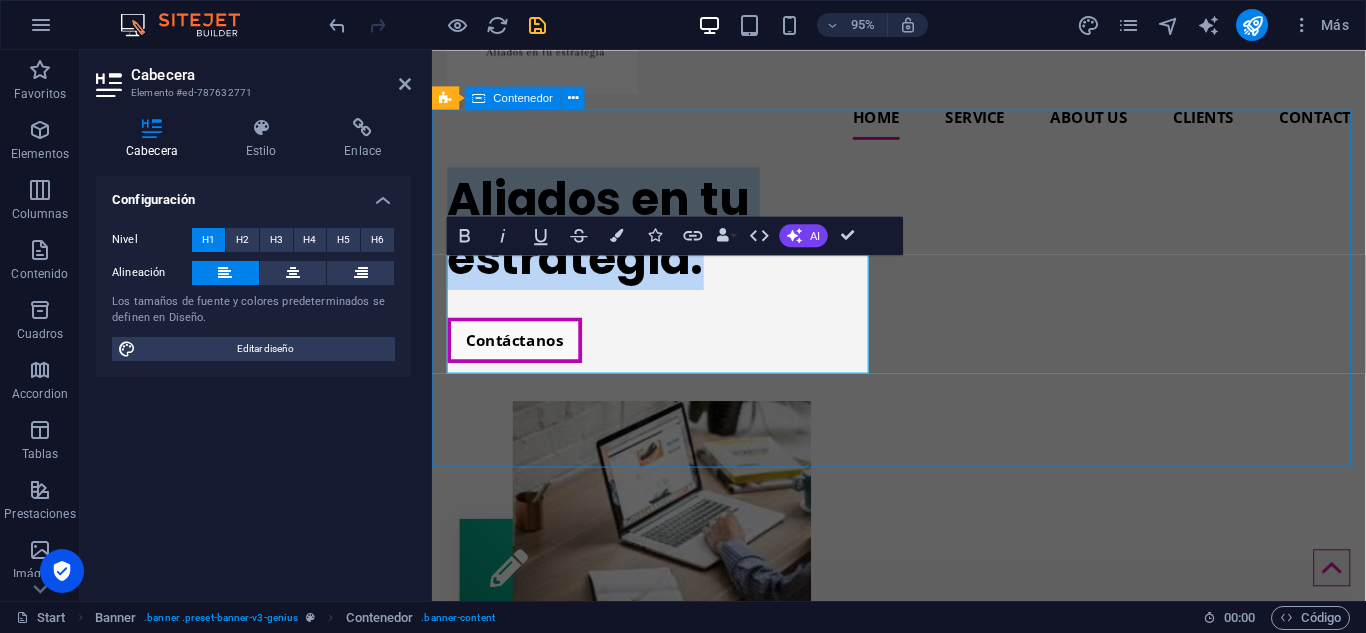 click on "Aliados en tu estrategia. Contáctanos" at bounding box center [923, 411] 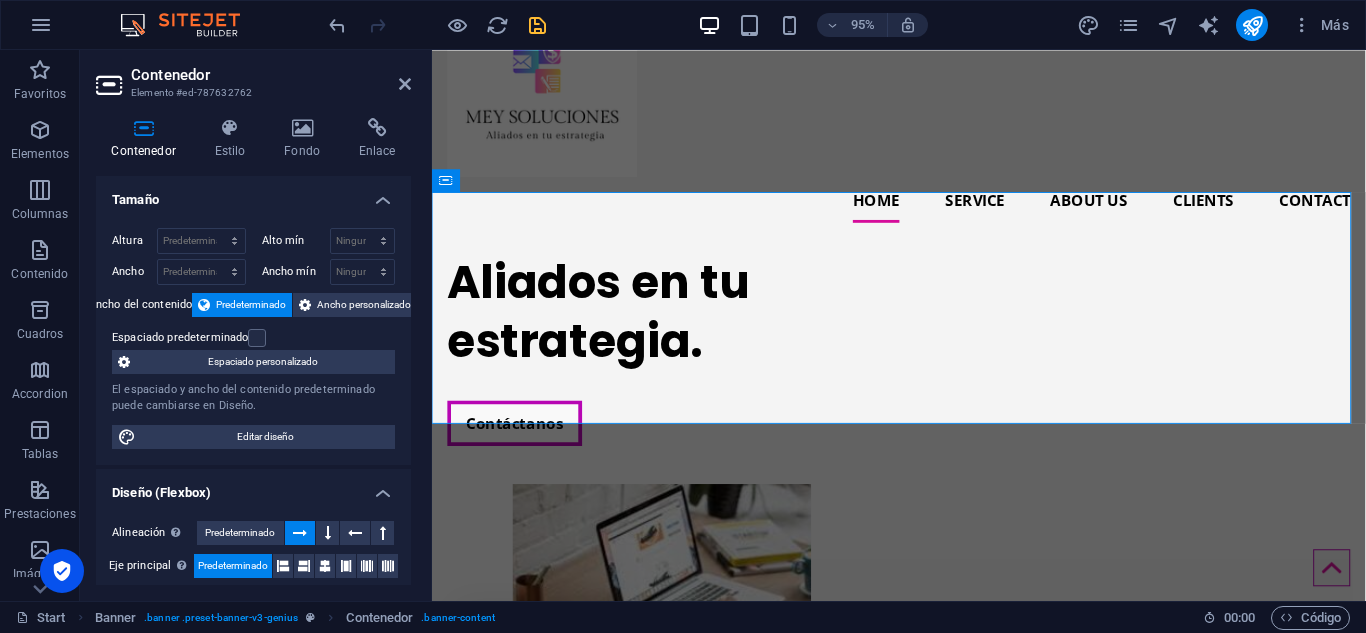 scroll, scrollTop: 19, scrollLeft: 0, axis: vertical 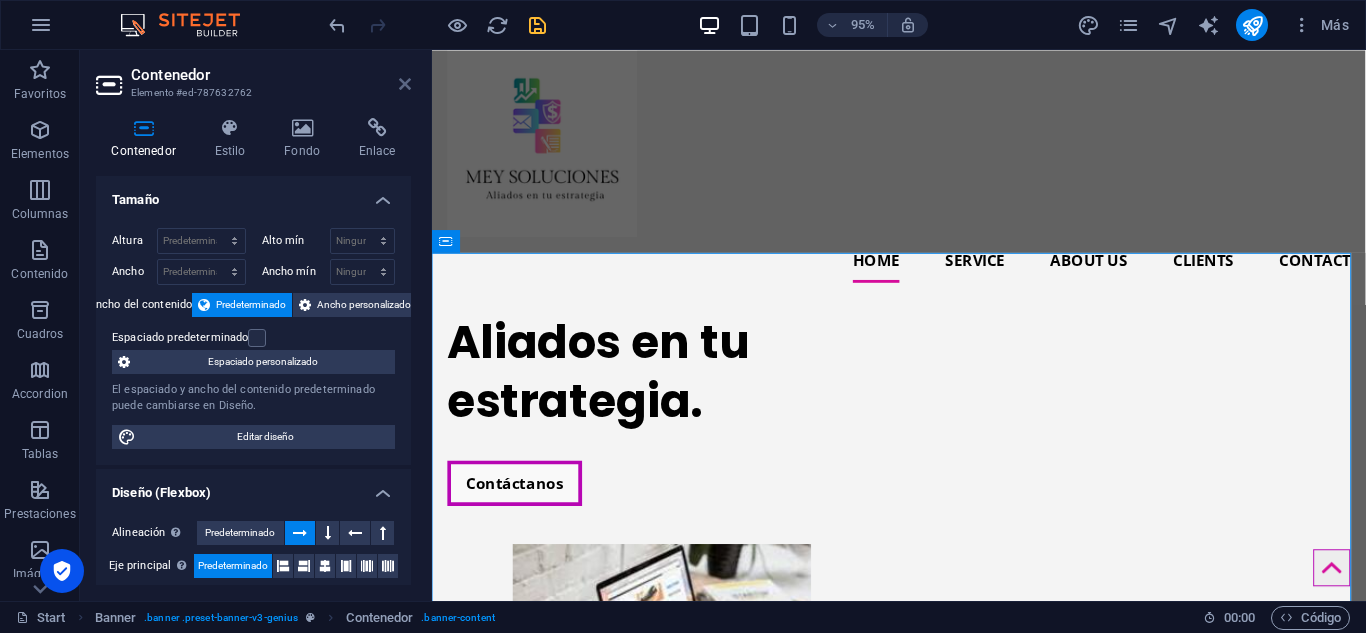 click at bounding box center (405, 84) 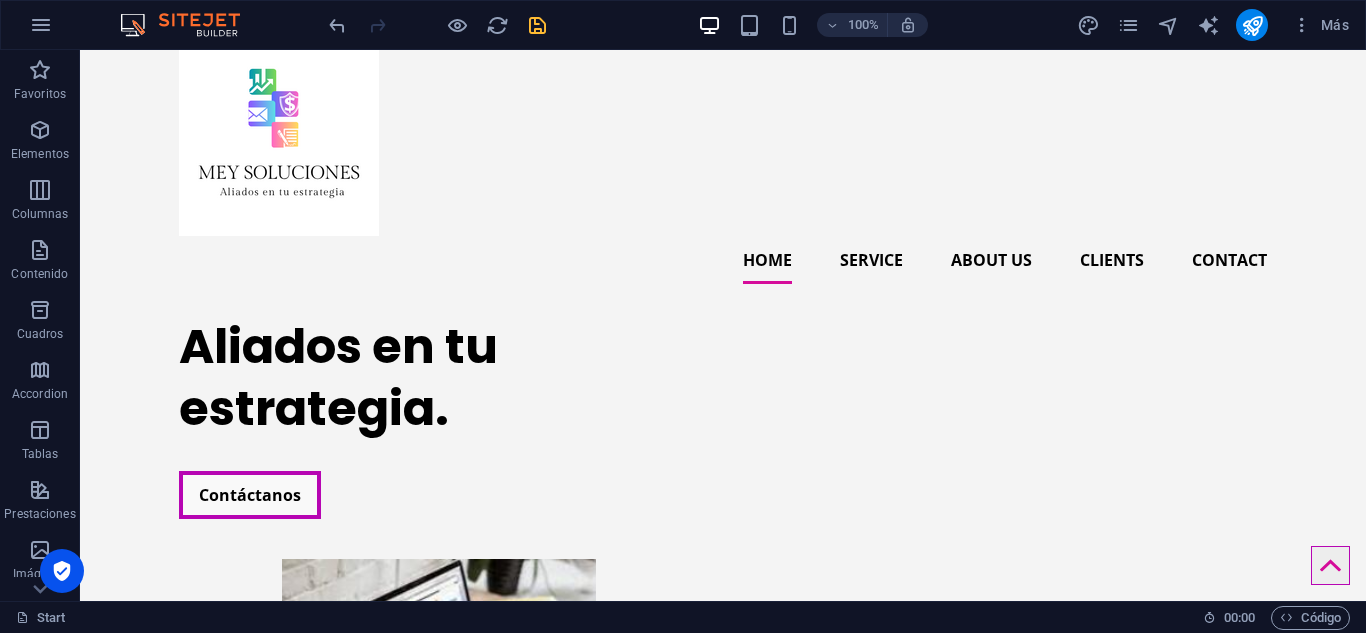 scroll, scrollTop: 0, scrollLeft: 0, axis: both 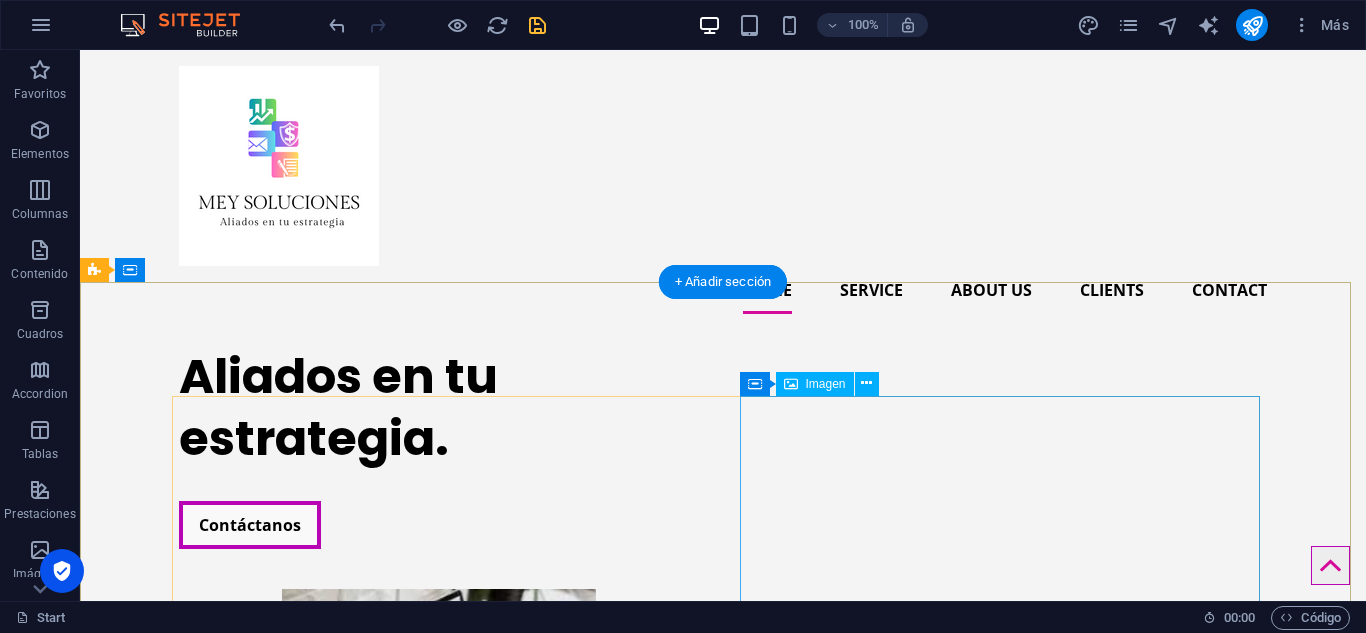 click at bounding box center [439, 711] 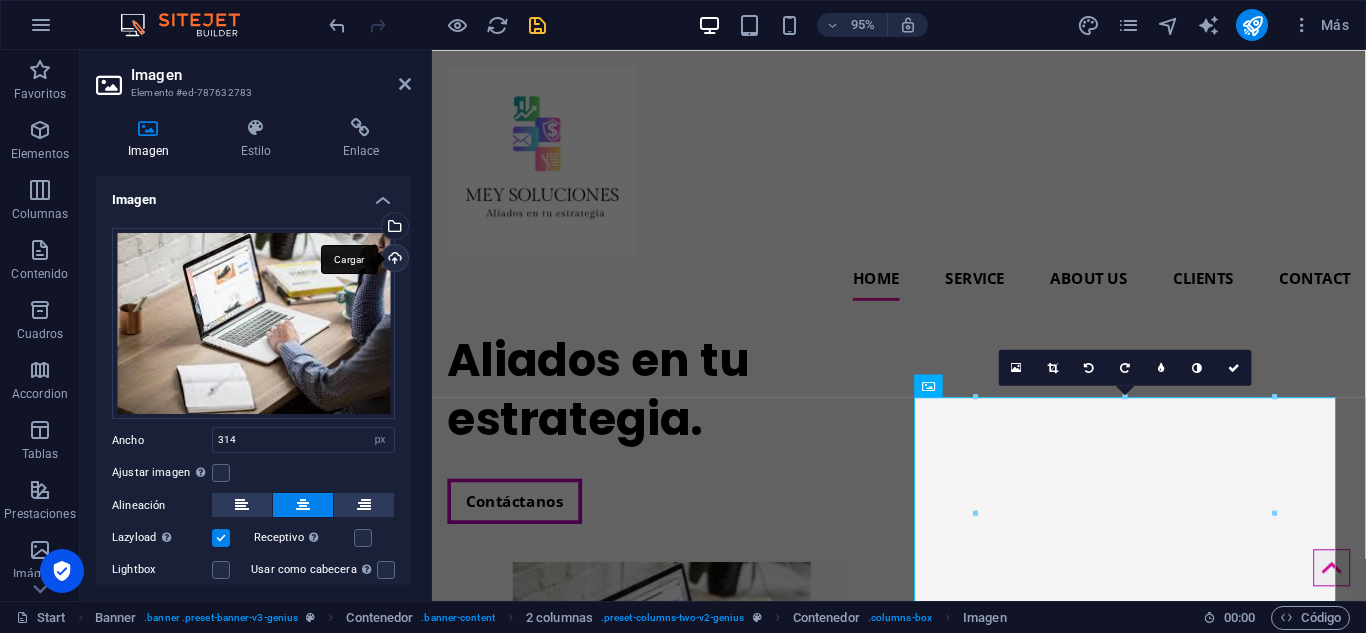 click on "Cargar" at bounding box center (393, 260) 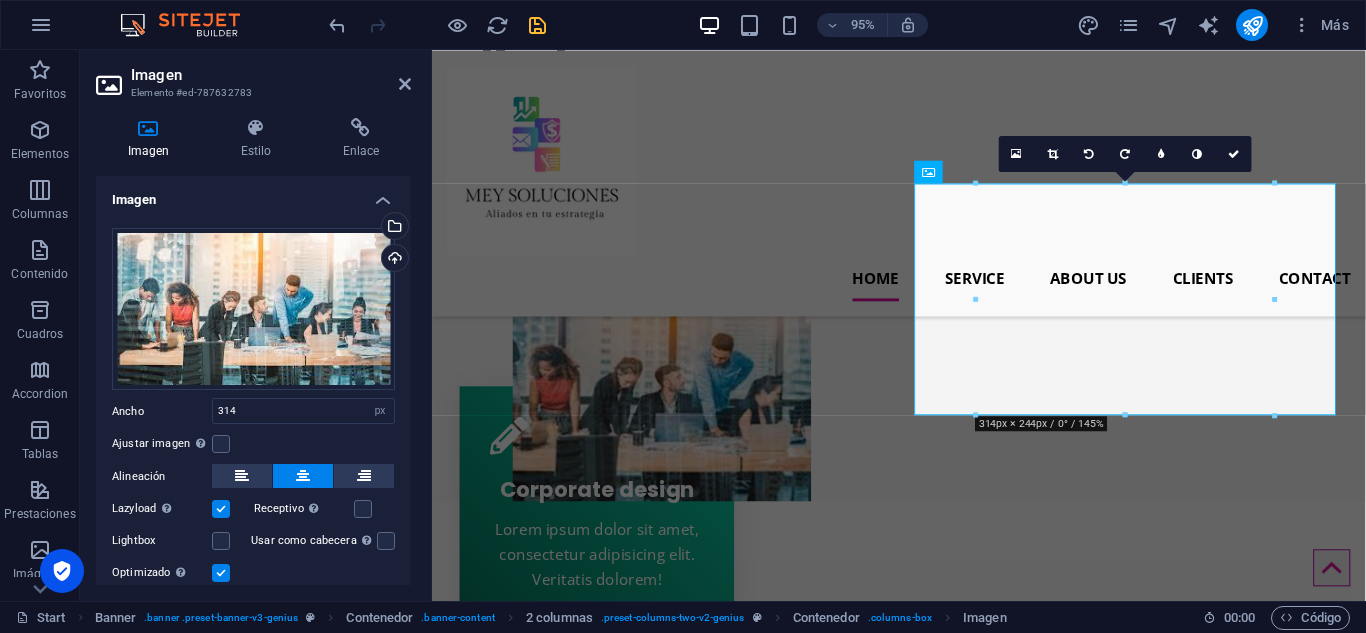scroll, scrollTop: 148, scrollLeft: 0, axis: vertical 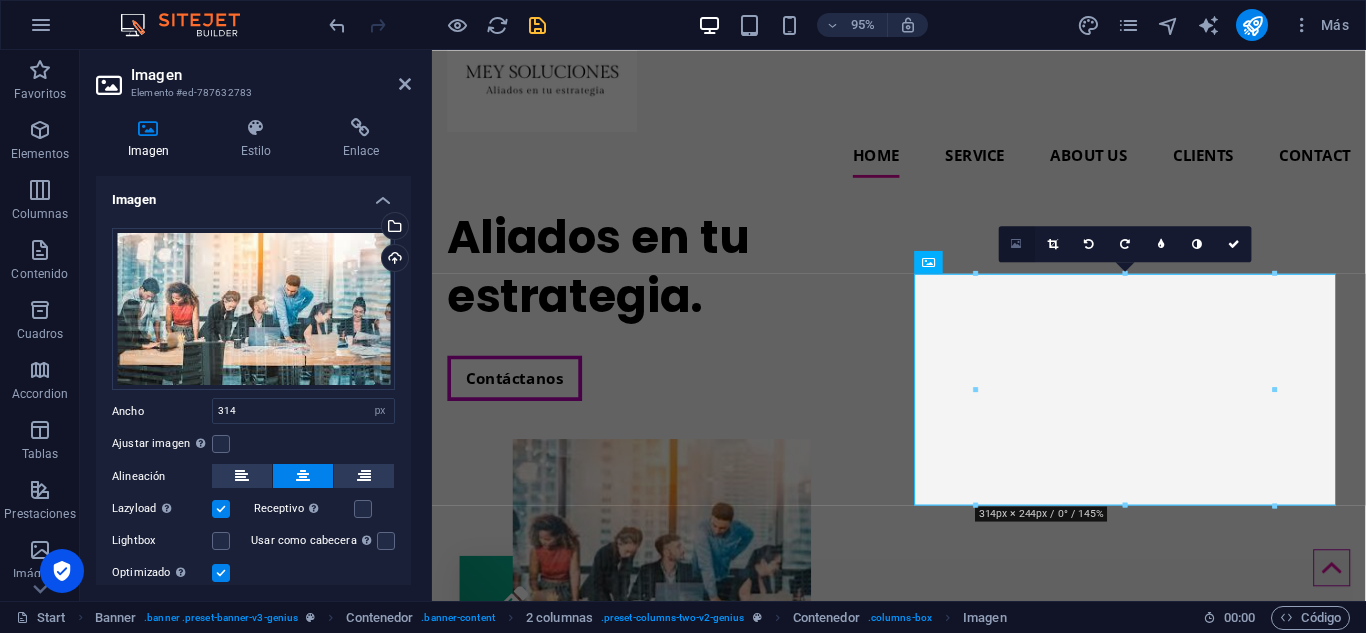 click at bounding box center [1017, 243] 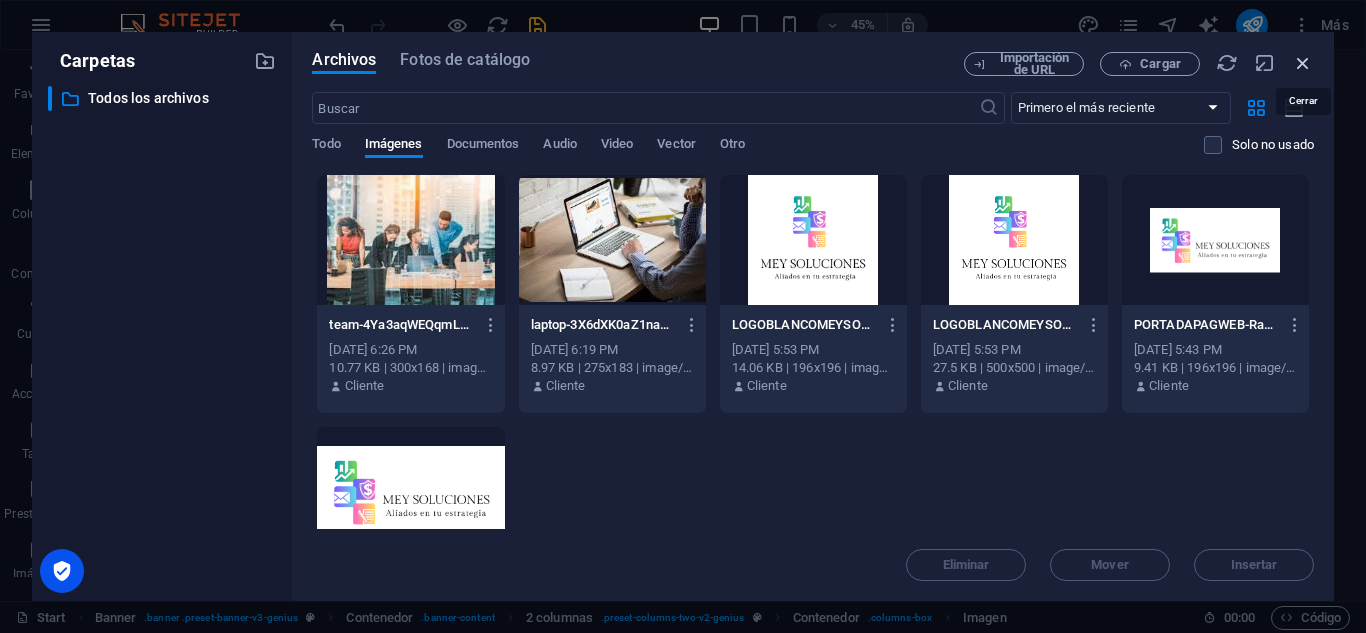 click at bounding box center (1303, 63) 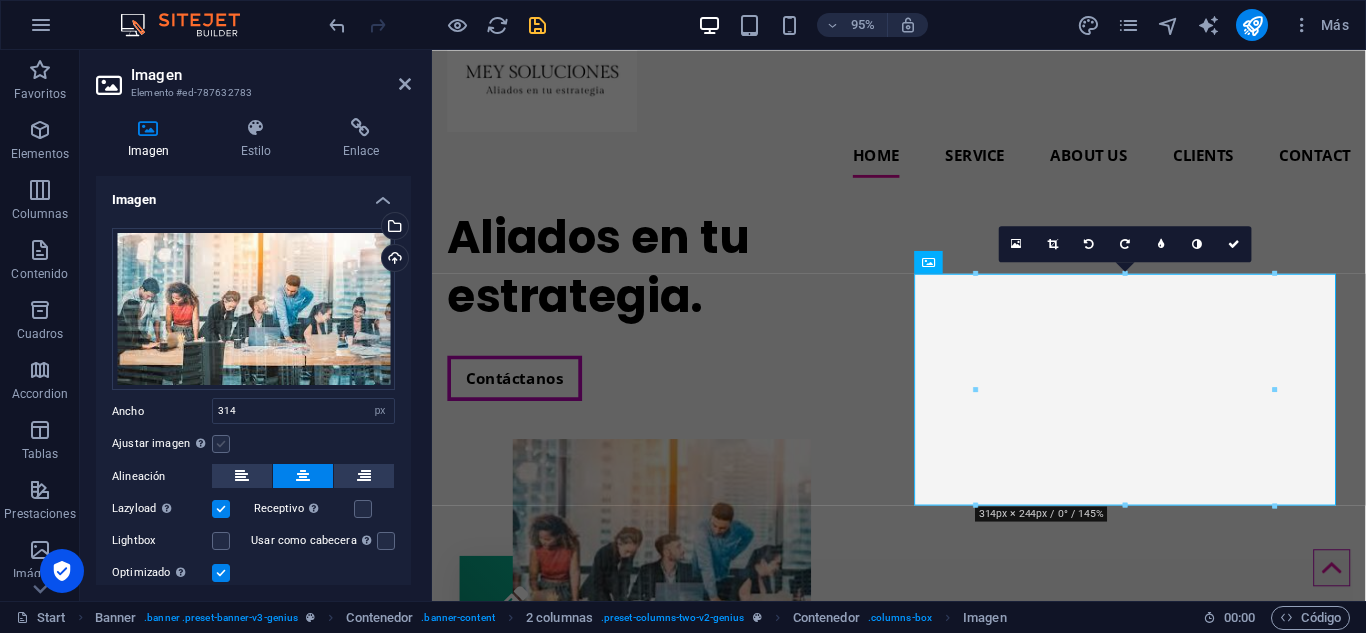 click at bounding box center (221, 444) 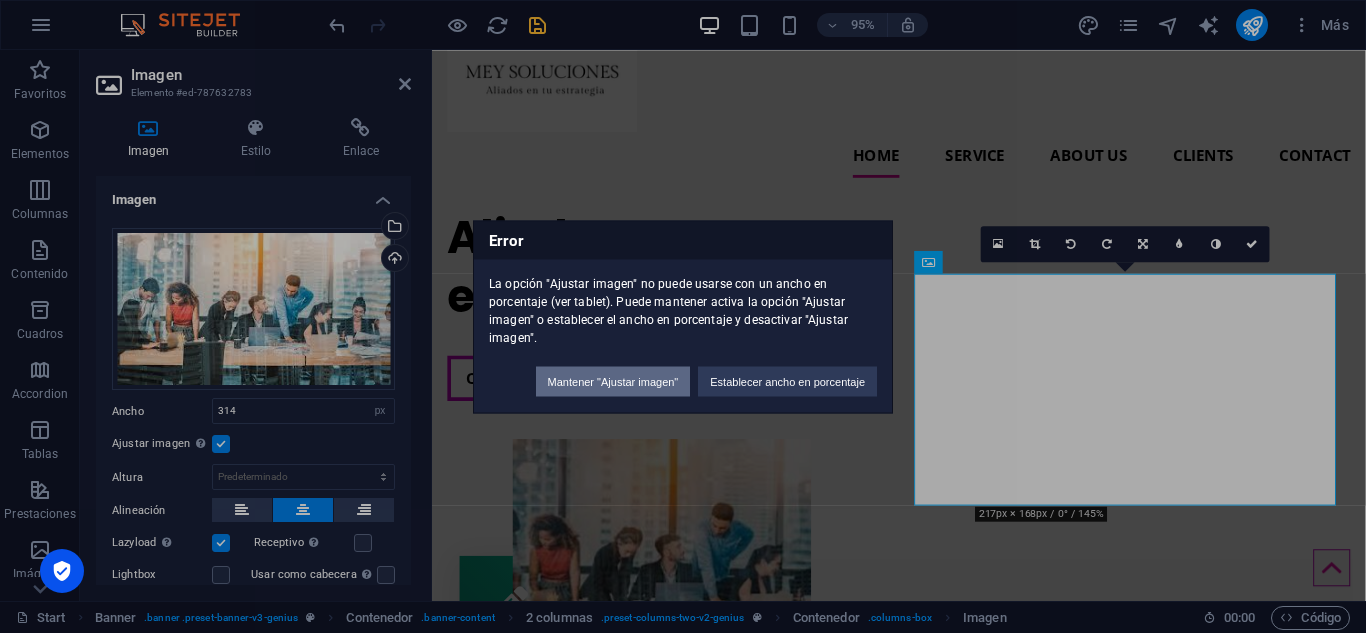 click on "Mantener "Ajustar imagen"" at bounding box center [613, 381] 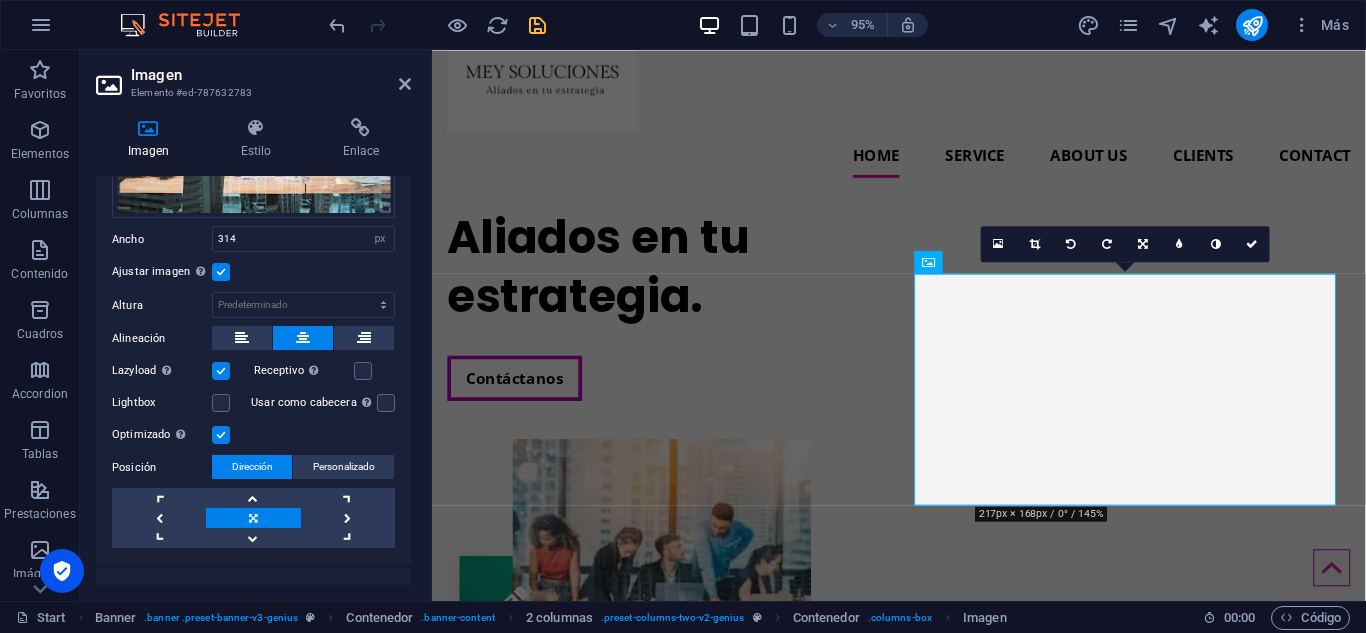 scroll, scrollTop: 181, scrollLeft: 0, axis: vertical 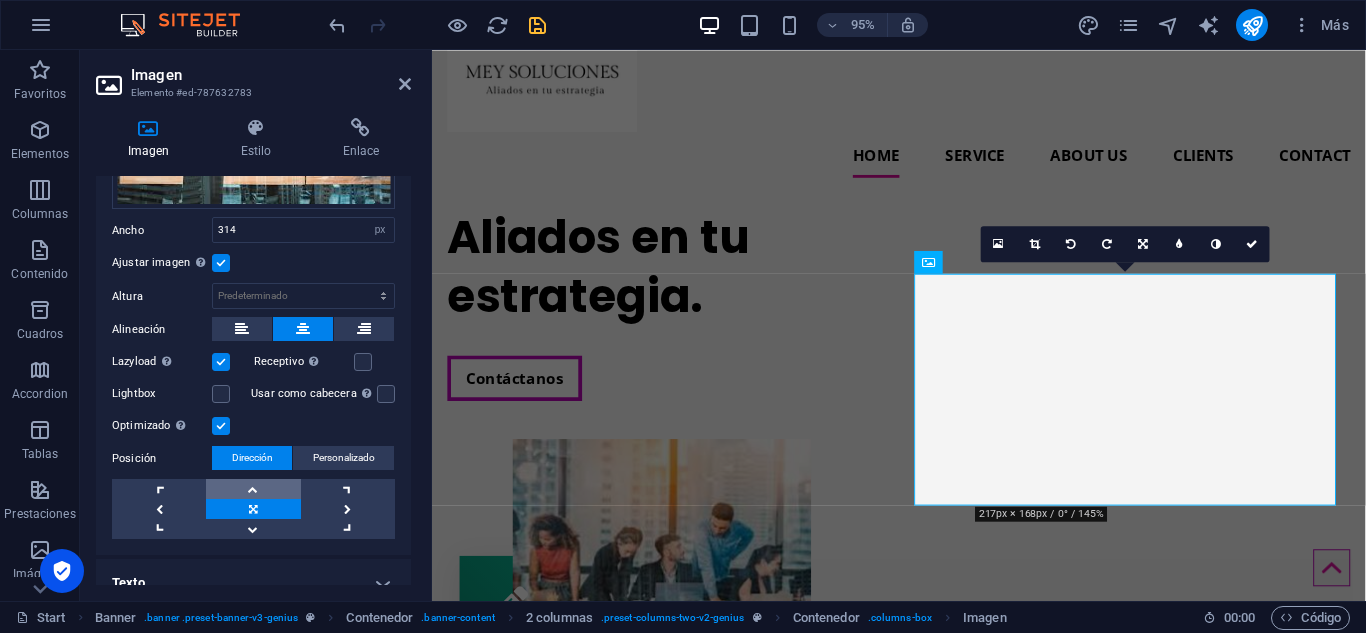 click at bounding box center (253, 489) 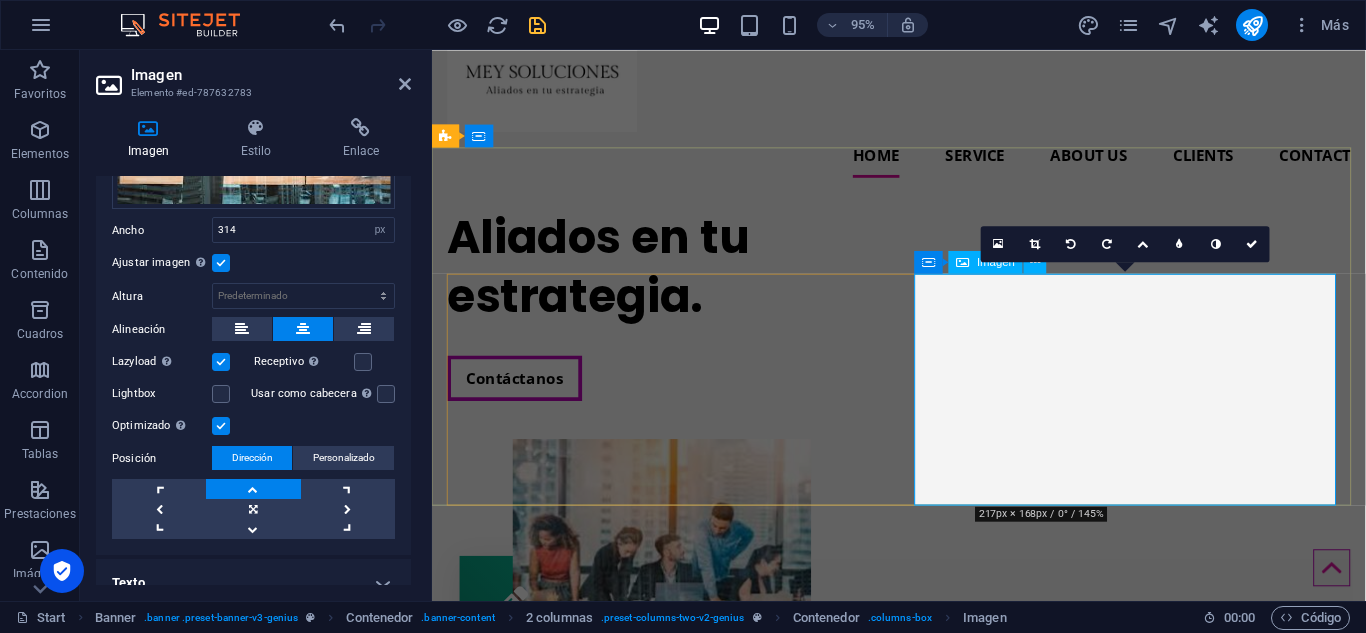 click at bounding box center (674, 581) 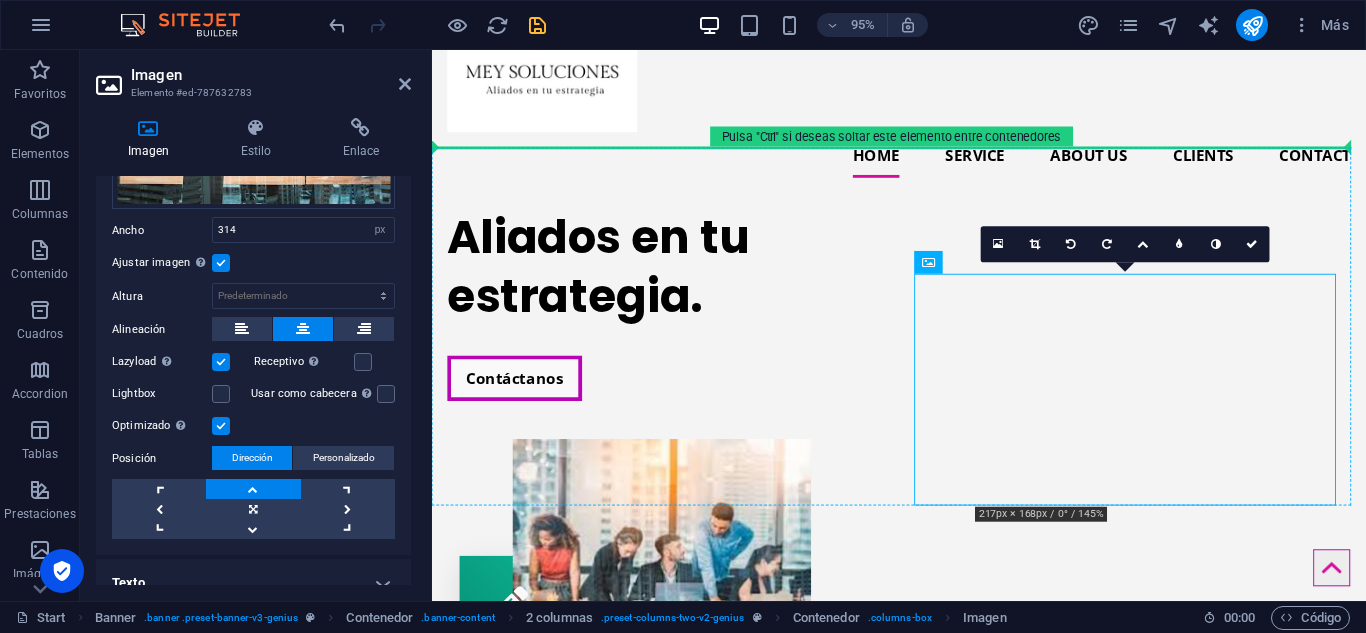 drag, startPoint x: 1126, startPoint y: 347, endPoint x: 1113, endPoint y: 253, distance: 94.89468 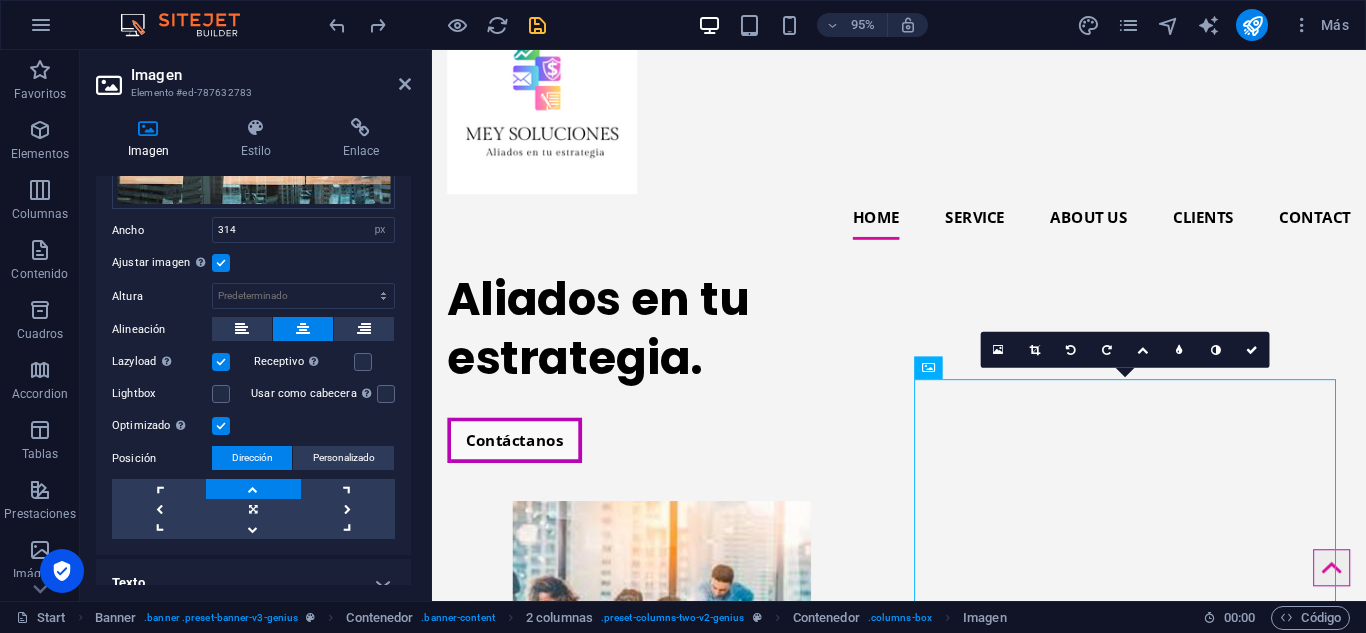 scroll, scrollTop: 0, scrollLeft: 0, axis: both 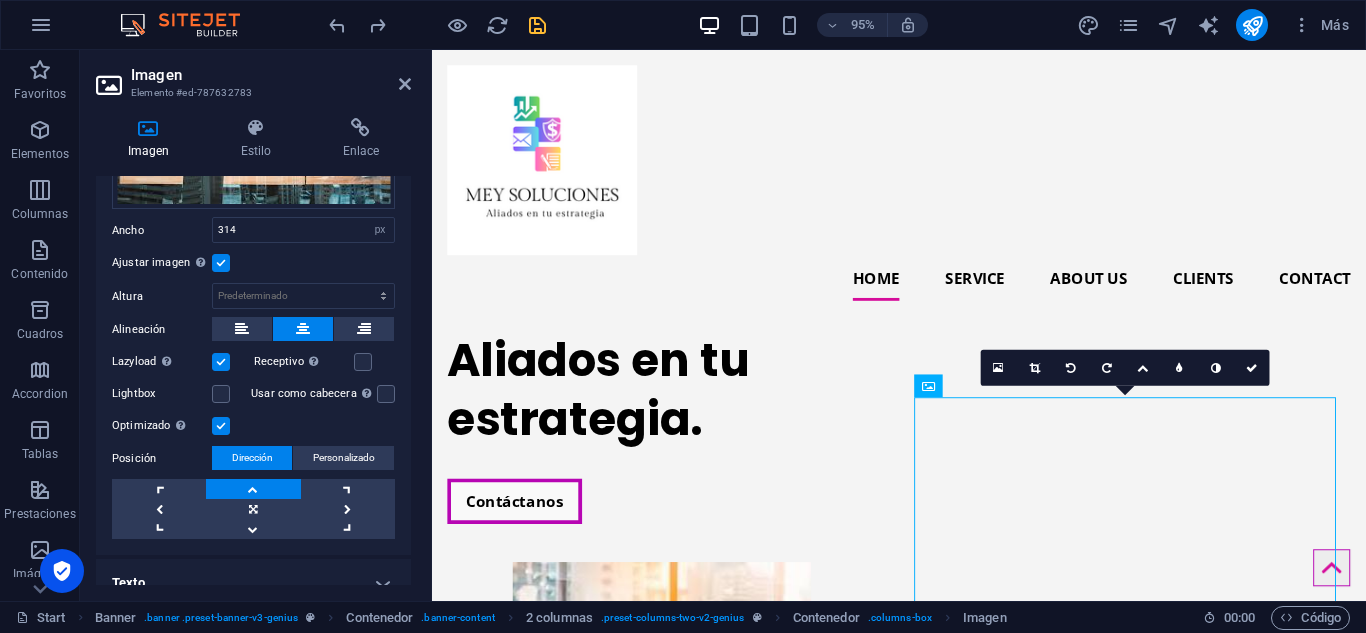 drag, startPoint x: 412, startPoint y: 338, endPoint x: 408, endPoint y: 237, distance: 101.07918 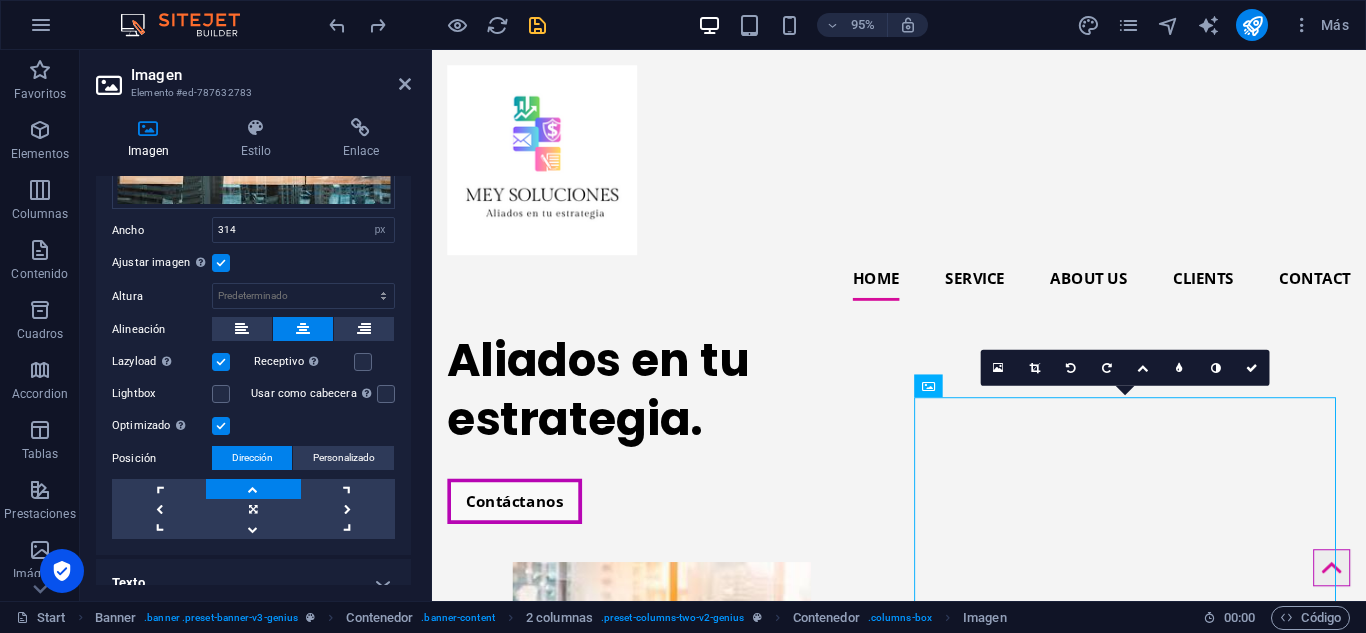 click on "Imagen Estilo Enlace Imagen Arrastra archivos aquí, haz clic para escoger archivos o  selecciona archivos de Archivos o de nuestra galería gratuita de fotos y vídeos Selecciona archivos del administrador de archivos, de la galería de fotos o carga archivo(s) Cargar Ancho 314 Predeterminado automático px rem % em vh vw Ajustar imagen Ajustar imagen automáticamente a un ancho y alto fijo Altura Predeterminado automático px Alineación Lazyload La carga de imágenes tras la carga de la página mejora la velocidad de la página. Receptivo Automáticamente cargar tamaños optimizados de smartphone e imagen retina. Lightbox Usar como cabecera La imagen se ajustará en una etiqueta de cabecera H1. Resulta útil para dar al texto alternativo el peso de una cabecera H1, por ejemplo, para el logo. En caso de duda, dejar deseleccionado. Optimizado Las imágenes se comprimen para así mejorar la velocidad de las páginas. Posición Dirección Personalizado X offset 50 px rem % vh vw Y offset 50 px rem % vh vw Code" at bounding box center (253, 351) 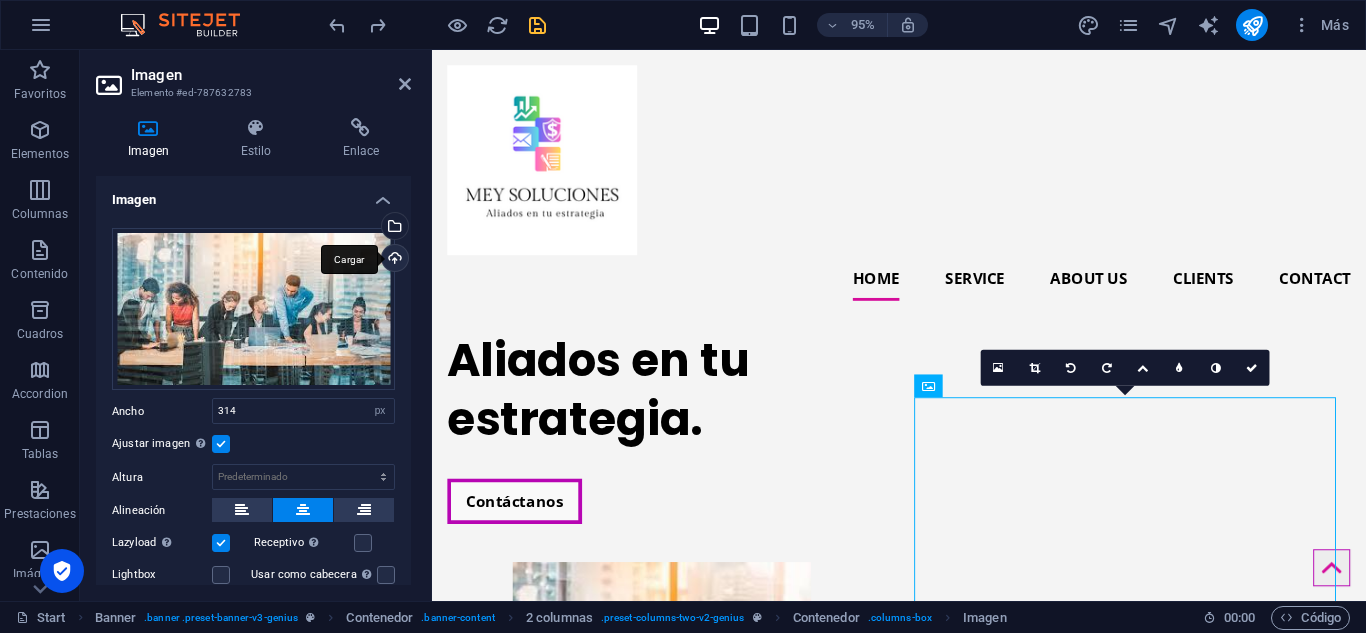 click on "Cargar" at bounding box center [393, 260] 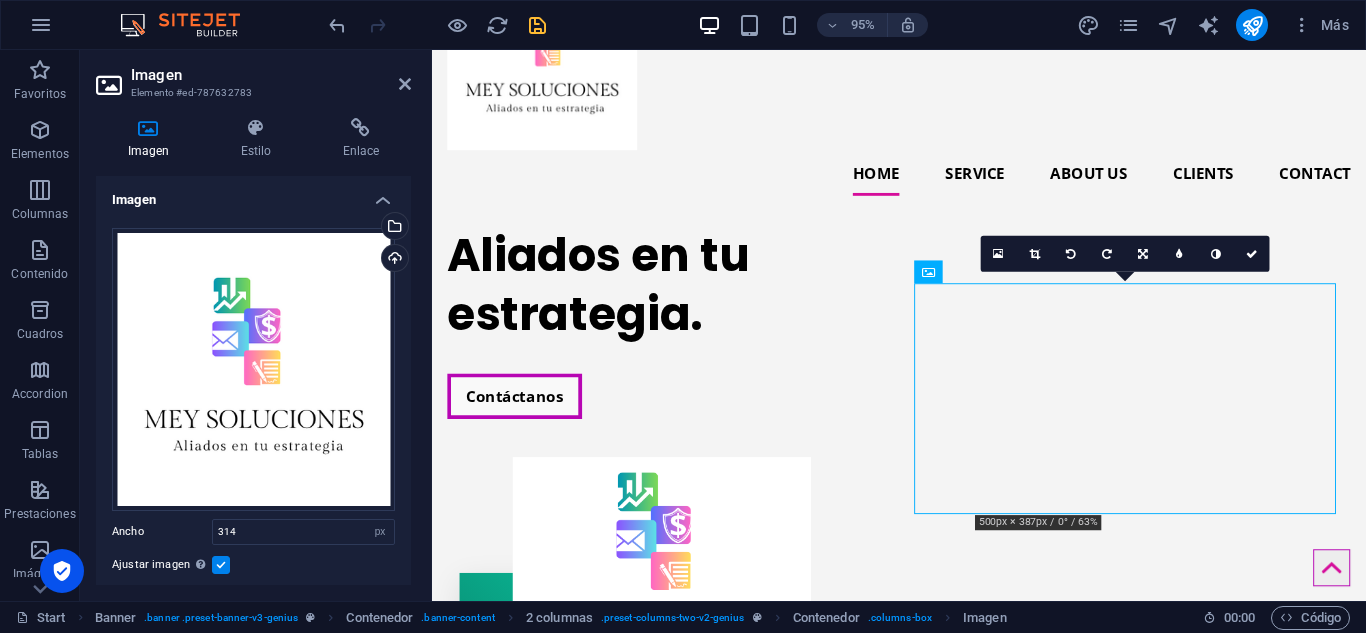 scroll, scrollTop: 65, scrollLeft: 0, axis: vertical 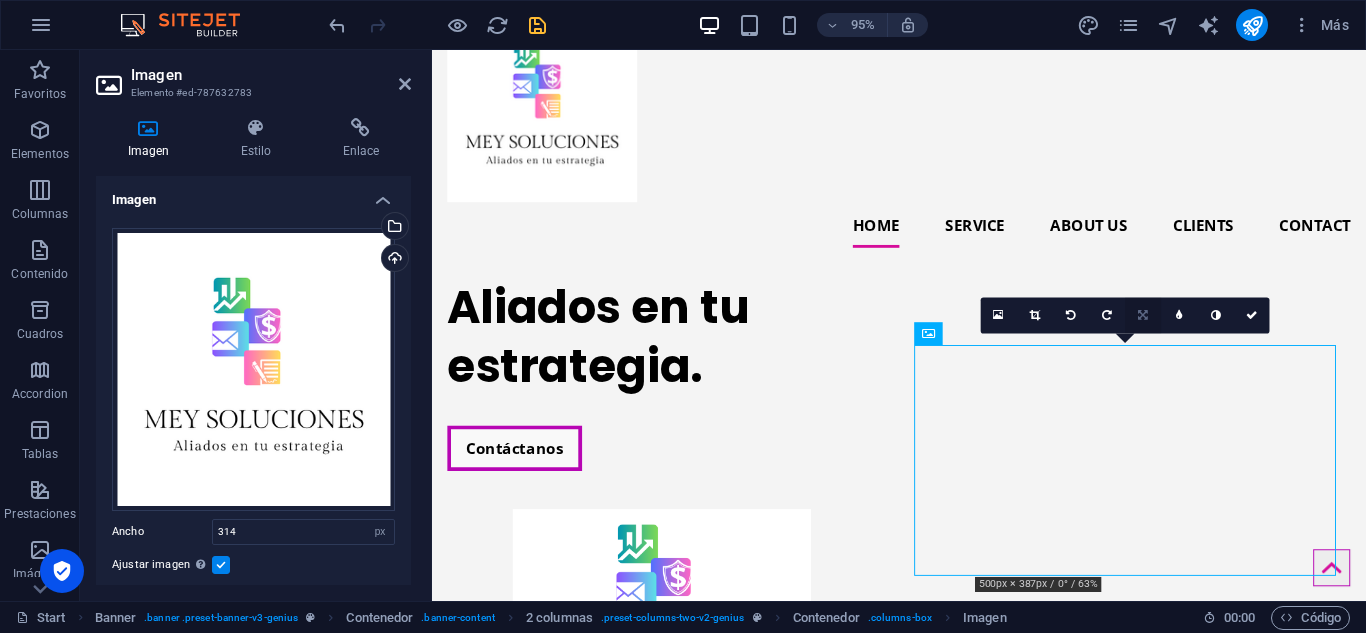 click at bounding box center (1144, 314) 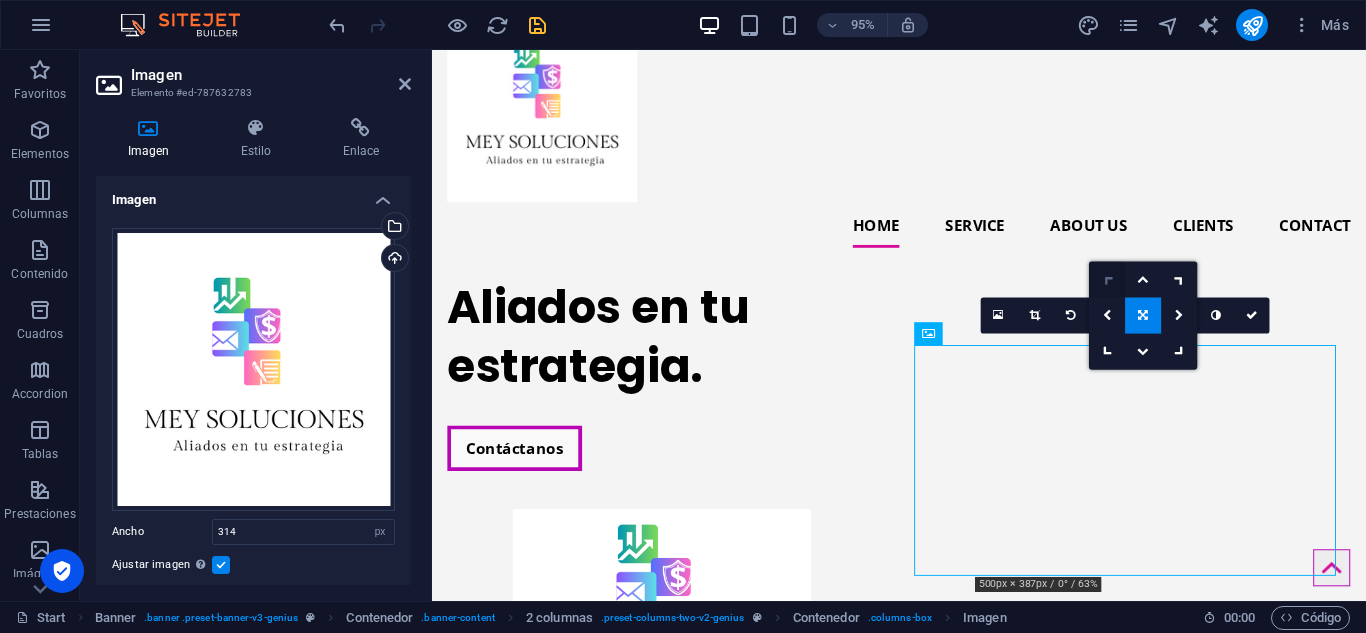 click at bounding box center [1107, 279] 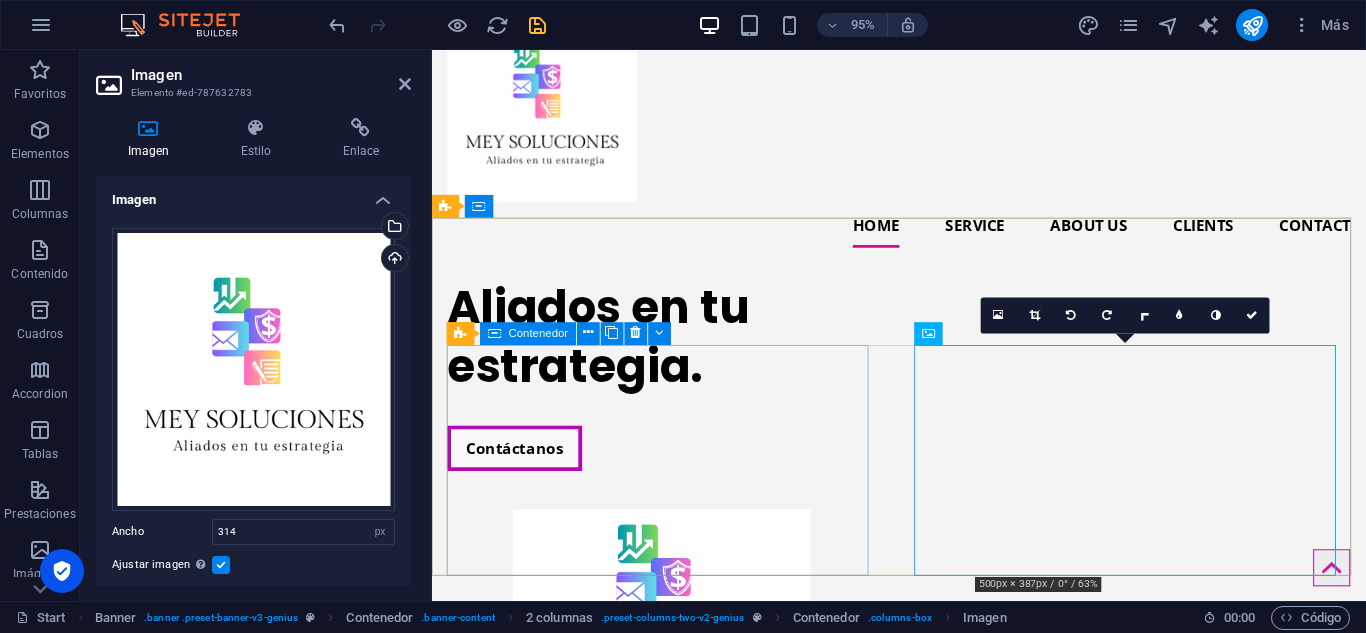 click on "Aliados en tu estrategia. Contáctanos" at bounding box center (674, 391) 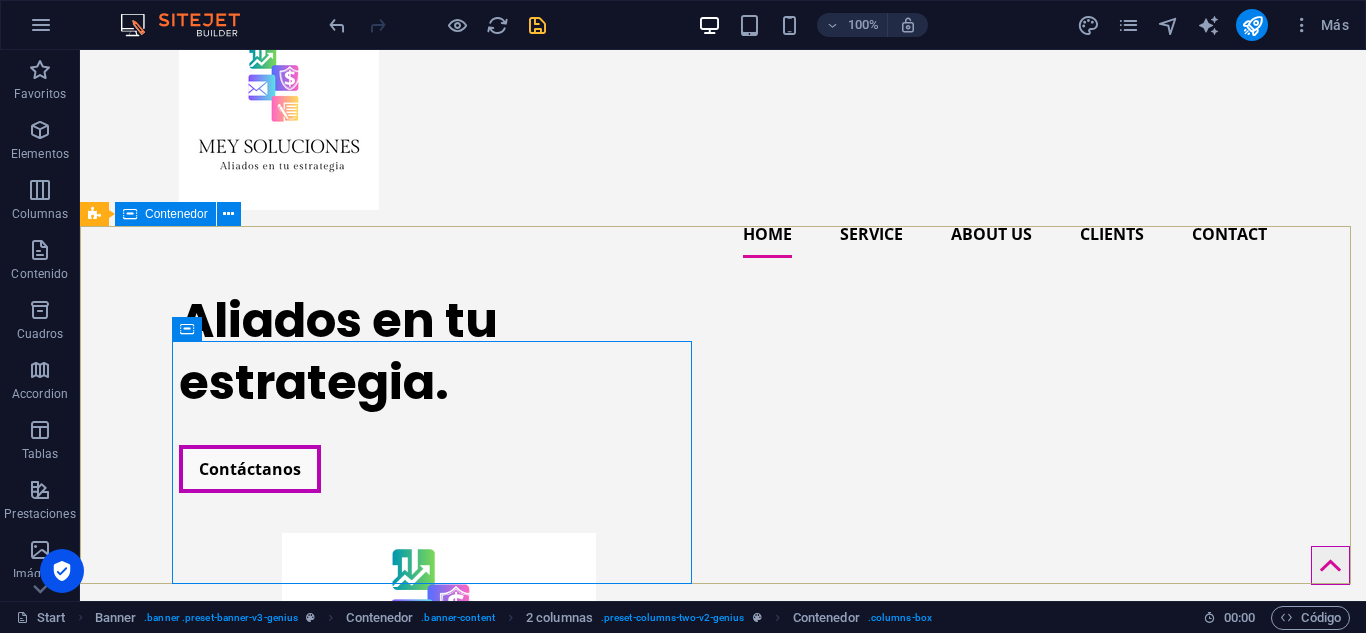 click on "Contenedor" at bounding box center [176, 214] 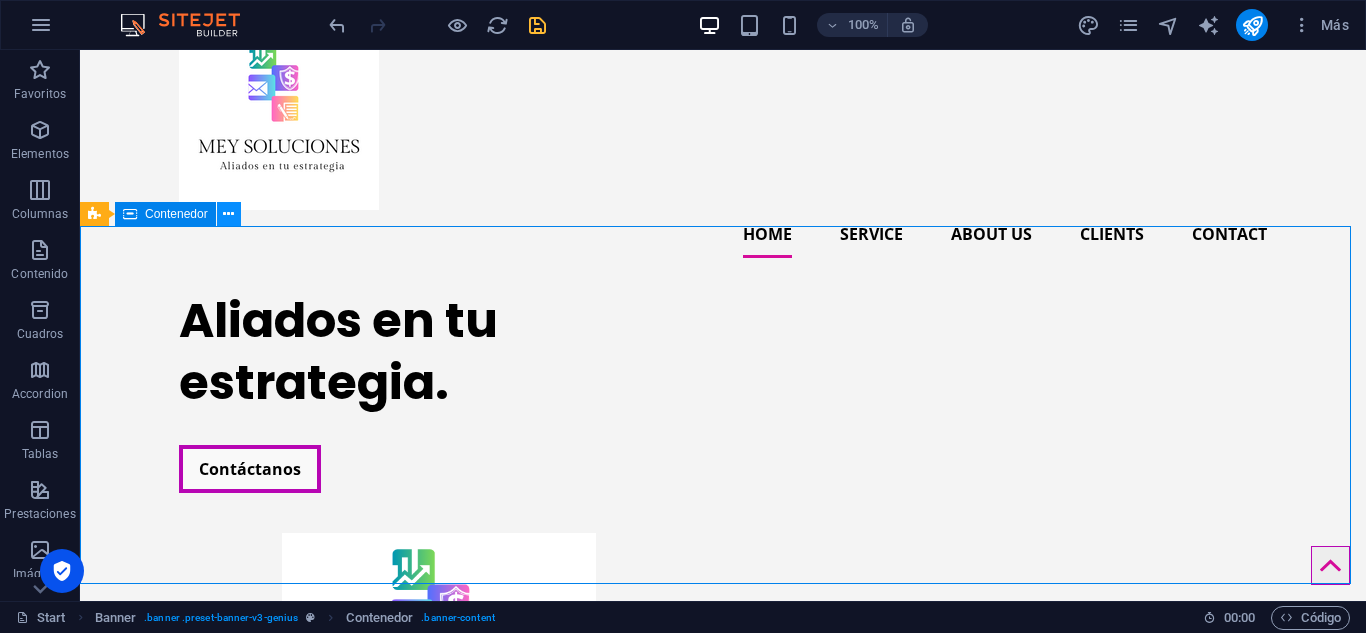 click at bounding box center (228, 214) 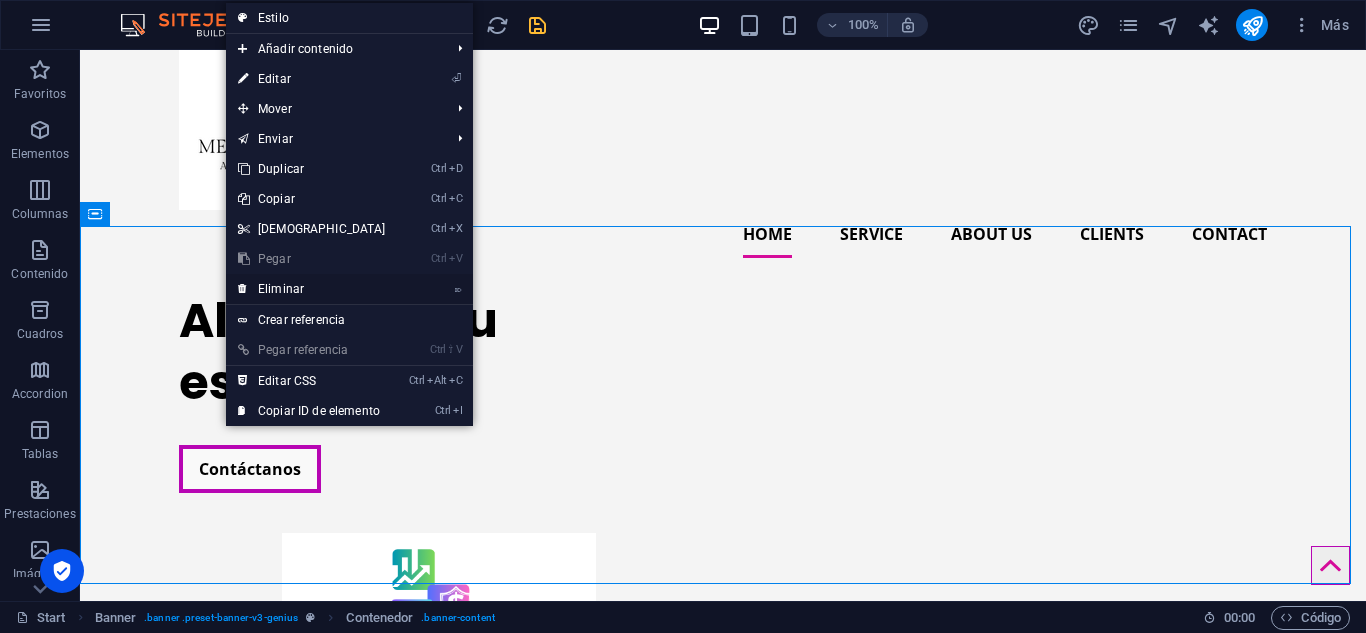 click on "⌦  Eliminar" at bounding box center [312, 289] 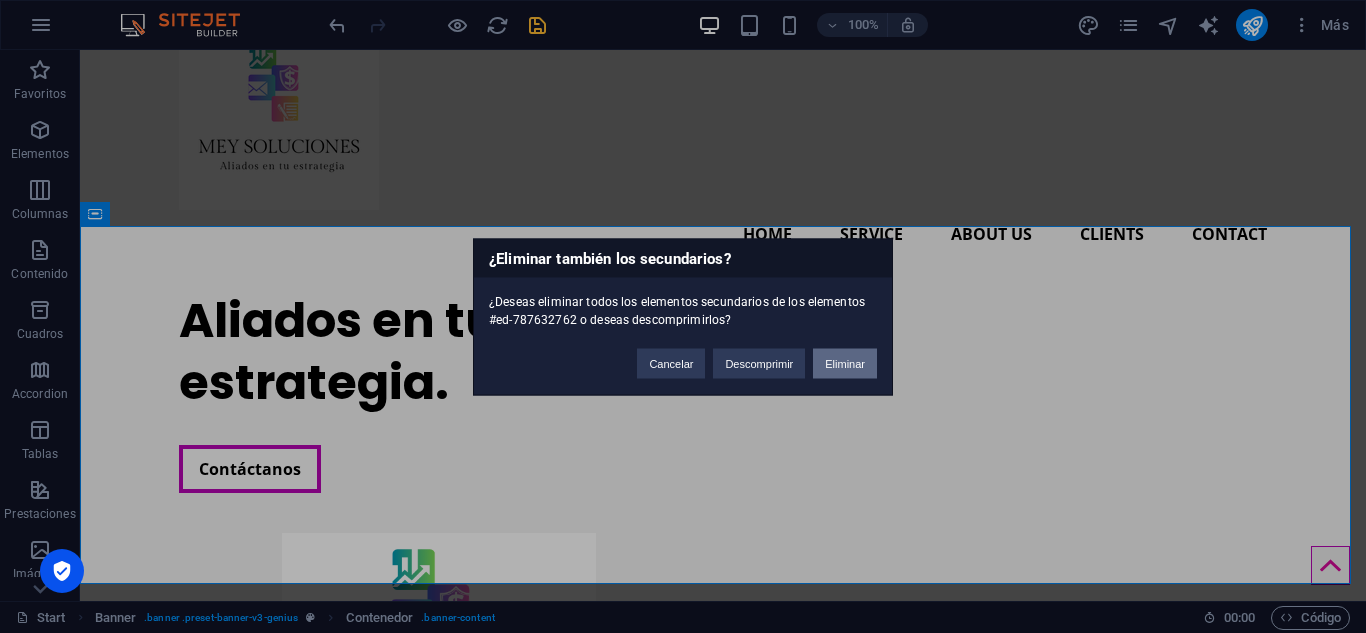 click on "Eliminar" at bounding box center (845, 363) 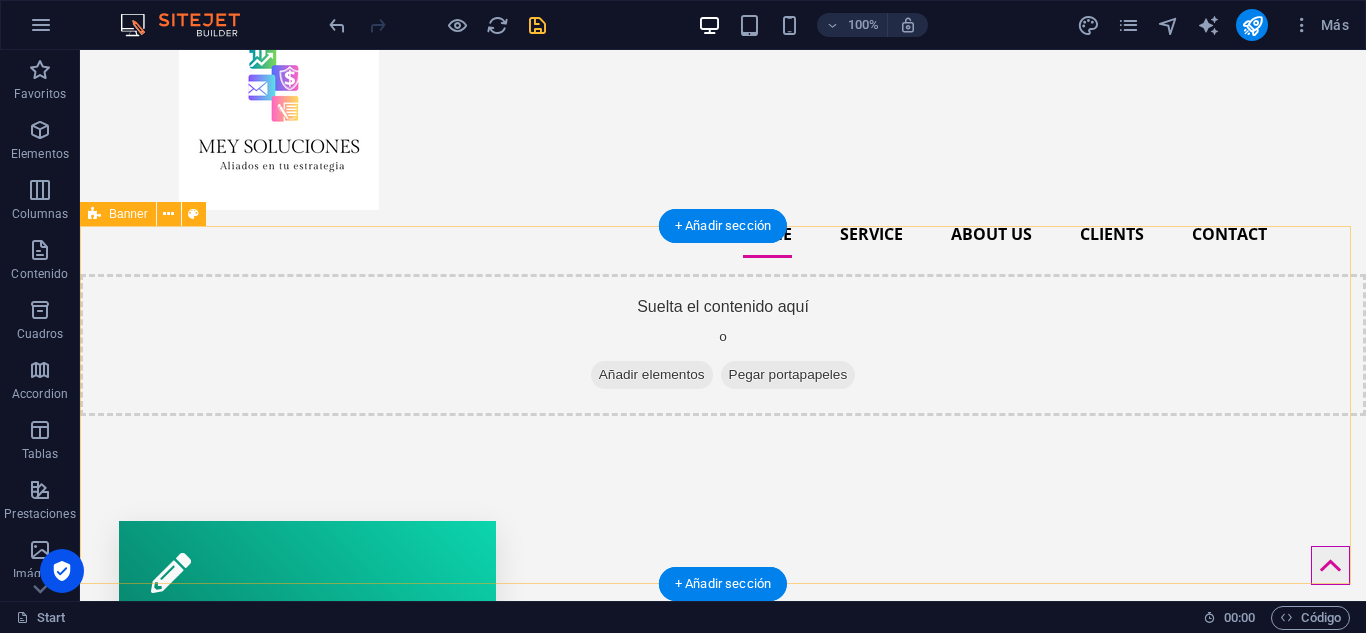 click on "Añadir elementos" at bounding box center [652, 375] 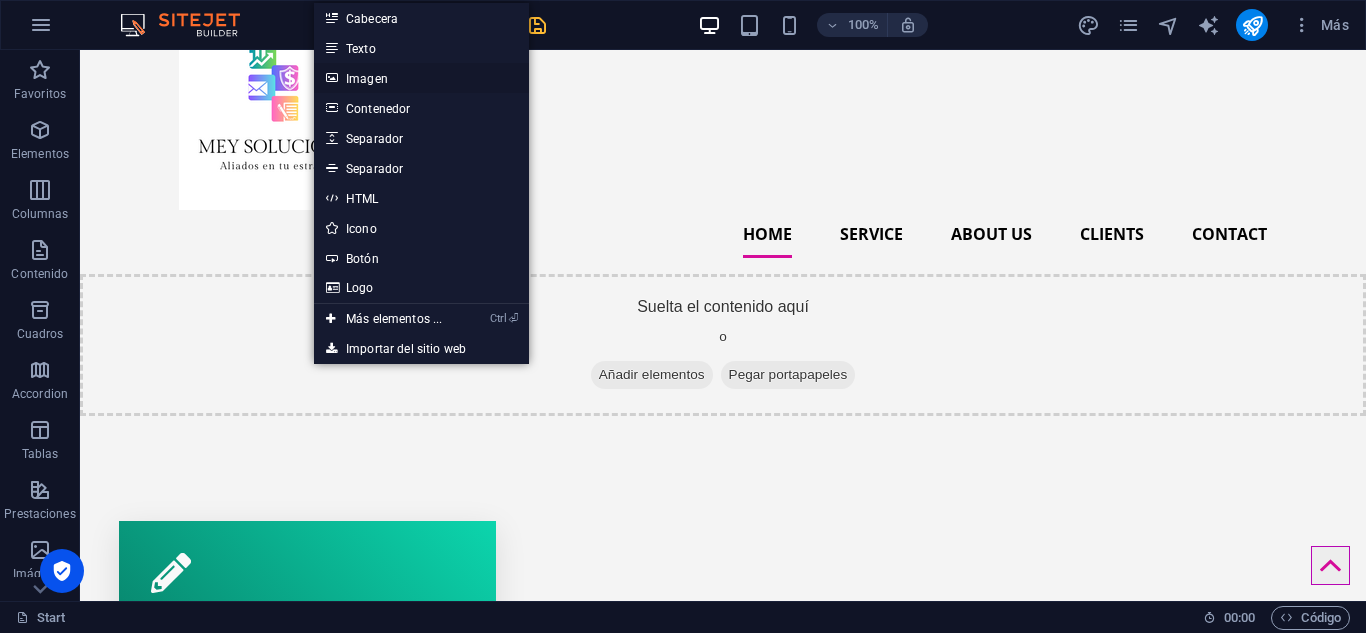 click on "Imagen" at bounding box center (421, 78) 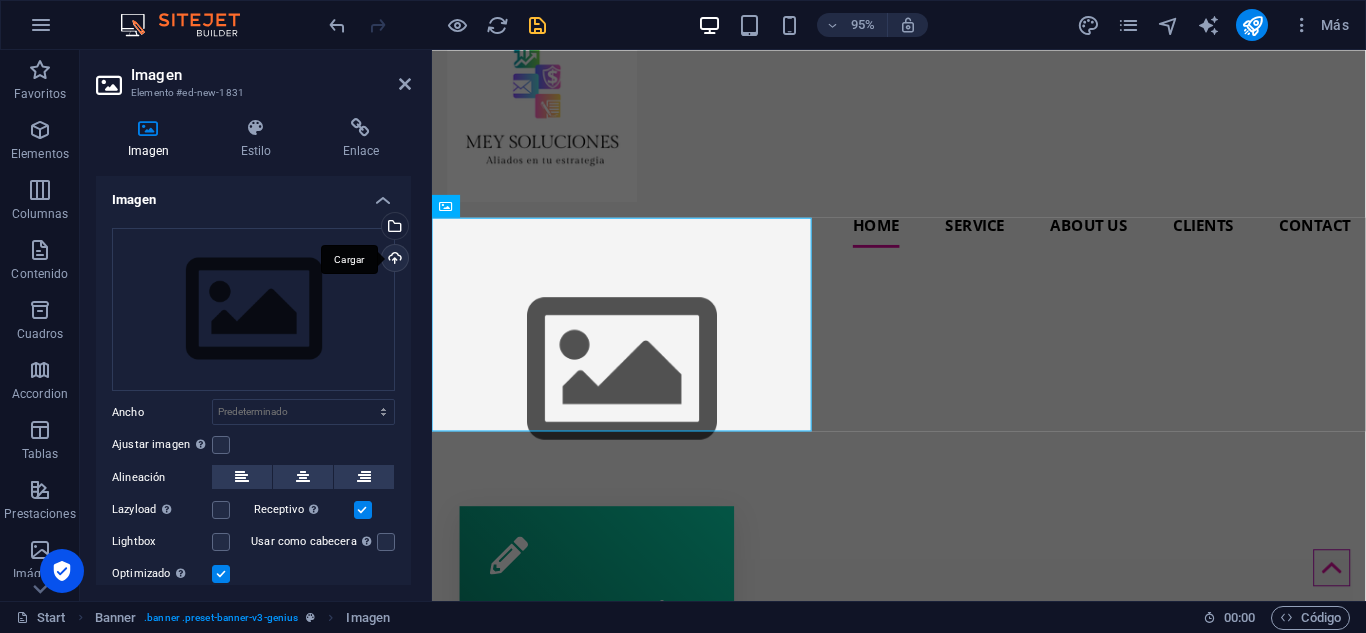 click on "Cargar" at bounding box center (393, 260) 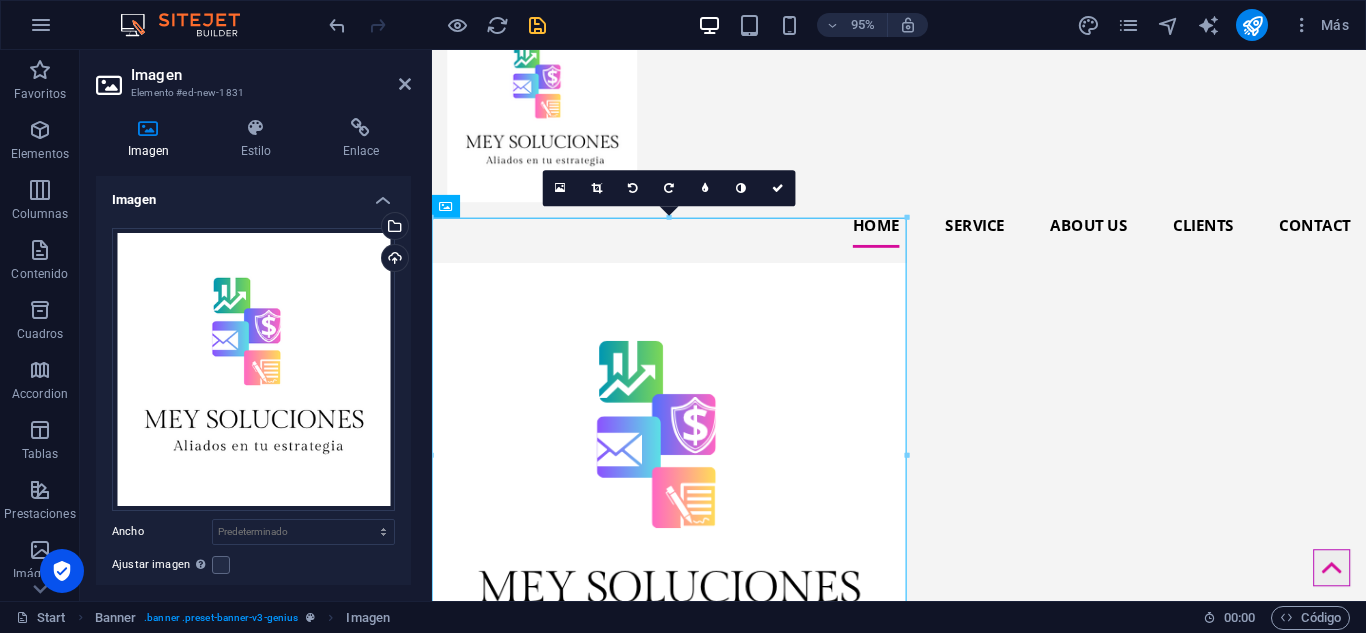 drag, startPoint x: 842, startPoint y: 464, endPoint x: 1120, endPoint y: 426, distance: 280.5851 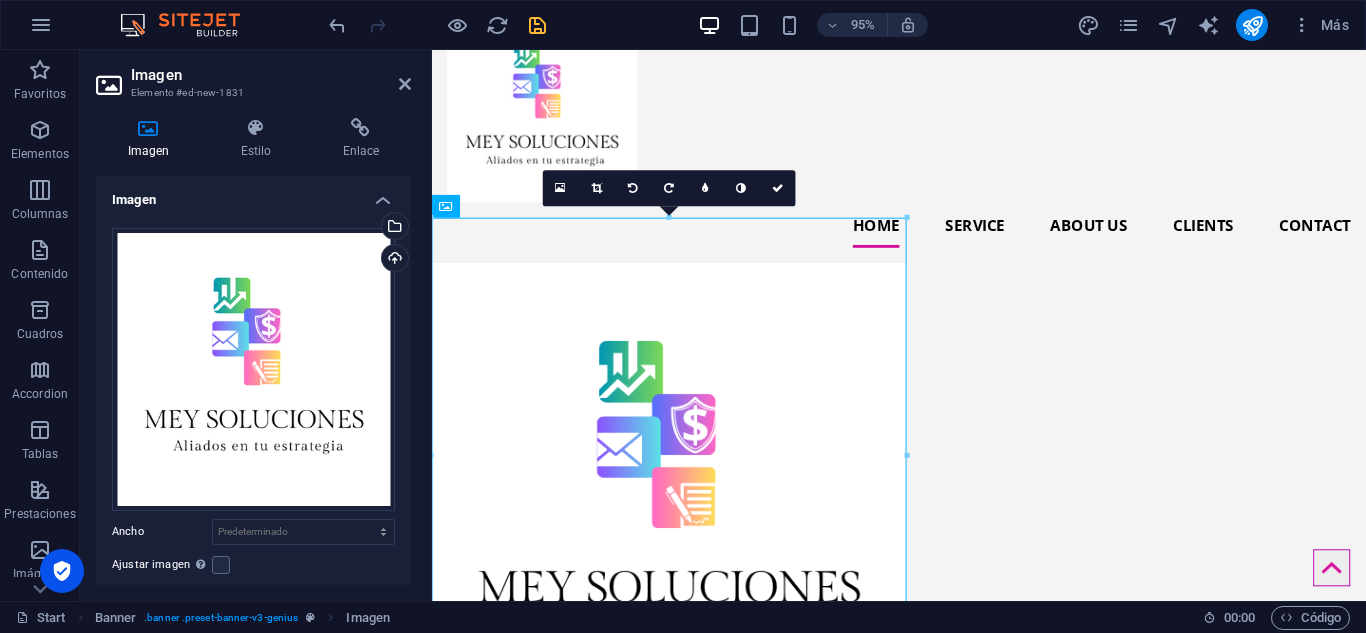 click at bounding box center (923, 524) 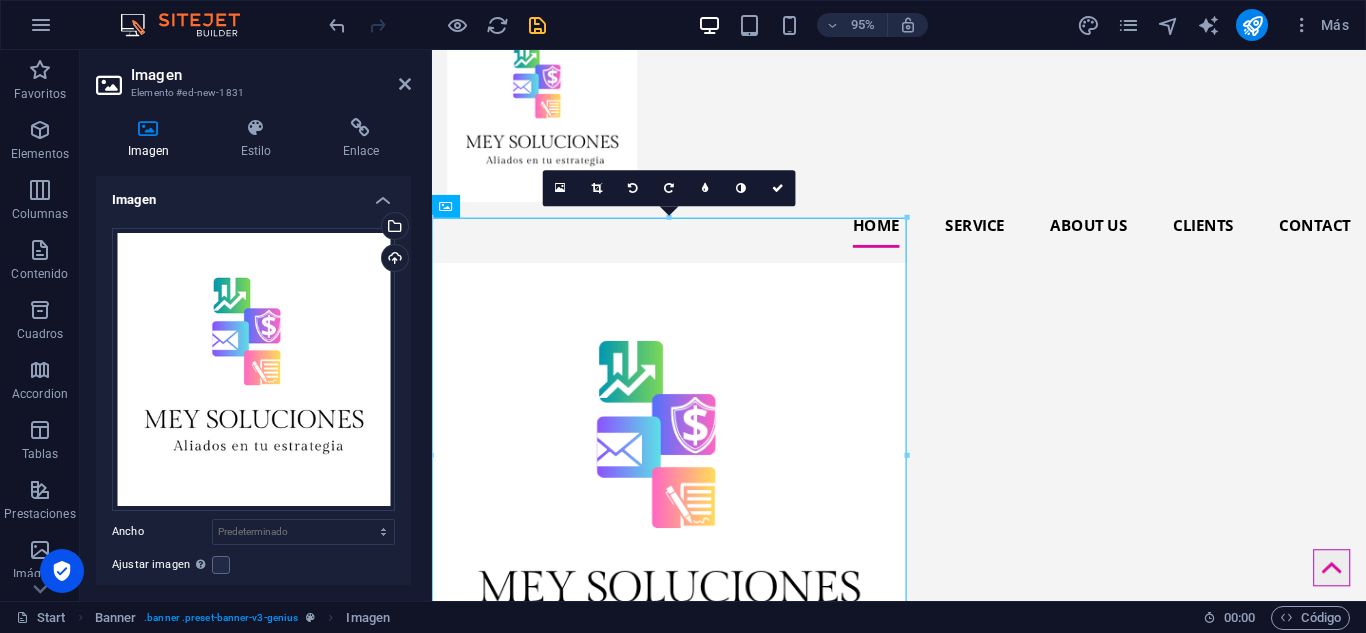 drag, startPoint x: 775, startPoint y: 398, endPoint x: 1057, endPoint y: 397, distance: 282.00177 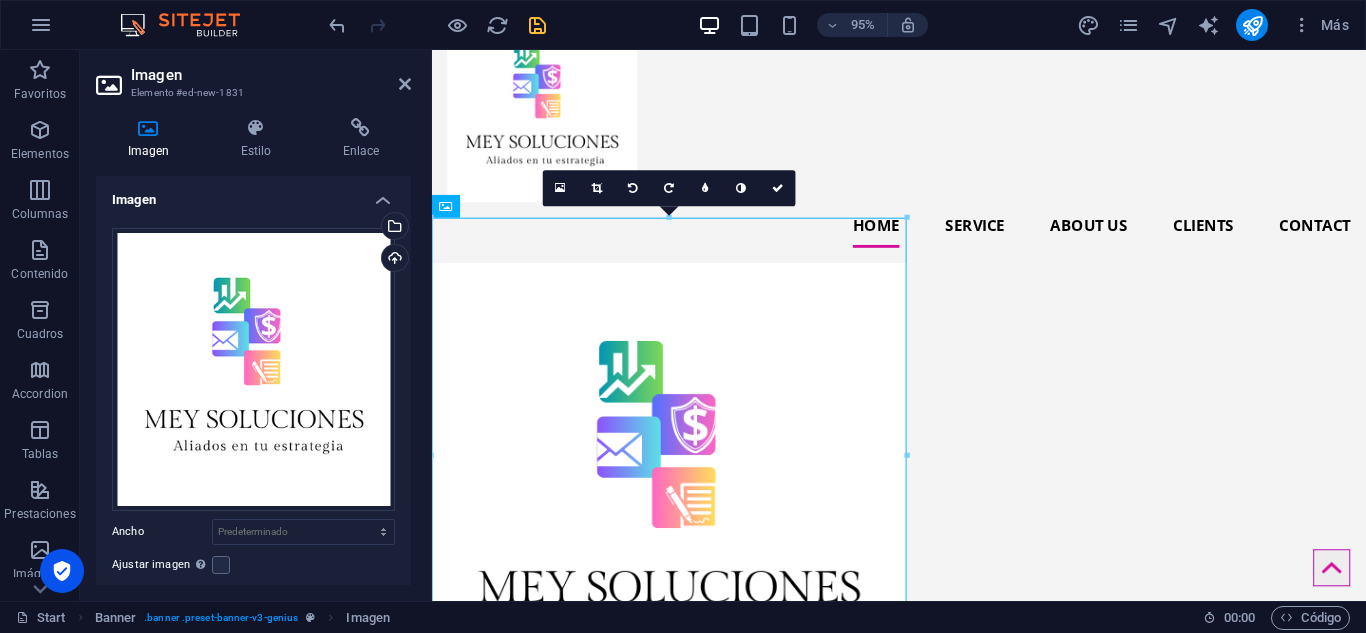 click at bounding box center (923, 524) 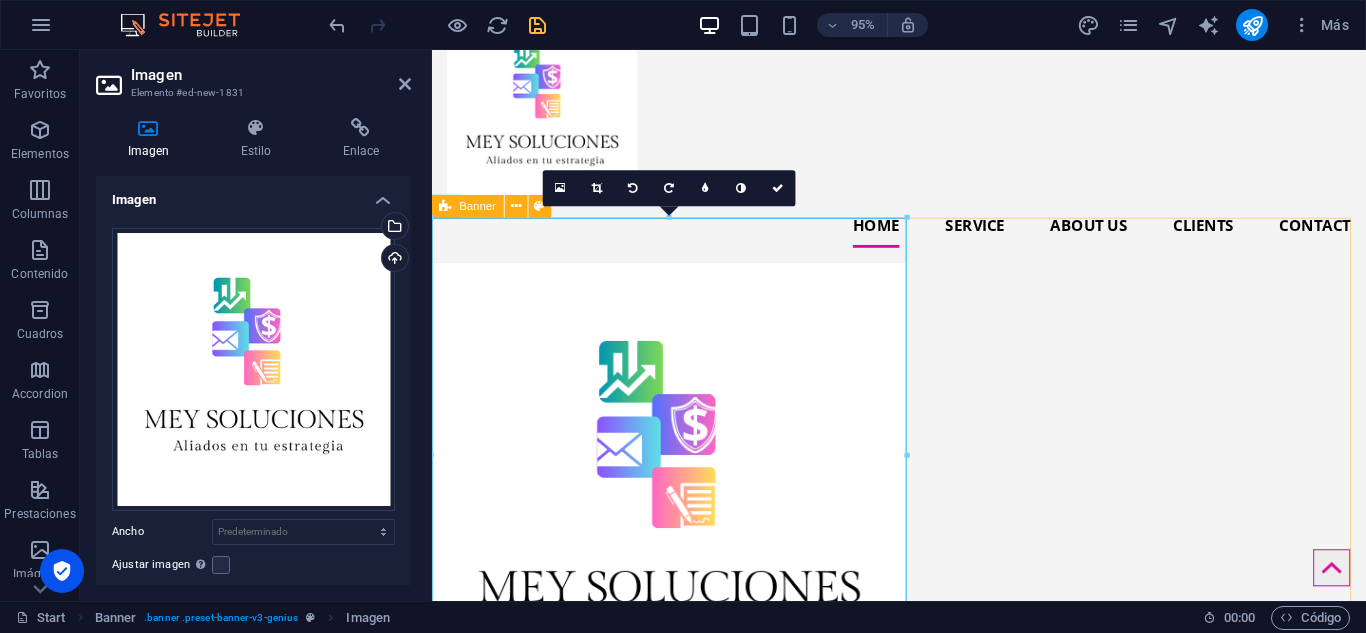 click on "Banner" at bounding box center (468, 205) 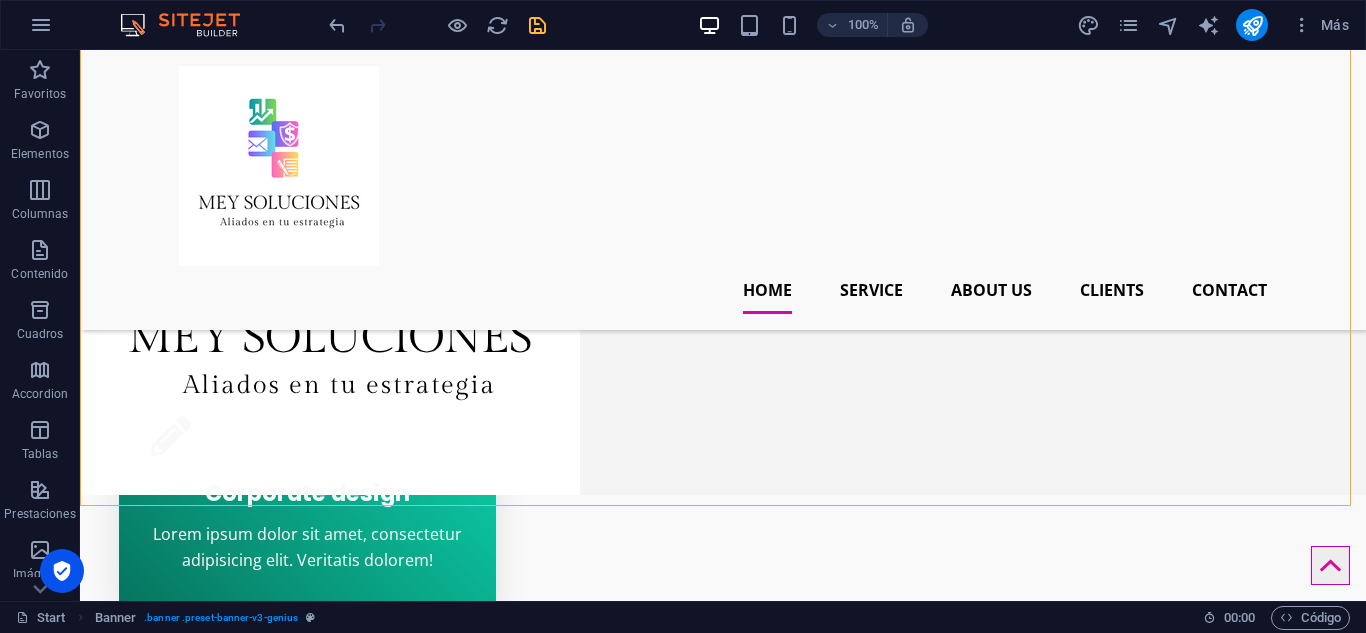 scroll, scrollTop: 276, scrollLeft: 0, axis: vertical 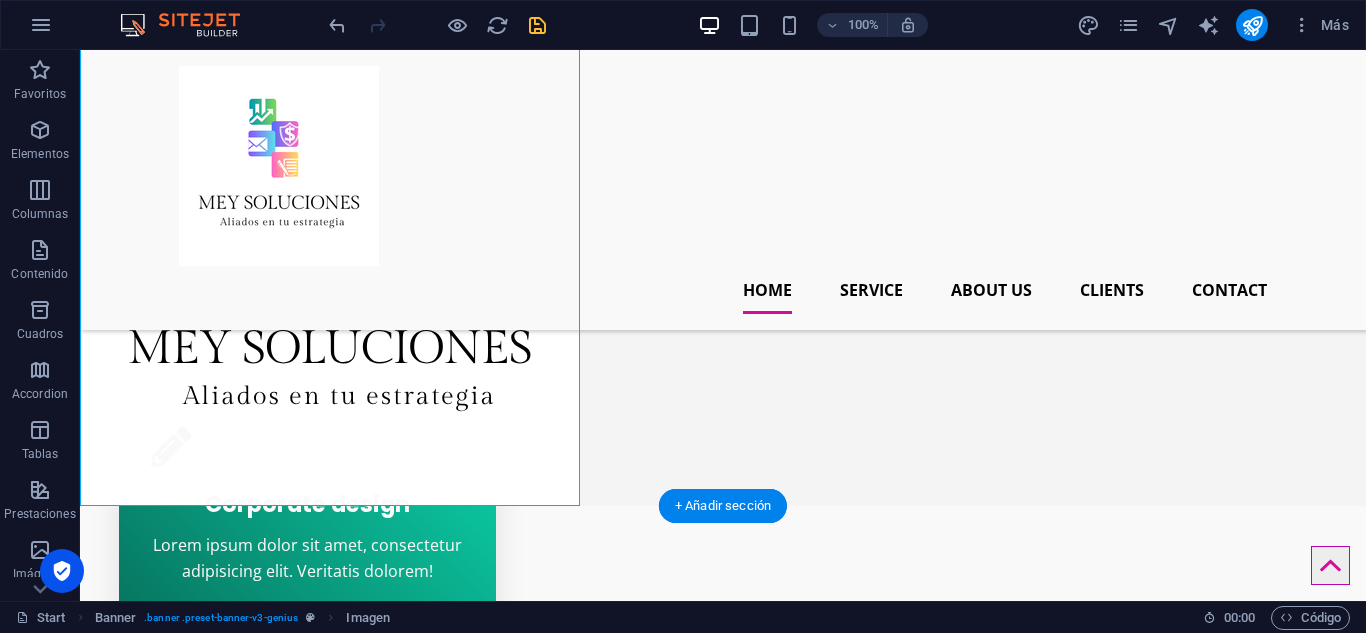 drag, startPoint x: 459, startPoint y: 336, endPoint x: 904, endPoint y: 318, distance: 445.3639 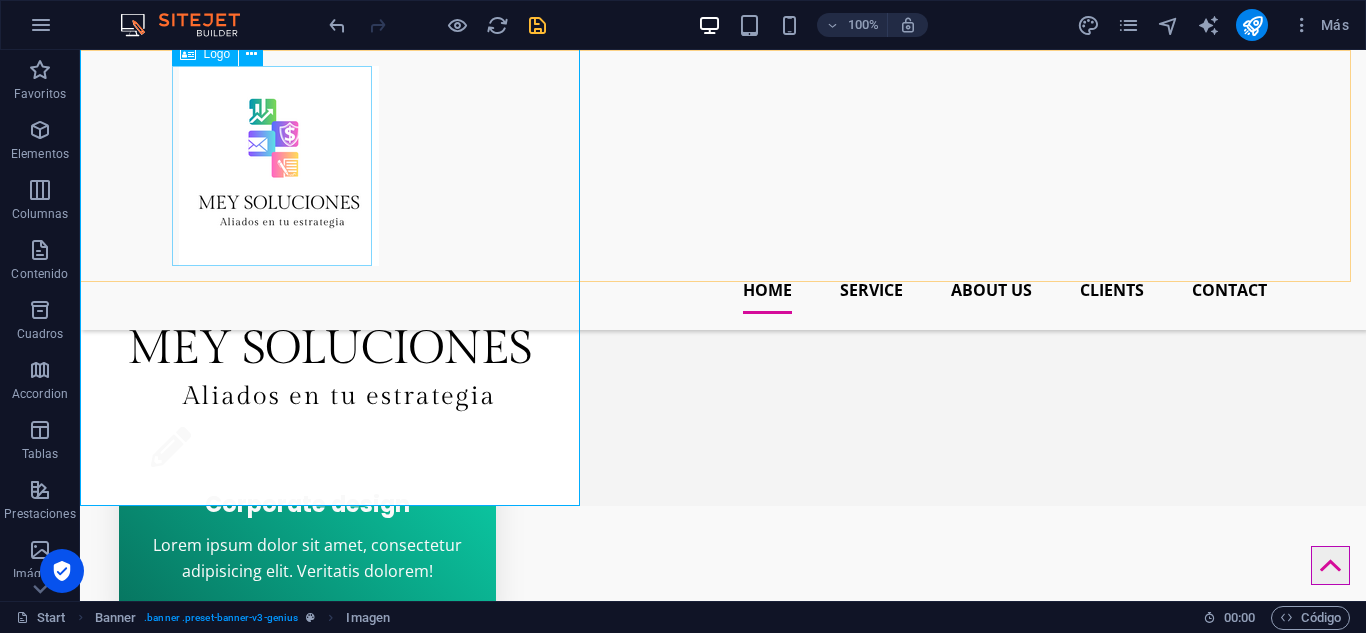 click at bounding box center [723, 166] 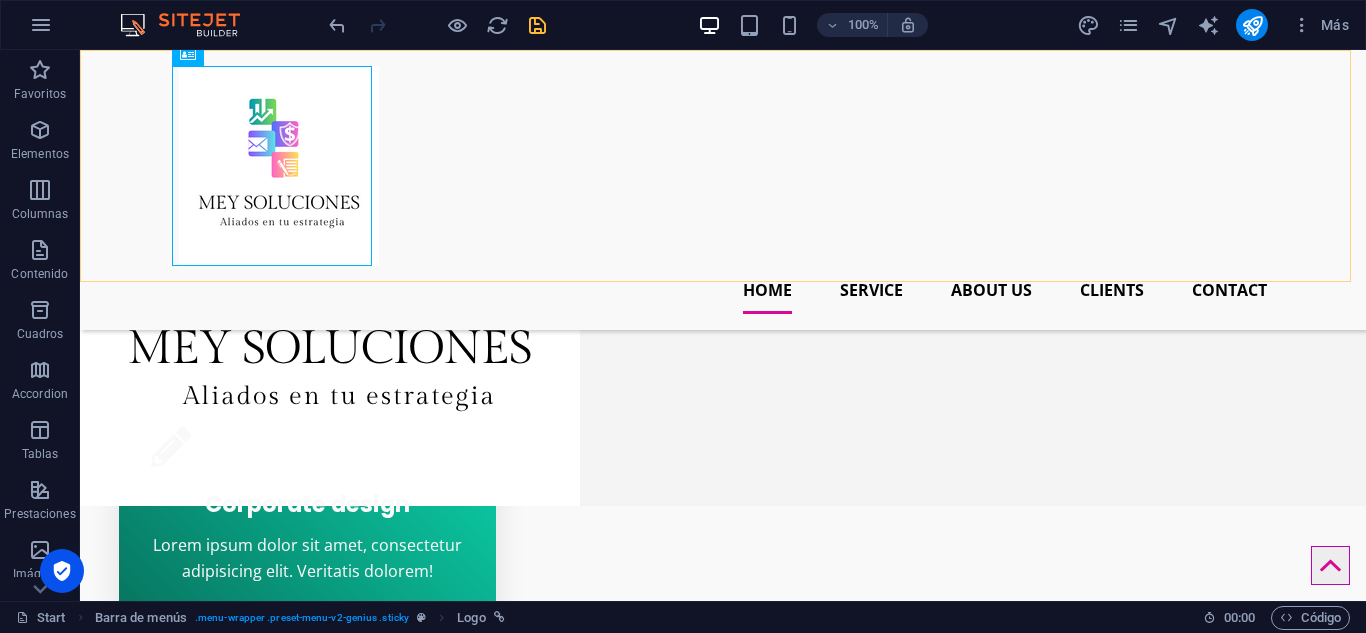 drag, startPoint x: 340, startPoint y: 214, endPoint x: 698, endPoint y: 264, distance: 361.47476 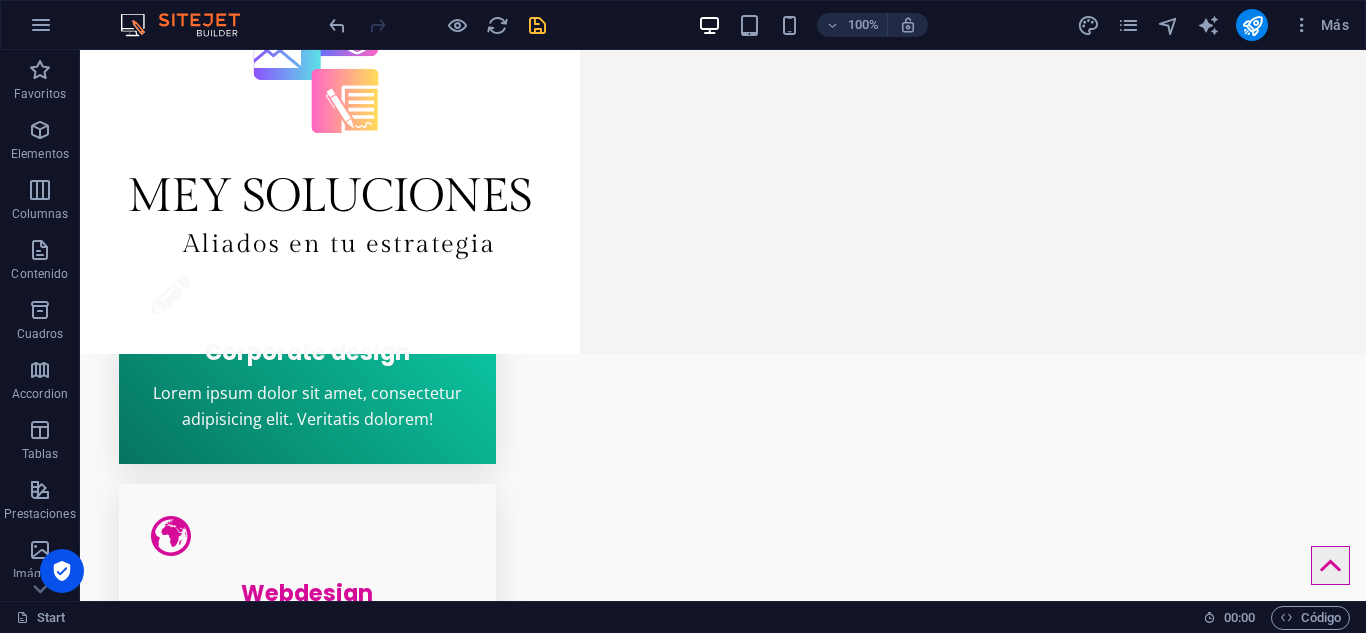 scroll, scrollTop: 0, scrollLeft: 0, axis: both 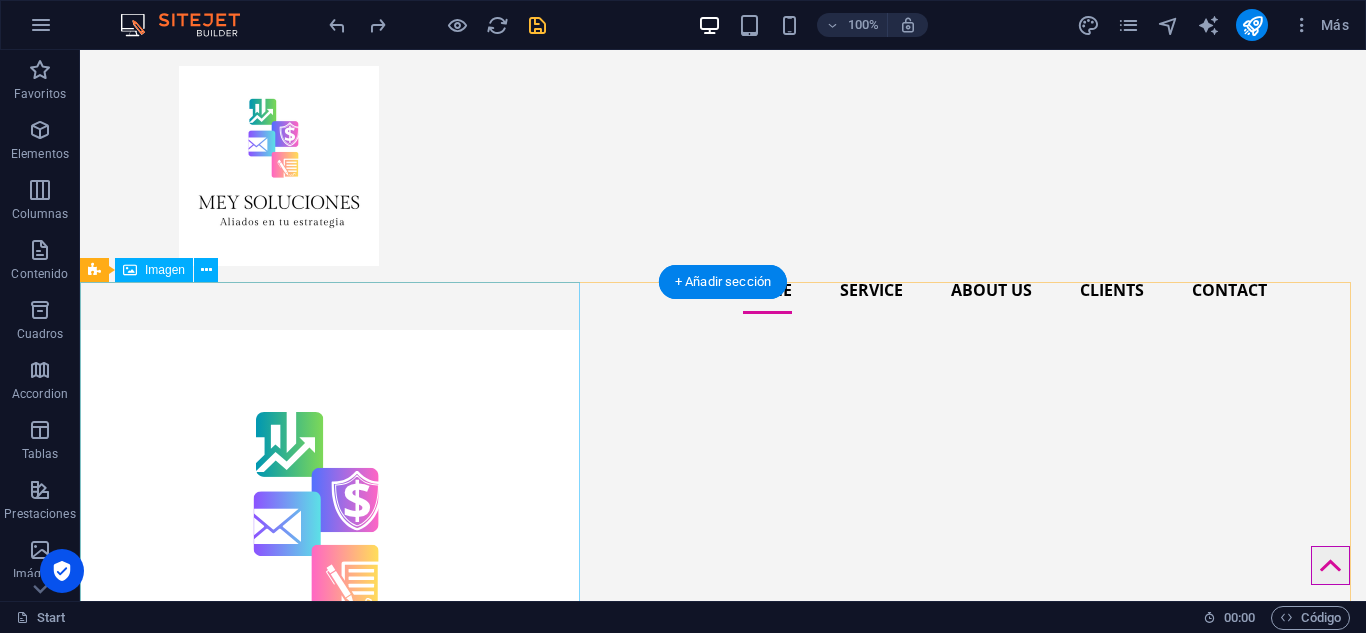 click at bounding box center [723, 580] 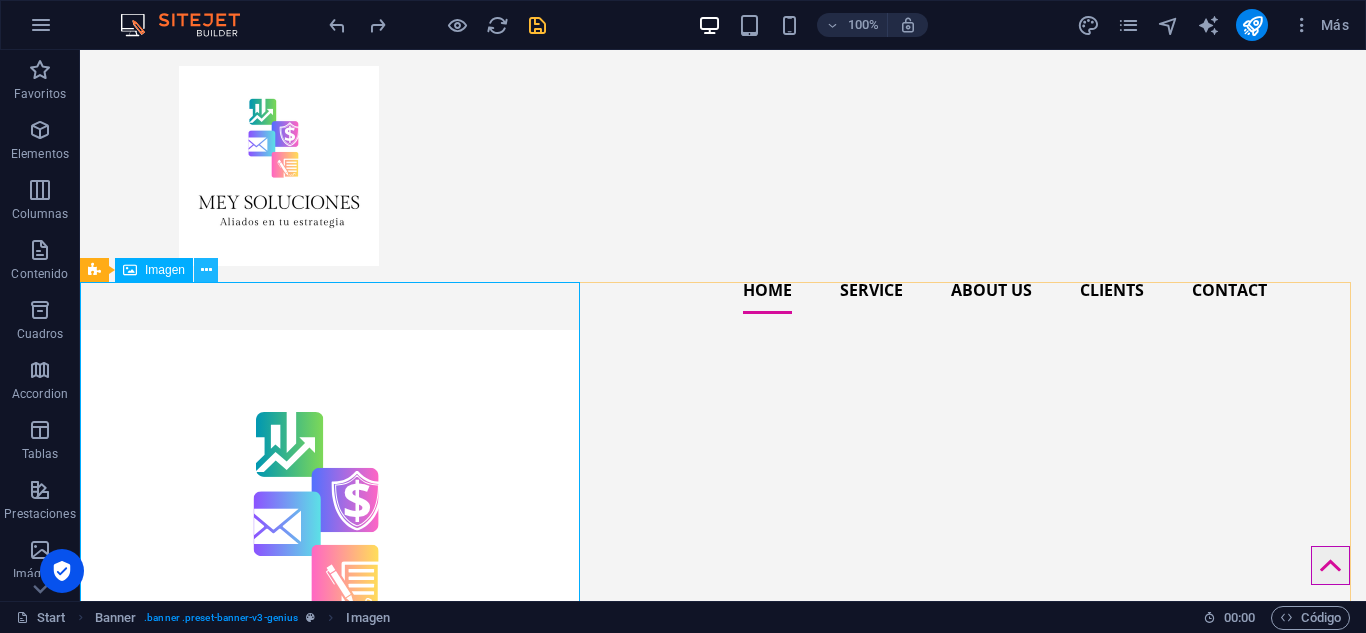 click at bounding box center [206, 270] 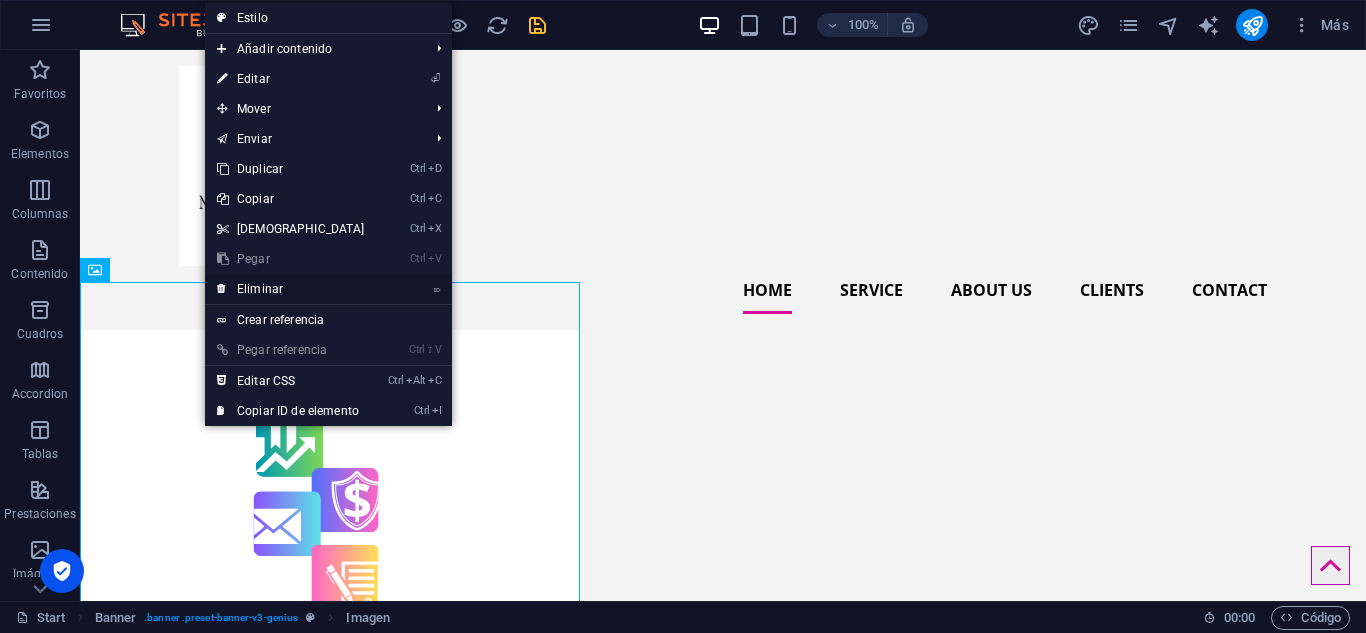 click at bounding box center [222, 289] 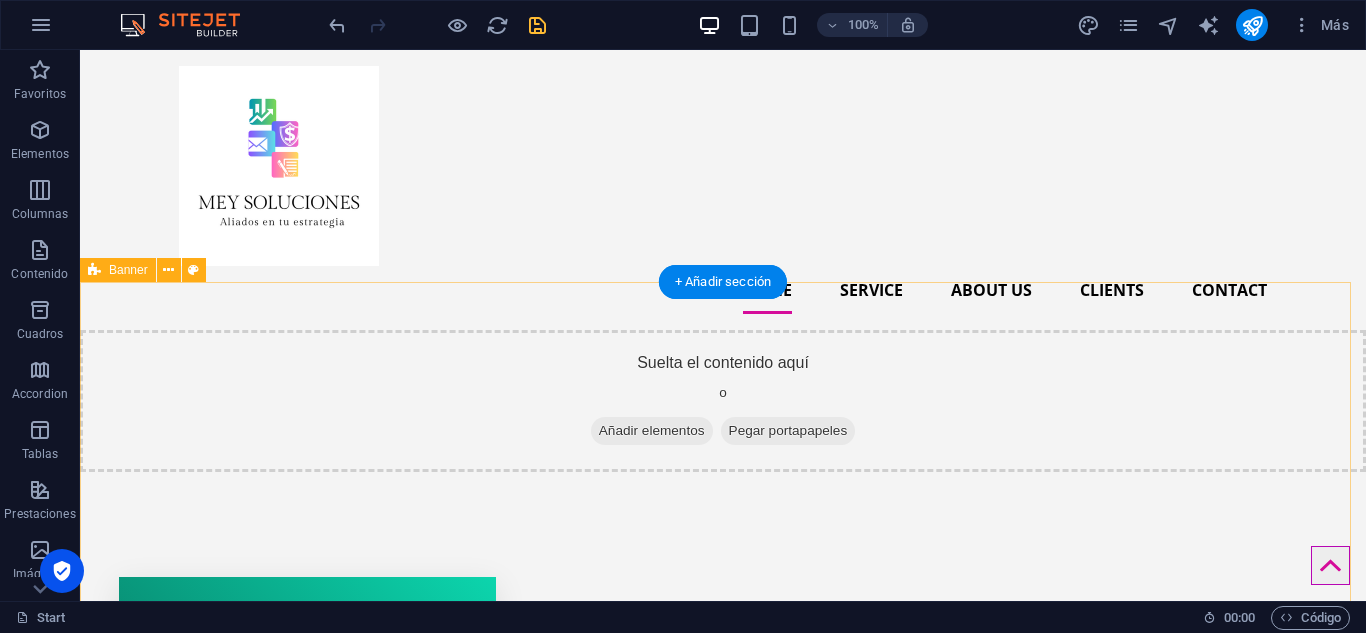 click on "Añadir elementos" at bounding box center (652, 431) 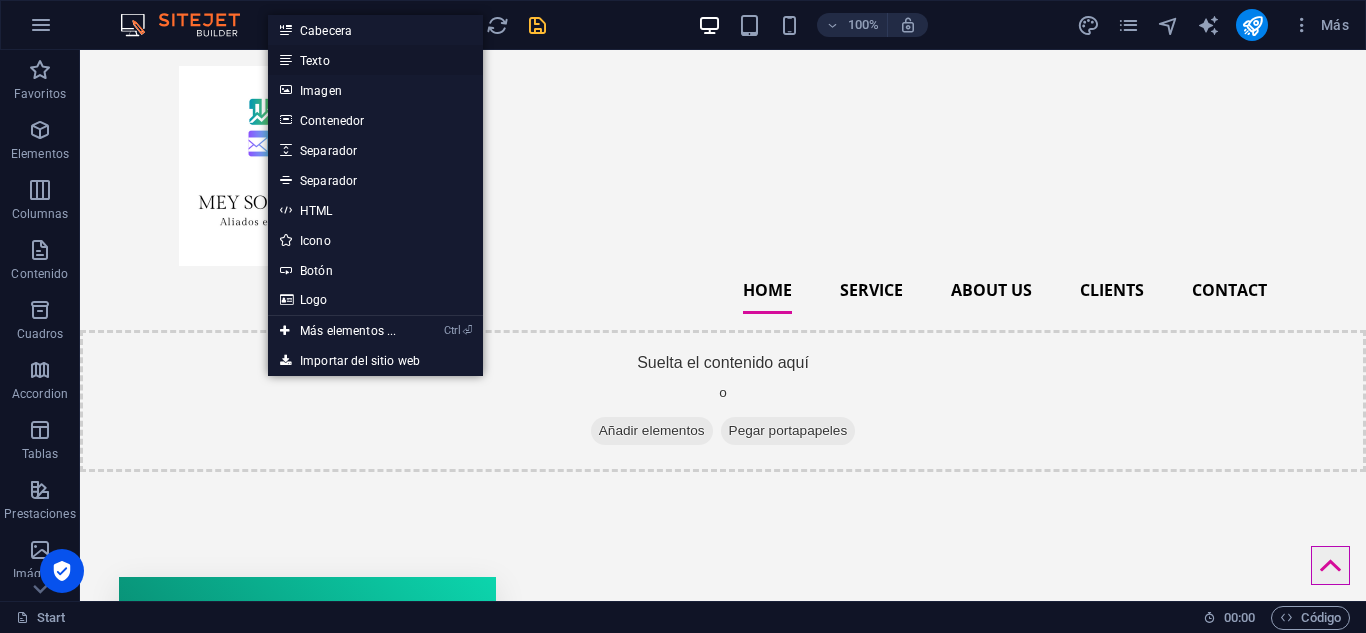 click on "Texto" at bounding box center [375, 60] 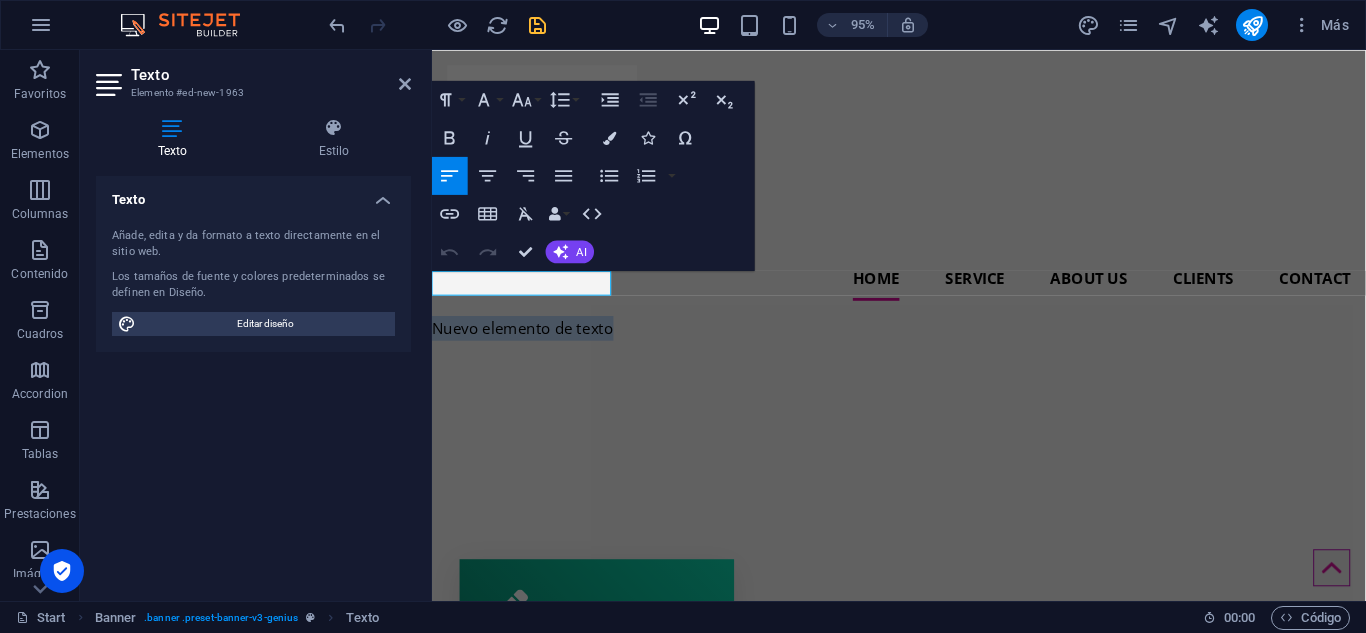 type 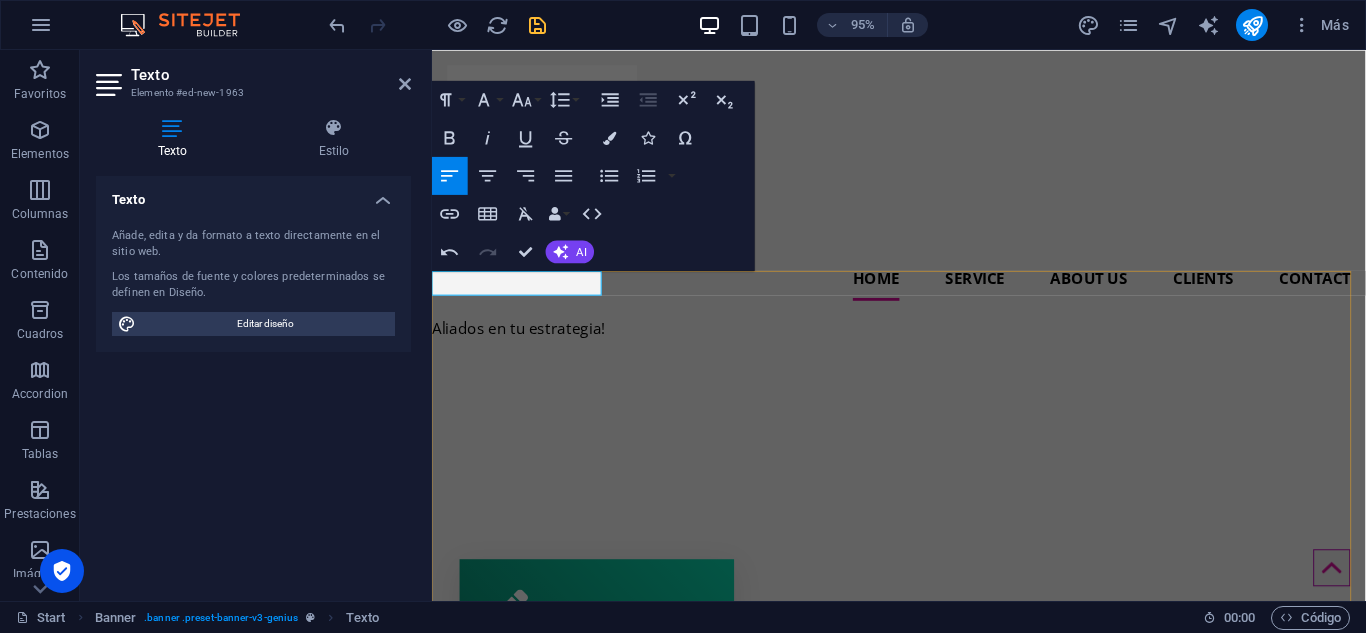 click on "Aliados en tu estrategia!" at bounding box center (923, 343) 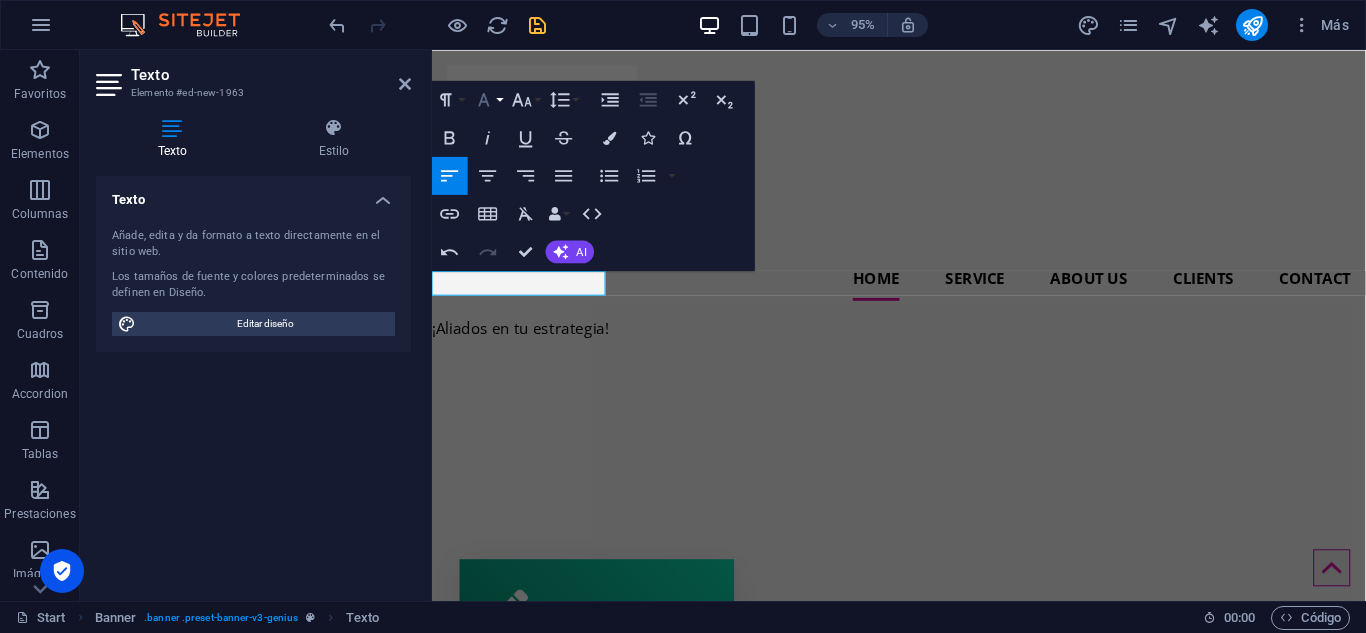 click 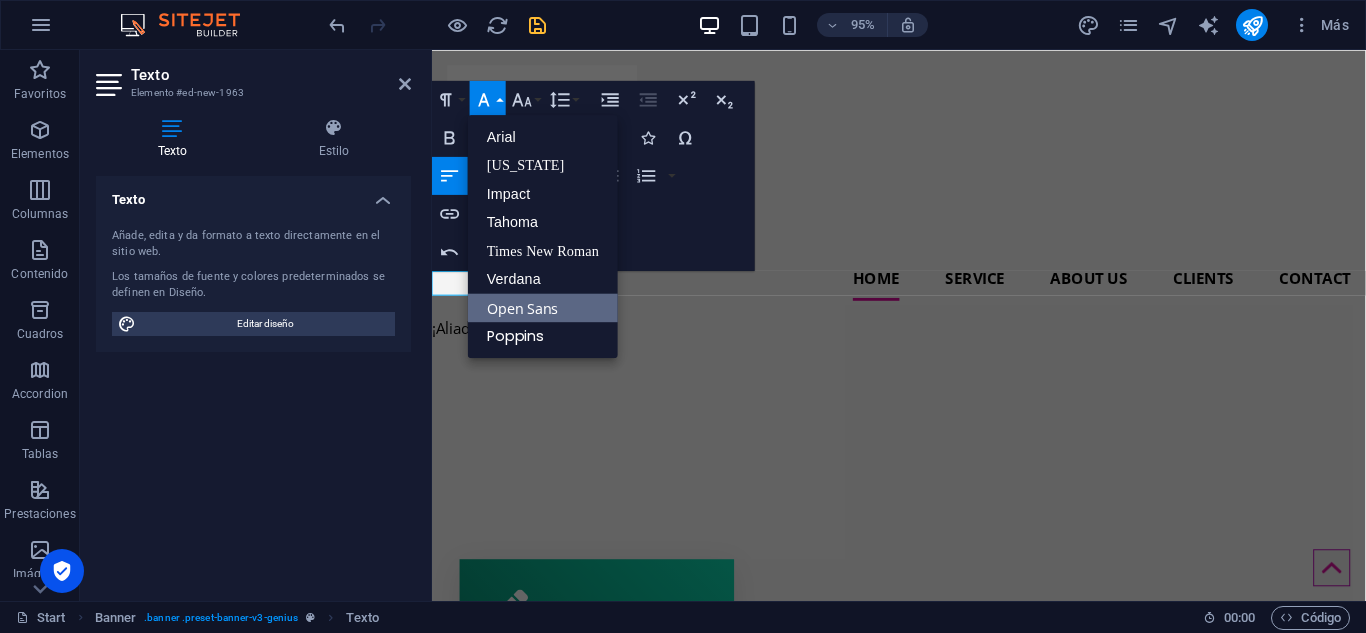 scroll, scrollTop: 0, scrollLeft: 0, axis: both 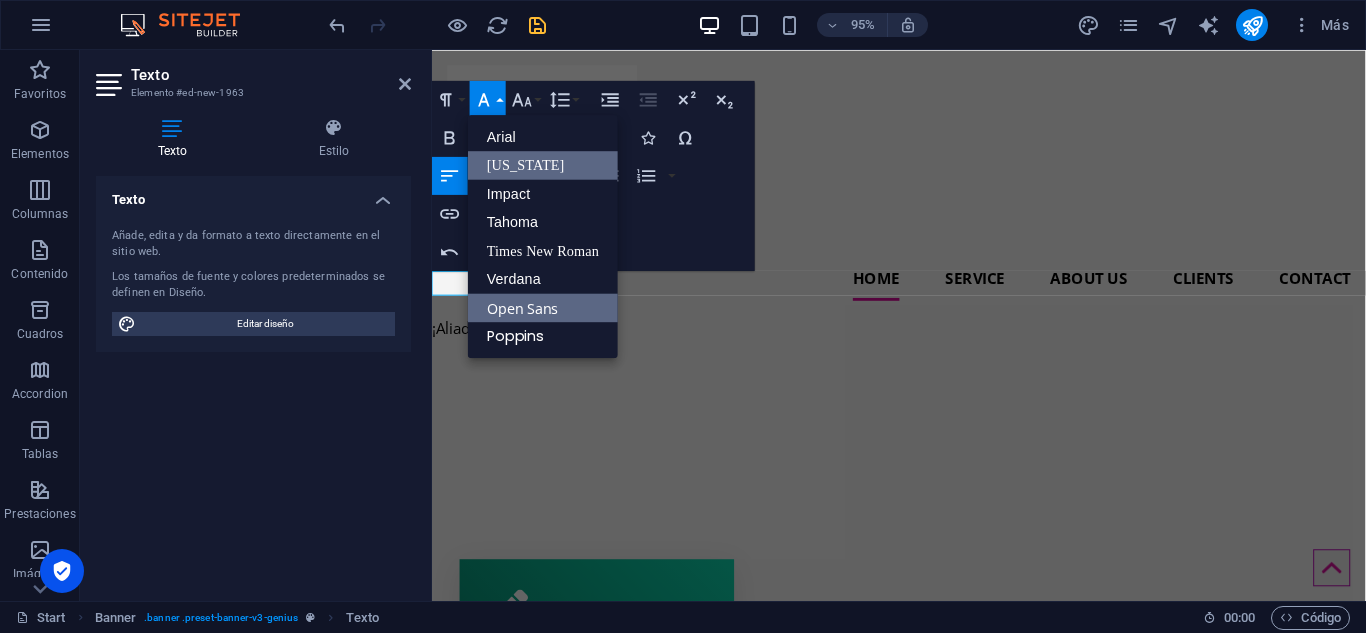click on "Georgia" at bounding box center (543, 165) 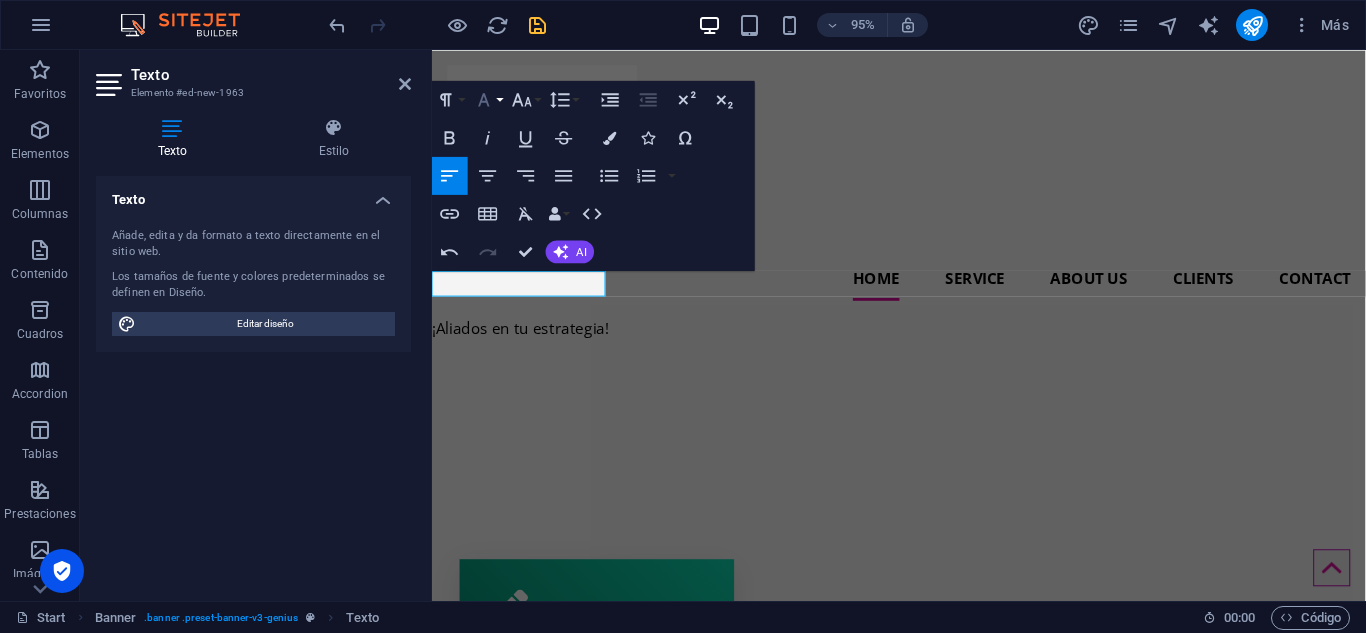 click 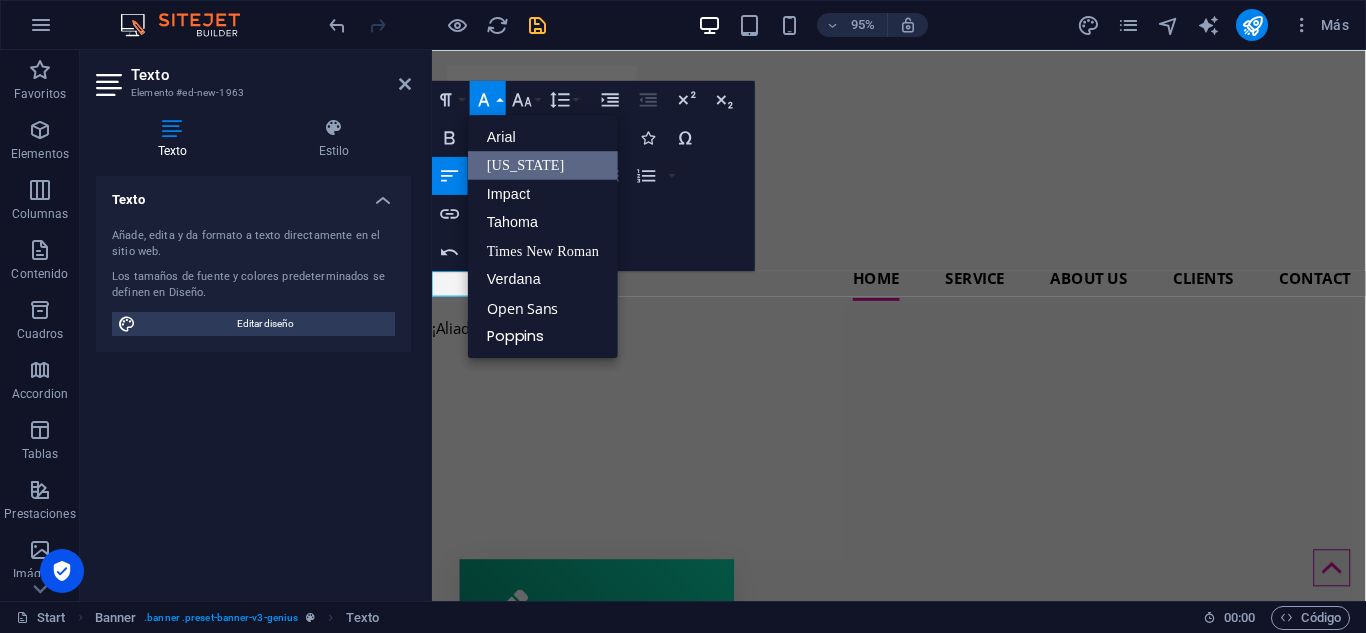 scroll, scrollTop: 0, scrollLeft: 0, axis: both 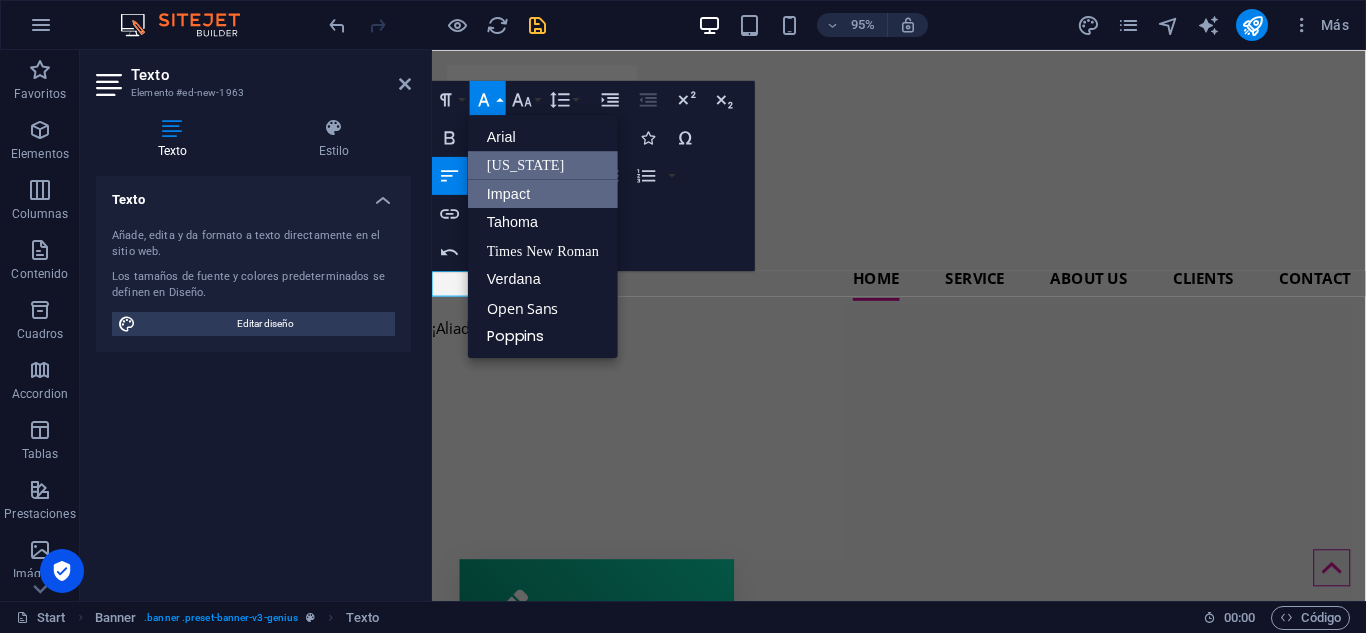 click on "Impact" at bounding box center (543, 193) 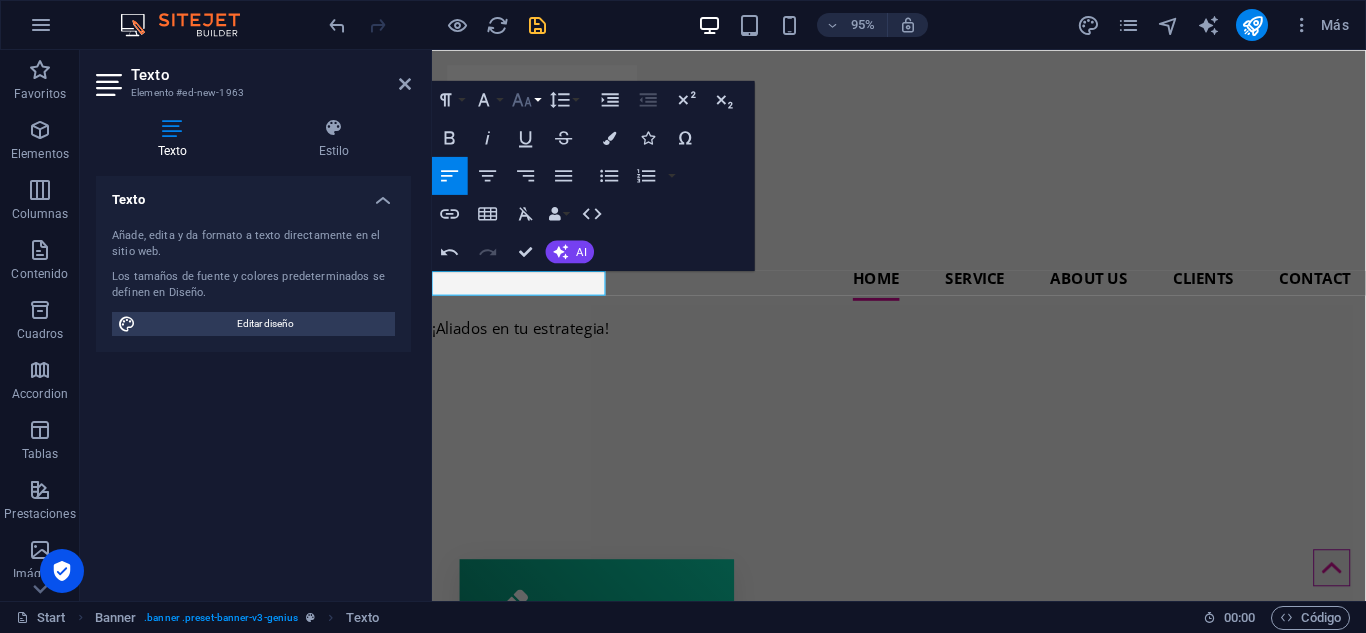click 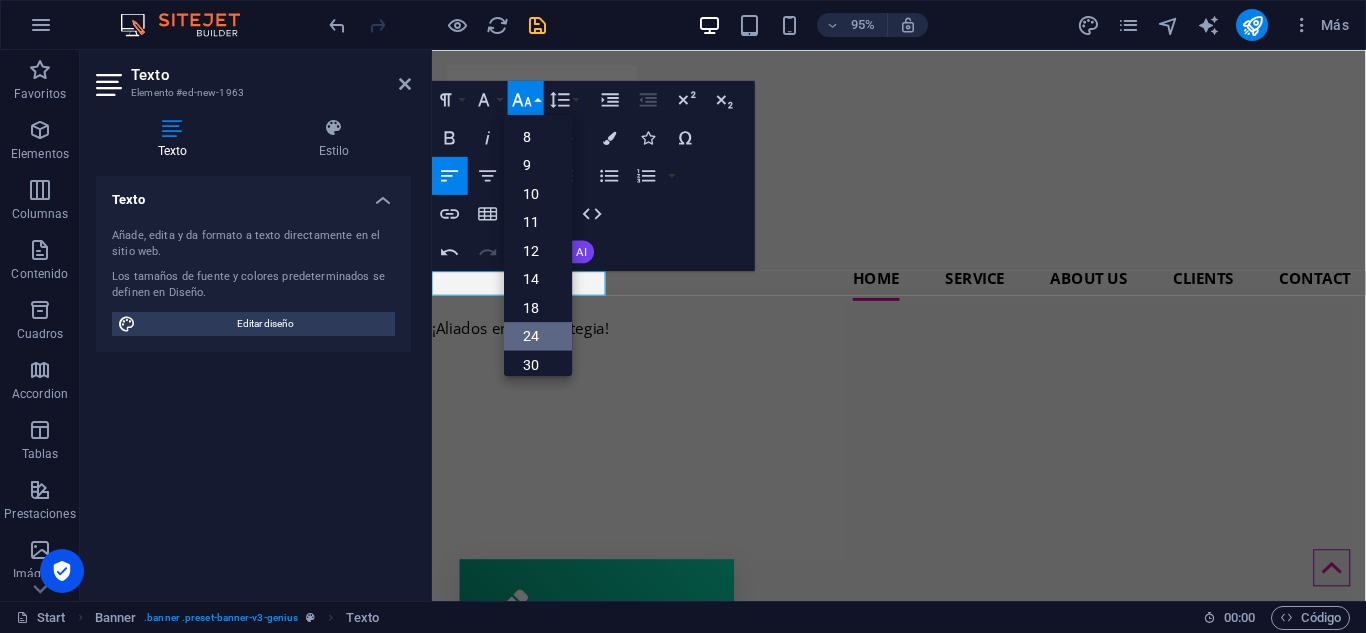 click on "24" at bounding box center (538, 336) 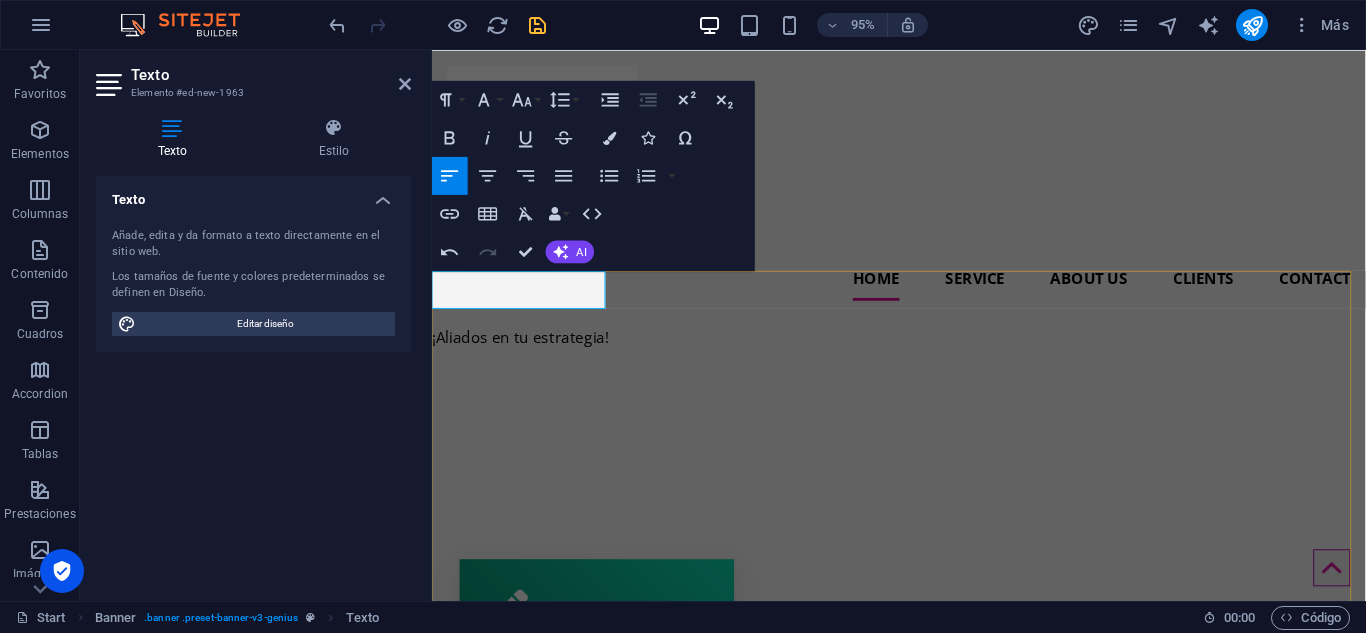 click on "¡ ​ Aliados en tu estrategia!" at bounding box center (923, 350) 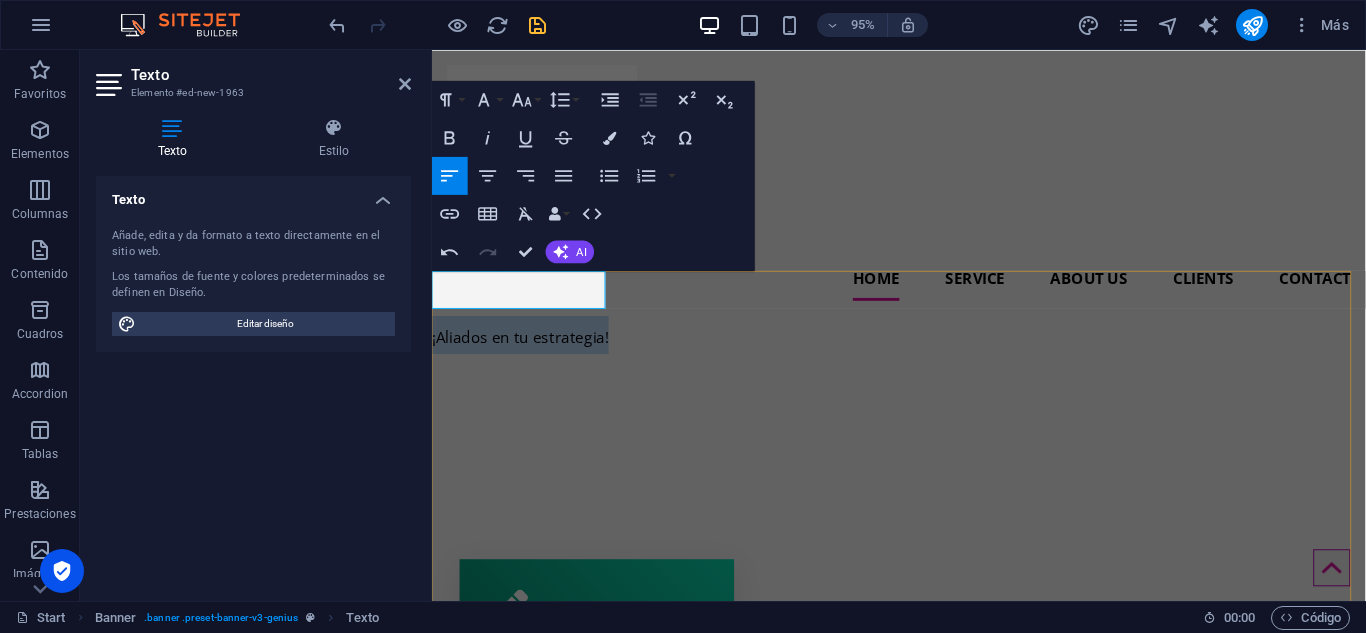 drag, startPoint x: 431, startPoint y: 311, endPoint x: 651, endPoint y: 302, distance: 220.18402 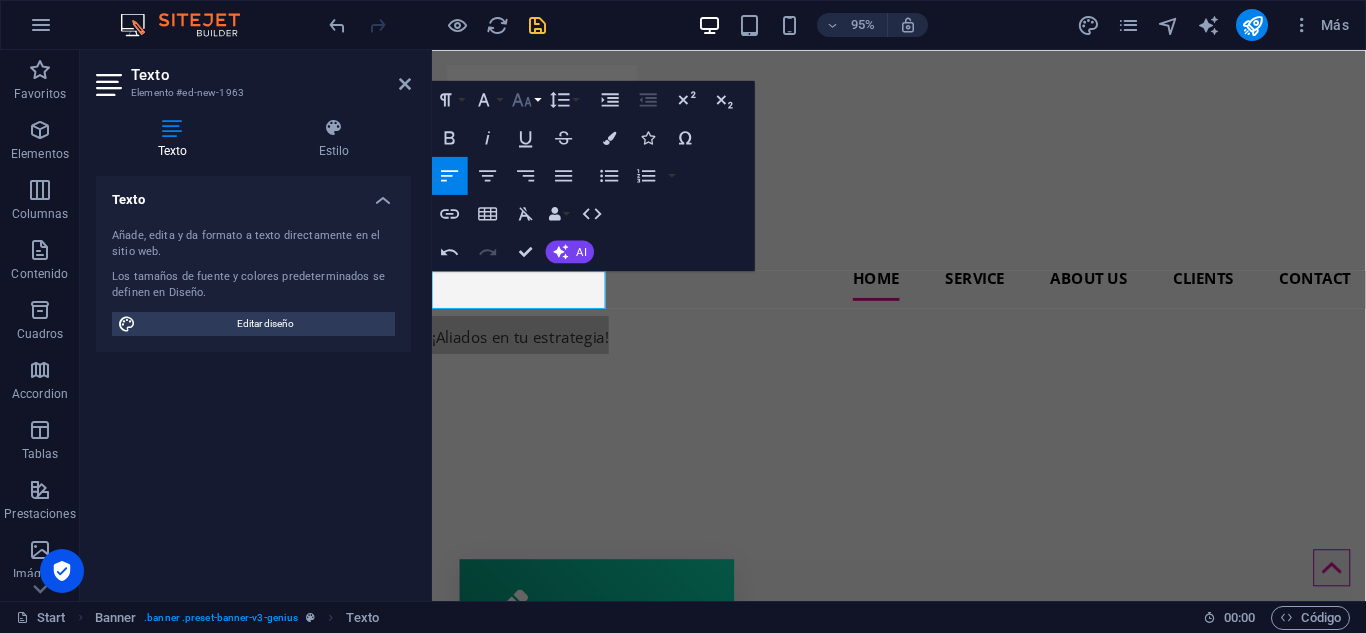 click on "Font Size" at bounding box center [526, 99] 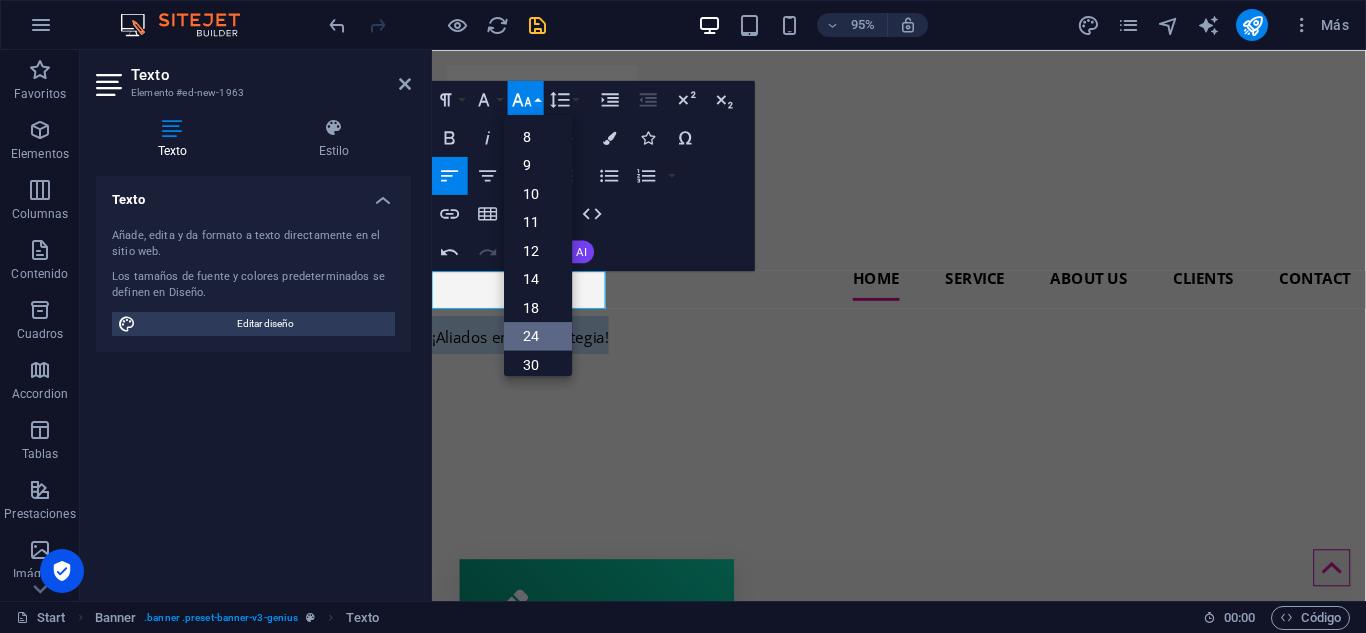 click on "24" at bounding box center (538, 336) 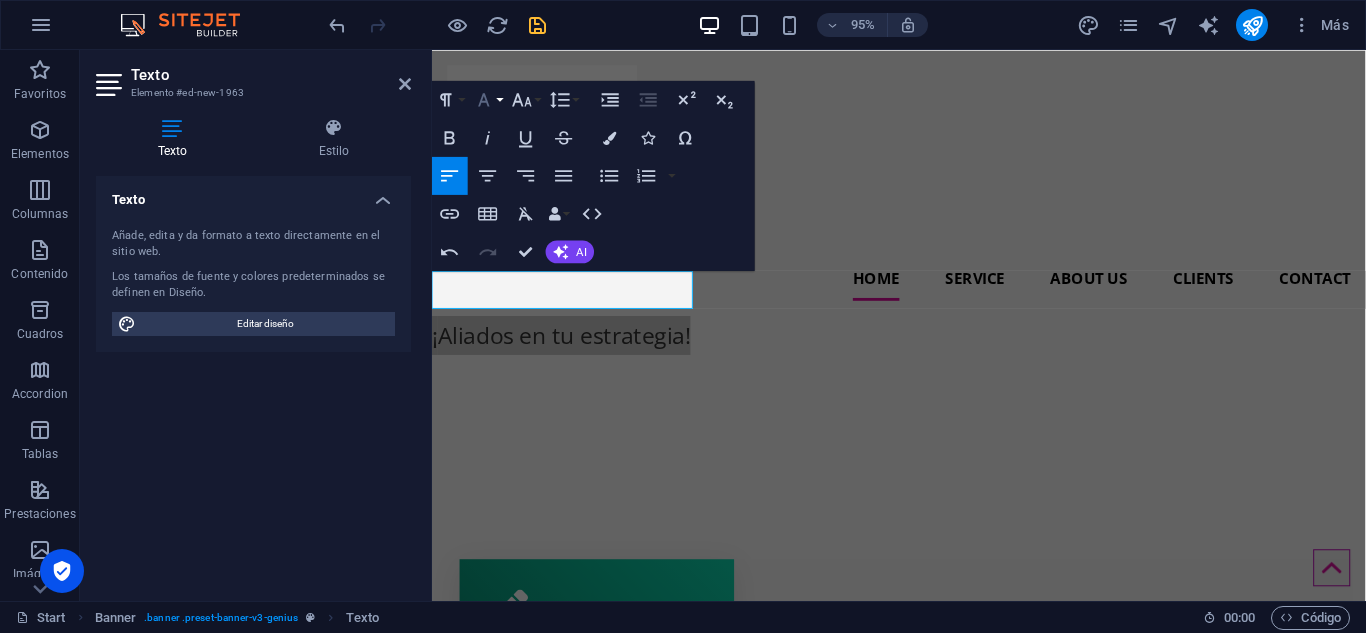 click 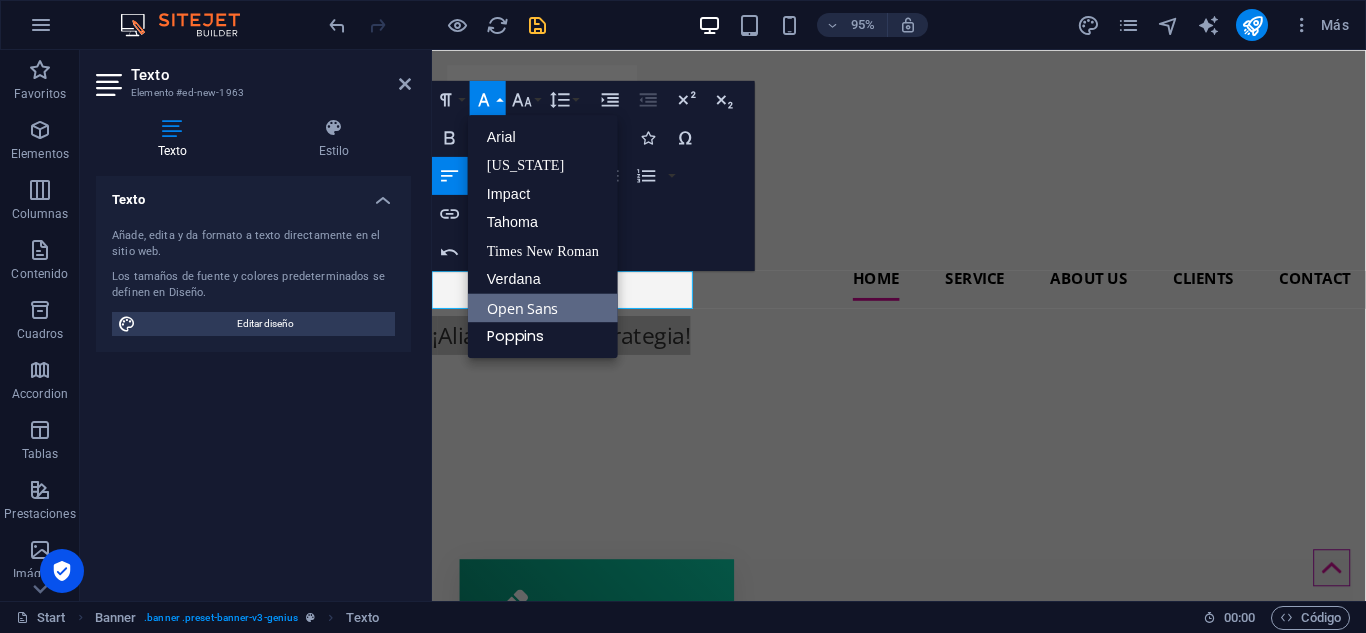 scroll, scrollTop: 0, scrollLeft: 0, axis: both 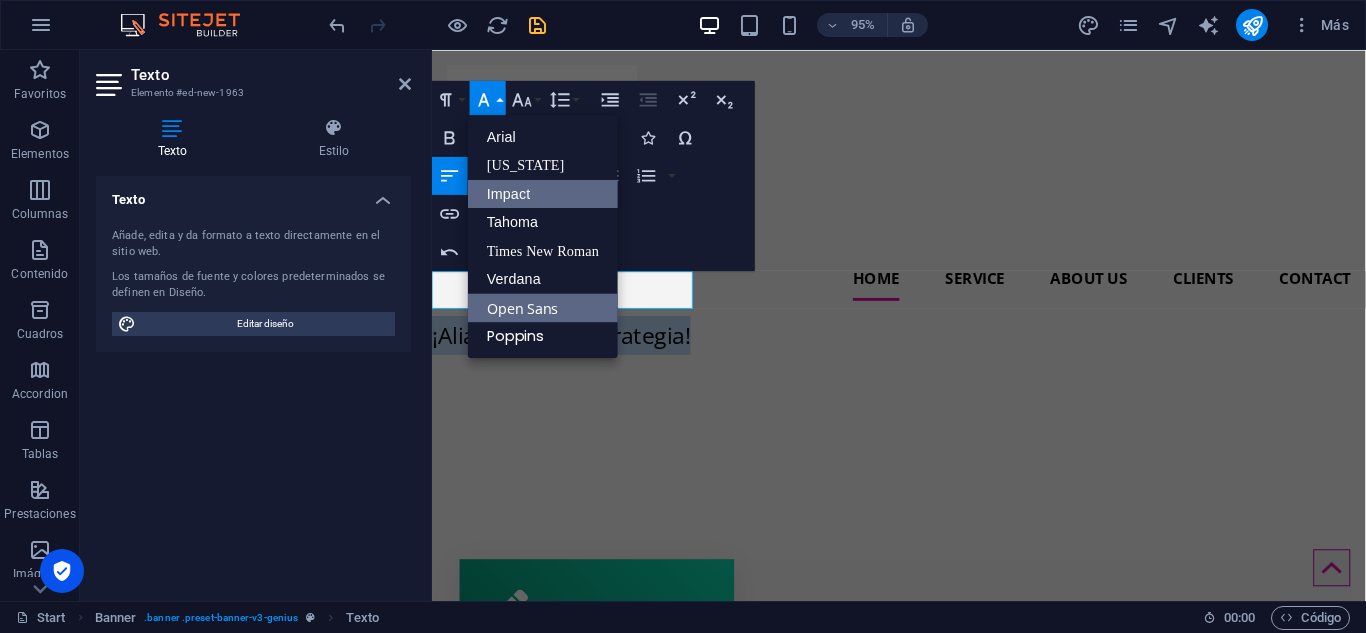 click on "Impact" at bounding box center [543, 193] 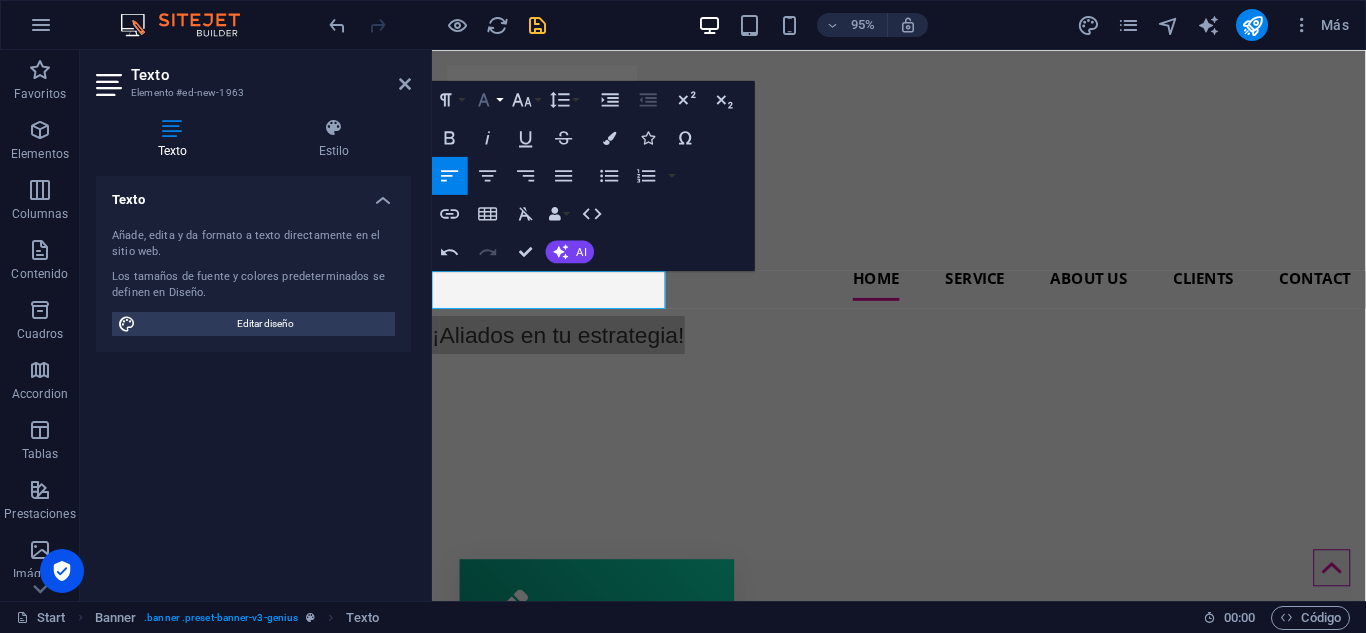 click 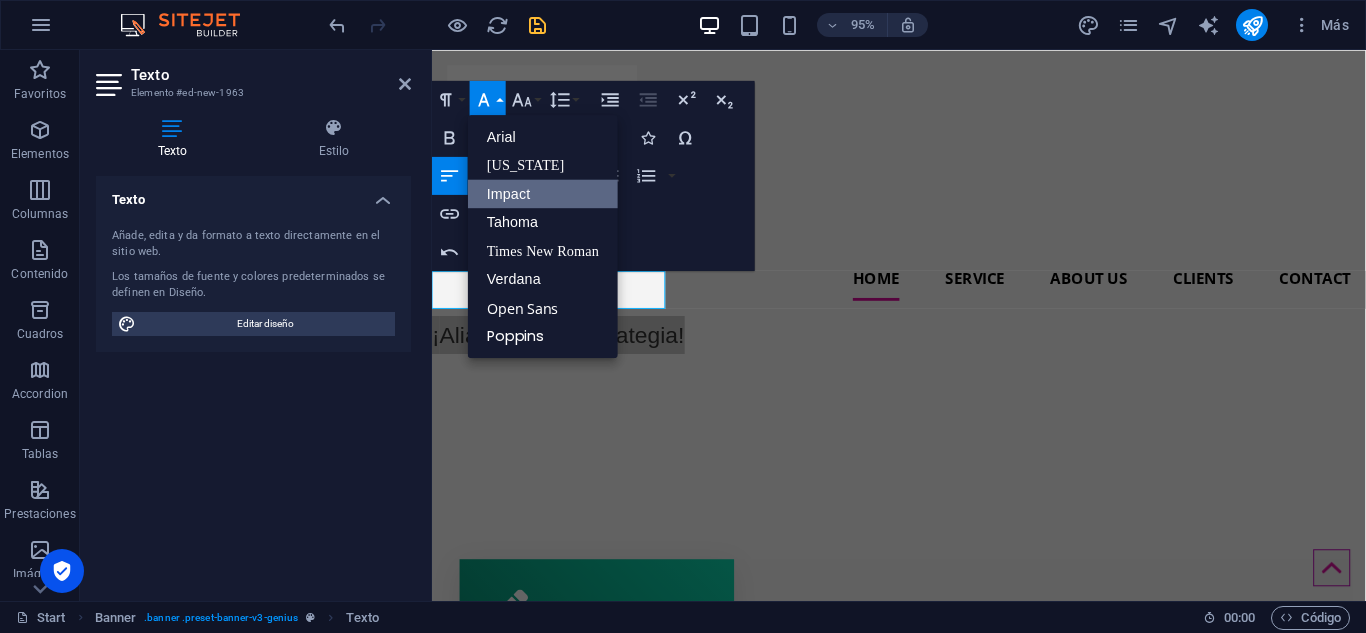 scroll, scrollTop: 0, scrollLeft: 0, axis: both 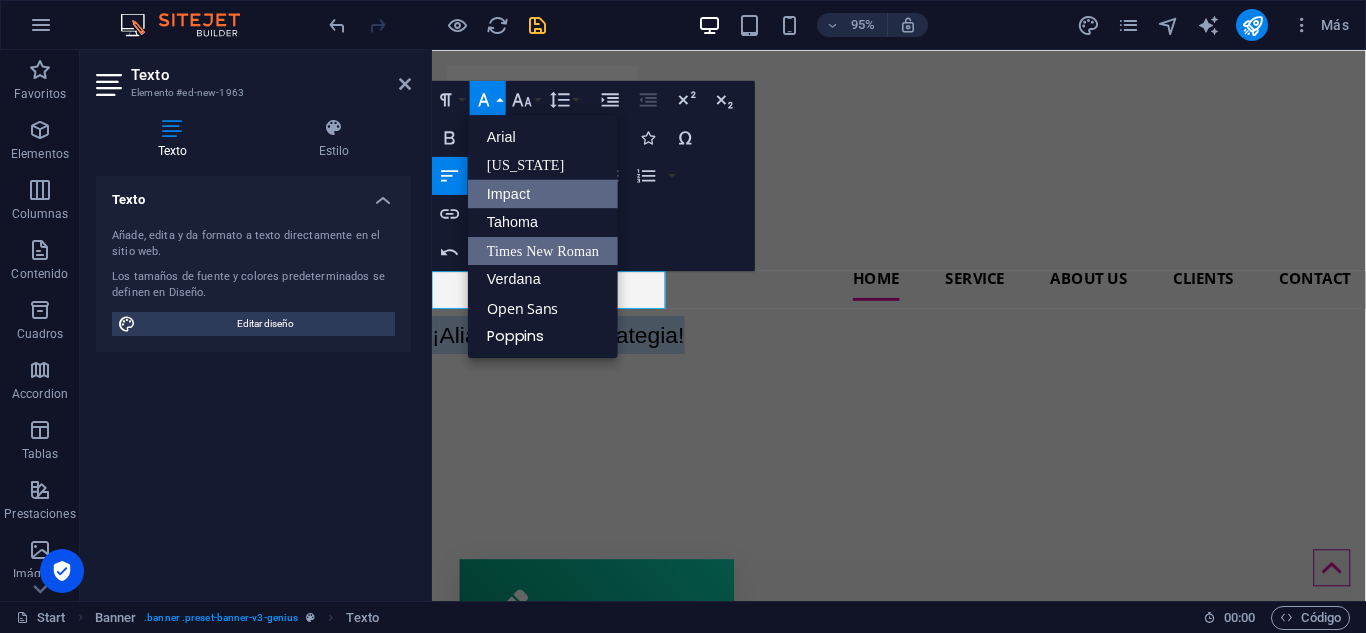 click on "Times New Roman" at bounding box center (543, 250) 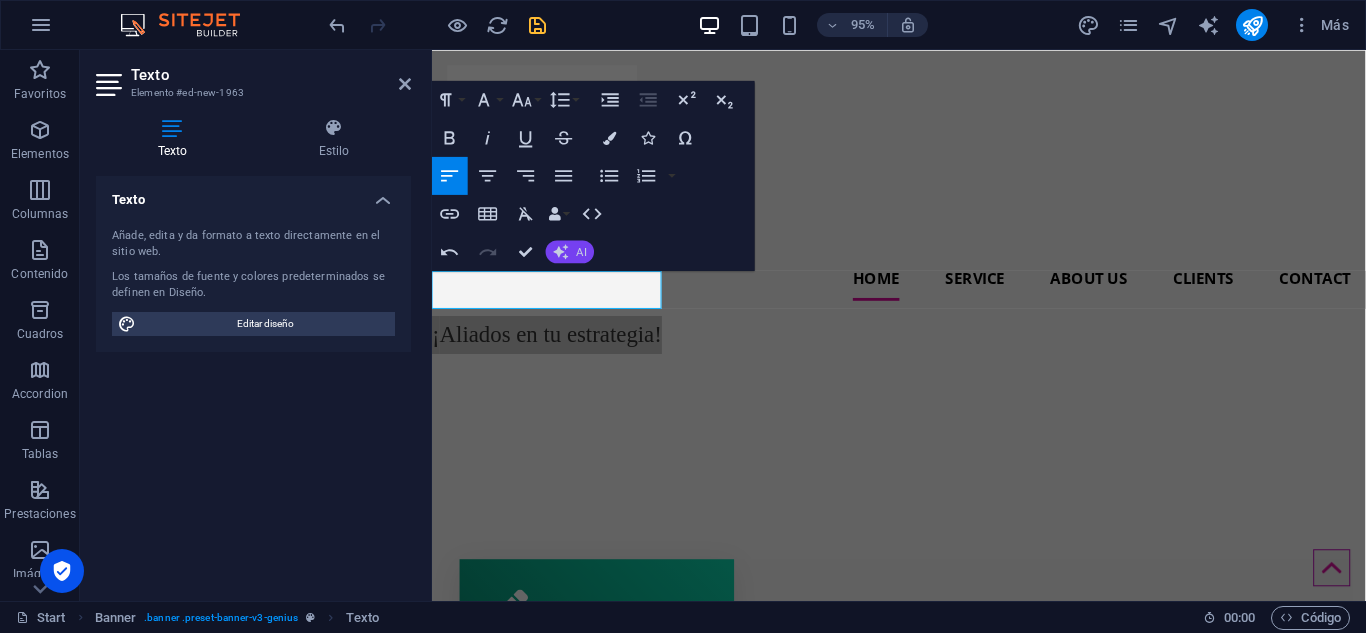 click 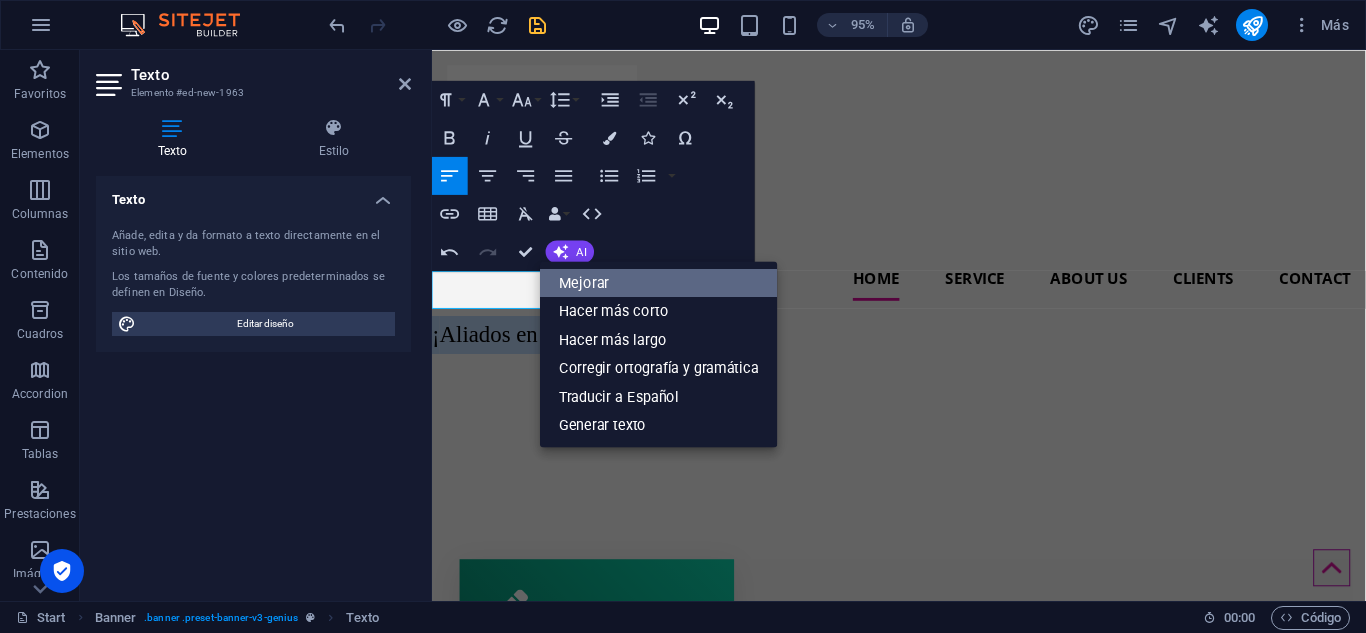 click on "Mejorar" at bounding box center (659, 282) 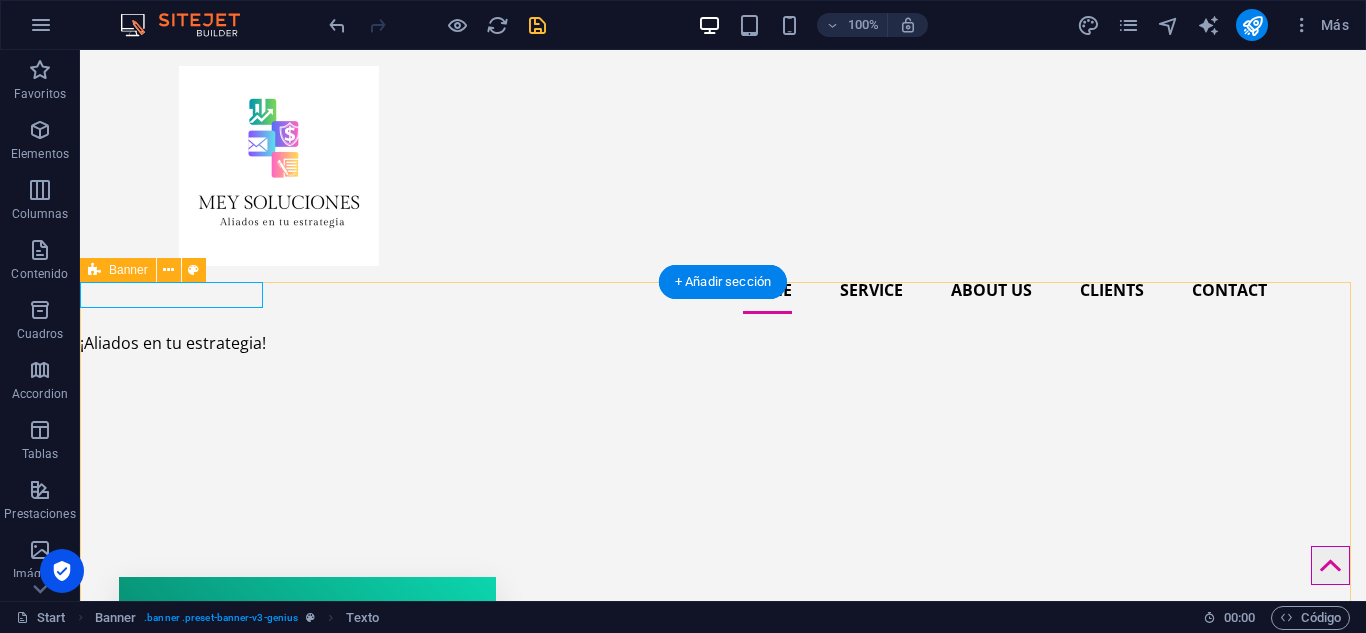 click on "¡Aliados en tu estrategia!" at bounding box center [723, 509] 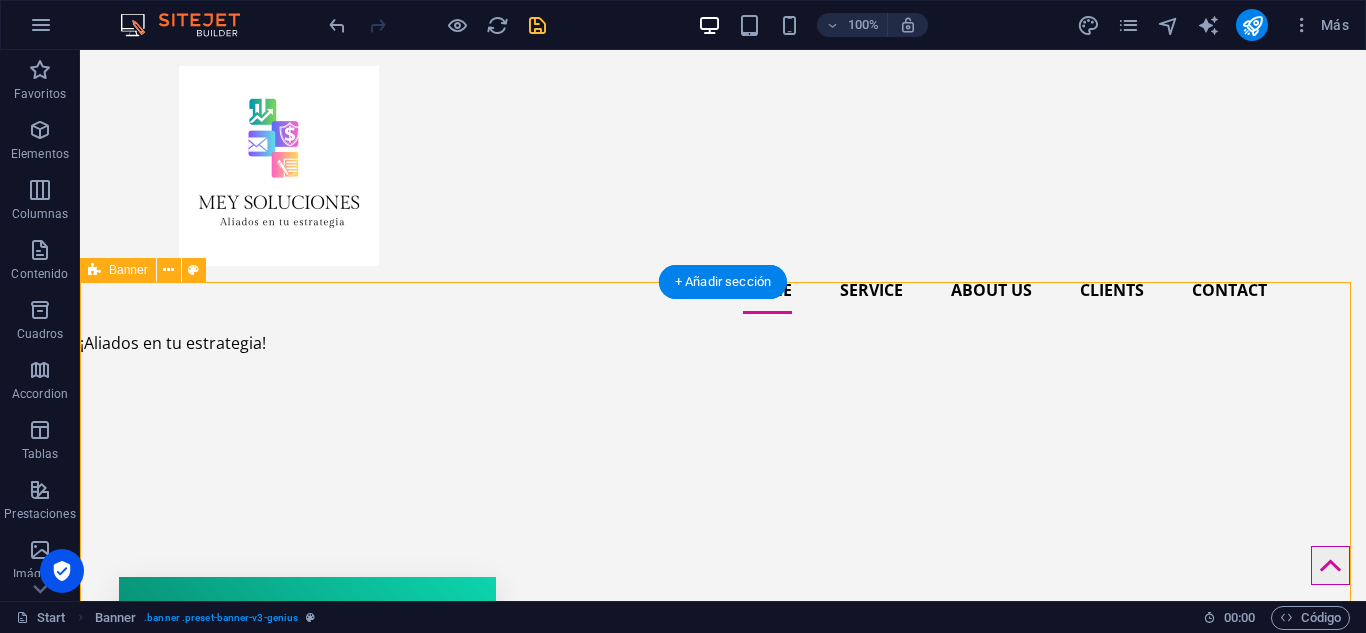 click on "¡Aliados en tu estrategia!" at bounding box center [723, 509] 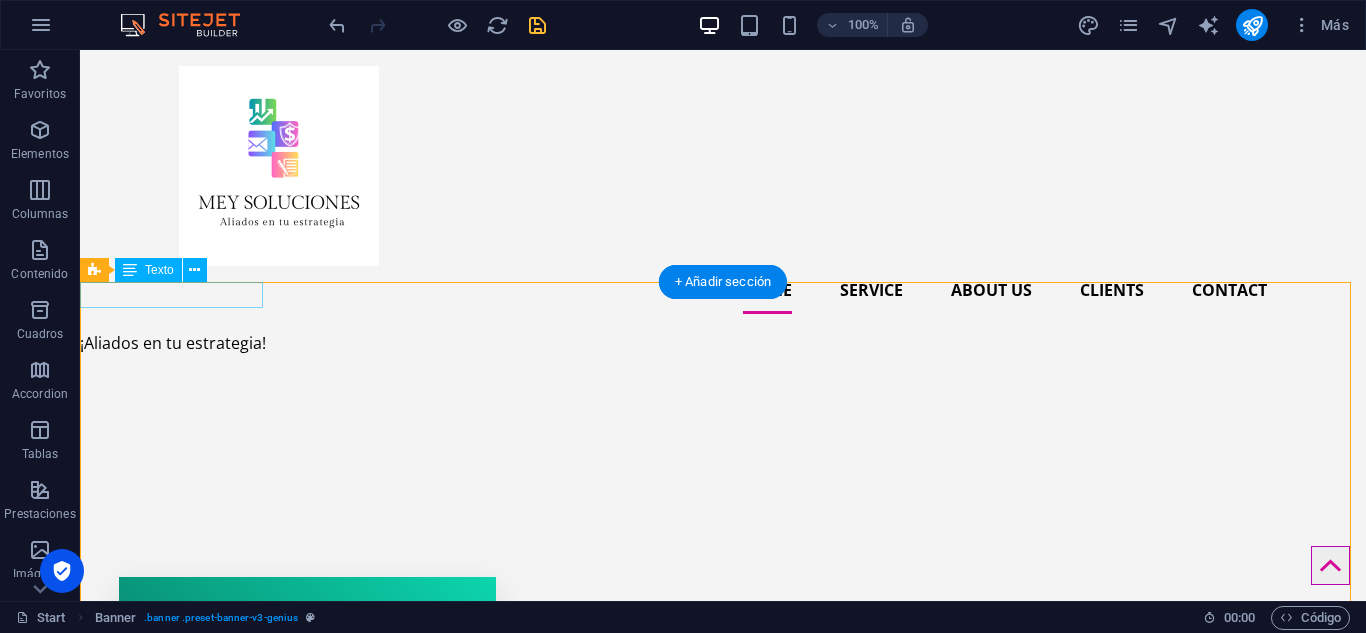 click on "¡Aliados en tu estrategia!" at bounding box center (723, 343) 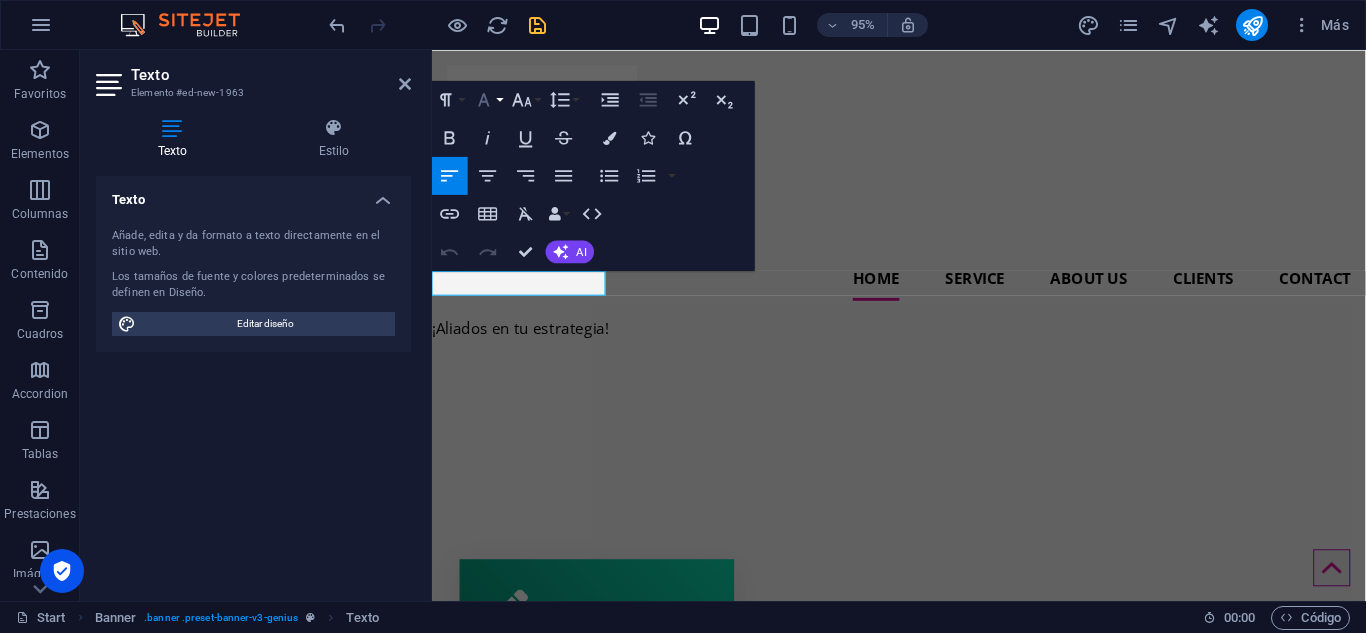 click on "Font Family" at bounding box center (488, 99) 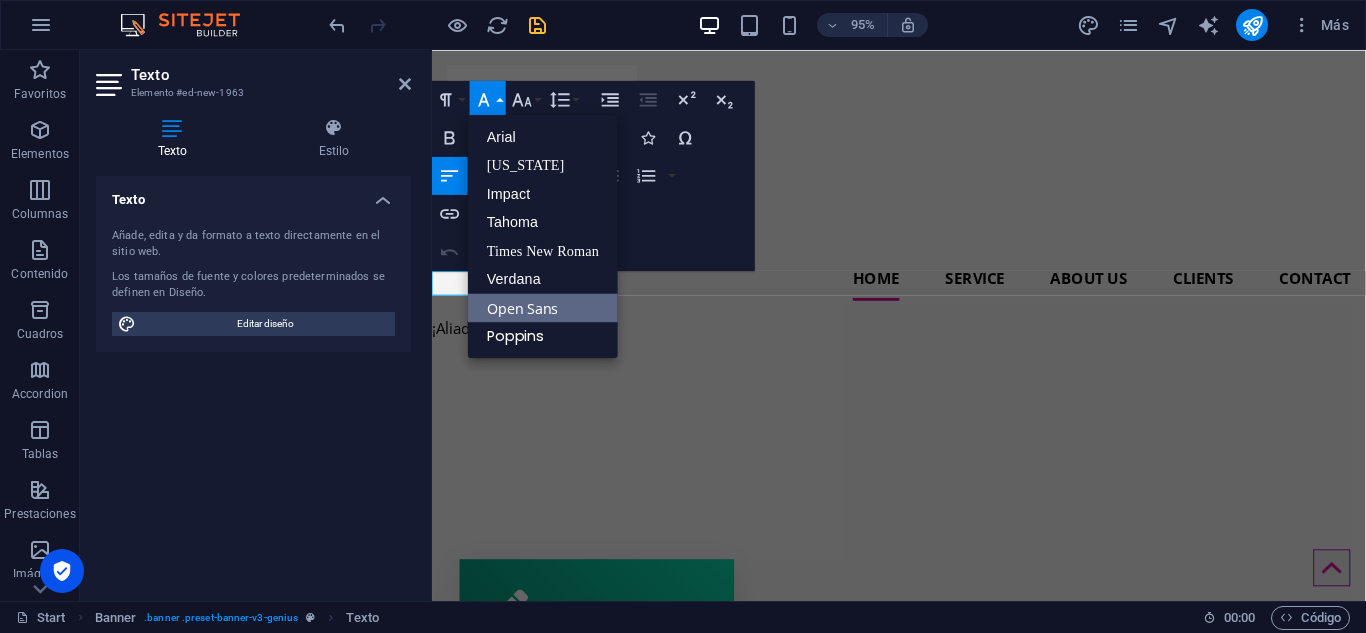 scroll, scrollTop: 0, scrollLeft: 0, axis: both 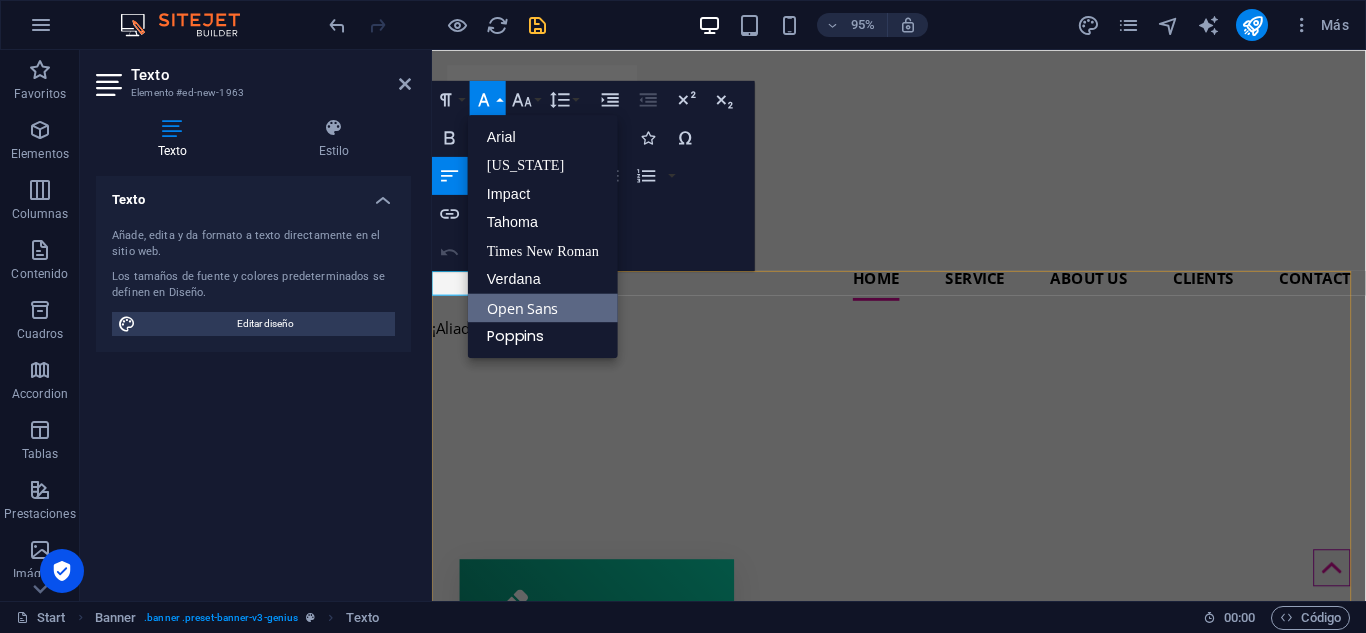 click on "¡Aliados en tu estrategia!" at bounding box center (923, 518) 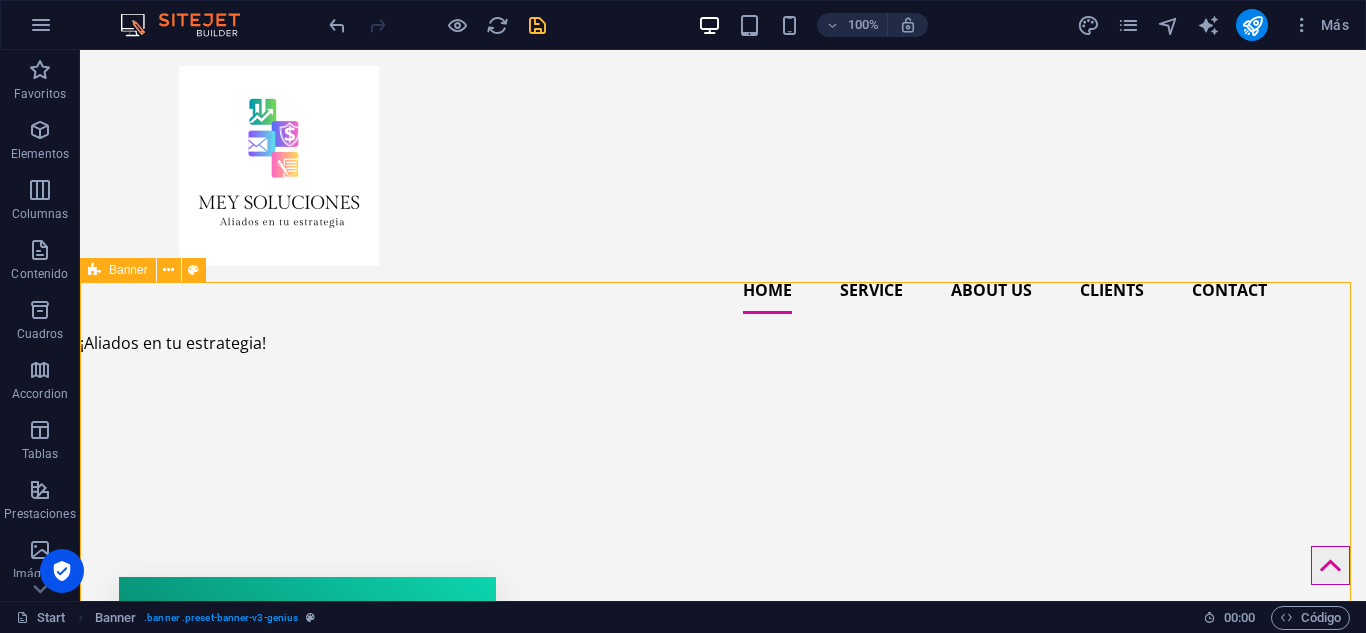 click on "¡Aliados en tu estrategia!" at bounding box center [723, 509] 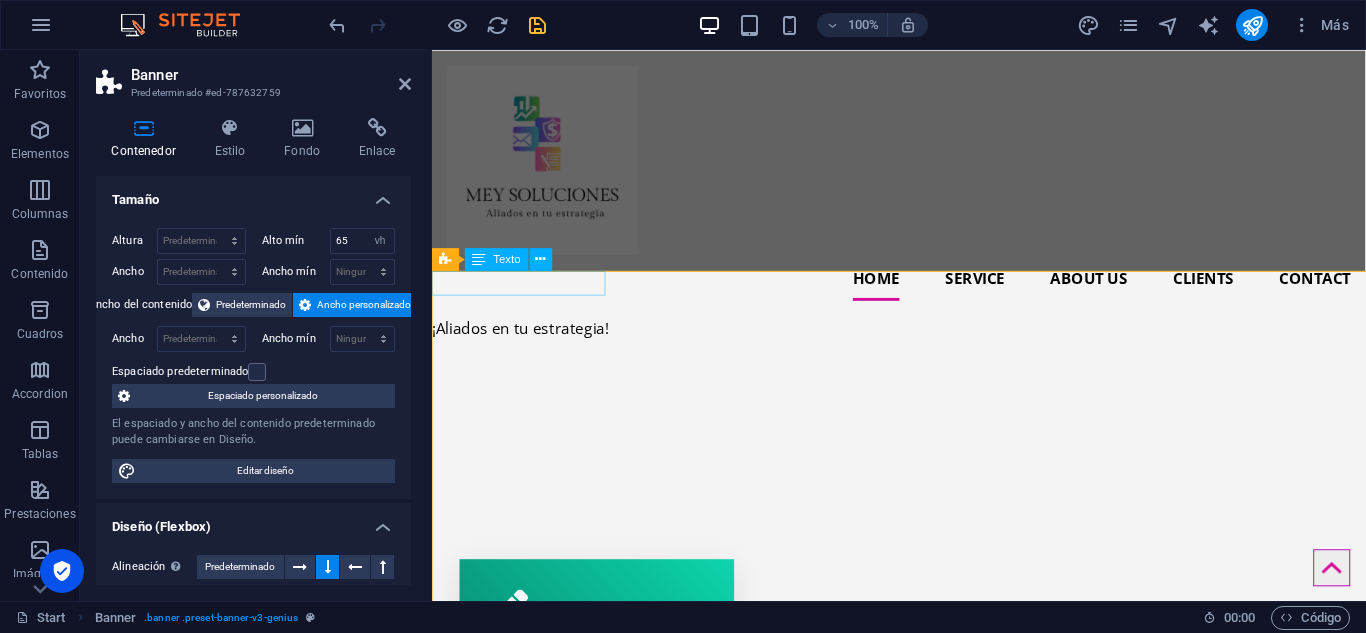 click on "¡Aliados en tu estrategia!" at bounding box center (923, 518) 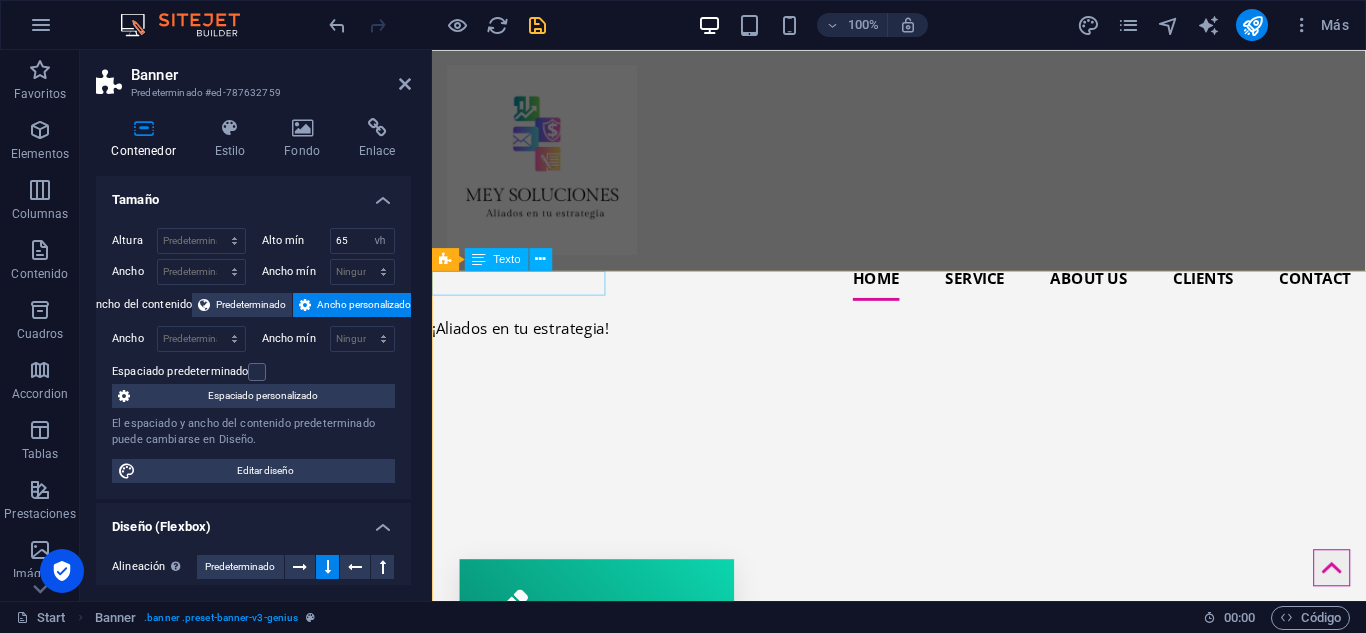click on "¡Aliados en tu estrategia!" at bounding box center (923, 343) 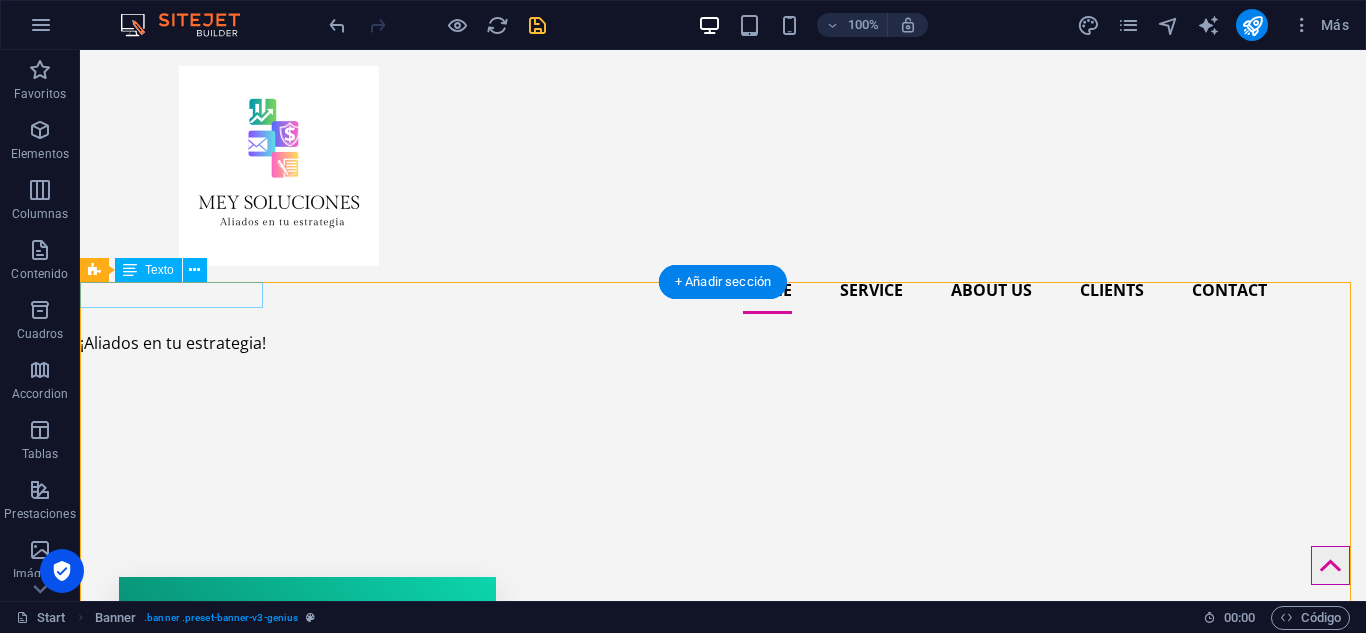 drag, startPoint x: 257, startPoint y: 301, endPoint x: 96, endPoint y: 281, distance: 162.23749 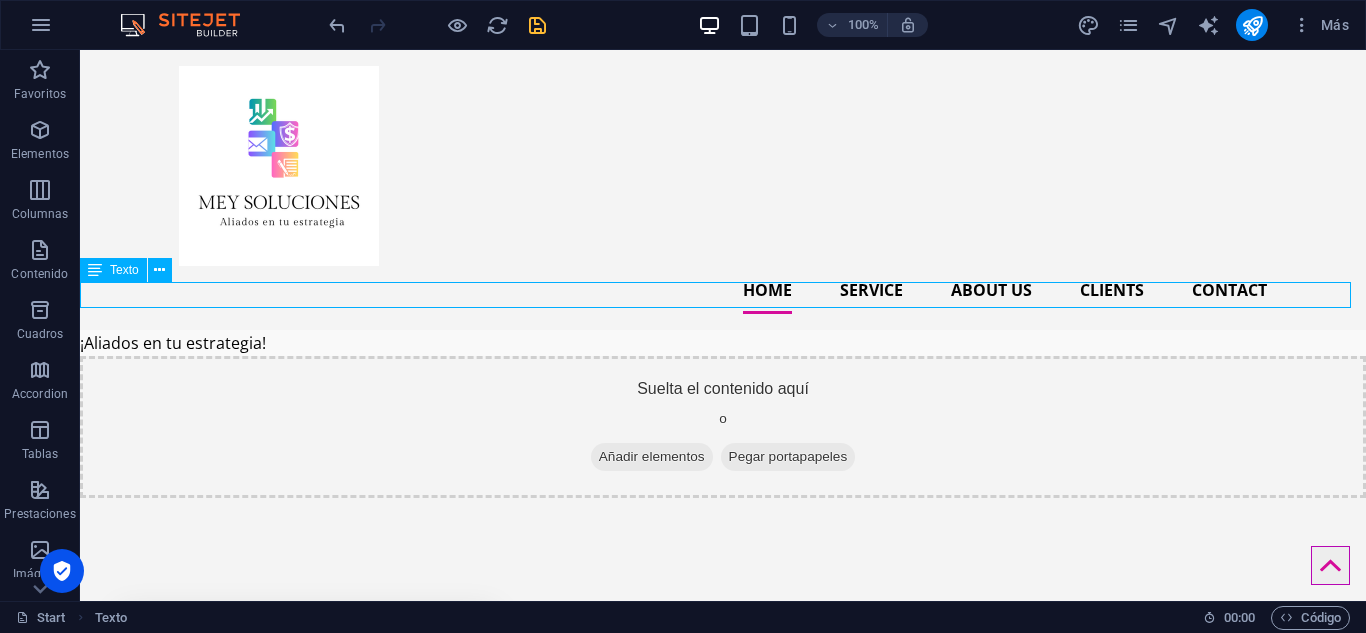 click on "¡Aliados en tu estrategia!" at bounding box center [723, 343] 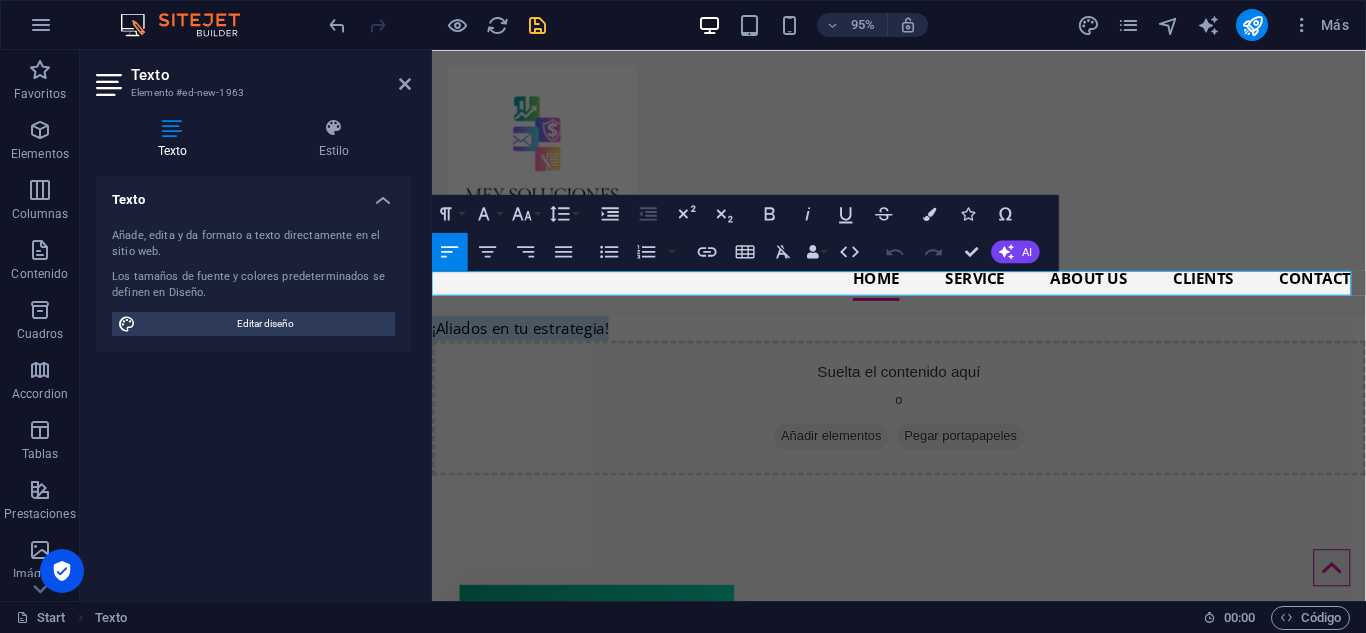 drag, startPoint x: 628, startPoint y: 295, endPoint x: 426, endPoint y: 283, distance: 202.35612 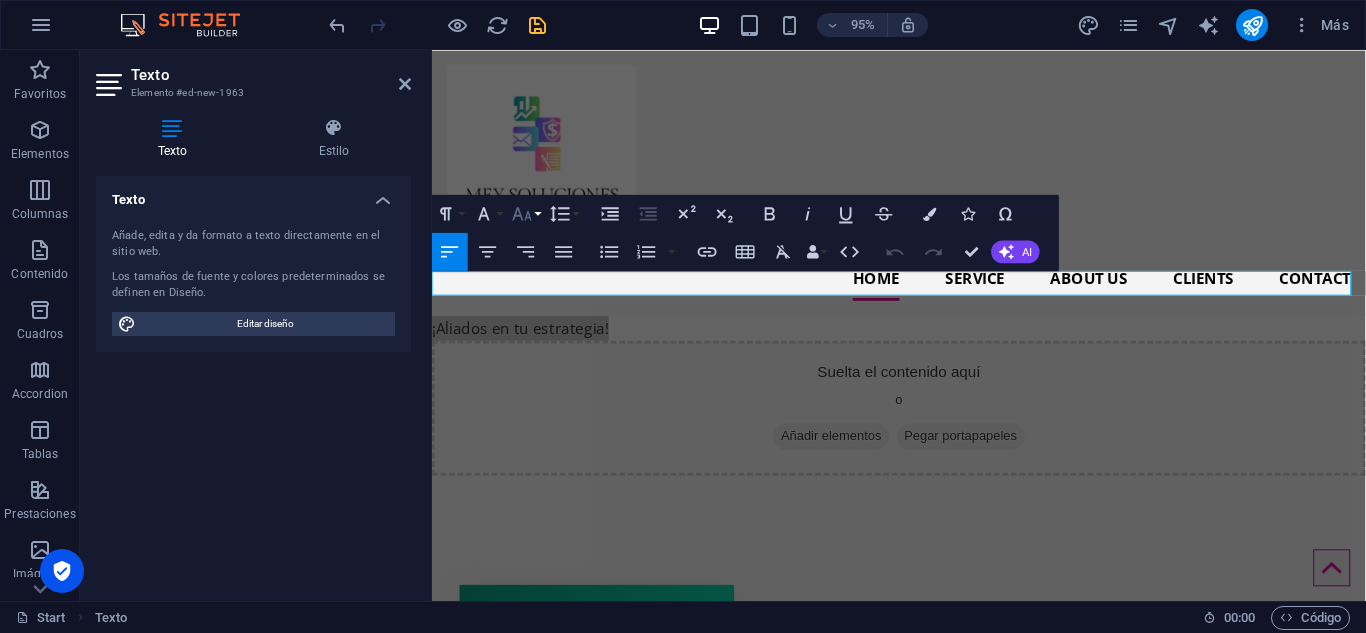 click 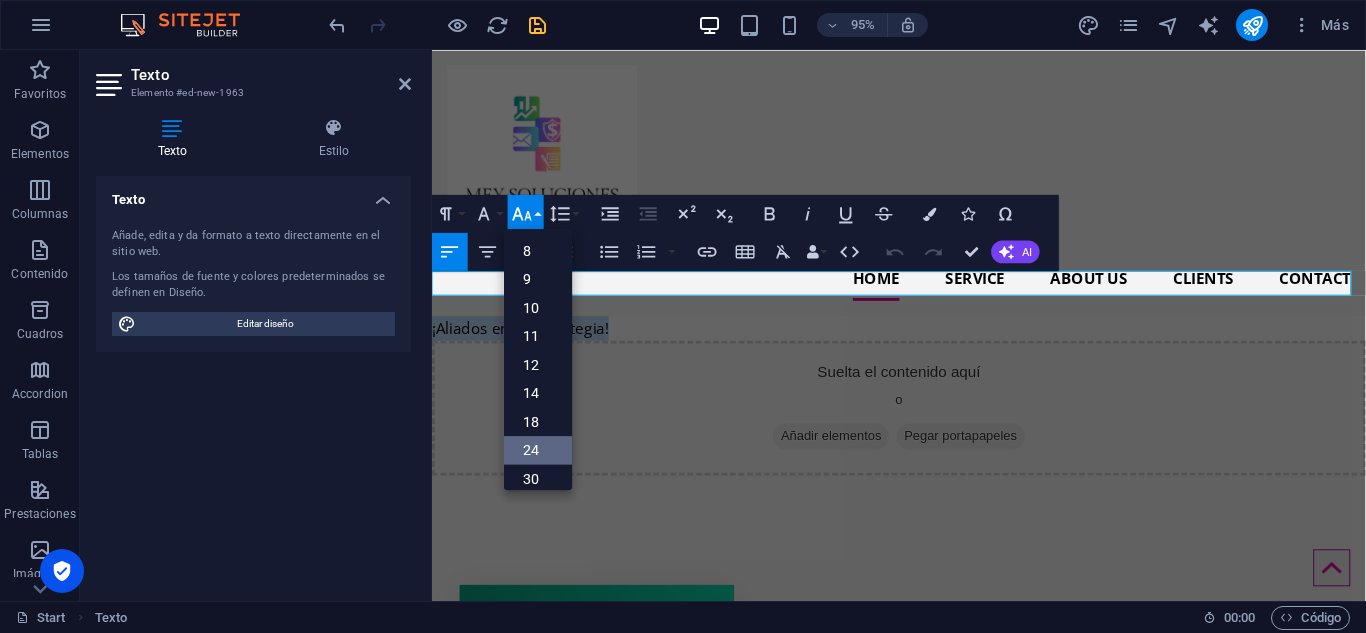 click on "24" at bounding box center [538, 450] 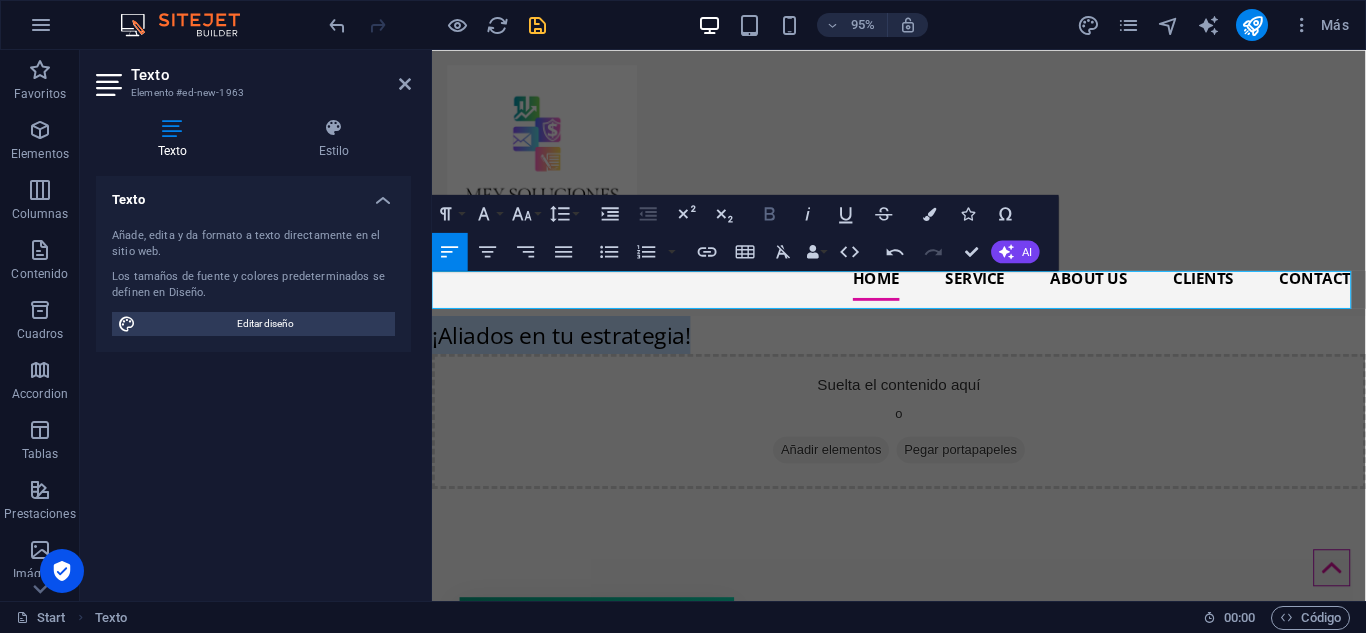 click 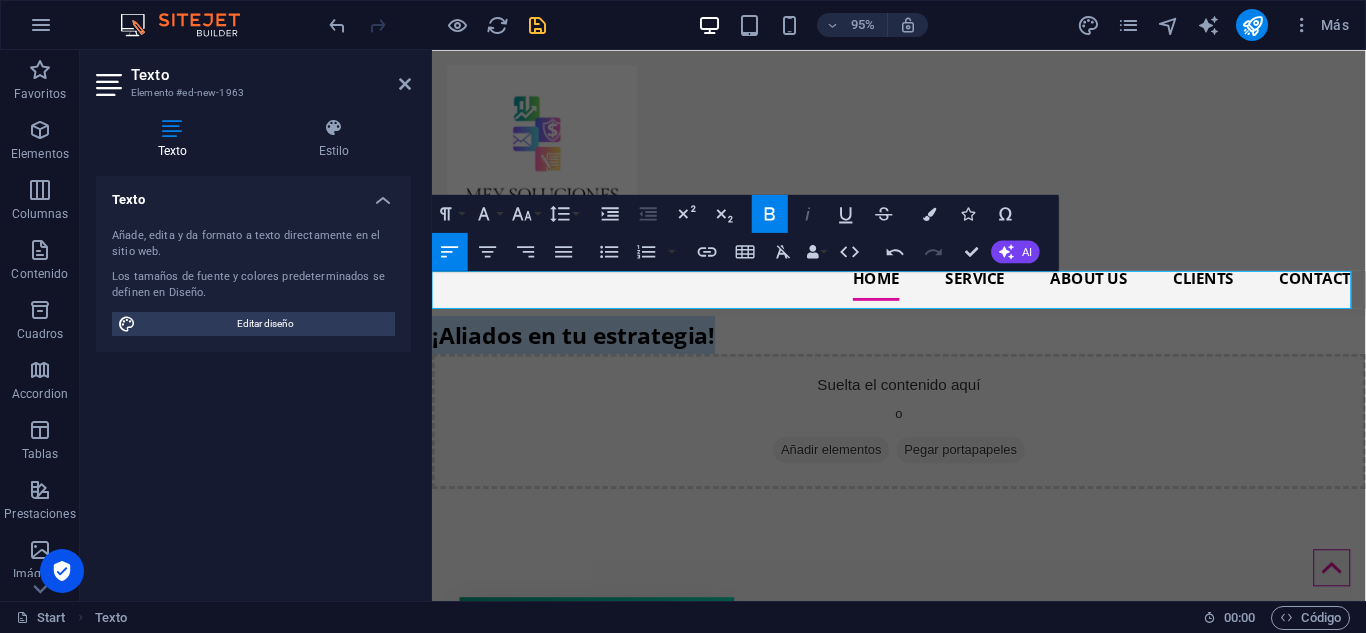 click 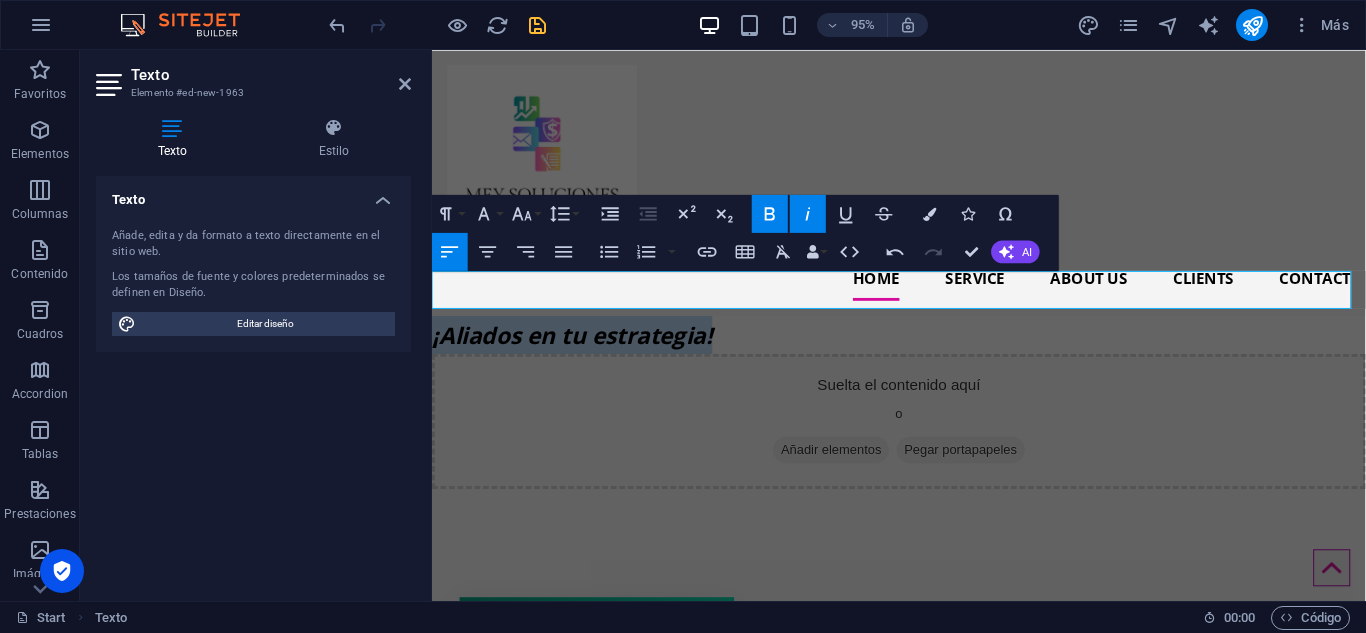 click 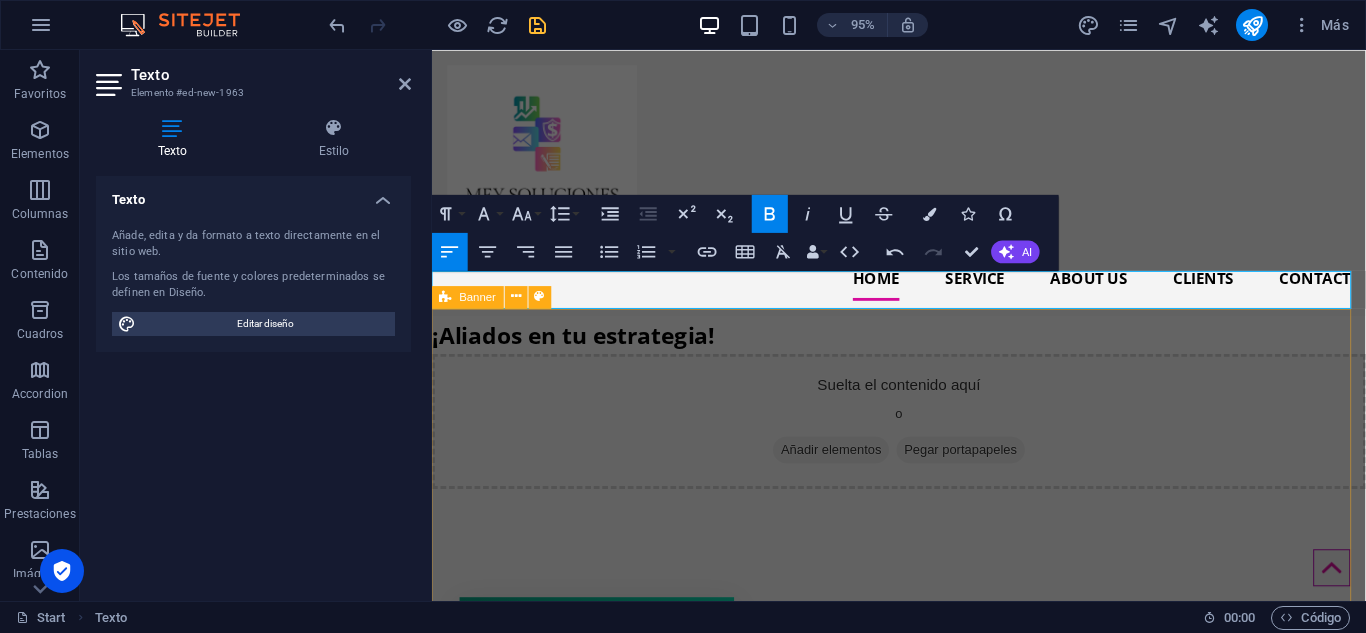 click on "Suelta el contenido aquí o  Añadir elementos  Pegar portapapeles" at bounding box center (923, 558) 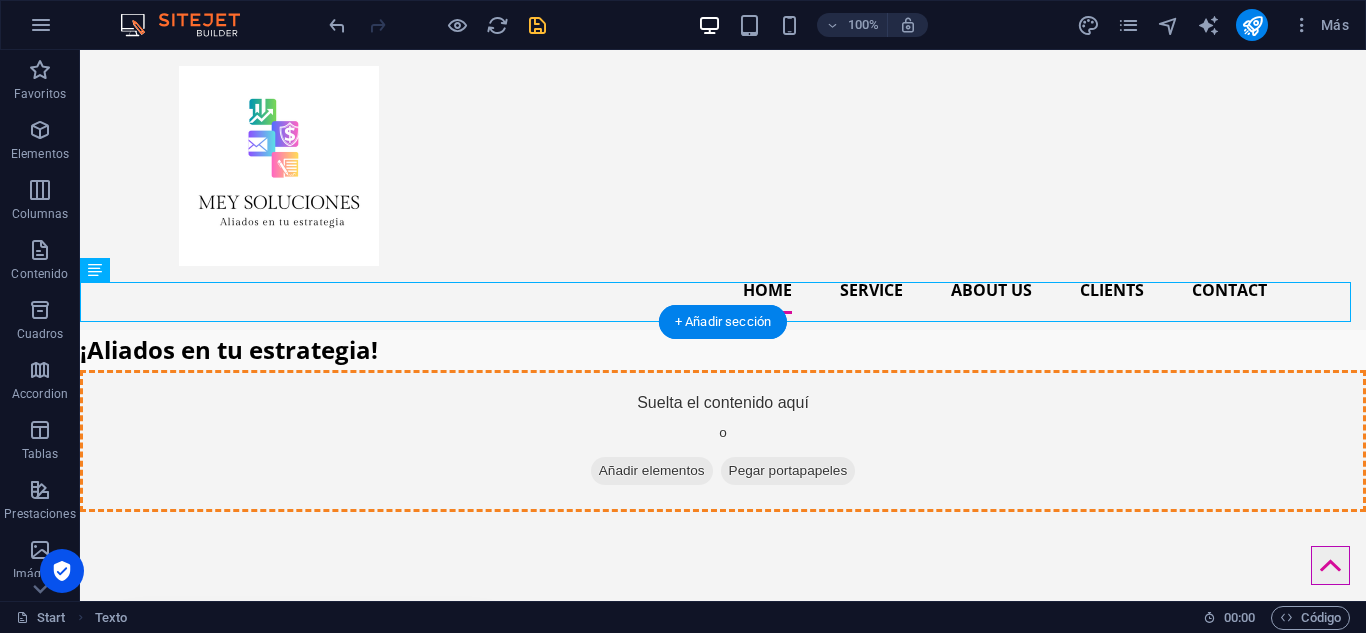 drag, startPoint x: 443, startPoint y: 296, endPoint x: 429, endPoint y: 376, distance: 81.21576 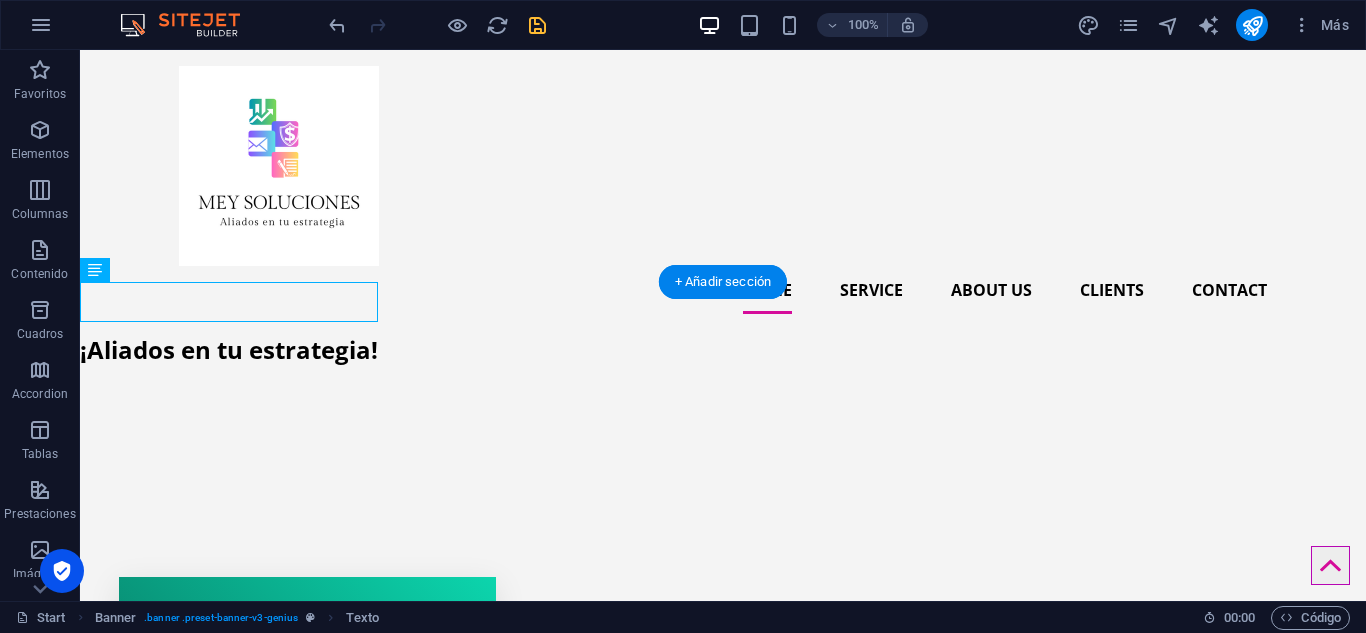 drag, startPoint x: 334, startPoint y: 310, endPoint x: 327, endPoint y: 393, distance: 83.294655 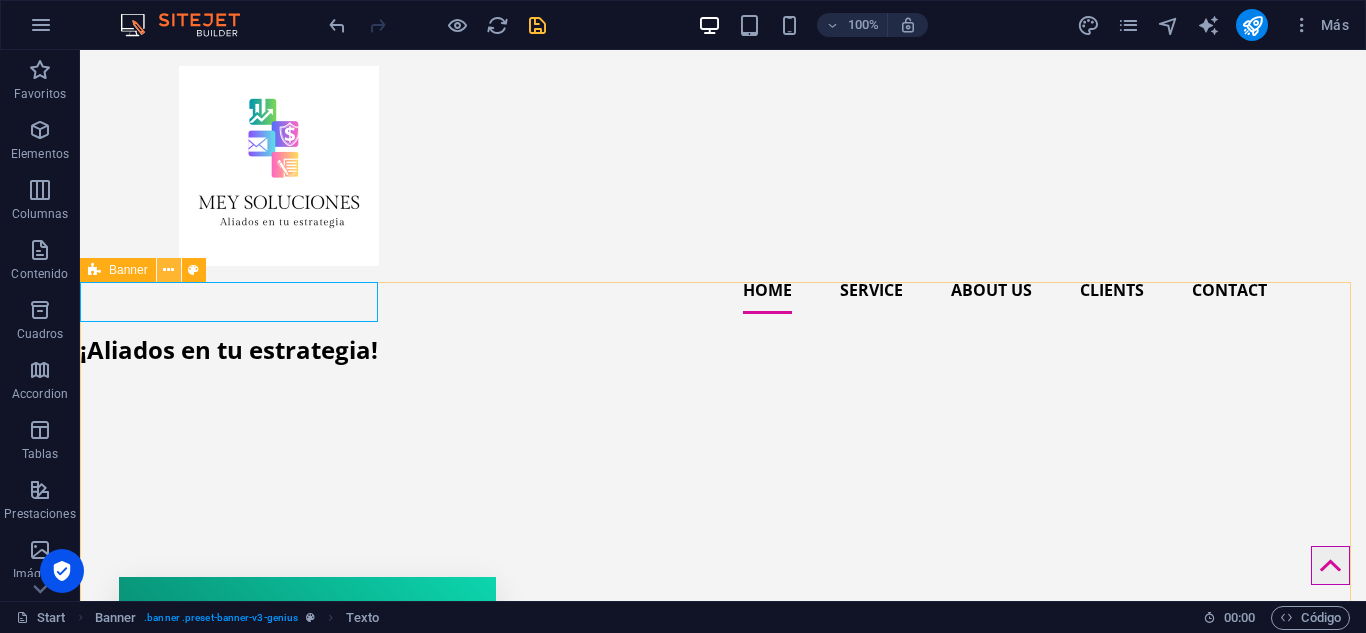 click at bounding box center (168, 270) 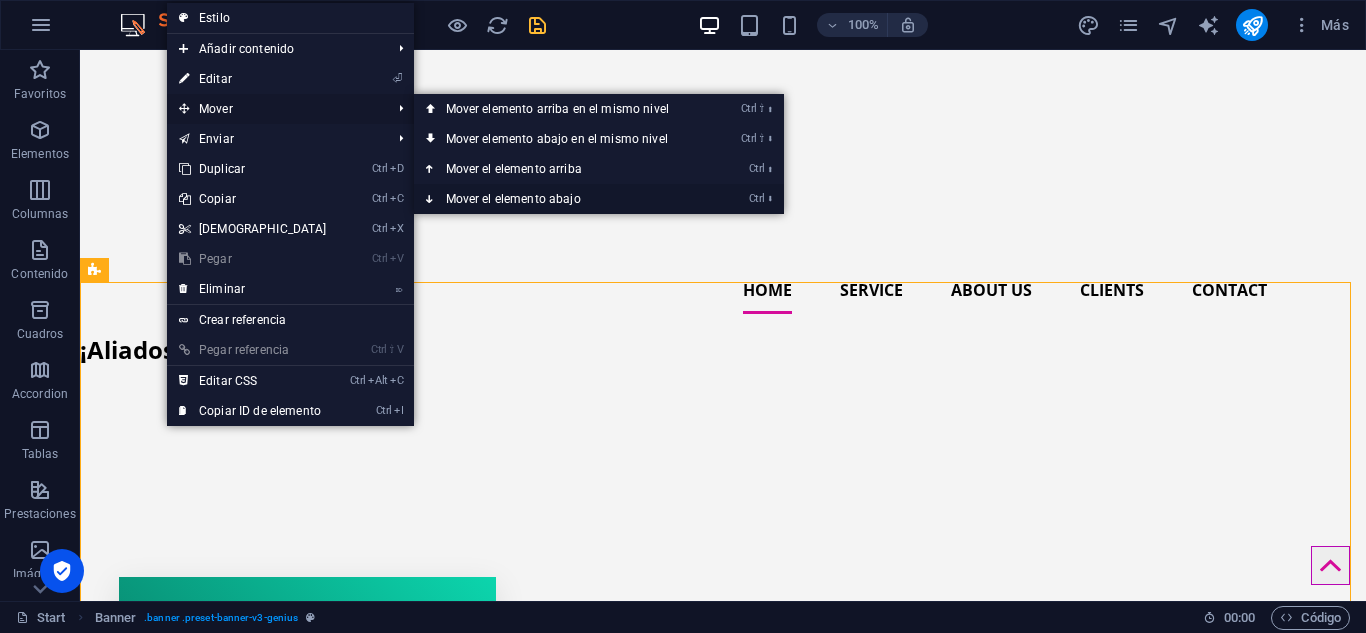 click on "Ctrl ⬇  Mover el elemento abajo" at bounding box center (561, 199) 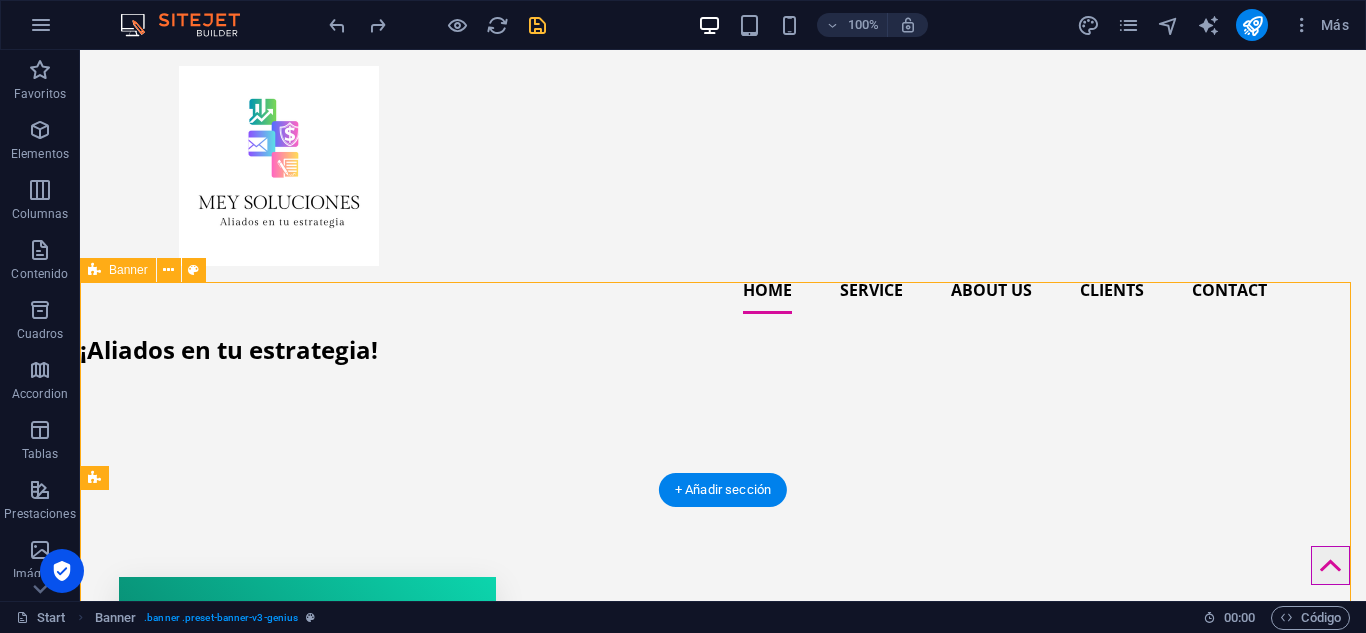 click on "¡Aliados en tu estrategia!" at bounding box center [723, 509] 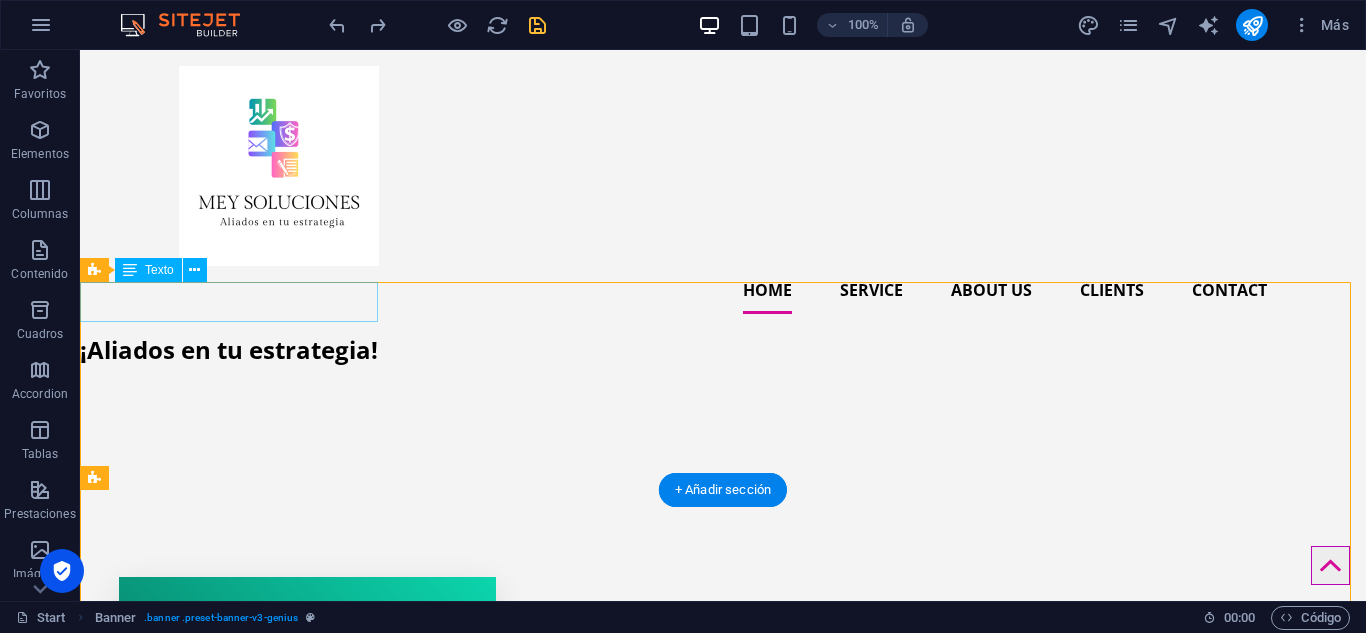click on "¡Aliados en tu estrategia!" at bounding box center [723, 350] 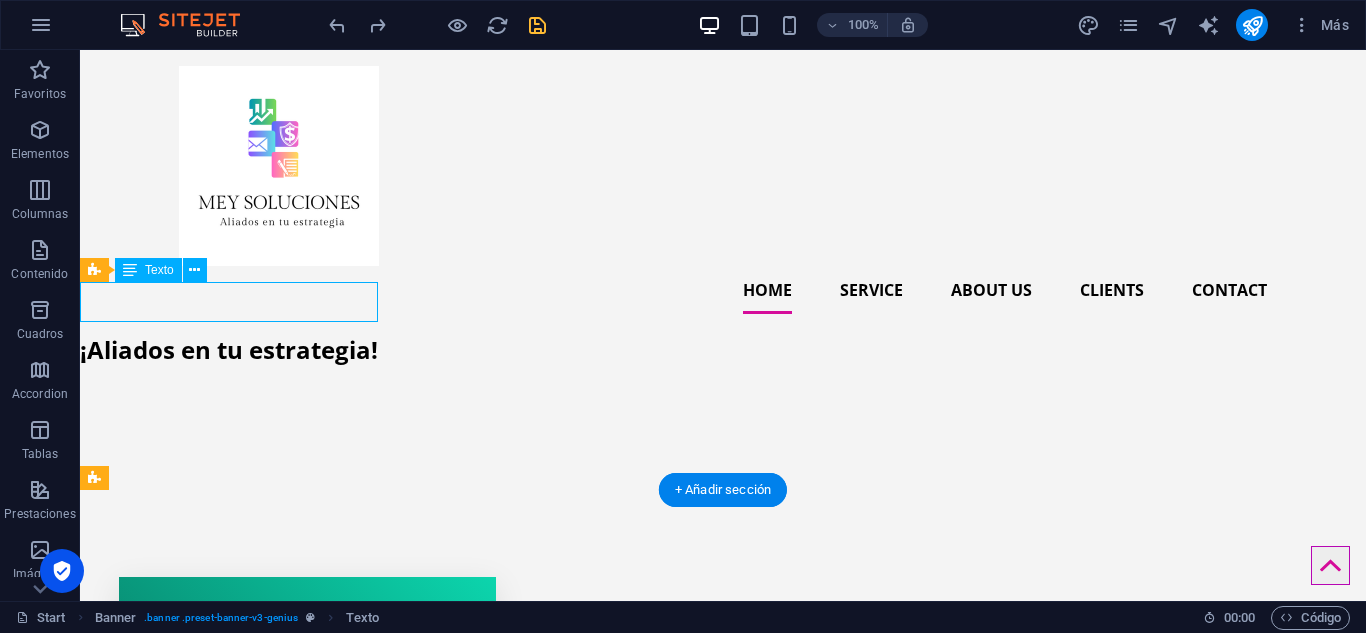 click on "¡Aliados en tu estrategia!" at bounding box center (723, 350) 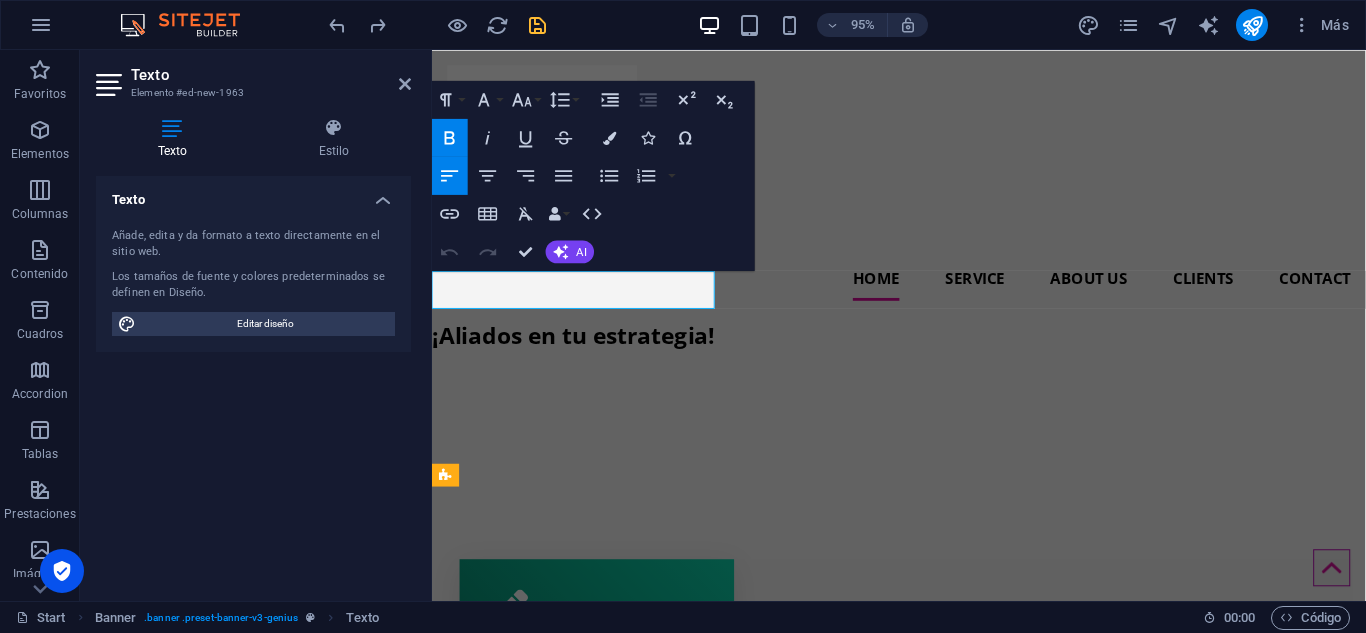 click 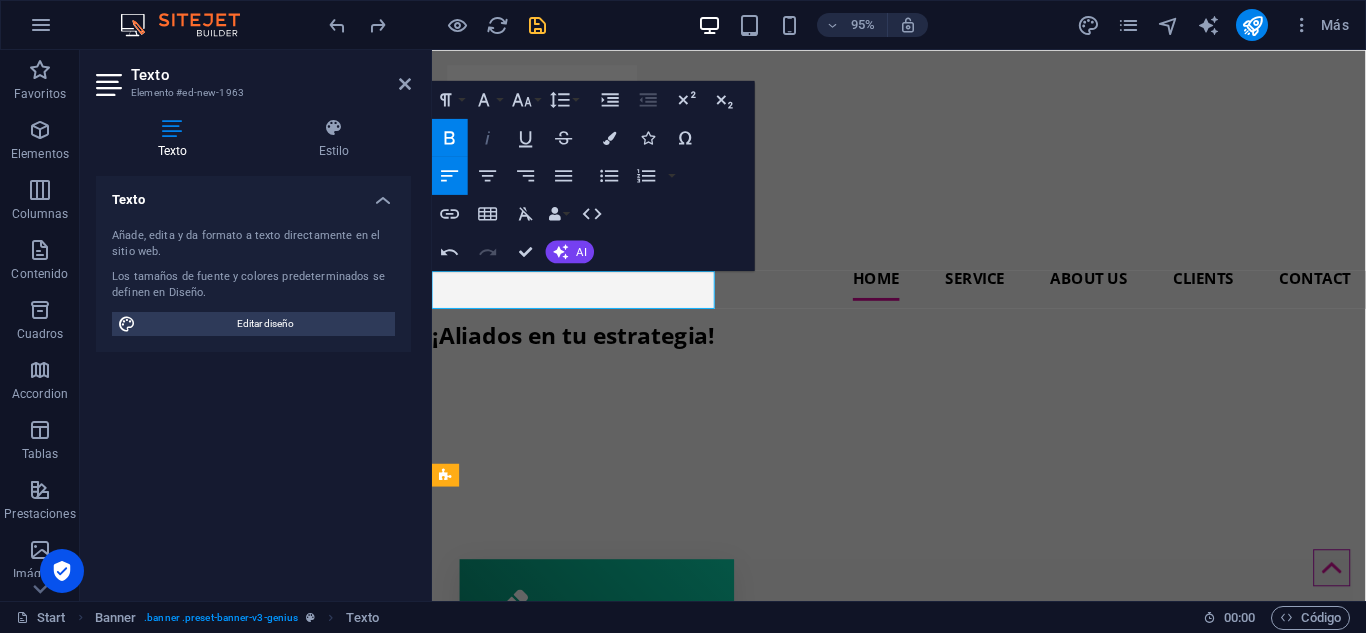 click 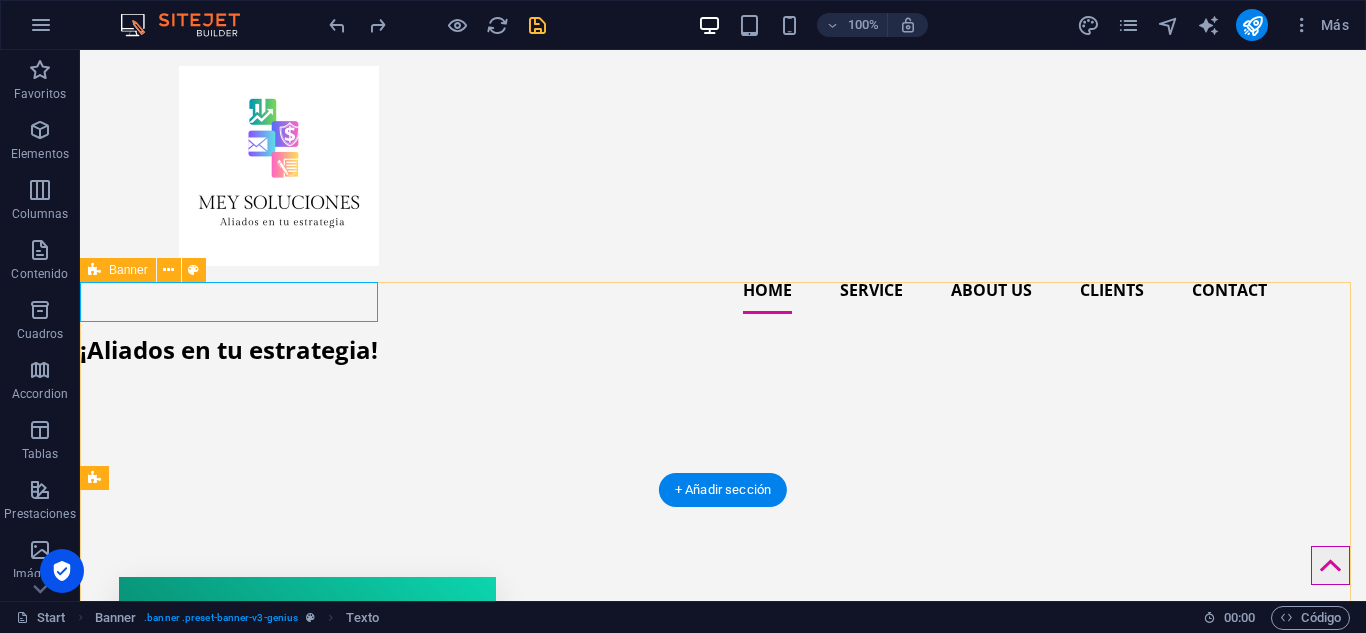click on "¡Aliados en tu estrategia!" at bounding box center [723, 509] 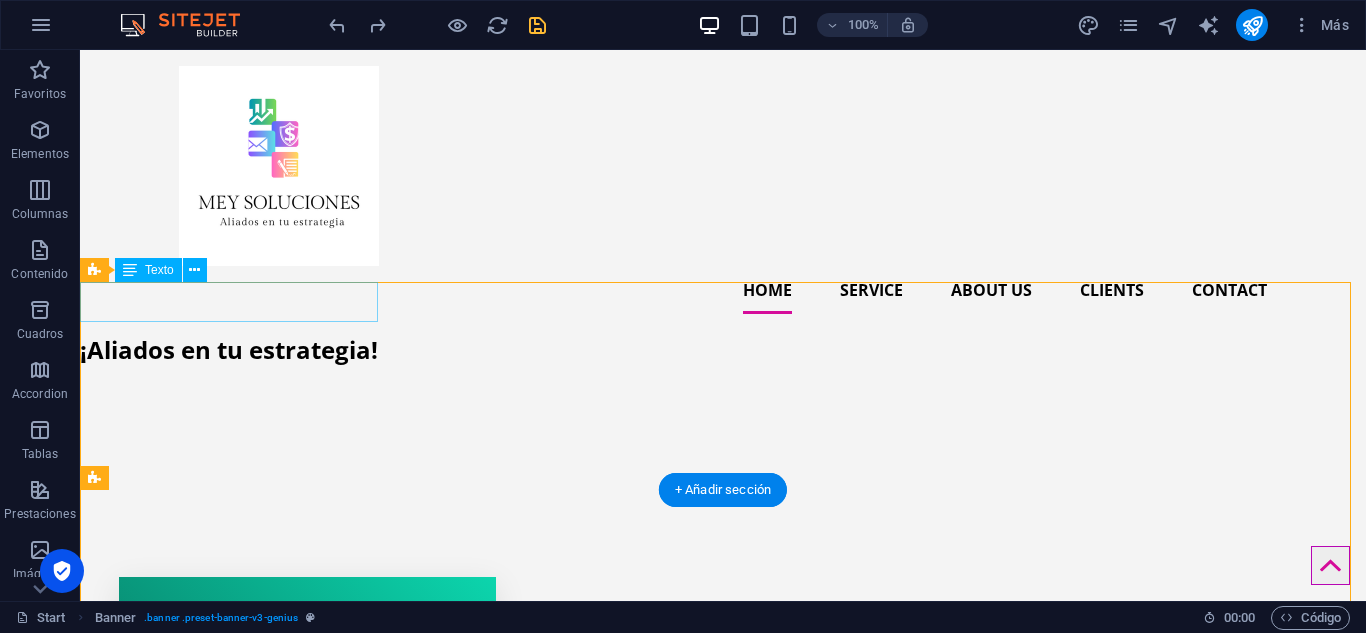 click on "¡Aliados en tu estrategia!" at bounding box center [723, 350] 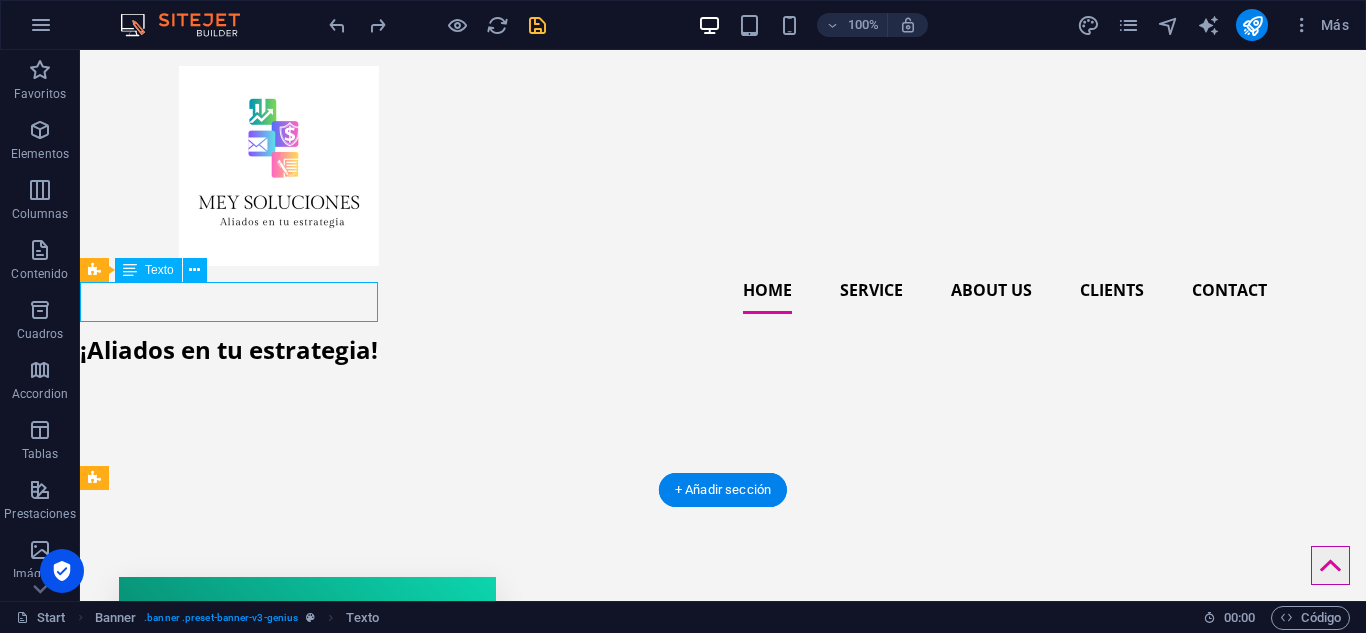 click on "¡Aliados en tu estrategia!" at bounding box center (723, 350) 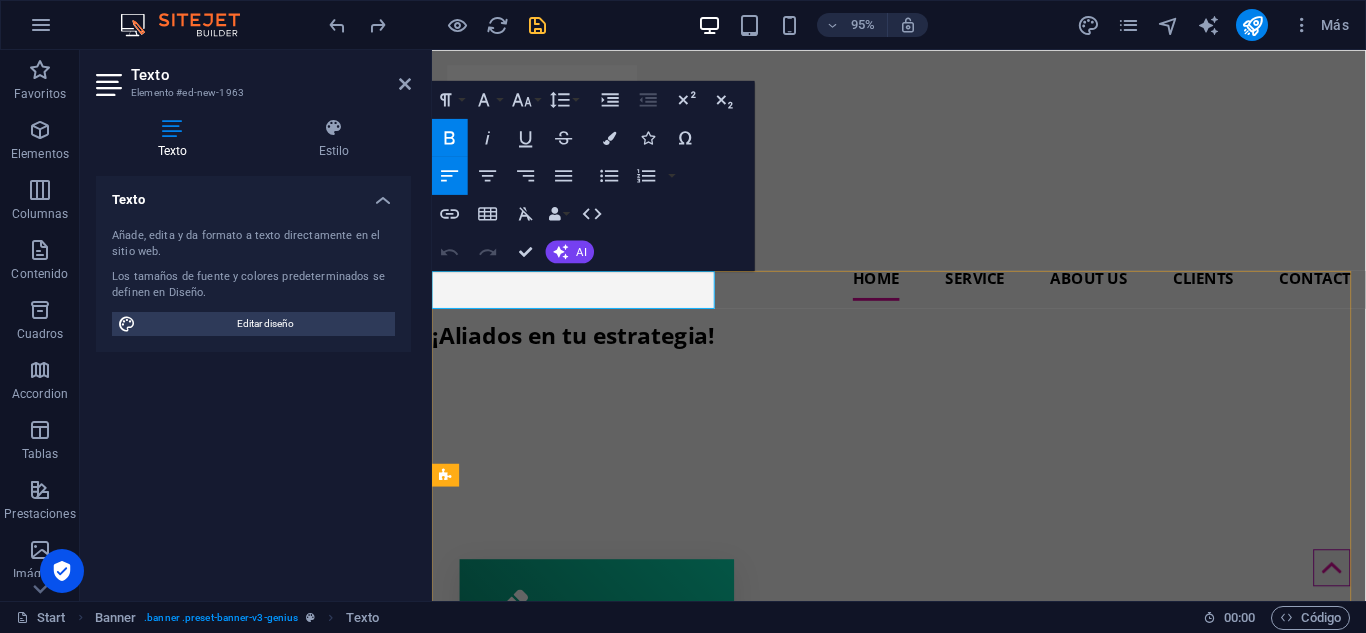 click on "¡Aliados en tu estrategia!" at bounding box center (581, 349) 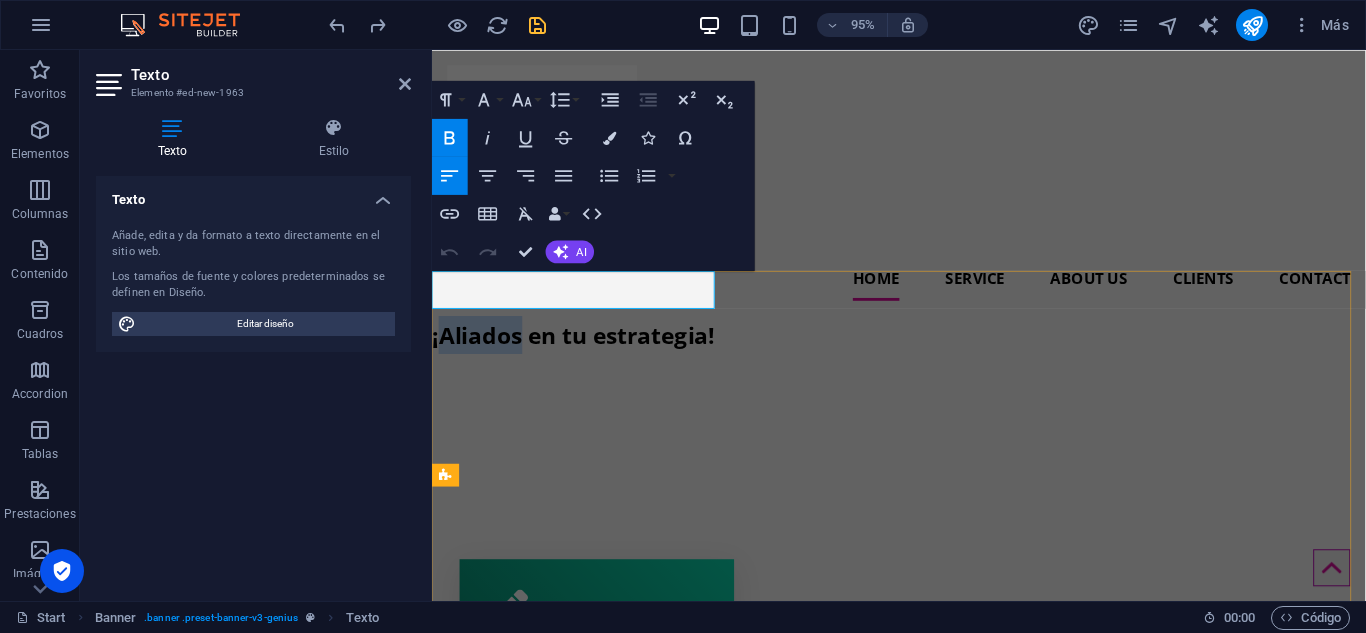 click on "¡Aliados en tu estrategia!" at bounding box center [581, 349] 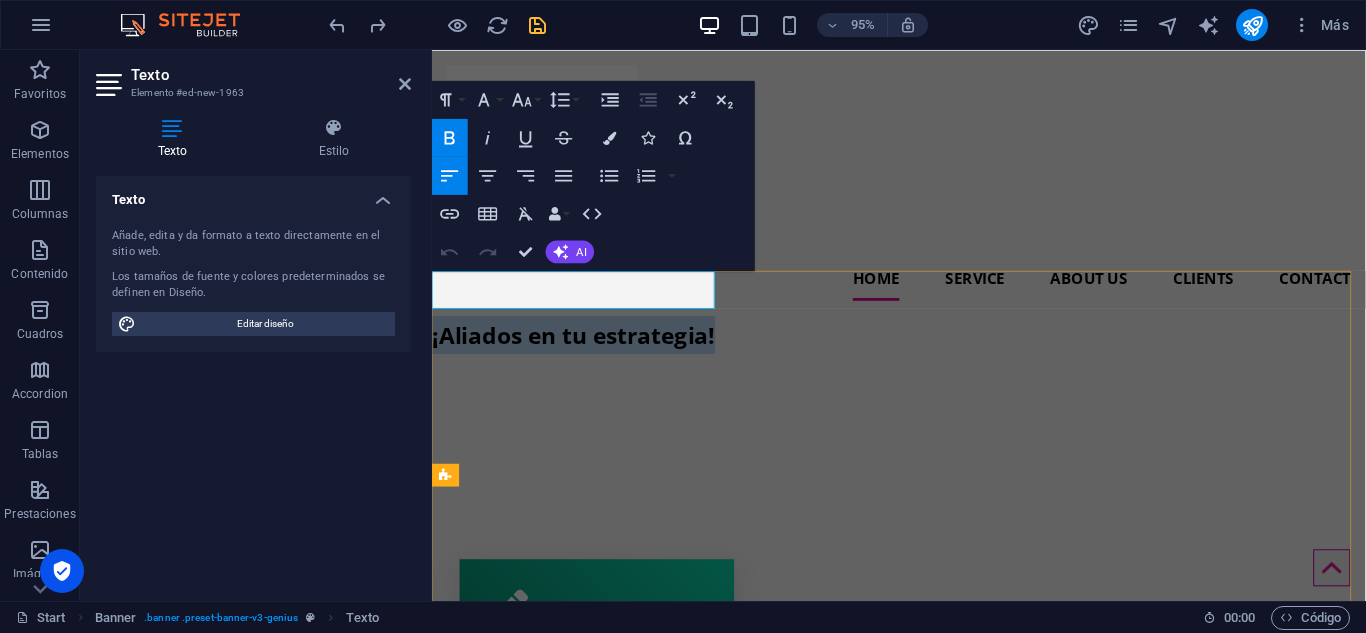 click on "¡Aliados en tu estrategia!" at bounding box center (581, 349) 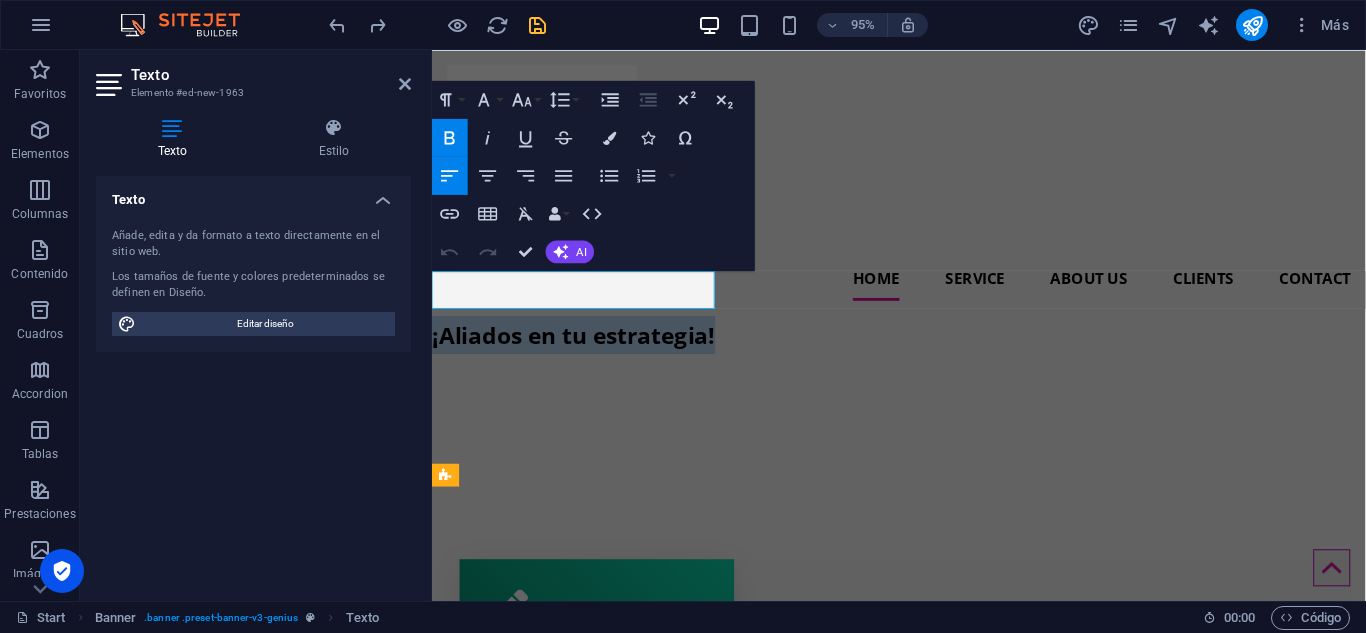 click 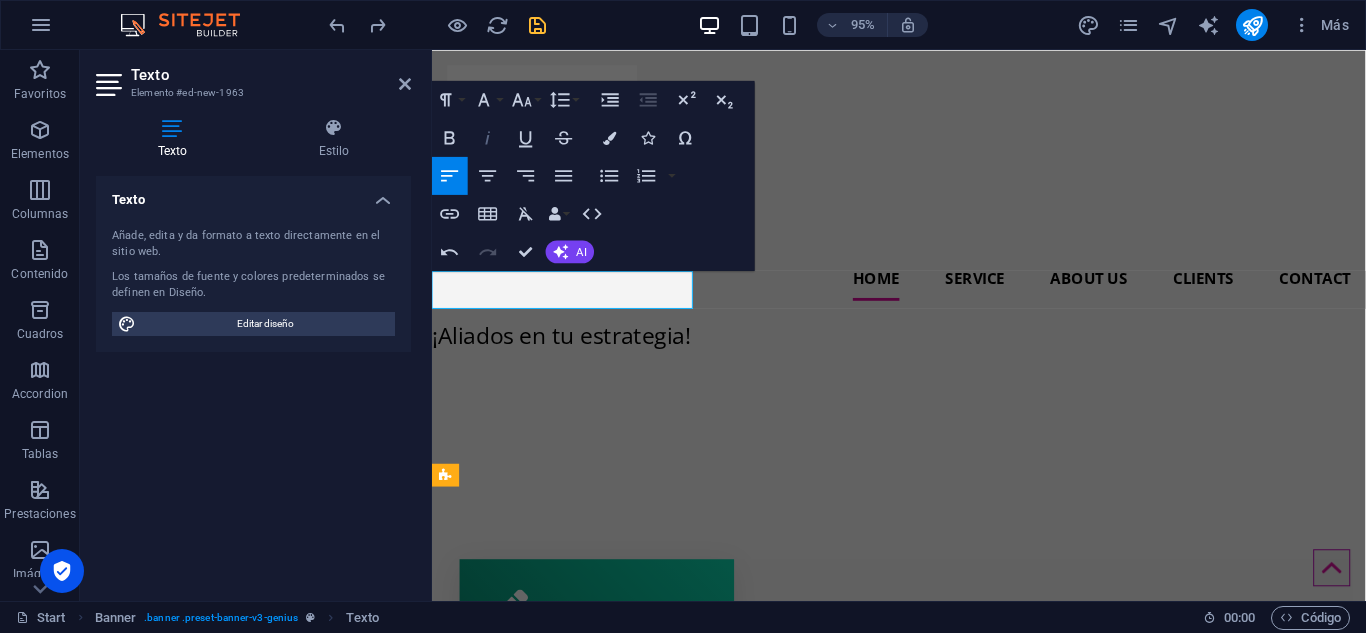 click 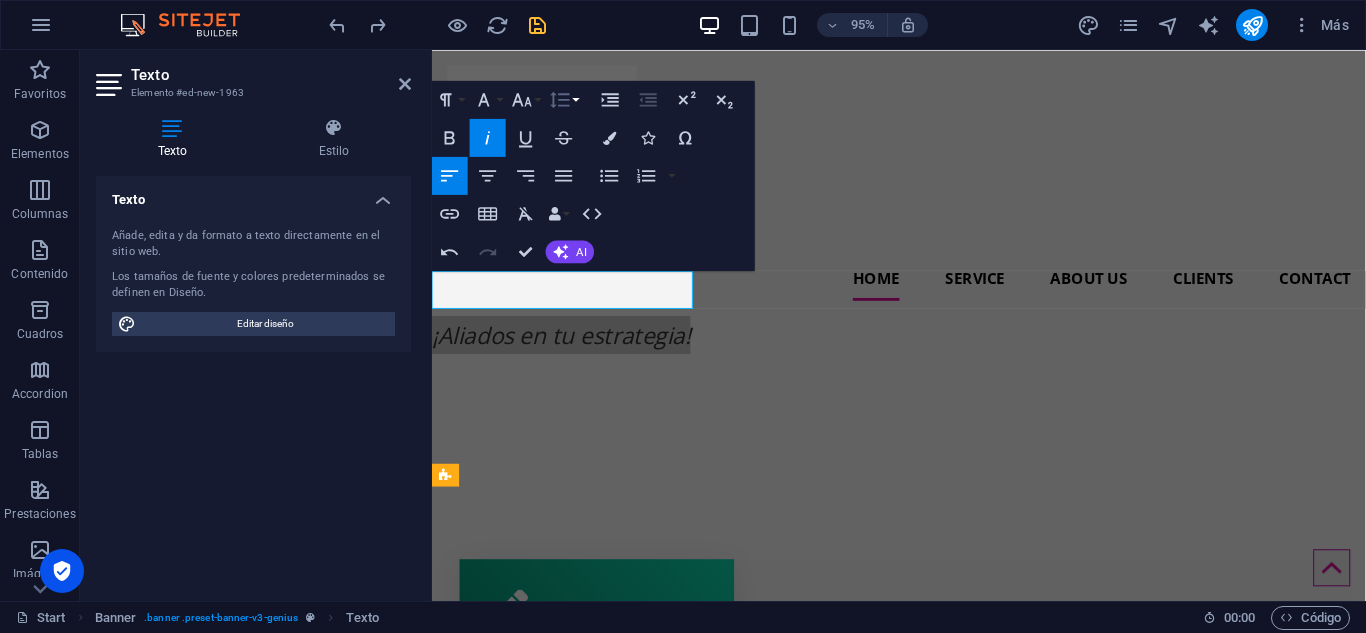 click 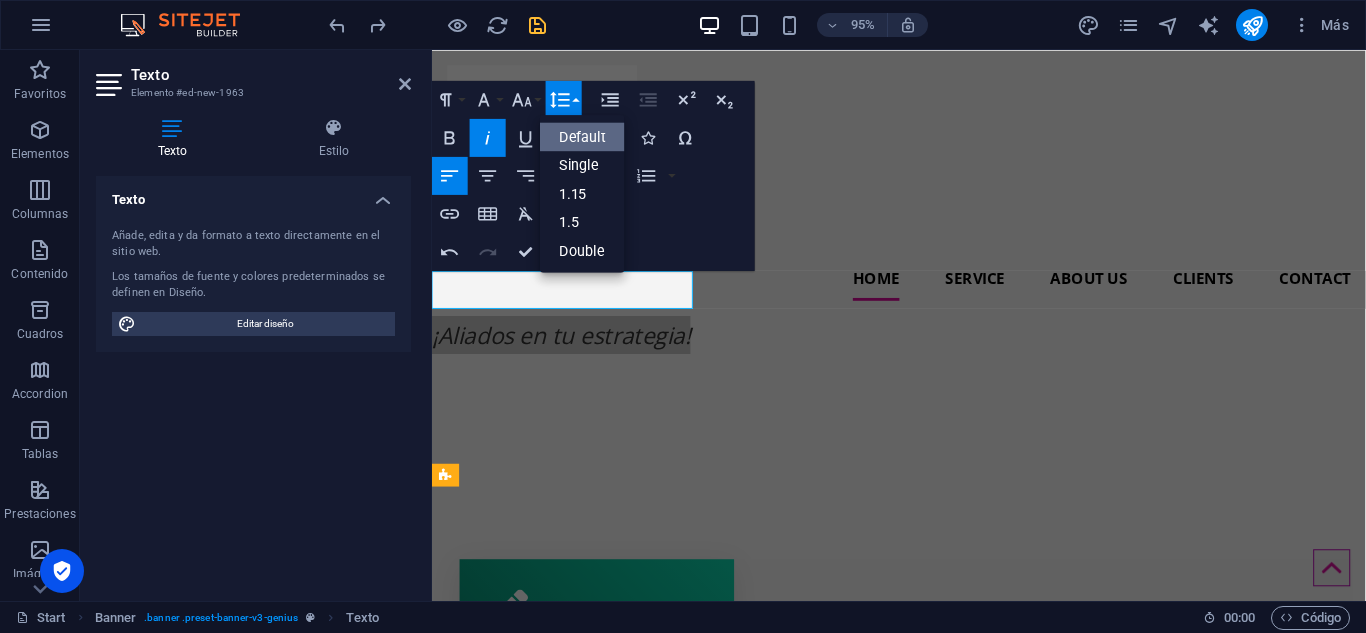 scroll, scrollTop: 0, scrollLeft: 0, axis: both 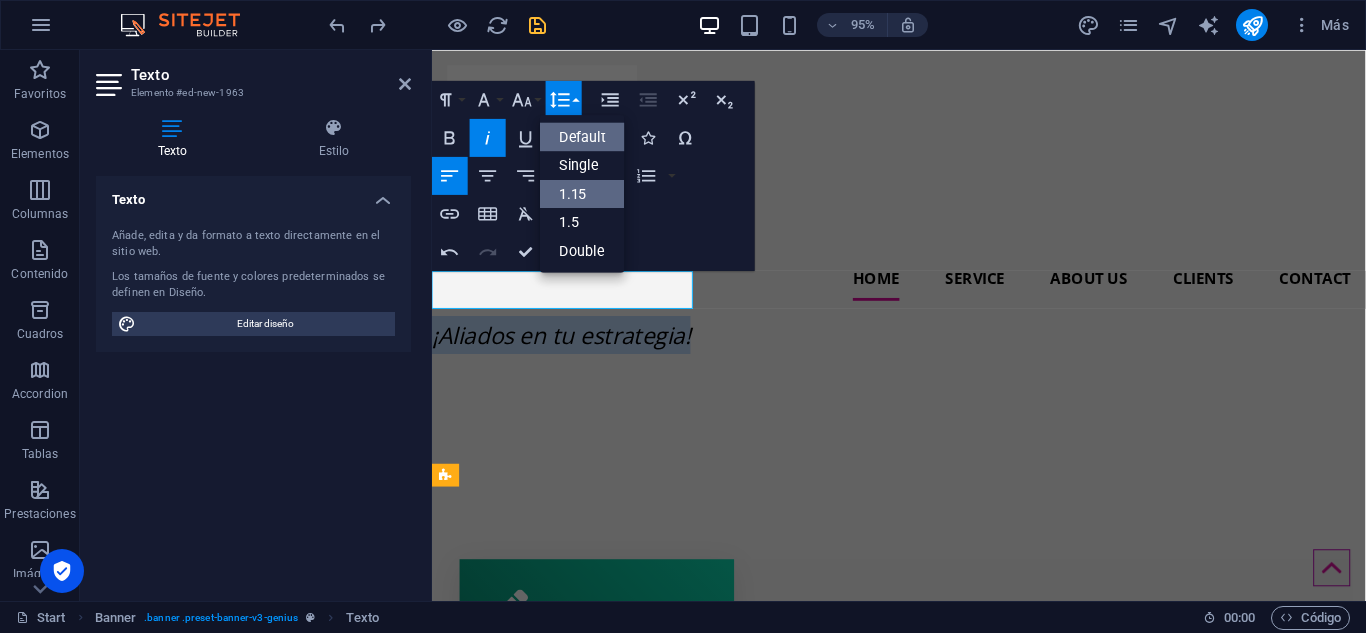 click on "1.15" at bounding box center [582, 193] 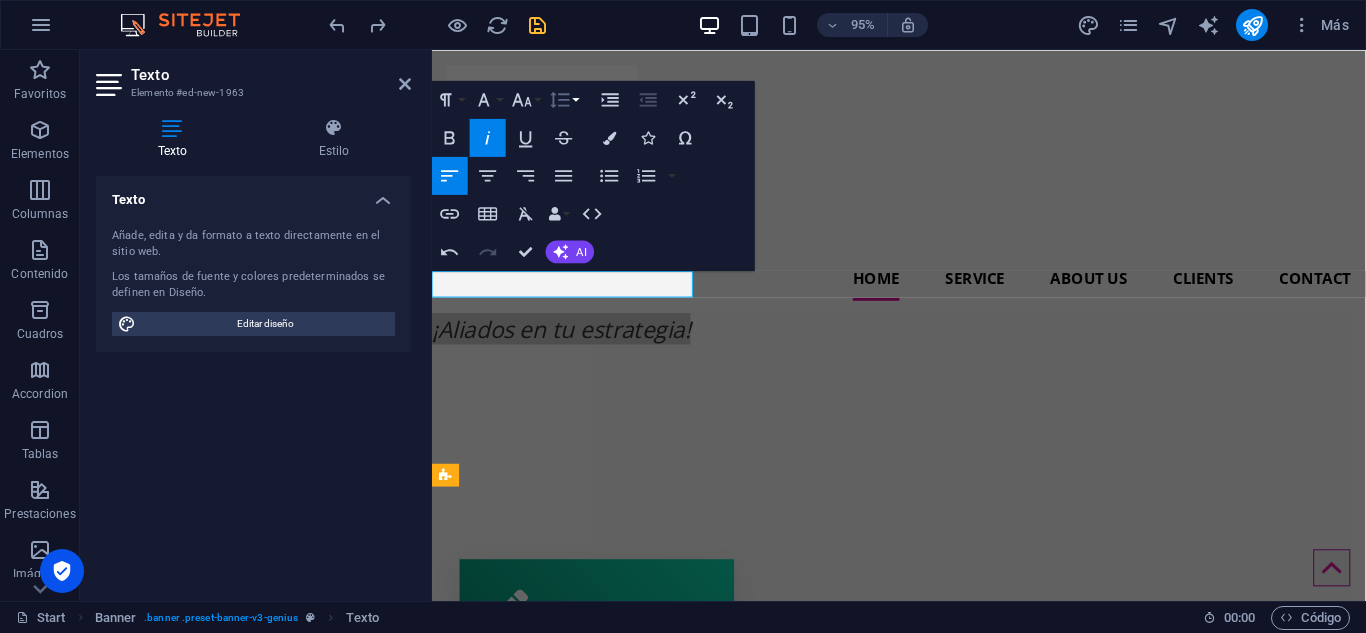 click 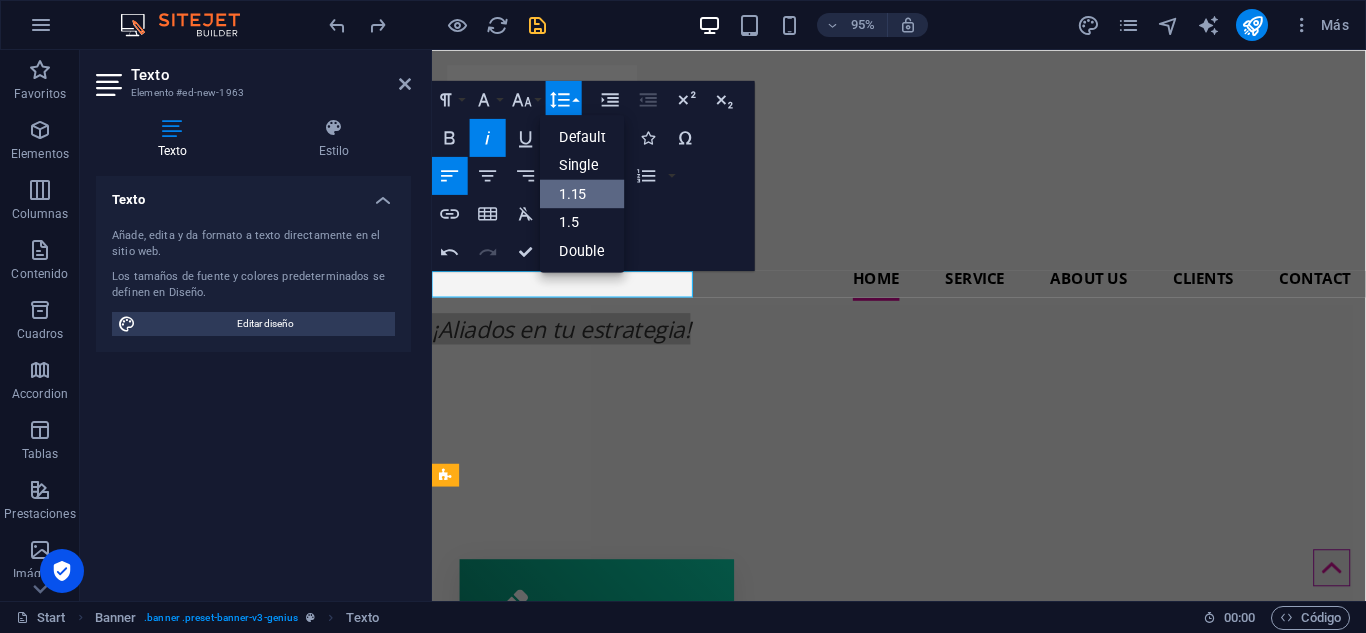scroll, scrollTop: 0, scrollLeft: 0, axis: both 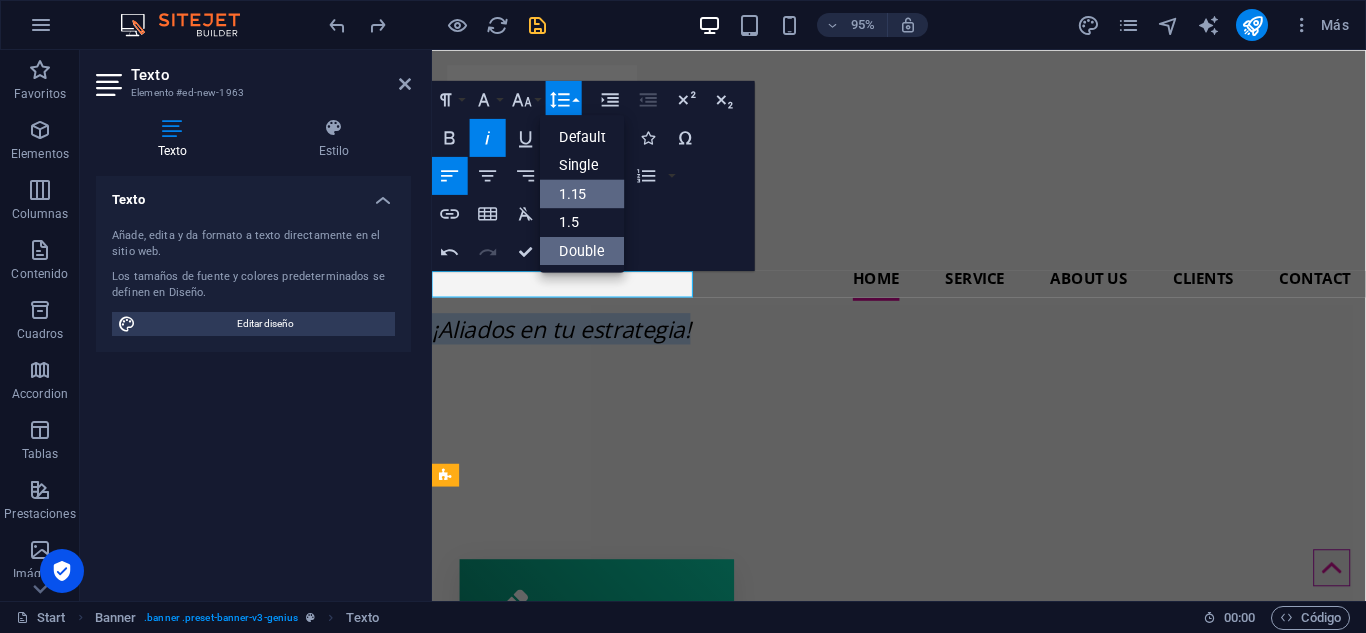 click on "Double" at bounding box center (582, 250) 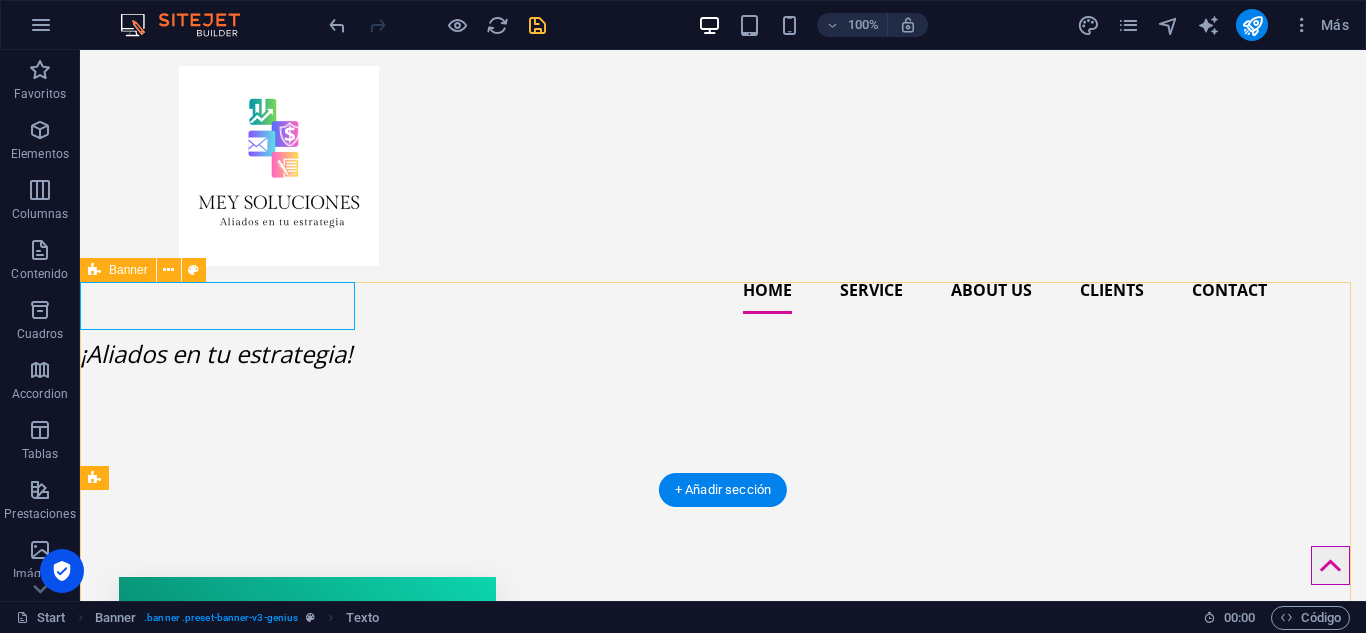 click on "¡Aliados en tu estrategia!" at bounding box center [723, 509] 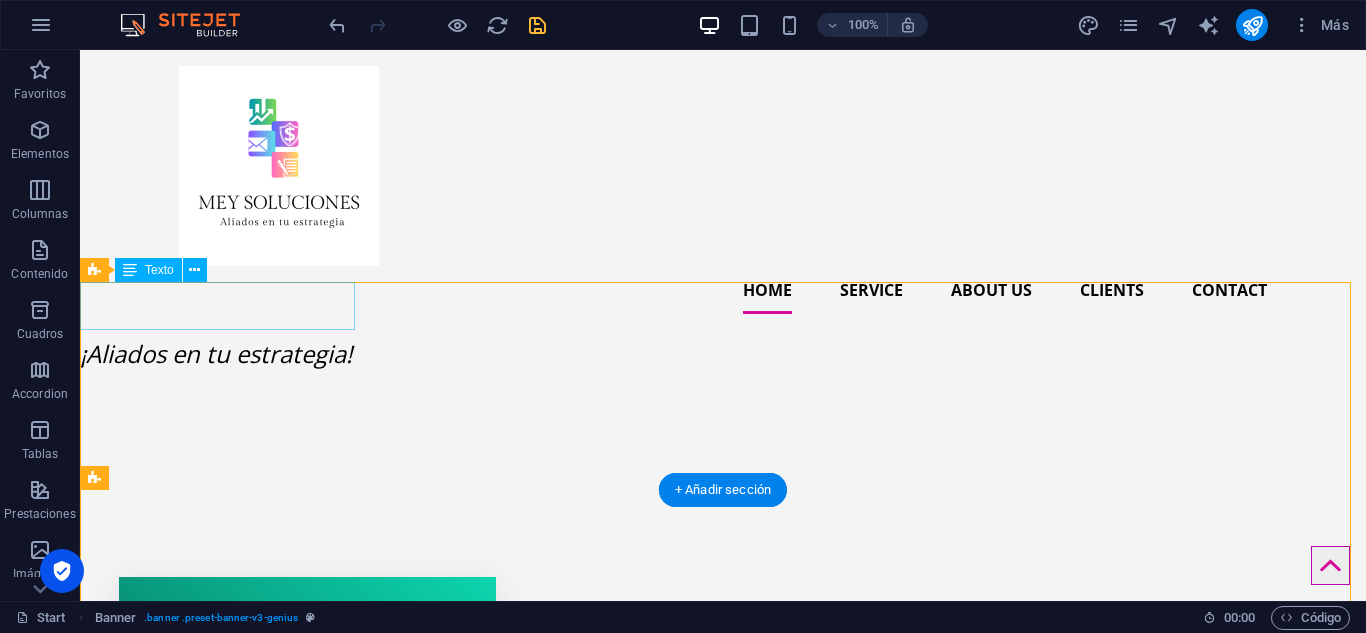 click on "¡Aliados en tu estrategia!" at bounding box center [723, 354] 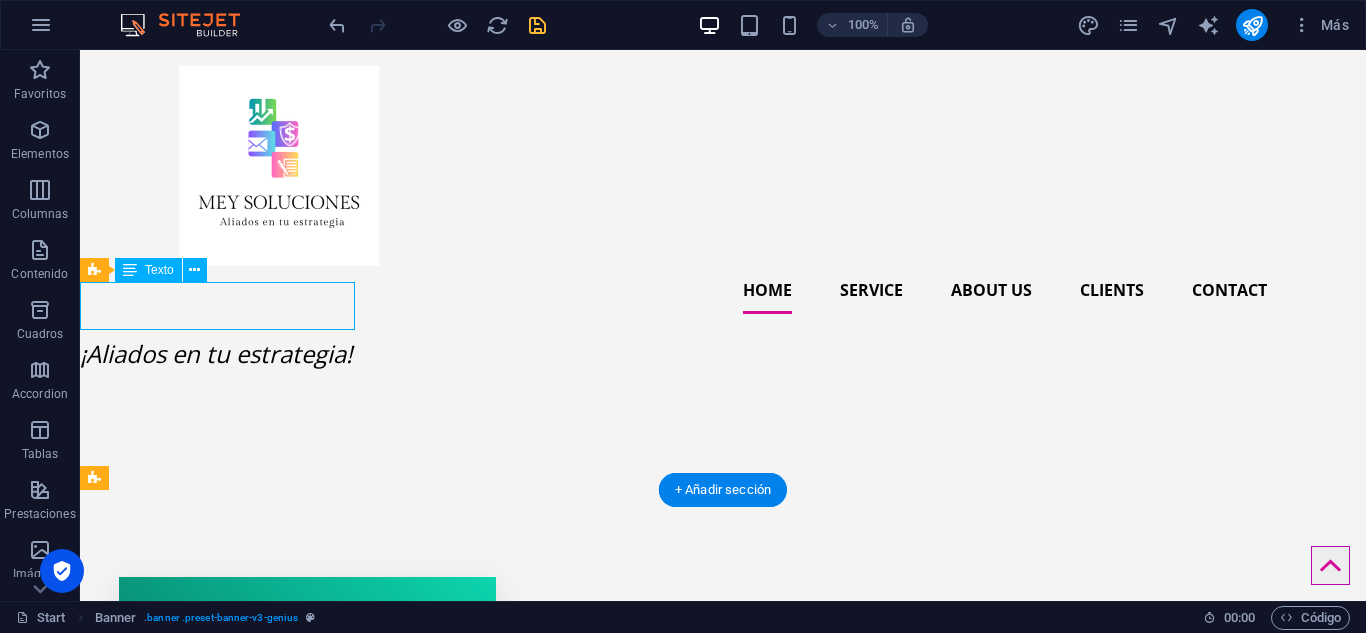click on "¡Aliados en tu estrategia!" at bounding box center (723, 354) 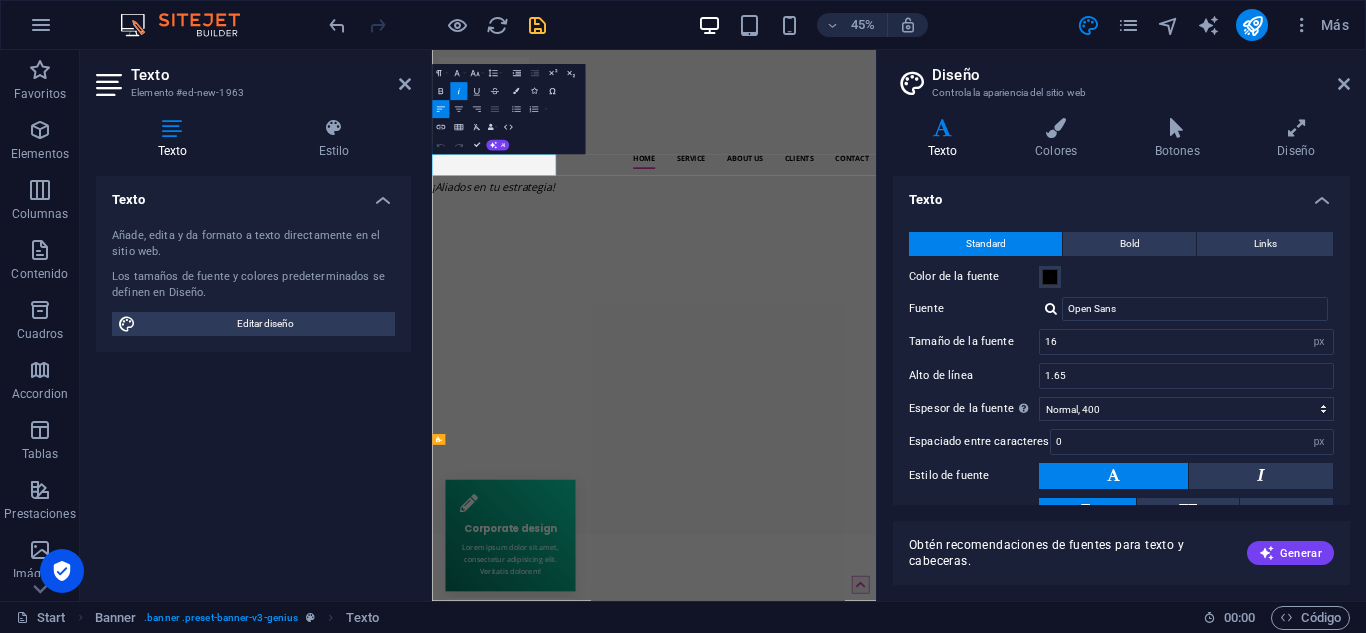 click 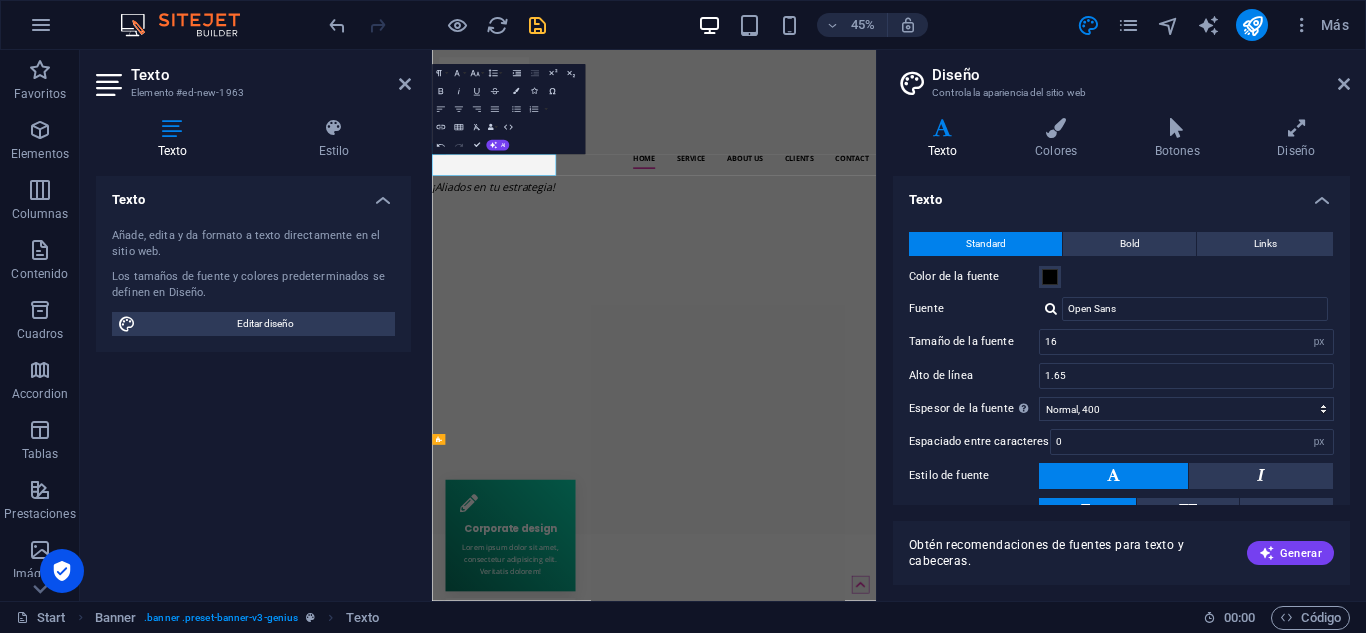 drag, startPoint x: 1350, startPoint y: 307, endPoint x: 1364, endPoint y: 408, distance: 101.96568 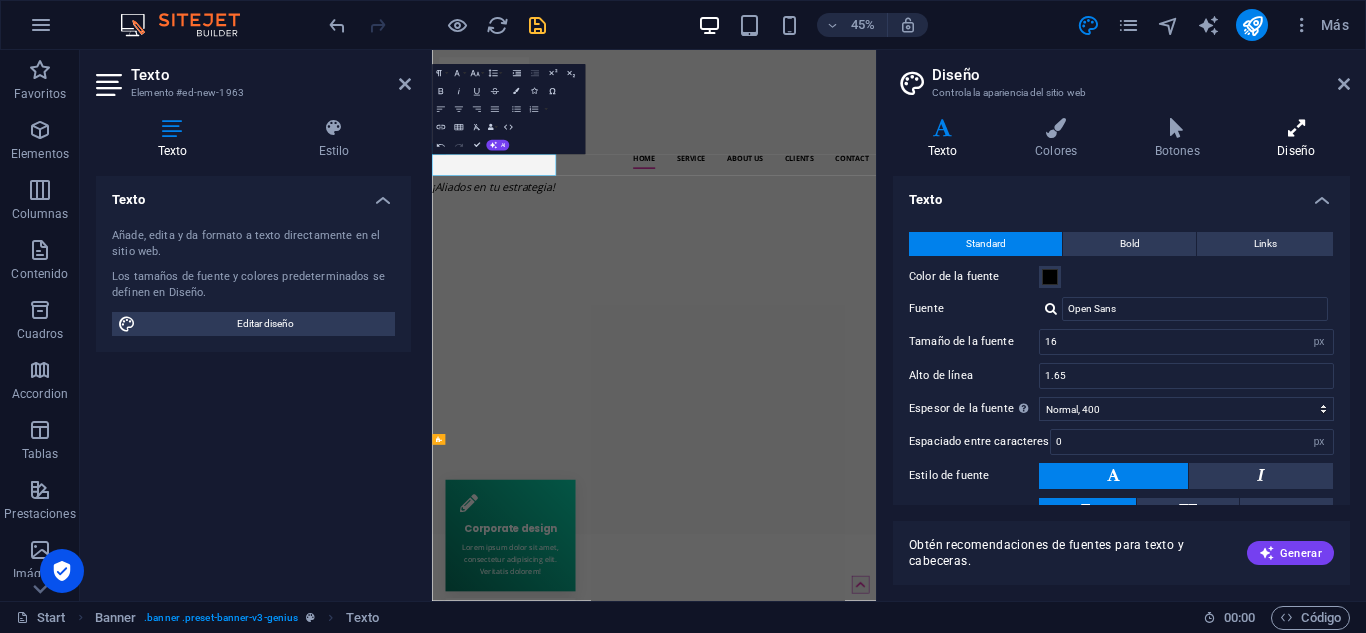 click on "Diseño" at bounding box center (1296, 139) 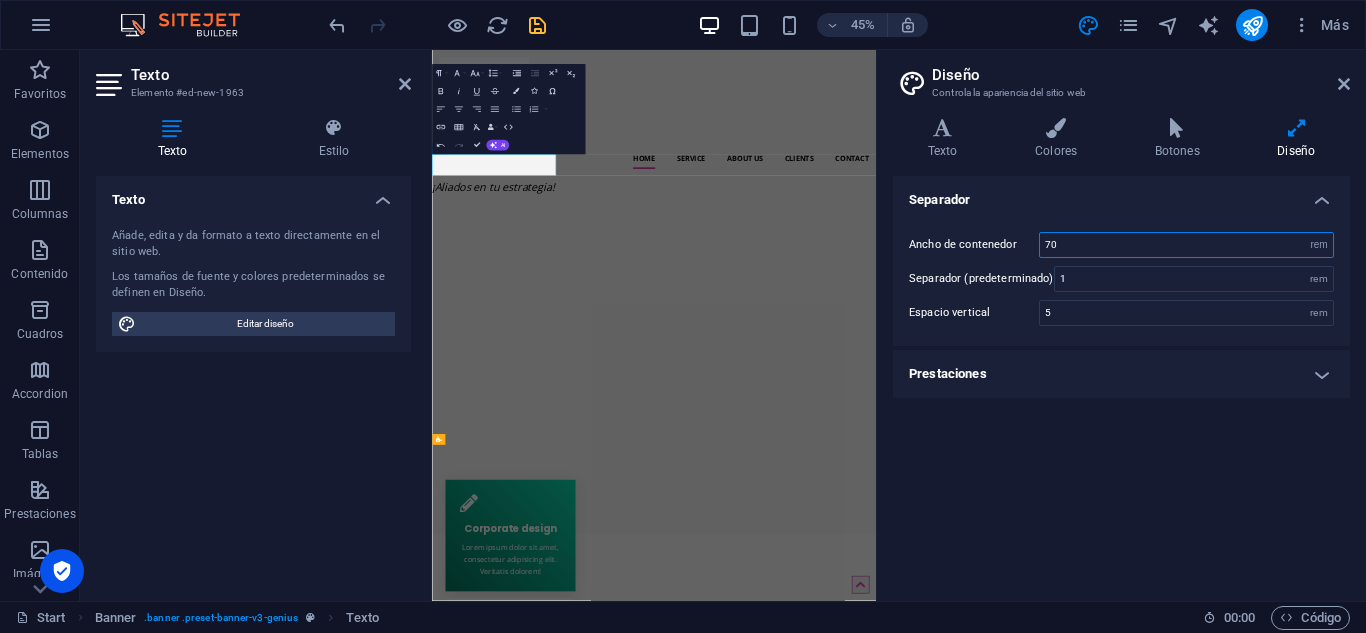 click on "70" at bounding box center (1186, 245) 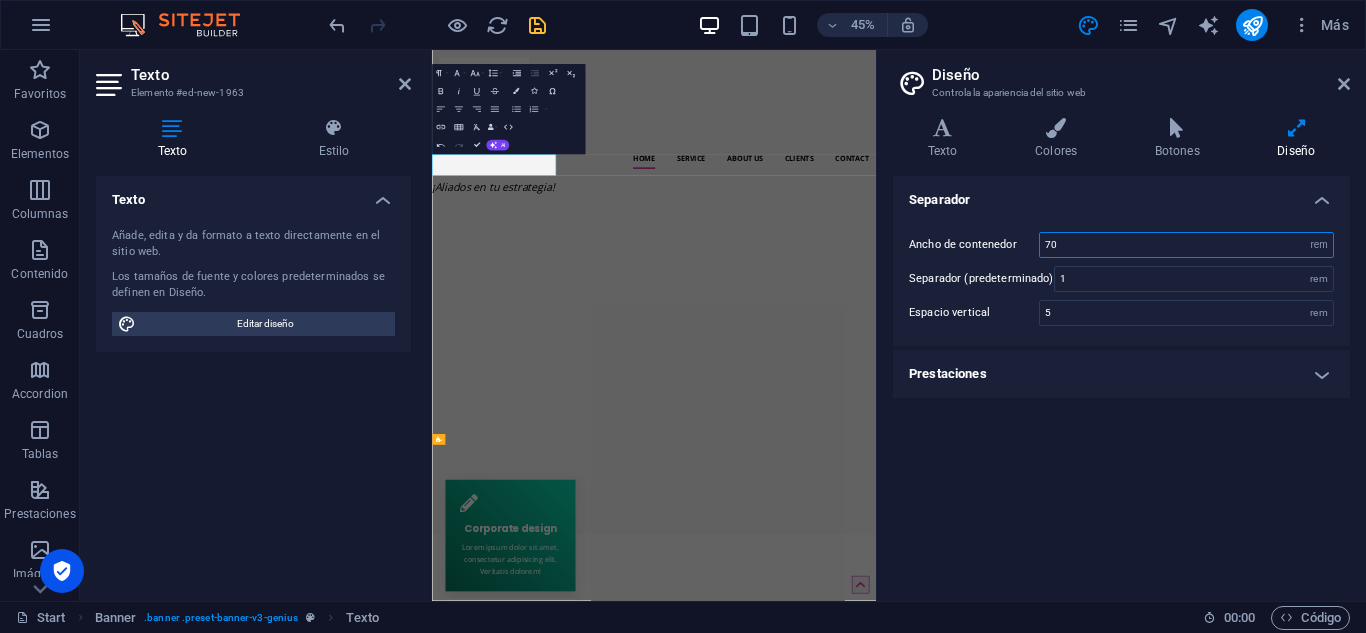 type on "7" 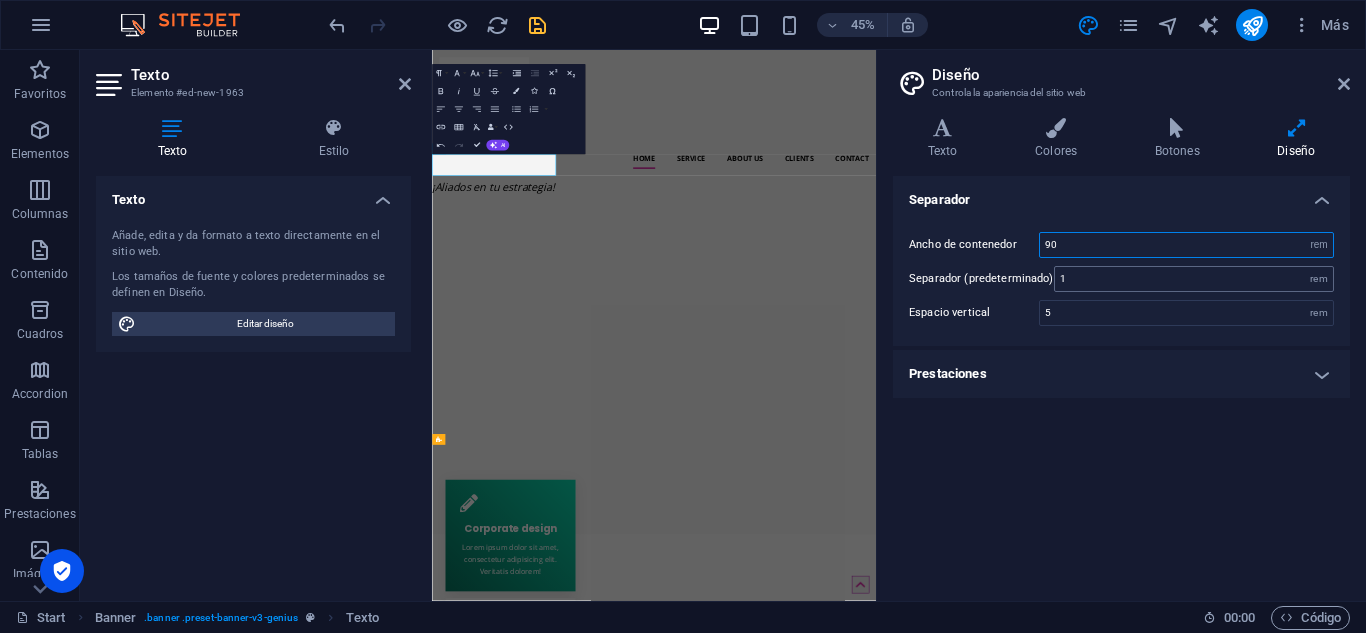type on "90" 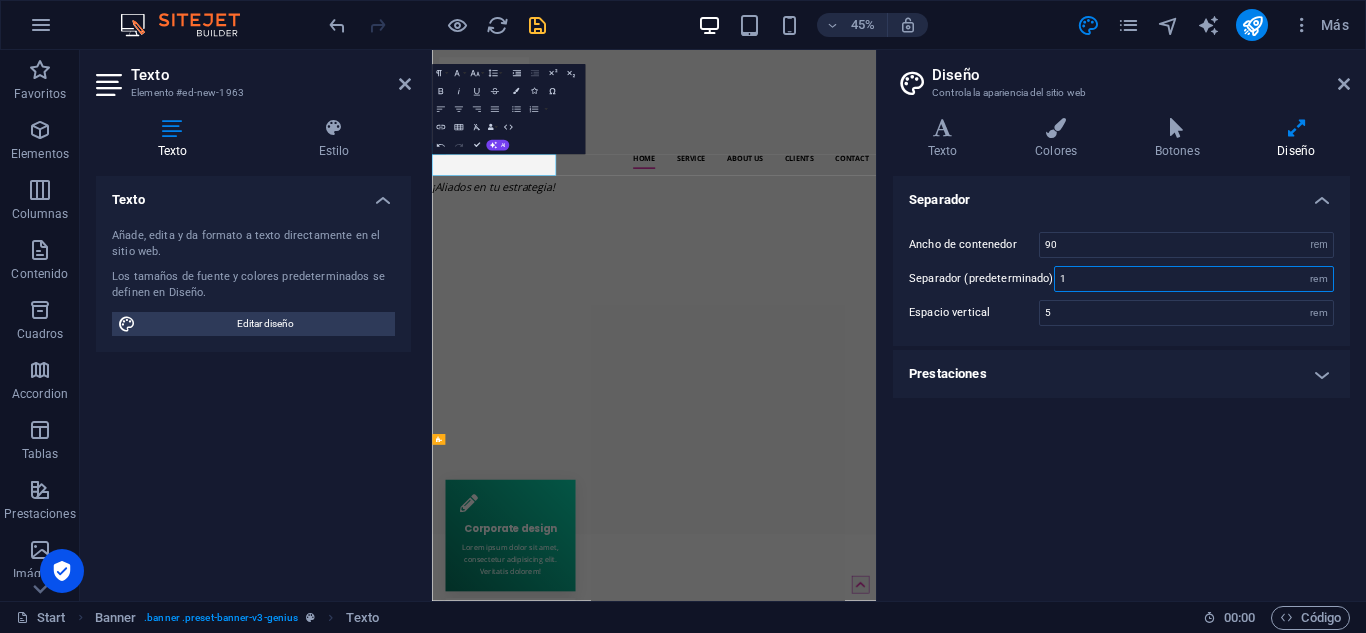 click on "1" at bounding box center [1194, 279] 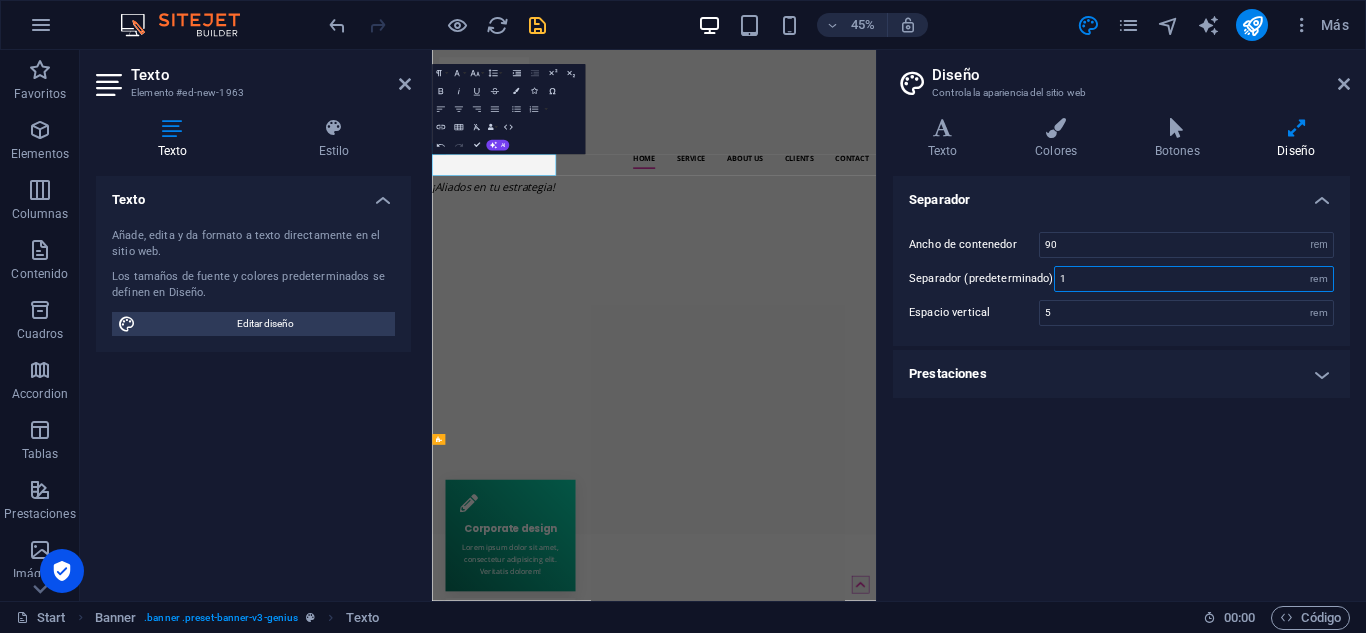 drag, startPoint x: 1184, startPoint y: 279, endPoint x: 1035, endPoint y: 290, distance: 149.40549 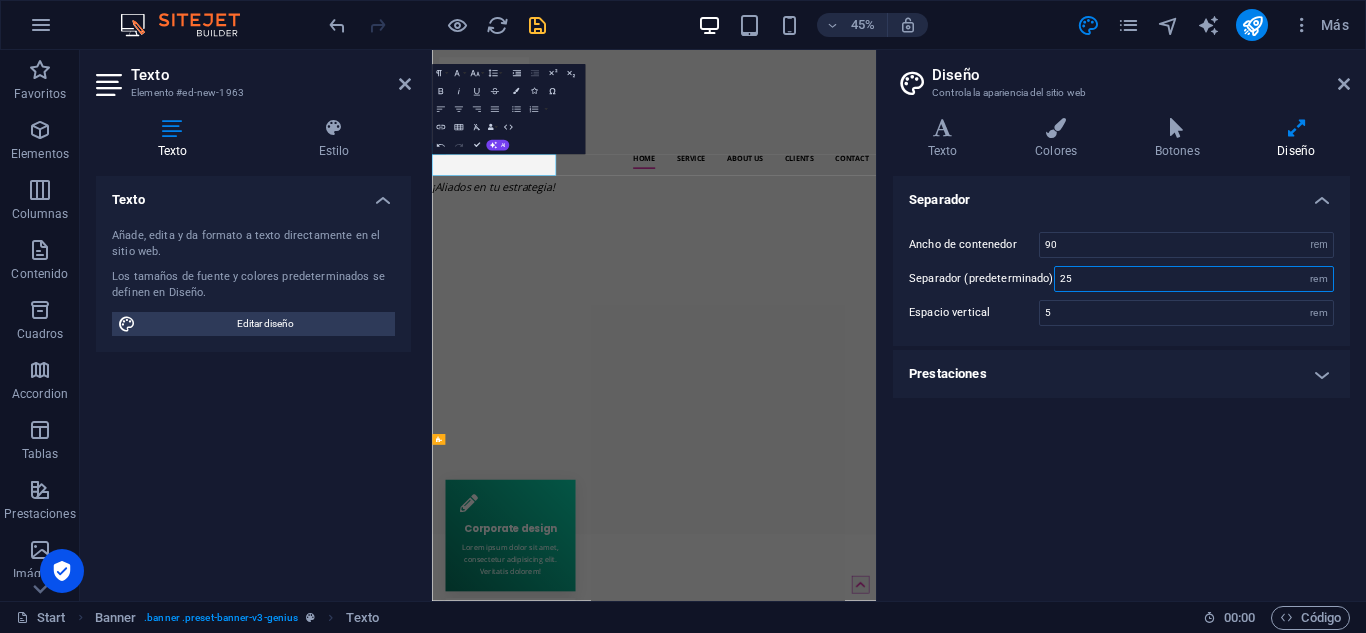 type on "25" 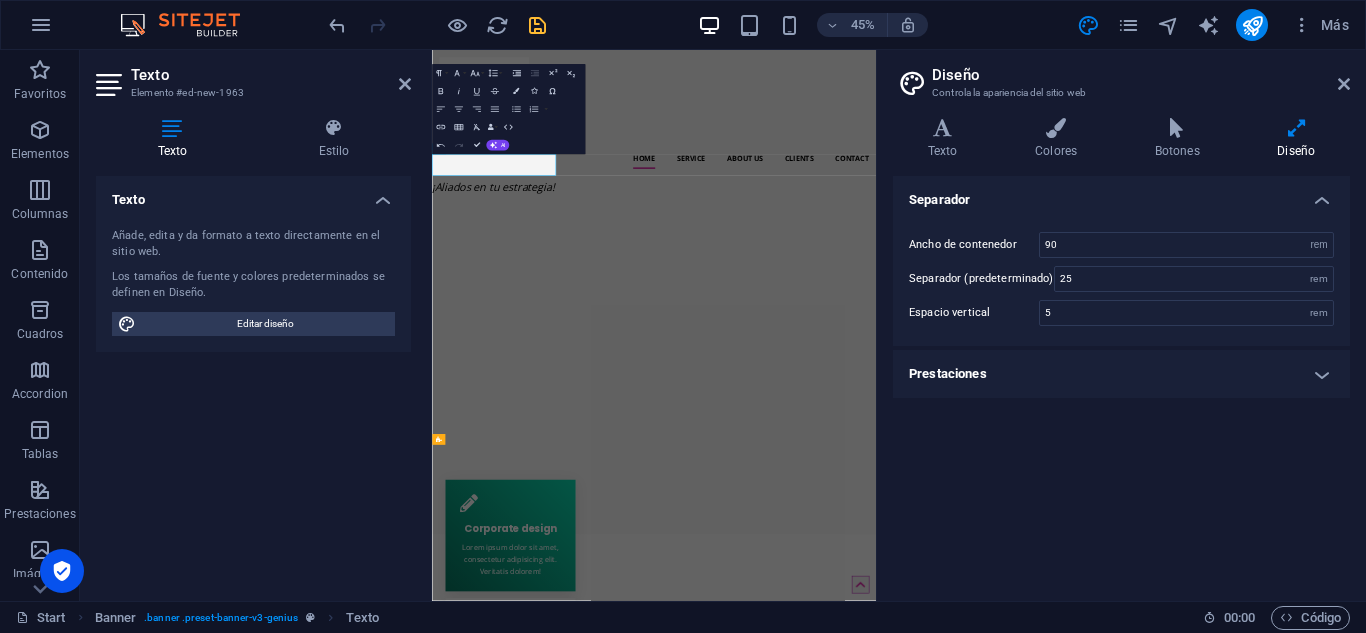click on "Prestaciones" at bounding box center [1121, 374] 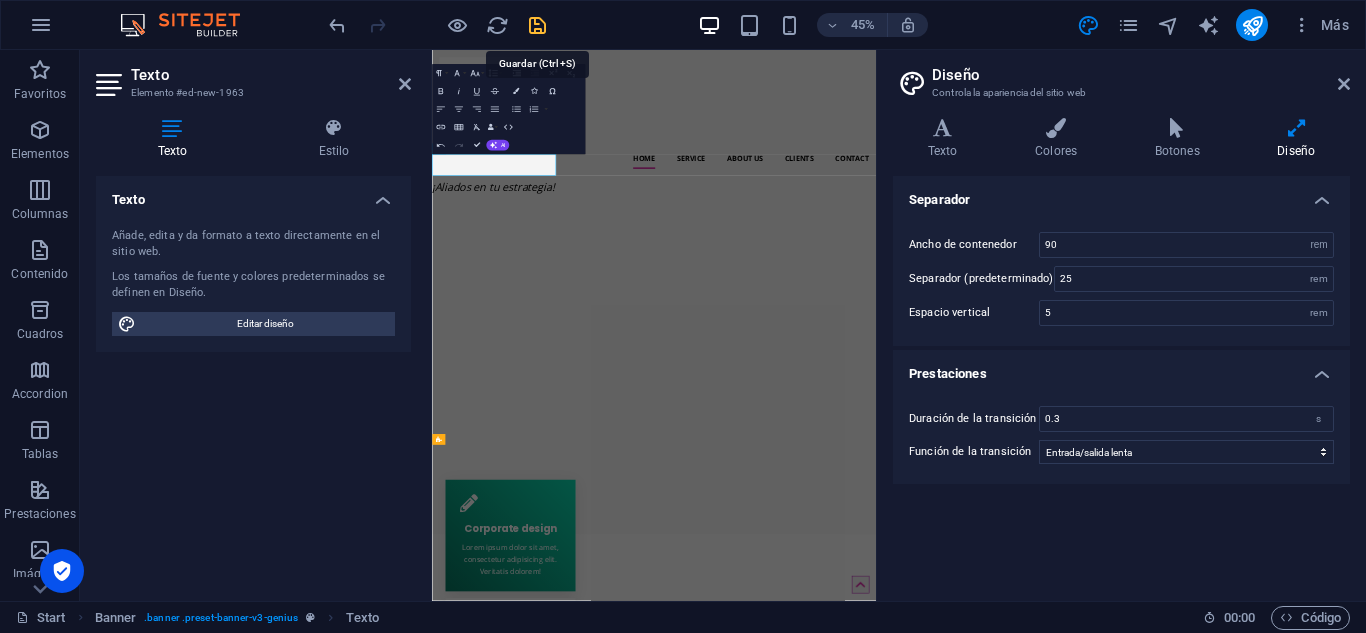 click at bounding box center (537, 25) 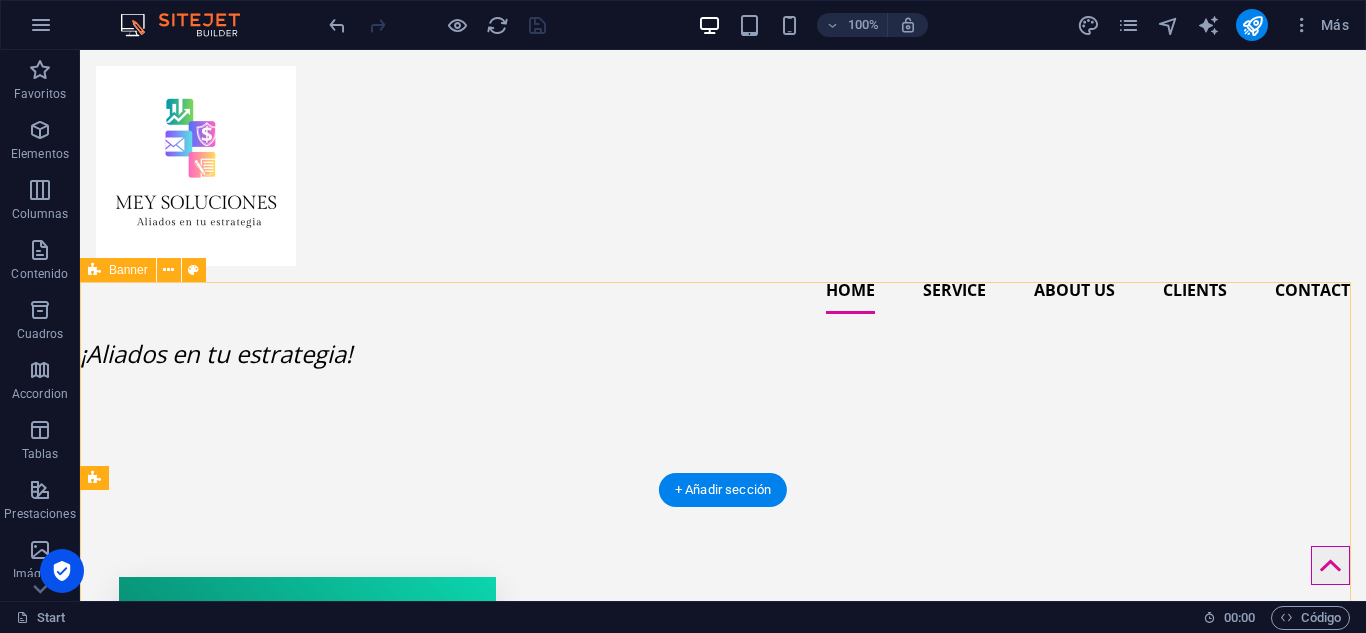 click on "¡Aliados en tu estrategia!" at bounding box center [723, 509] 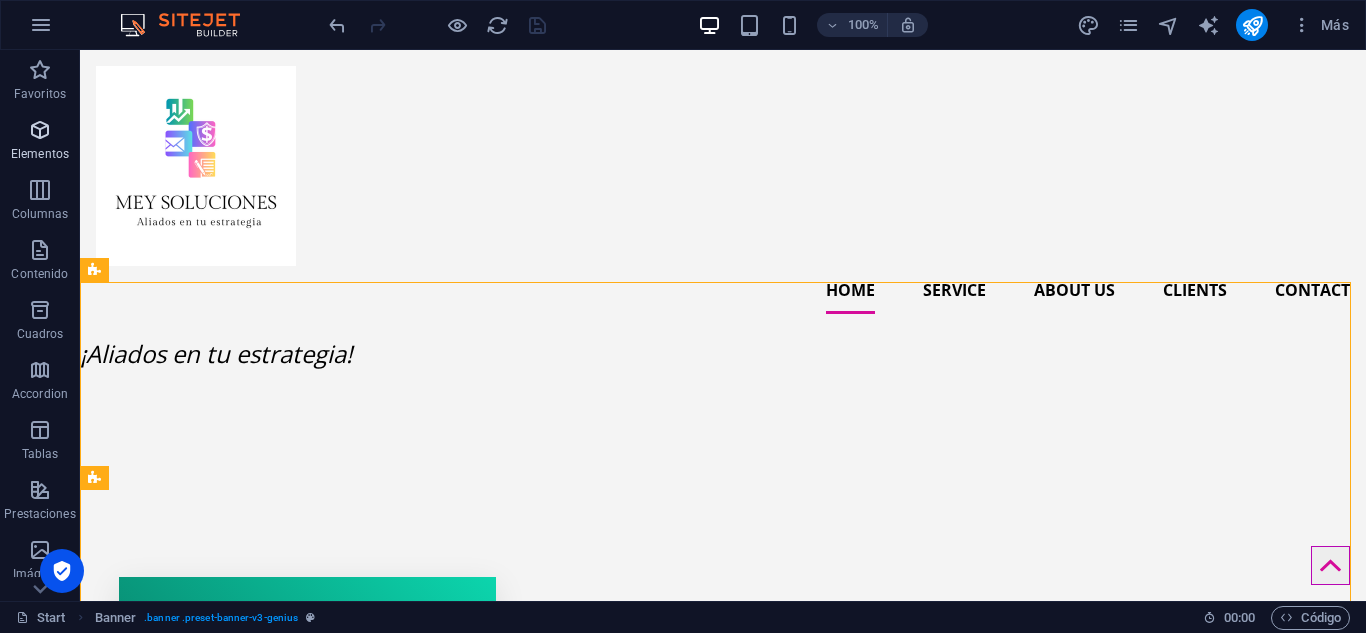 click at bounding box center (40, 130) 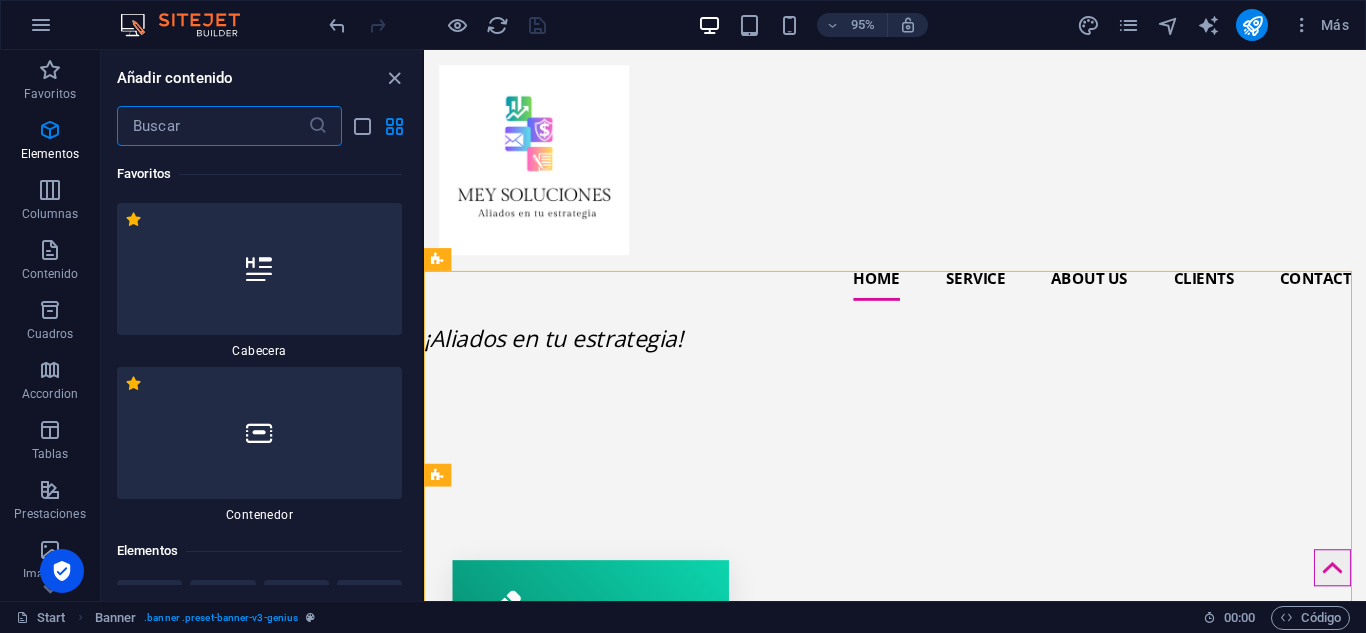 scroll, scrollTop: 377, scrollLeft: 0, axis: vertical 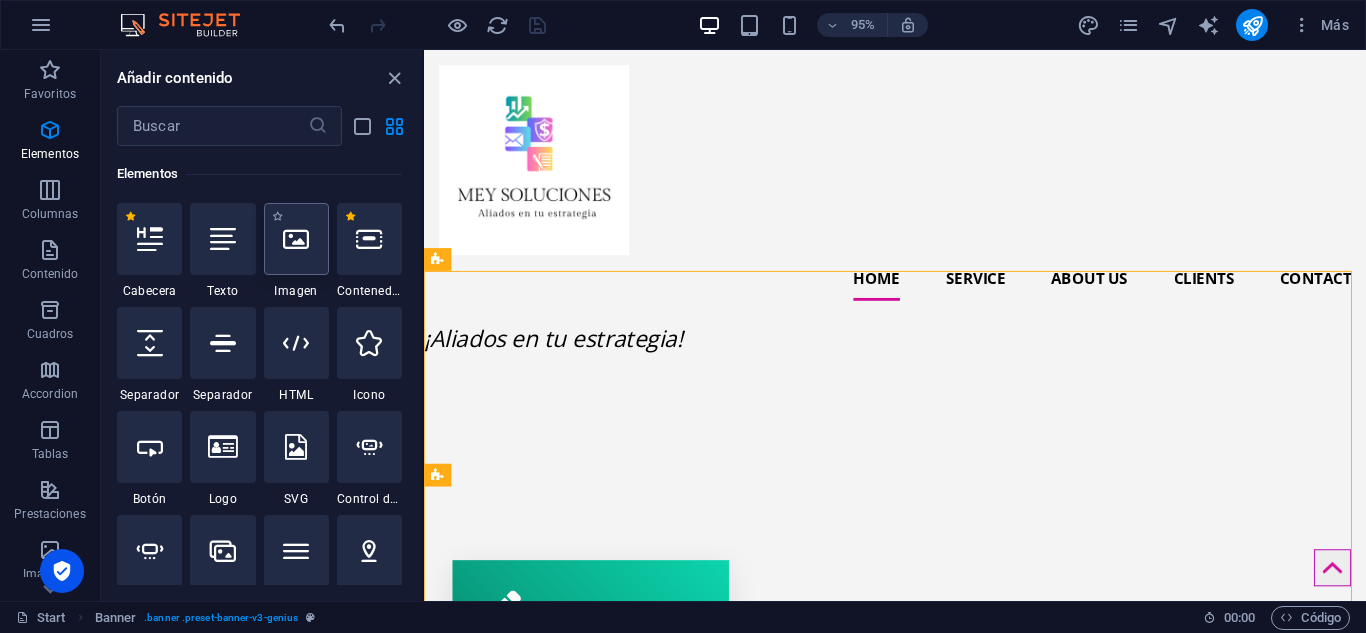 click at bounding box center [296, 239] 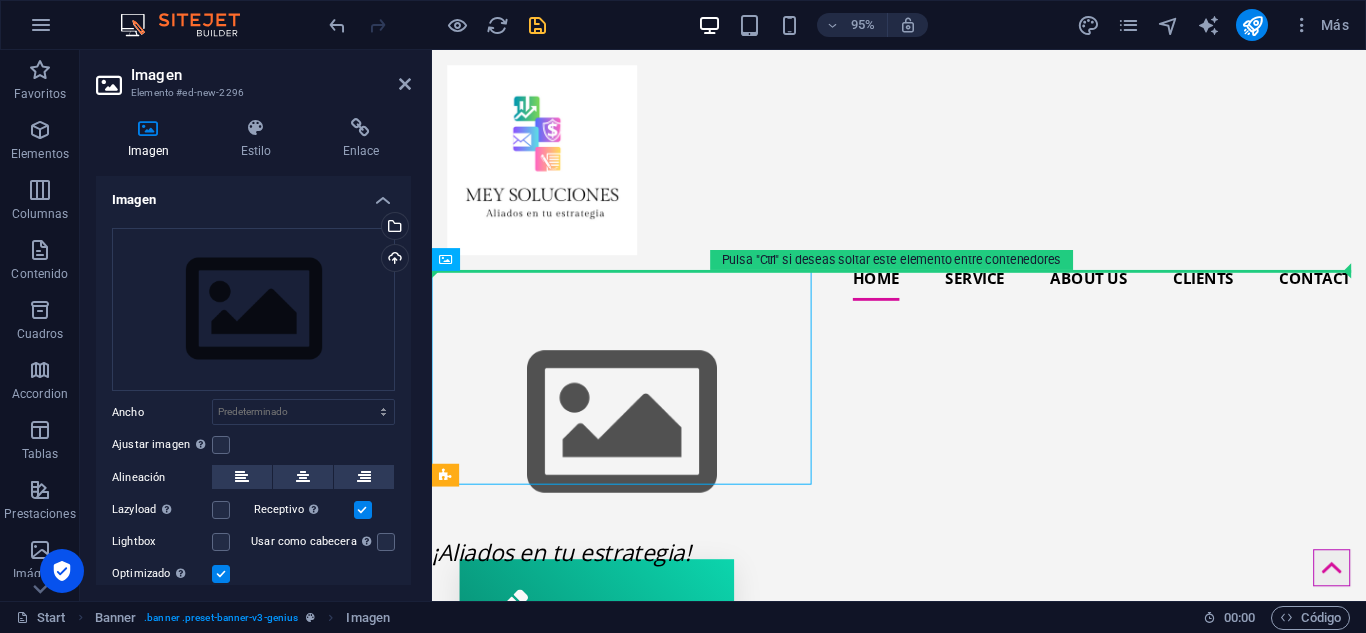 drag, startPoint x: 586, startPoint y: 396, endPoint x: 921, endPoint y: 445, distance: 338.5646 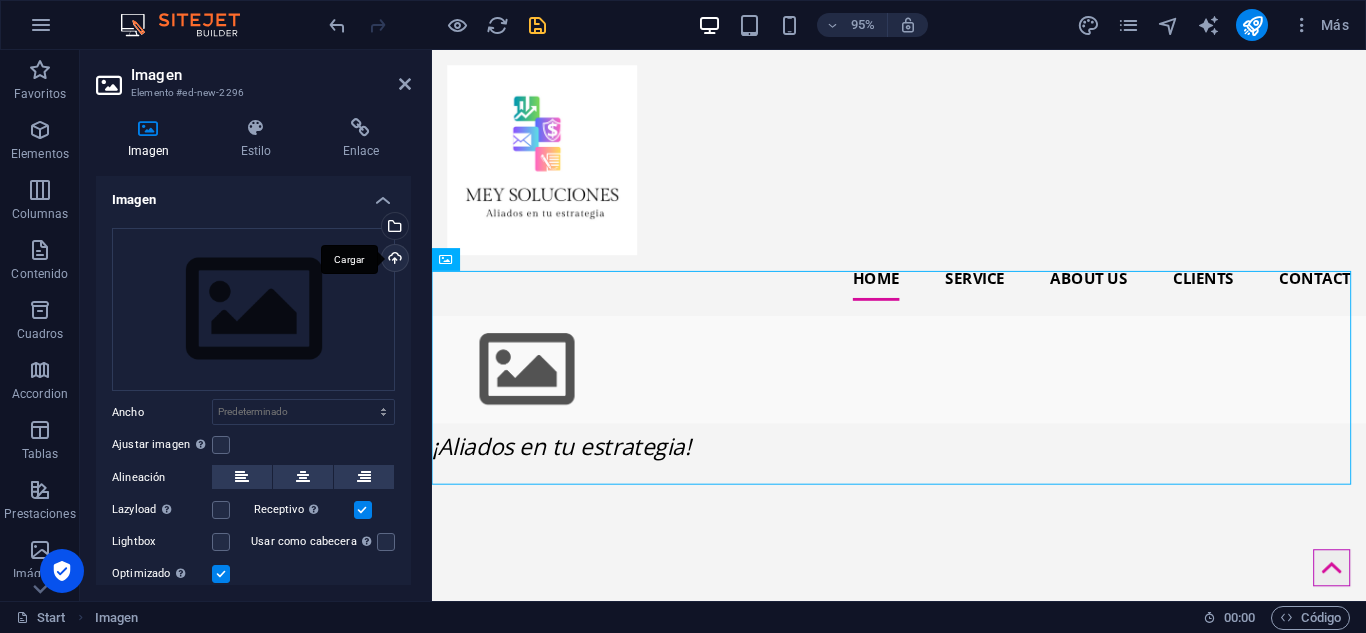 click on "Cargar" at bounding box center (393, 260) 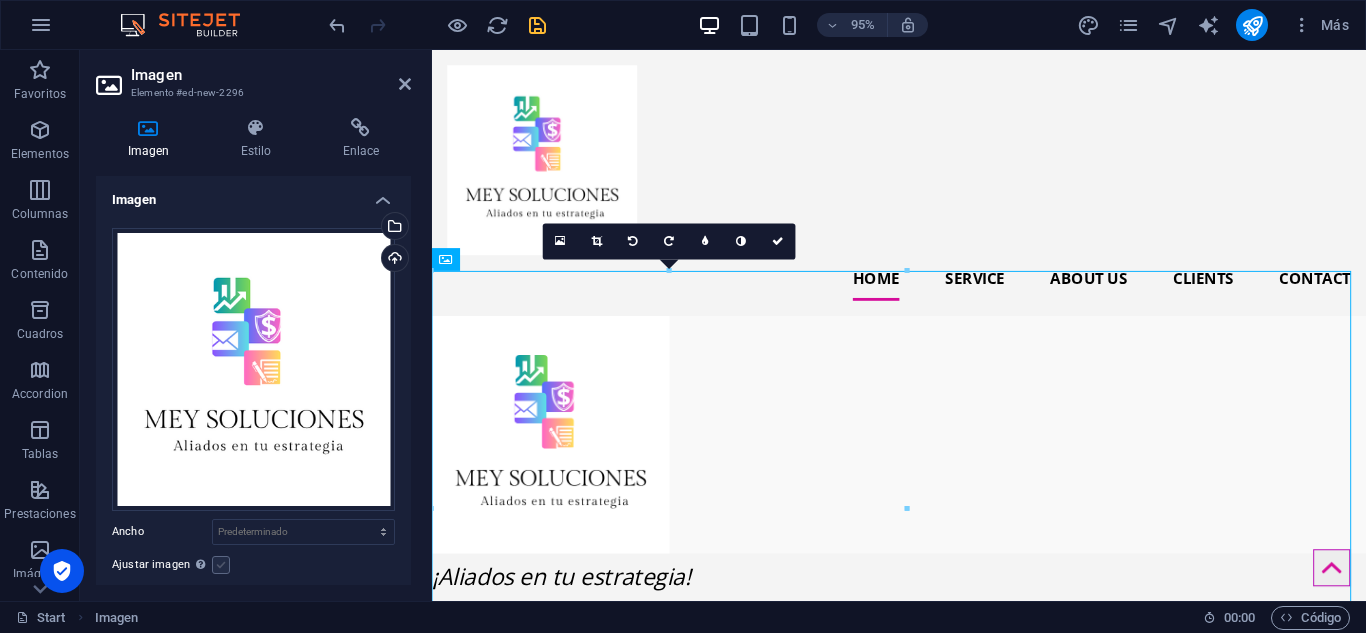 click at bounding box center [221, 565] 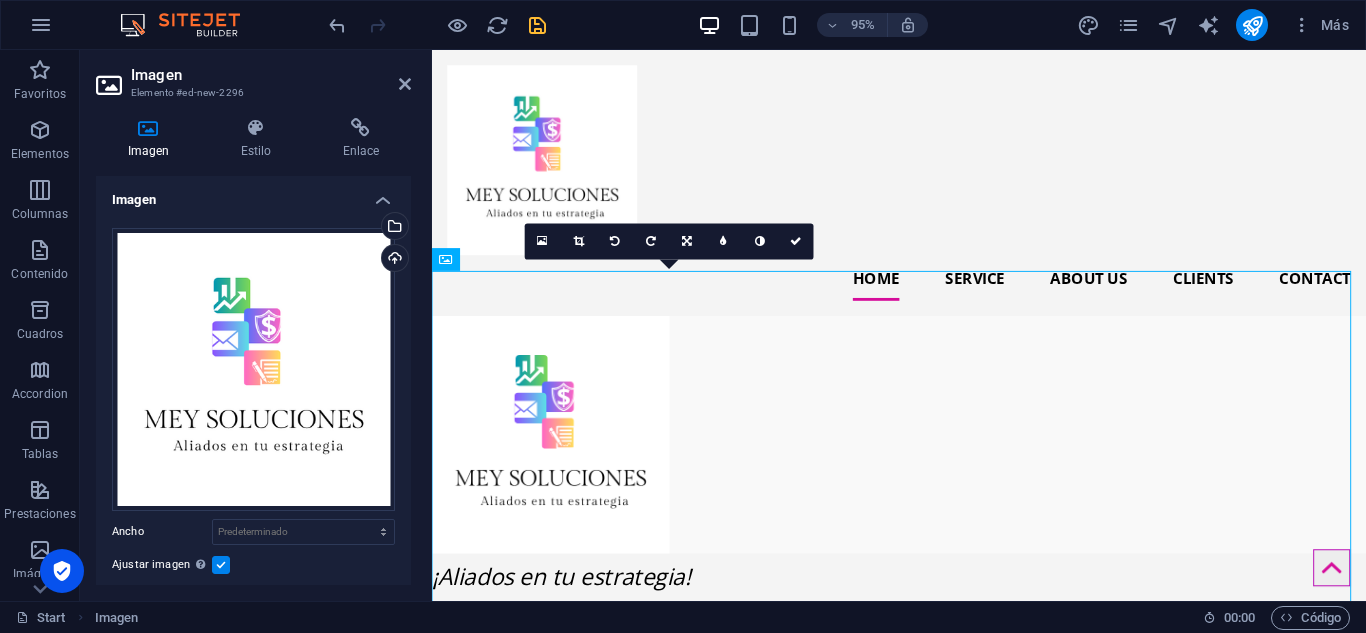 drag, startPoint x: 403, startPoint y: 382, endPoint x: 406, endPoint y: 420, distance: 38.118237 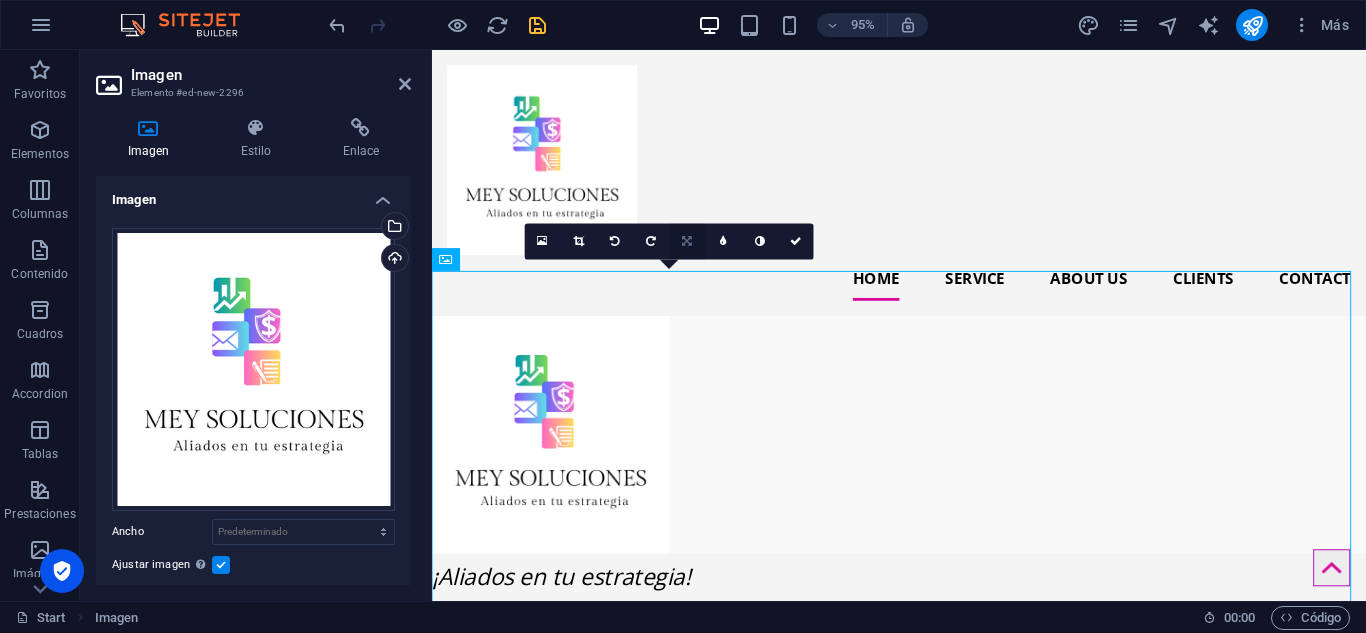 click at bounding box center [688, 240] 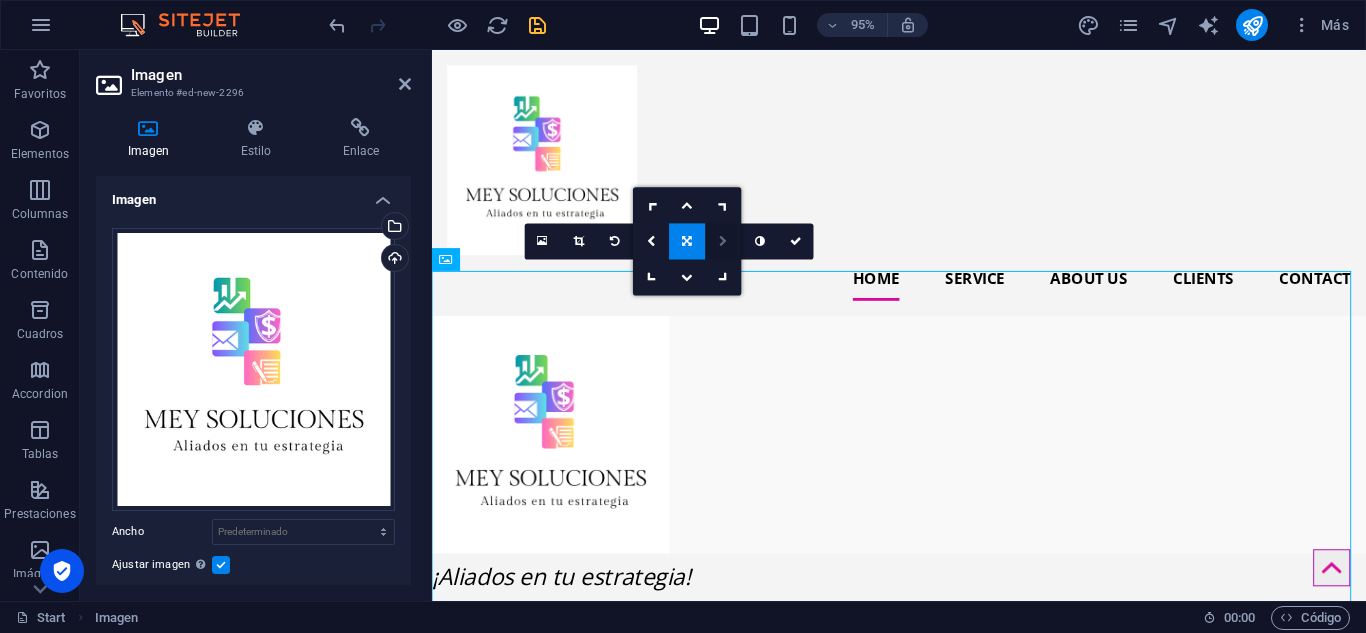 click at bounding box center [723, 240] 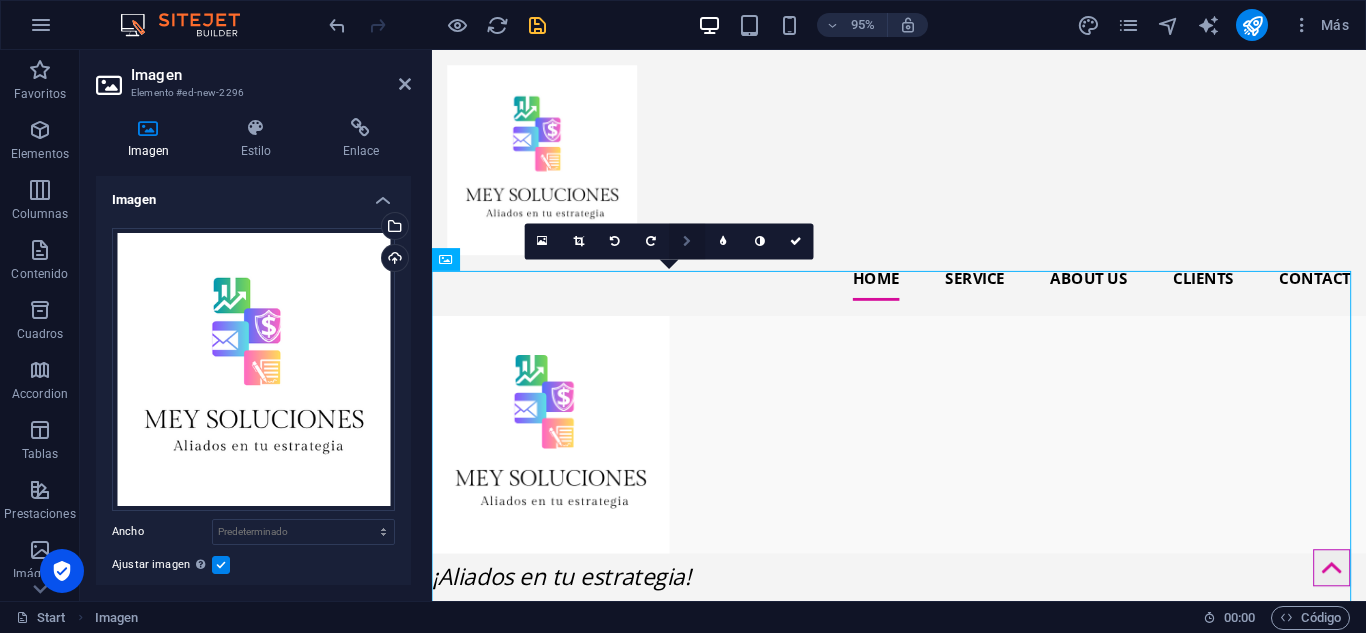 click at bounding box center (687, 240) 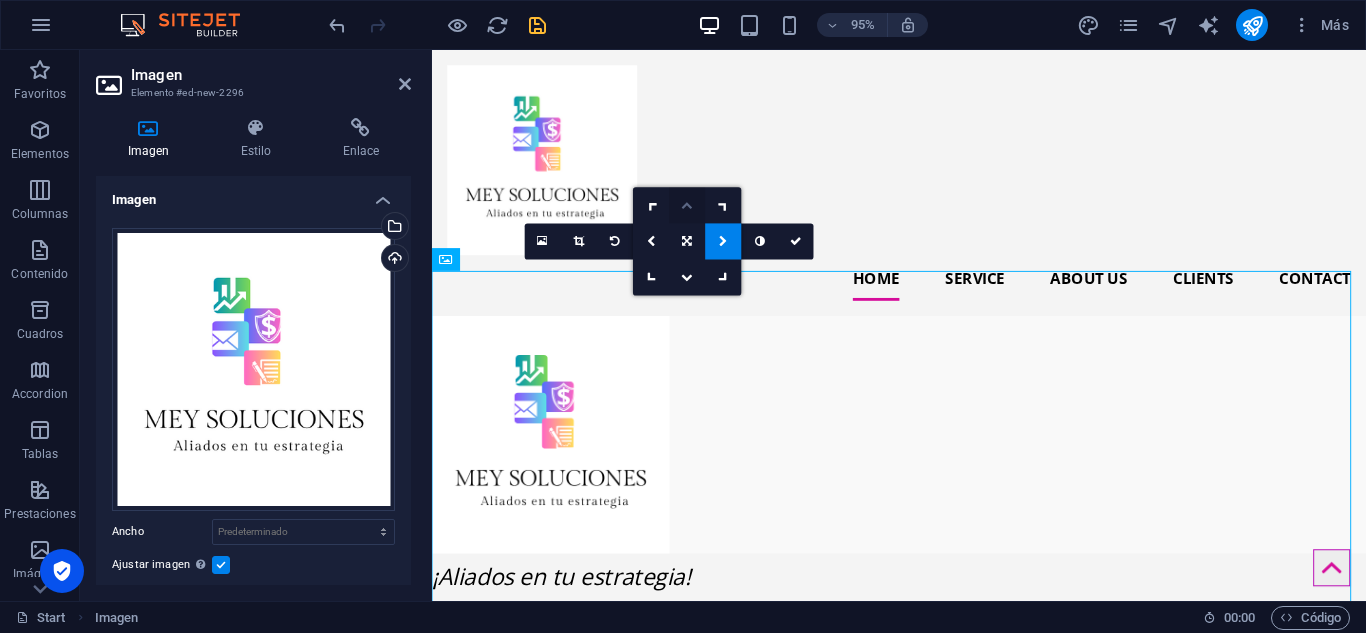 click at bounding box center (688, 204) 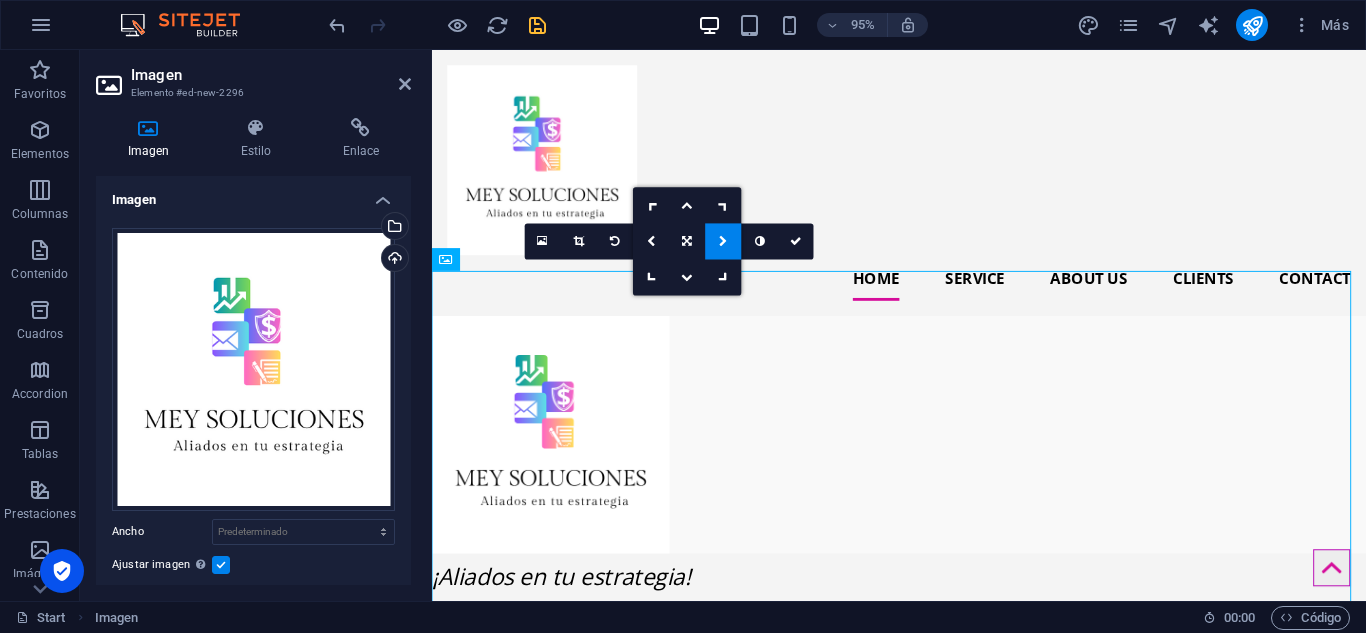 drag, startPoint x: 1119, startPoint y: 257, endPoint x: 700, endPoint y: 215, distance: 421.09976 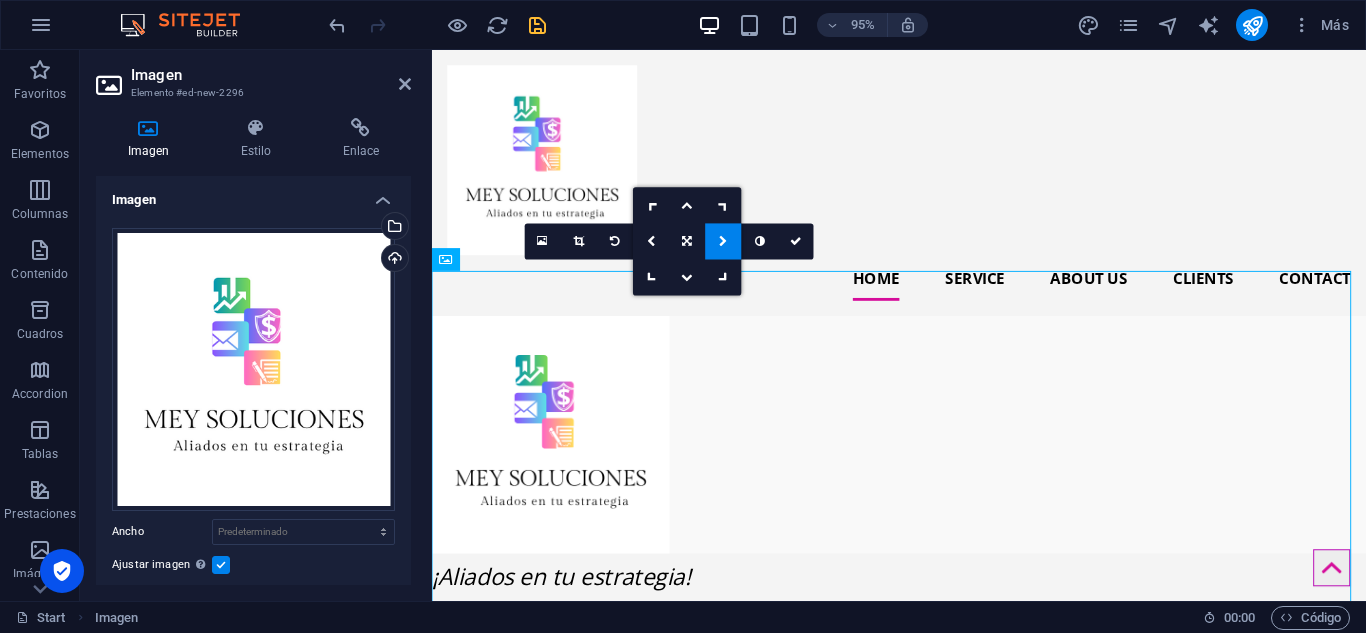 click on "Home Service About us Clients Contact" at bounding box center (923, 190) 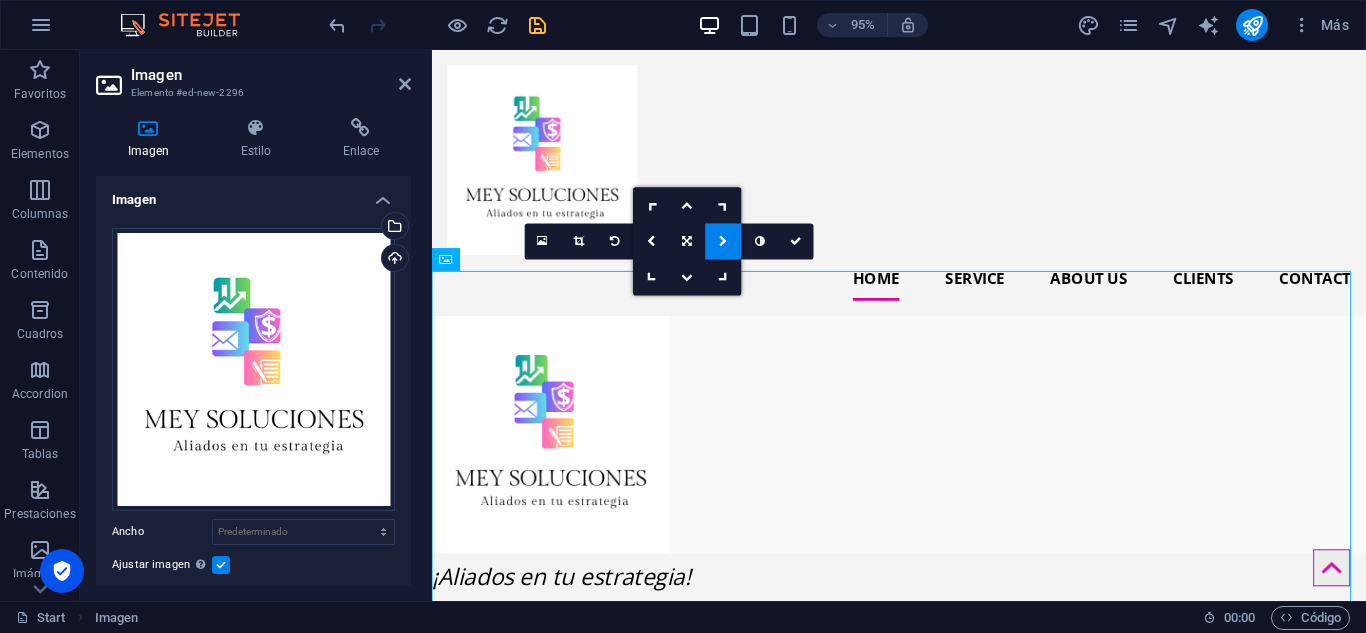 click on "Home Service About us Clients Contact" at bounding box center (923, 190) 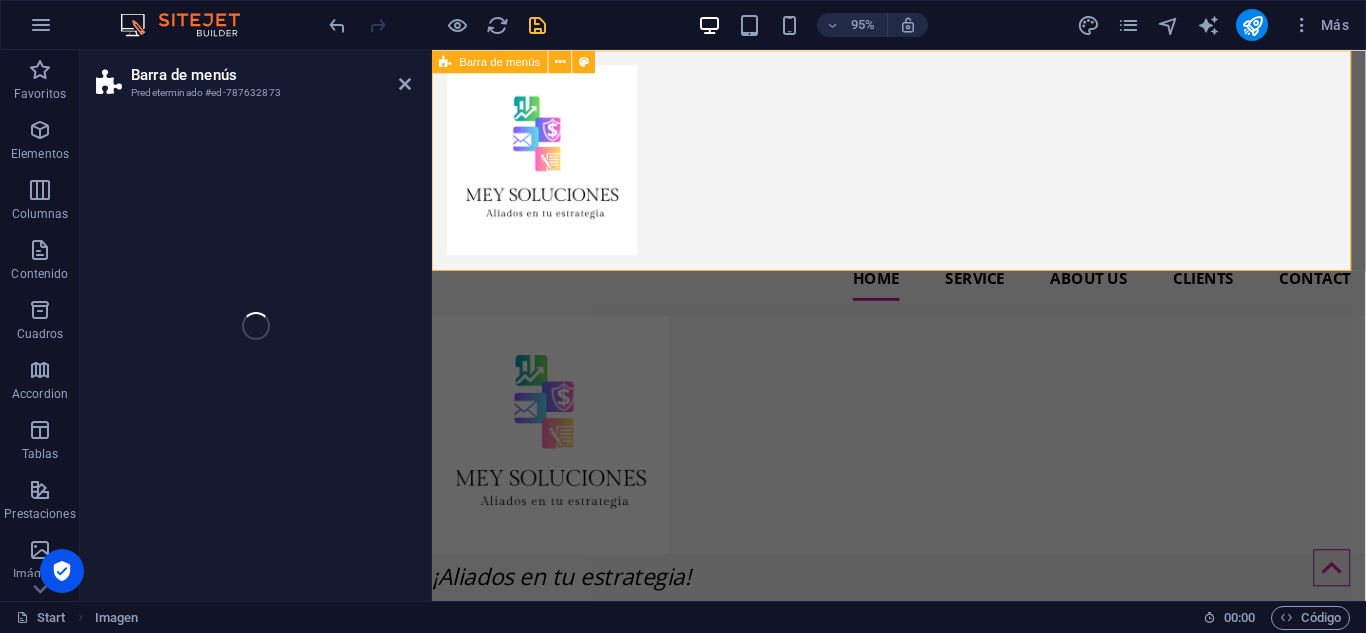 select on "header" 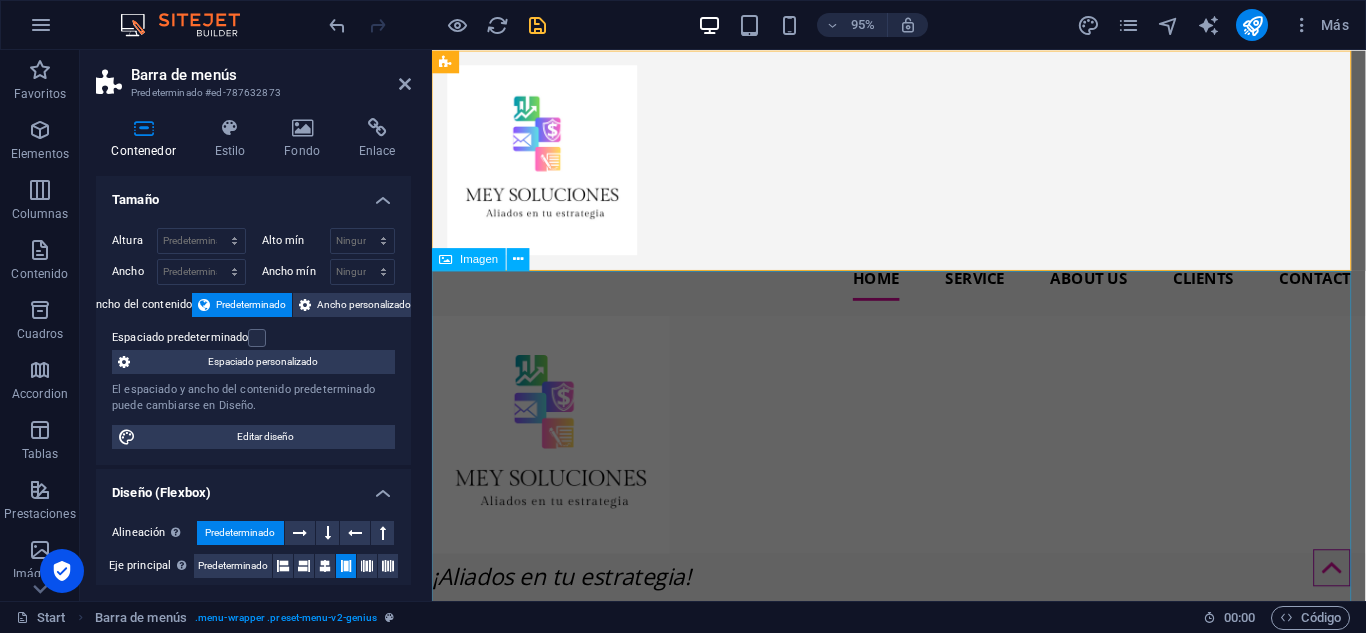 click at bounding box center (923, 455) 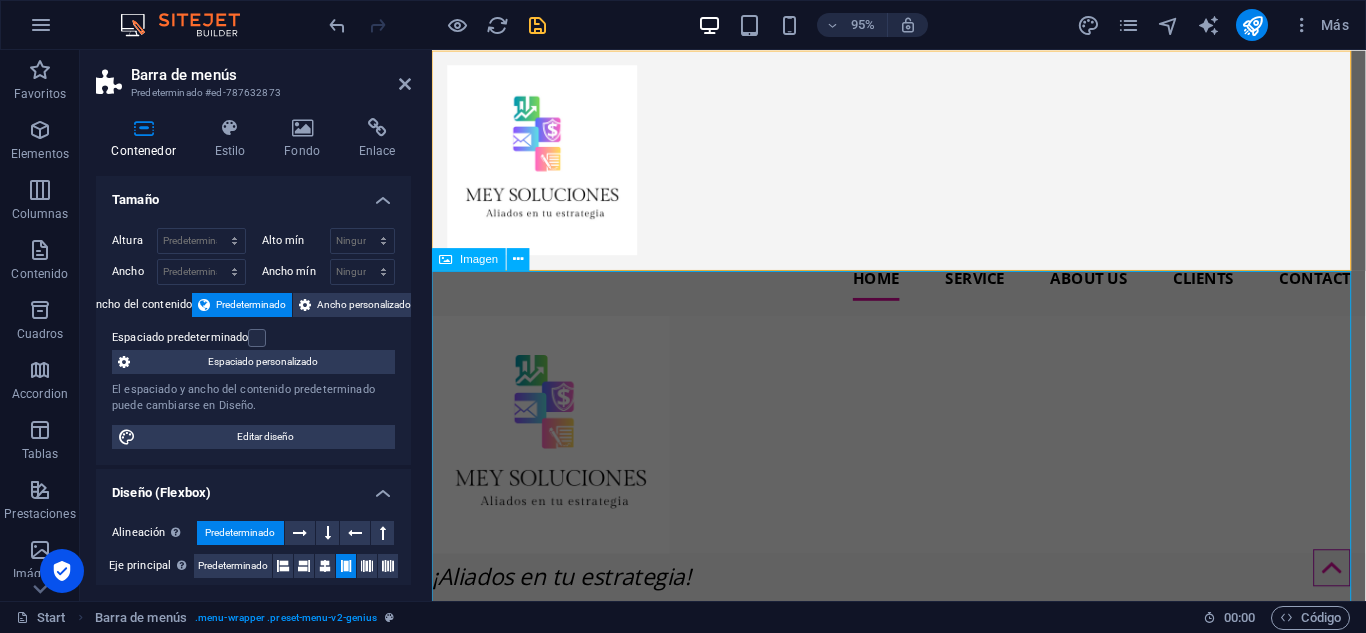 click at bounding box center [923, 455] 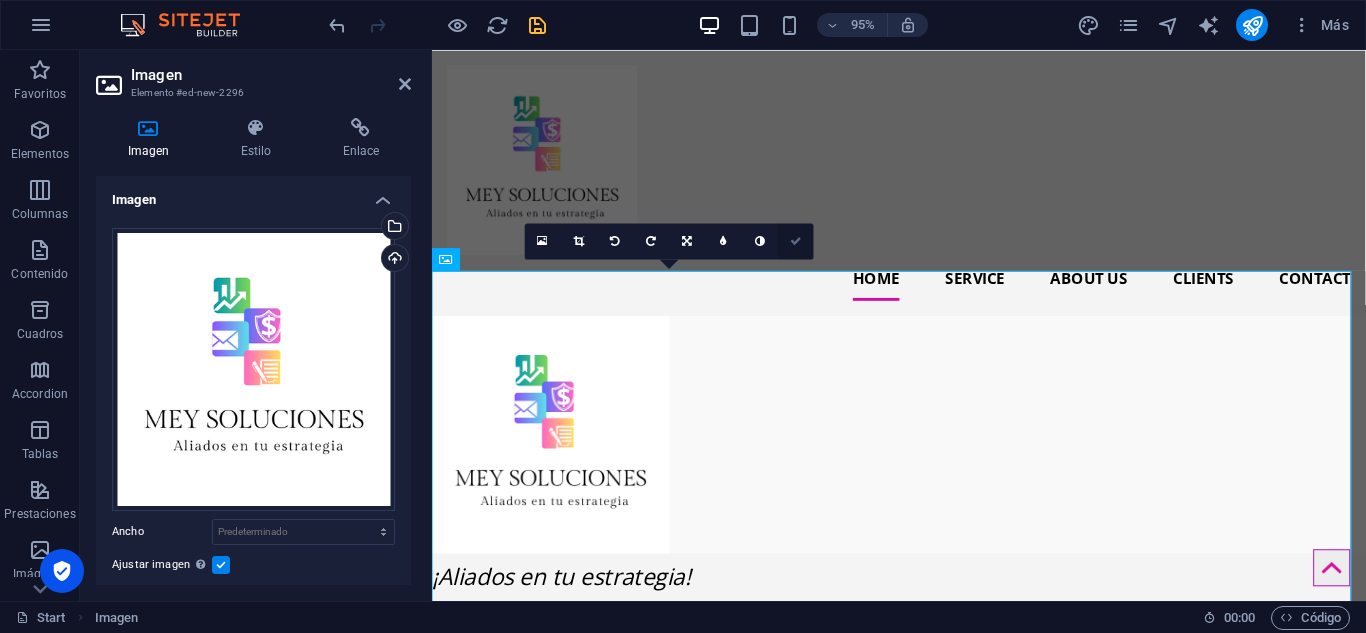 click at bounding box center (796, 240) 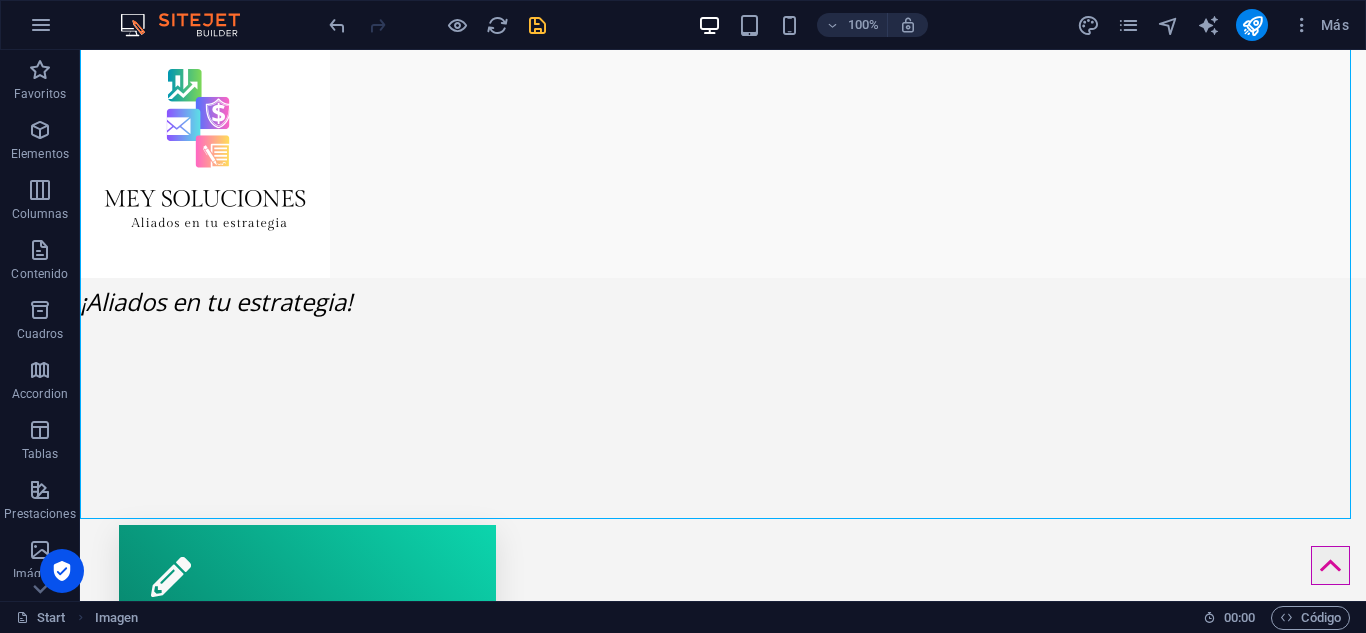 scroll, scrollTop: 263, scrollLeft: 0, axis: vertical 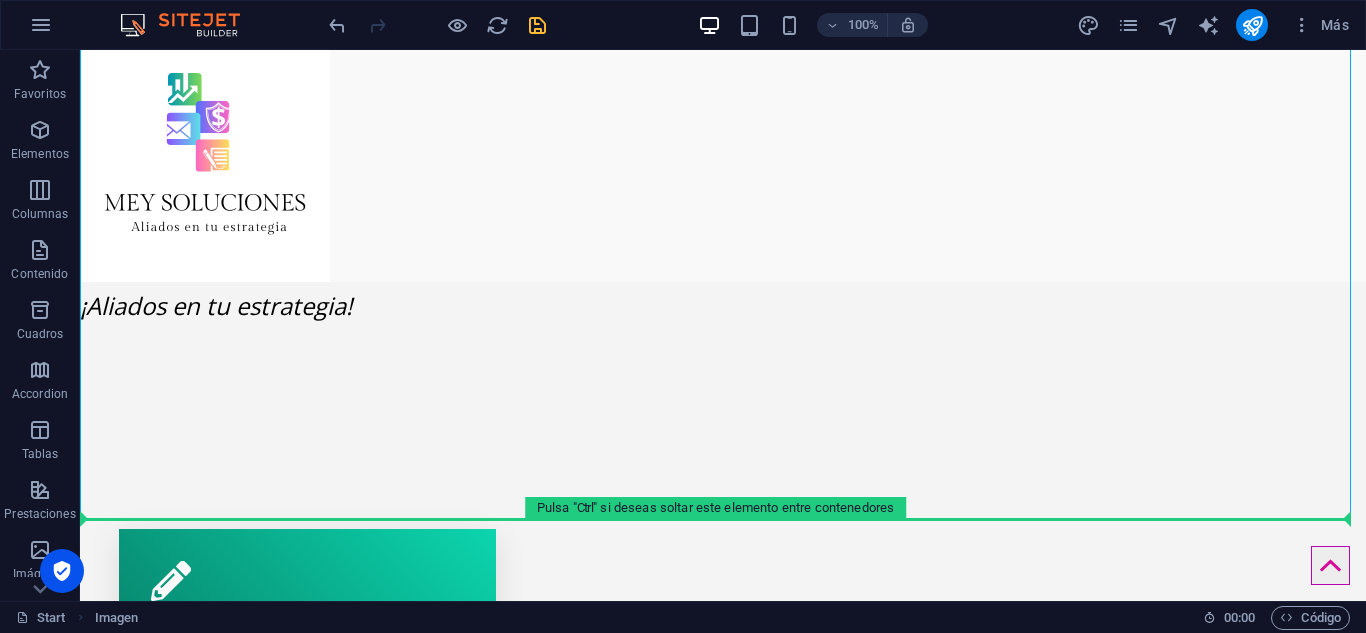 drag, startPoint x: 330, startPoint y: 289, endPoint x: 635, endPoint y: 557, distance: 406.01602 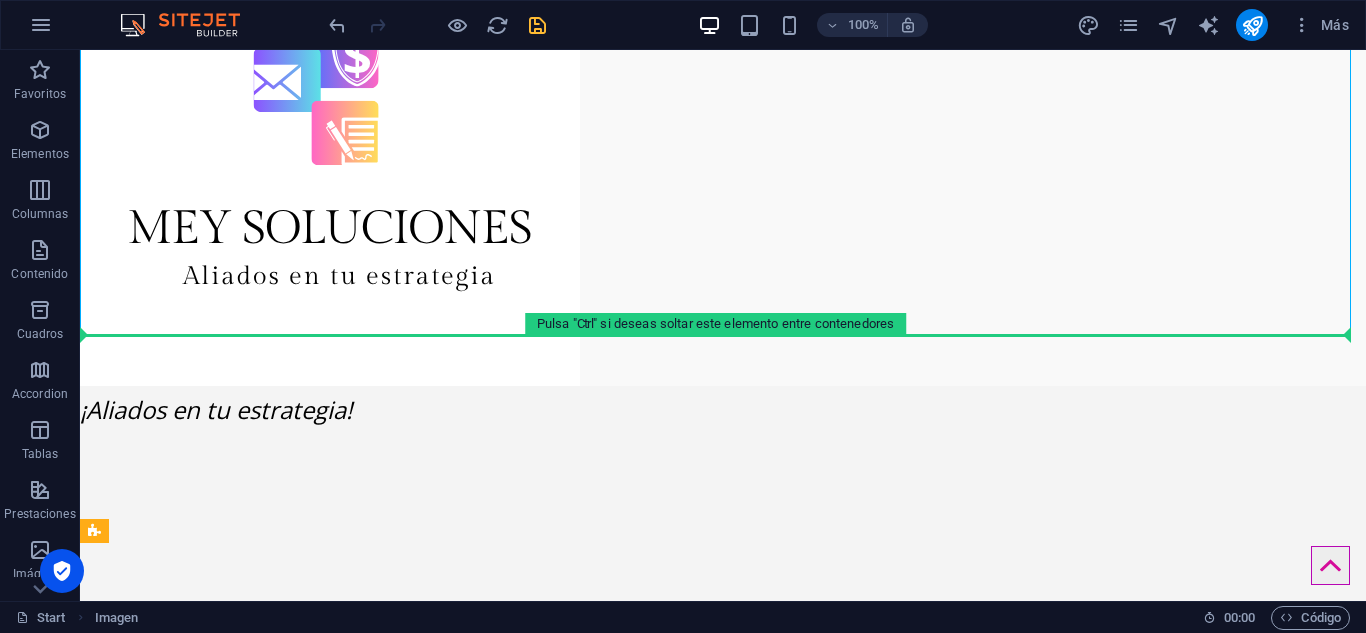 scroll, scrollTop: 447, scrollLeft: 0, axis: vertical 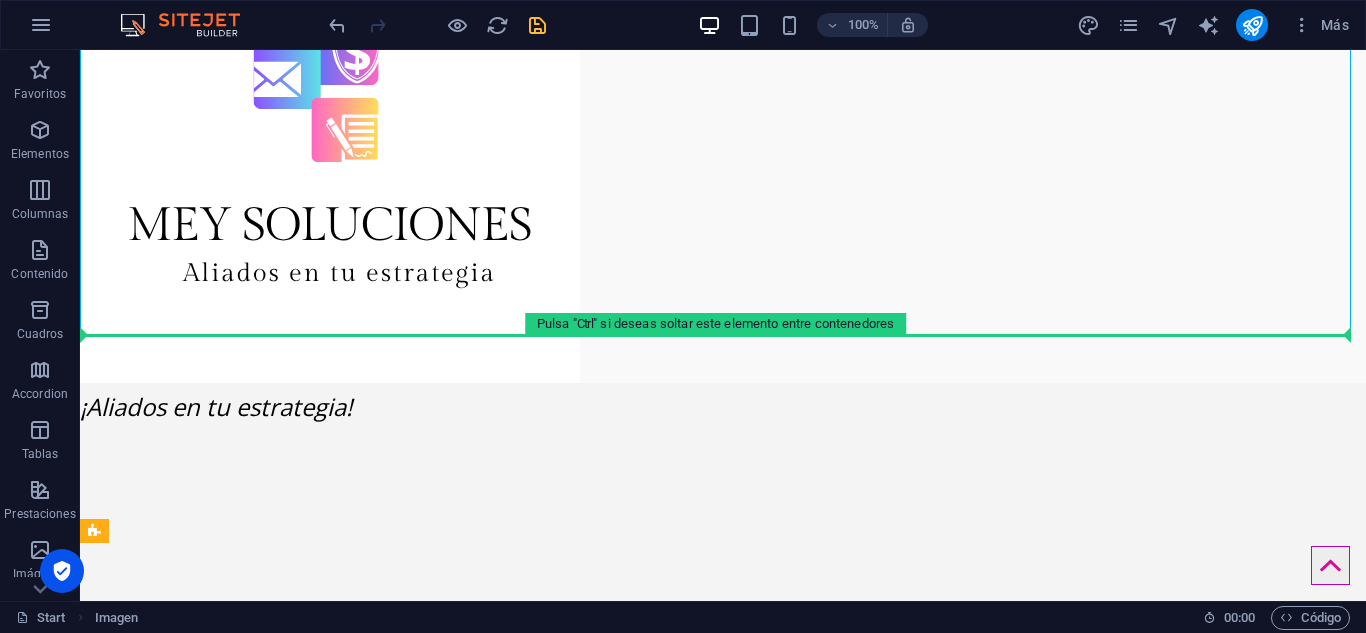 drag, startPoint x: 485, startPoint y: 348, endPoint x: 780, endPoint y: 459, distance: 315.19202 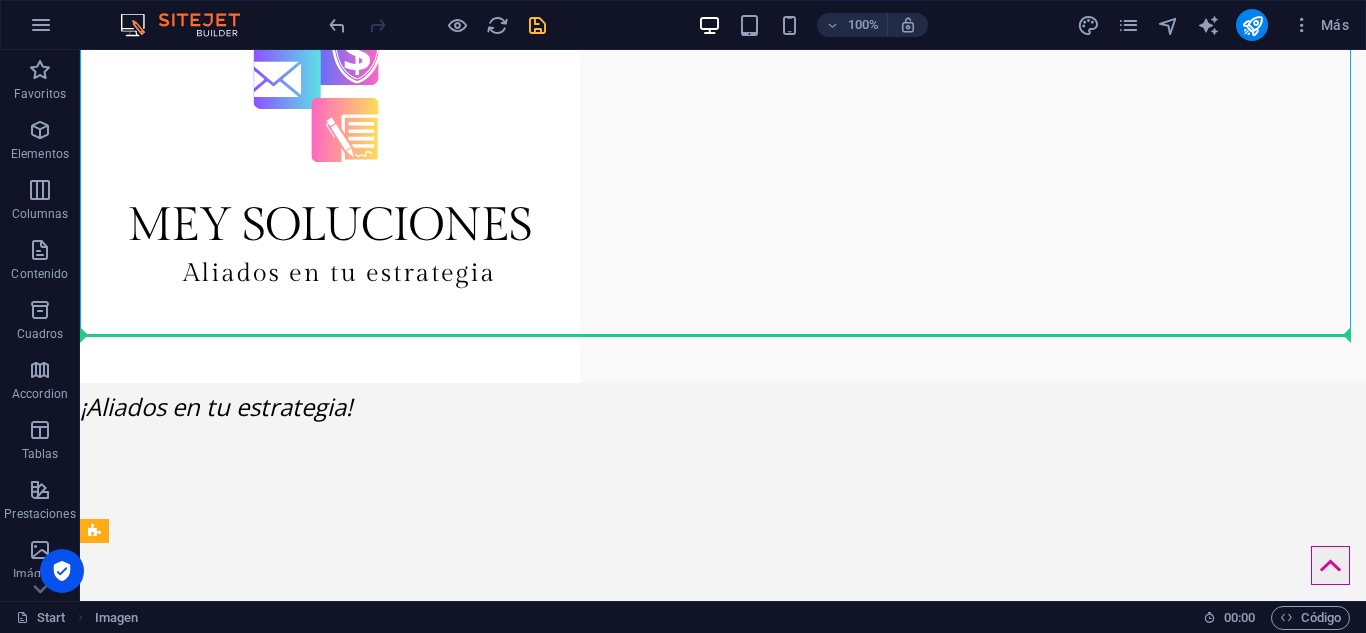 drag, startPoint x: 513, startPoint y: 256, endPoint x: 742, endPoint y: 428, distance: 286.40005 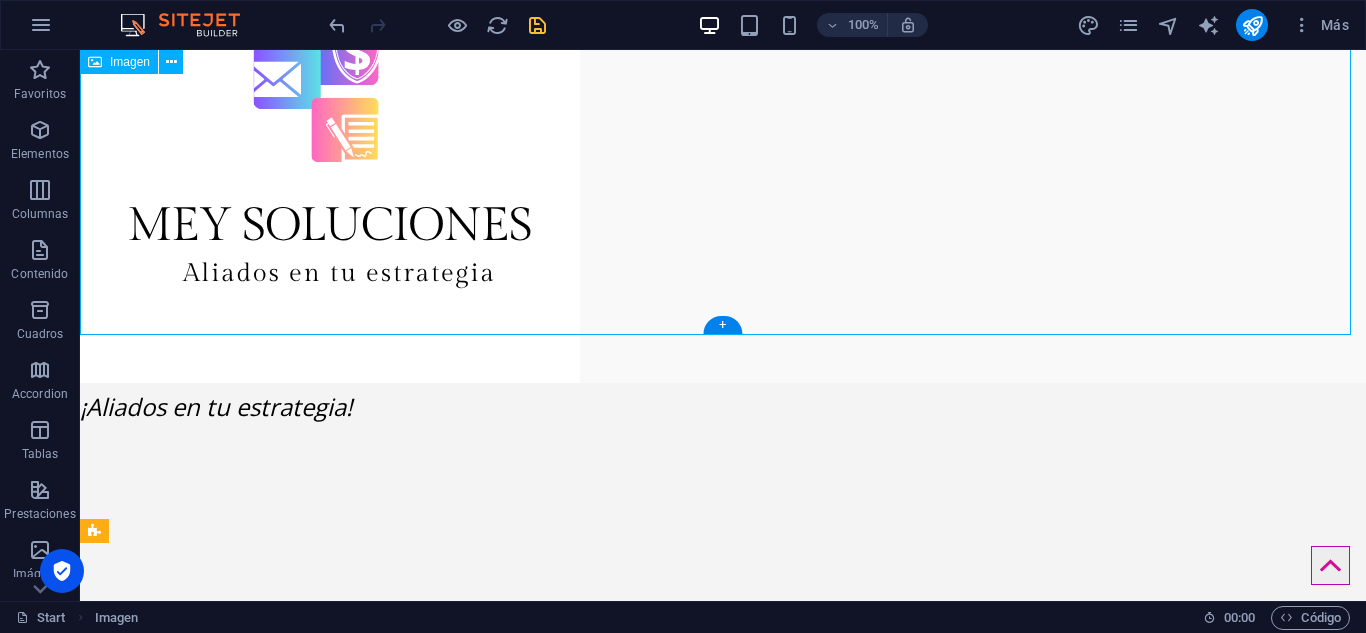 drag, startPoint x: 535, startPoint y: 235, endPoint x: 732, endPoint y: 323, distance: 215.76144 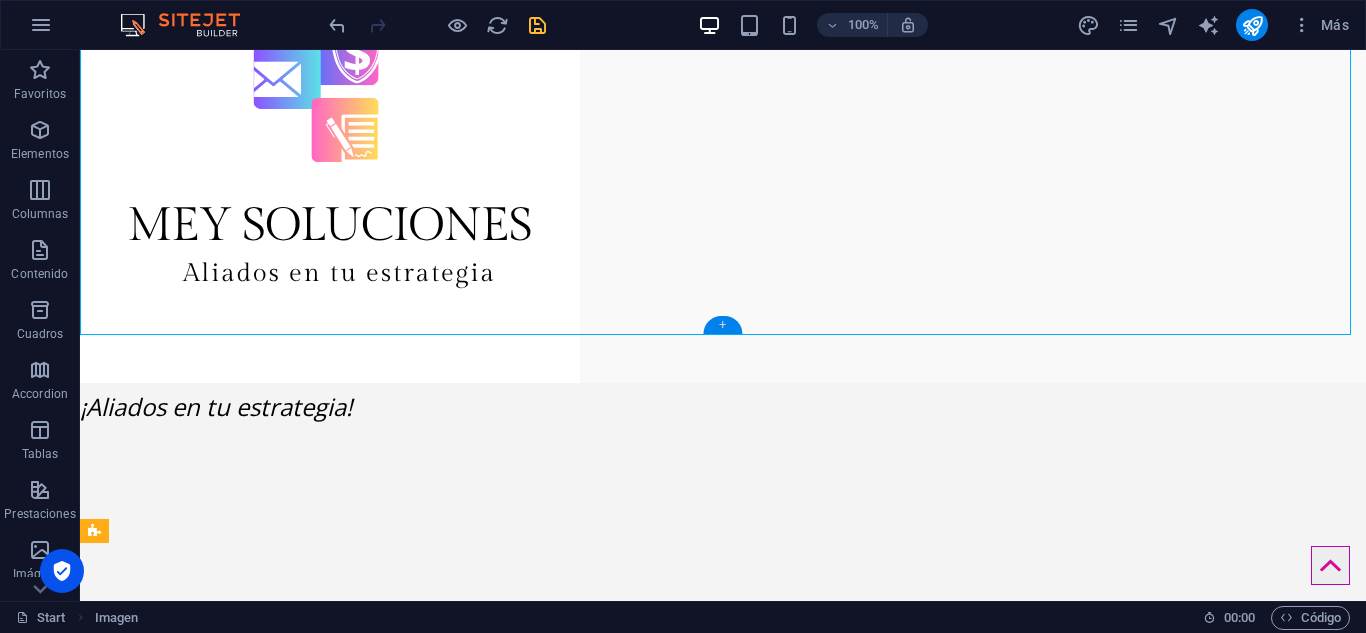 click on "+" at bounding box center (722, 325) 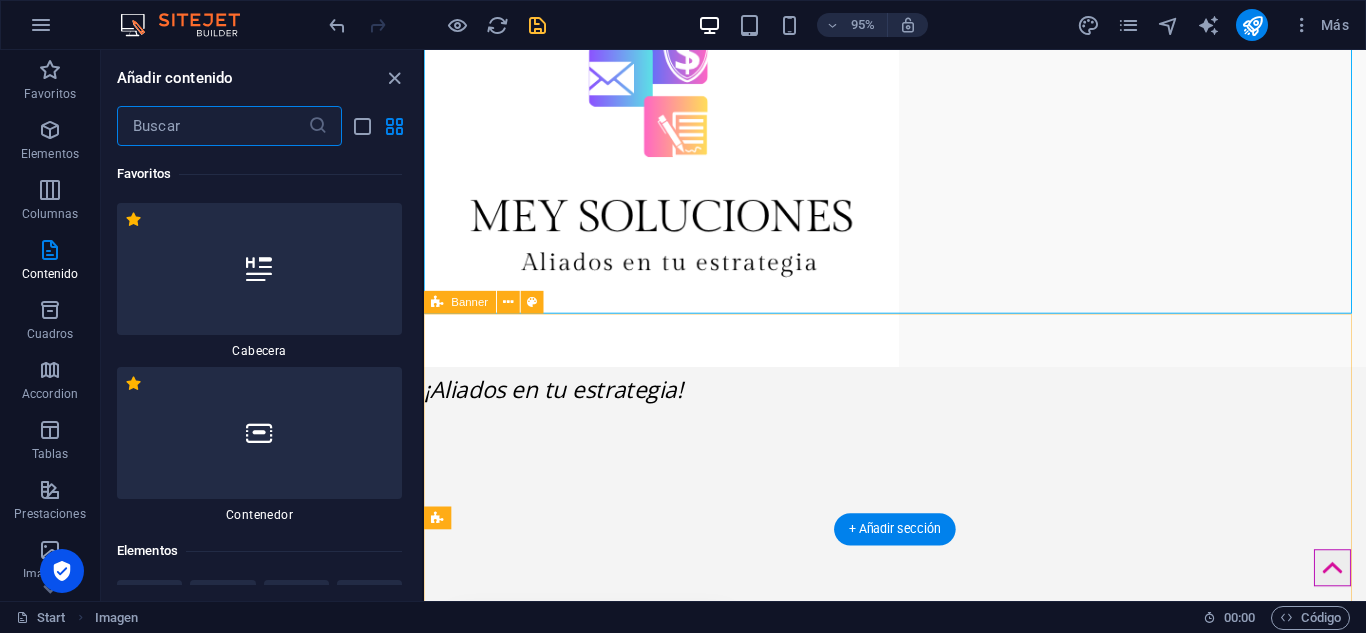 scroll, scrollTop: 455, scrollLeft: 0, axis: vertical 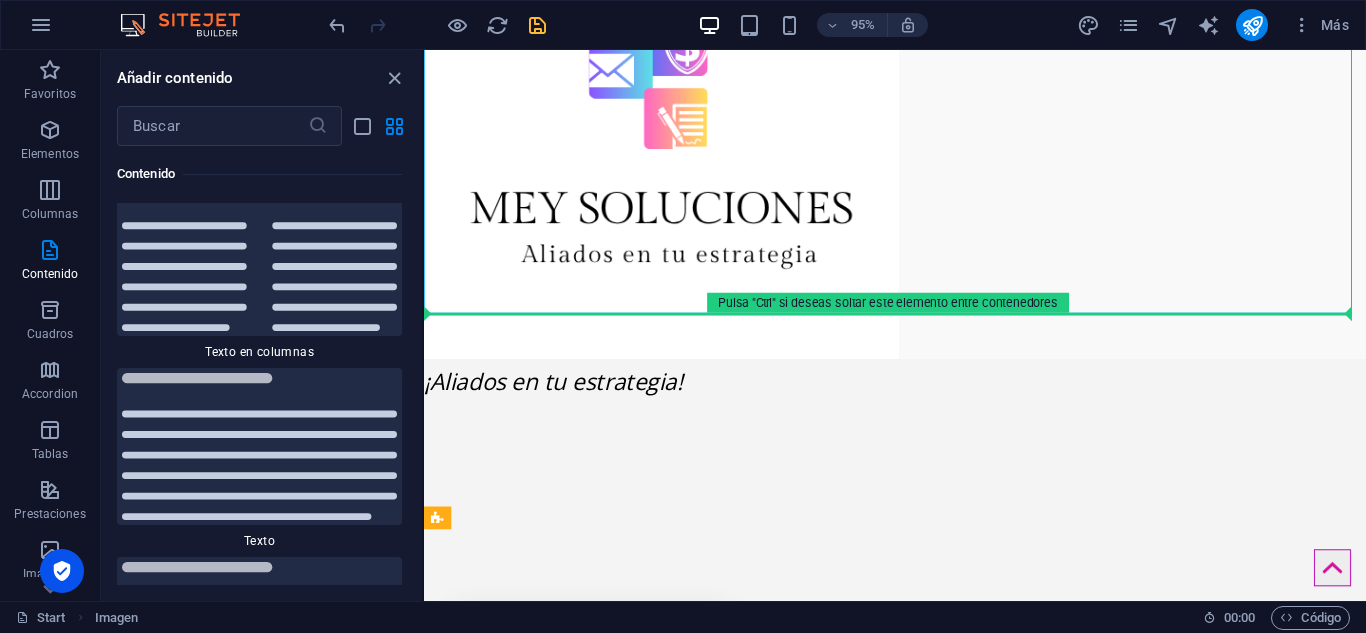 drag, startPoint x: 752, startPoint y: 236, endPoint x: 952, endPoint y: 450, distance: 292.90955 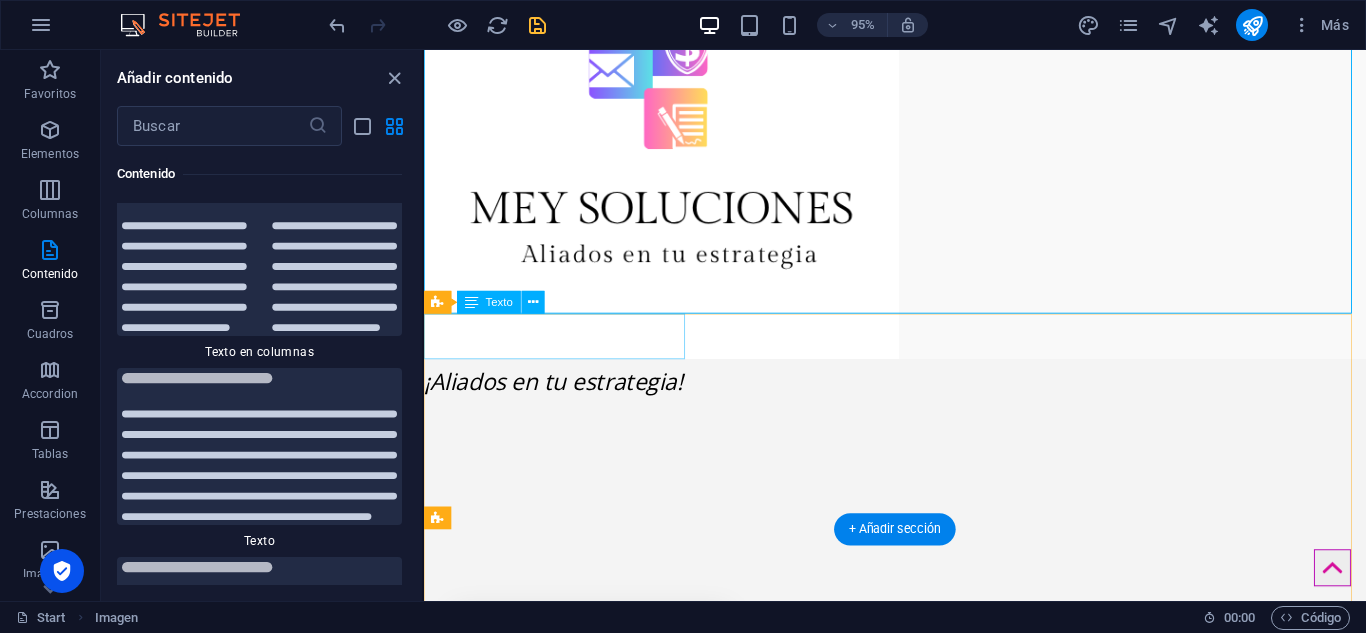 click on "Home Service About us Clients Contact ¡Aliados en tu estrategia! Corporate design Lorem ipsum dolor sit amet, consectetur adipisicing elit. Veritatis dolorem! Webdesign Lorem ipsum dolor sit amet, consectetur adipisicing elit. Veritatis dolorem! Mobile apps Lorem ipsum dolor sit amet, consectetur adipisicing elit. Veritatis dolorem! Creative service Lorem ipsum dolor sit amet Lorem ipsum dolor sit amet, consectetur adipisicing elit. Repellat, maiores, a libero atque assumenda praesentium cum magni odio dolor accusantium explicabo repudiandae molestiae.  Cumque expo laboriosam nulla distinctio mollitia Molestias excepturi voluptatem veritatis iusto namut Praesentium magni odio dolor accusantium Ipsum dolor sit amet, consectetur adipisicing elit Sitejet 90%
Photoshop 70%
Illustrator 90%
HTML5 & CSS3 85%
JavaScript 45%
Suelta el contenido aquí o  Añadir elementos  Pegar portapapeles About Genius Lorem ipsum dolor sit amet Learn more Submit   I have read and understand the privacy policy. 0 0 0 0" at bounding box center [920, 7480] 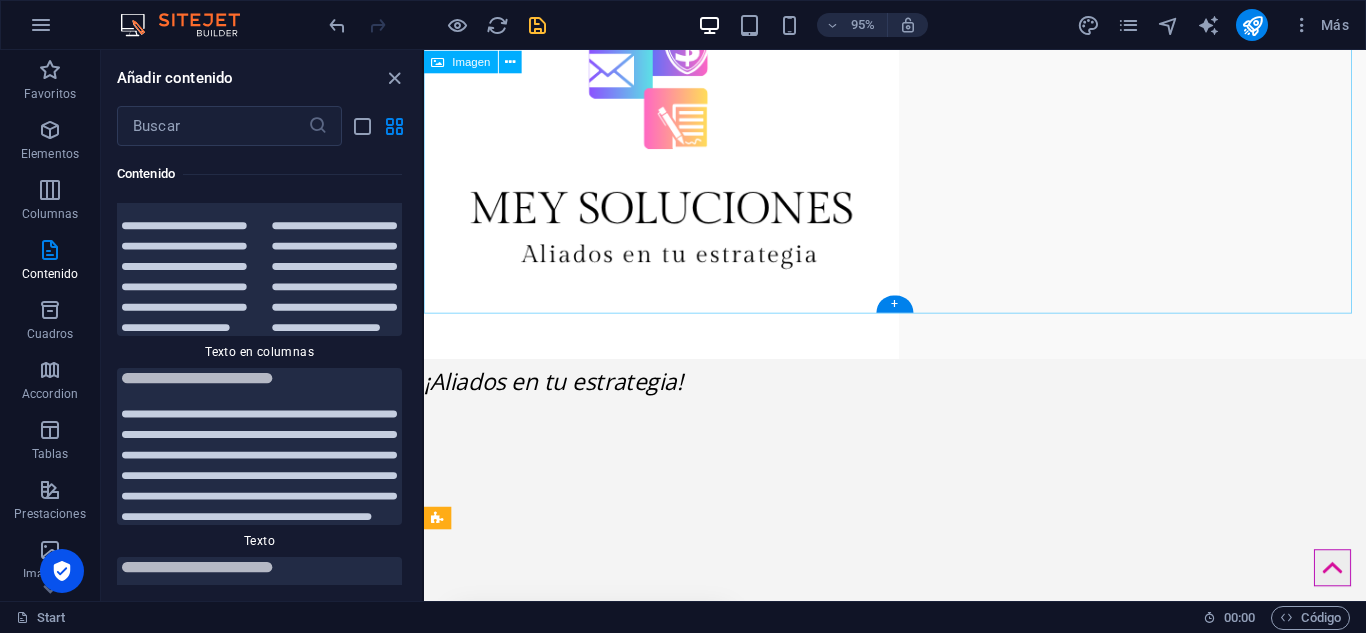 click at bounding box center [920, 125] 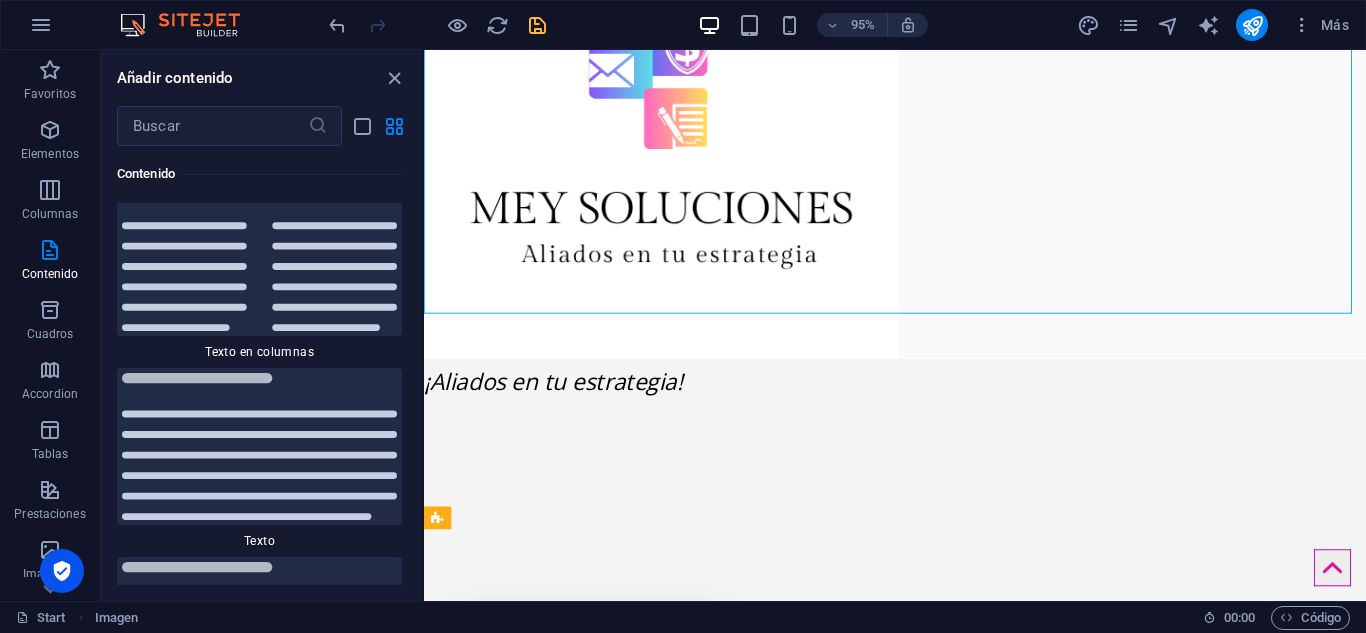 drag, startPoint x: 713, startPoint y: 275, endPoint x: 869, endPoint y: 516, distance: 287.08362 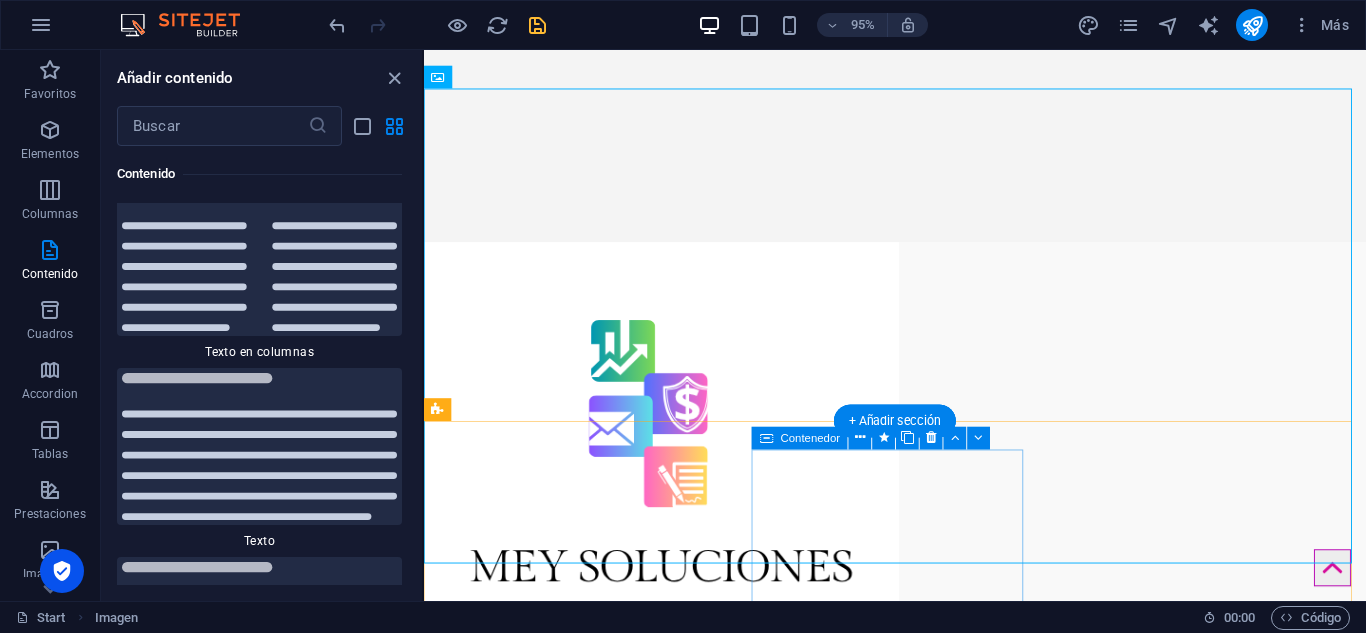 scroll, scrollTop: 569, scrollLeft: 0, axis: vertical 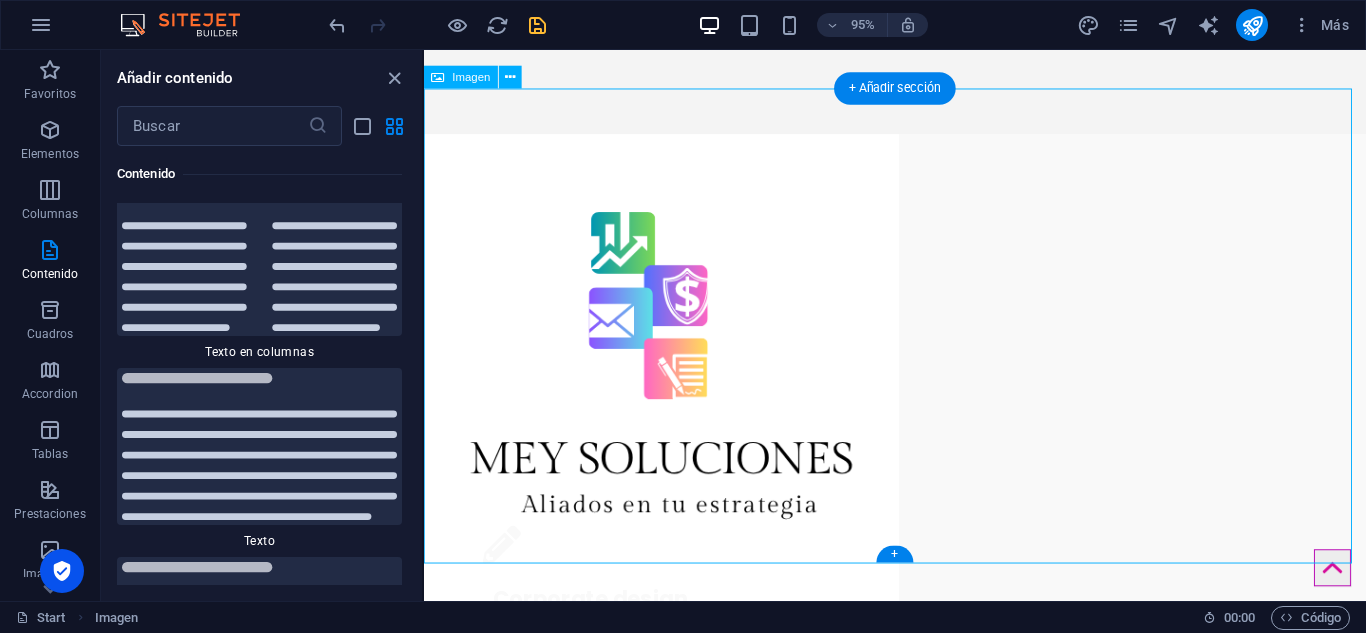drag, startPoint x: 729, startPoint y: 277, endPoint x: 1107, endPoint y: 330, distance: 381.6975 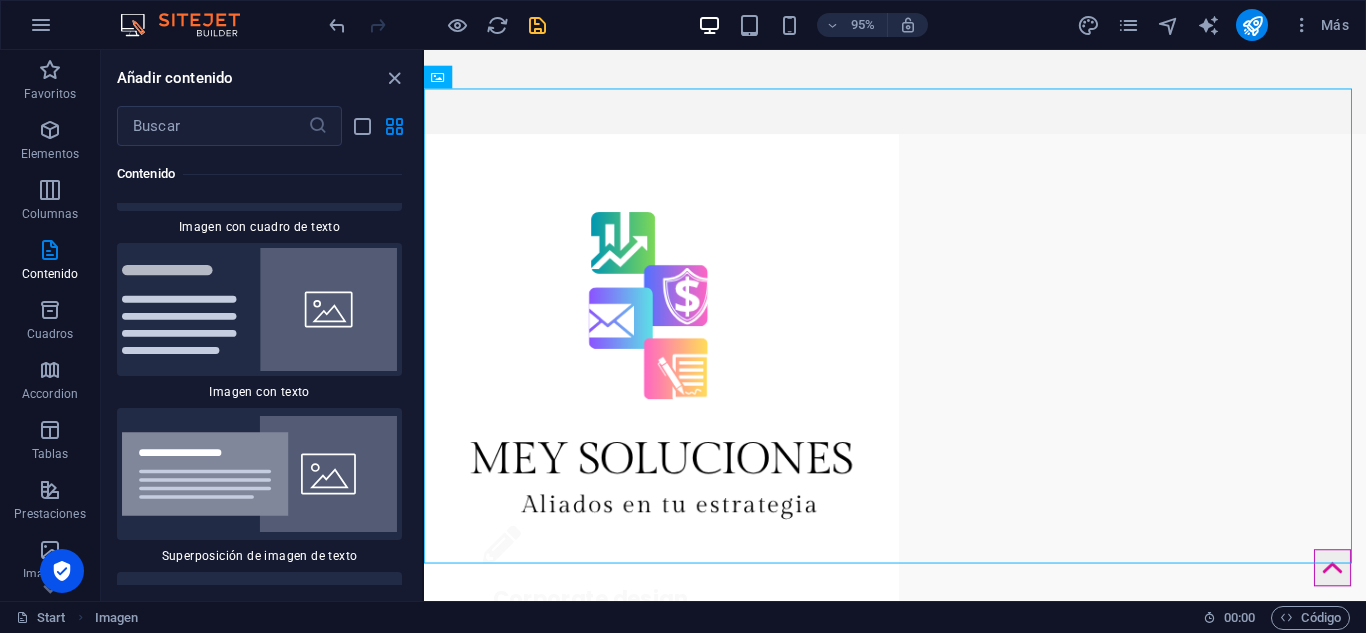 scroll, scrollTop: 7565, scrollLeft: 0, axis: vertical 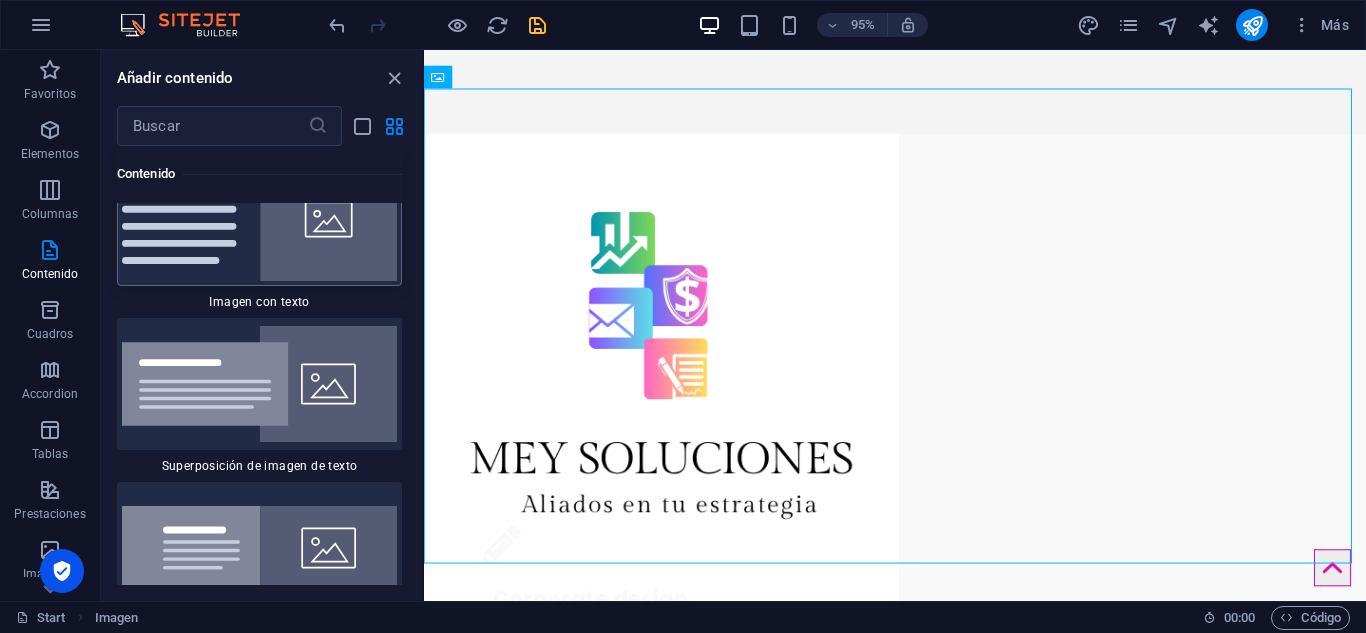 click at bounding box center [259, 219] 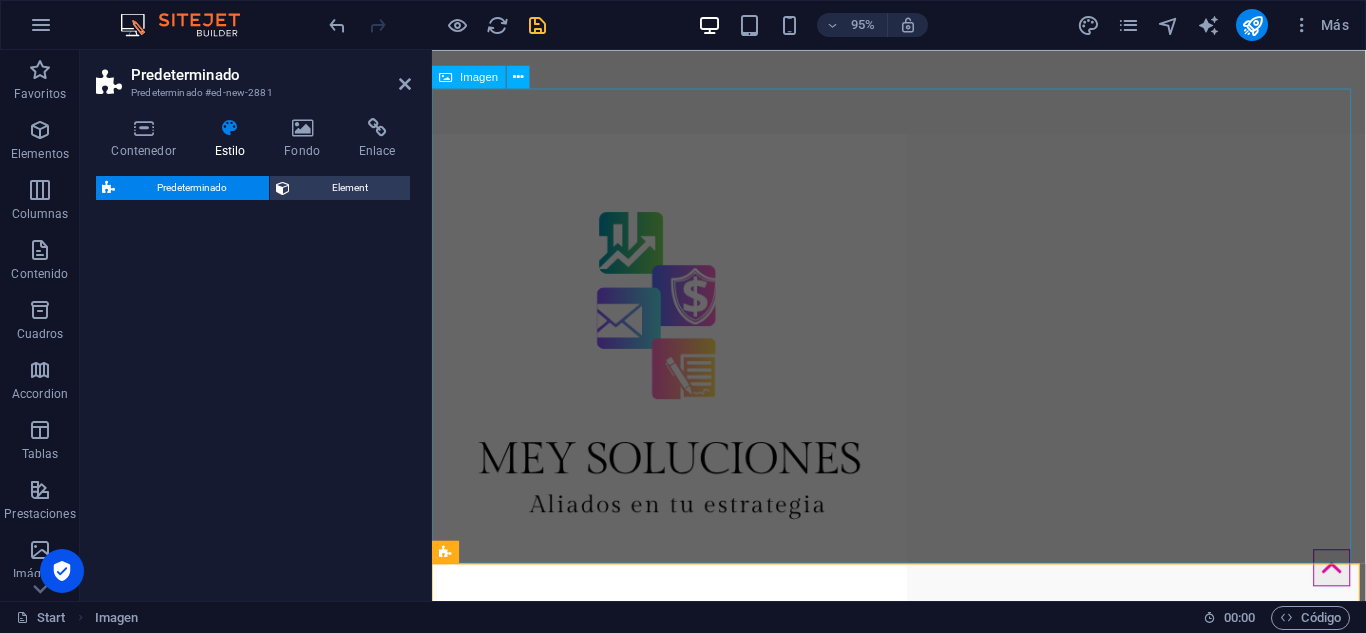 select on "rem" 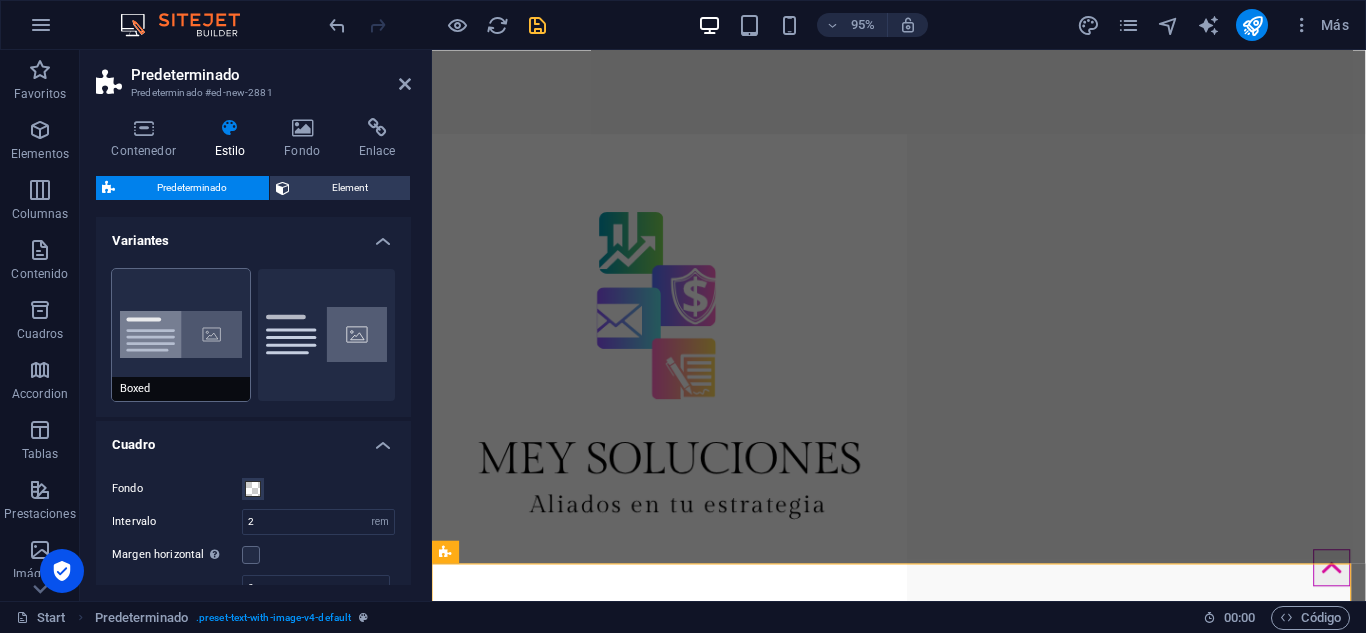click on "Boxed" at bounding box center [181, 335] 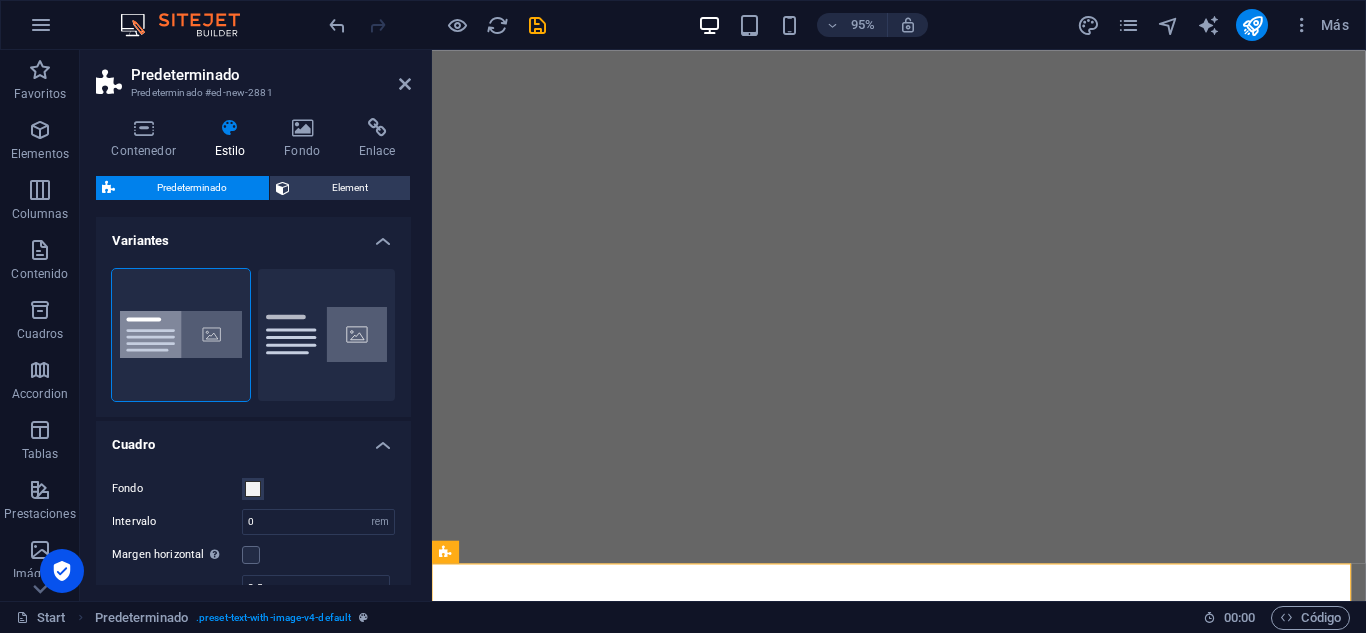 select on "rem" 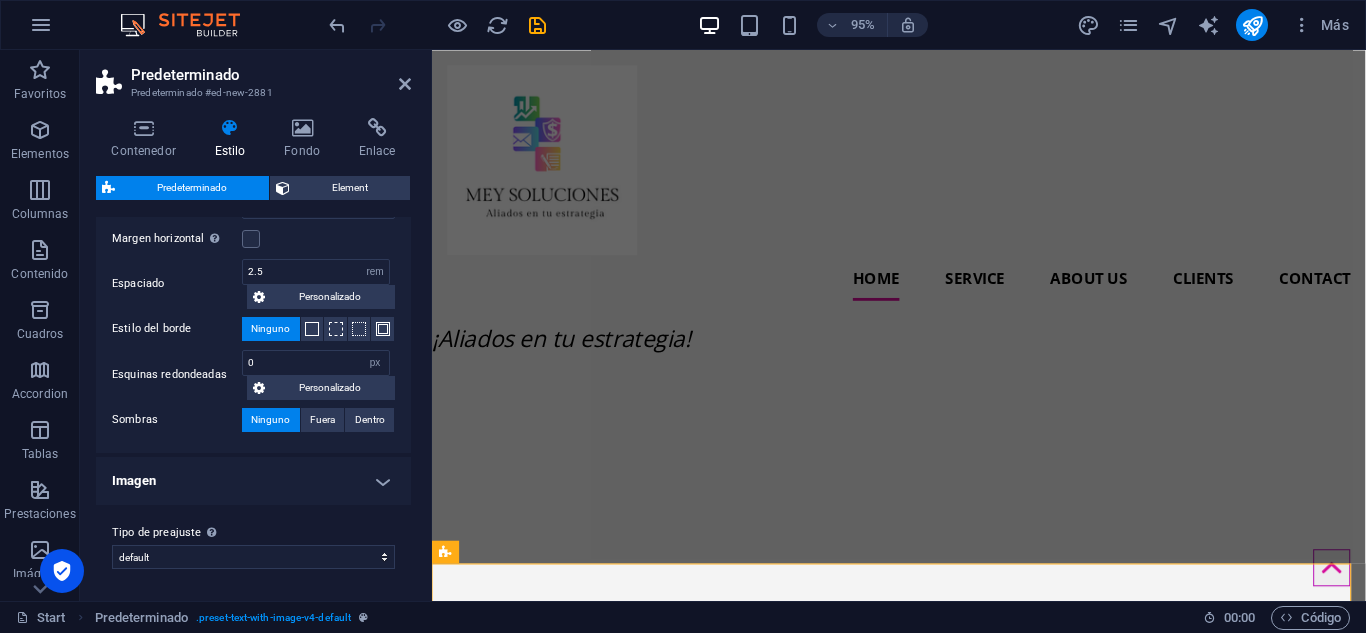 scroll, scrollTop: 316, scrollLeft: 0, axis: vertical 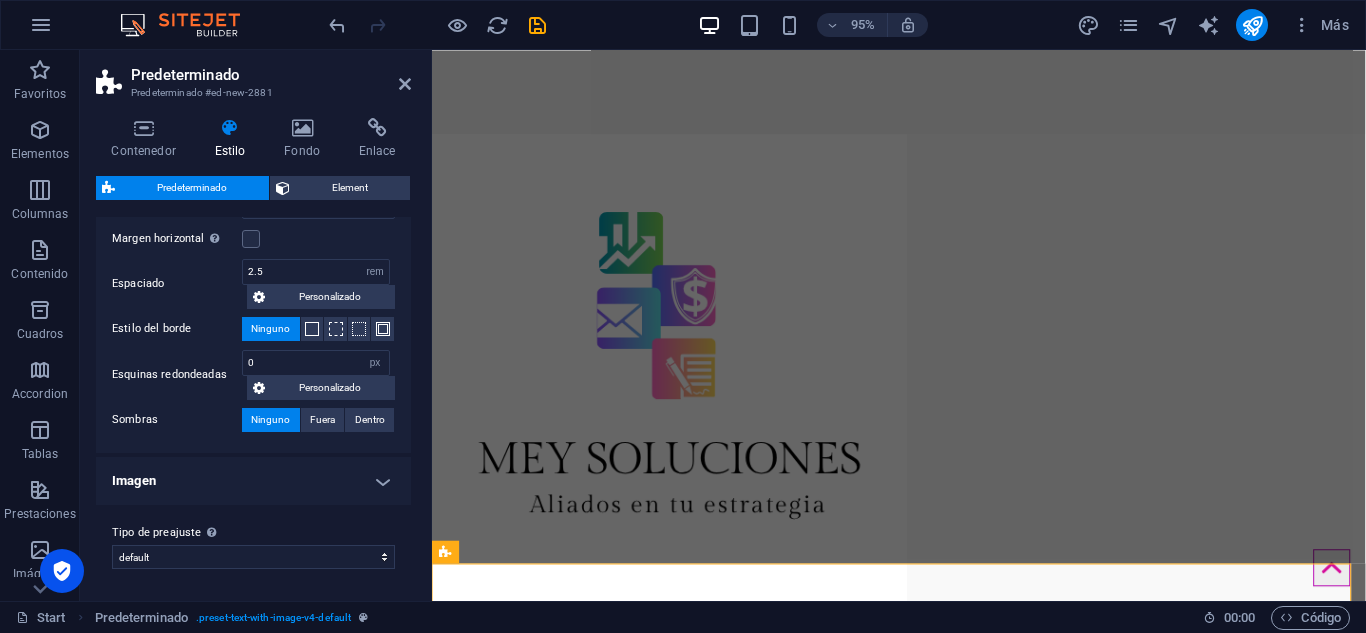 click on "Imagen" at bounding box center [253, 481] 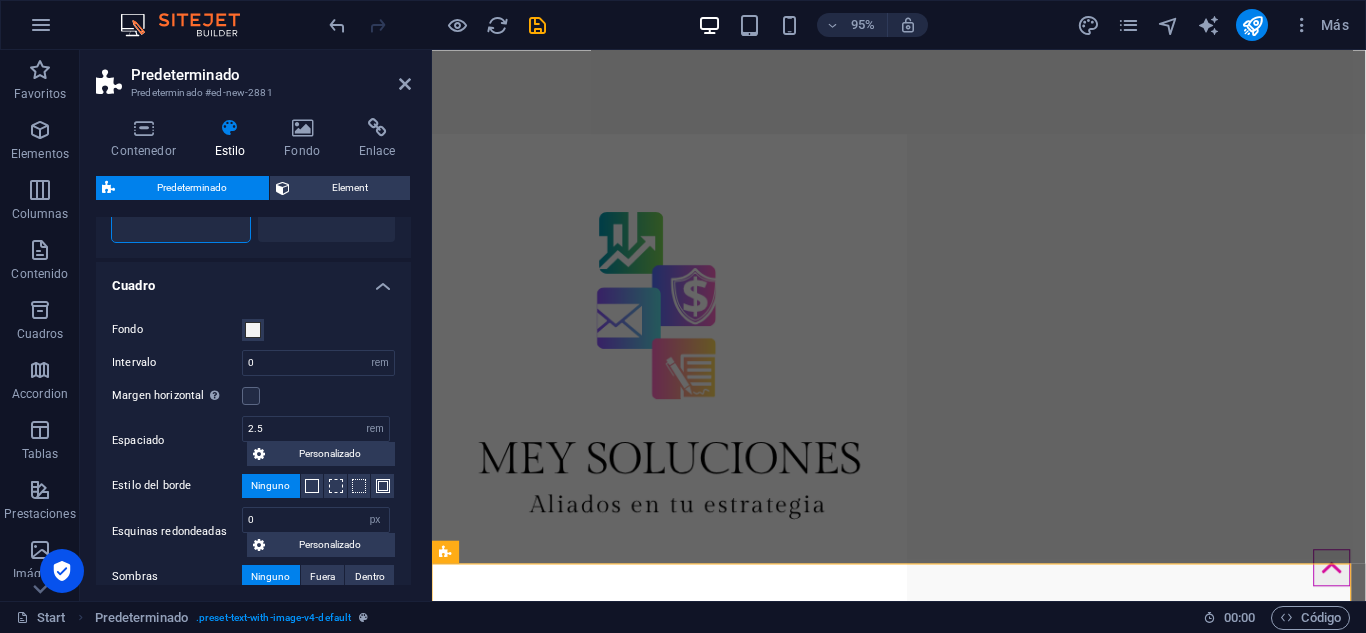 scroll, scrollTop: 0, scrollLeft: 0, axis: both 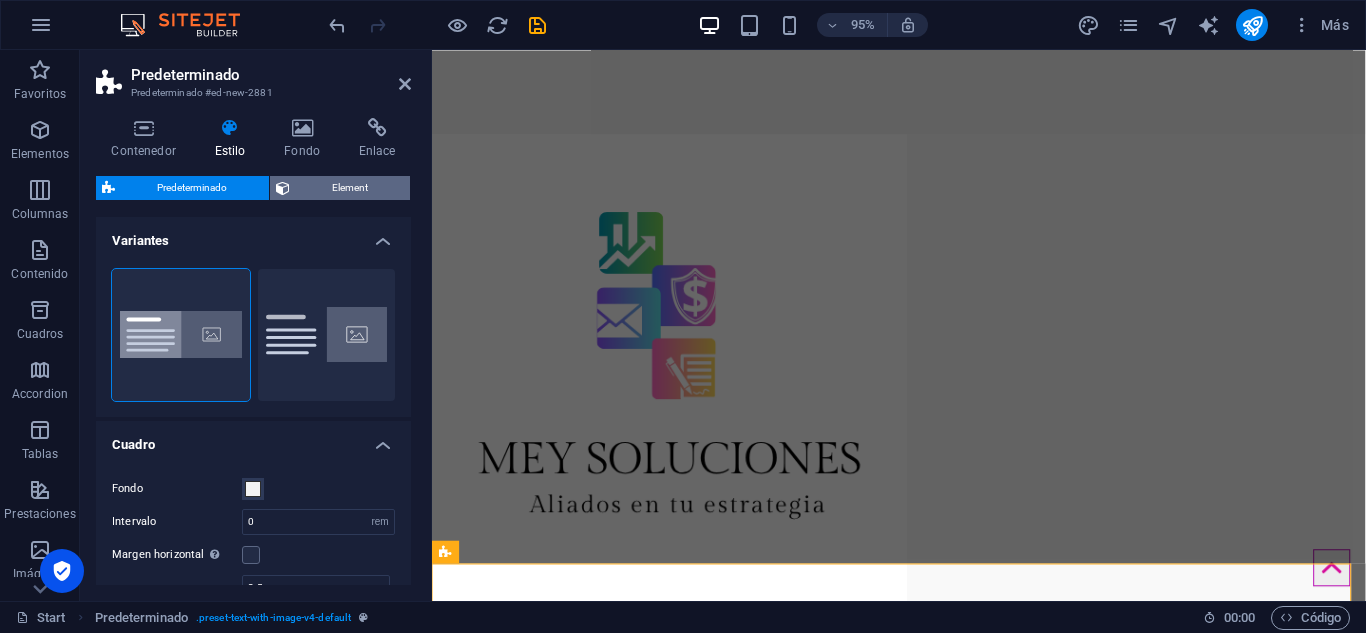 click on "Element" at bounding box center (350, 188) 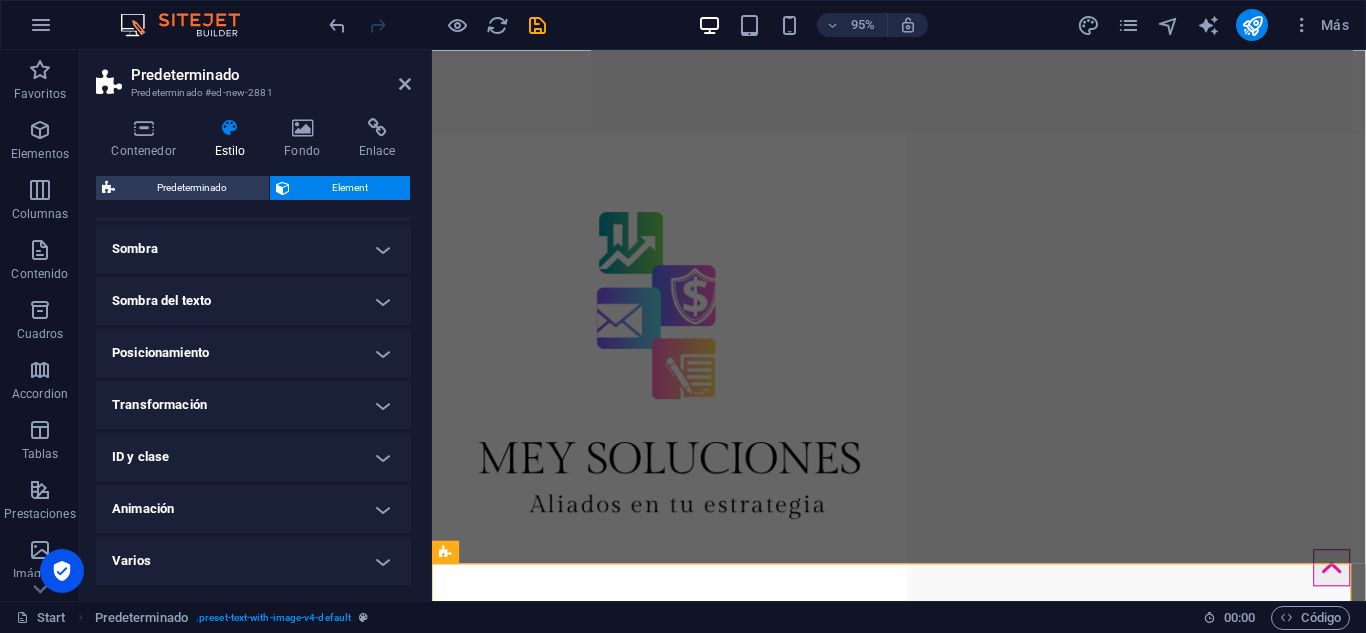 scroll, scrollTop: 0, scrollLeft: 0, axis: both 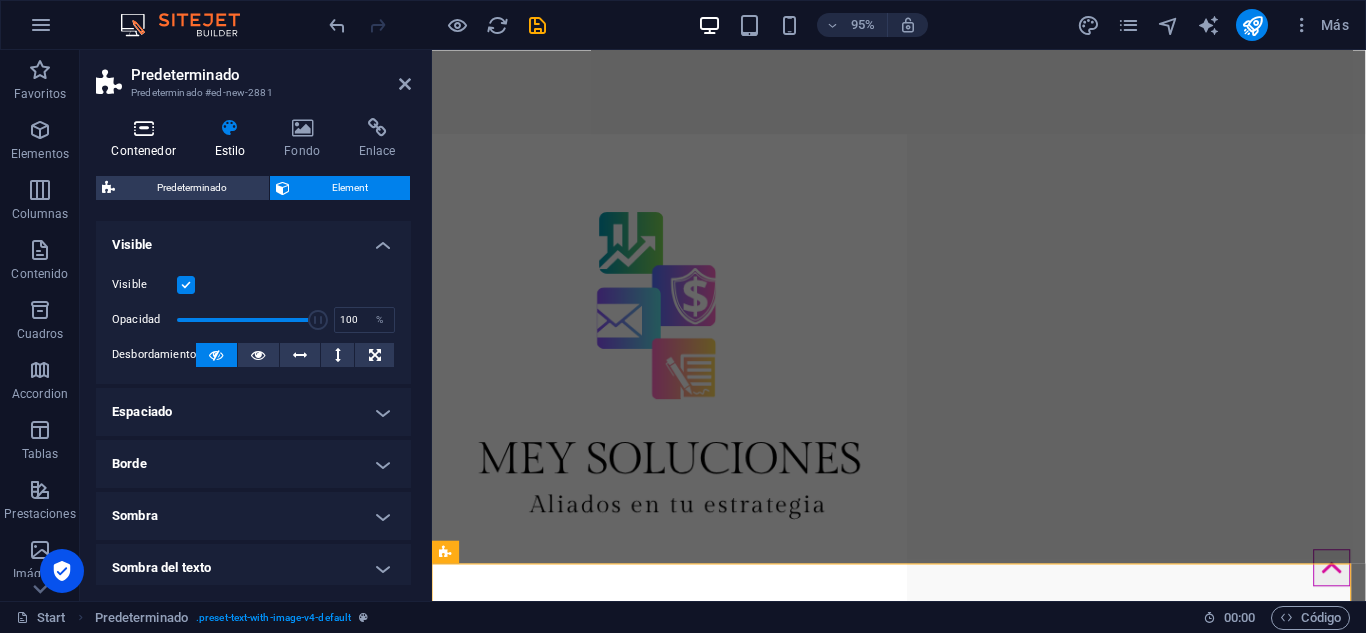 click on "Contenedor" at bounding box center (147, 139) 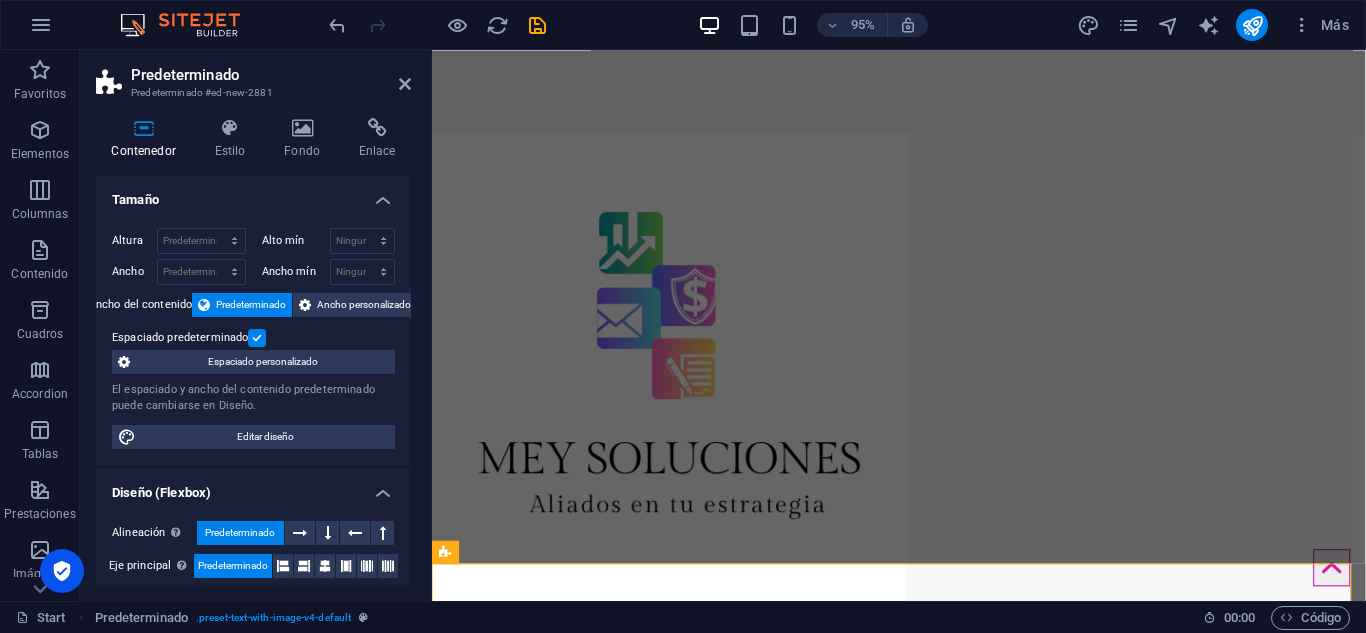 click on "Contenedor Estilo Fondo Enlace Tamaño Altura Predeterminado px rem % vh vw Alto mín Ninguno px rem % vh vw Ancho Predeterminado px rem % em vh vw Ancho mín Ninguno px rem % vh vw Ancho del contenido Predeterminado Ancho personalizado Ancho Predeterminado px rem % em vh vw Ancho mín Ninguno px rem % vh vw Espaciado predeterminado Espaciado personalizado El espaciado y ancho del contenido predeterminado puede cambiarse en Diseño. Editar diseño Diseño (Flexbox) Alineación Determina flex-direction. Predeterminado Eje principal Determina la forma en la que los elementos deberían comportarse por el eje principal en este contenedor (contenido justificado). Predeterminado Eje lateral Controla la dirección vertical del elemento en el contenedor (alinear elementos). Predeterminado Ajuste Predeterminado Habilitado Deshabilitado Relleno Controla las distancias y la dirección de los elementos en el eje Y en varias líneas (alinear contenido). Predeterminado Accessibility Role Ninguno Alert Olas" at bounding box center (253, 351) 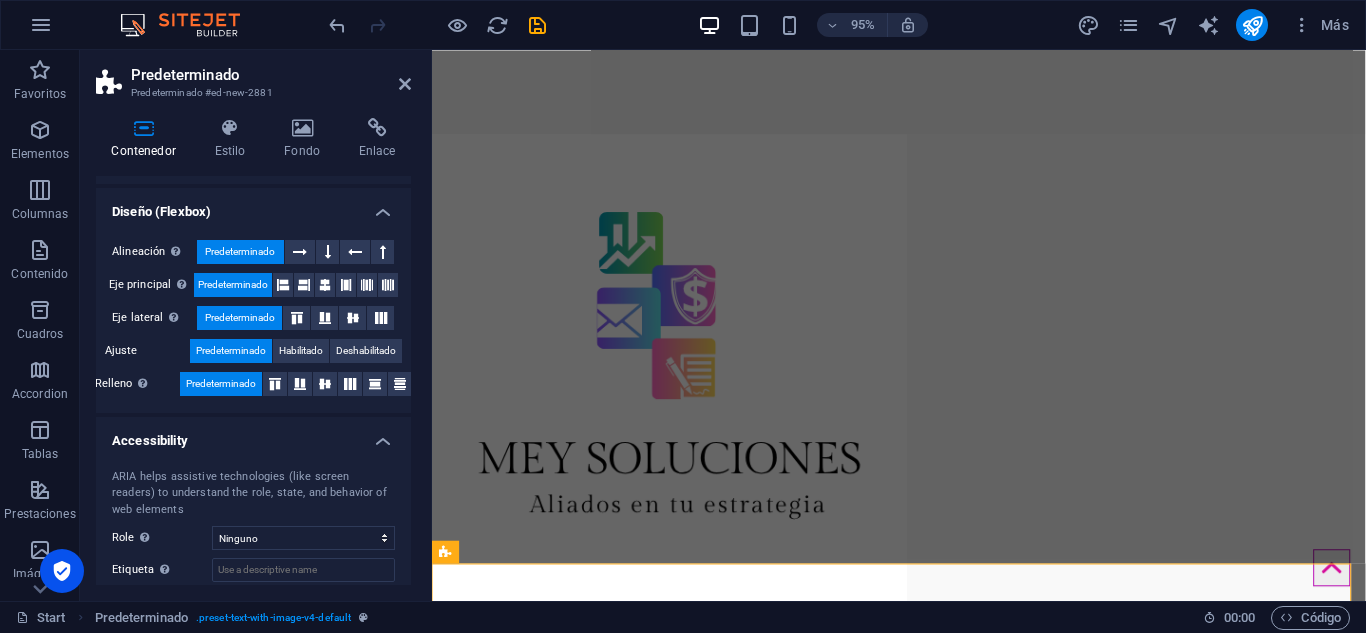 scroll, scrollTop: 275, scrollLeft: 0, axis: vertical 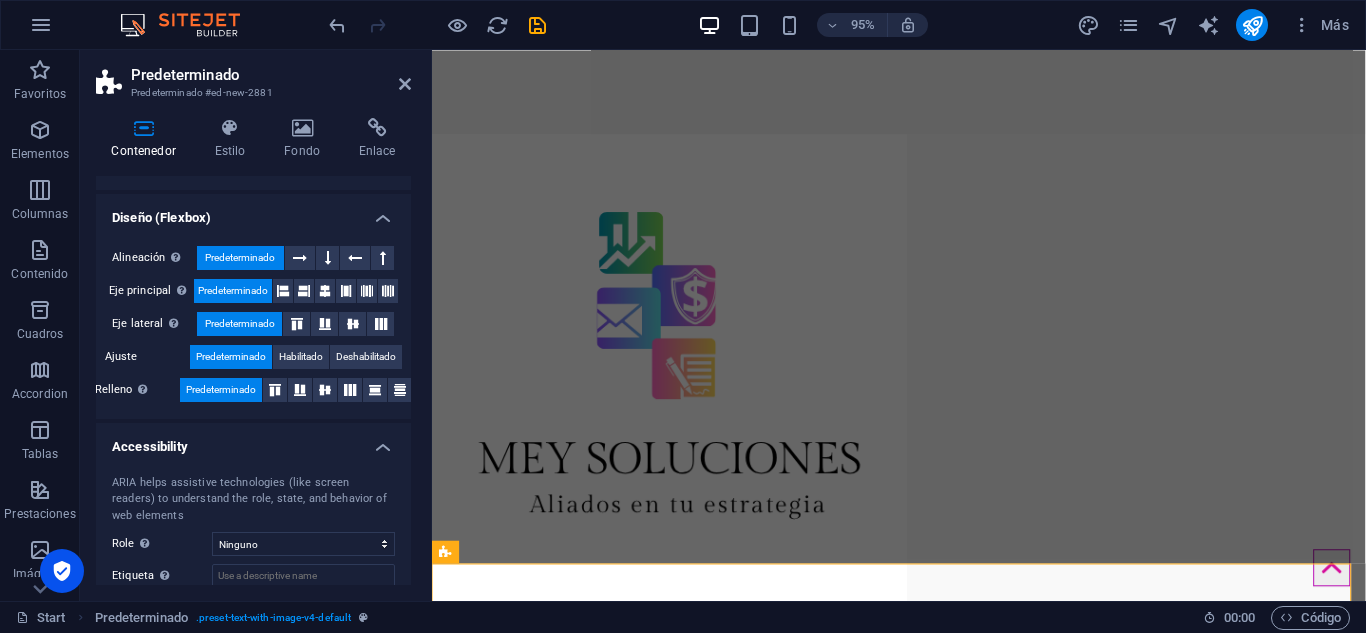 click on "Predeterminado" at bounding box center [240, 258] 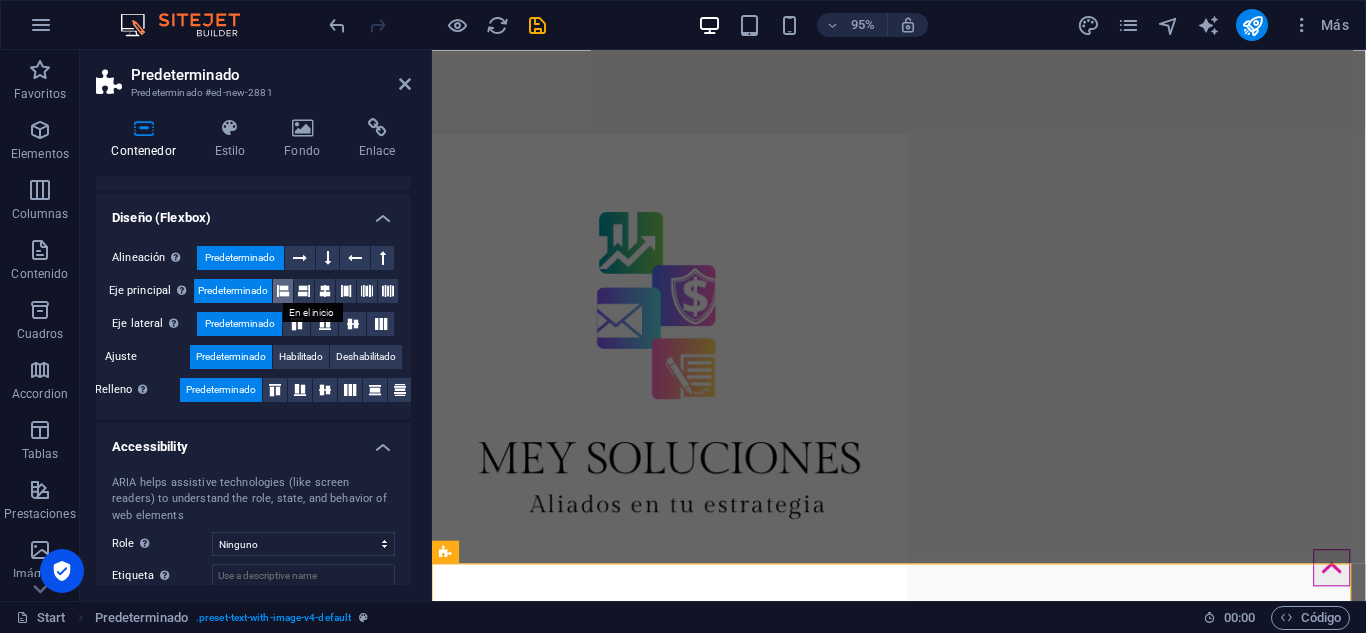 click at bounding box center [283, 291] 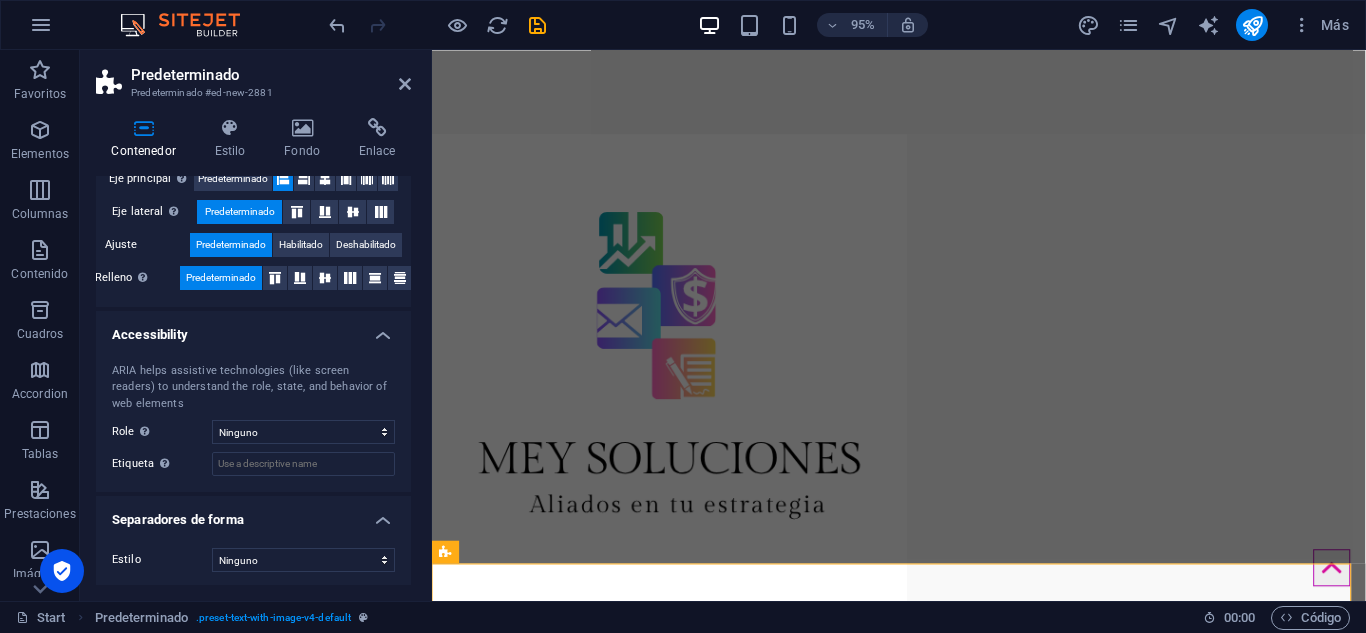 scroll, scrollTop: 390, scrollLeft: 0, axis: vertical 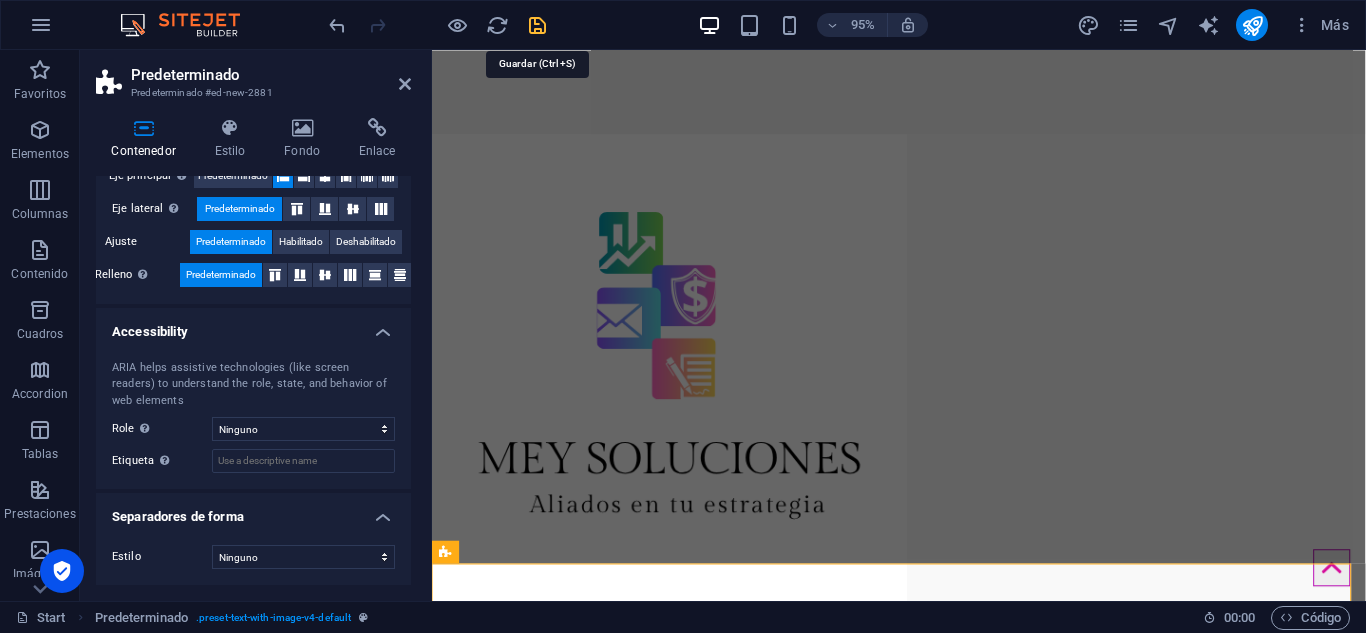 click at bounding box center (537, 25) 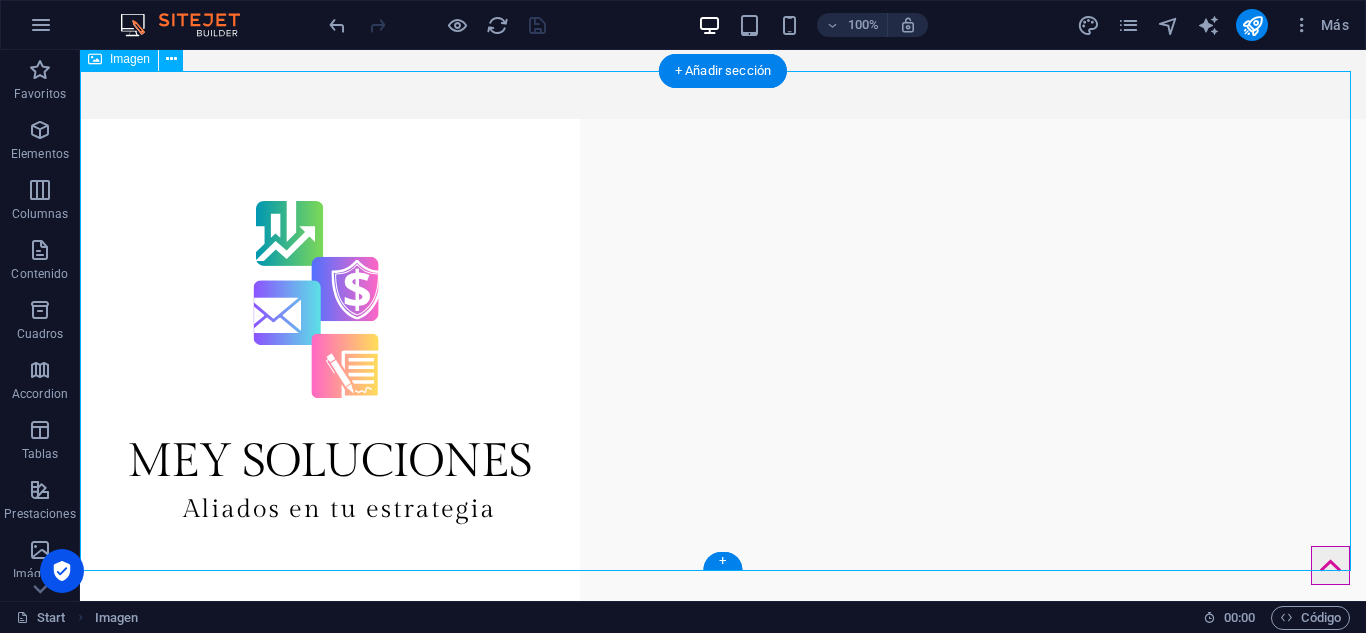 drag, startPoint x: 532, startPoint y: 309, endPoint x: 777, endPoint y: 335, distance: 246.37573 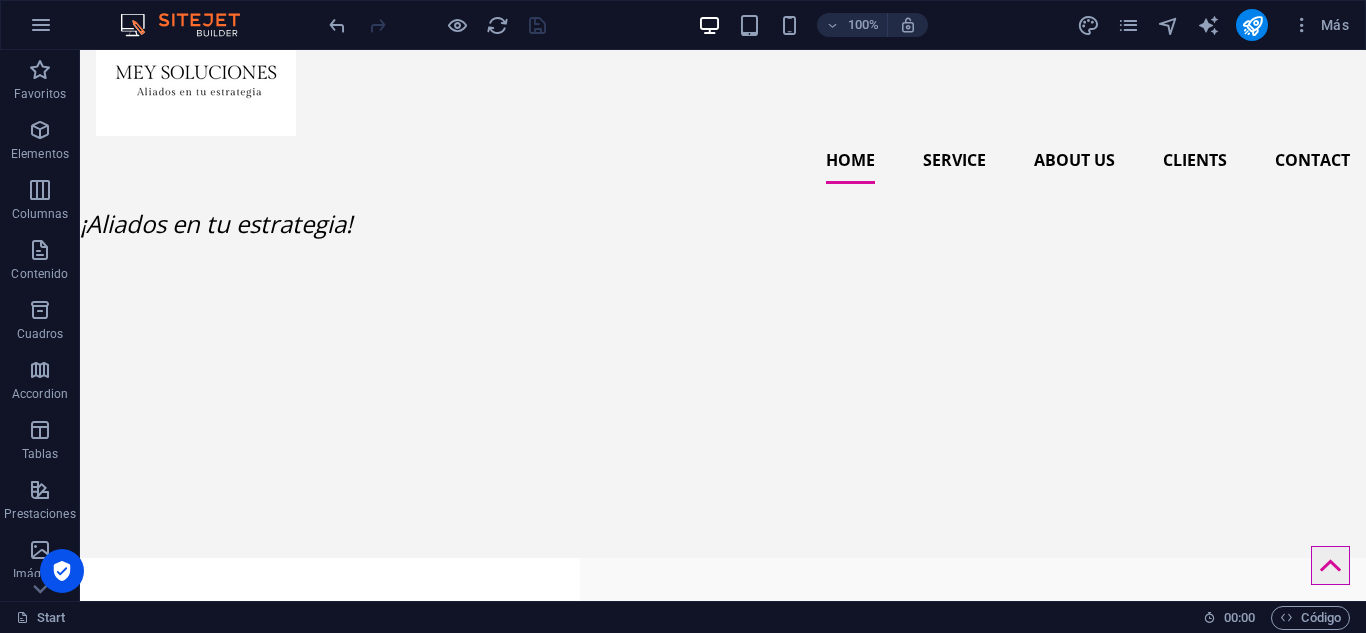 scroll, scrollTop: 151, scrollLeft: 0, axis: vertical 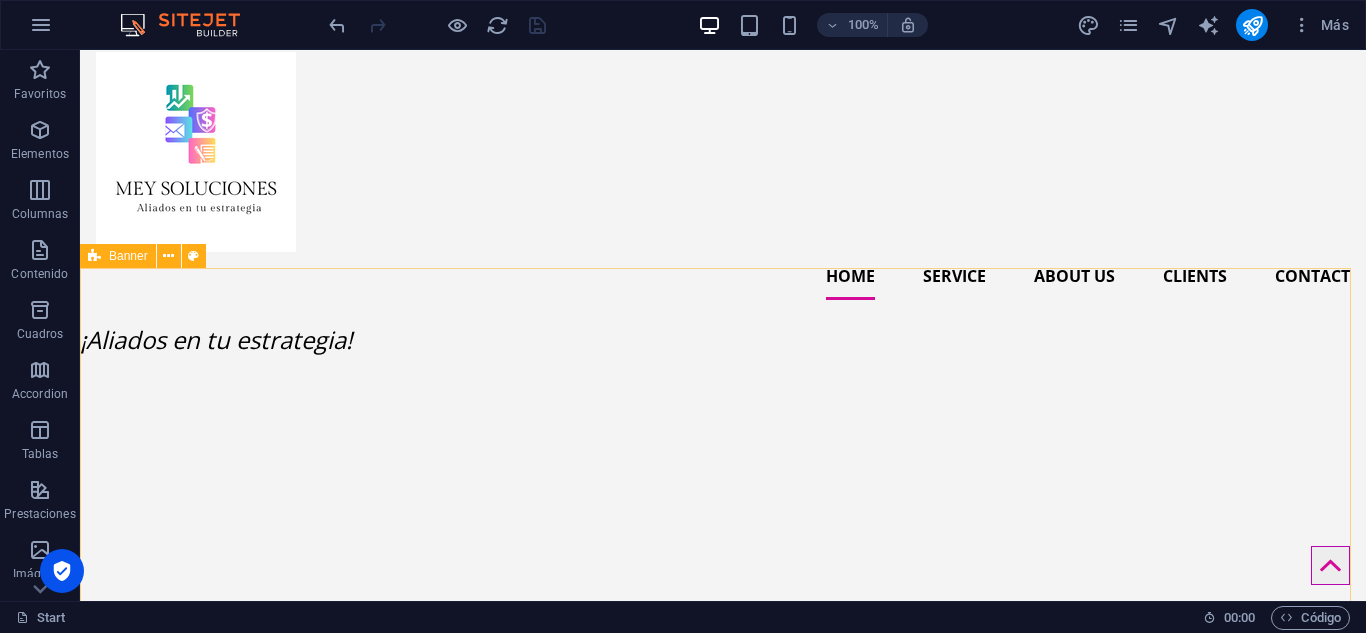 click on "¡Aliados en tu estrategia!" at bounding box center [723, 495] 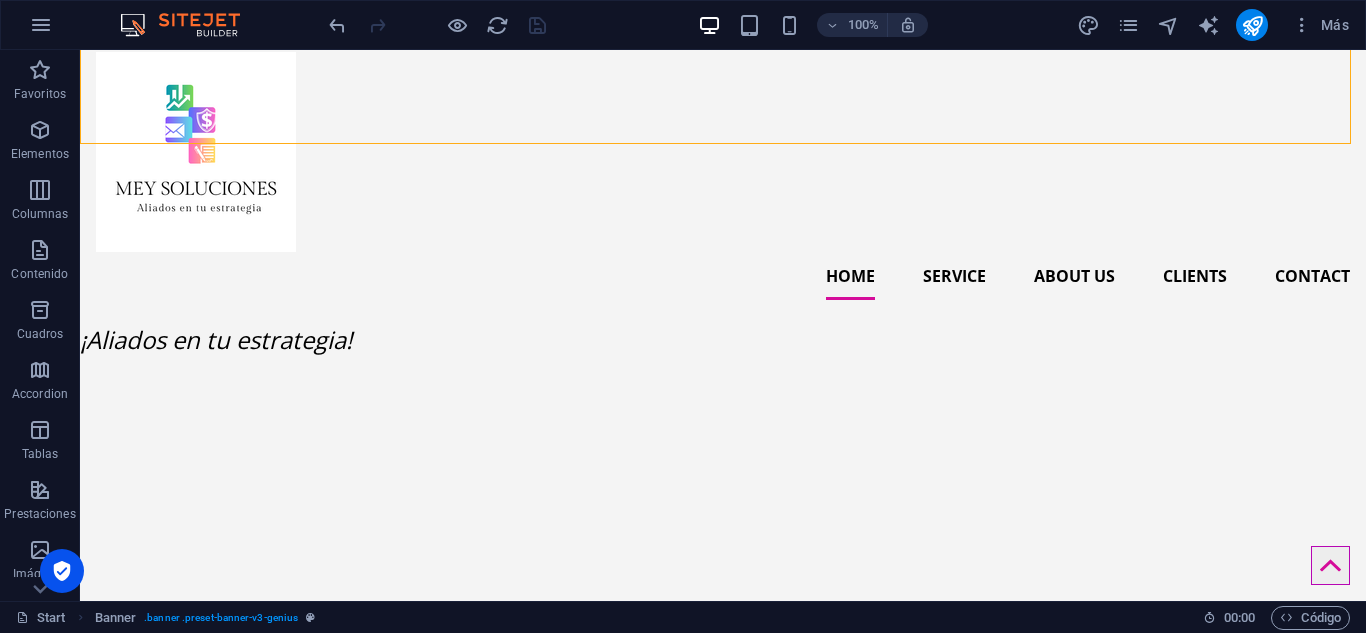 scroll, scrollTop: 496, scrollLeft: 0, axis: vertical 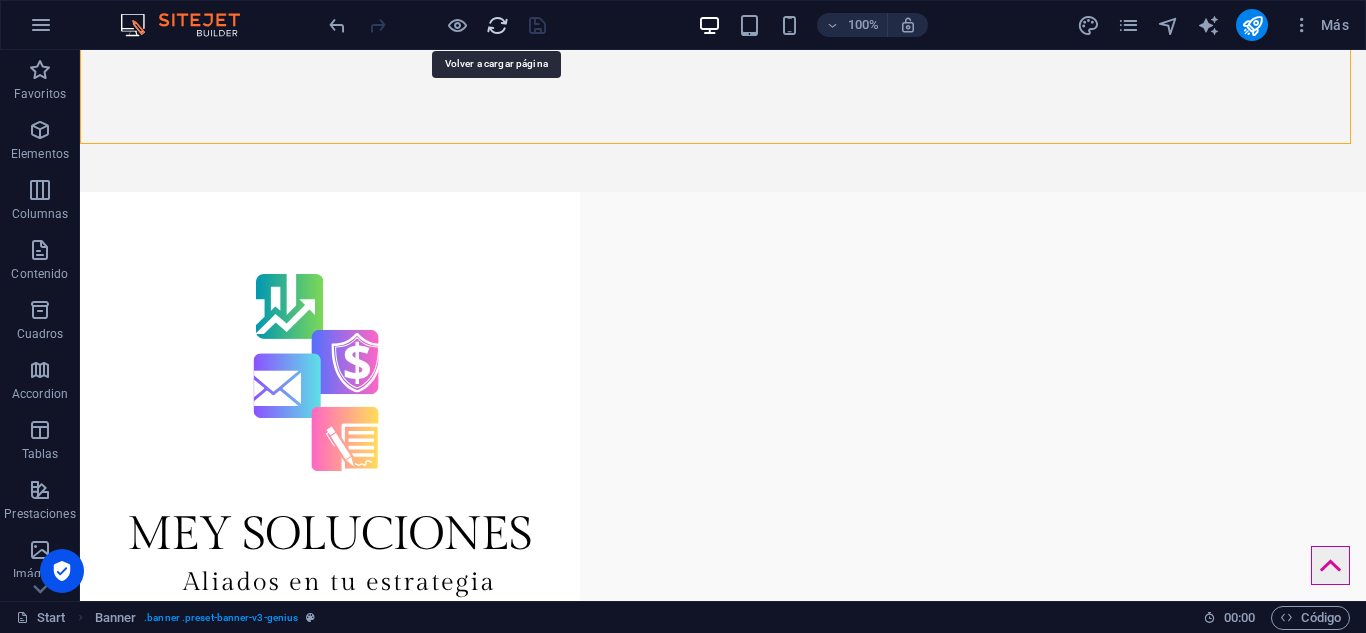 click at bounding box center (497, 25) 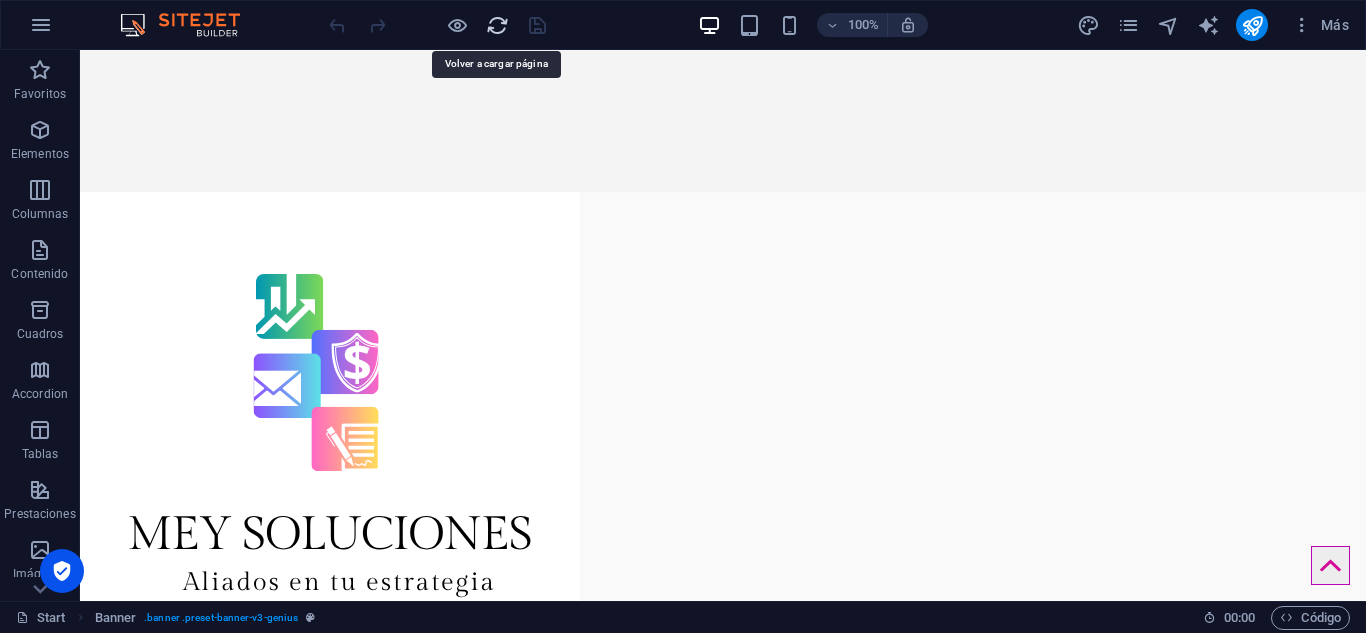 click at bounding box center (497, 25) 